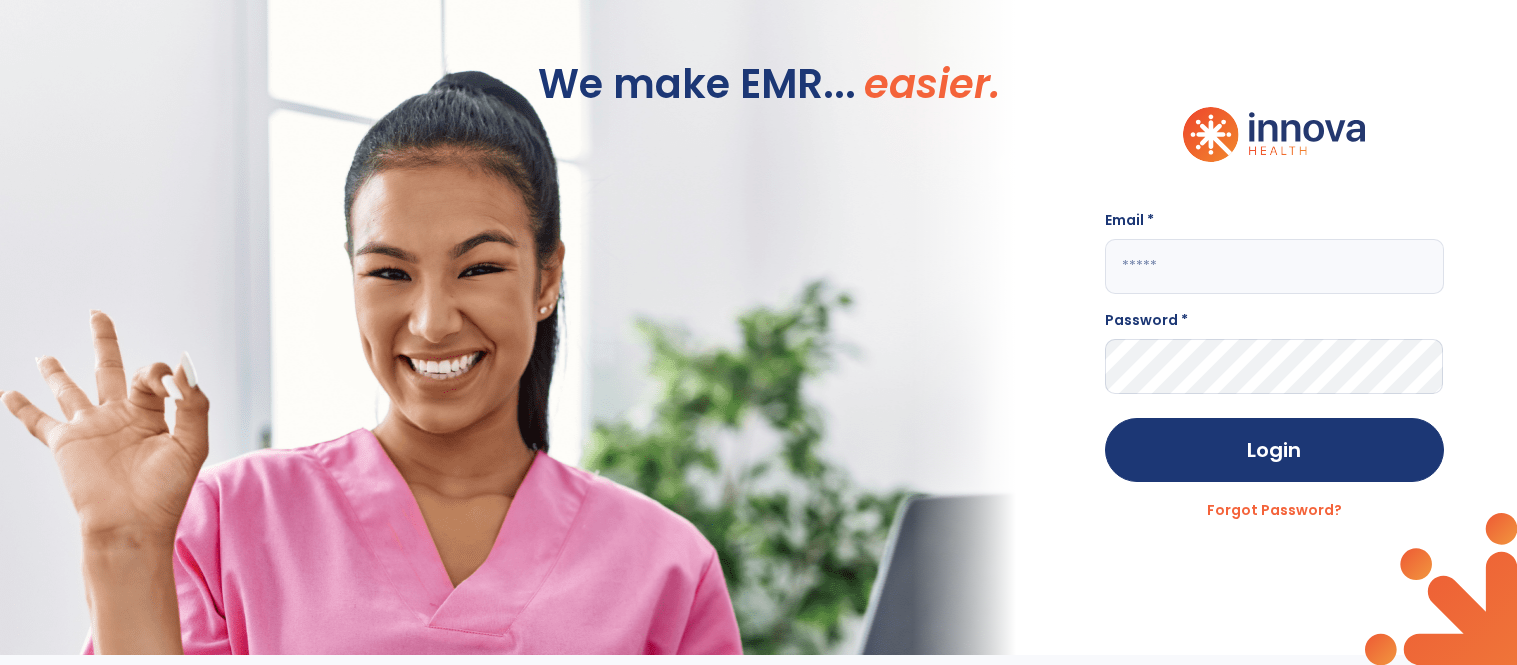 scroll, scrollTop: 0, scrollLeft: 0, axis: both 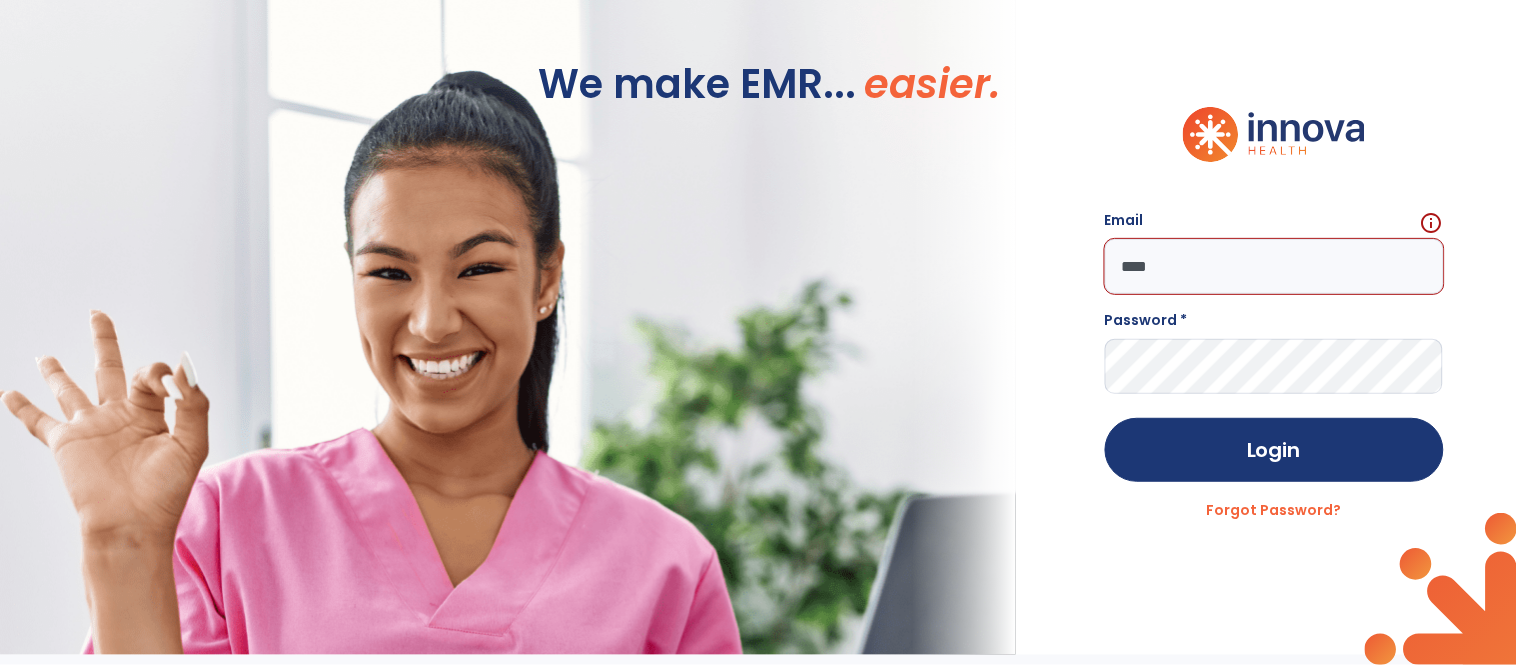 click on "Login" 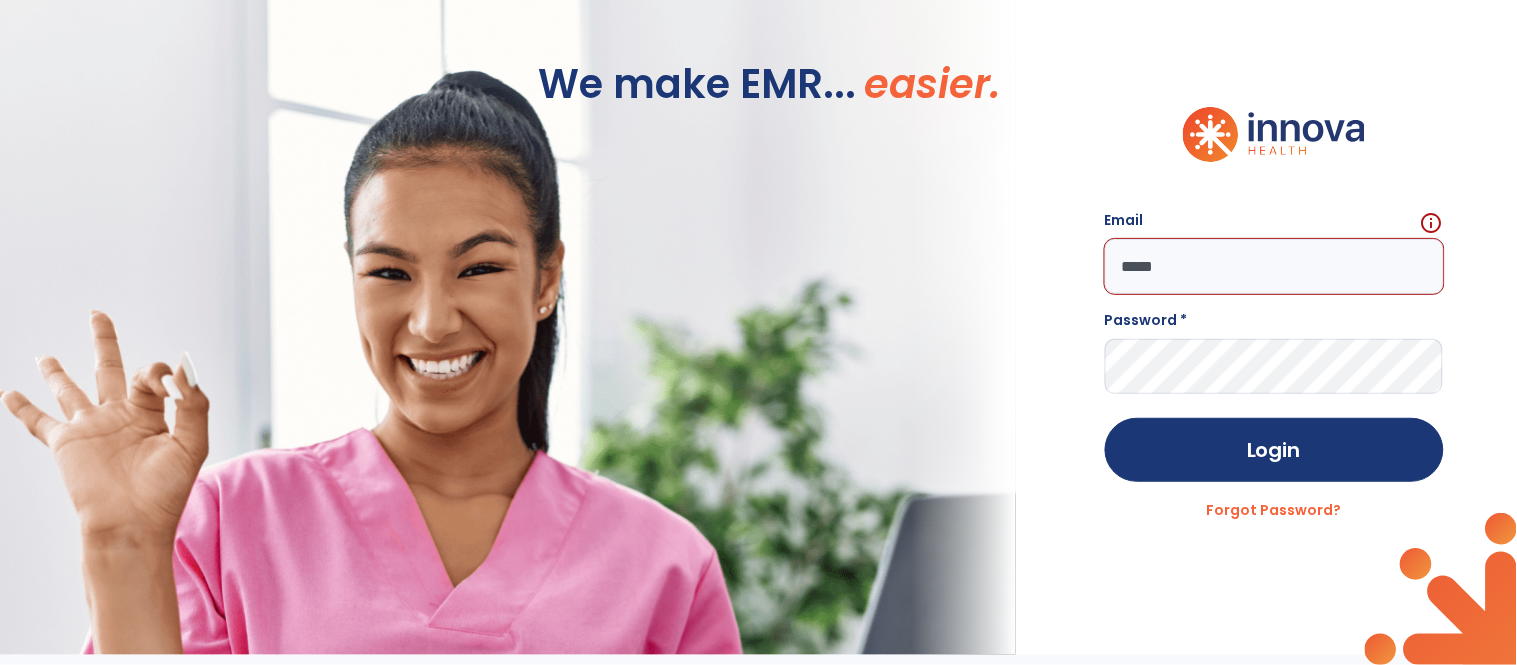 click on "Login" 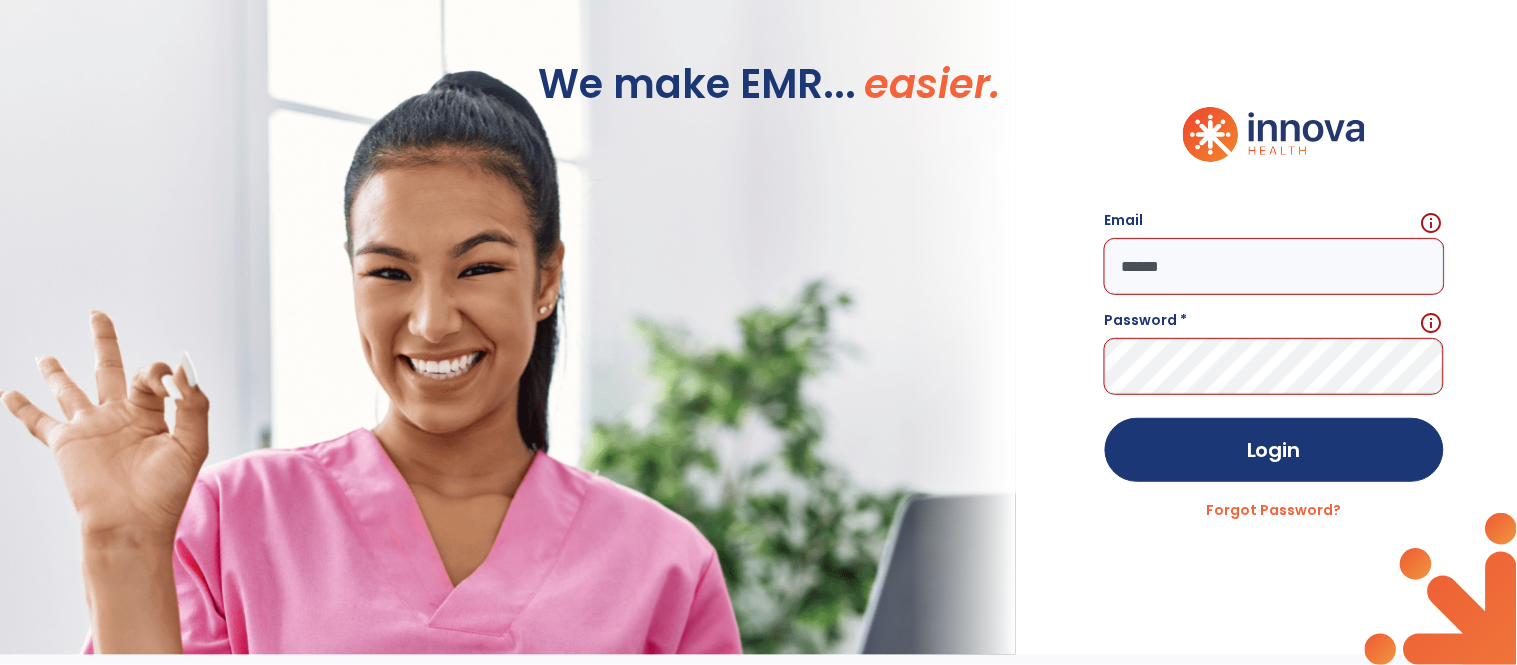 click on "Login" 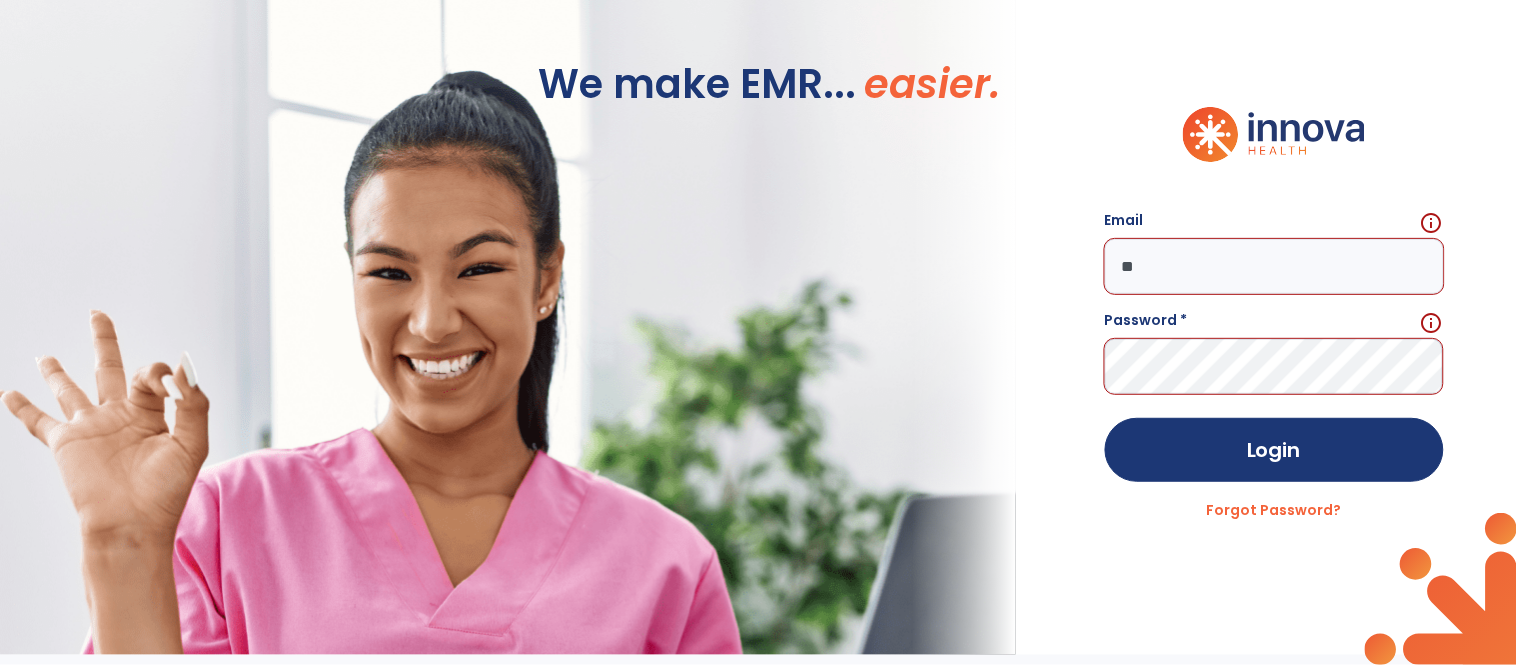 type on "*" 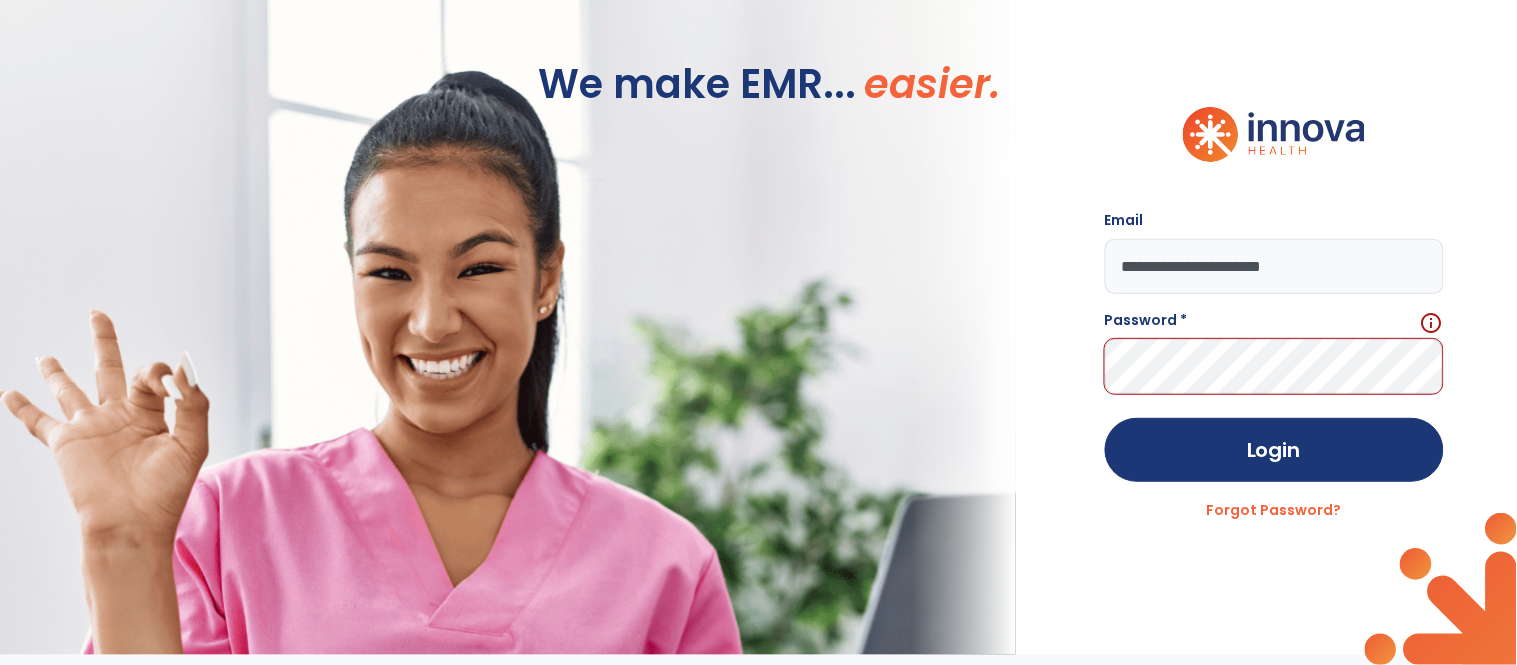 type on "**********" 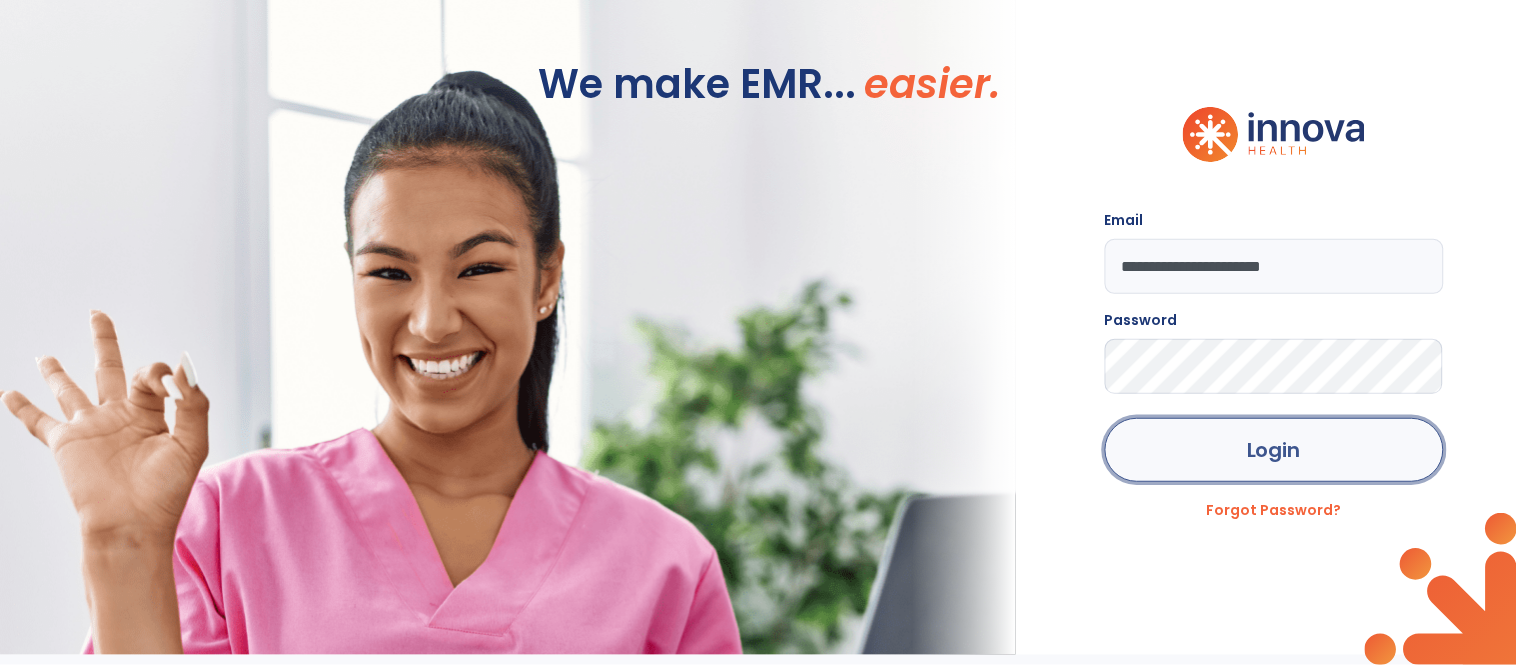 click on "Login" 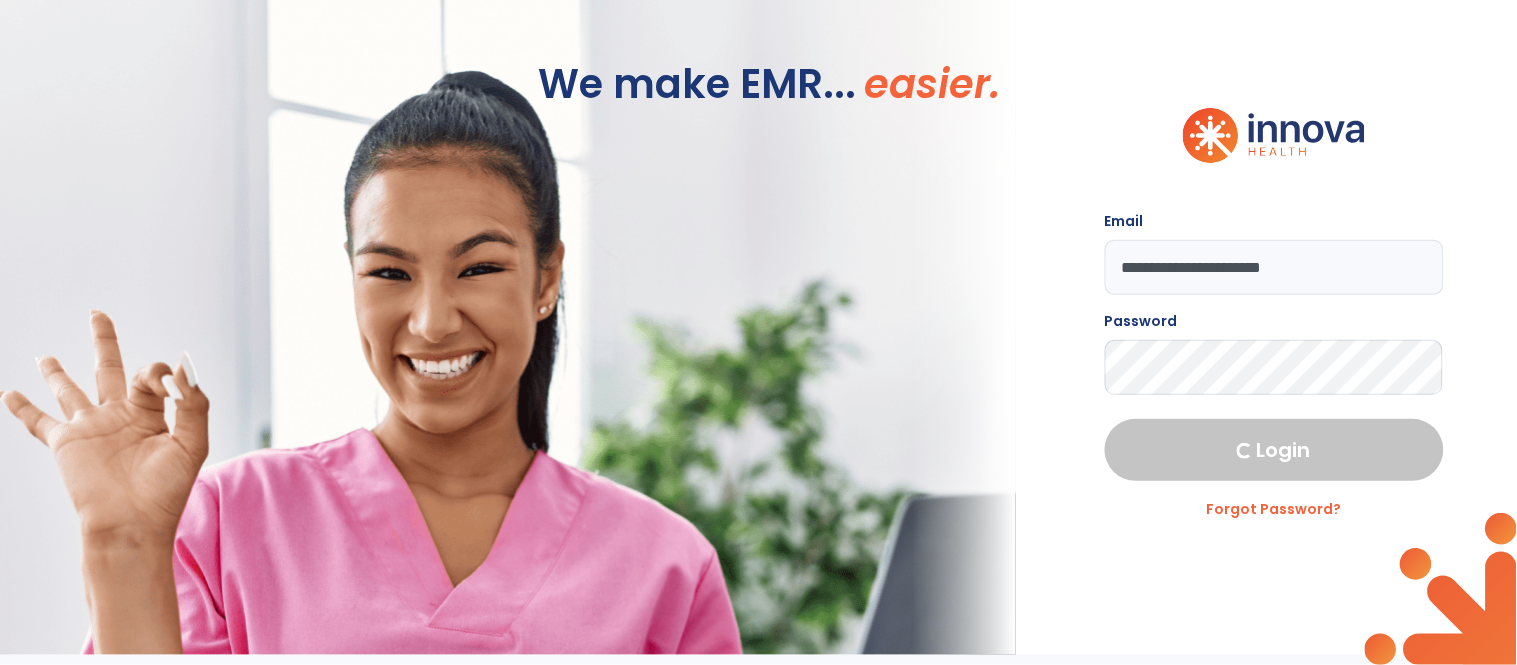 select on "****" 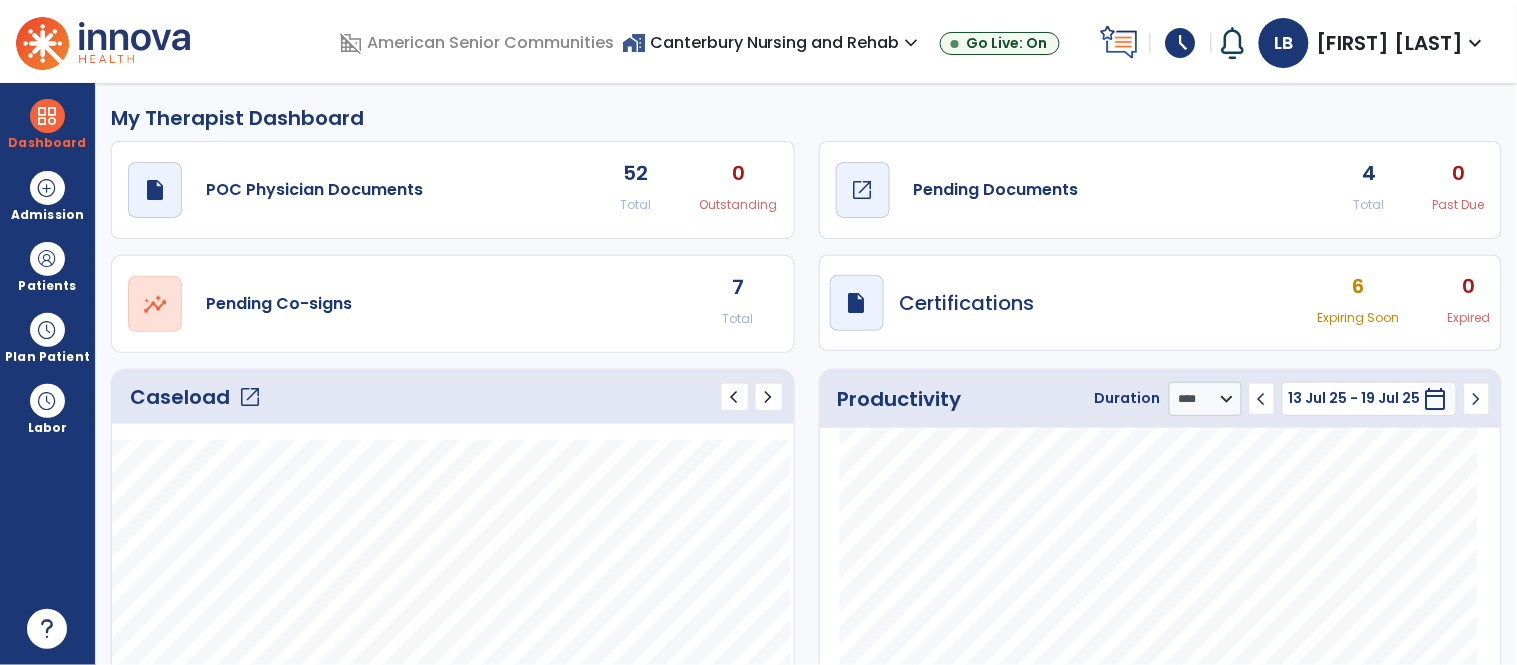 click on "draft   open_in_new" 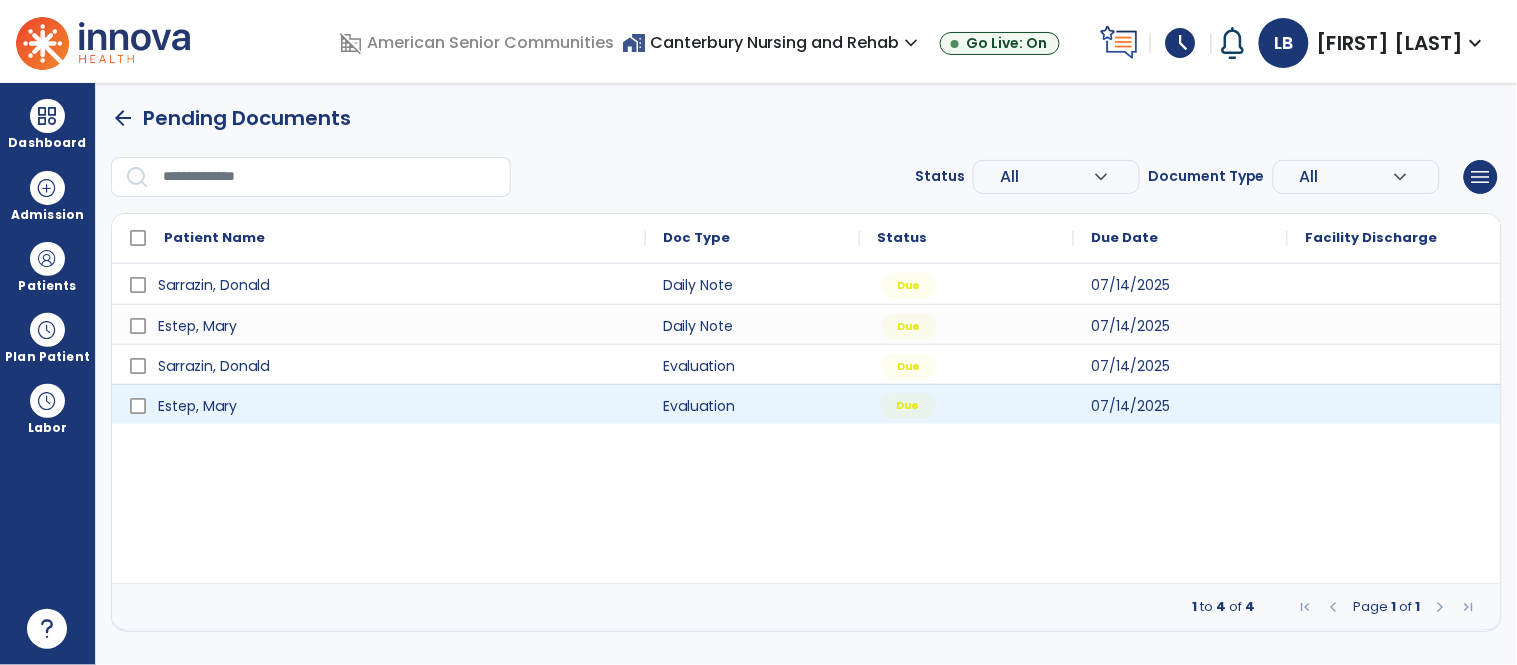 click on "Due" at bounding box center (967, 404) 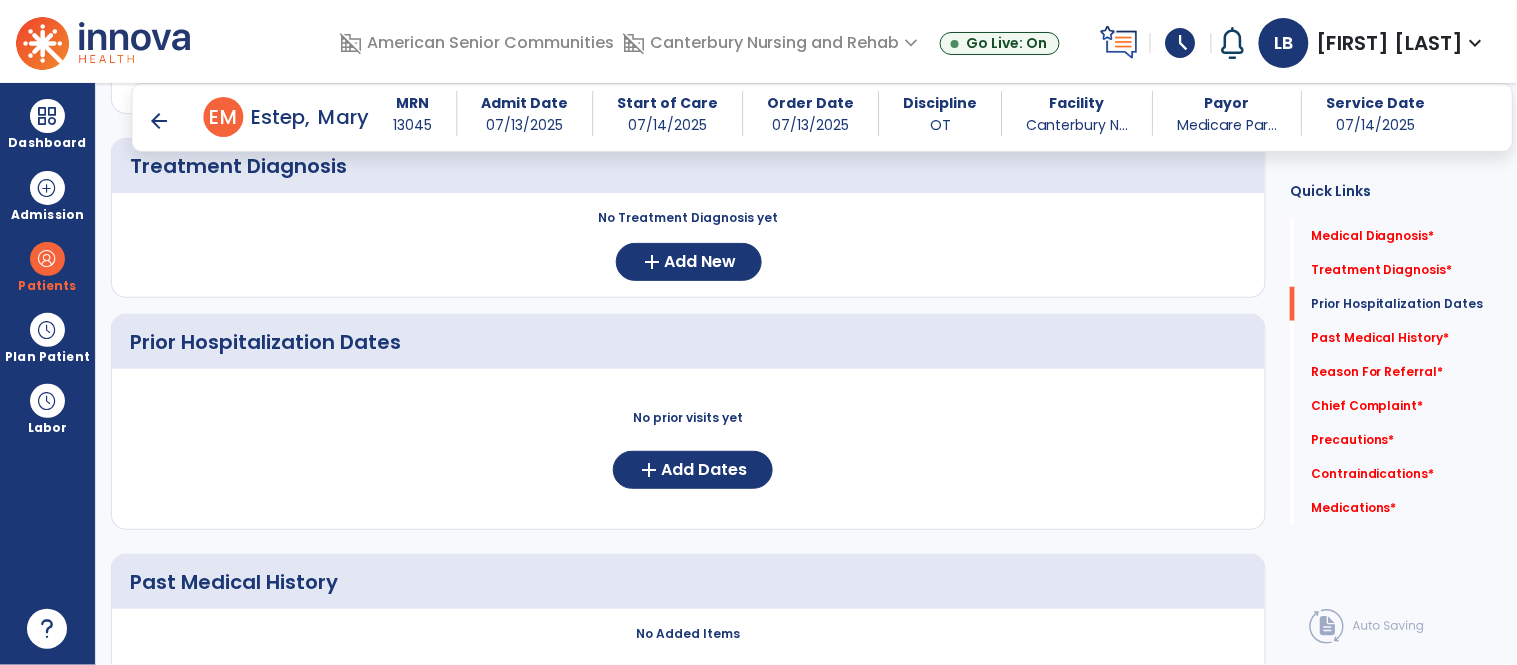 scroll, scrollTop: 377, scrollLeft: 0, axis: vertical 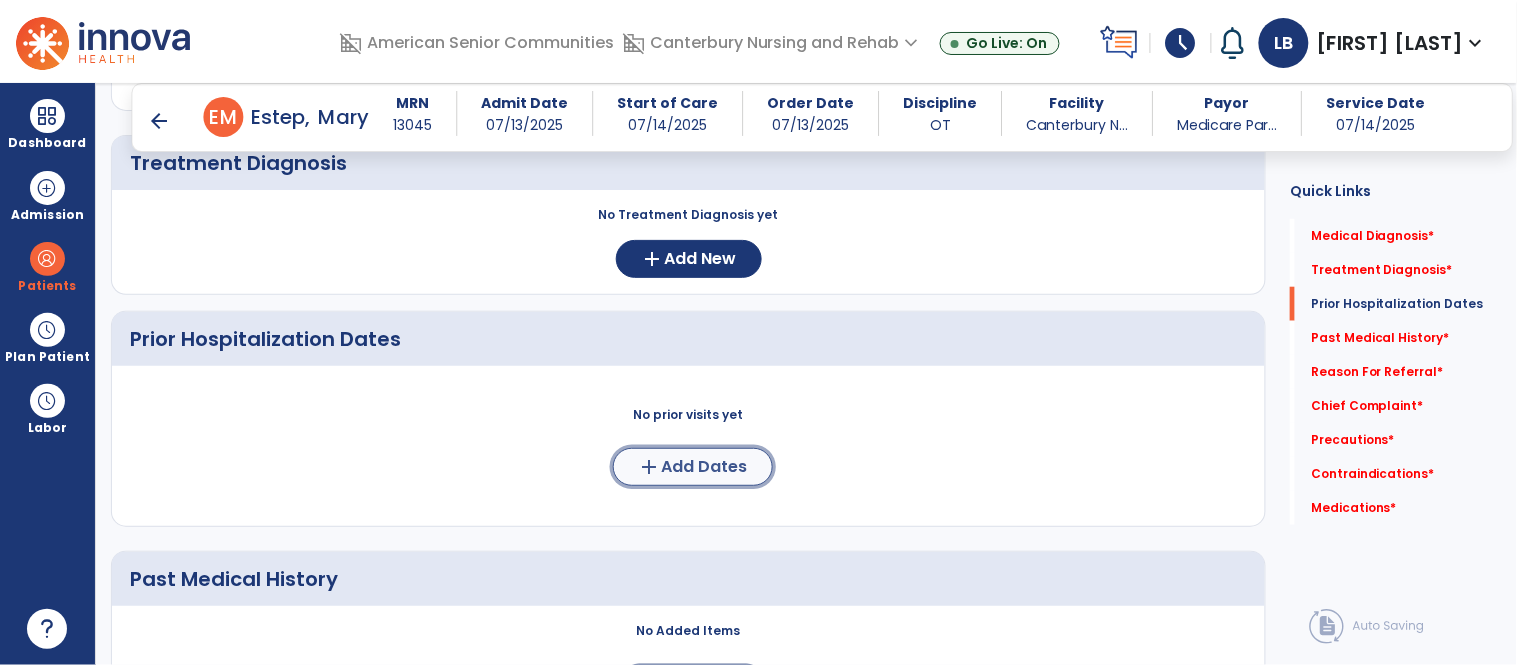 click on "Add Dates" 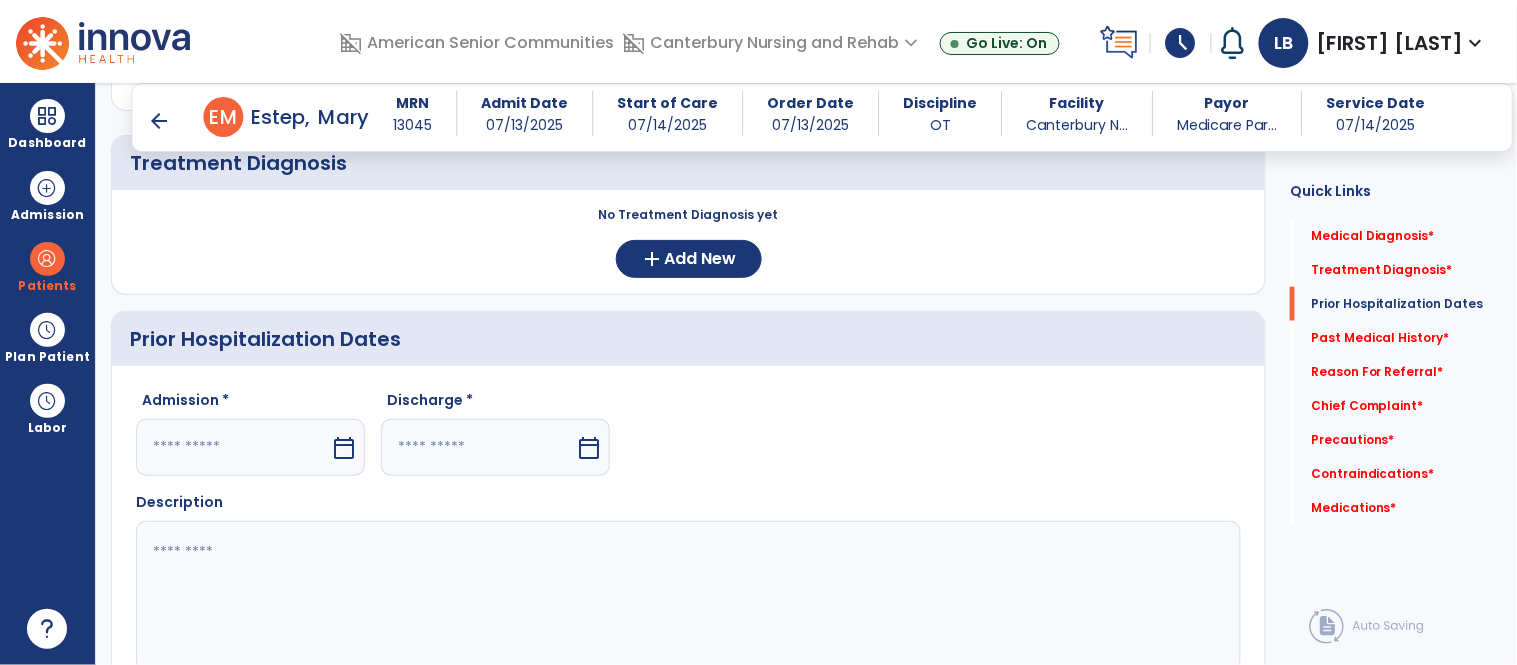 click at bounding box center (233, 447) 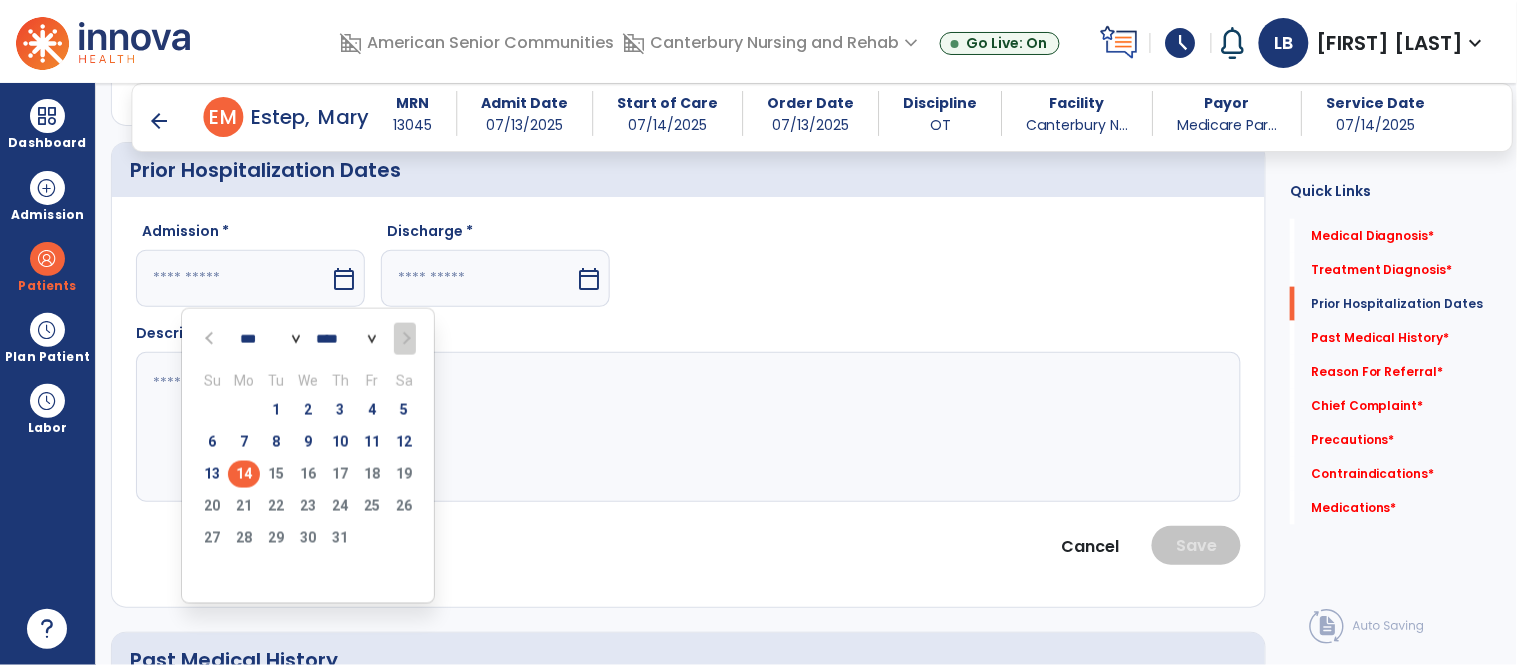 scroll, scrollTop: 547, scrollLeft: 0, axis: vertical 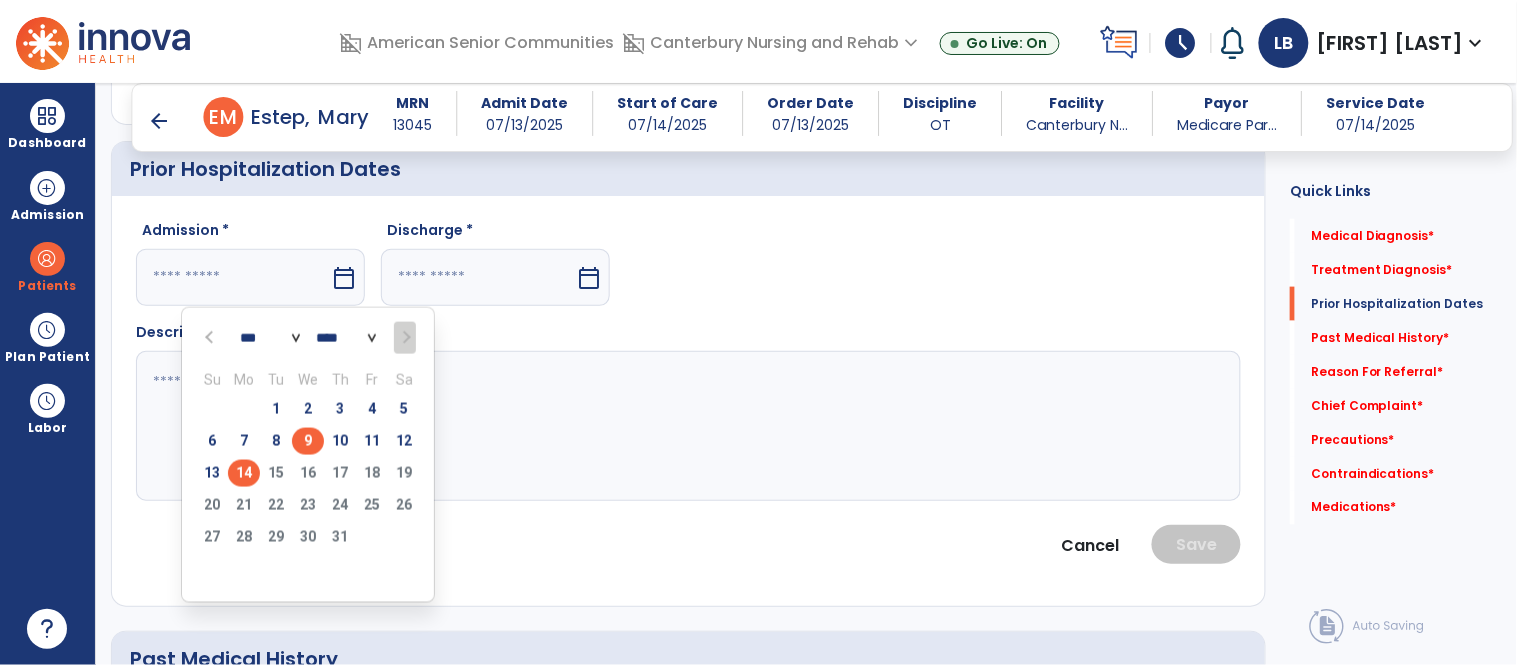 click on "9" at bounding box center [308, 441] 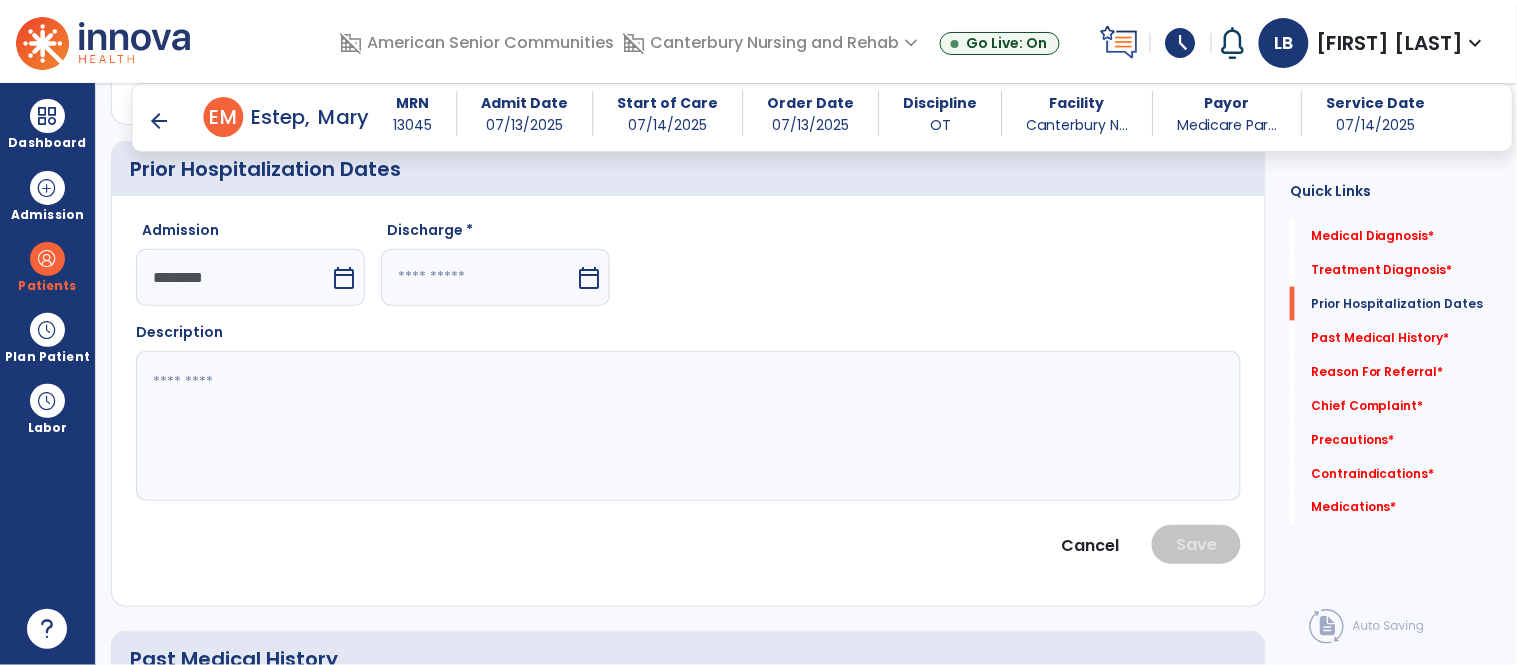 click on "calendar_today" at bounding box center [589, 278] 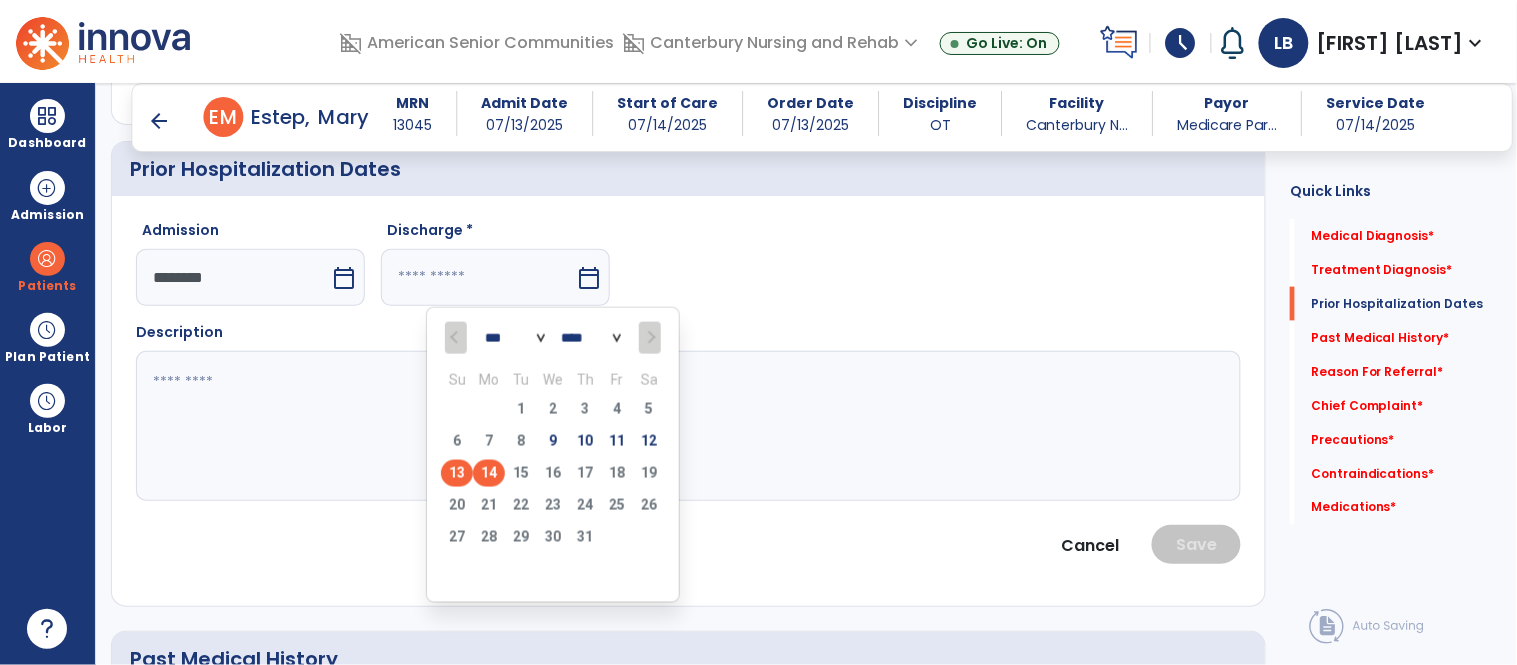 click on "13" at bounding box center [457, 473] 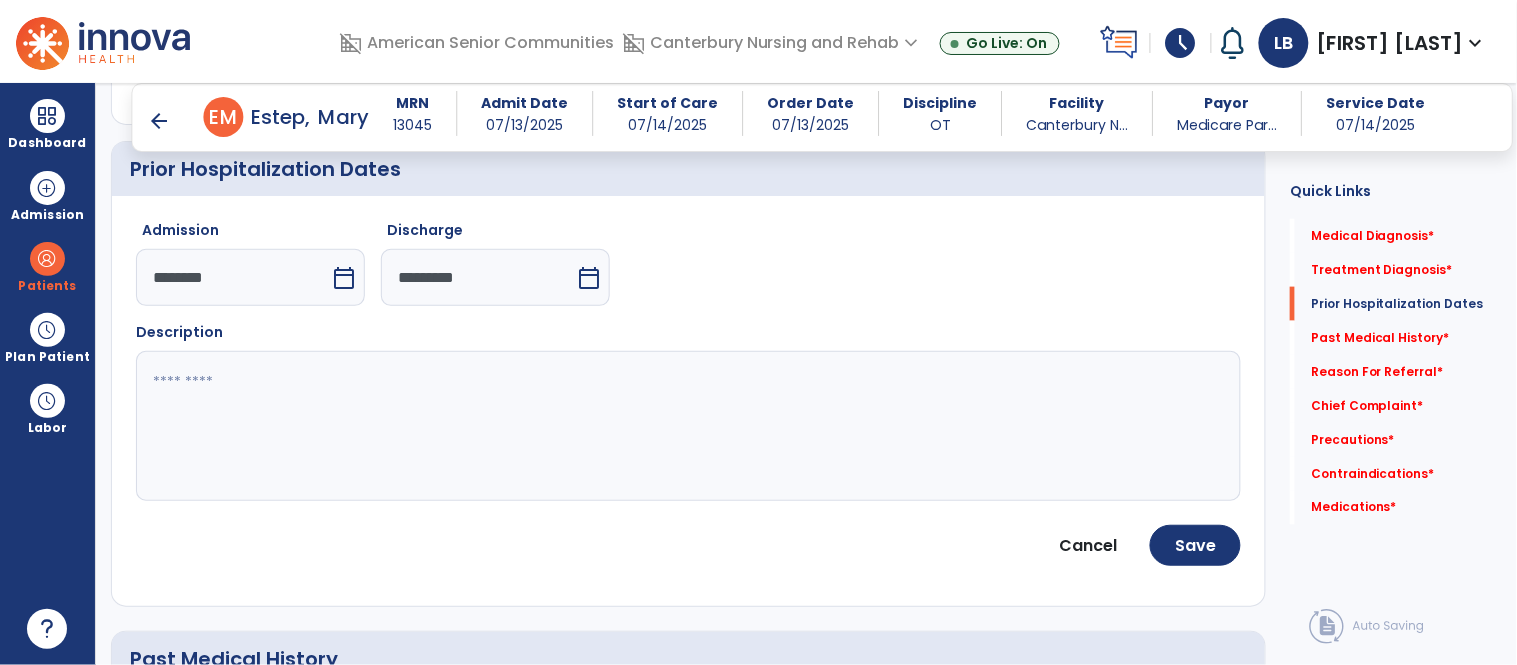 click 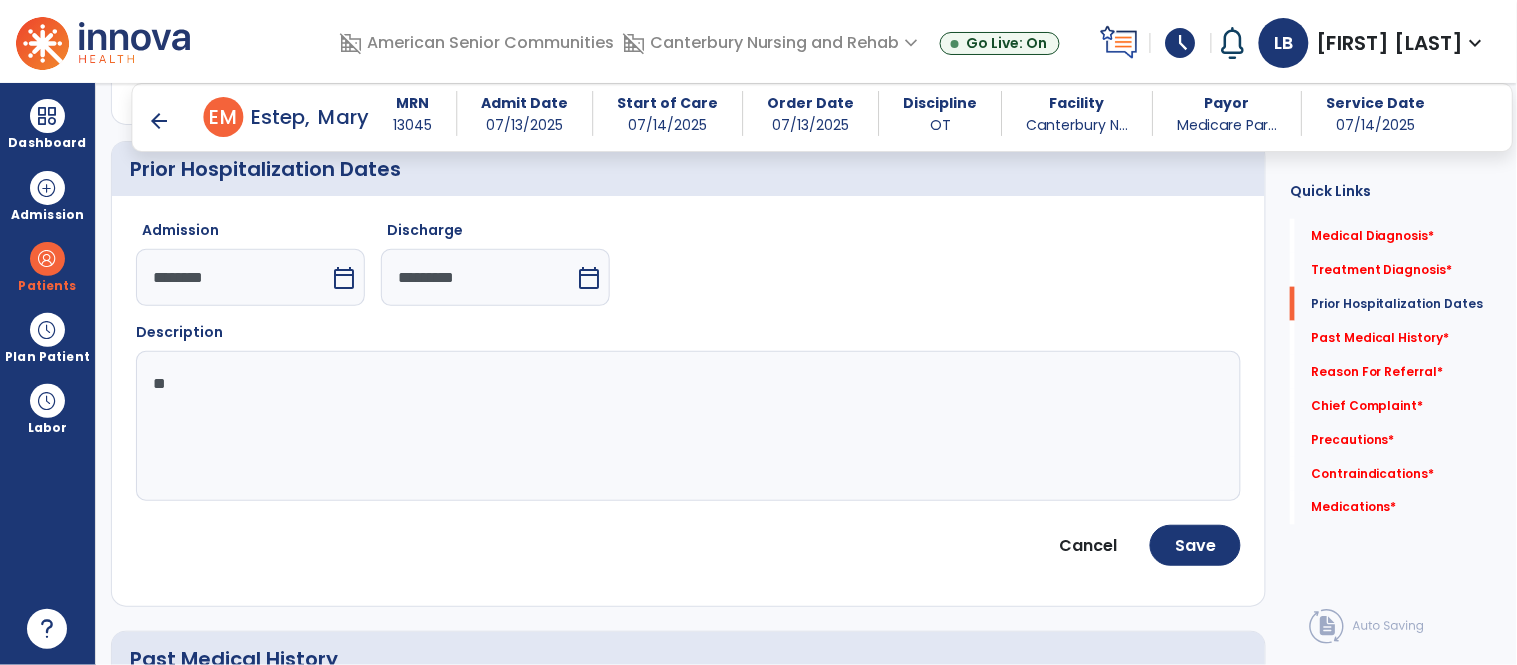 type on "*" 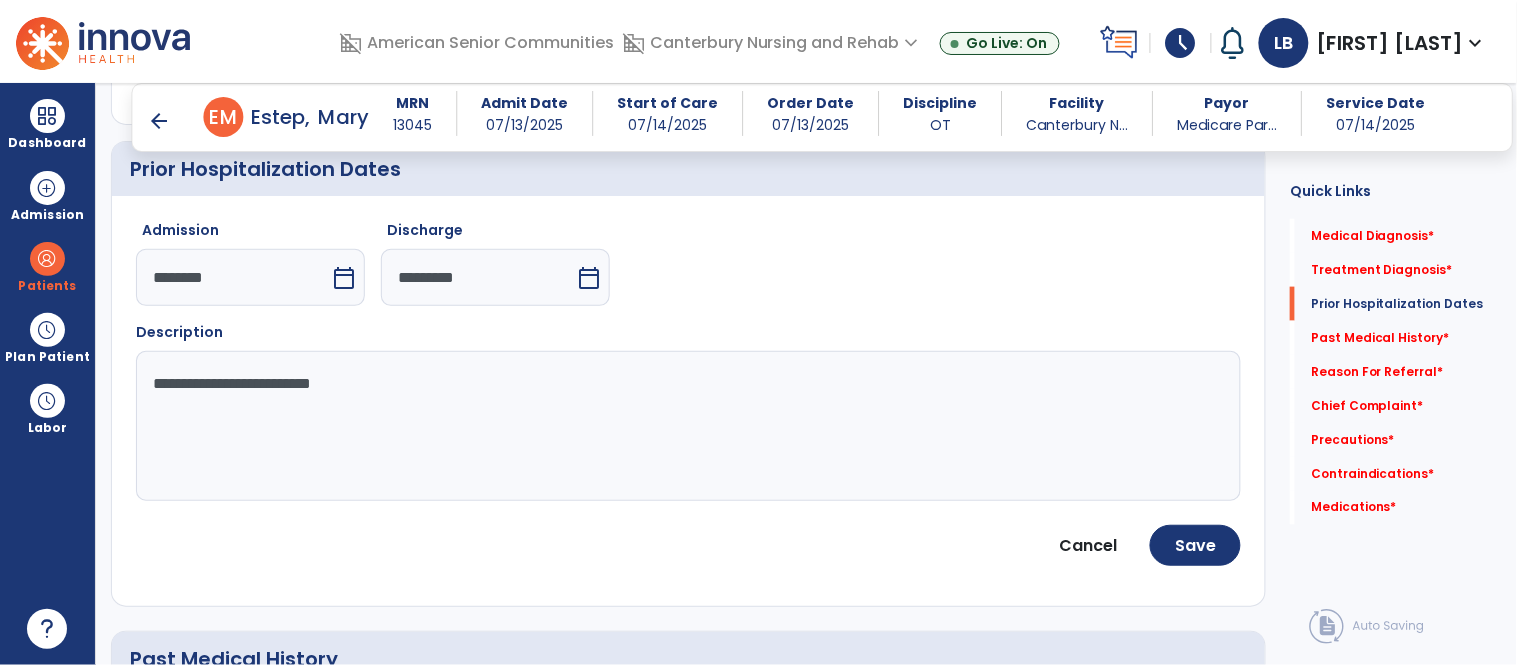 click on "**********" 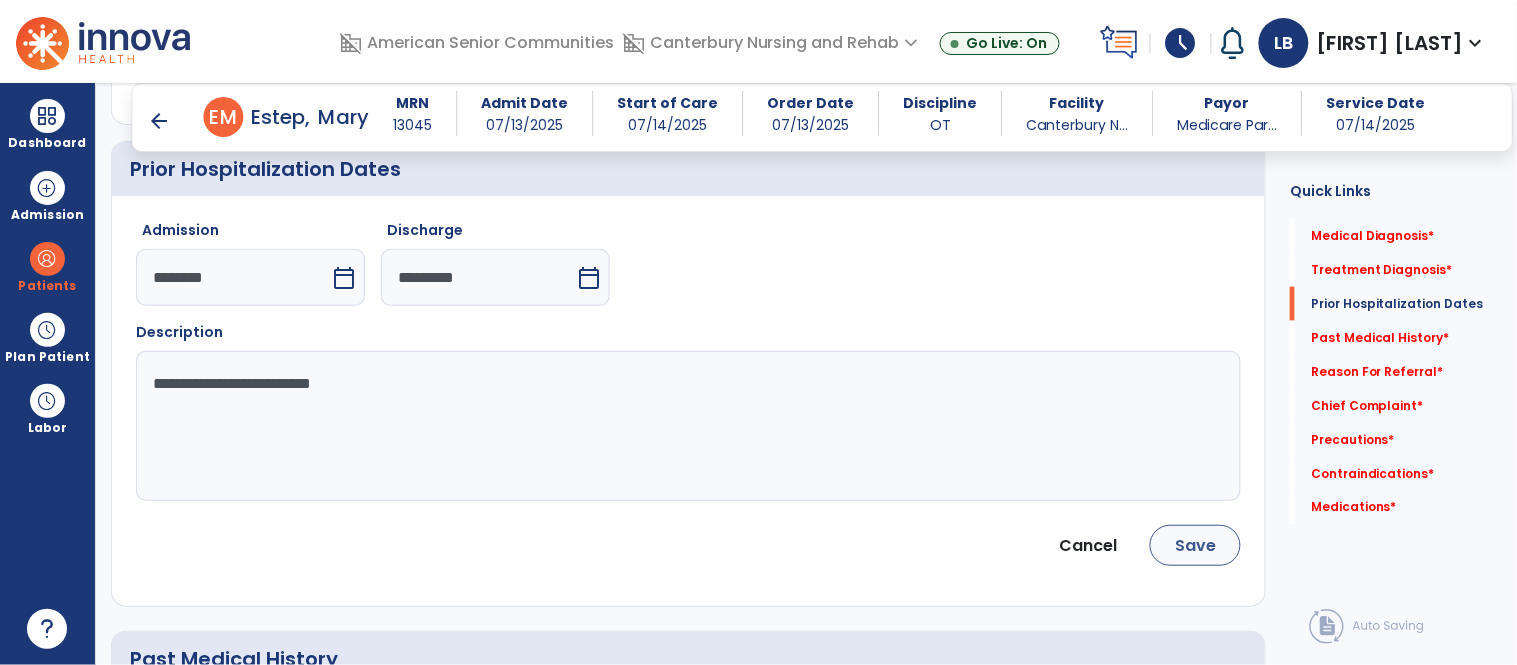 type on "**********" 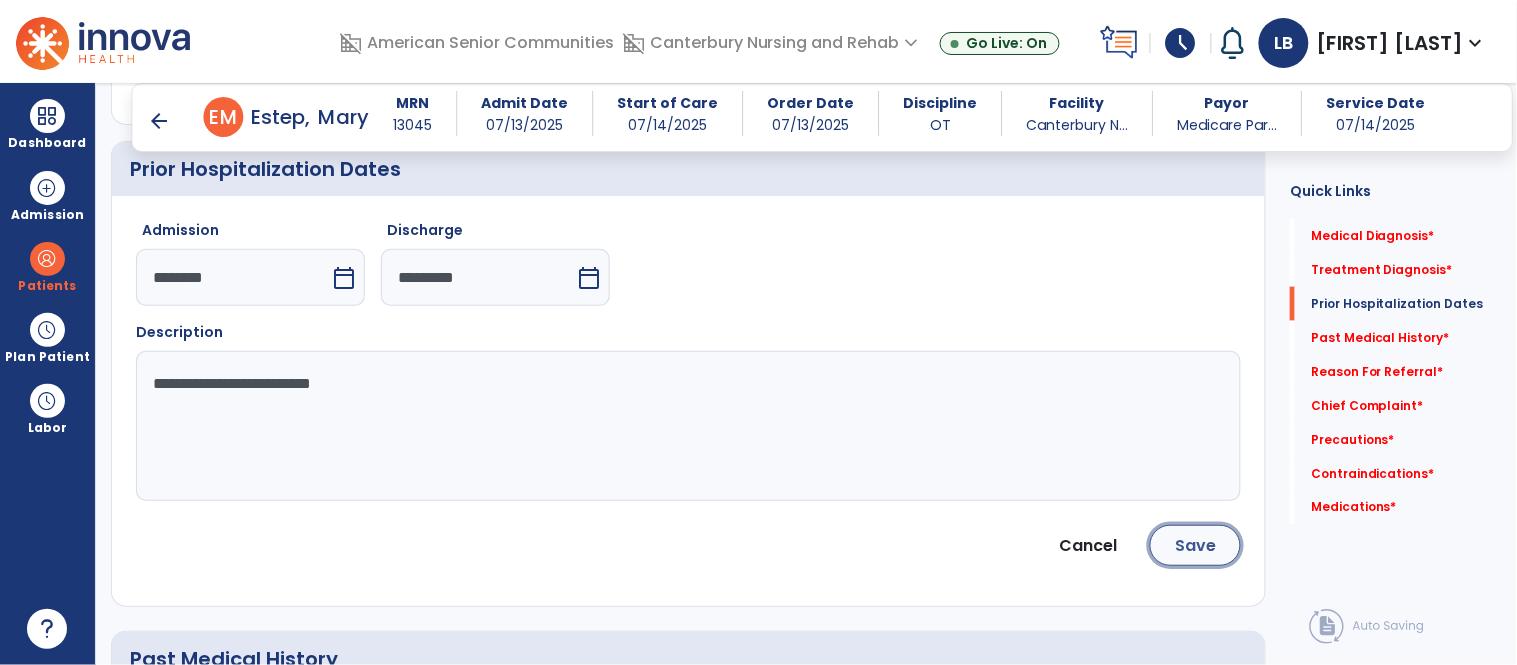 click on "Save" 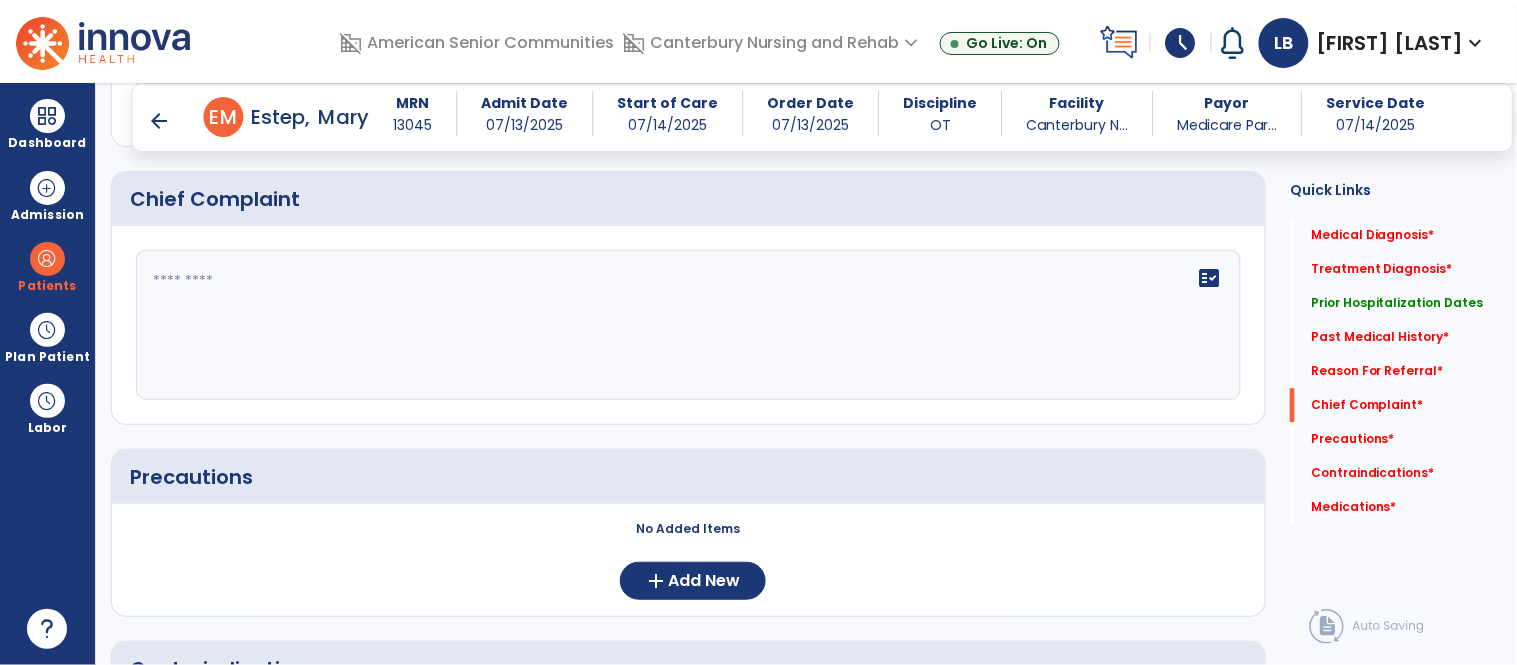 scroll, scrollTop: 1234, scrollLeft: 0, axis: vertical 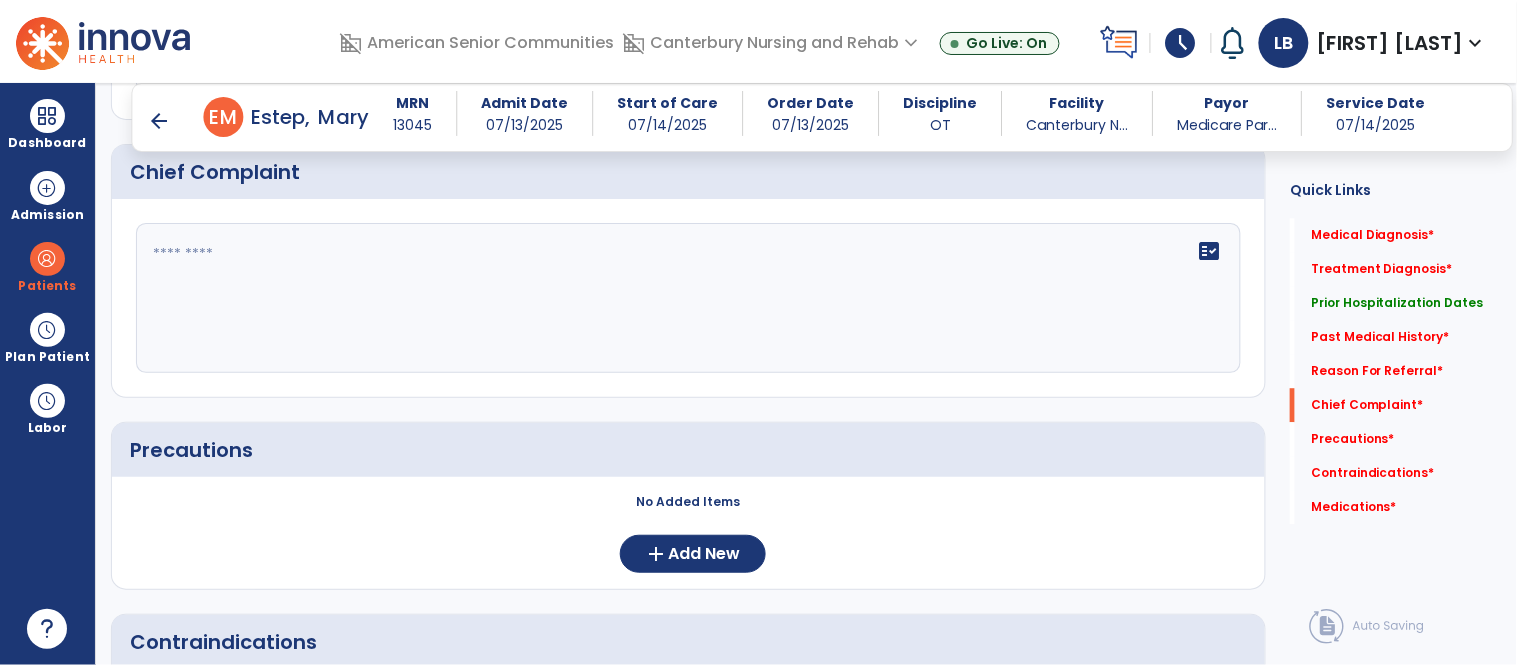 click 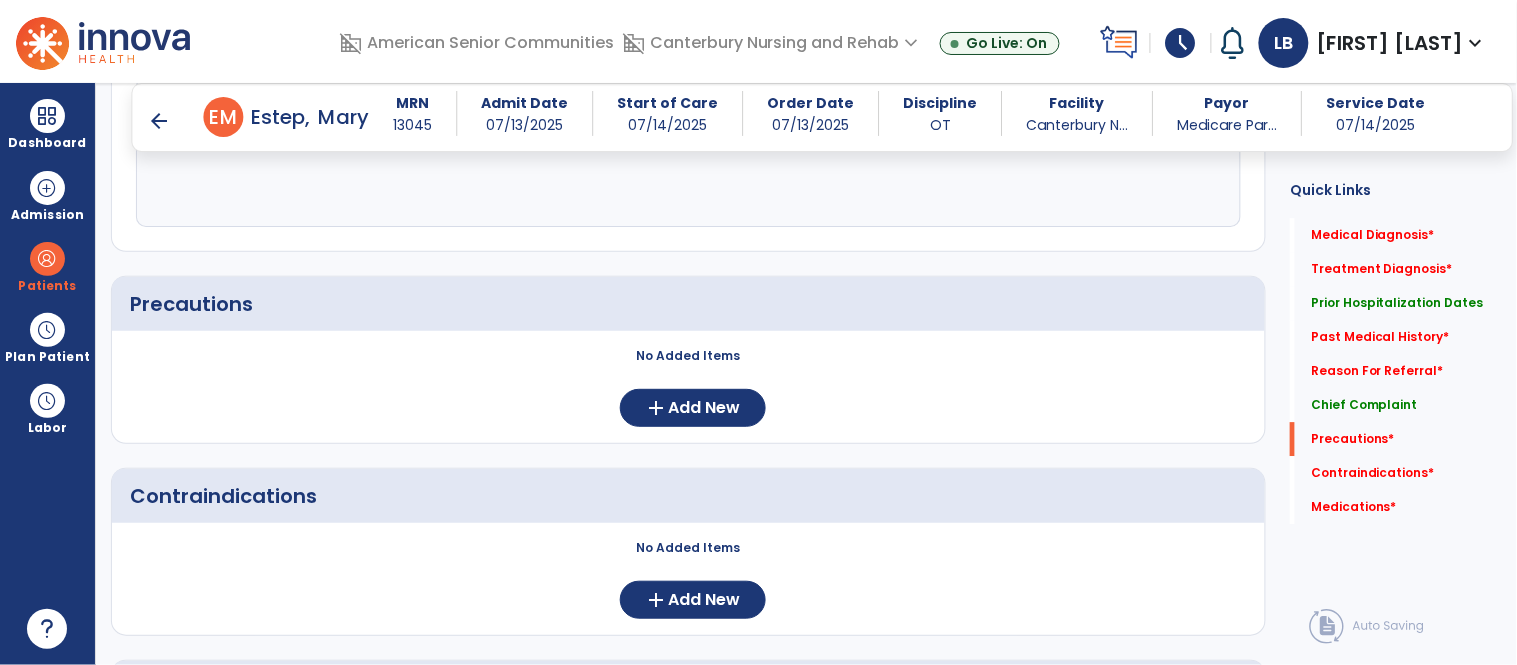 scroll, scrollTop: 1381, scrollLeft: 0, axis: vertical 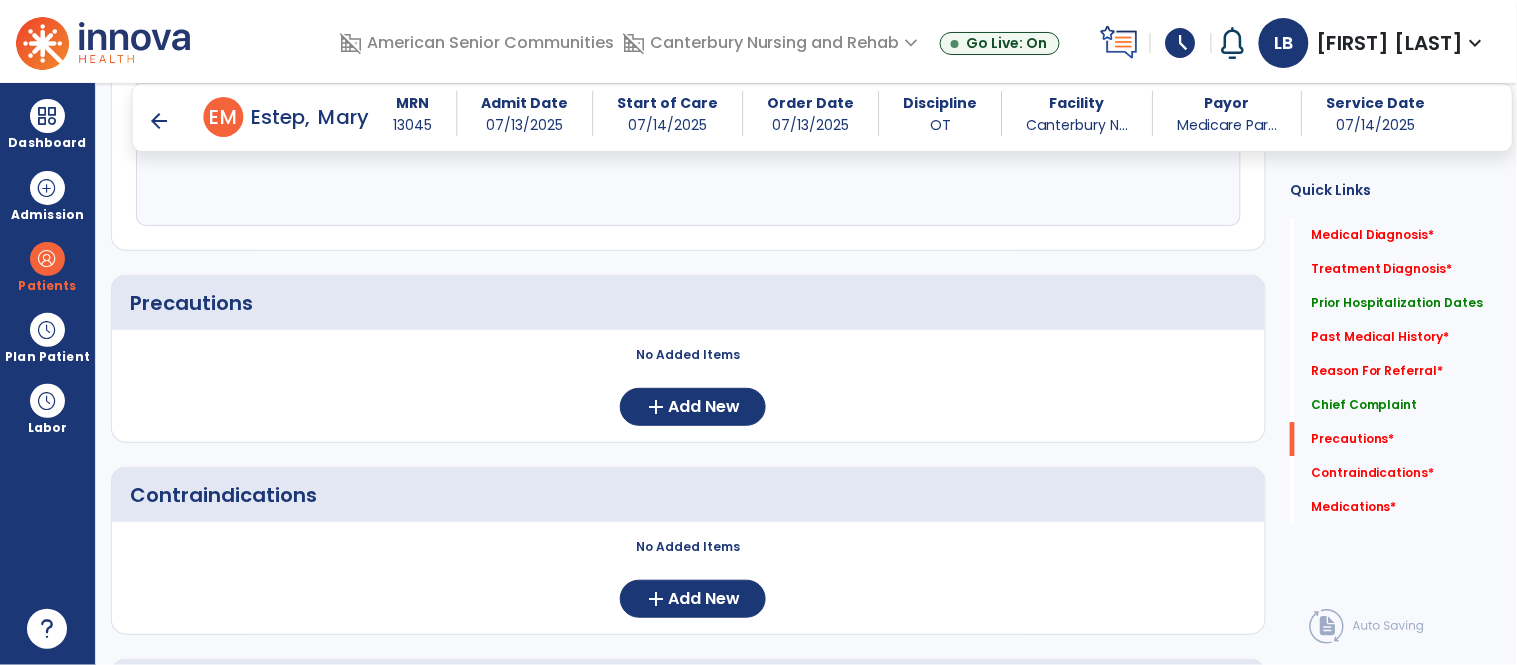type on "**********" 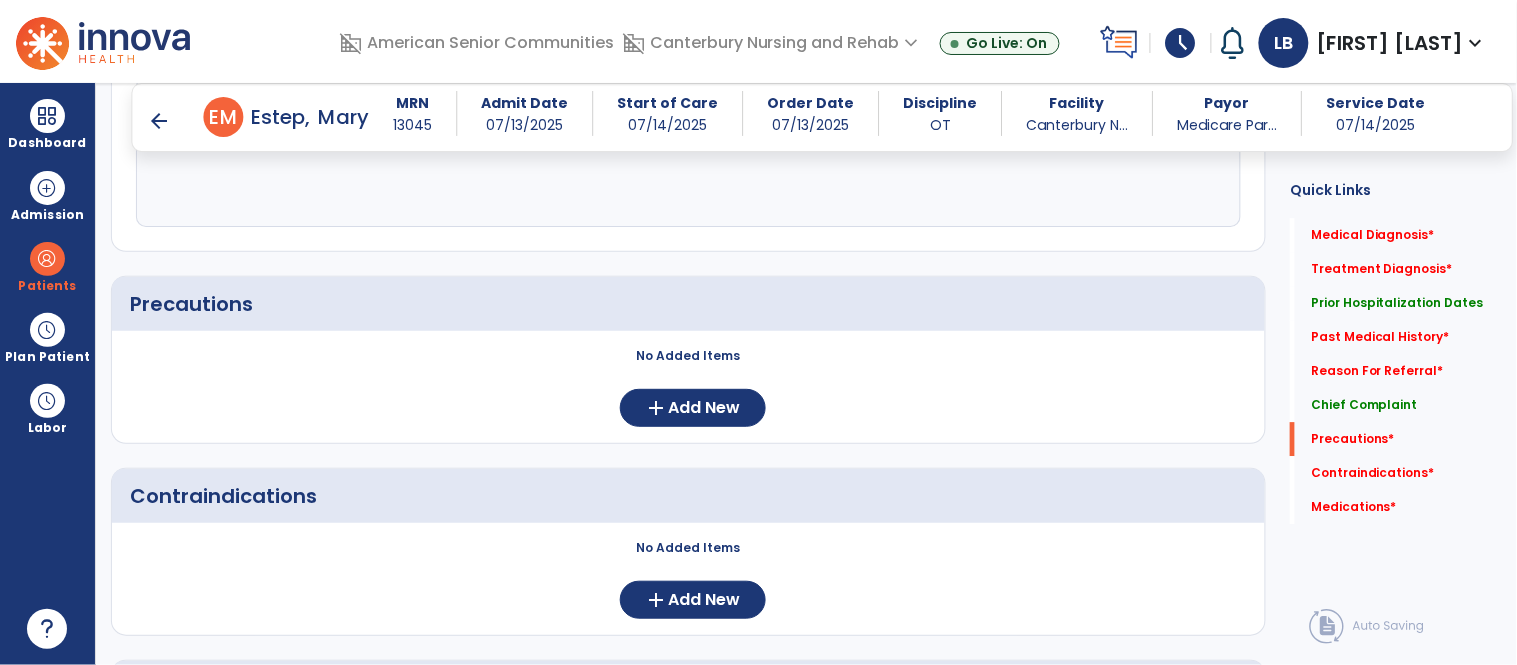 scroll, scrollTop: 1418, scrollLeft: 0, axis: vertical 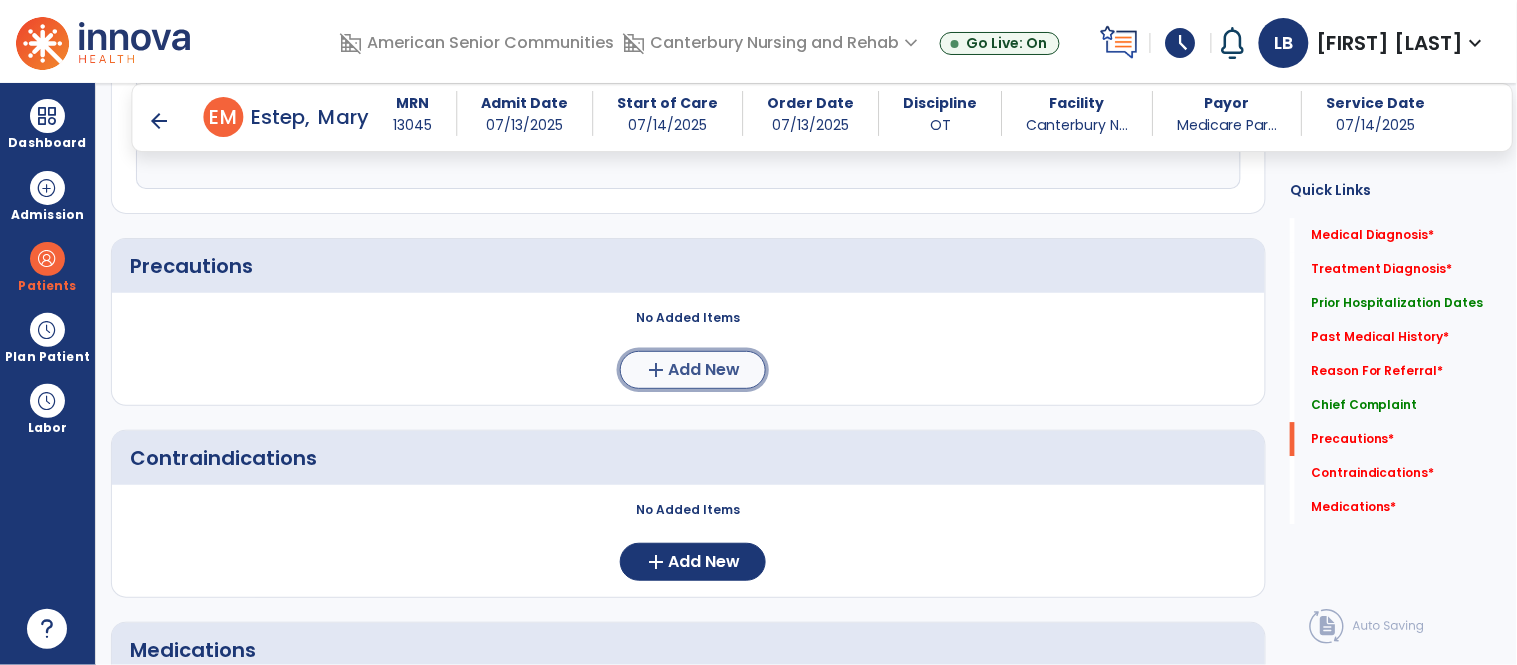click on "Add New" 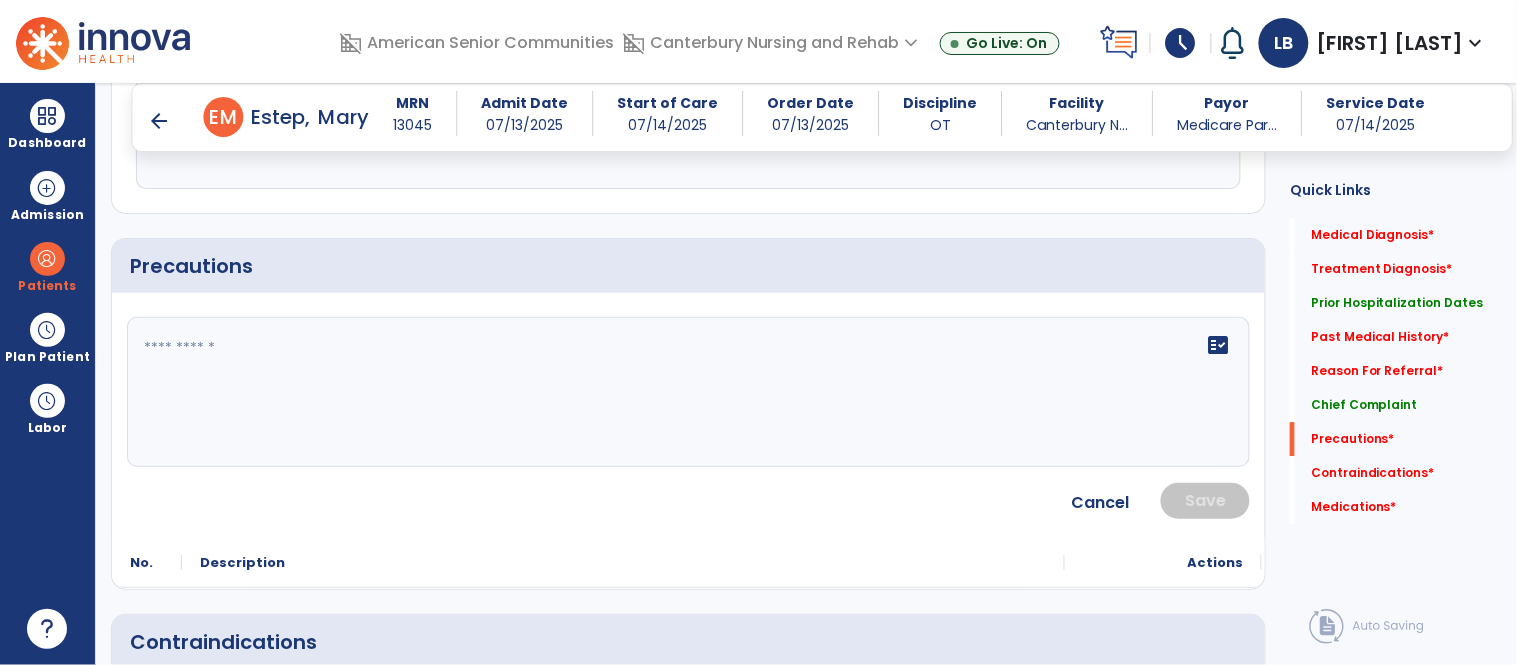 click 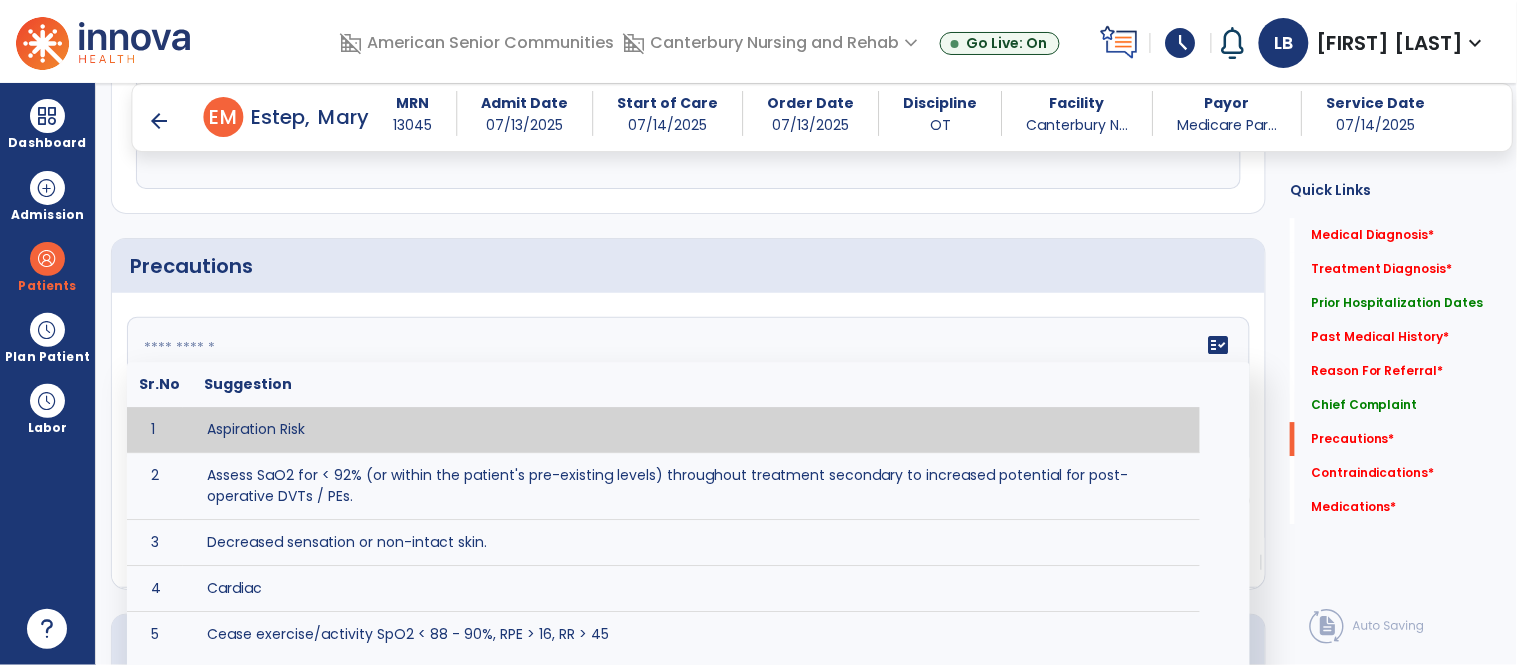 click 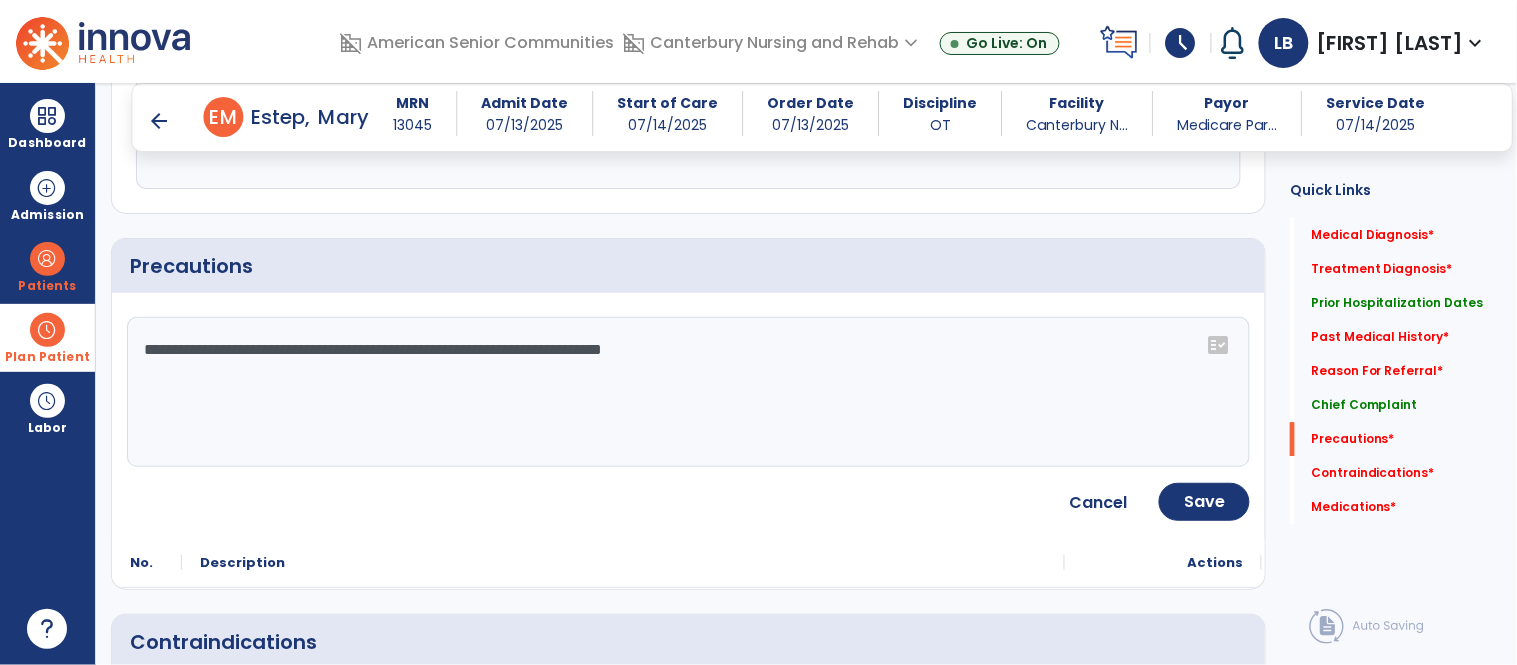 drag, startPoint x: 756, startPoint y: 364, endPoint x: 76, endPoint y: 363, distance: 680.00073 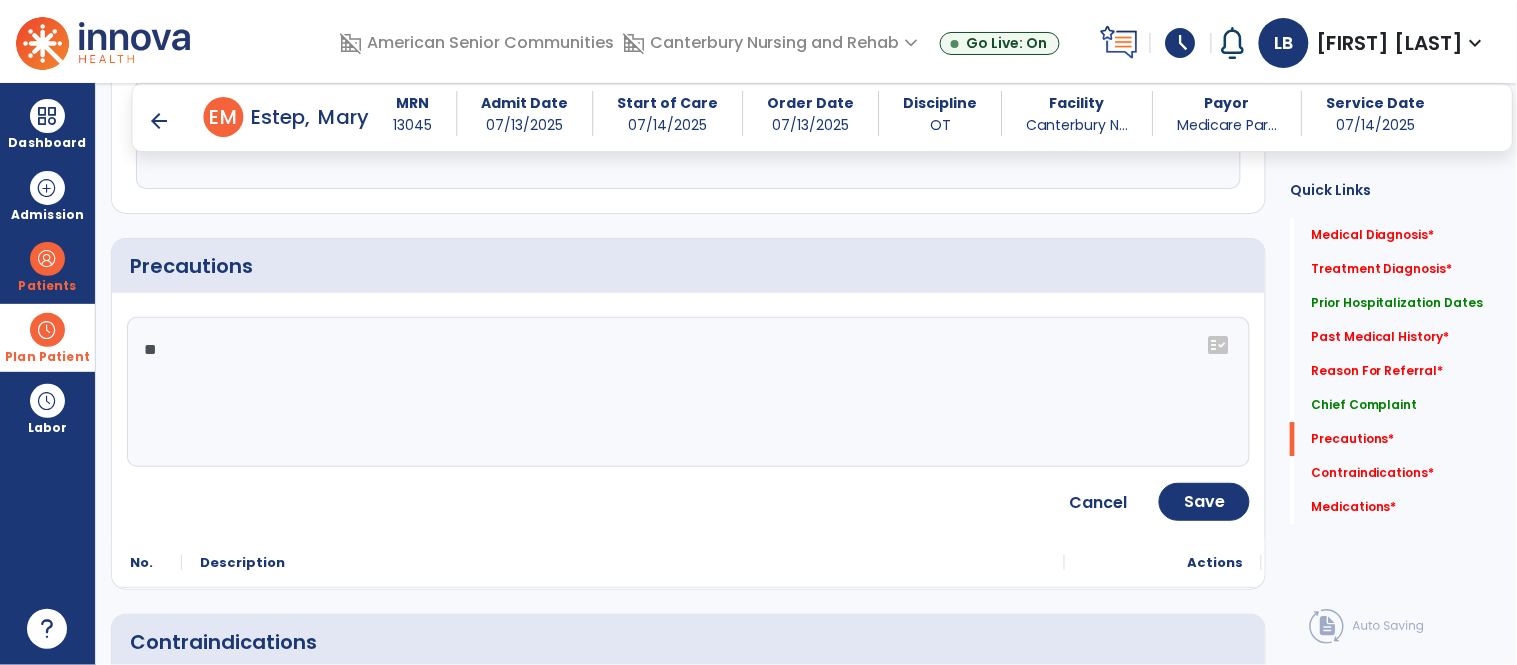 type on "*" 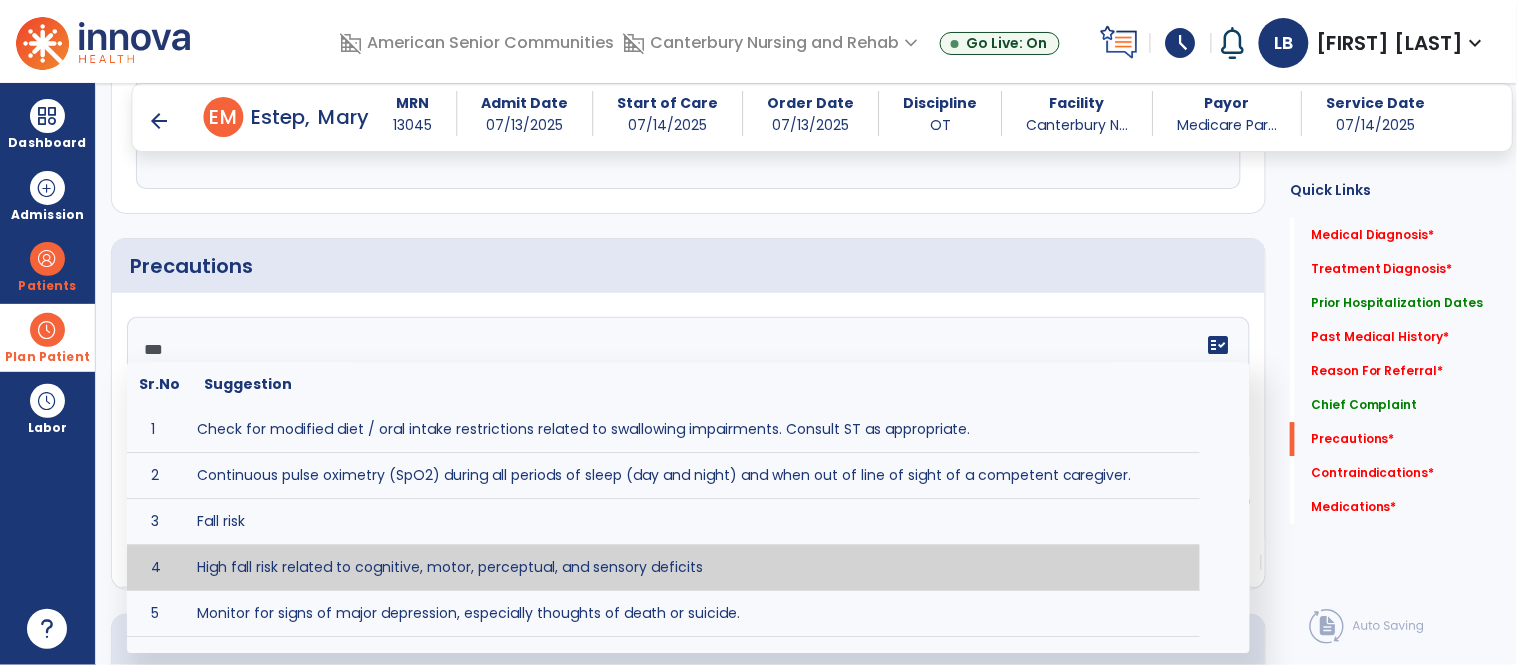 scroll, scrollTop: 0, scrollLeft: 0, axis: both 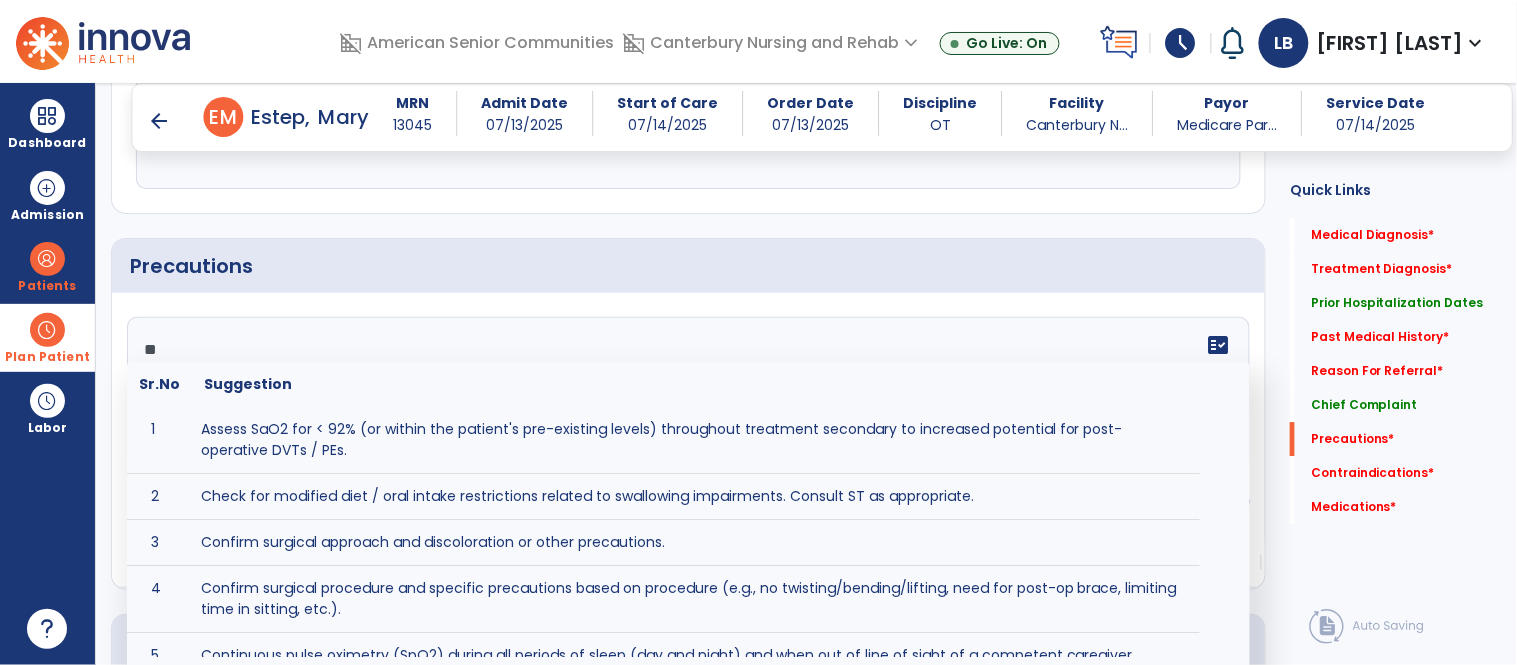 type on "*" 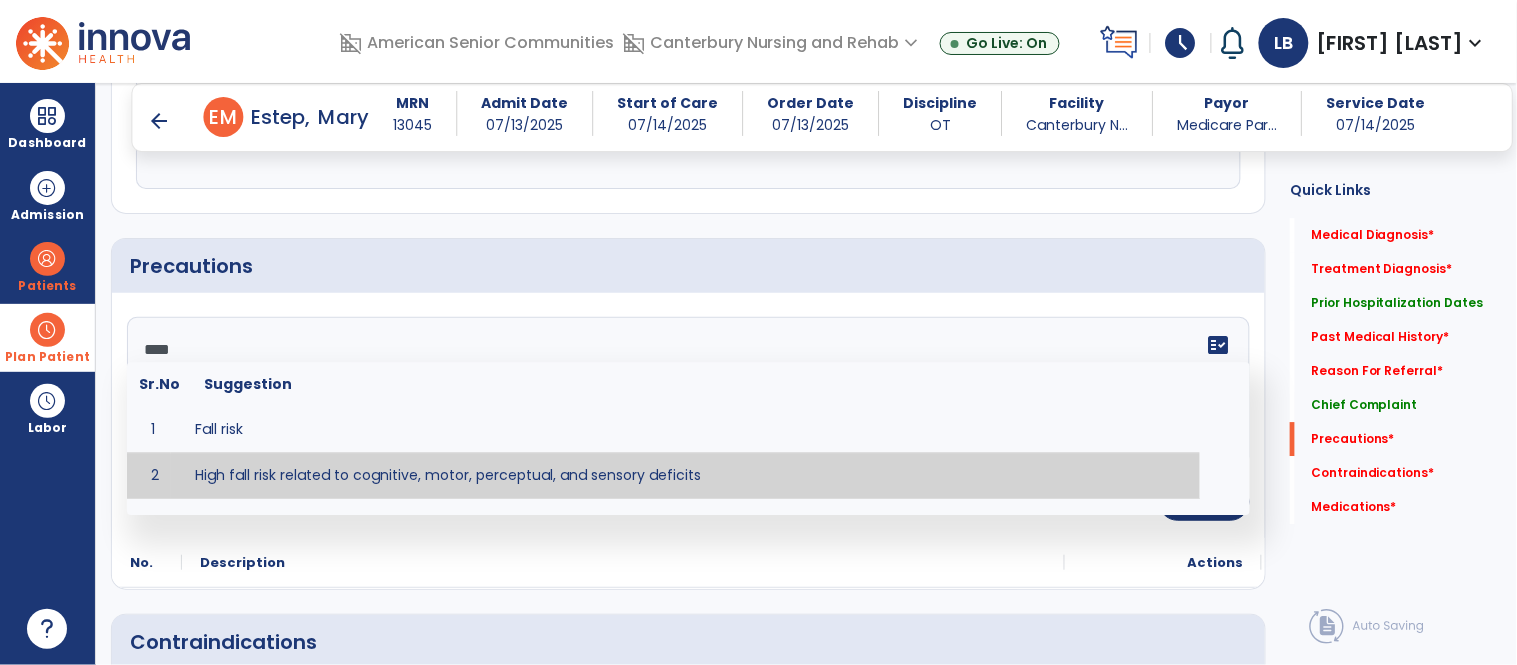 scroll, scrollTop: 0, scrollLeft: 0, axis: both 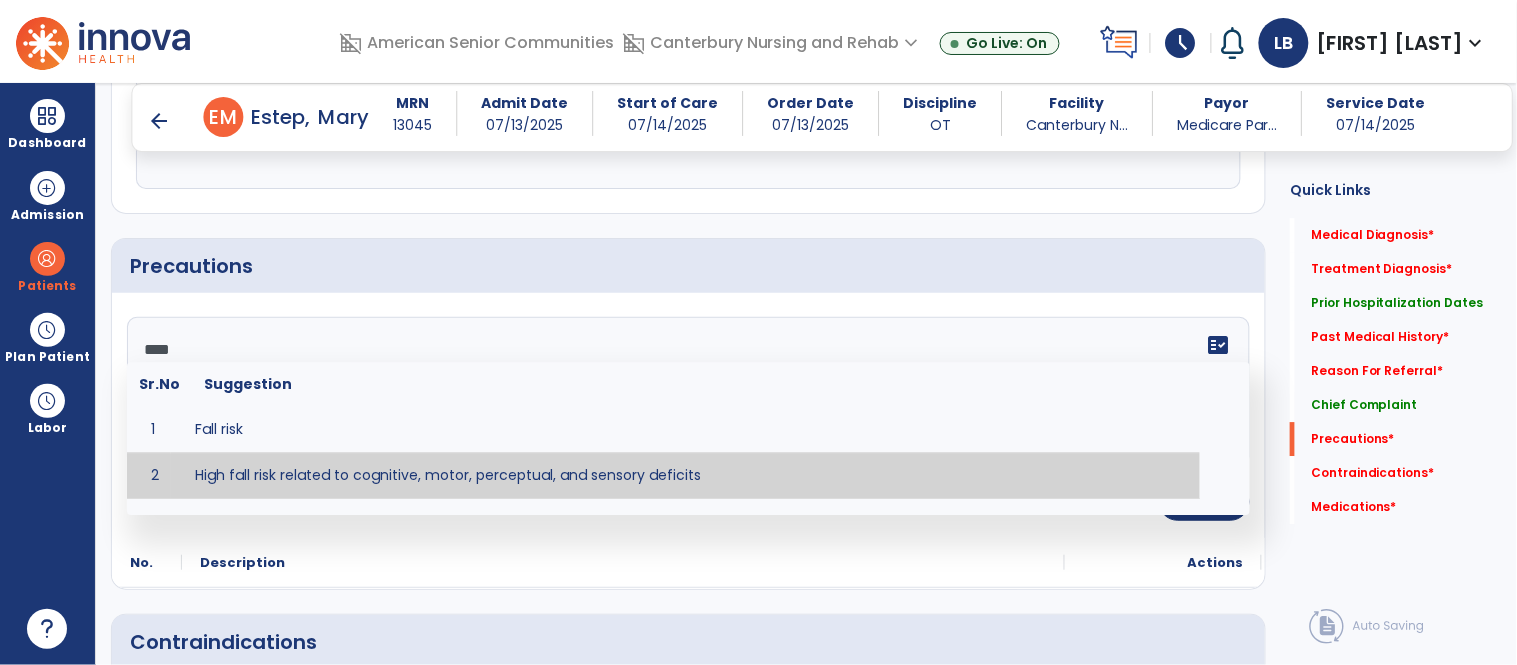 type on "**********" 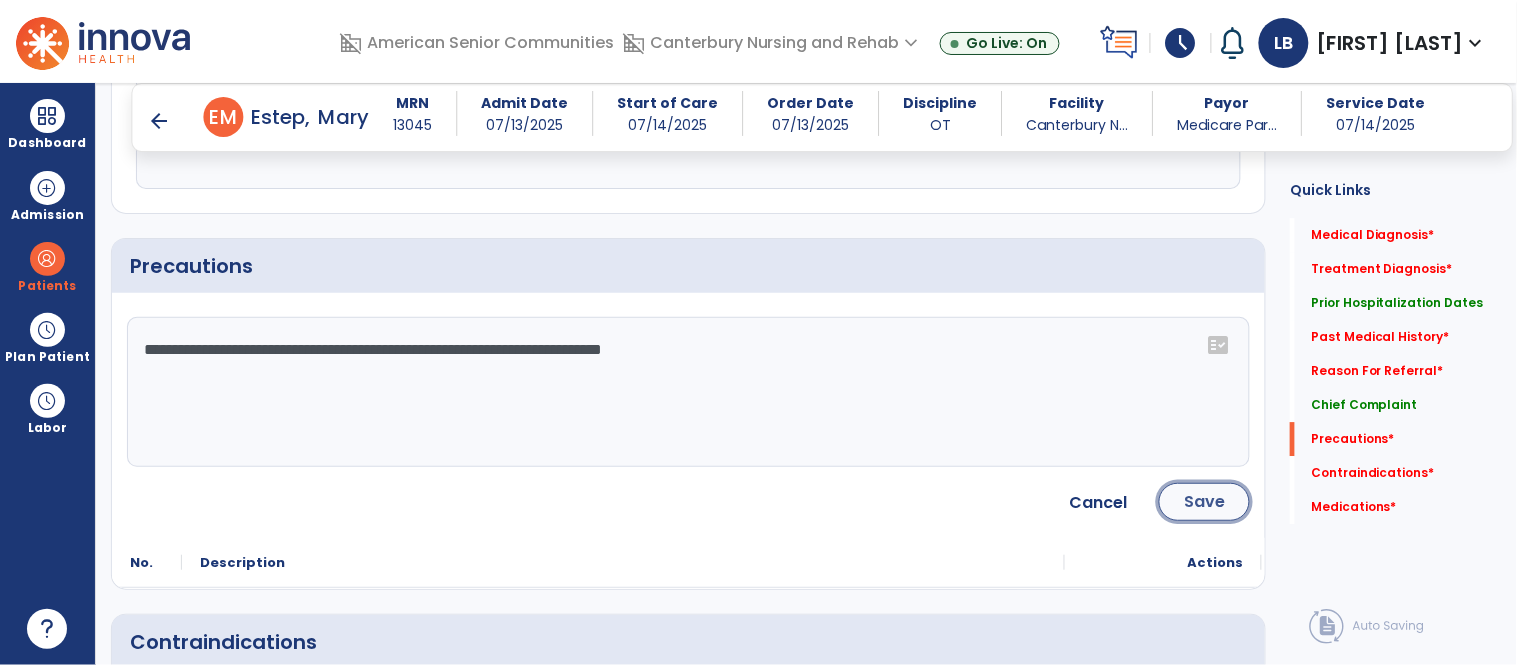 click on "Save" 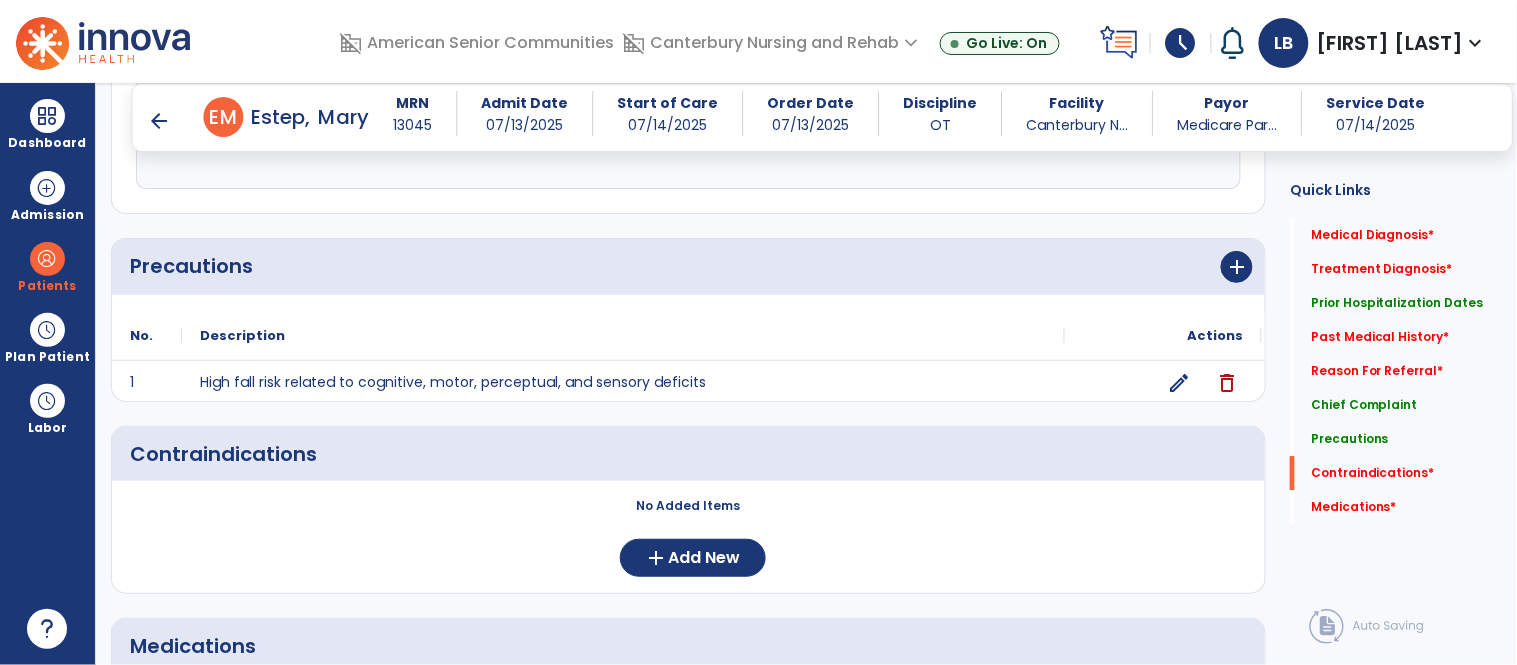 scroll, scrollTop: 1612, scrollLeft: 0, axis: vertical 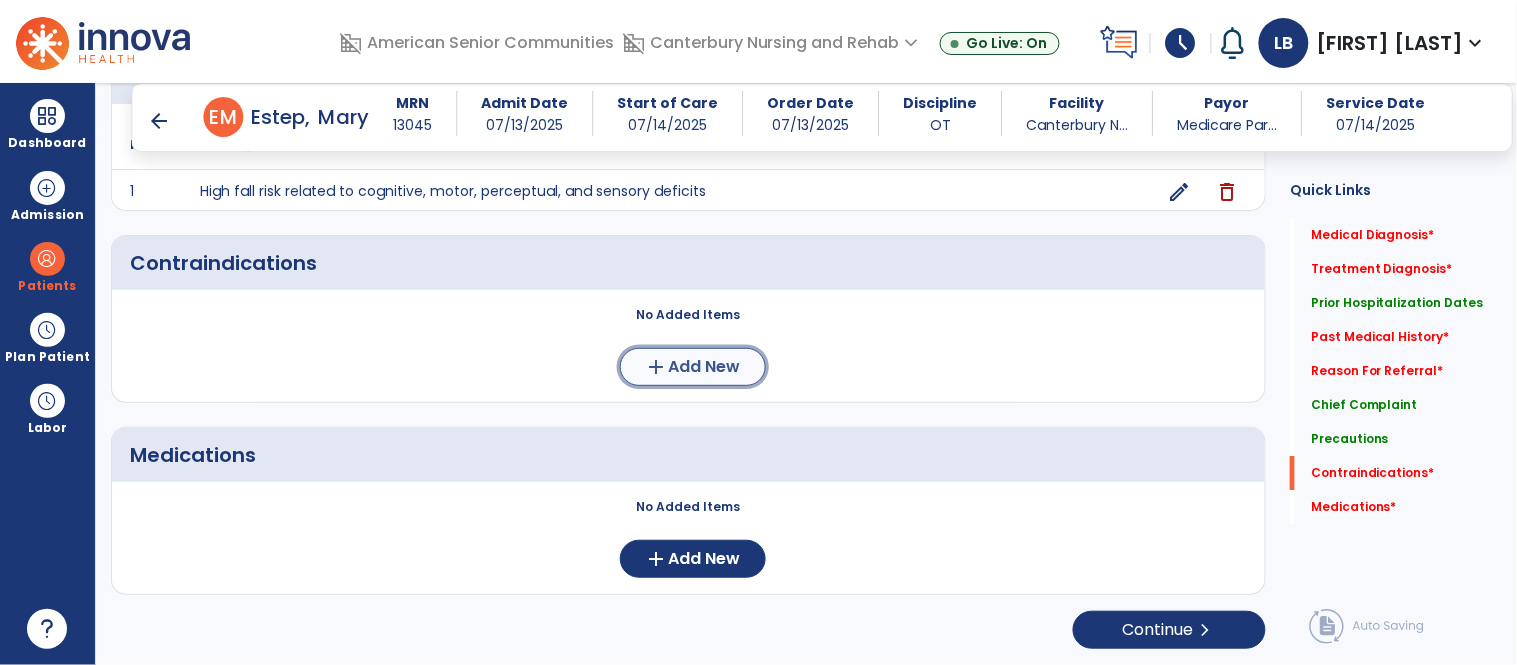click on "add" 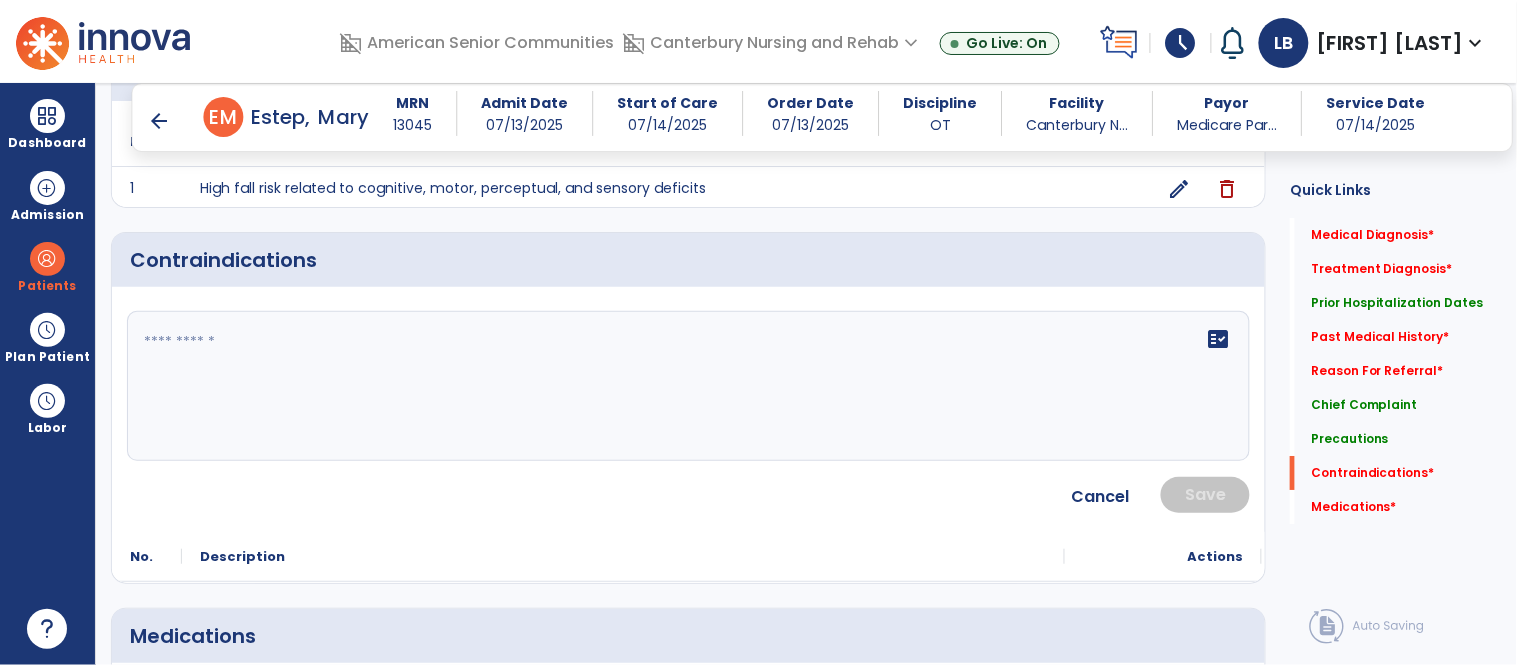 click on "fact_check" 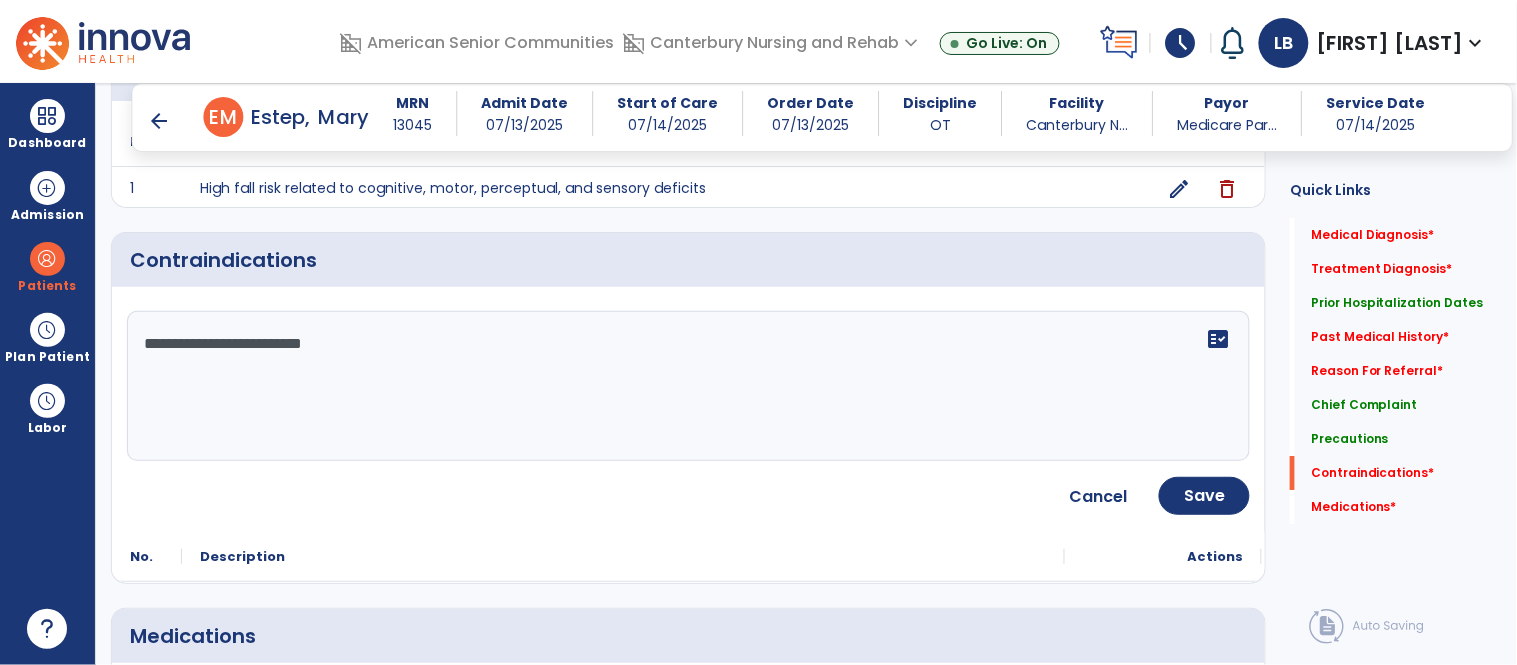type on "**********" 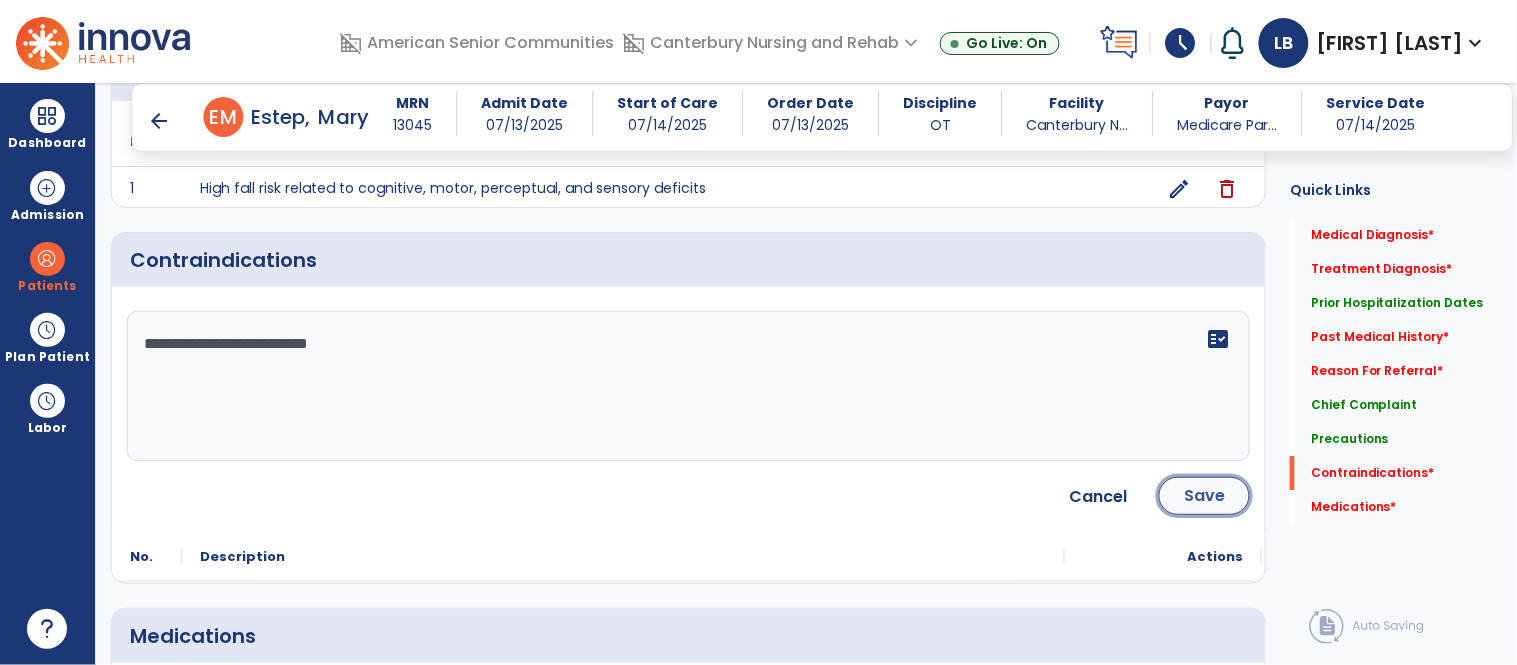 click on "Save" 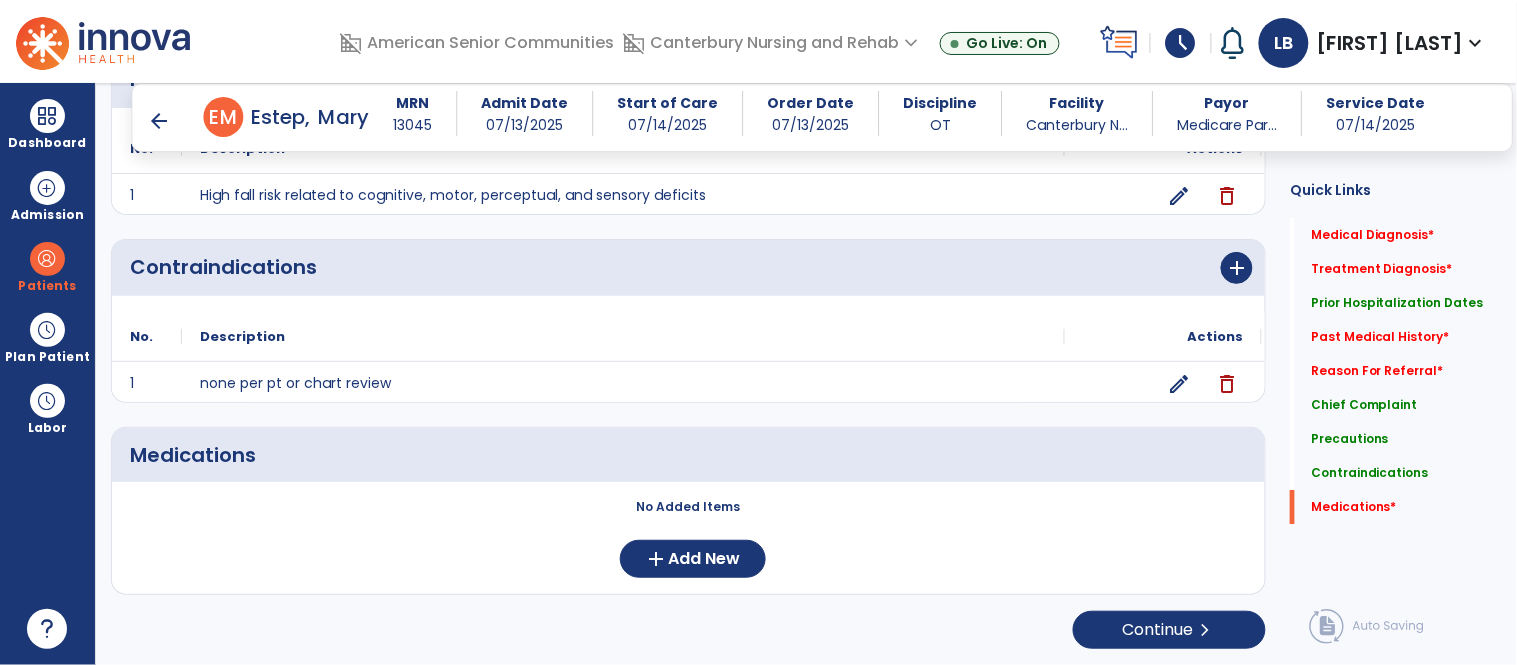 scroll, scrollTop: 1607, scrollLeft: 0, axis: vertical 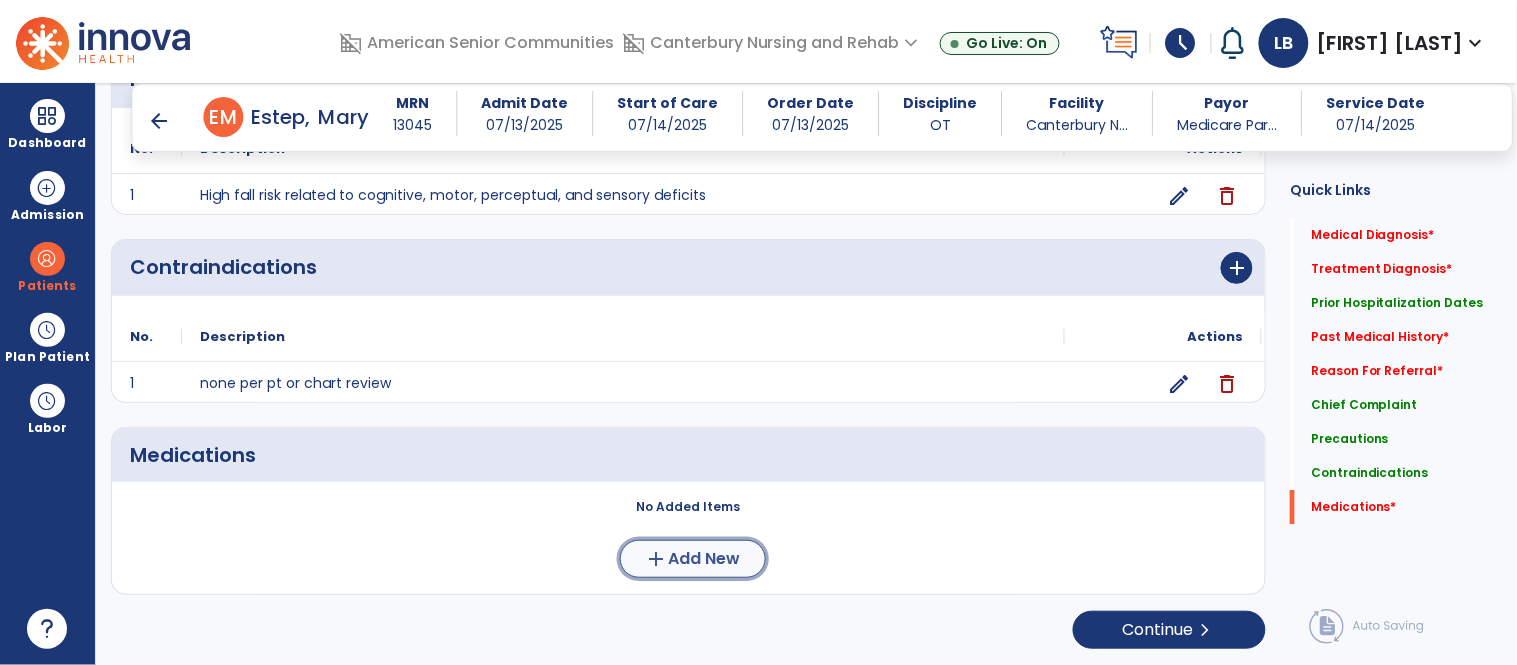 click on "add  Add New" 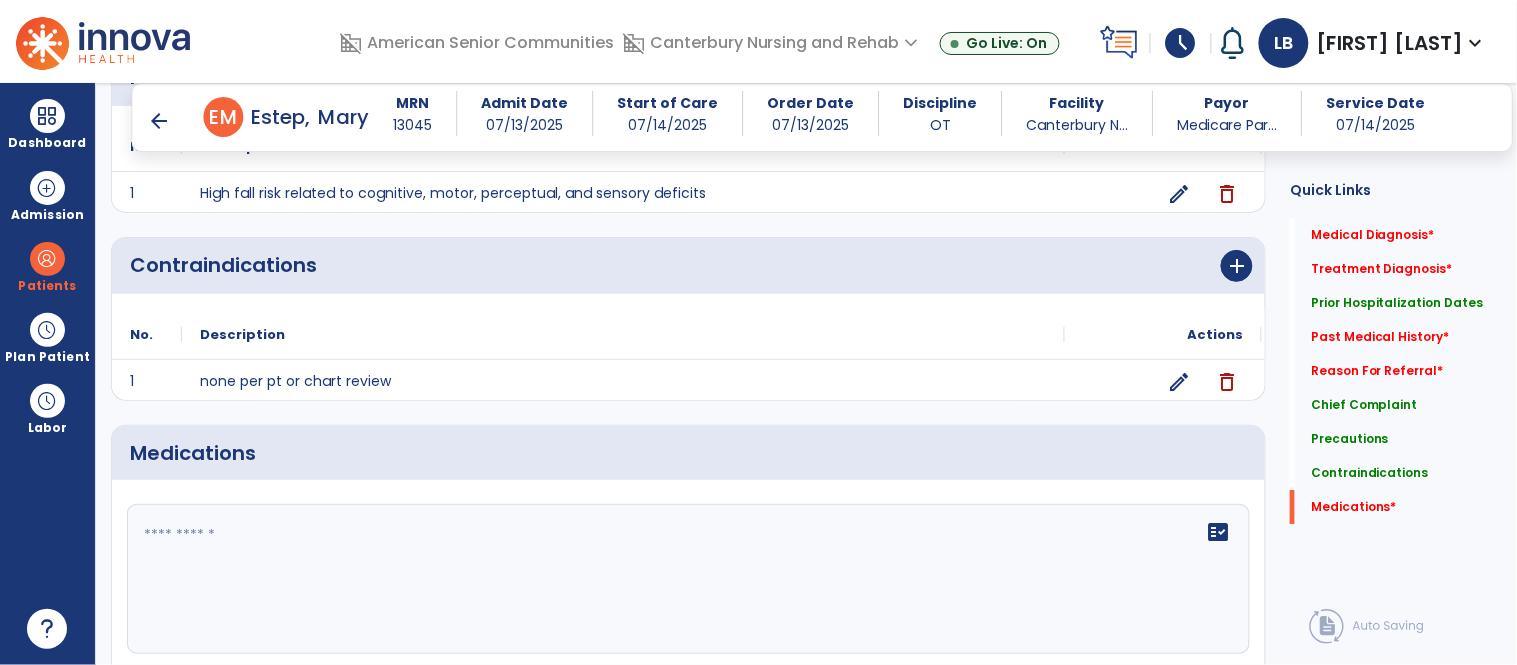 click on "fact_check" 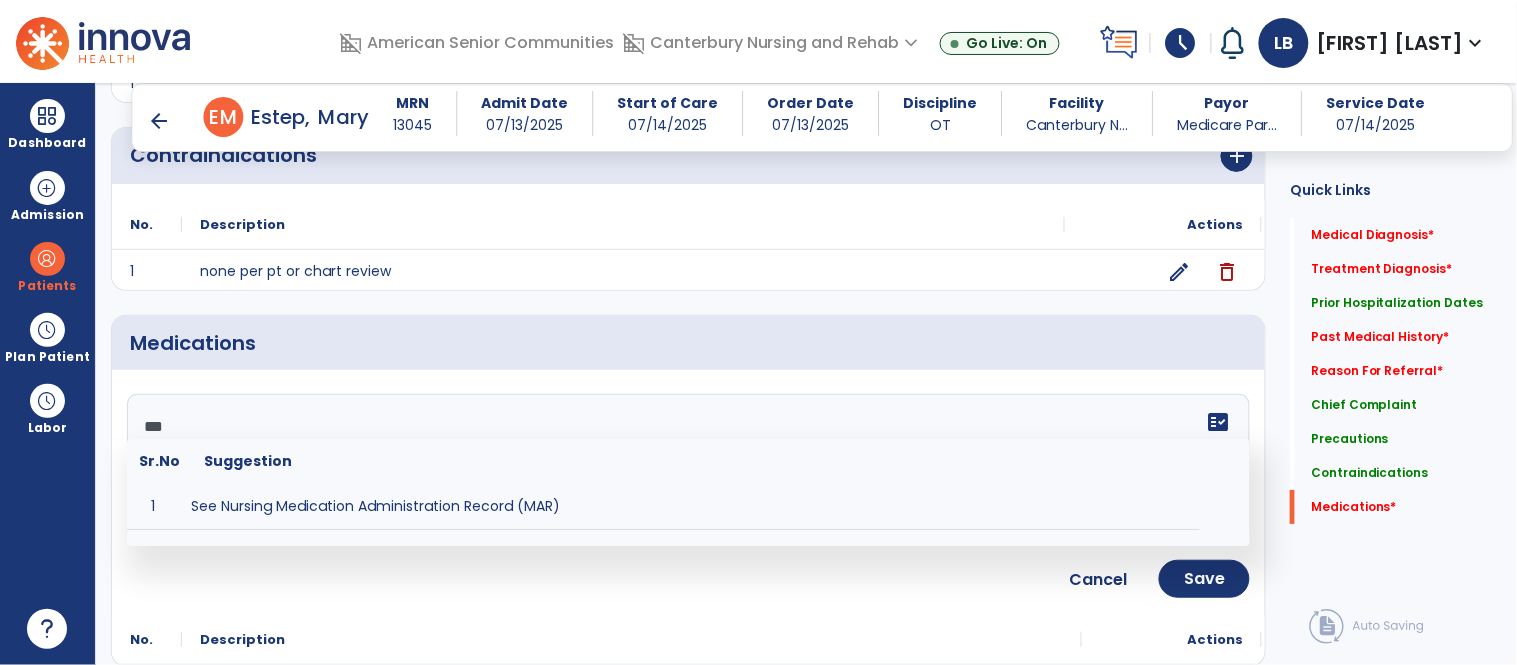 scroll, scrollTop: 1720, scrollLeft: 0, axis: vertical 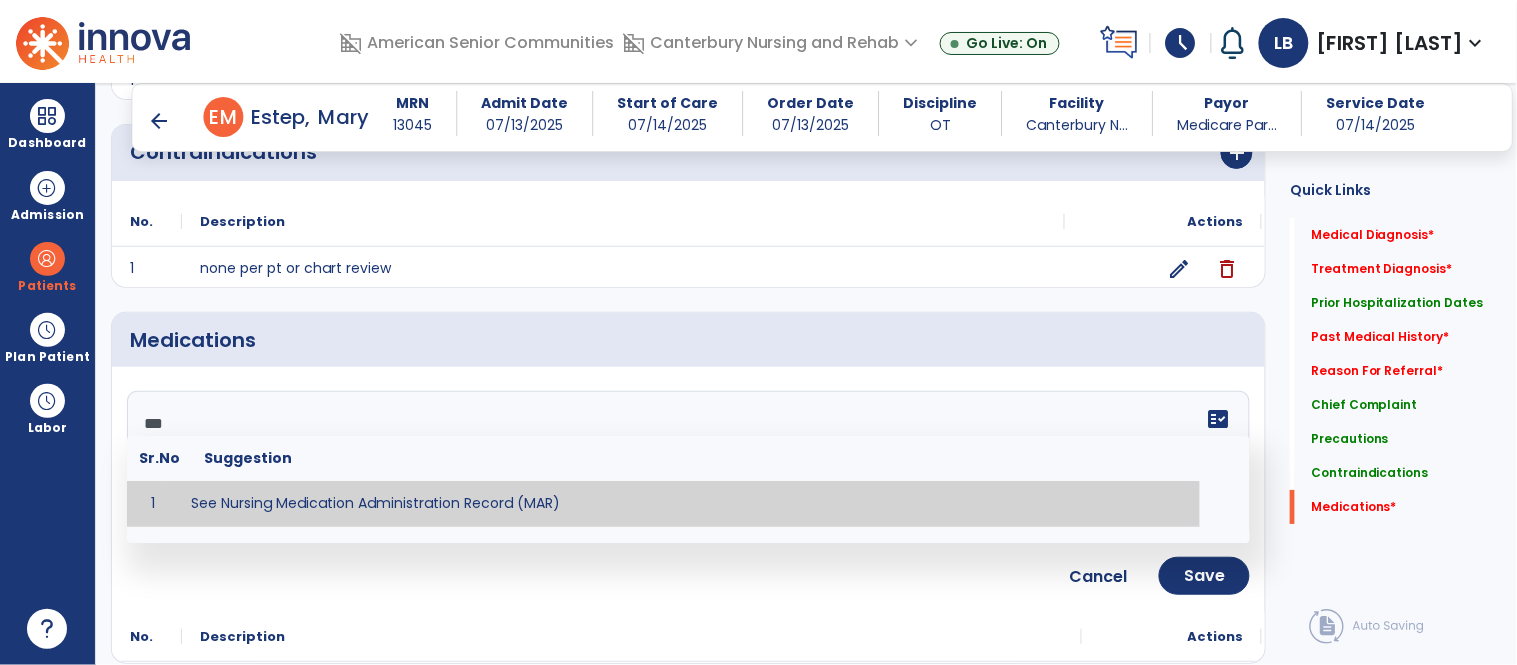 type on "**********" 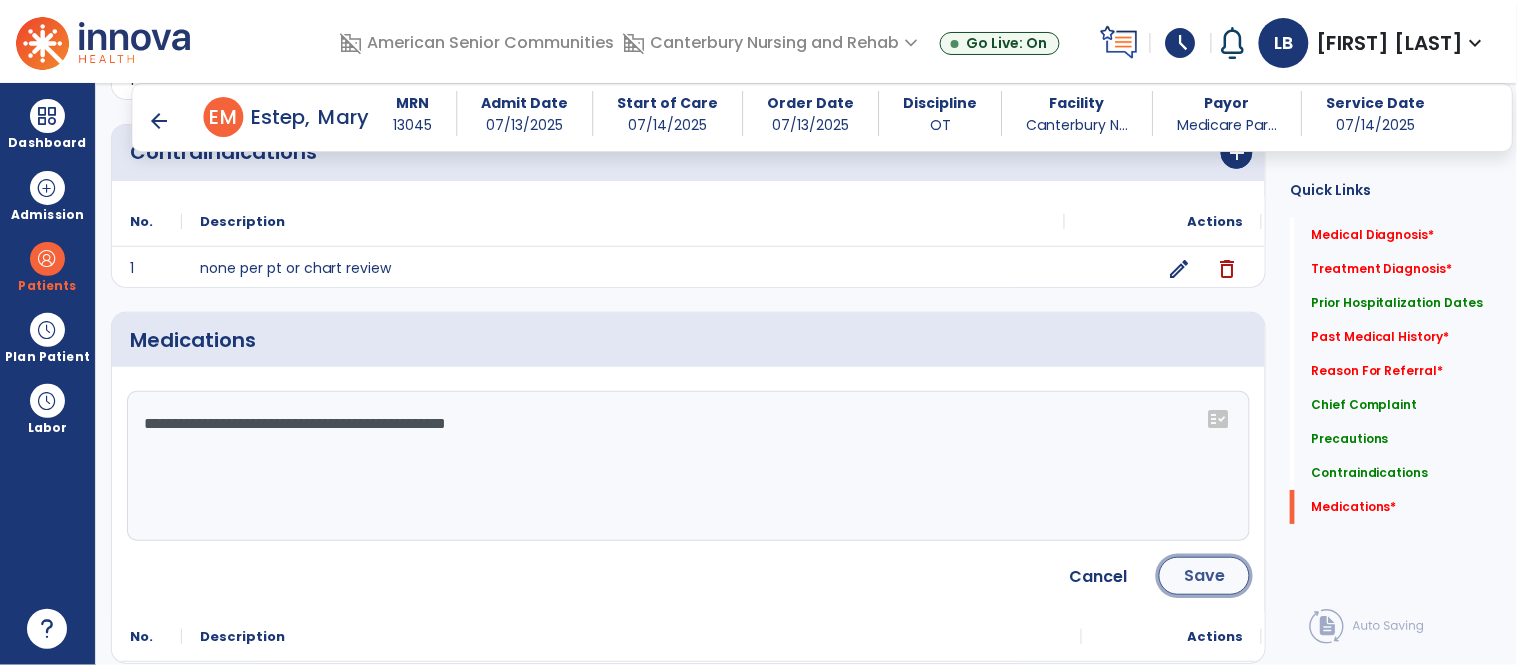 click on "Save" 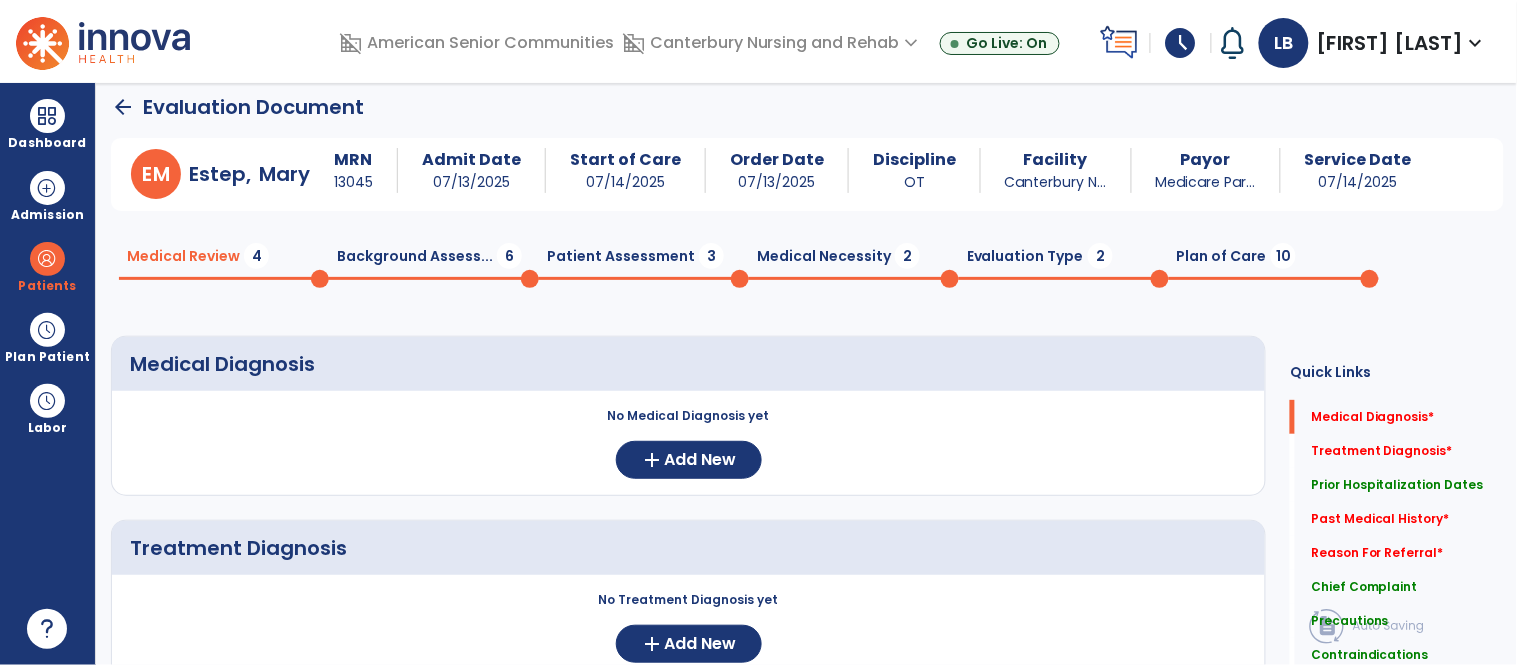 scroll, scrollTop: 0, scrollLeft: 0, axis: both 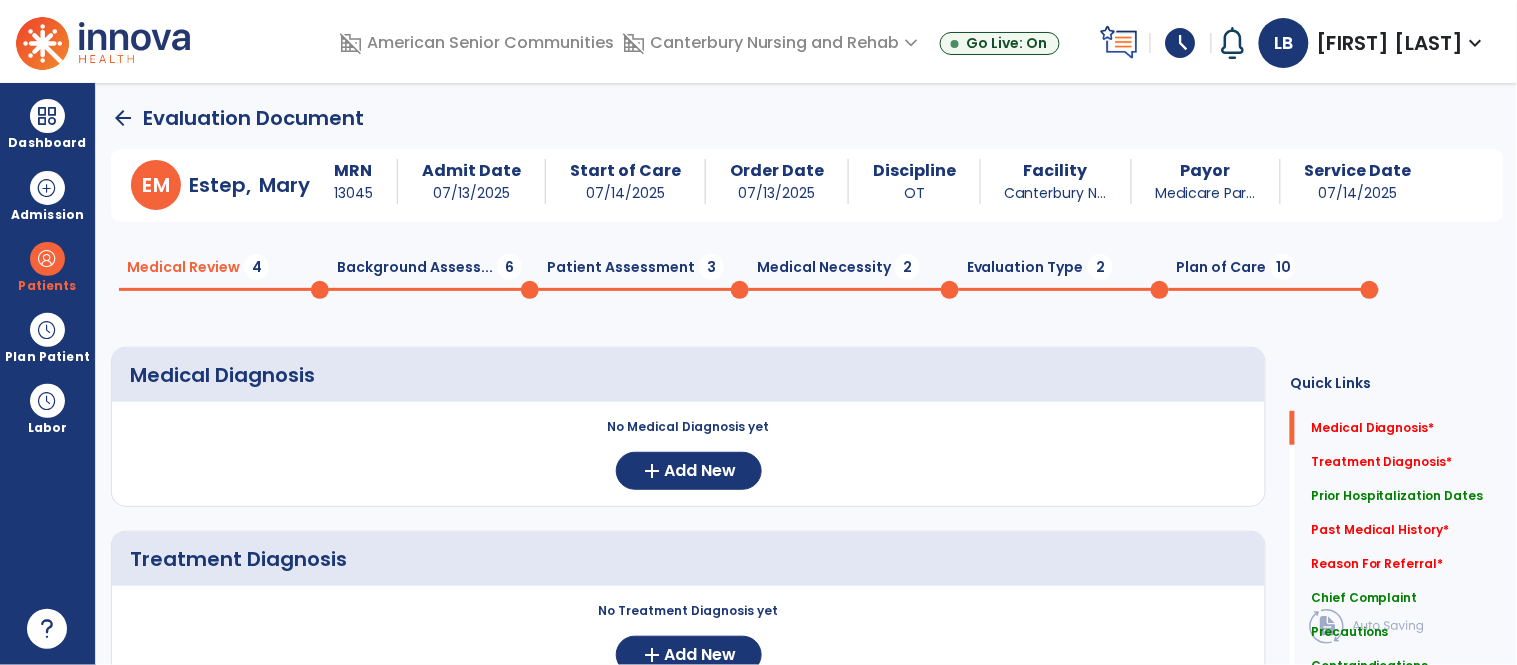 click on "Background Assess...  6" 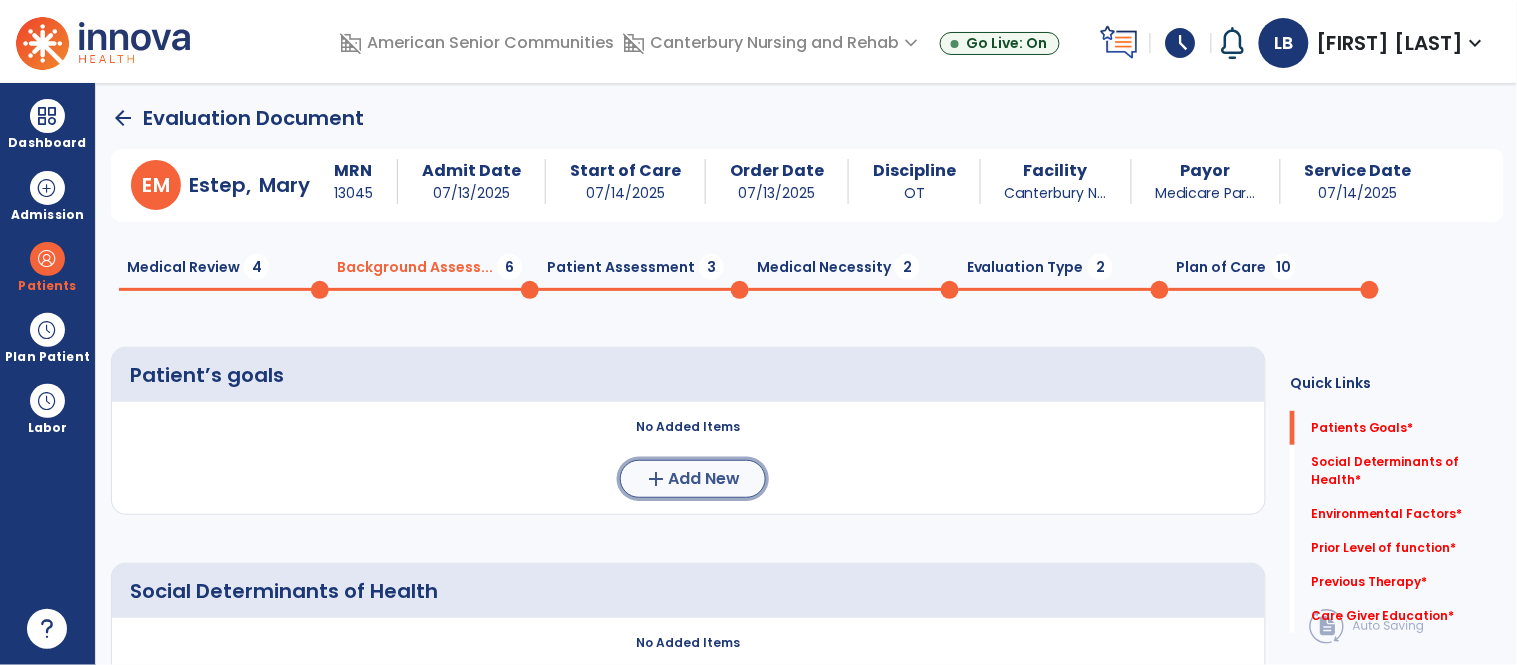 click on "Add New" 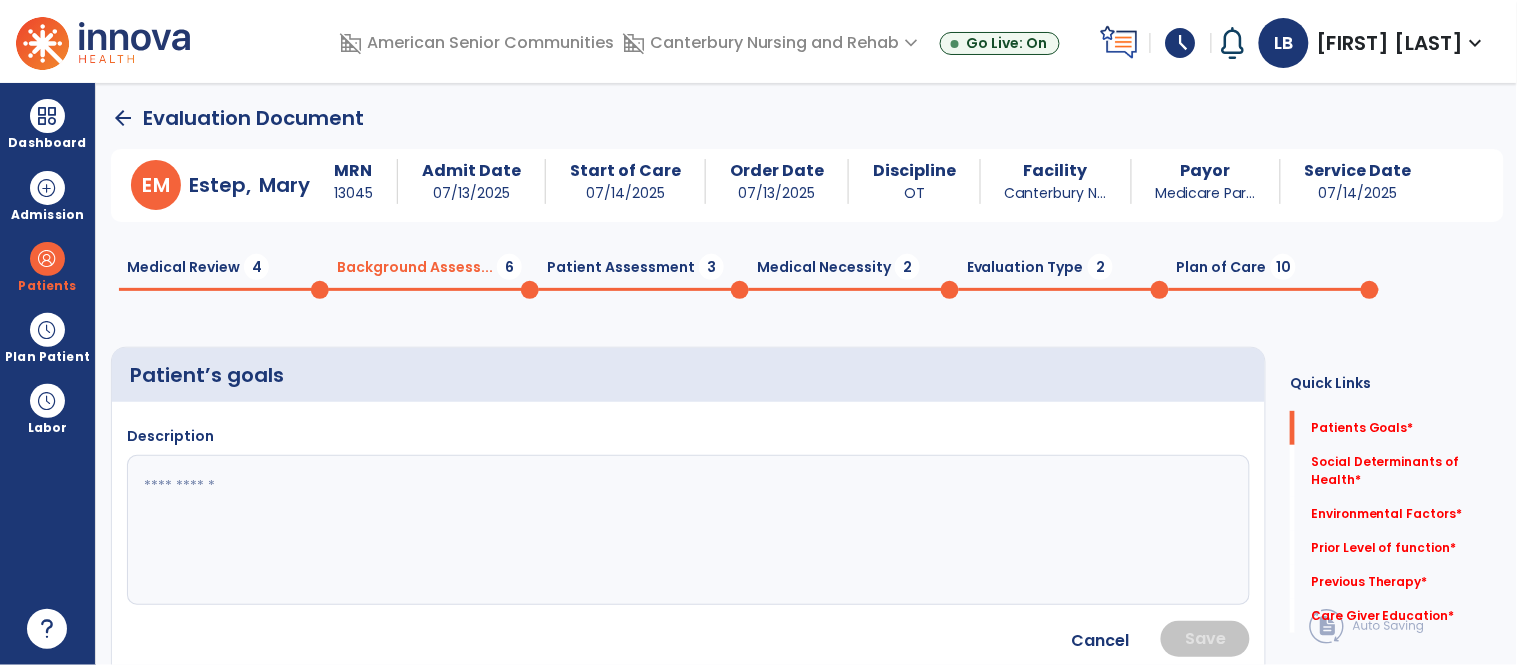 click on "Description" 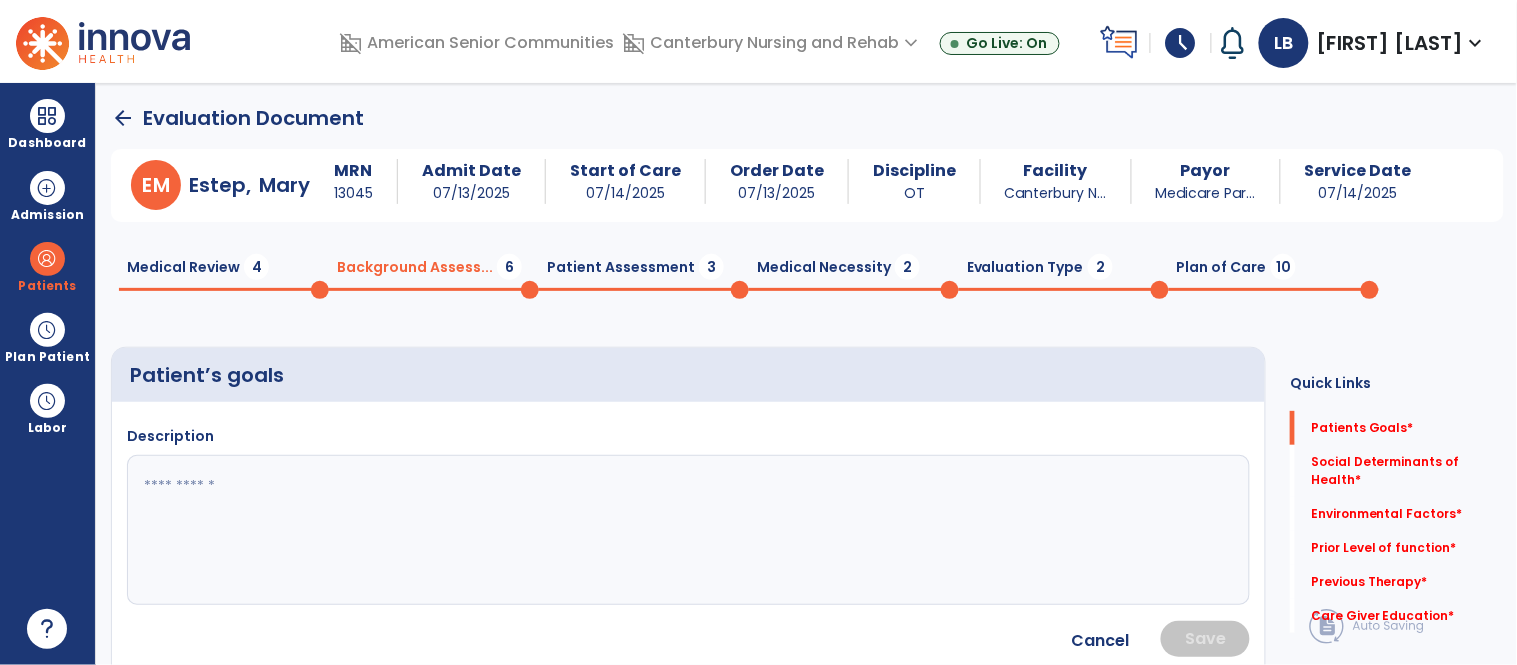 click 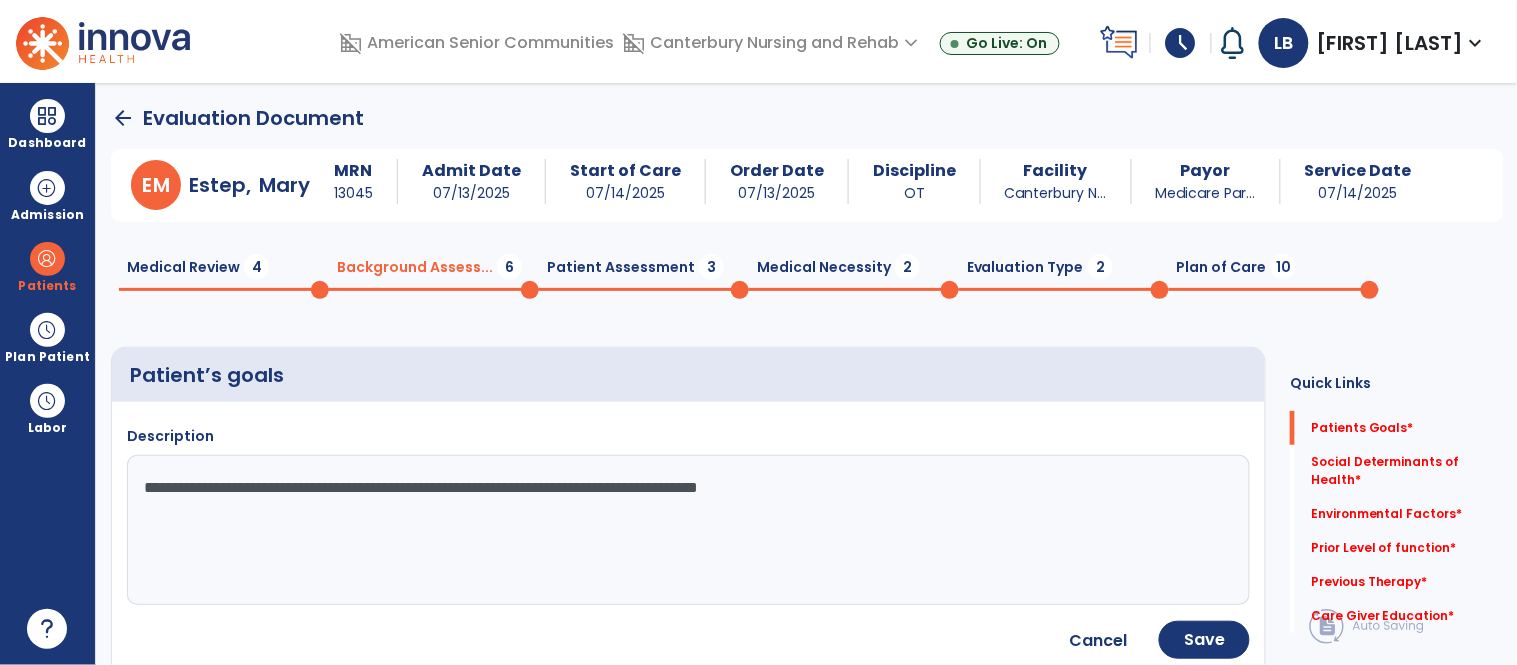 click on "**********" 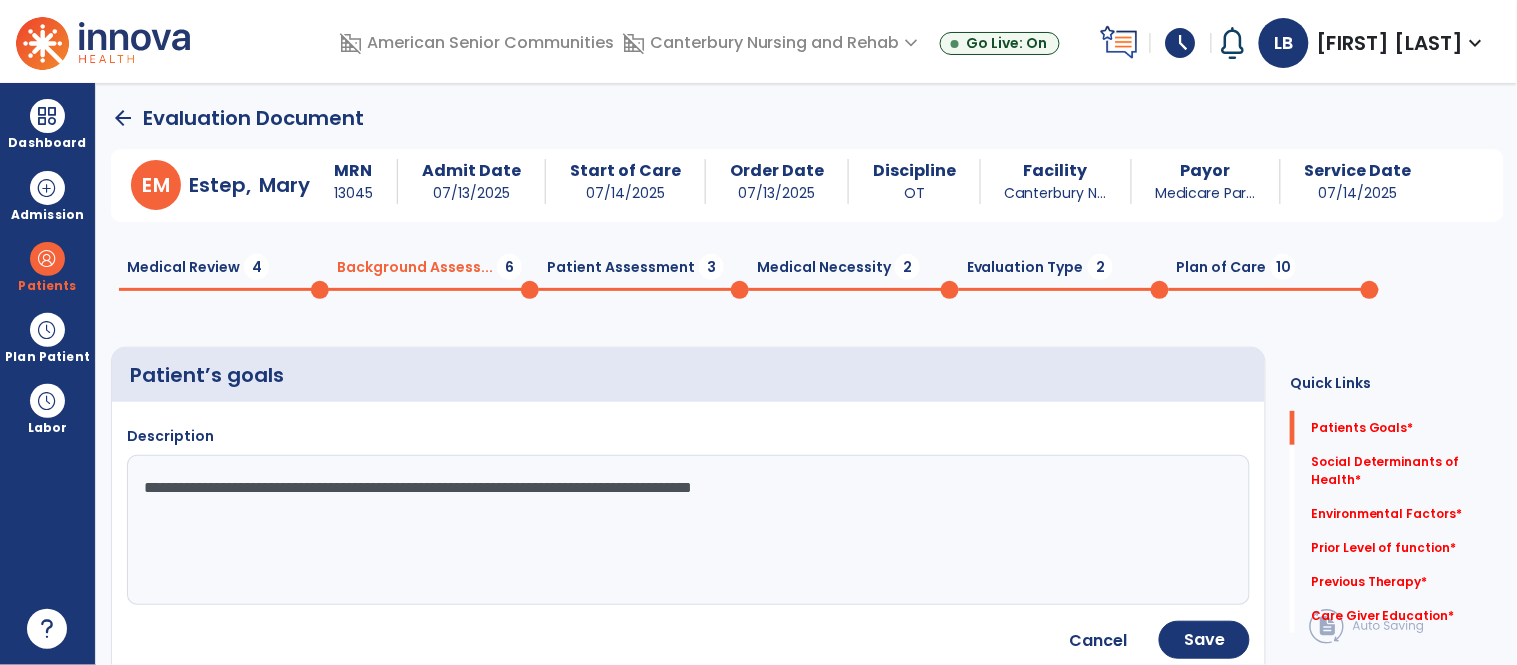 drag, startPoint x: 217, startPoint y: 490, endPoint x: 134, endPoint y: 486, distance: 83.09633 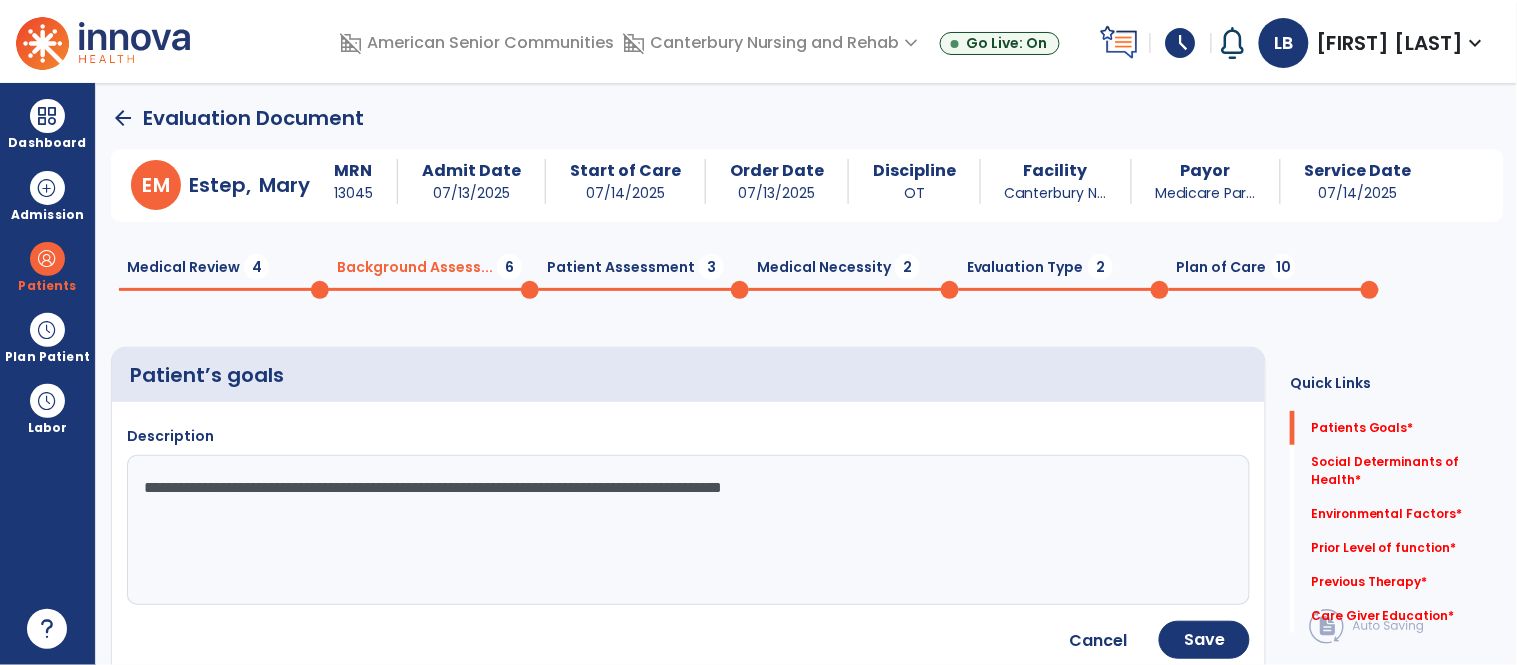 click on "**********" 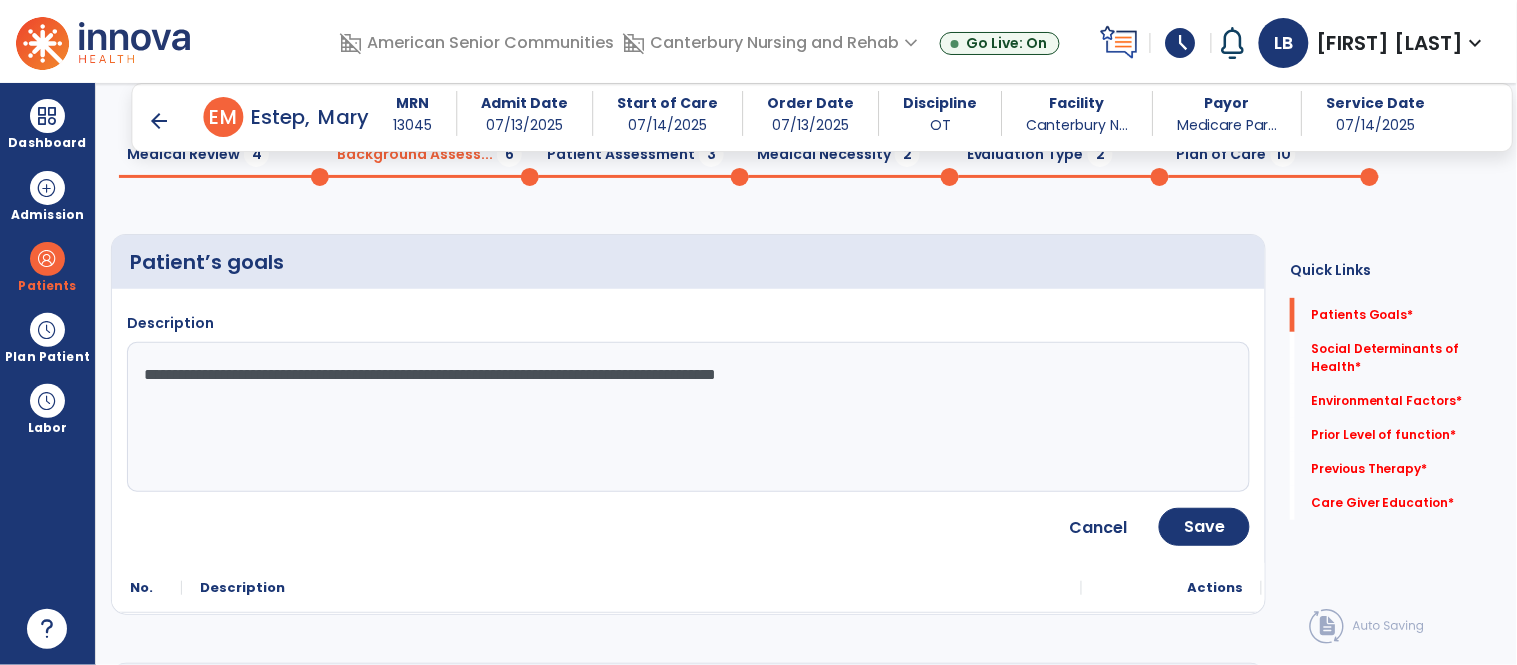 scroll, scrollTop: 95, scrollLeft: 0, axis: vertical 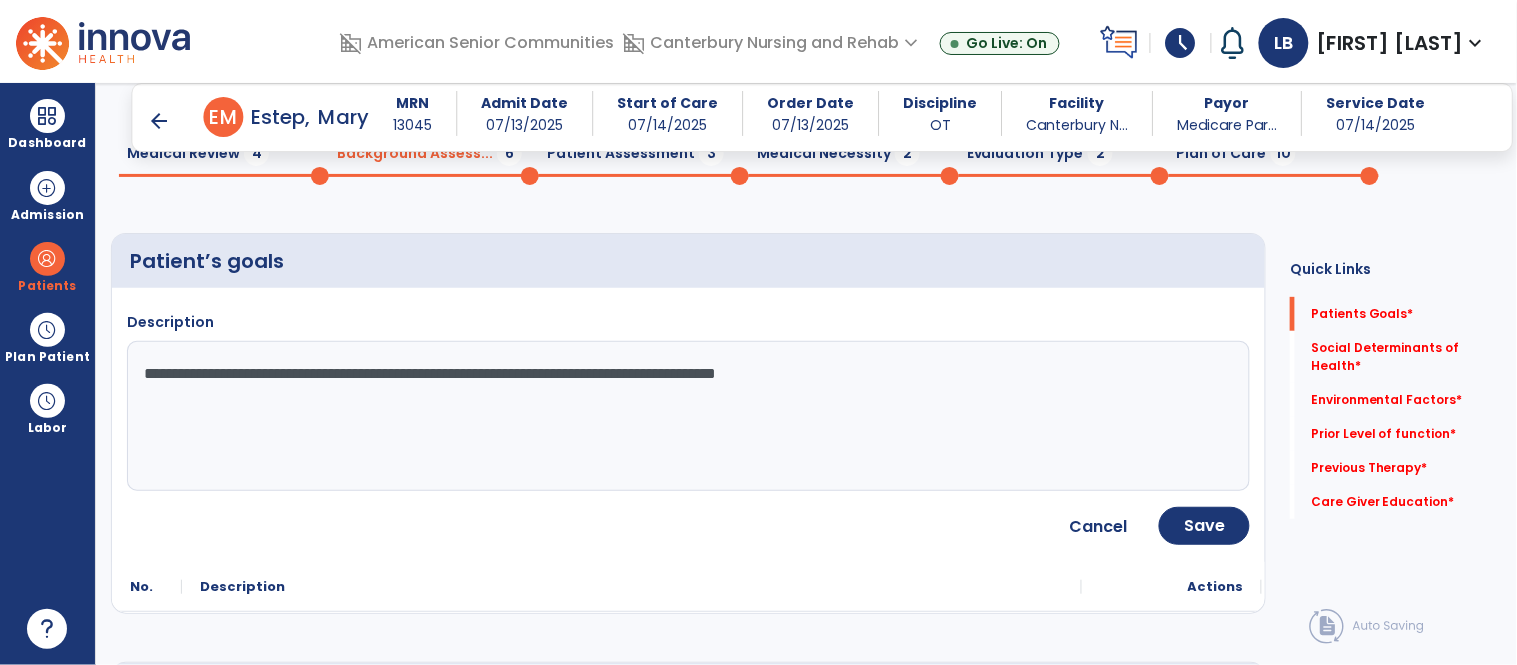 click on "**********" 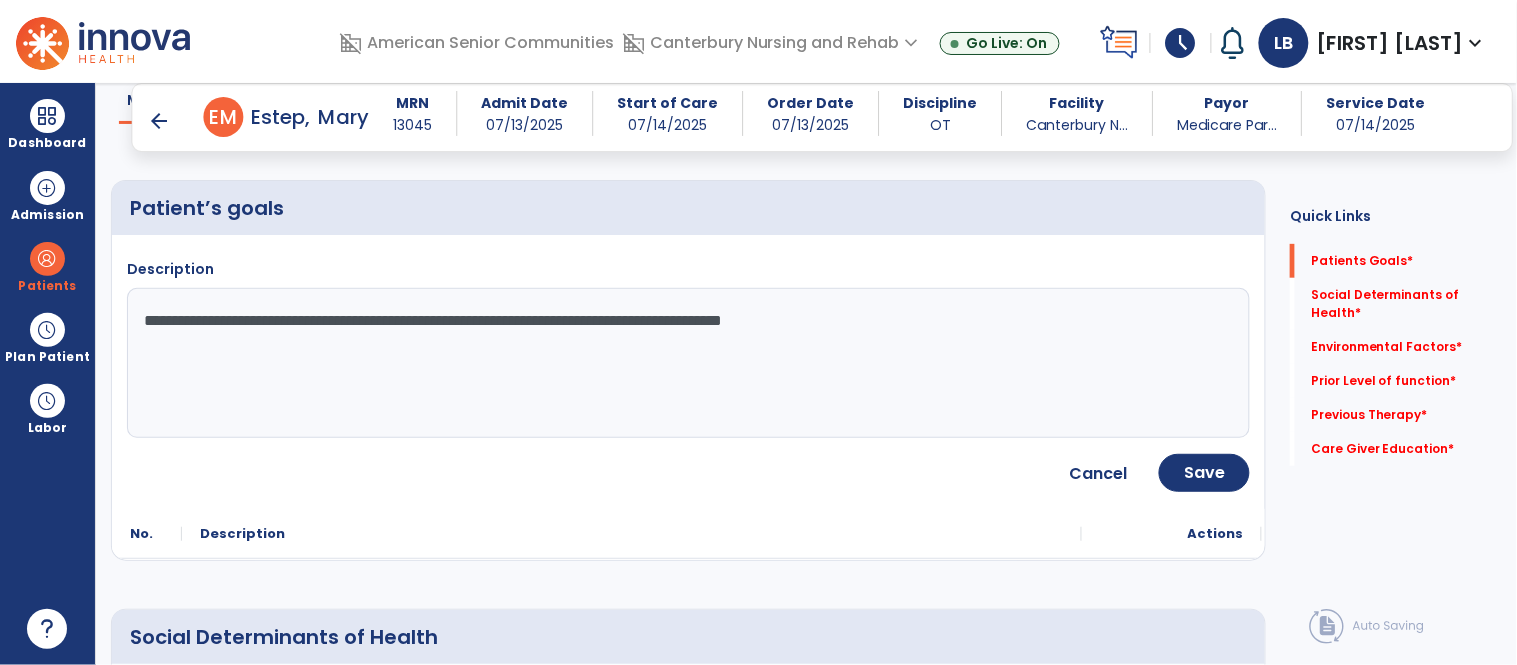 scroll, scrollTop: 147, scrollLeft: 0, axis: vertical 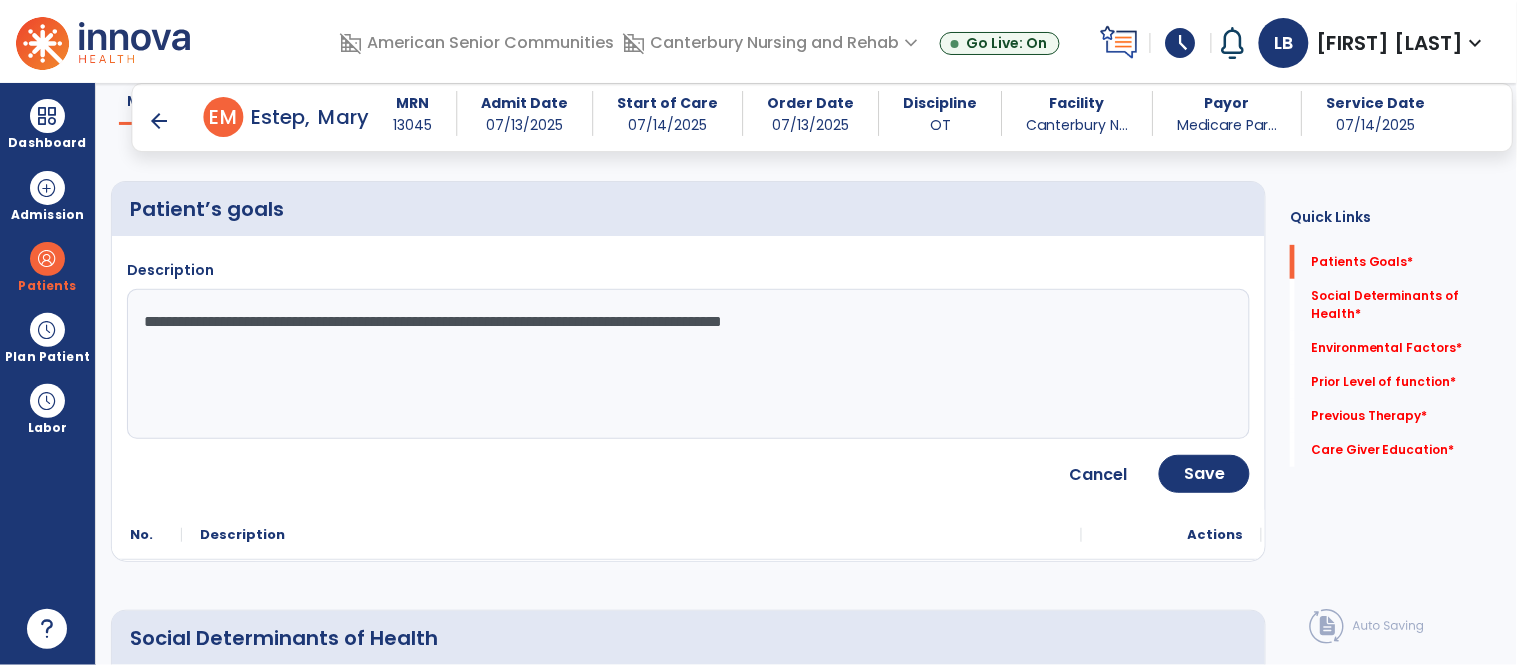 click on "**********" 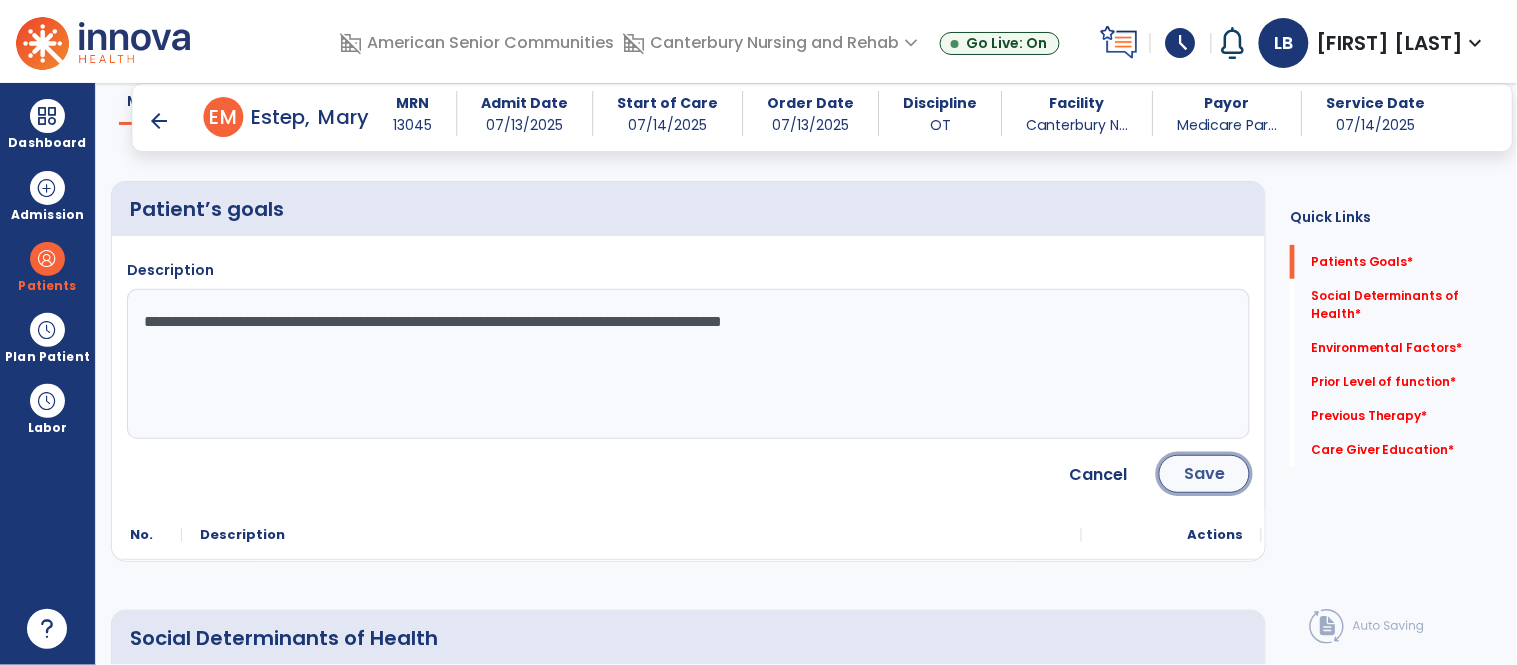 click on "Save" 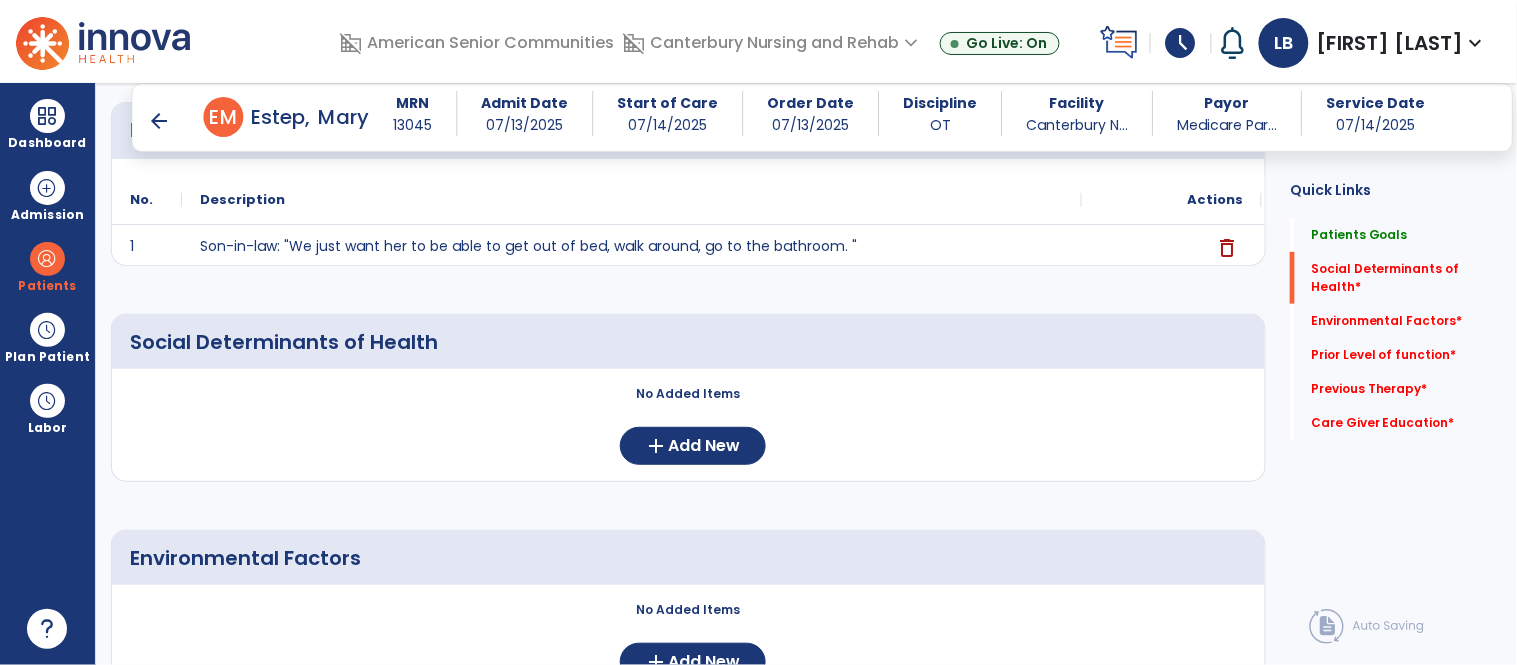 scroll, scrollTop: 227, scrollLeft: 0, axis: vertical 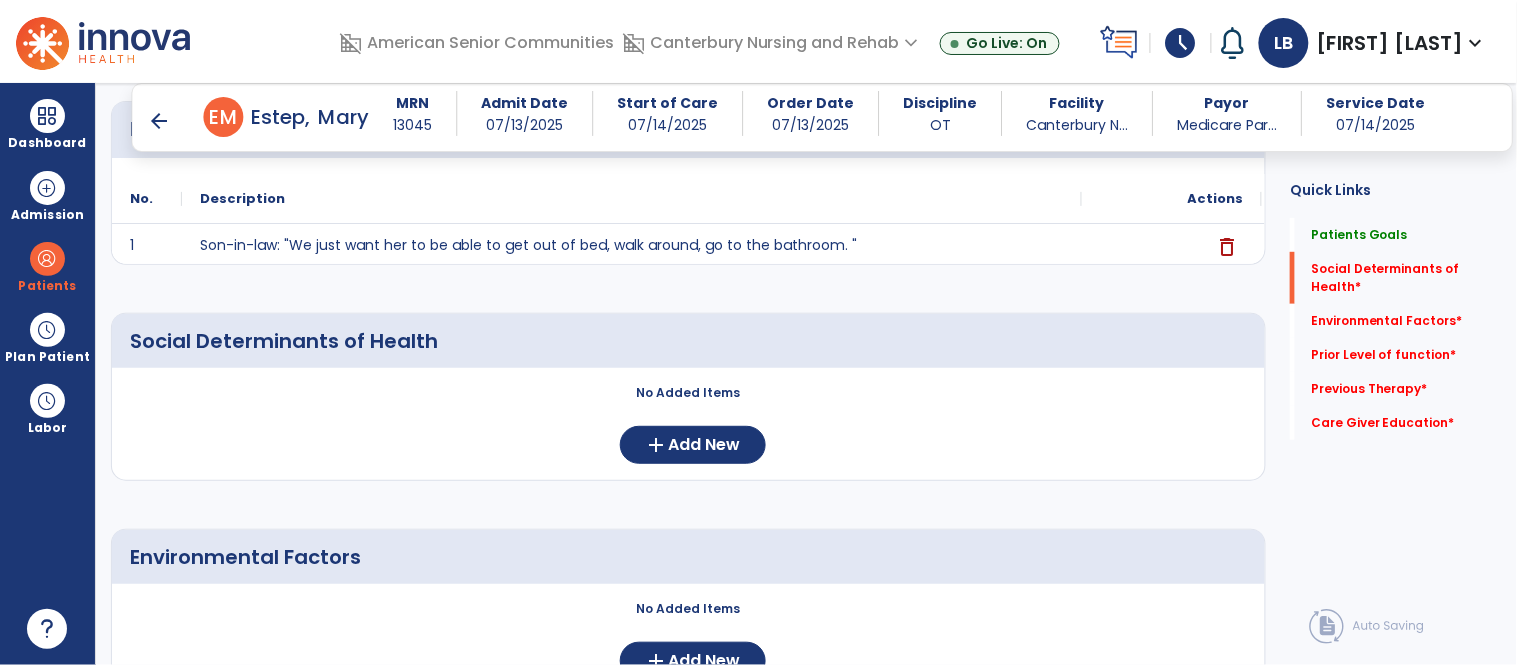 click 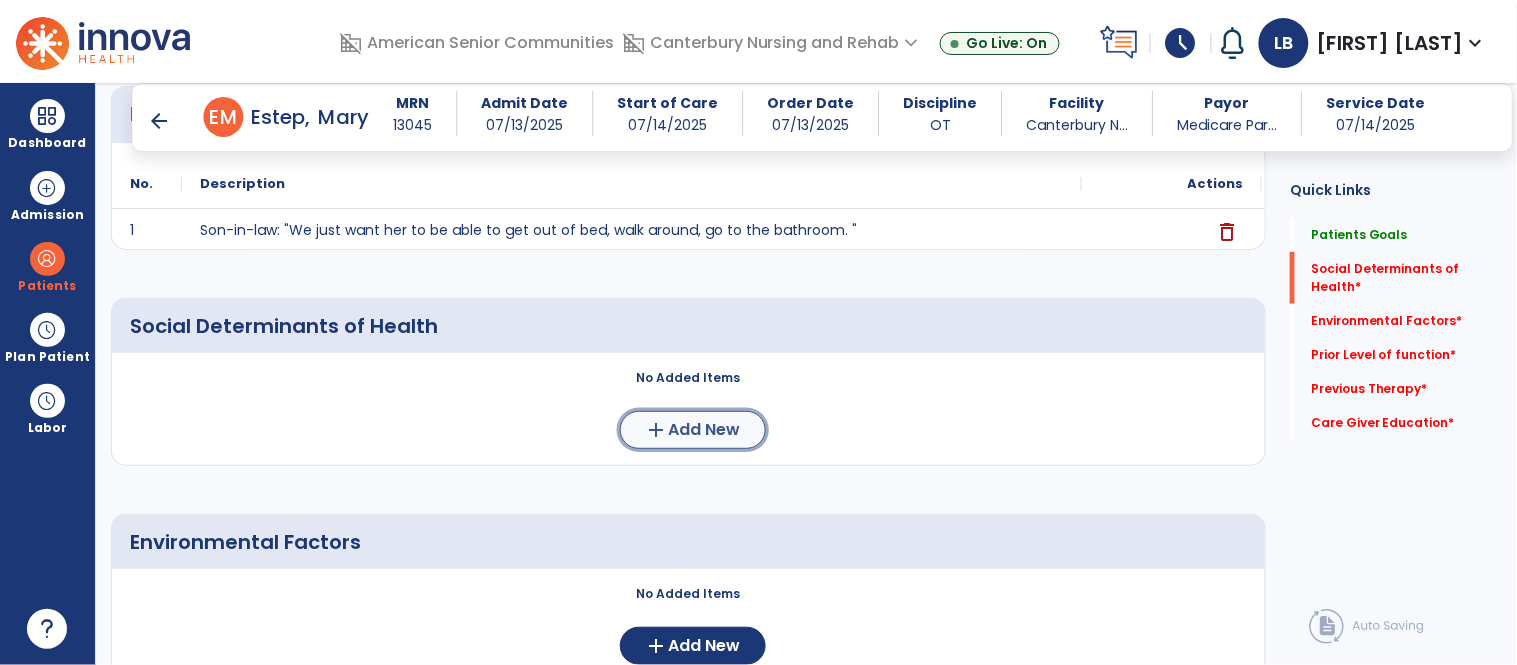 click on "Add New" 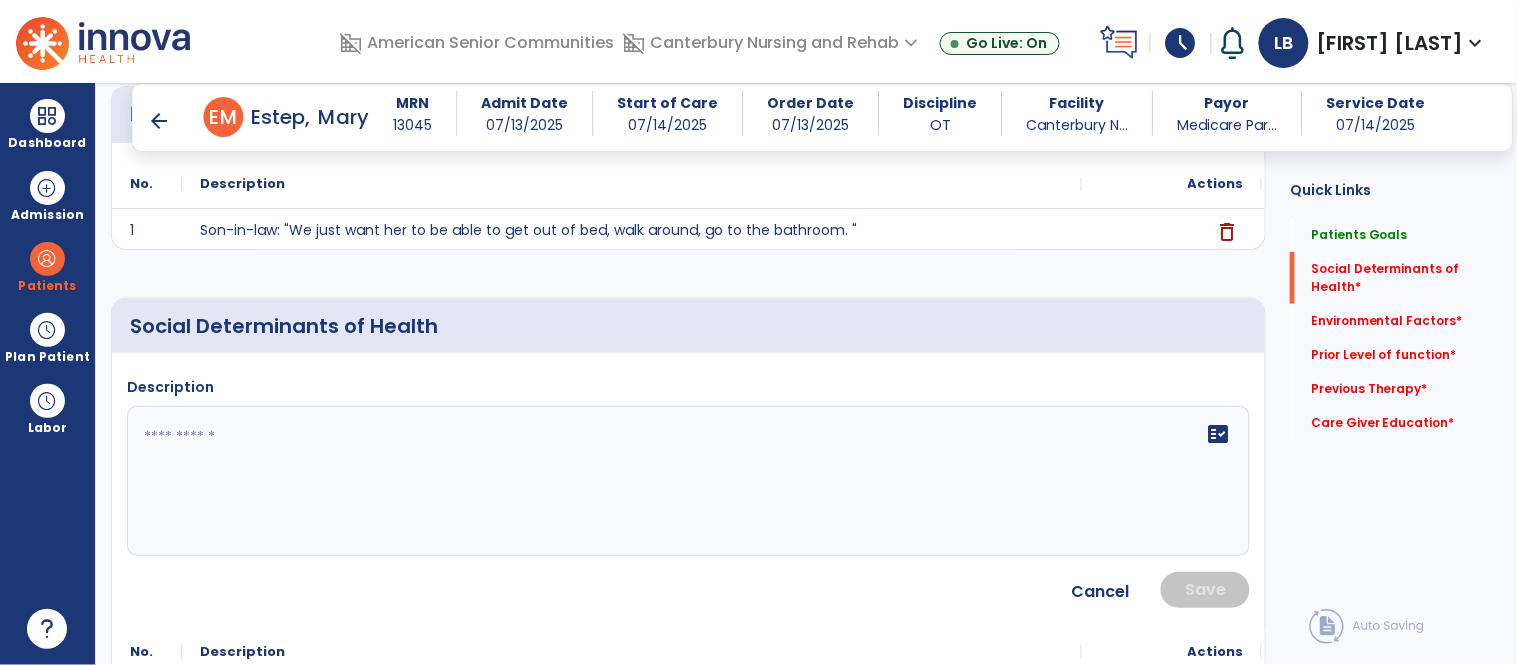 click on "fact_check" 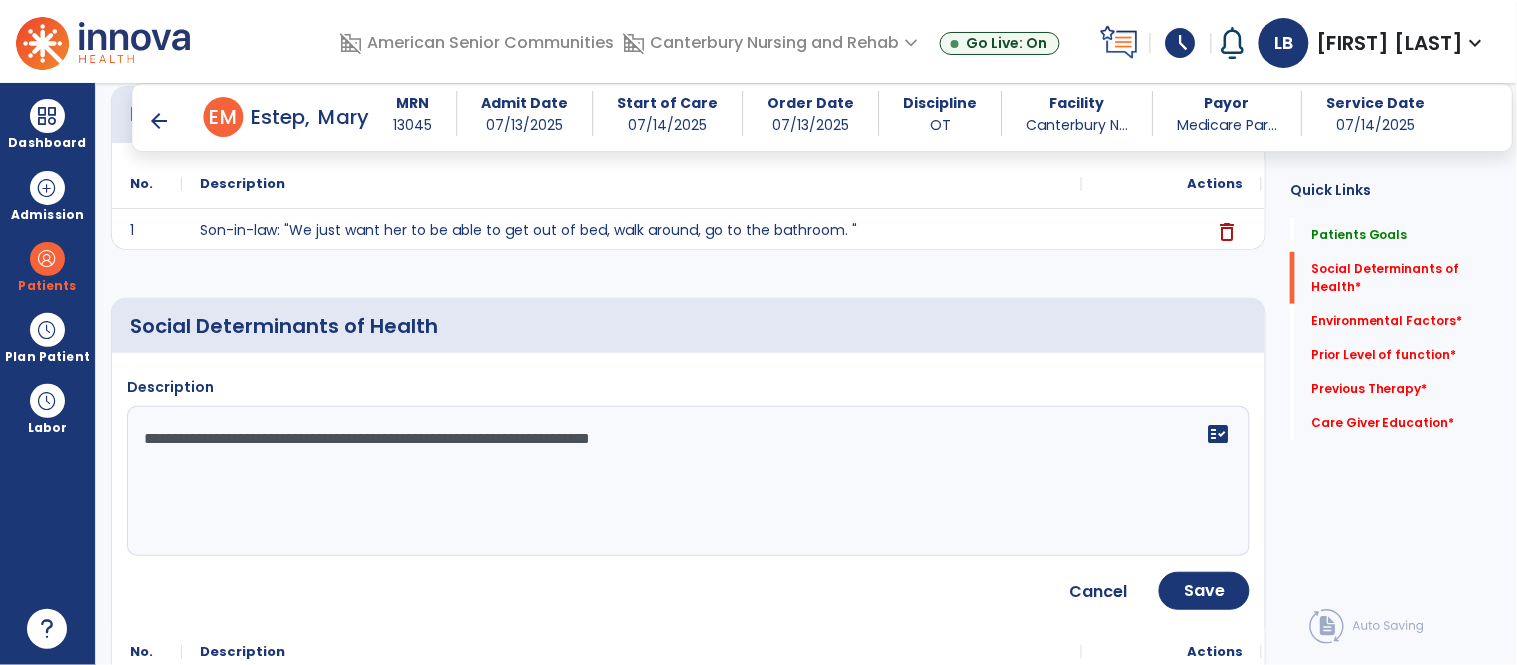 type on "**********" 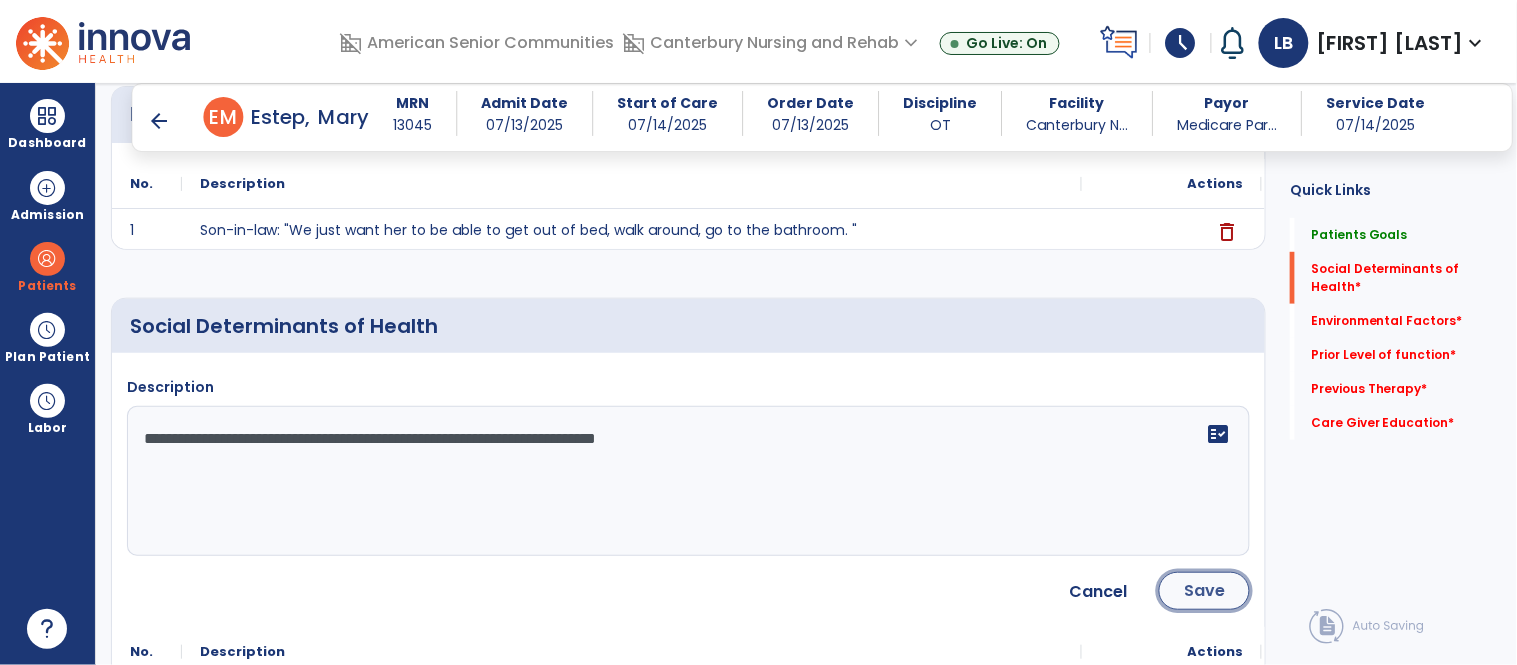 click on "Save" 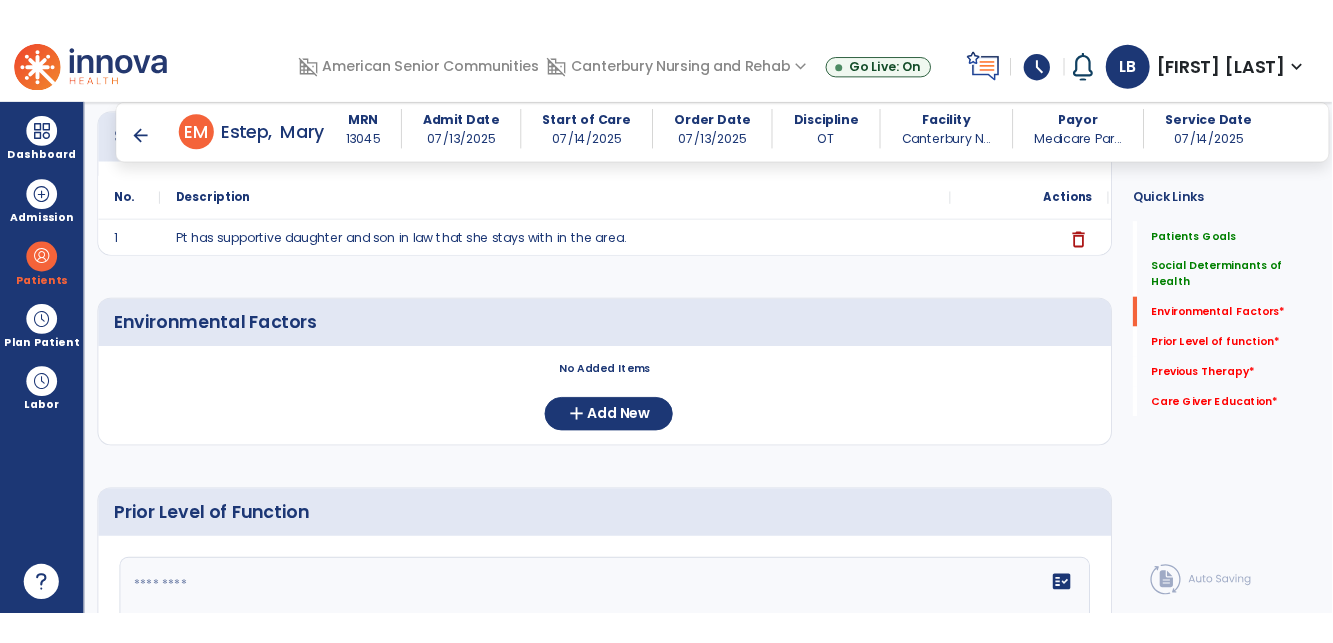 scroll, scrollTop: 450, scrollLeft: 0, axis: vertical 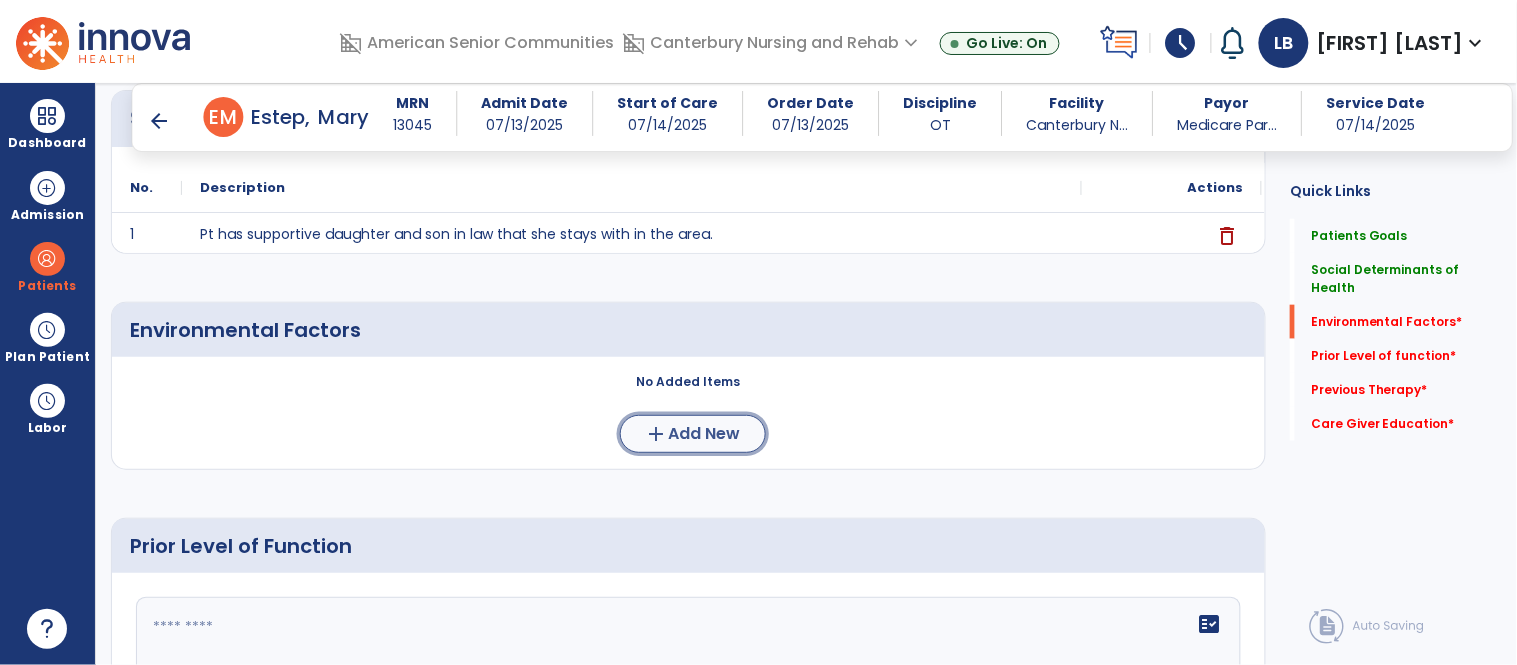 click on "Add New" 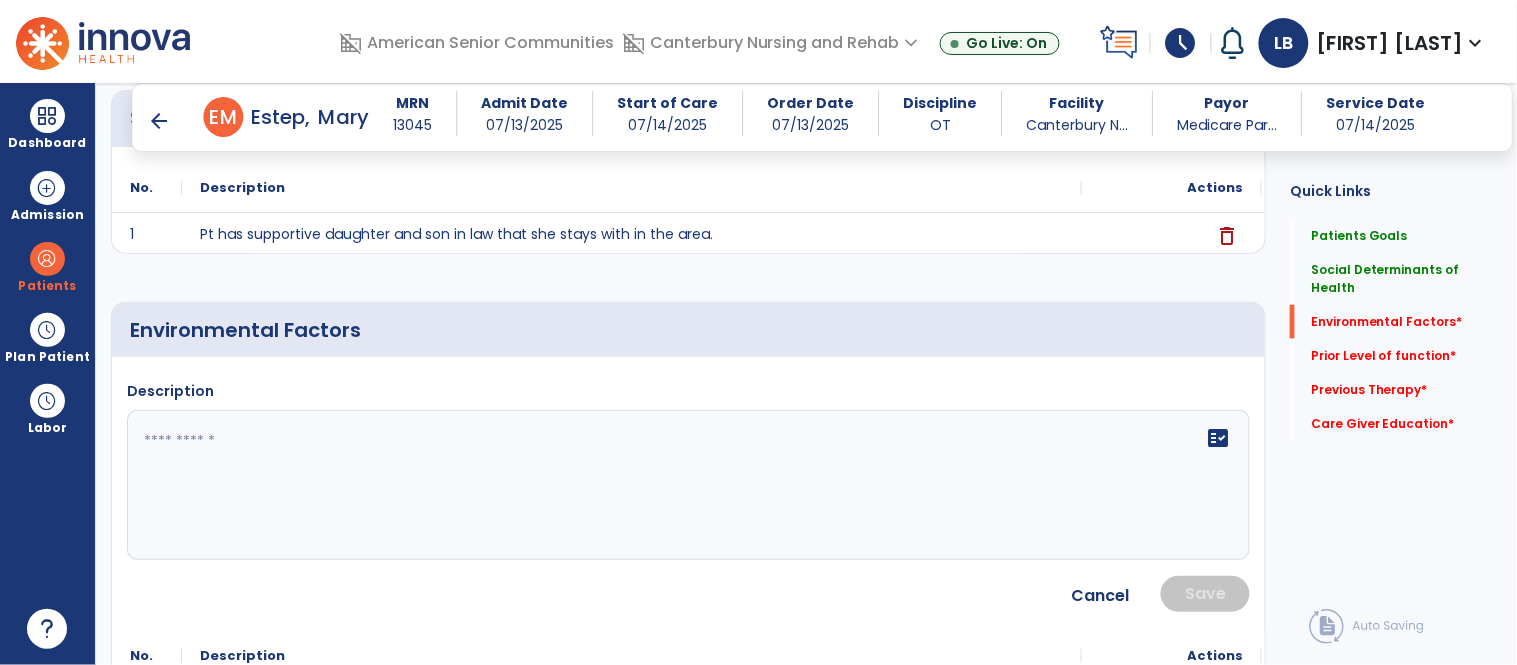 click on "fact_check" 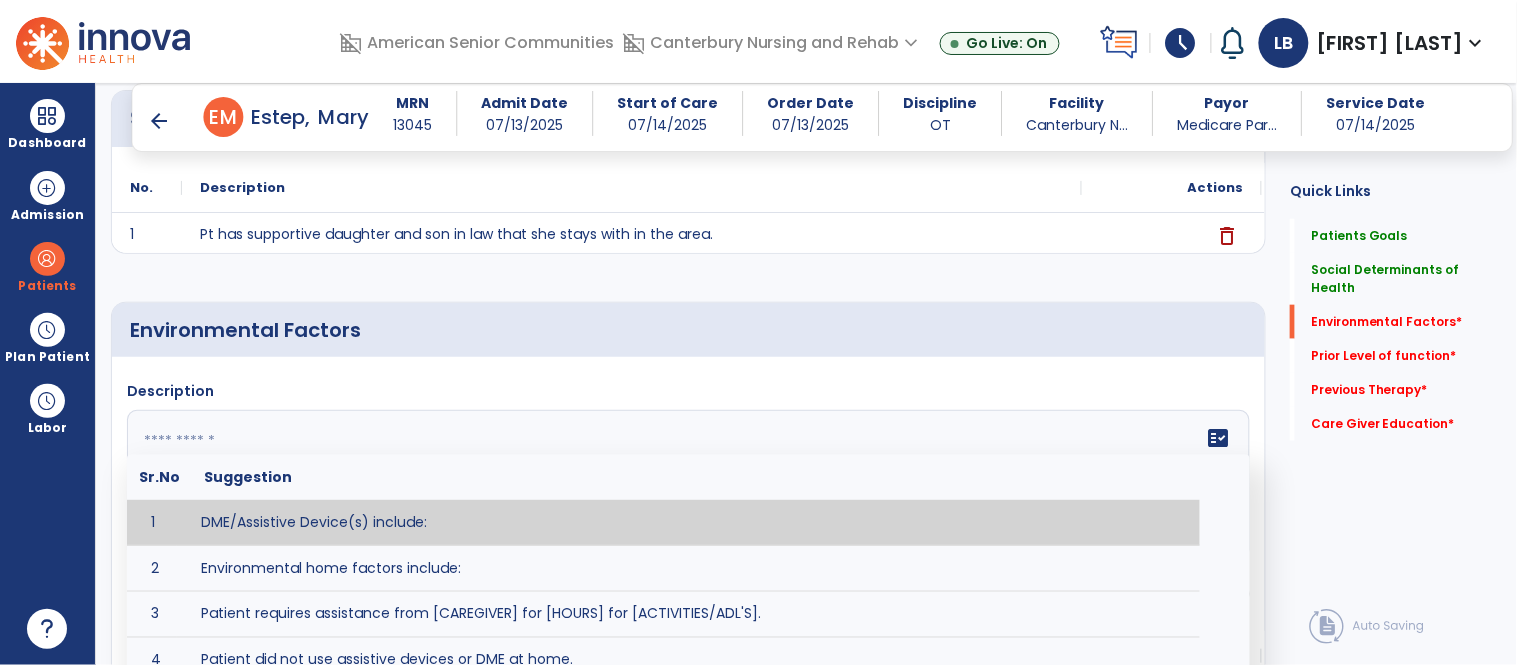 type on "*" 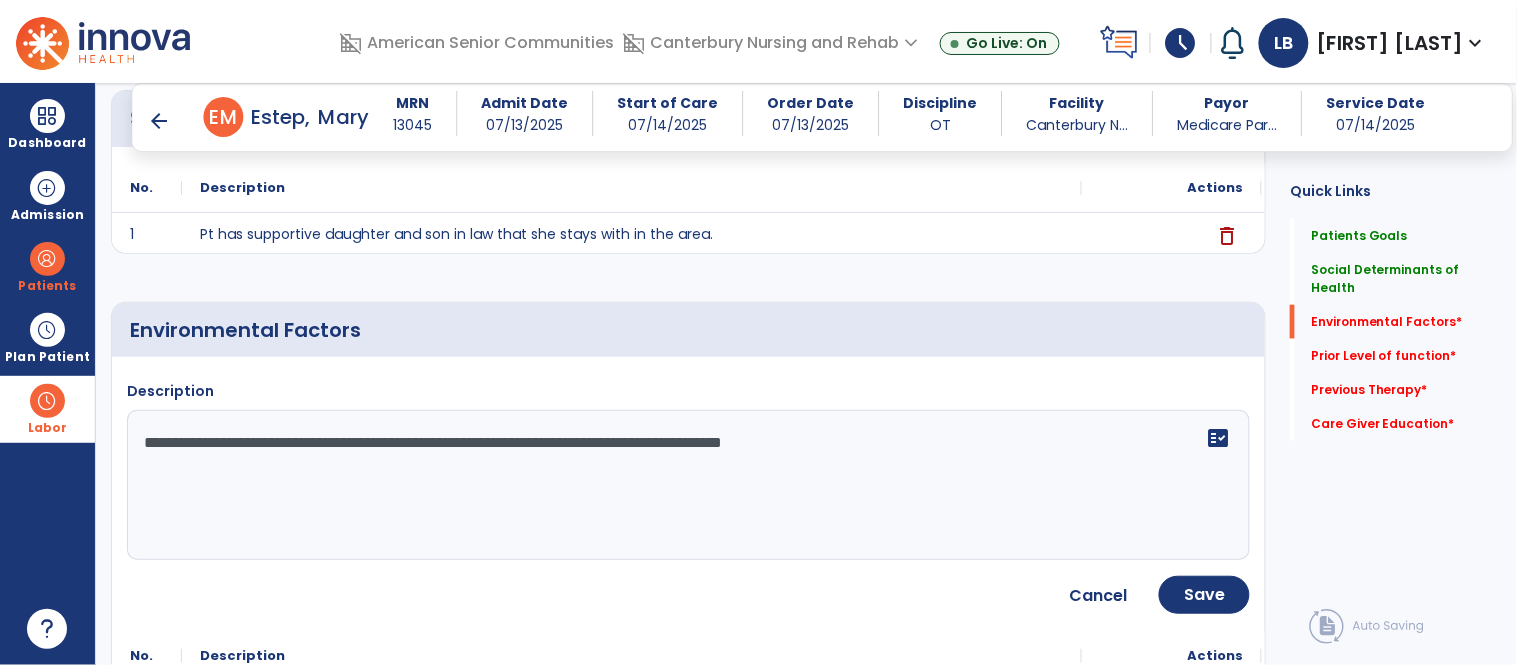 drag, startPoint x: 964, startPoint y: 438, endPoint x: 12, endPoint y: 432, distance: 952.0189 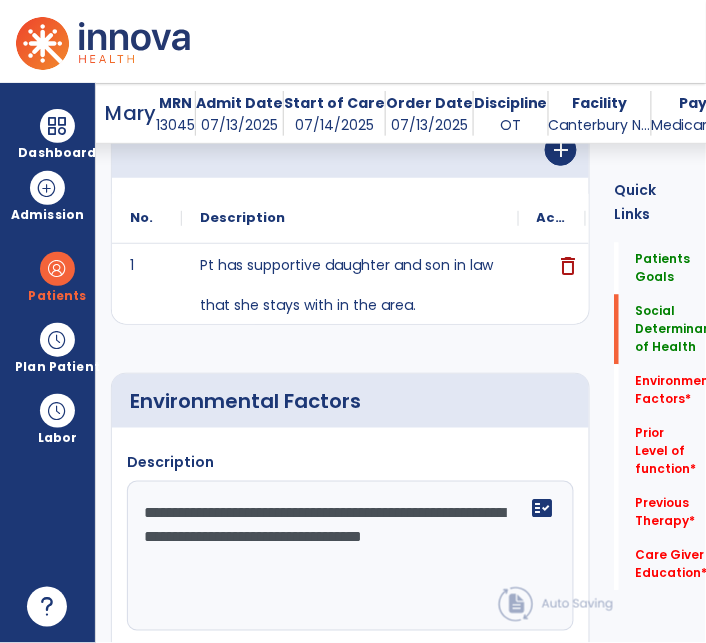 scroll, scrollTop: 596, scrollLeft: 0, axis: vertical 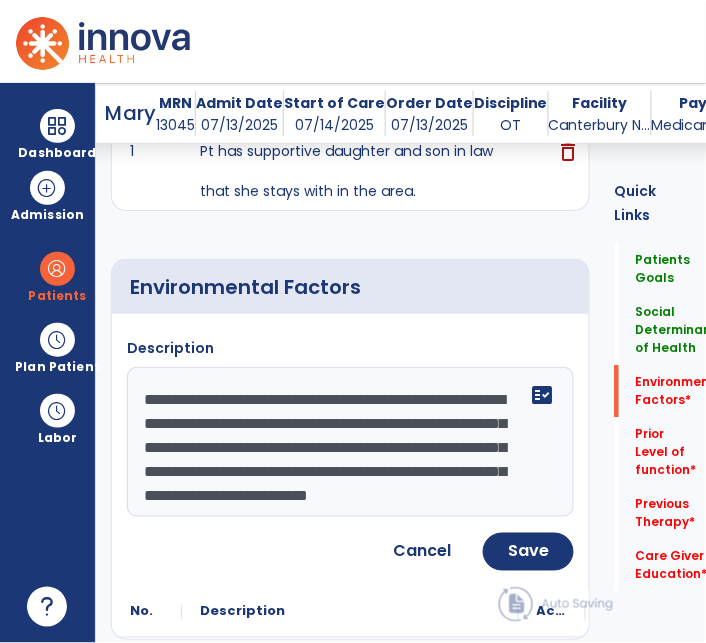 type on "**********" 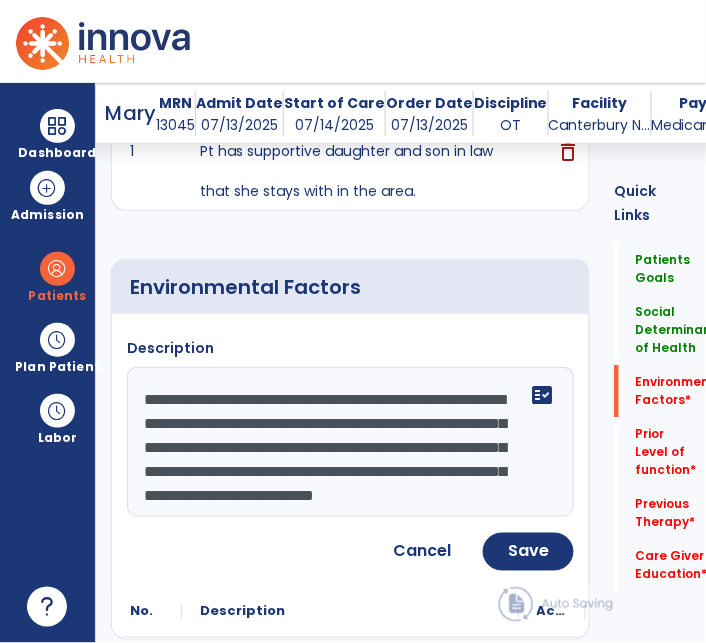 scroll, scrollTop: 23, scrollLeft: 0, axis: vertical 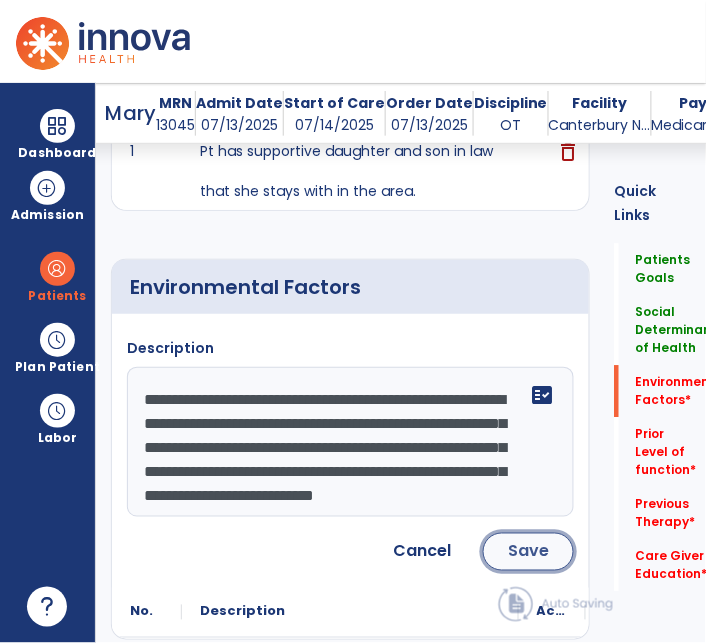 click on "Save" 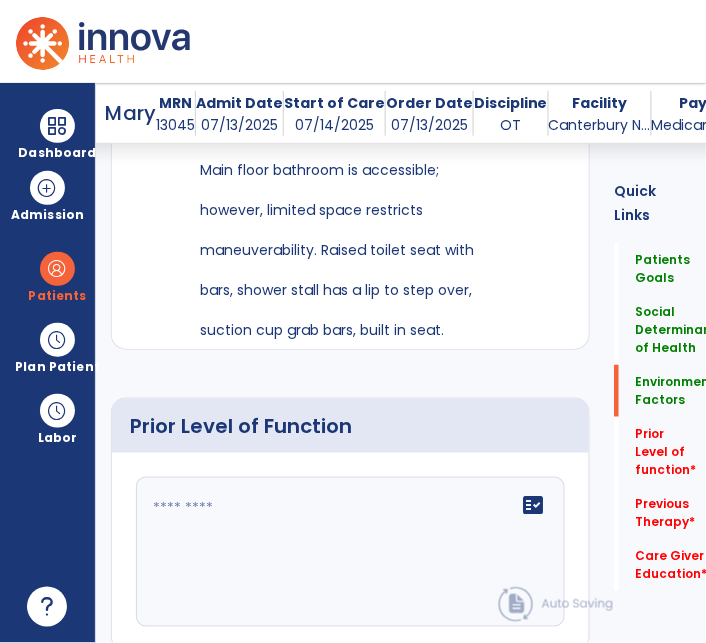 scroll, scrollTop: 1076, scrollLeft: 0, axis: vertical 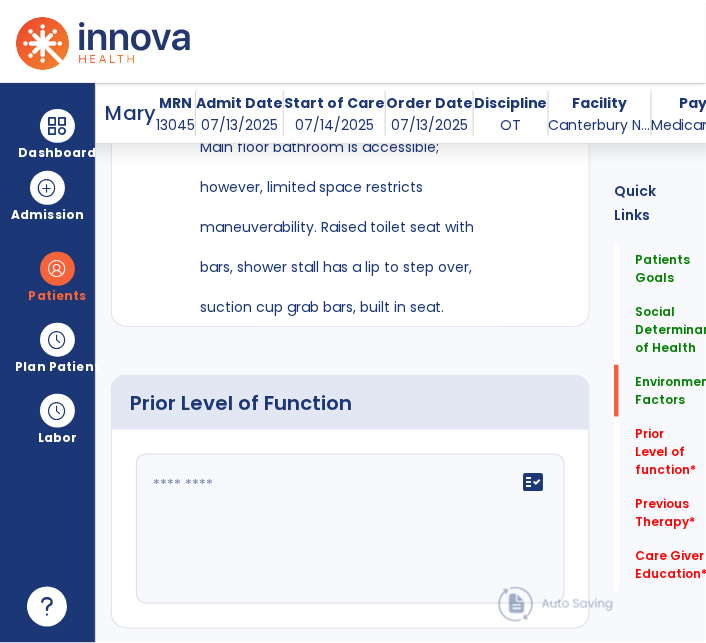 click 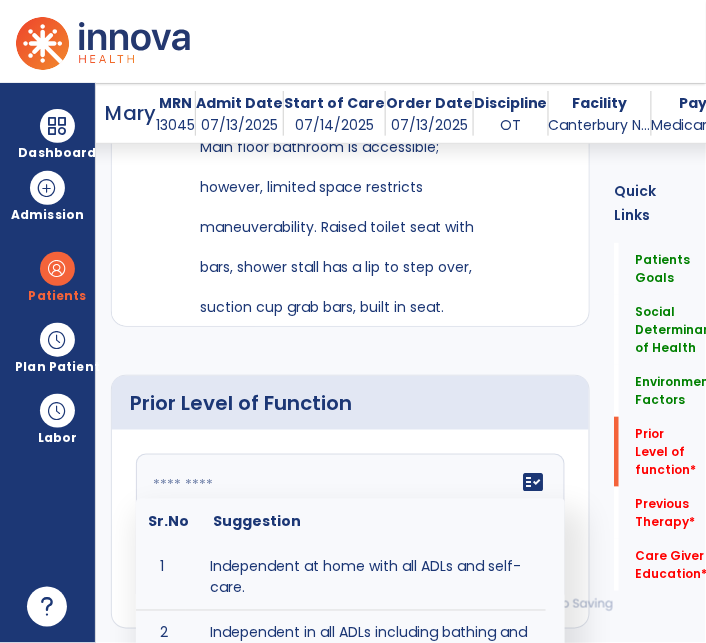 scroll, scrollTop: 1076, scrollLeft: 0, axis: vertical 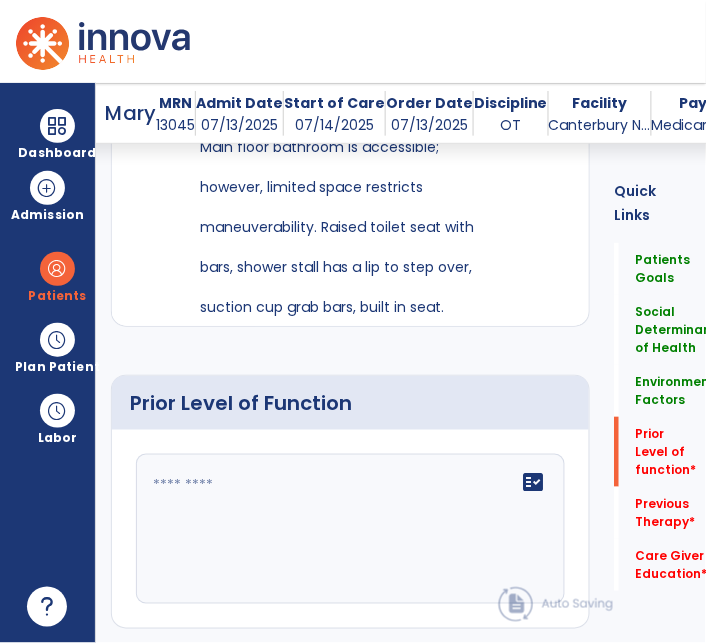 click 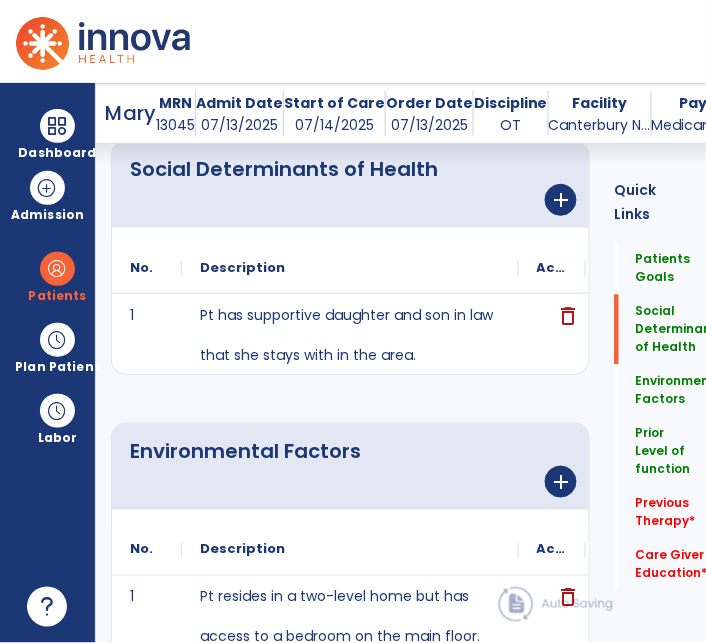 scroll, scrollTop: 547, scrollLeft: 0, axis: vertical 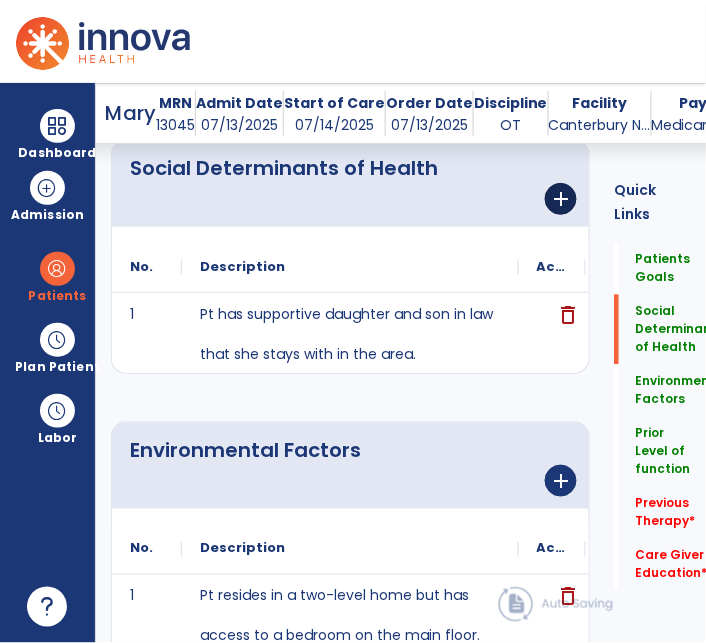 type on "**********" 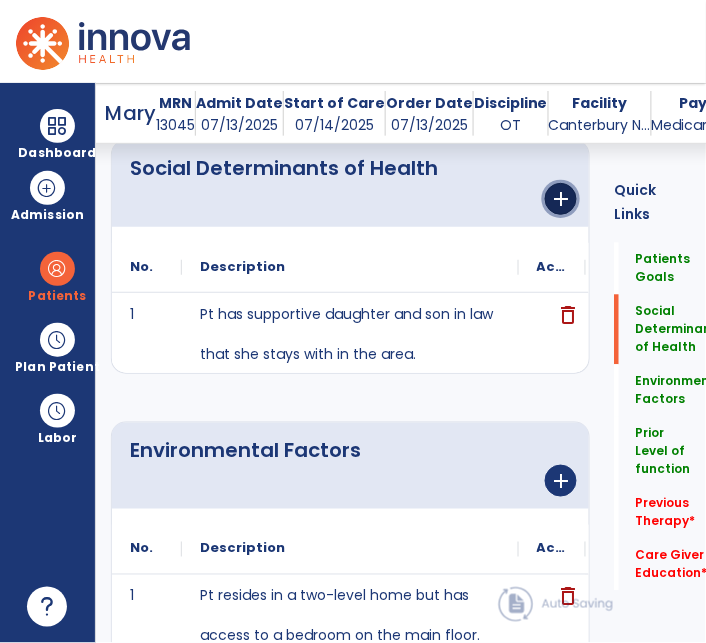 click on "add" 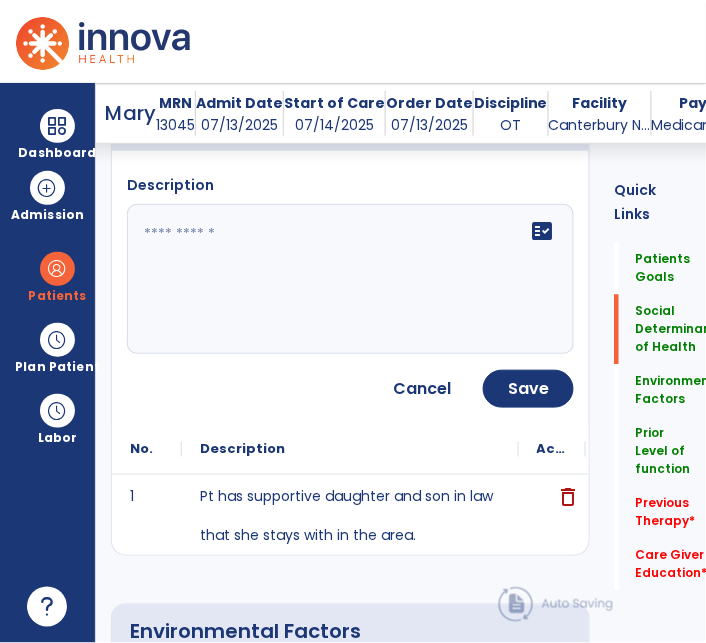 scroll, scrollTop: 587, scrollLeft: 0, axis: vertical 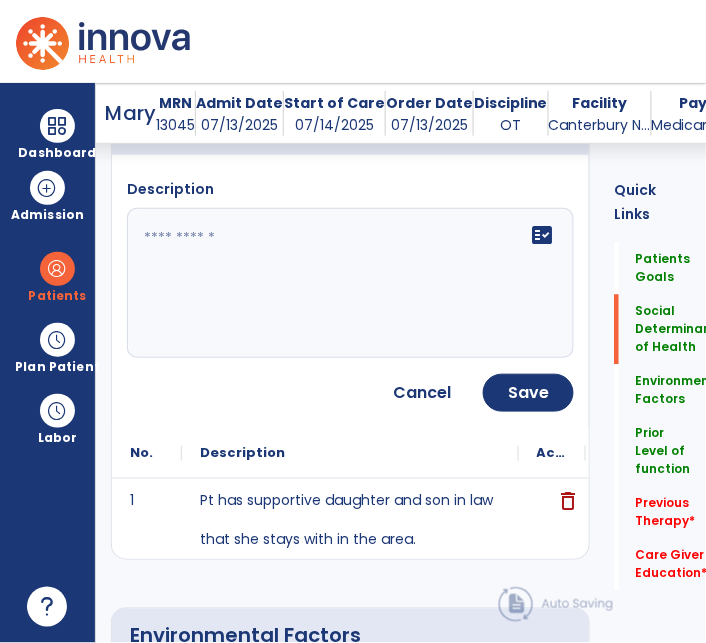 click on "fact_check" 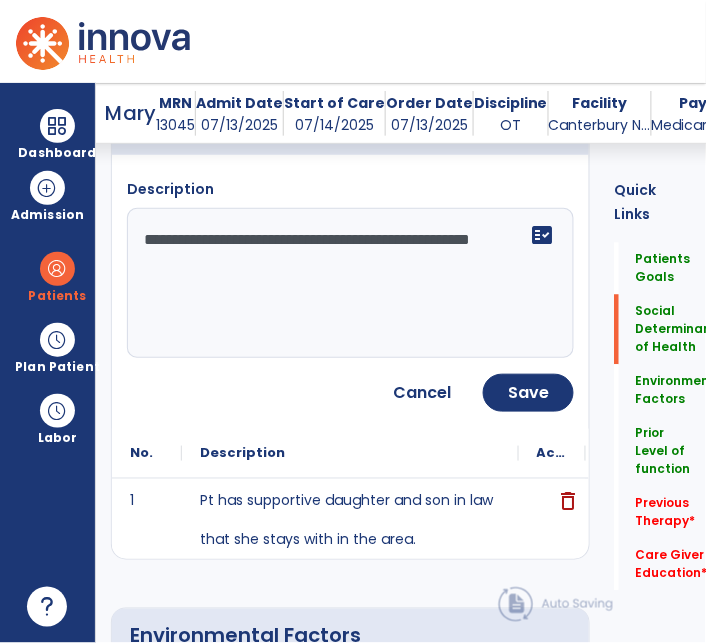 type on "**********" 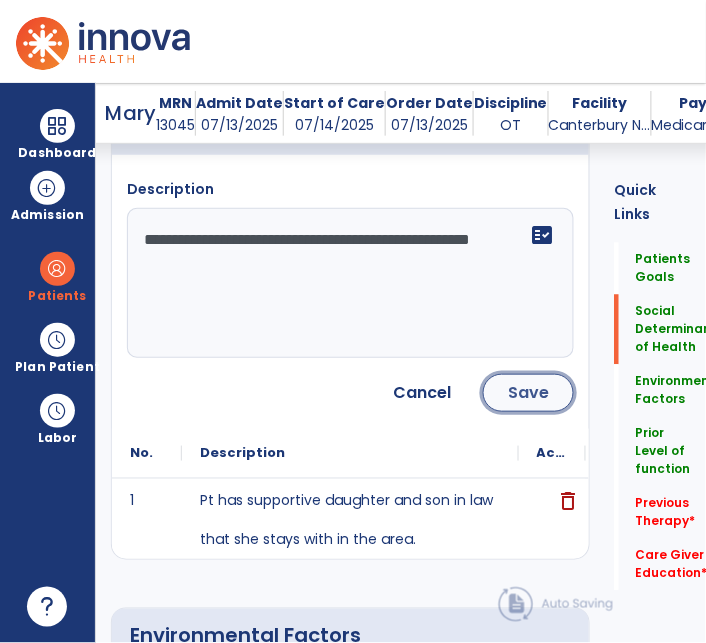 click on "Save" 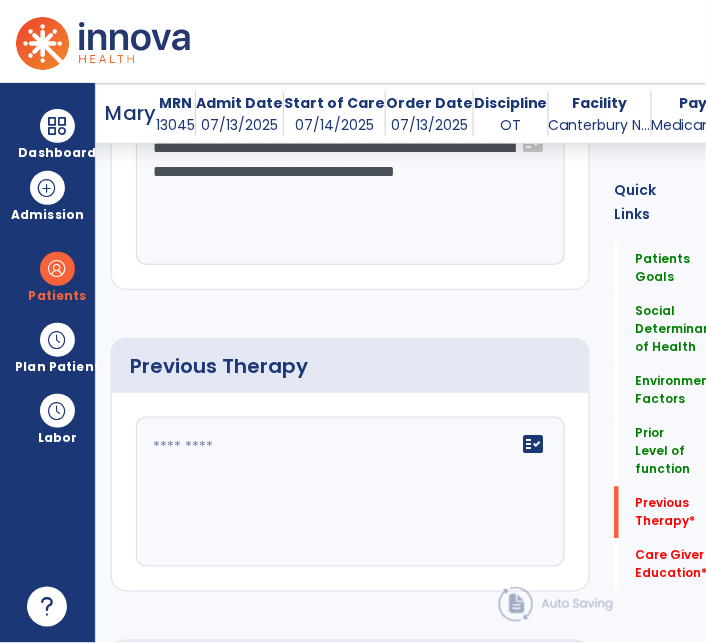 scroll, scrollTop: 1450, scrollLeft: 0, axis: vertical 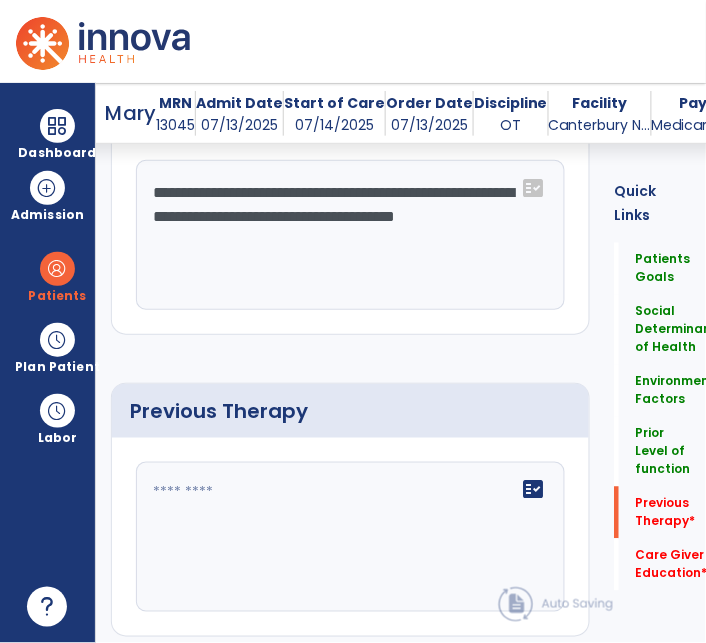 click 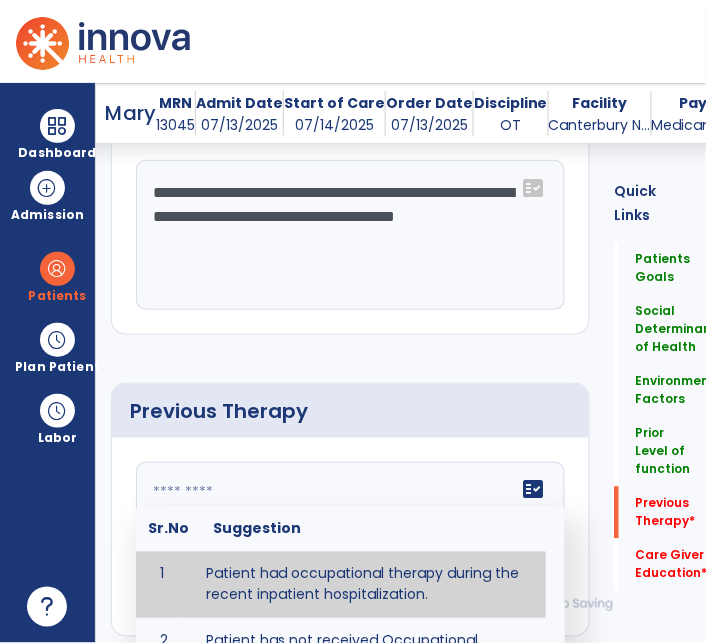 click on "domain_disabled   American Senior Communities   domain_disabled   Canterbury Nursing and Rehab   expand_more   Bethlehem Woods   Canterbury Nursing and Rehab  Go Live: On schedule My Time:   Monday, Jul 14   Open your timecard  arrow_right Notifications  No Notifications yet   LB   Bower, [LAST]   expand_more   home   Home   person   Profile   help   Help   logout   Log out  Dashboard  dashboard  Therapist Dashboard Admission Patients  format_list_bulleted  Patient List  space_dashboard  Patient Board  insert_chart  PDPM Board Plan Patient  event_note  Planner  content_paste_go  Scheduler  content_paste_go  Whiteboard Labor  content_paste_go  Timecards  arrow_back   Evaluation Document   arrow_back      E  M  Estep,   [LAST]  MRN 13045 Admit Date 07/13/2025 Start of Care 07/14/2025 Order Date 07/13/2025 Discipline OT Facility Canterbury N... Payor Medicare Par... Service Date 07/14/2025  Medical Review  4  Background Assess...  2  Patient Assessment  3  Medical Necessity  2  Evaluation Type  2" at bounding box center [353, 321] 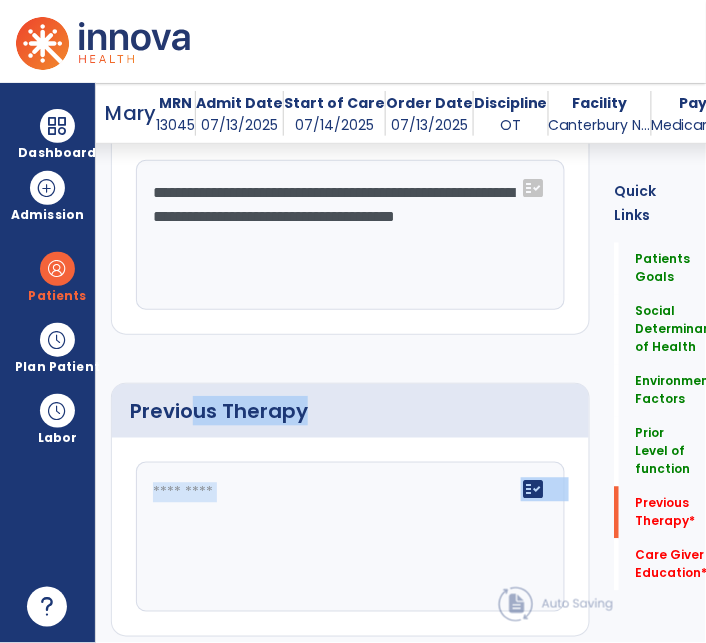 click on "fact_check" 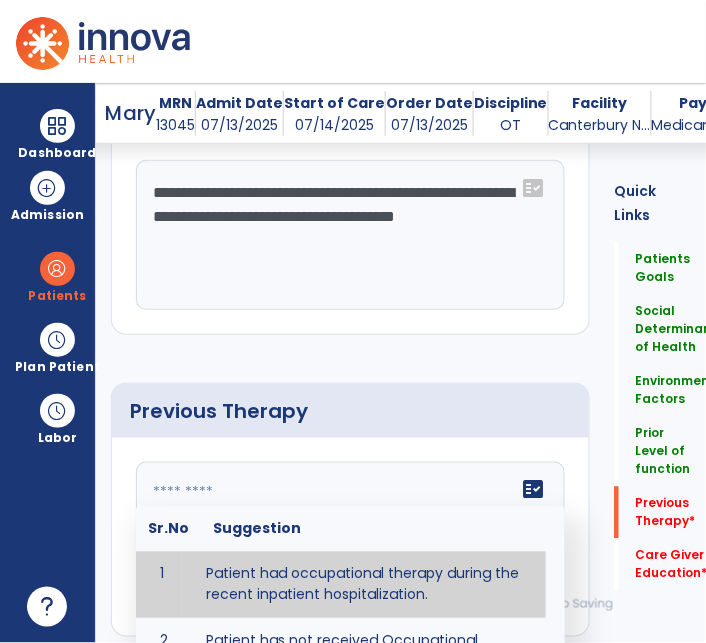 click 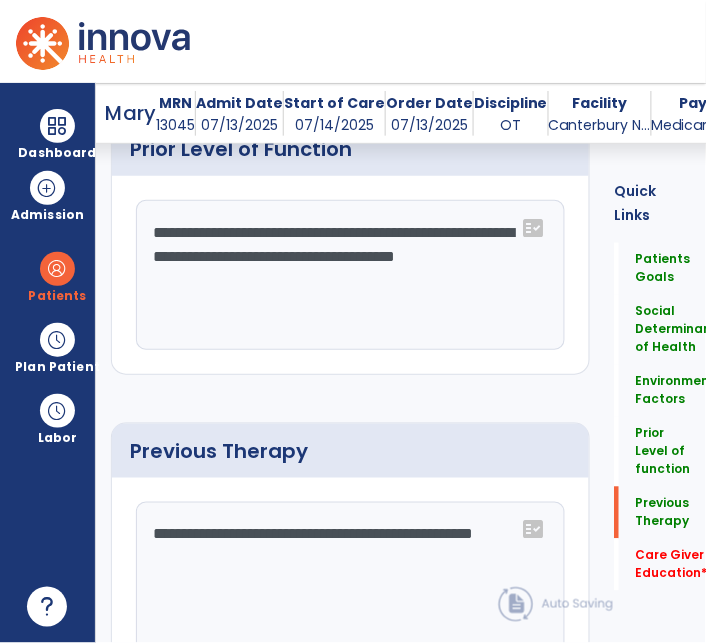 scroll, scrollTop: 1450, scrollLeft: 0, axis: vertical 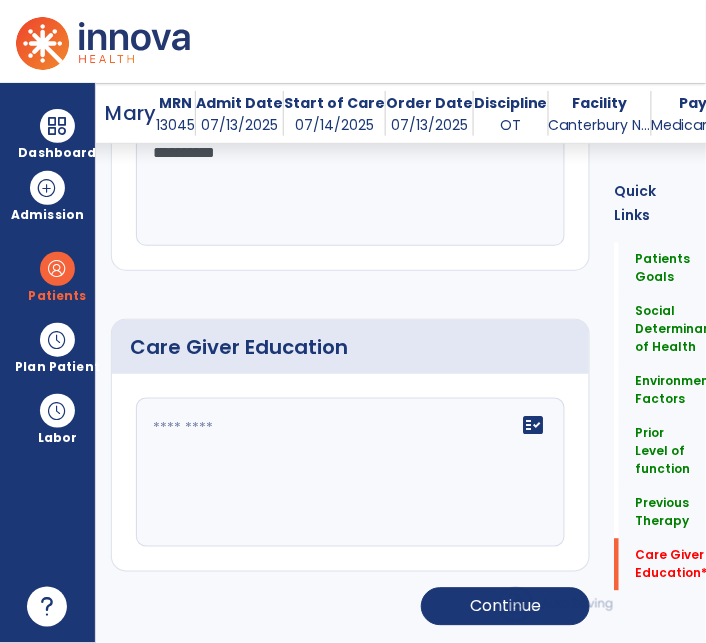 type on "**********" 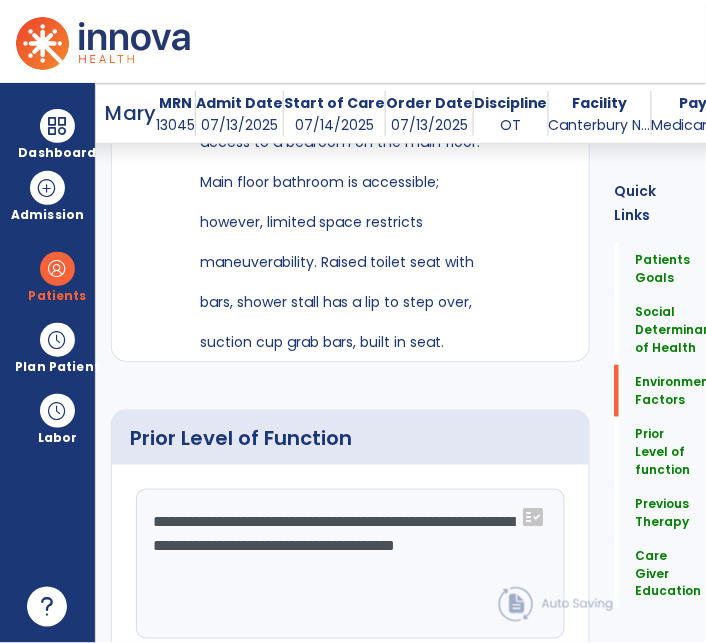 scroll, scrollTop: 0, scrollLeft: 0, axis: both 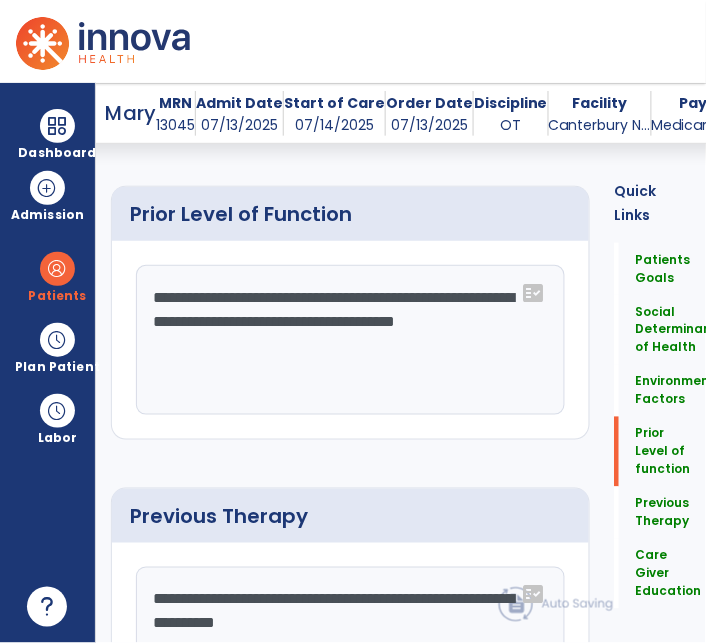 type on "**********" 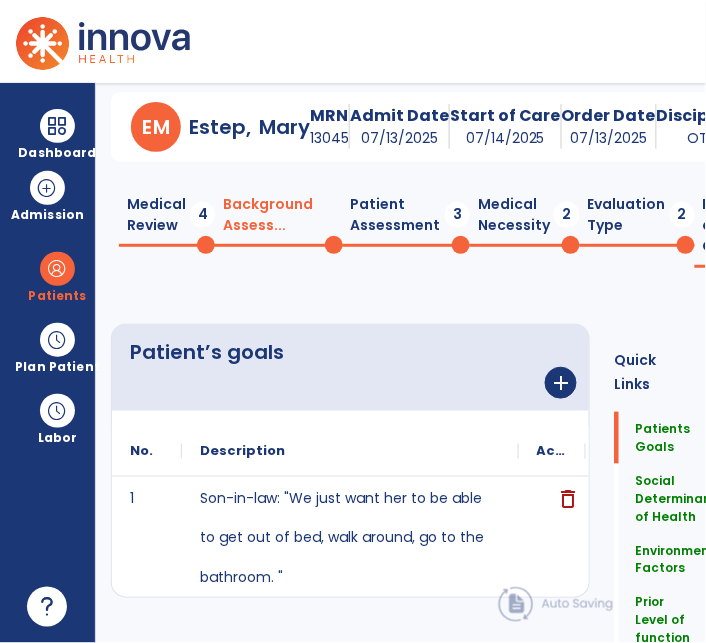 scroll, scrollTop: 0, scrollLeft: 0, axis: both 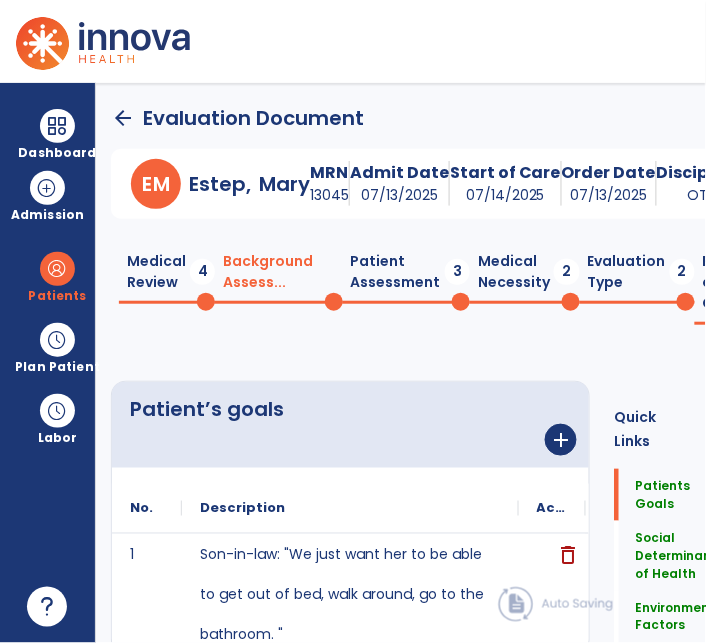click on "Medical Necessity  2" 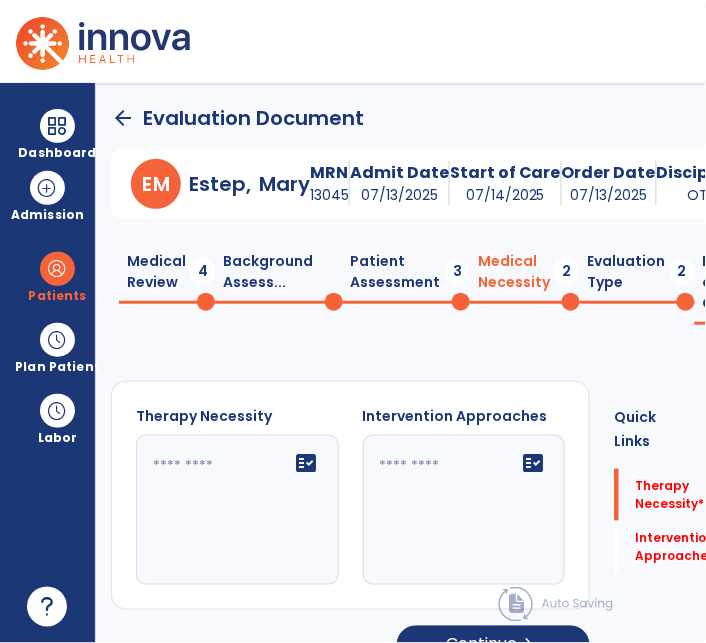 click 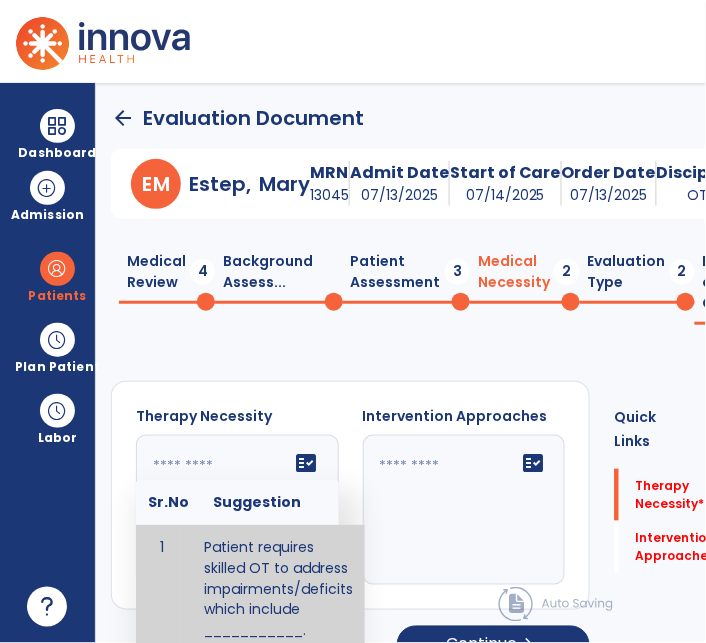 click on "E M [LAST], [FIRST] MRN [NUMBER] Admit Date [DATE] Start of Care [DATE] Order Date [DATE] Discipline OT Facility Canterbury N... Payor Medicare Par... Service Date [DATE] Medical Review 4 Background Assess... 0 Patient Assessment 3 Medical Necessity 2 Evaluation Type 2 Plan of Care 10 Therapy Necessity fact_check Sr.No Suggestion 1 Patient requires skilled OT to address impairments/deficits which include __________. 2 Patient requires skilled OT to address impairments/deficits which include ___________ related to the patient's recent inpatient hospital stay and diagnosis of _____________. Intervention Approaches fact_check Continue chevron_right Quick Links Therapy Necessity * Therapy Necessity * Intervention Approaches * Intervention Approaches *" 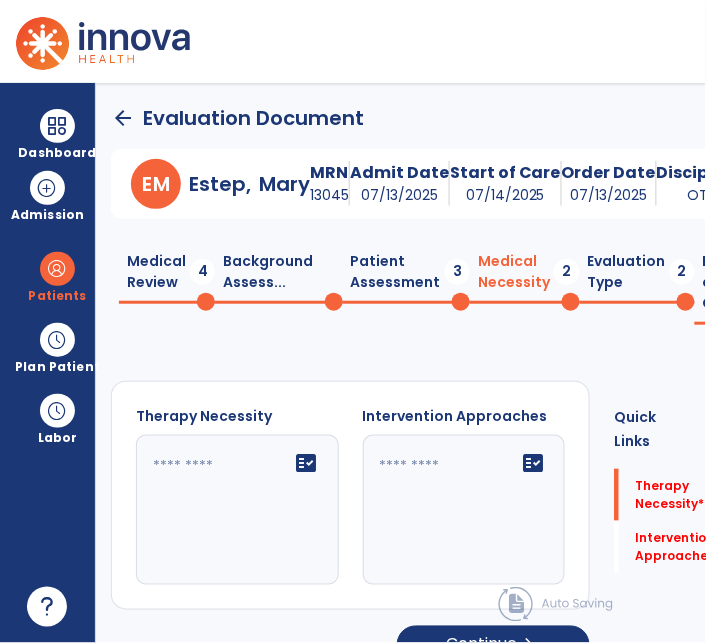 drag, startPoint x: 145, startPoint y: 227, endPoint x: 112, endPoint y: 411, distance: 186.93582 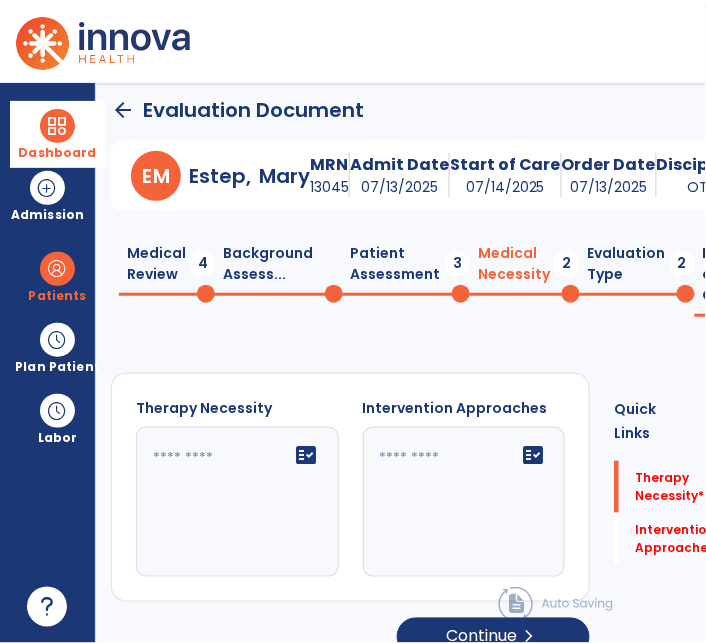 scroll, scrollTop: 11, scrollLeft: 0, axis: vertical 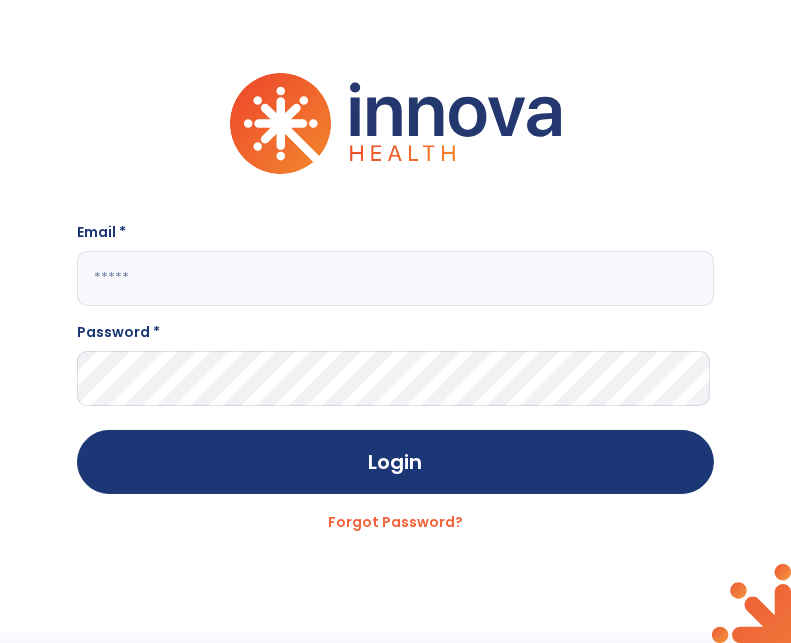 click 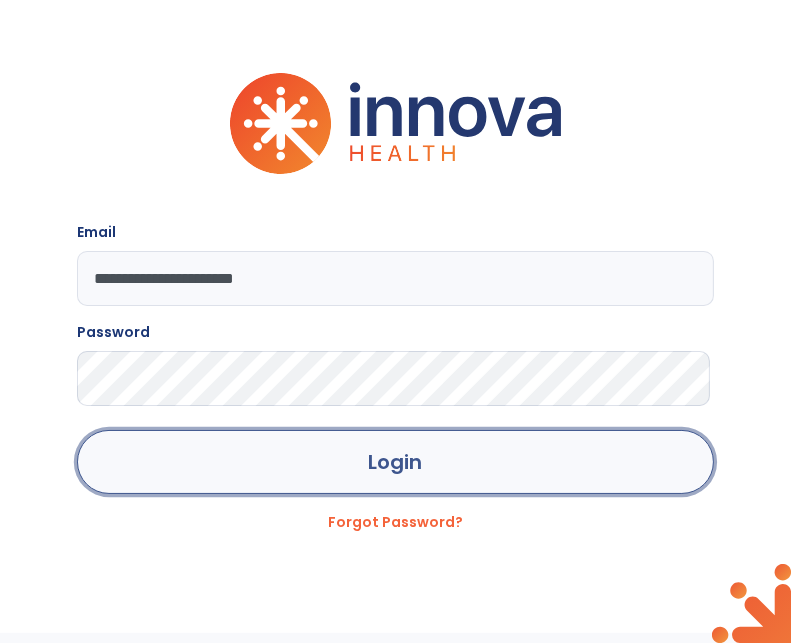click on "Login" 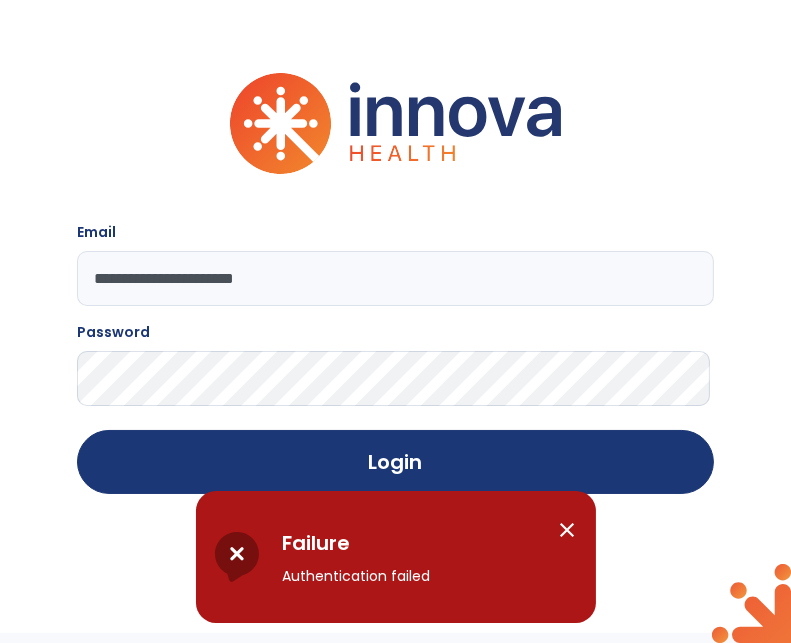 click on "close" at bounding box center (568, 530) 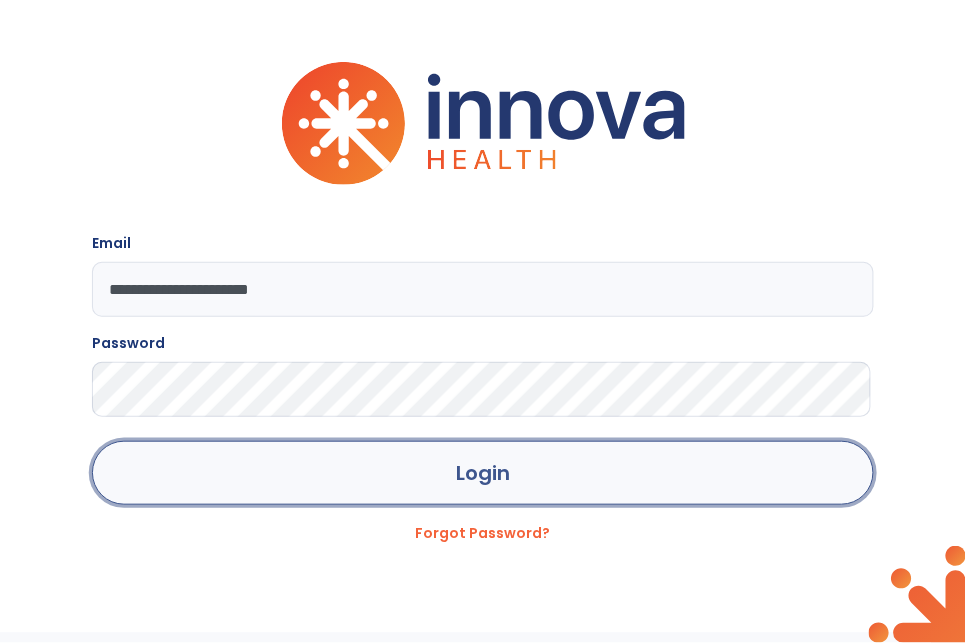 click on "Login" 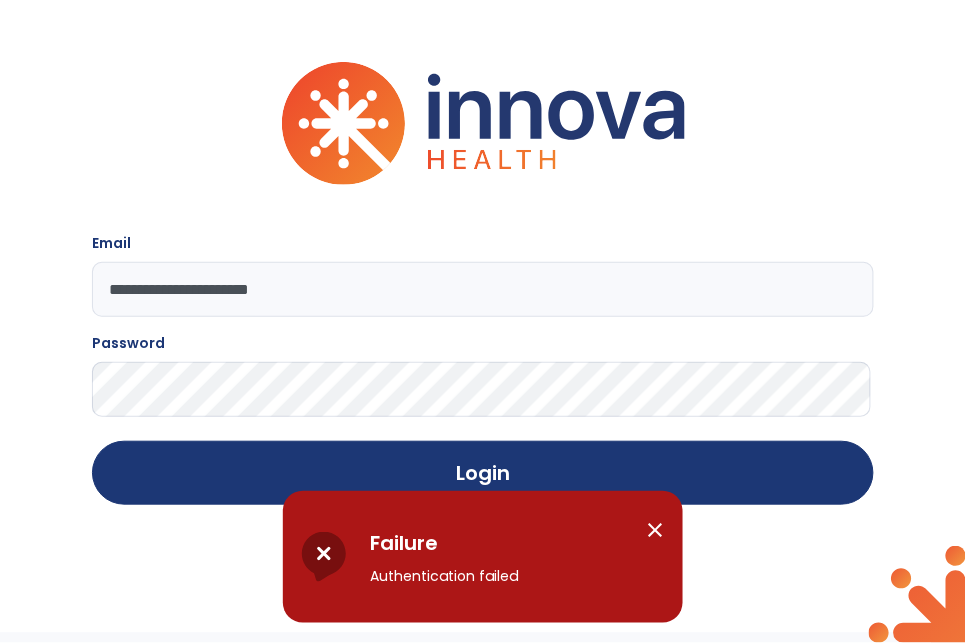 click on "**********" 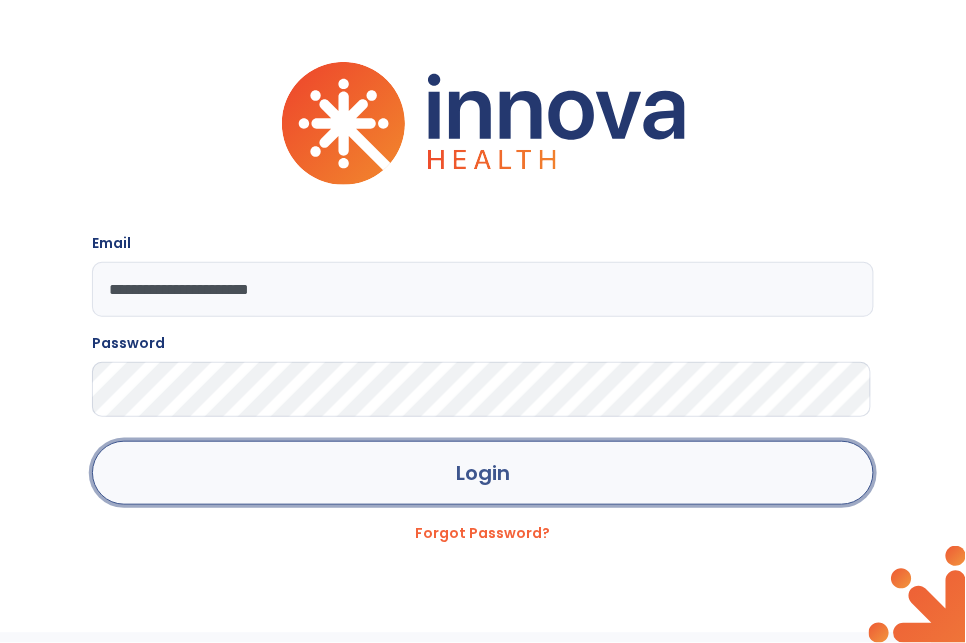 click on "Login" 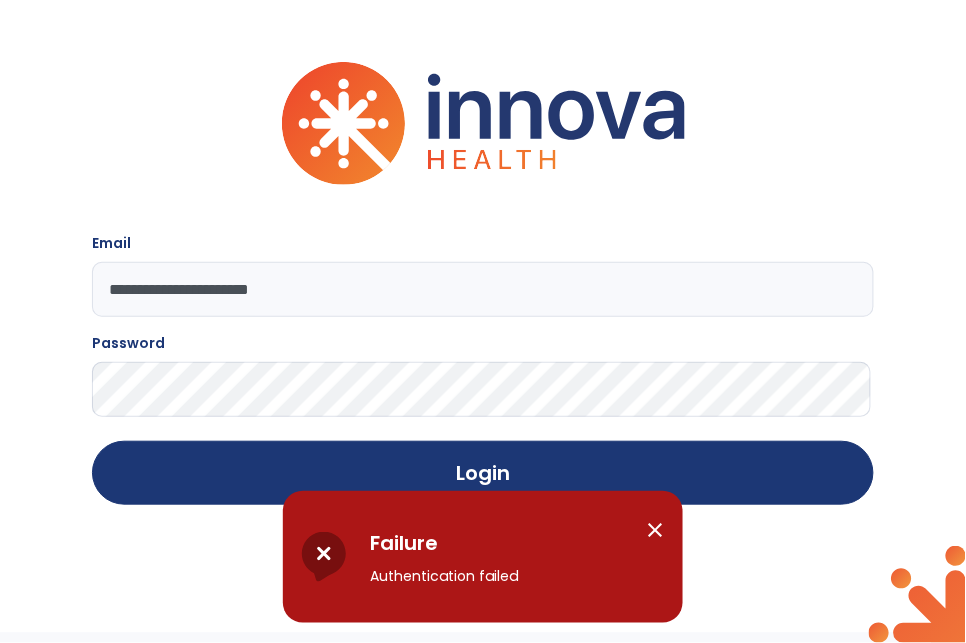 drag, startPoint x: 359, startPoint y: 289, endPoint x: 55, endPoint y: 325, distance: 306.12415 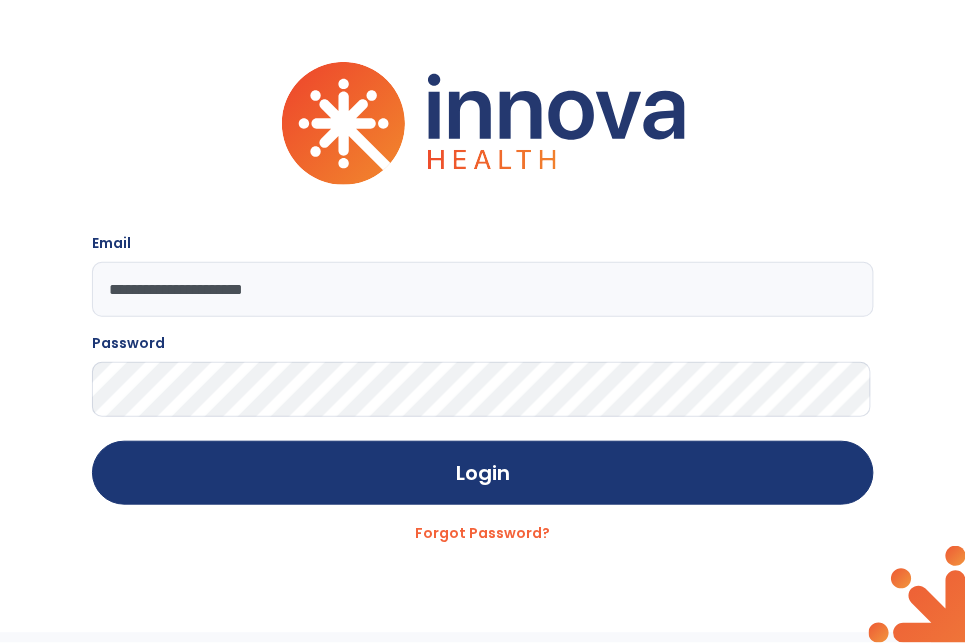 type on "**********" 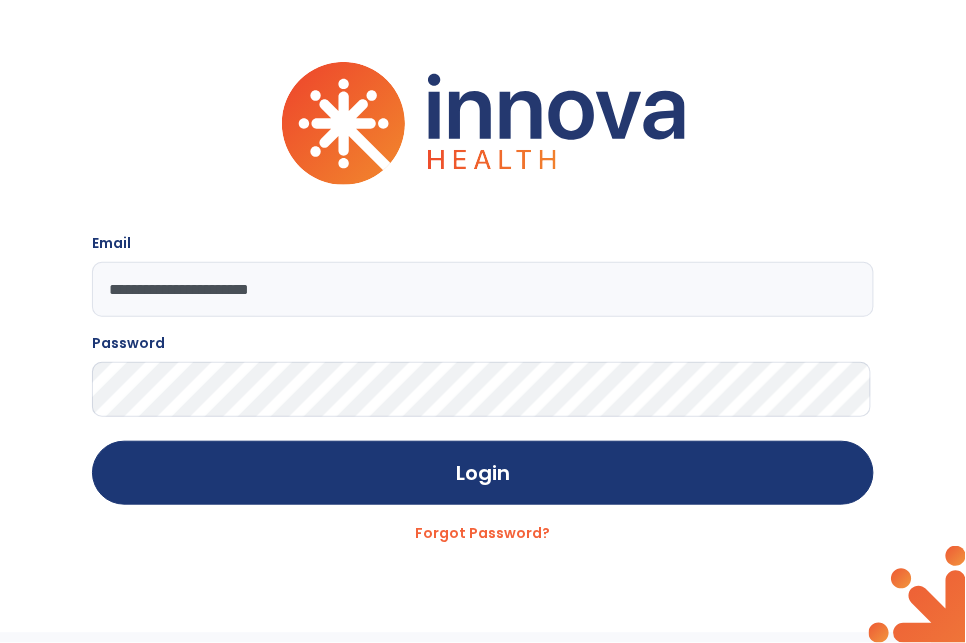 click on "**********" at bounding box center [483, 316] 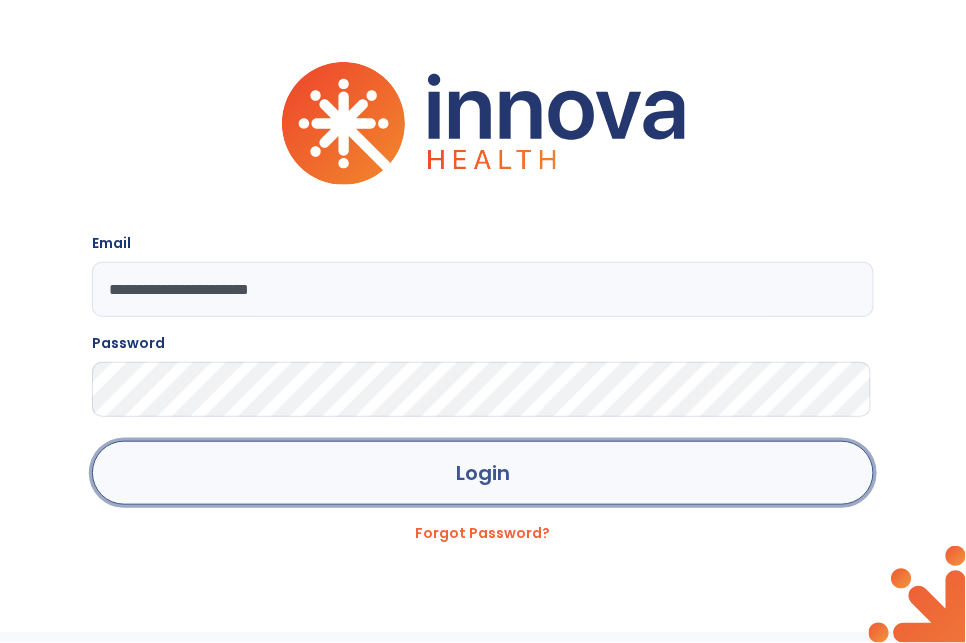 click on "Login" 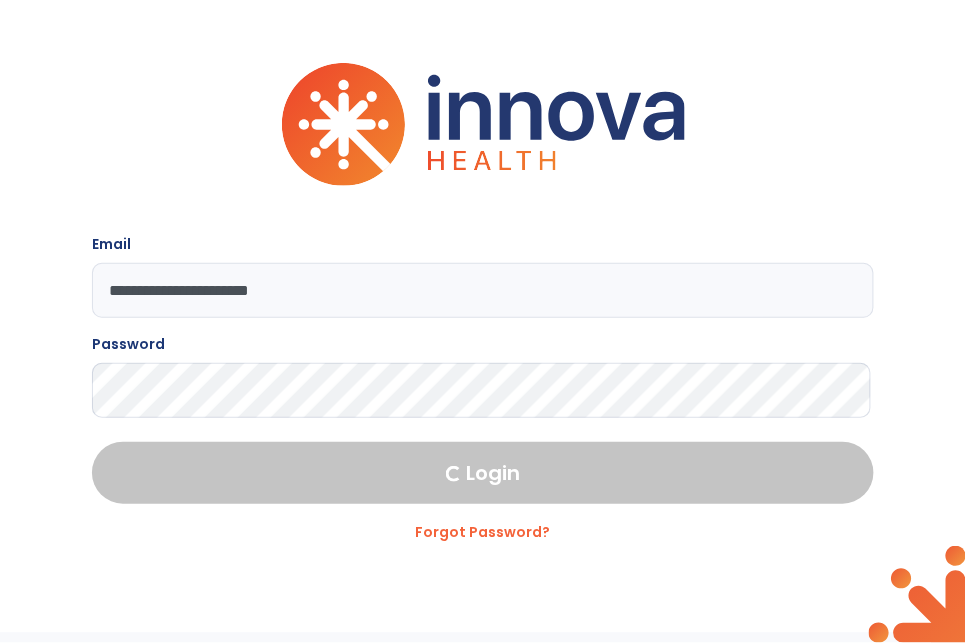 select on "****" 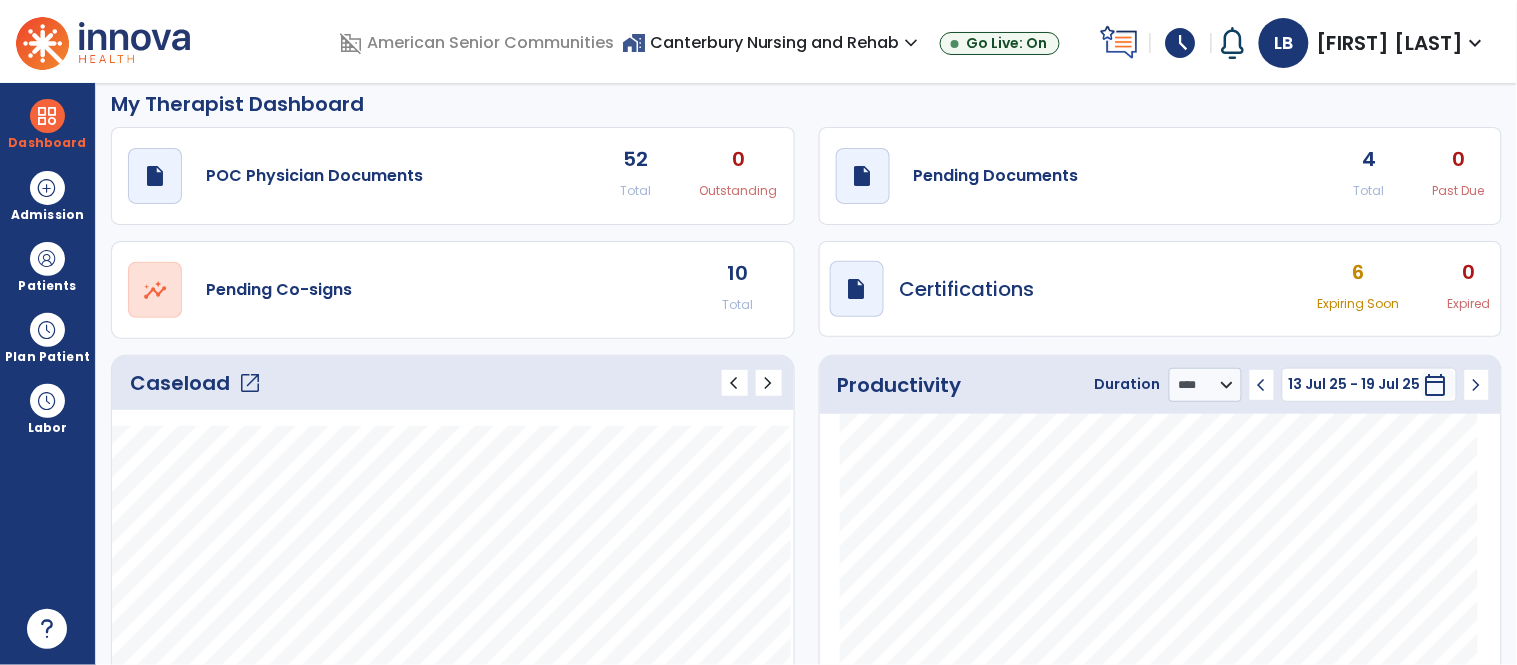 scroll, scrollTop: 34, scrollLeft: 0, axis: vertical 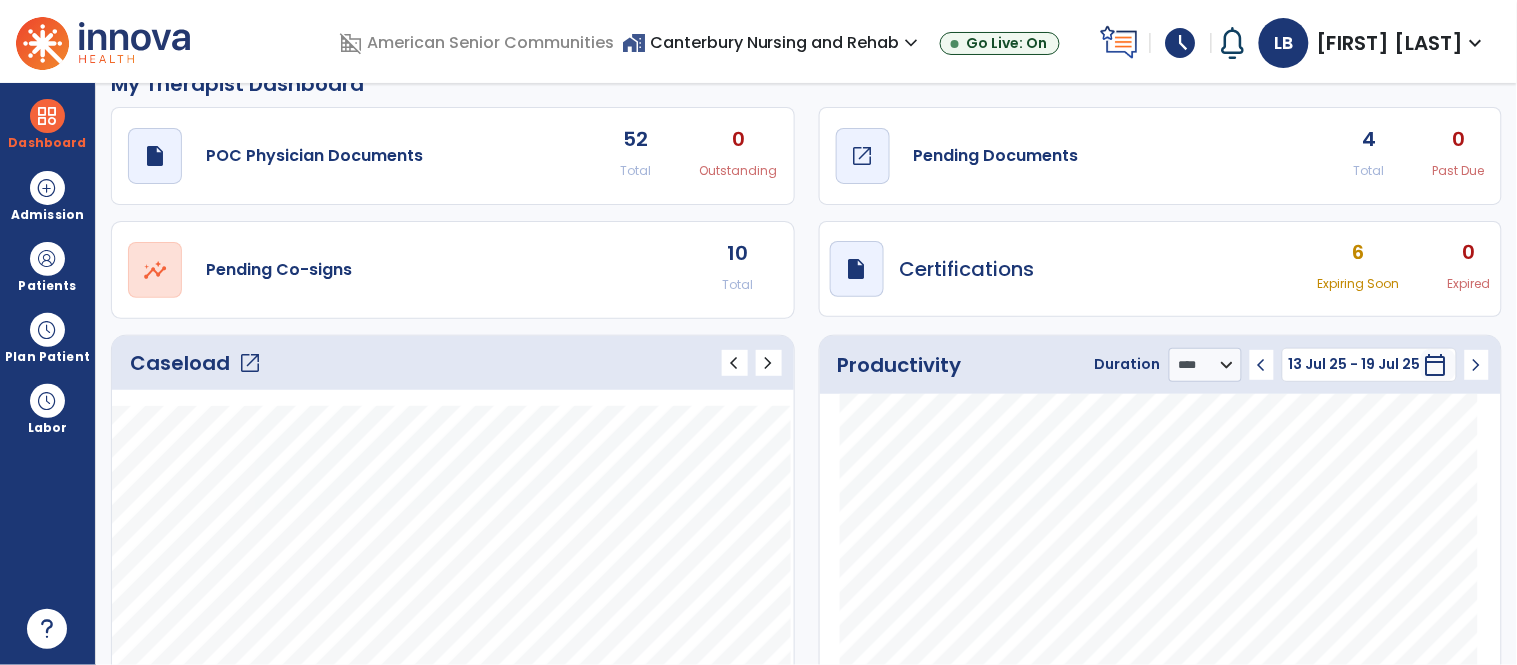 click on "draft   open_in_new  Pending Documents" 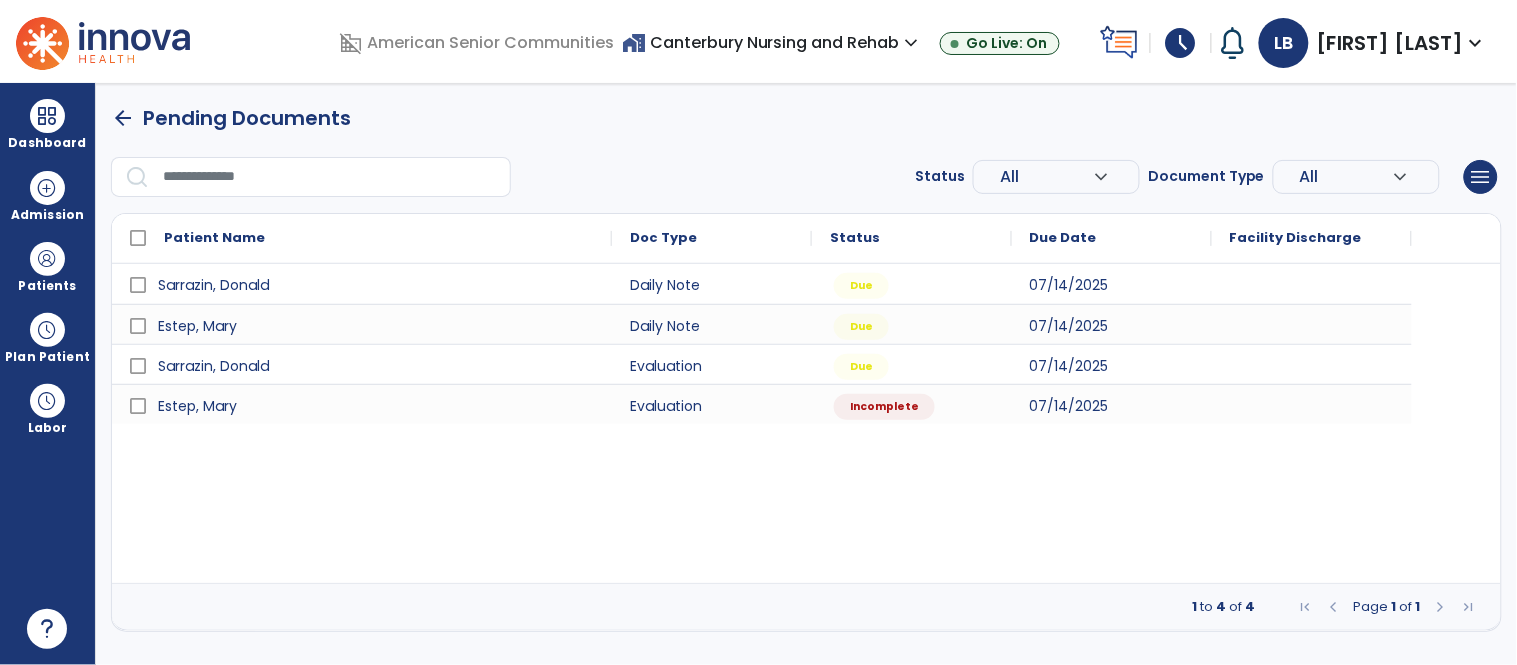 scroll, scrollTop: 0, scrollLeft: 0, axis: both 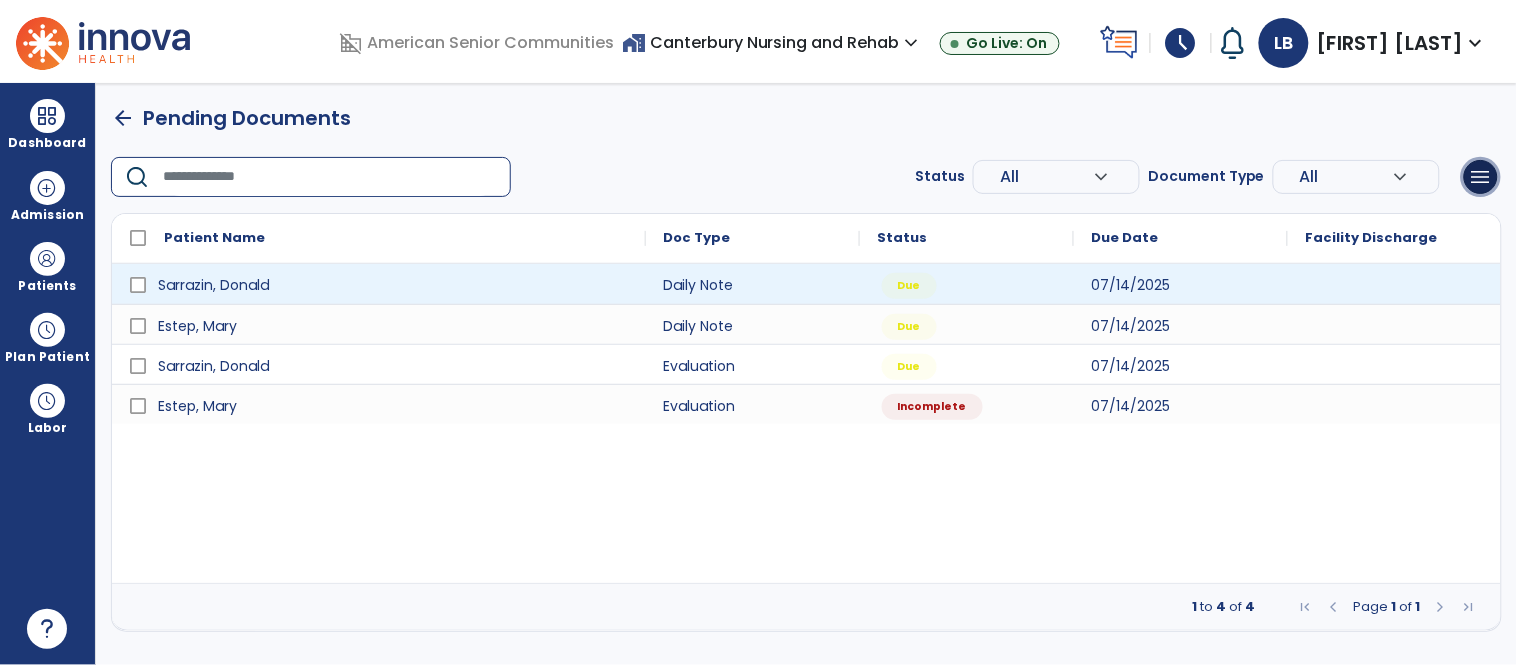 type 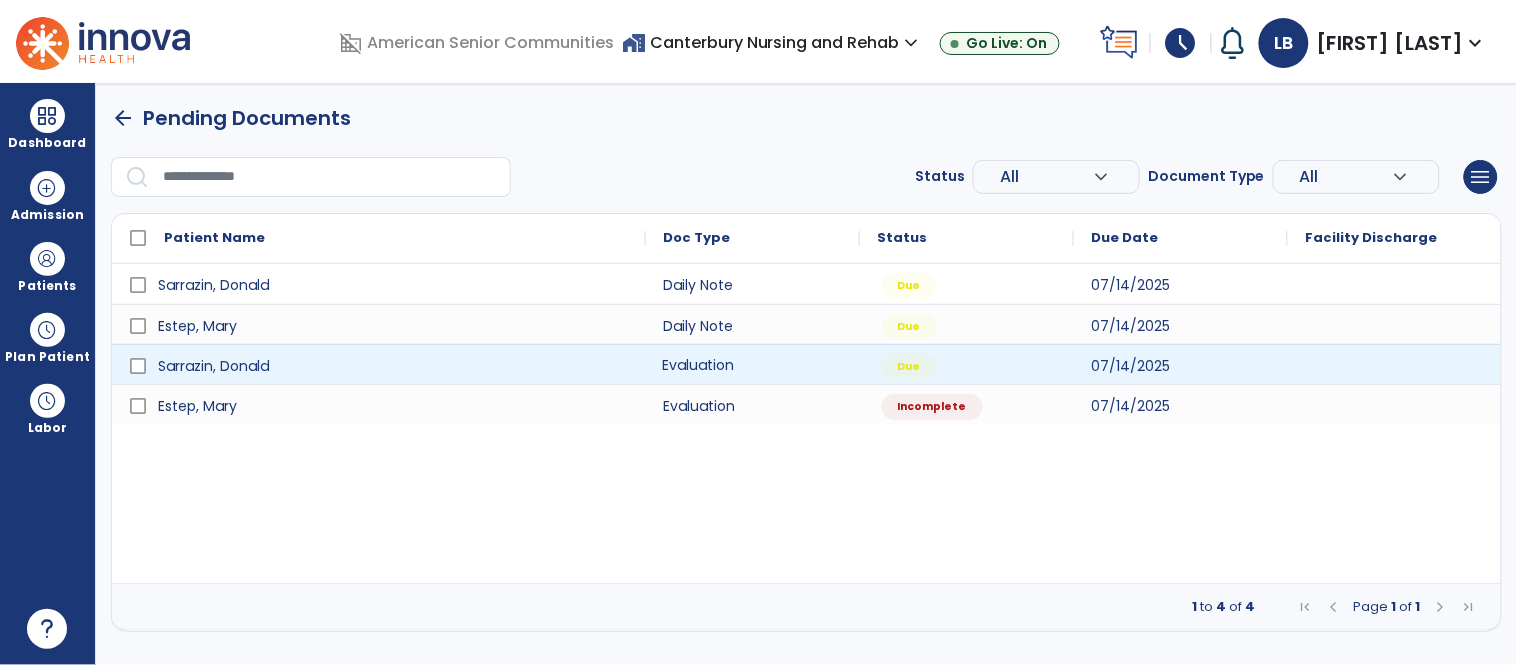 click on "Evaluation" at bounding box center (753, 364) 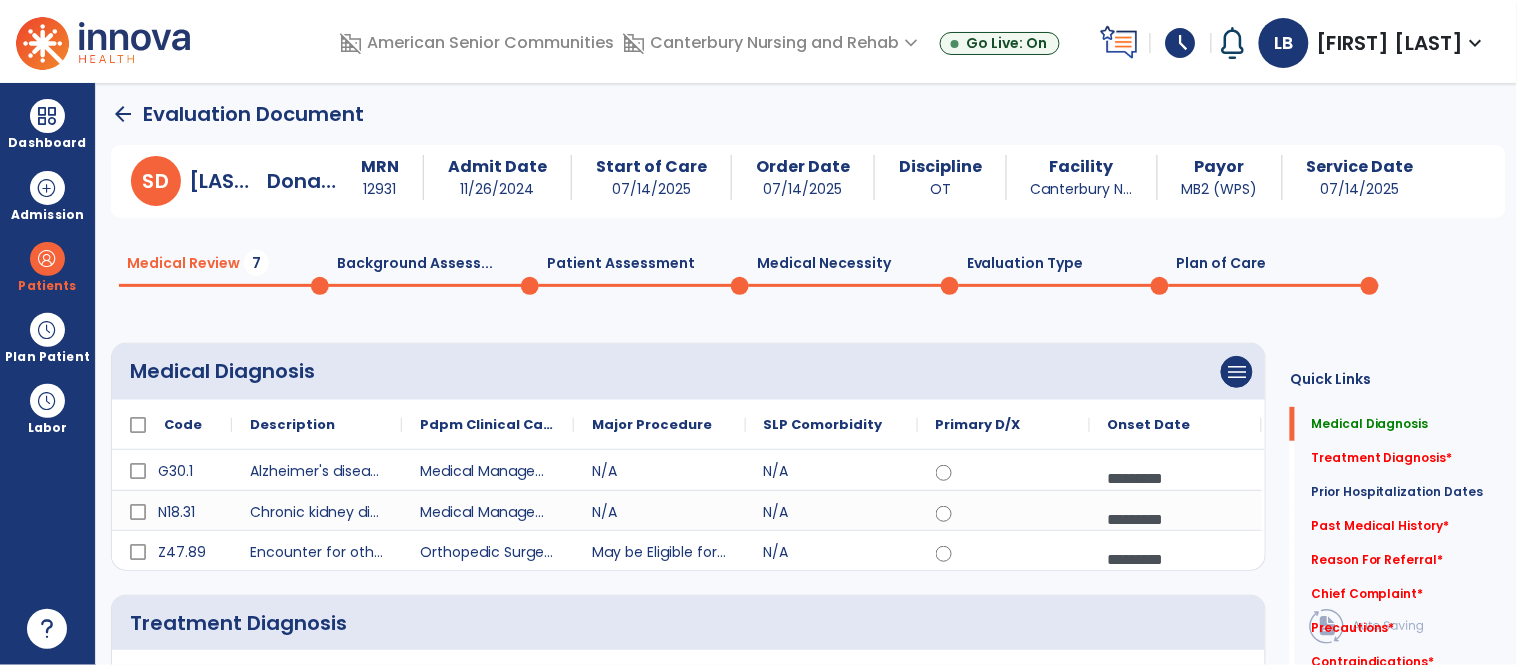 scroll, scrollTop: 0, scrollLeft: 0, axis: both 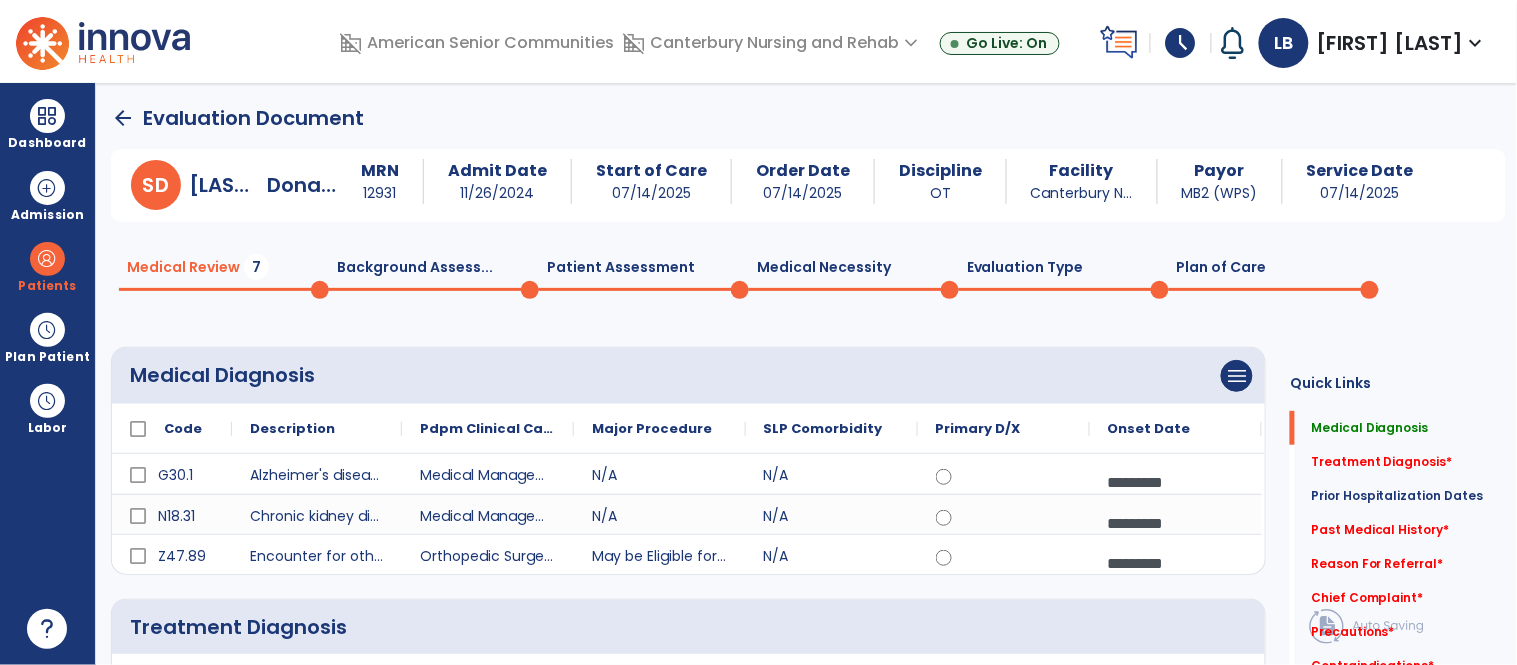 click on "Background Assess...  0" 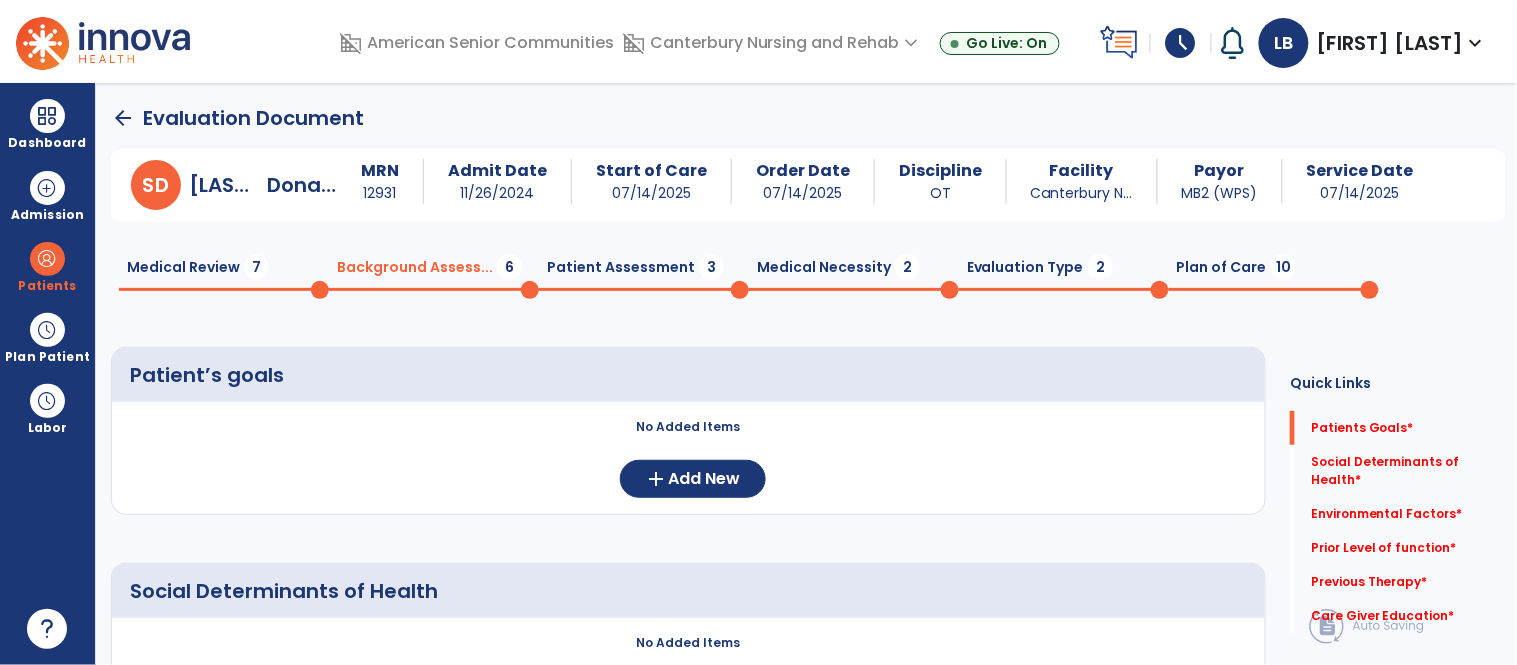 click on "7" 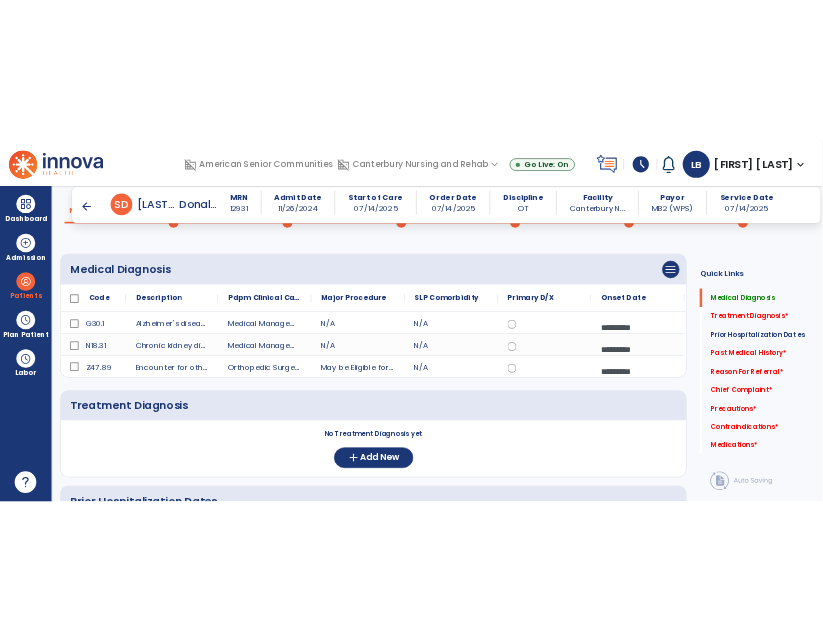 scroll, scrollTop: 162, scrollLeft: 0, axis: vertical 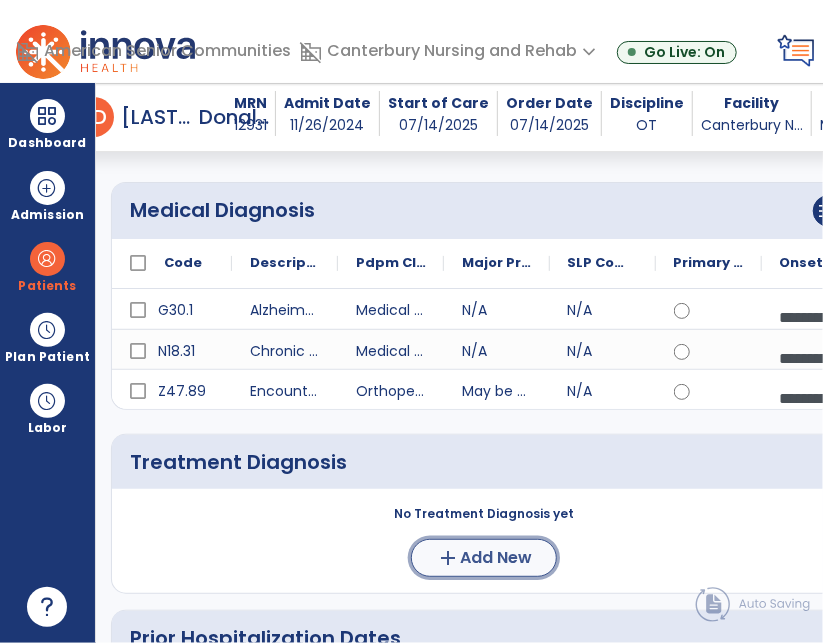 click on "Add New" 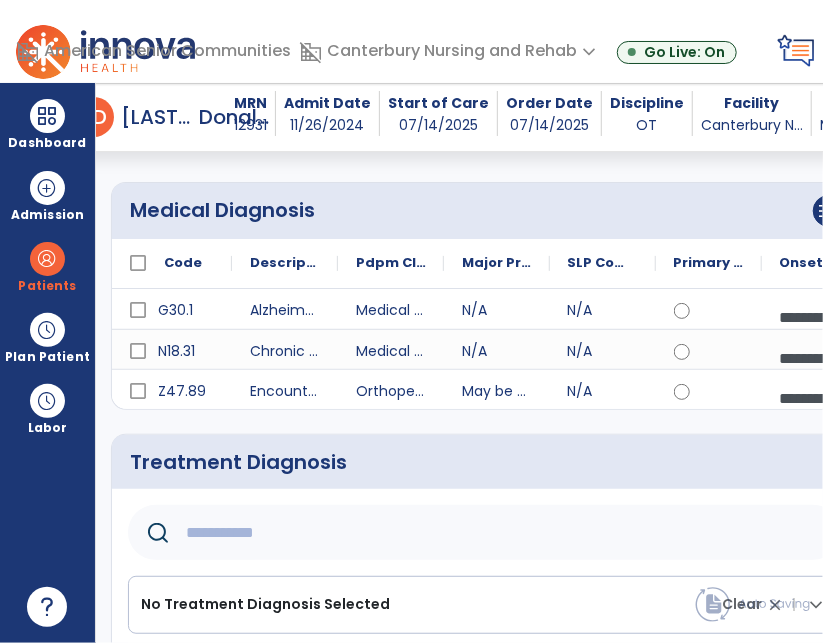 click 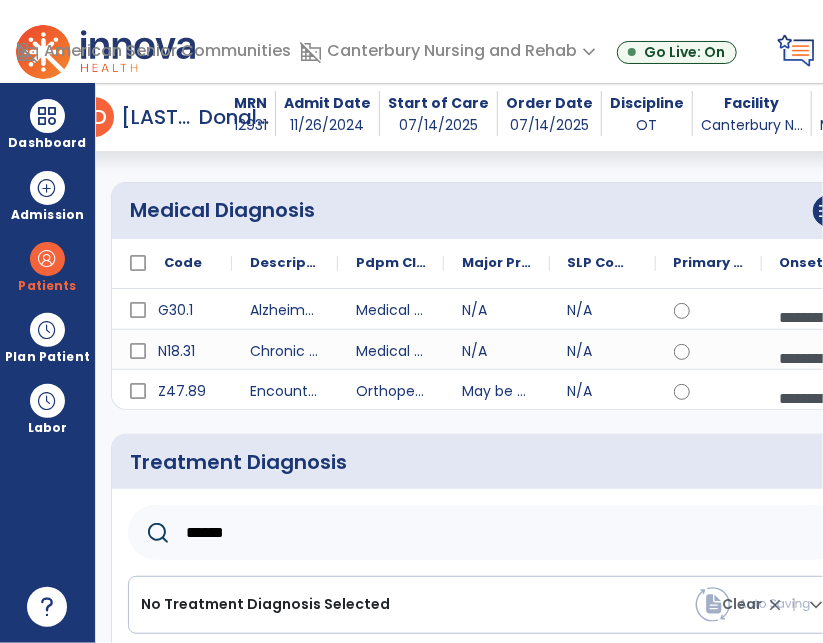 type on "******" 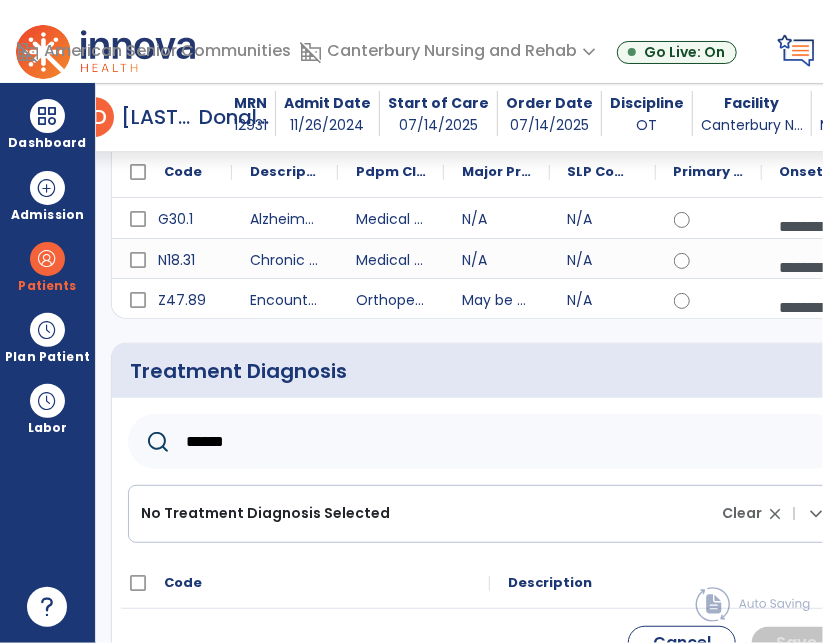 scroll, scrollTop: 402, scrollLeft: 0, axis: vertical 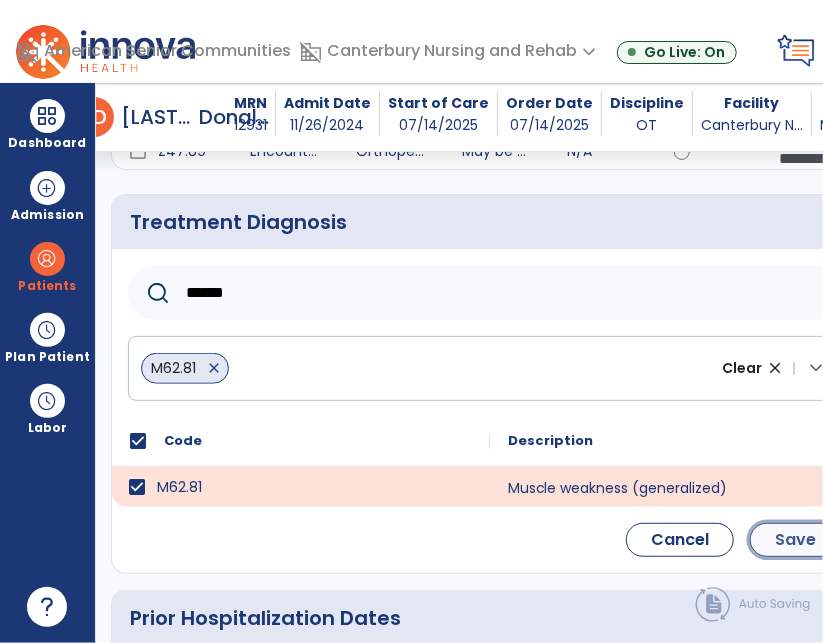 click on "Save" 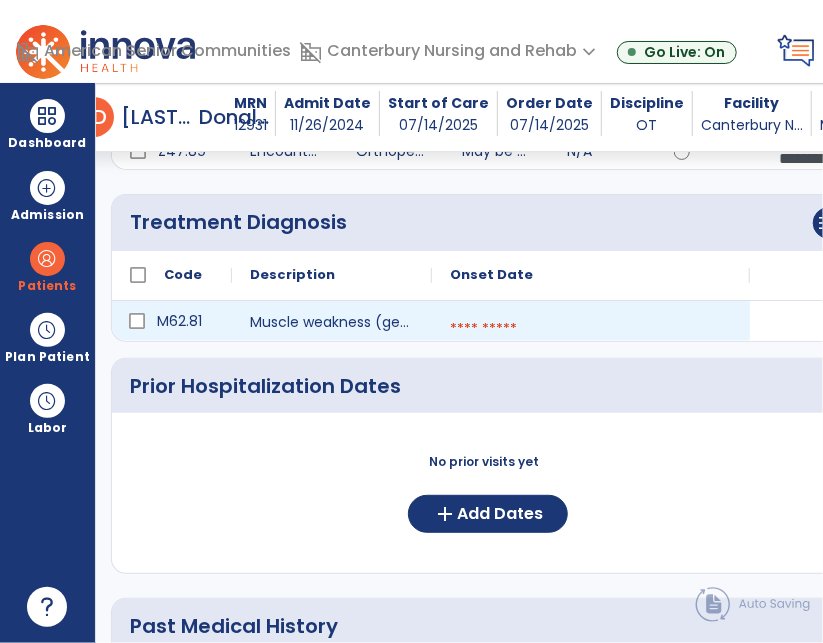 click at bounding box center (591, 329) 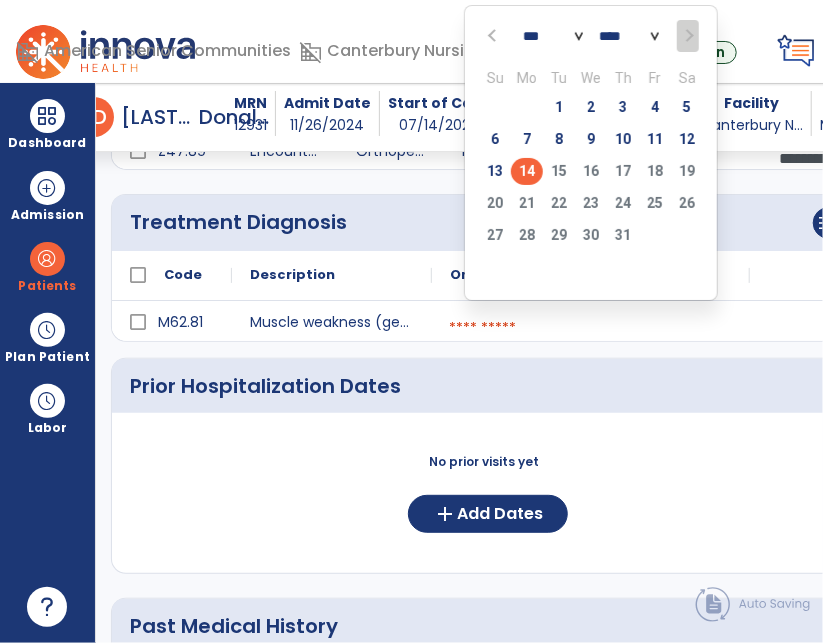 click on "14" 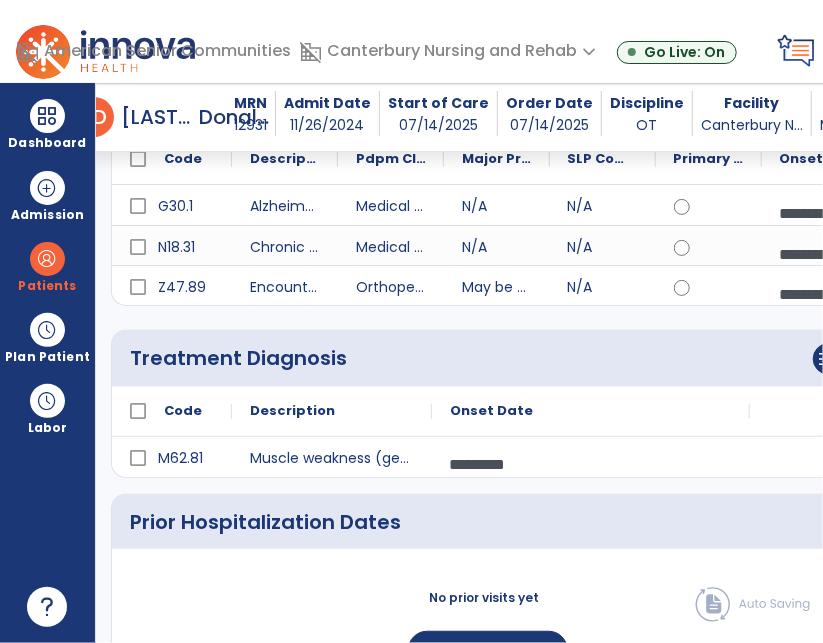 scroll, scrollTop: 82, scrollLeft: 0, axis: vertical 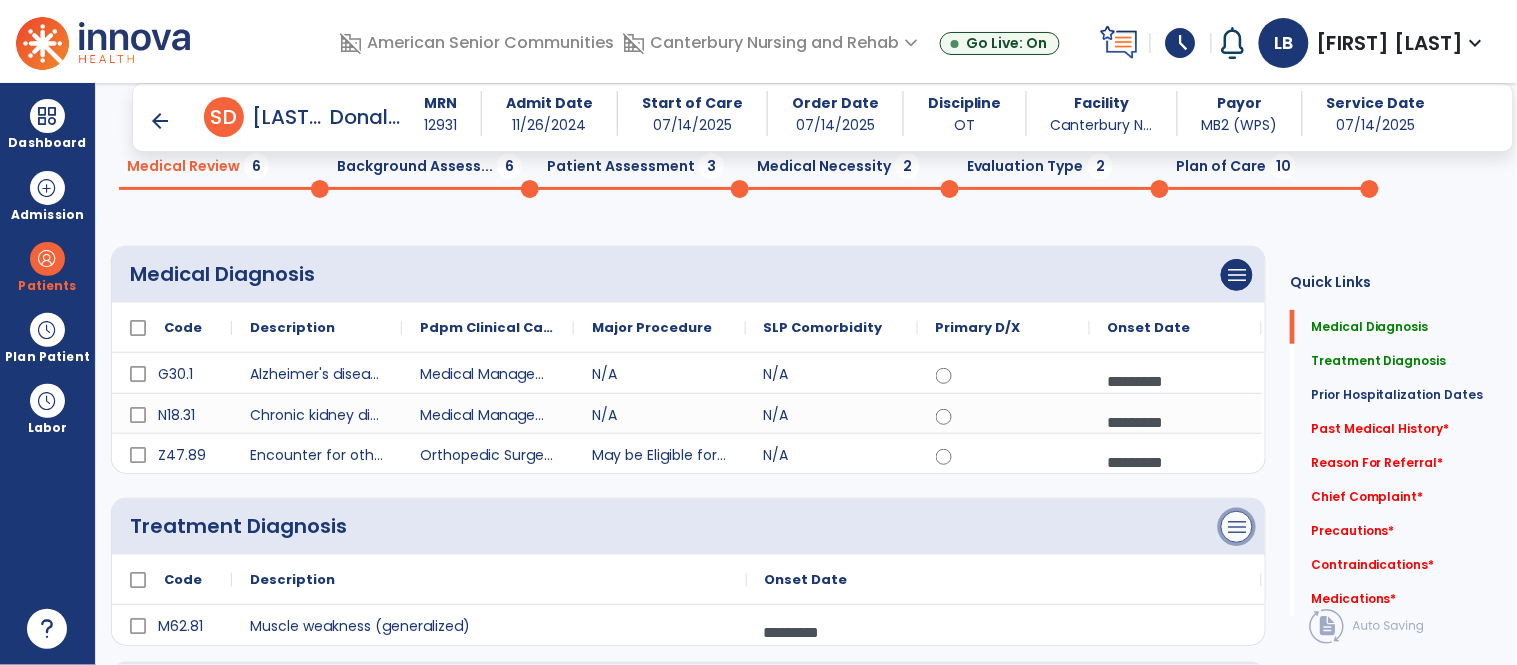 click on "menu" at bounding box center [1237, 275] 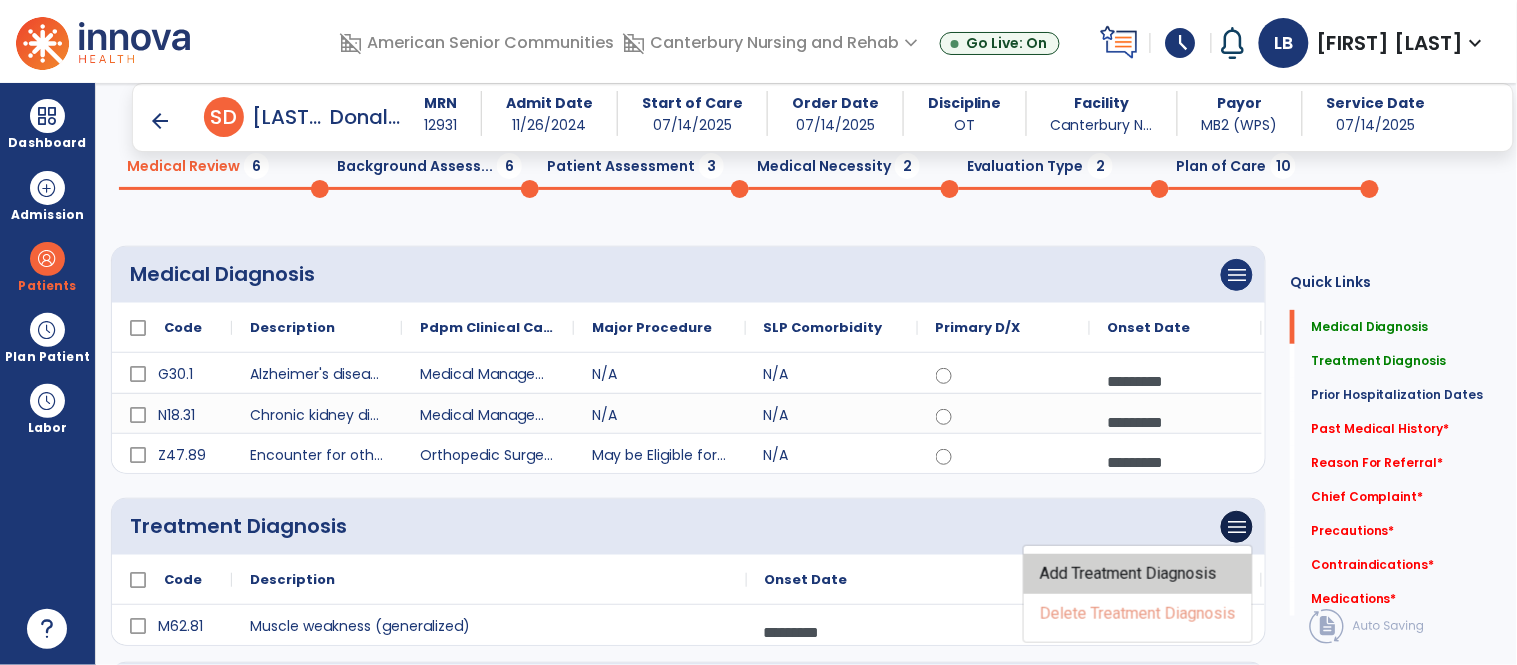 click on "Add Treatment Diagnosis" 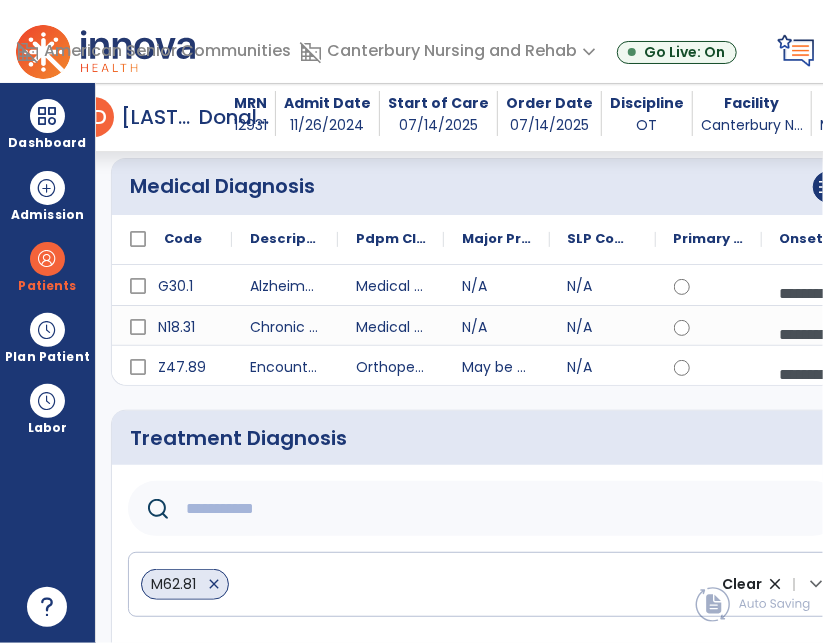 scroll, scrollTop: 190, scrollLeft: 0, axis: vertical 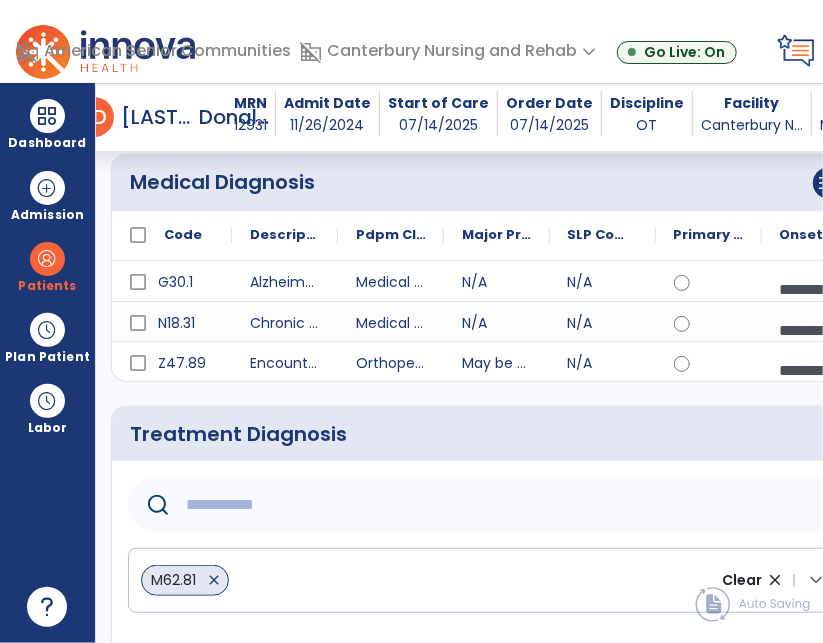 click 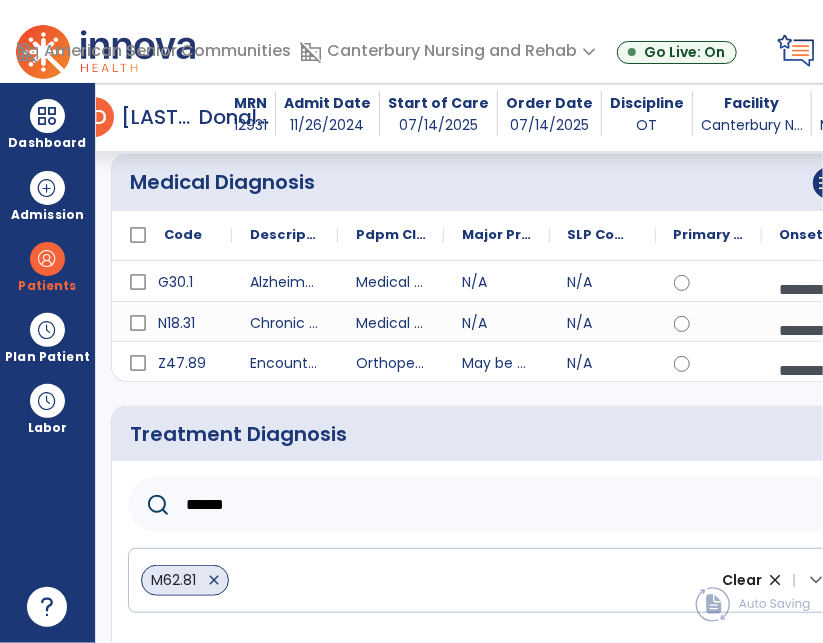 type on "*****" 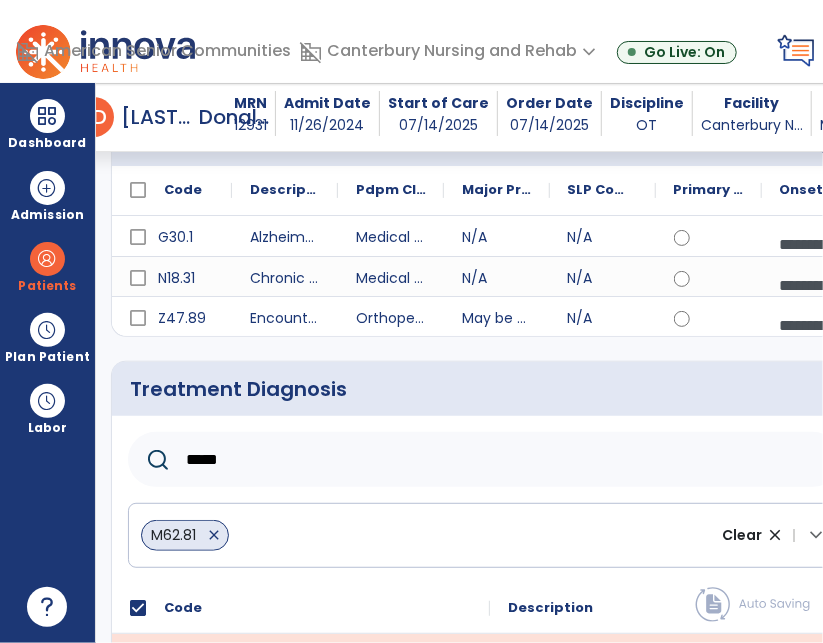 scroll, scrollTop: 396, scrollLeft: 0, axis: vertical 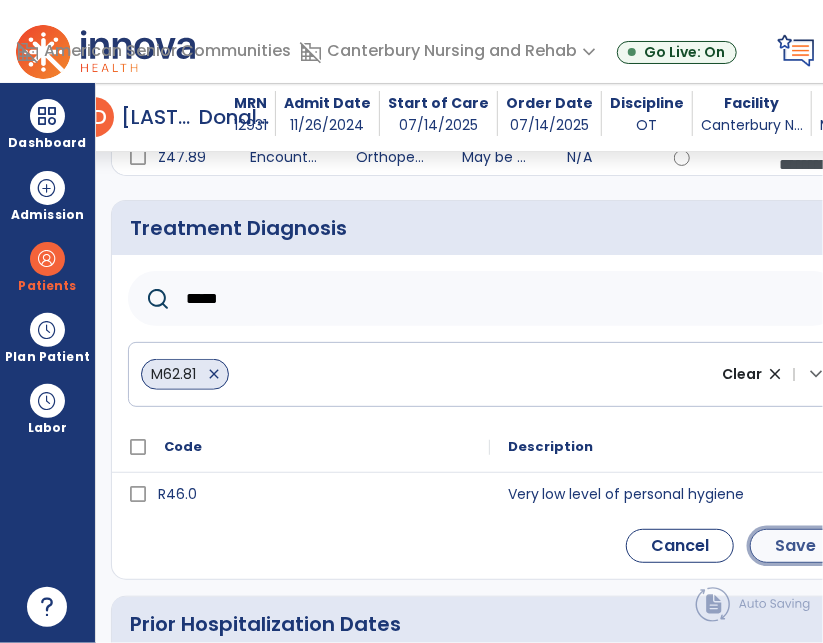 click on "Save" 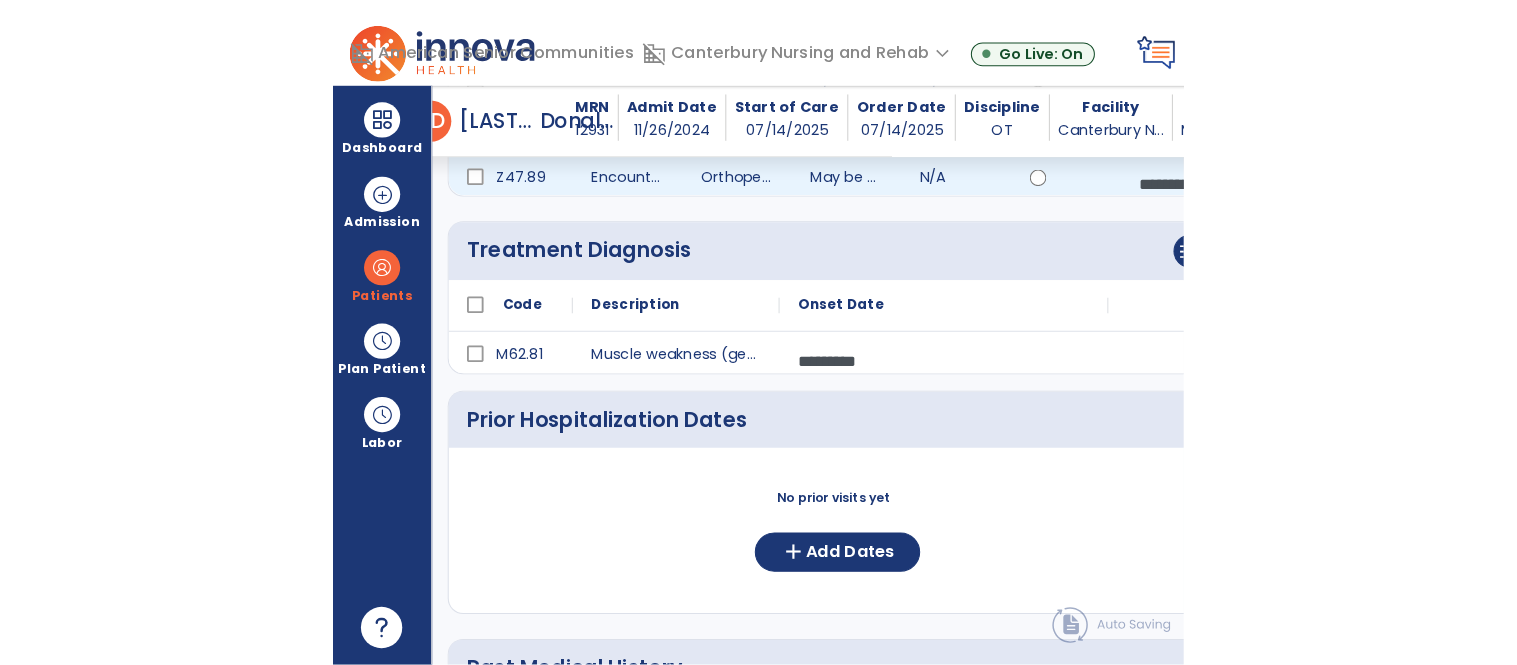 scroll, scrollTop: 186, scrollLeft: 0, axis: vertical 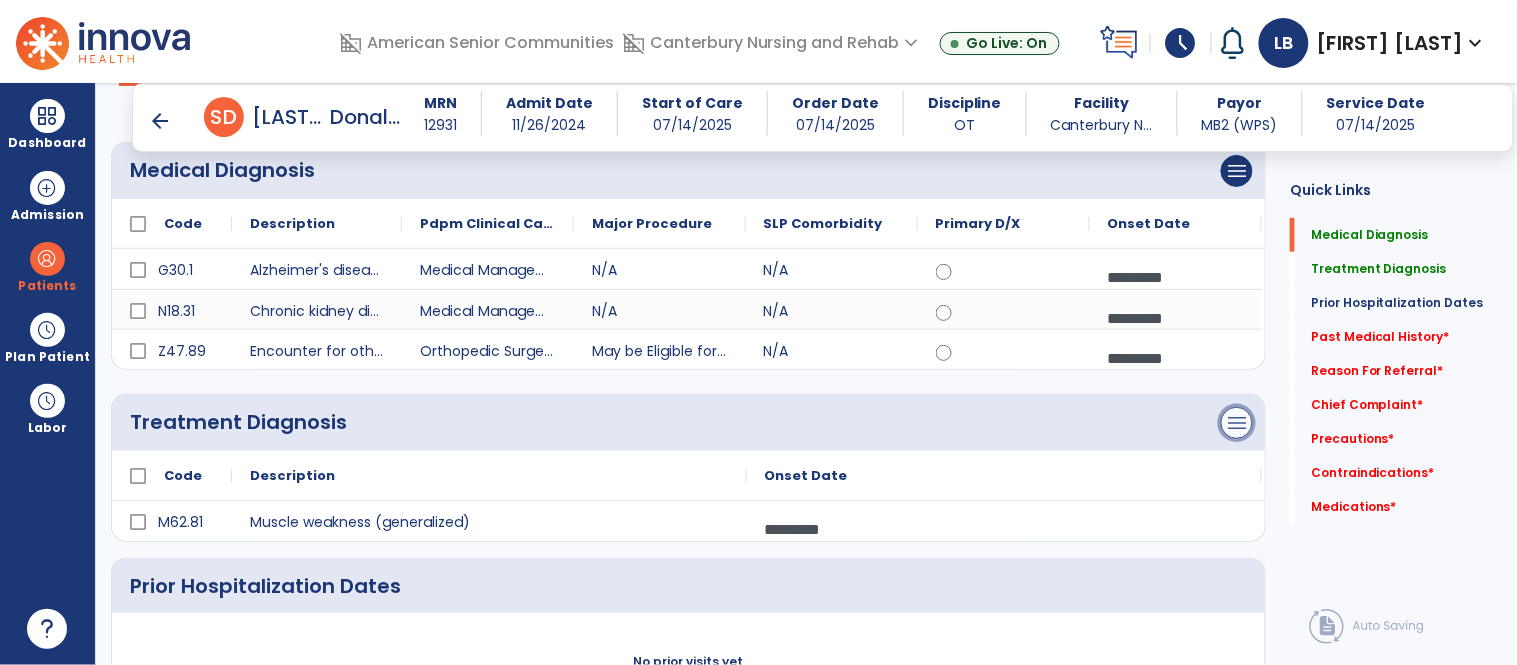 click on "menu" at bounding box center [1237, 171] 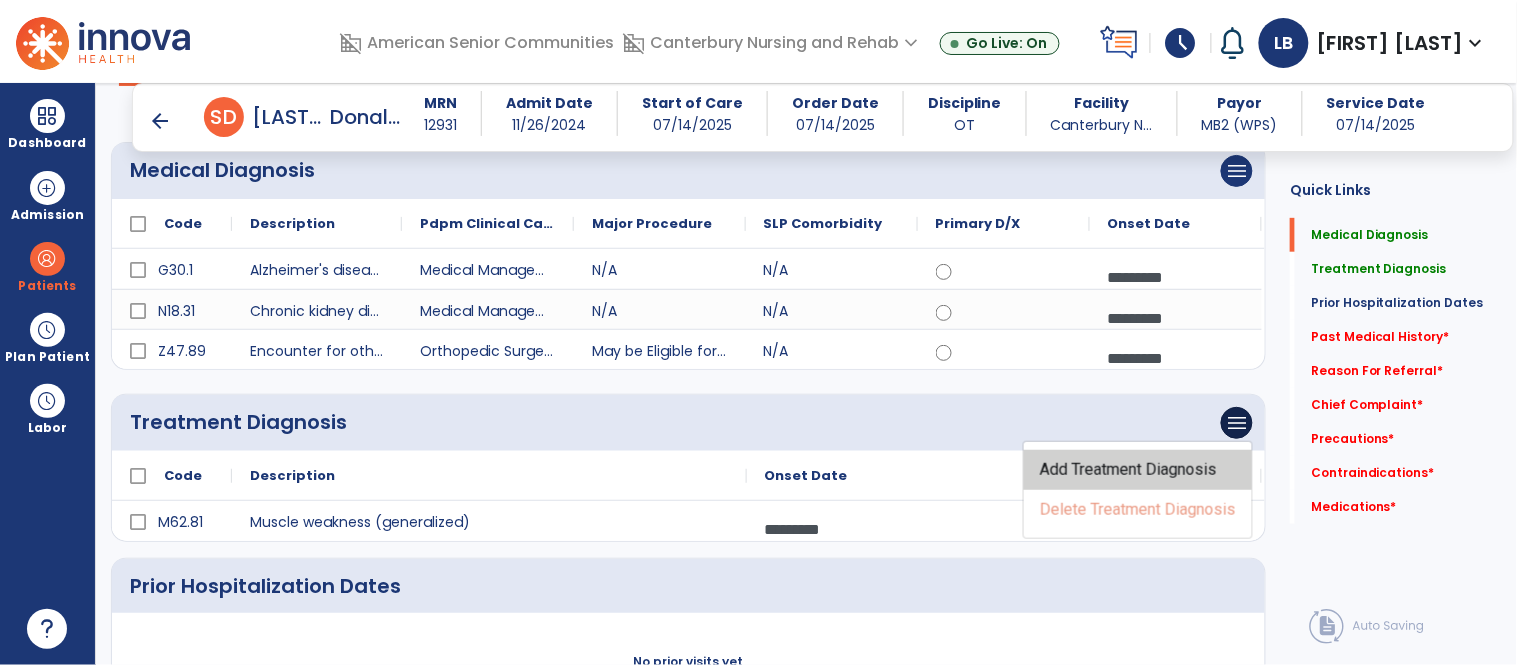 click on "Add Treatment Diagnosis" 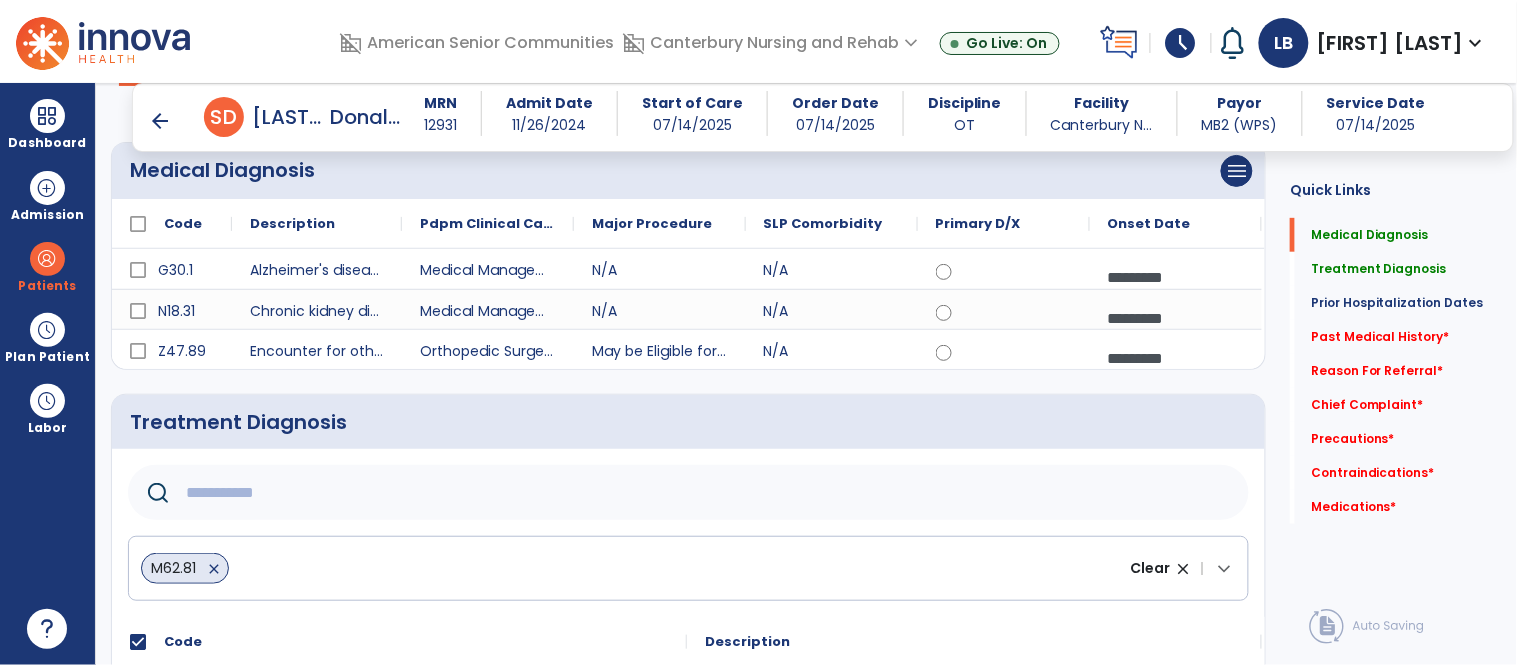 scroll, scrollTop: 220, scrollLeft: 0, axis: vertical 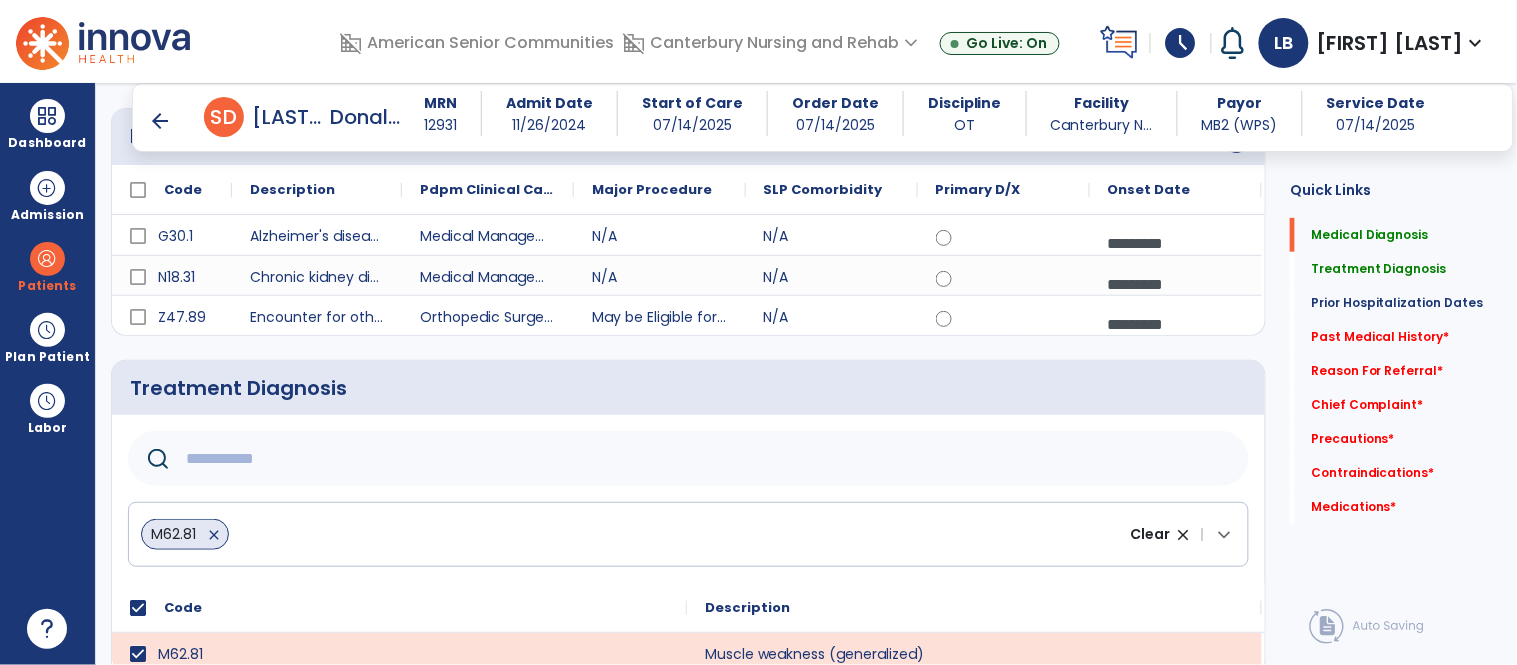 click 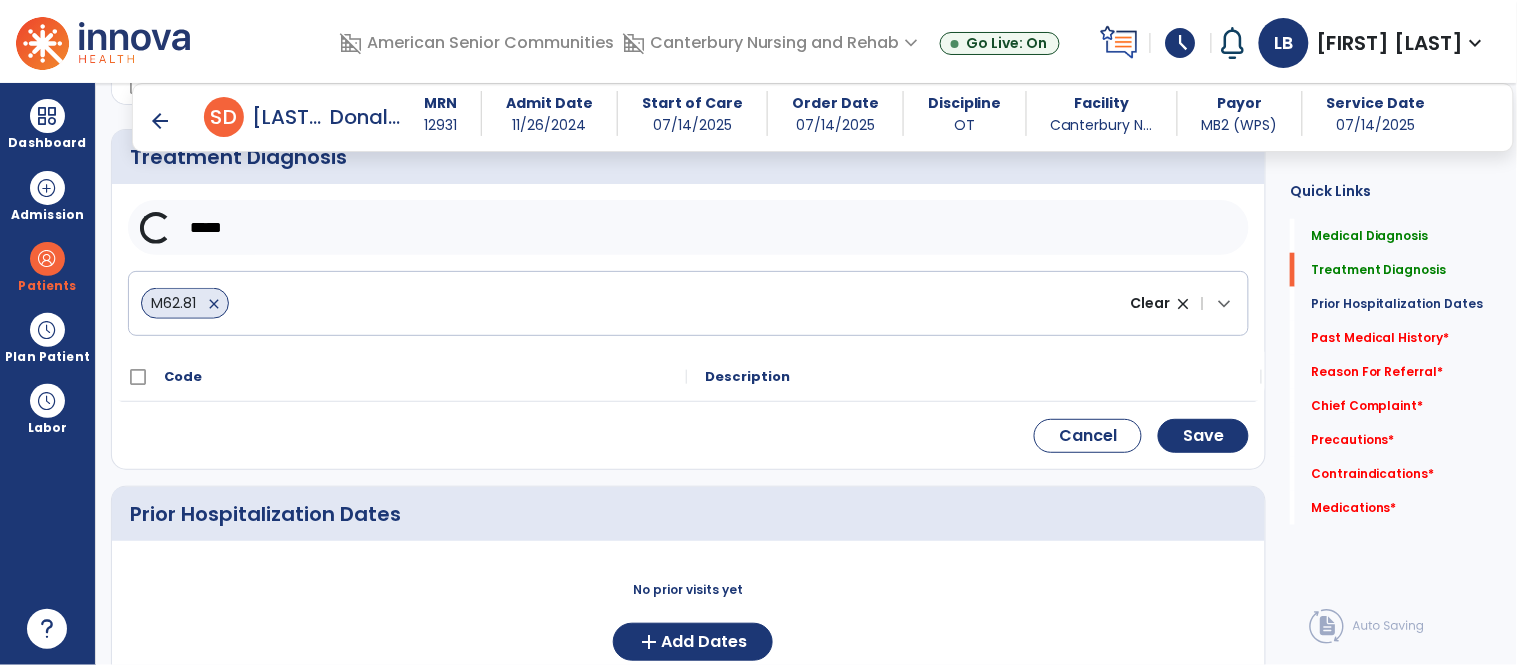 scroll, scrollTop: 471, scrollLeft: 0, axis: vertical 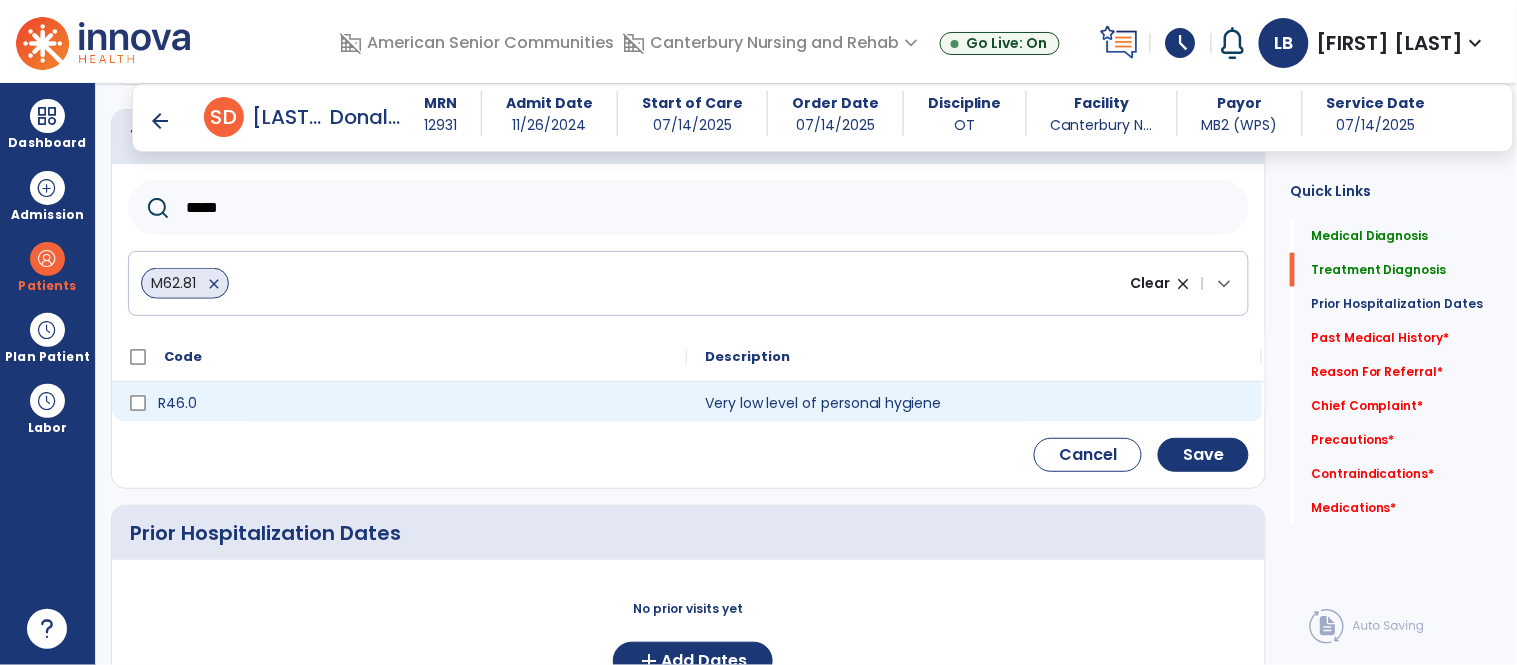 type on "*****" 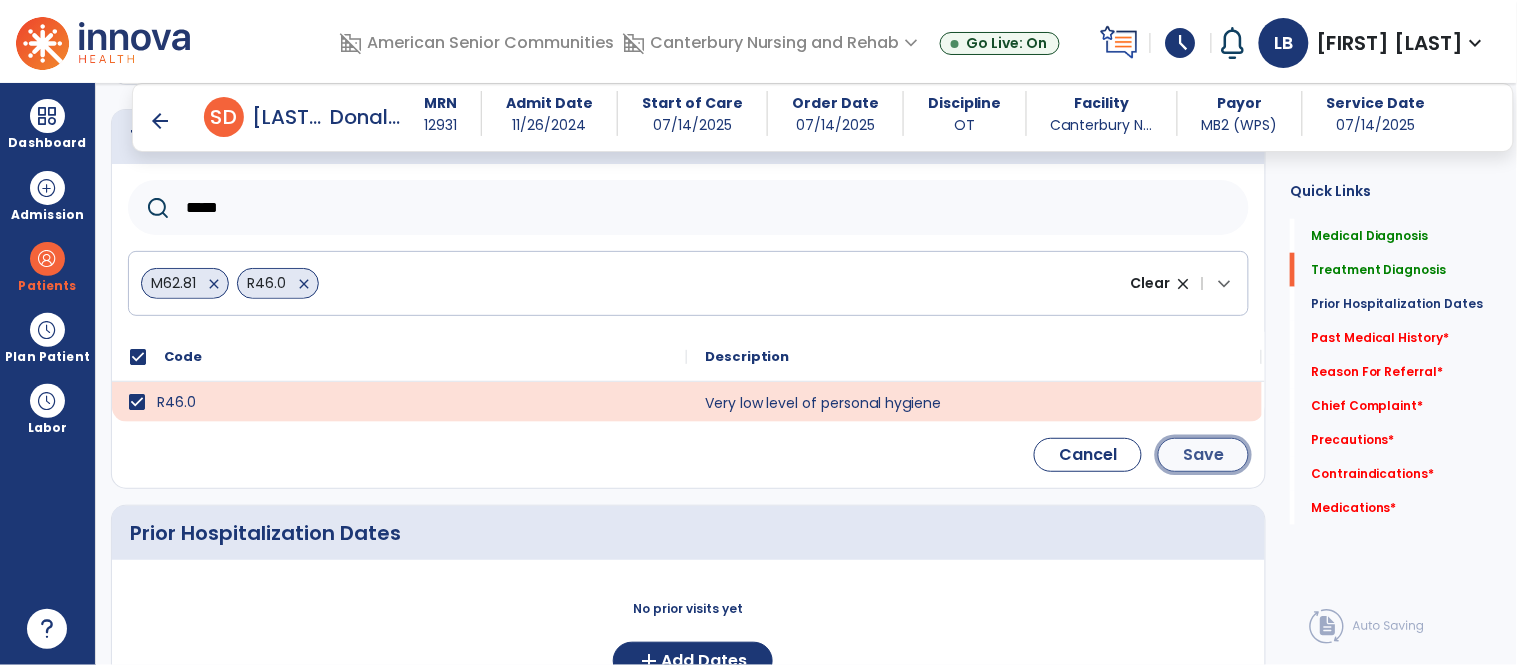click on "Save" 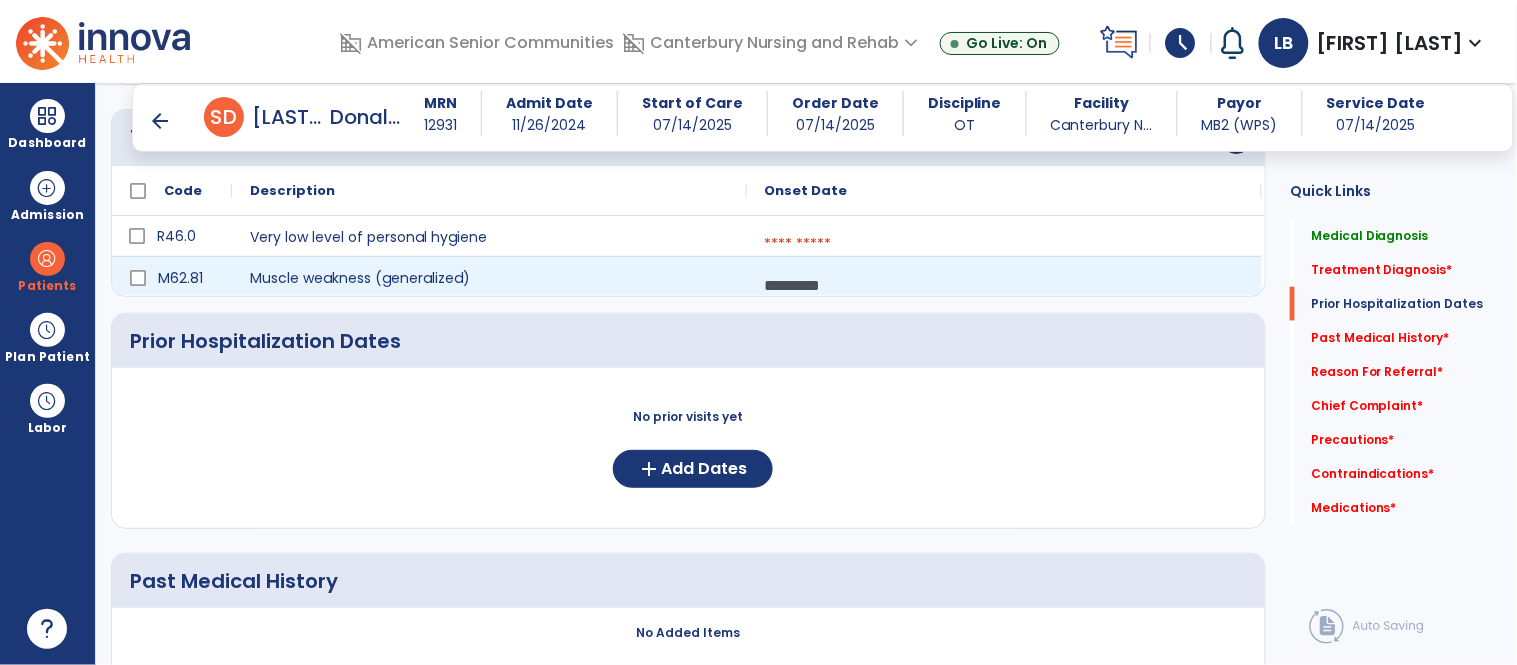 click on "M62.81 Muscle weakness (generalized) *********  calendar_today" 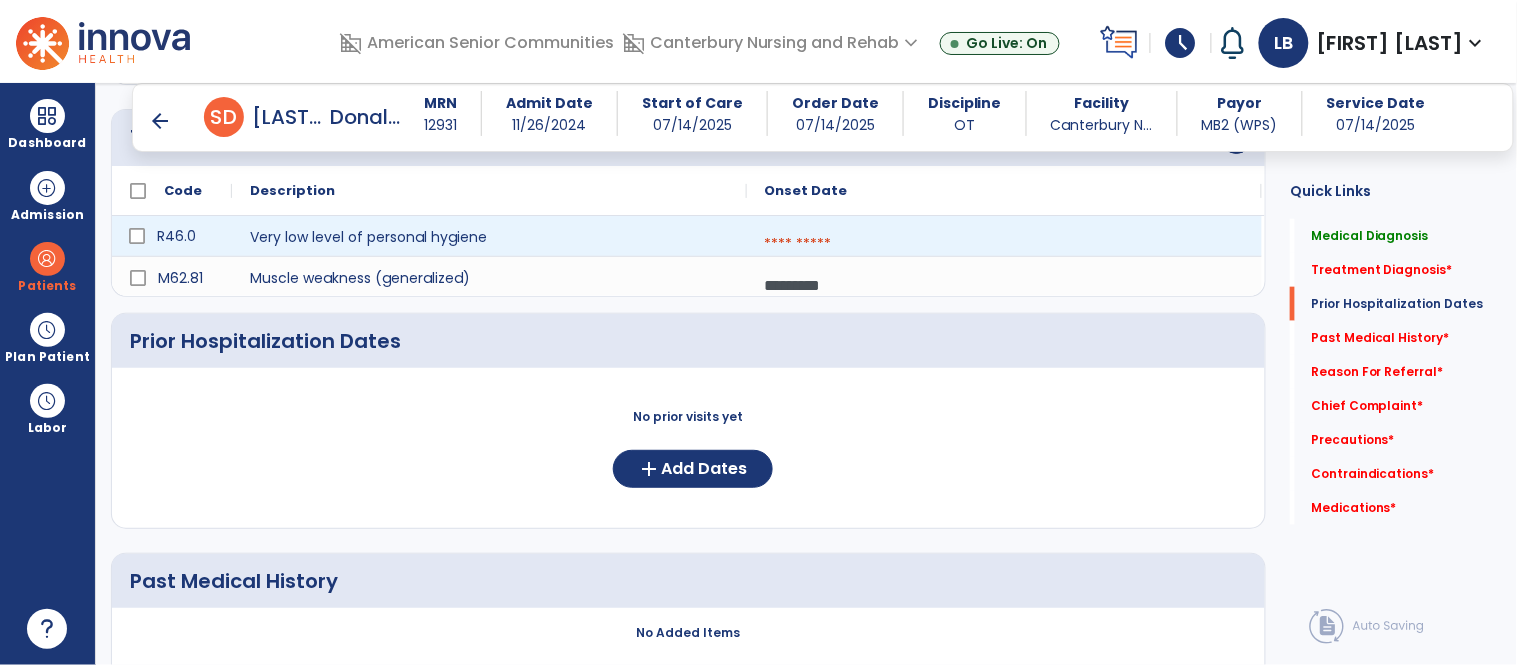 click at bounding box center (1004, 244) 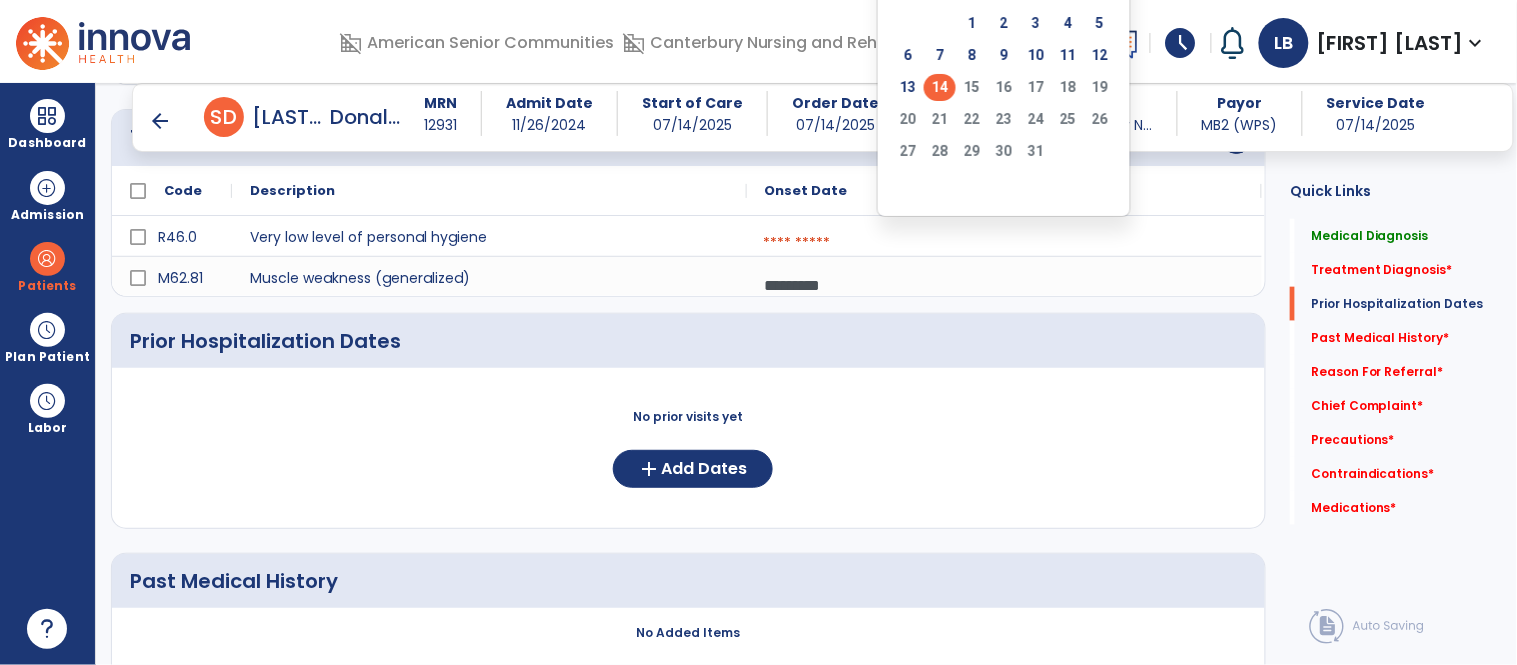 click on "14" 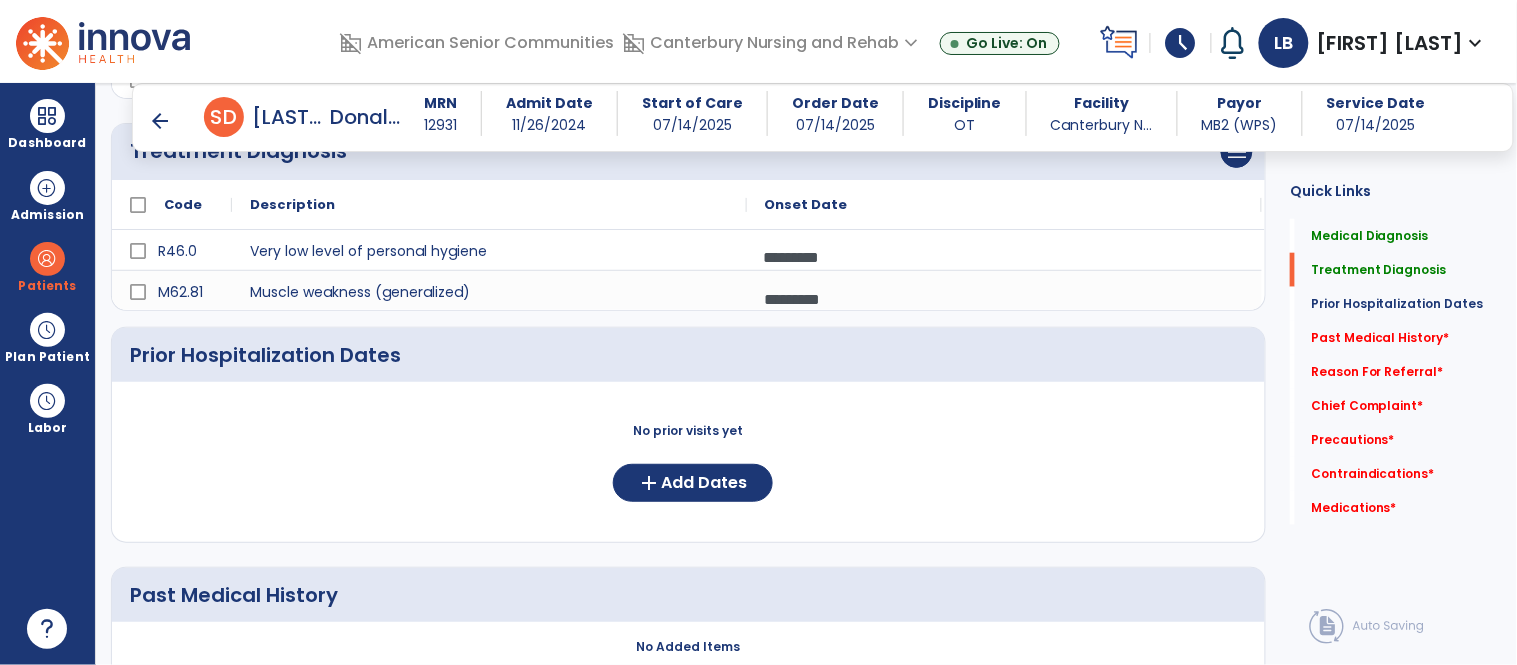 scroll, scrollTop: 392, scrollLeft: 0, axis: vertical 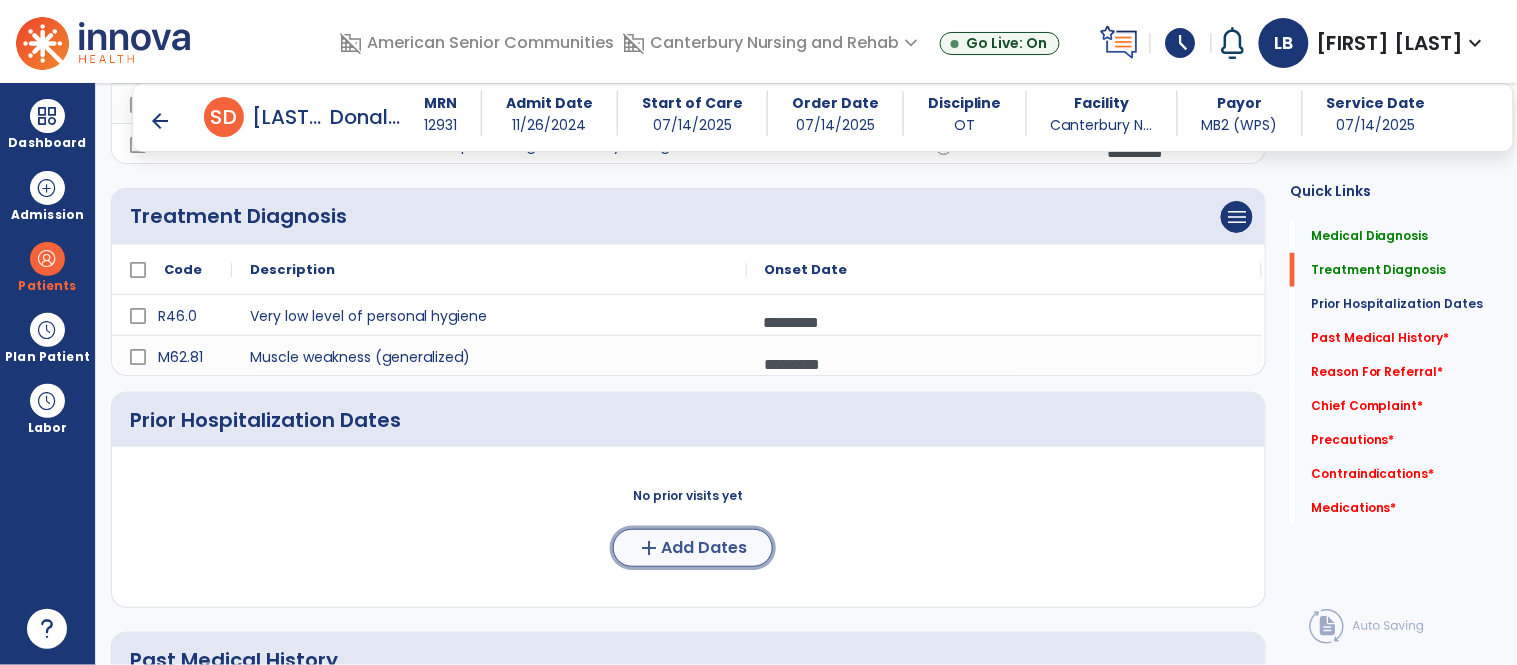 click on "Add Dates" 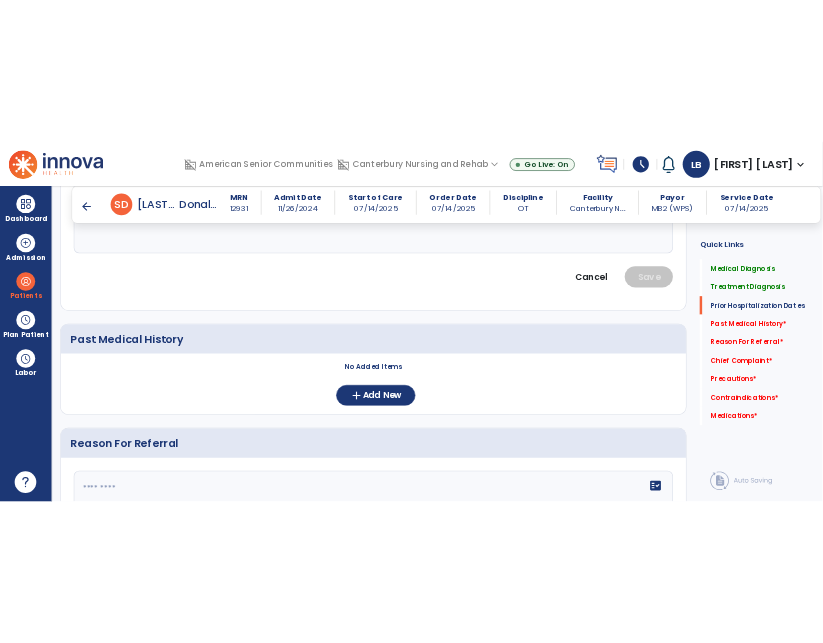 scroll, scrollTop: 992, scrollLeft: 0, axis: vertical 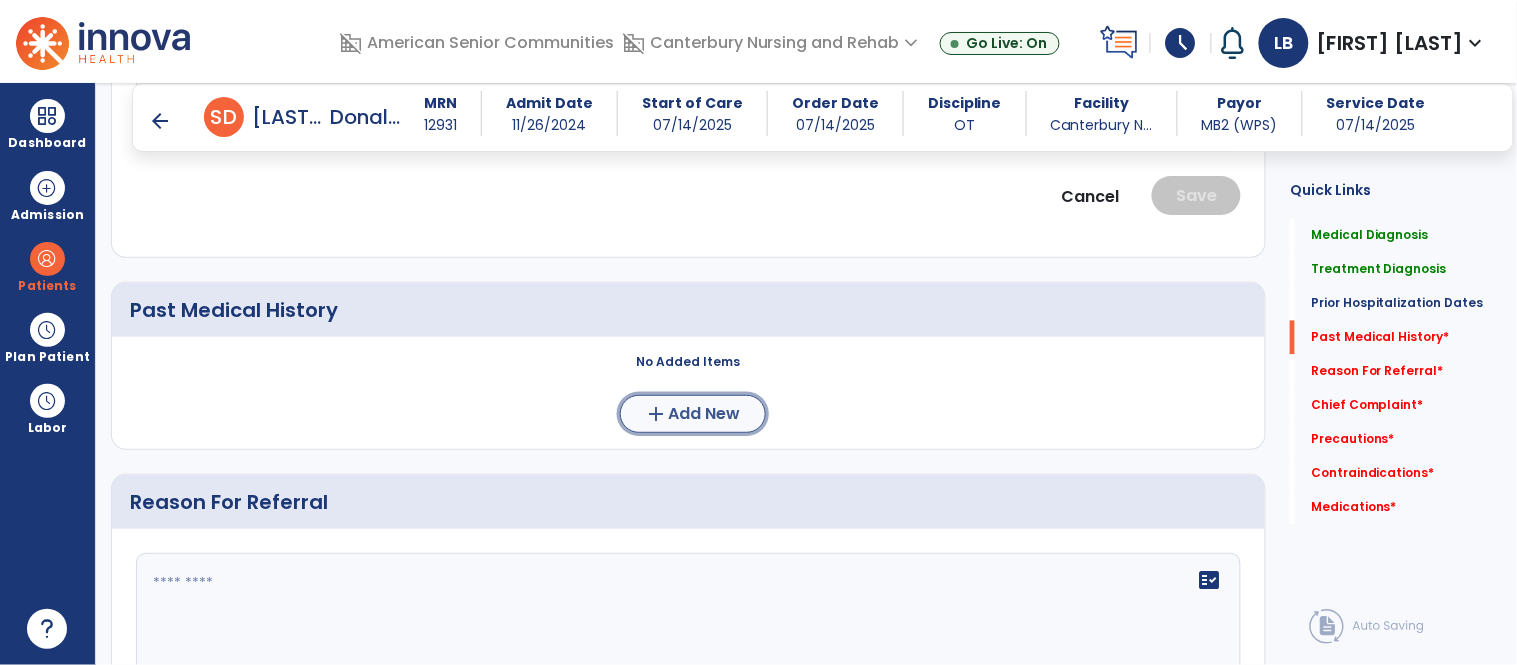 click on "Add New" 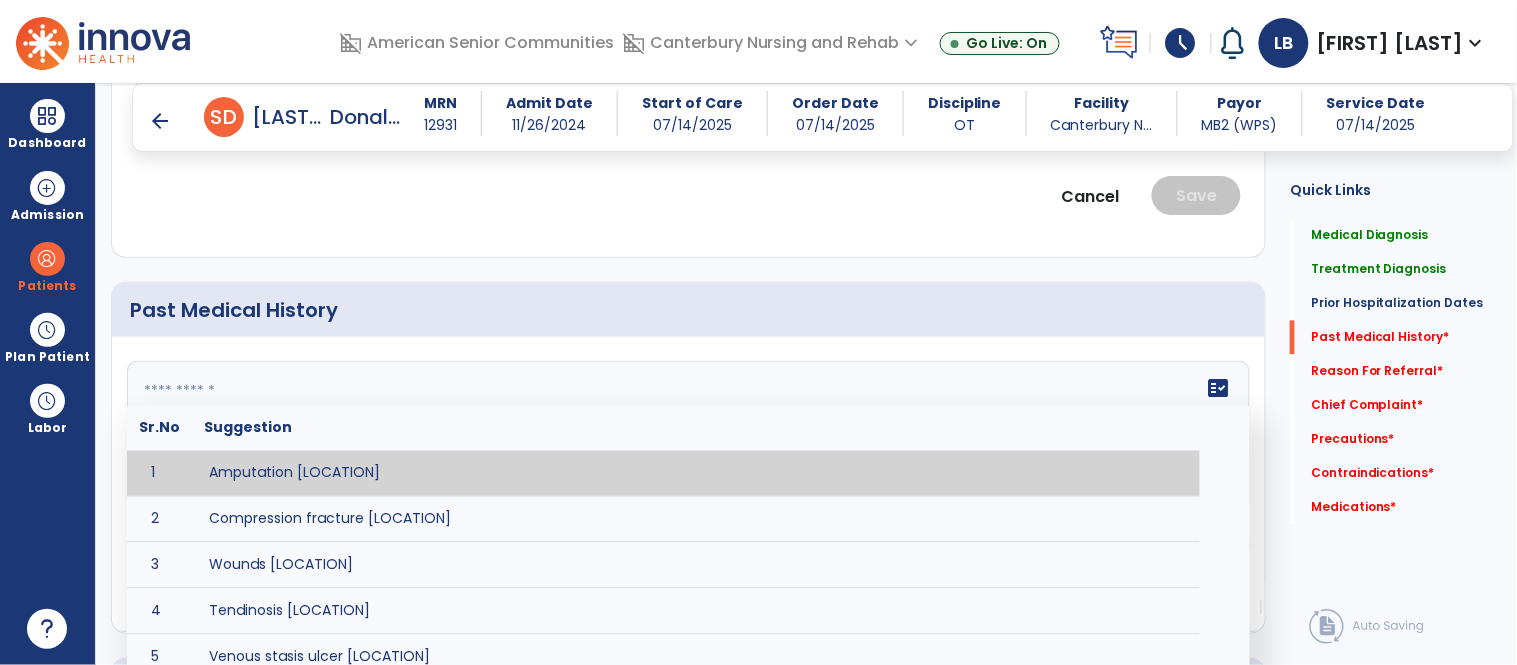 click on "fact_check  Sr.No Suggestion 1 Amputation [LOCATION] 2 Compression fracture [LOCATION] 3 Wounds [LOCATION] 4 Tendinosis [LOCATION] 5 Venous stasis ulcer [LOCATION] 6 Achilles tendon tear [LOCATION] 7 ACL tear surgically repaired [LOCATION] 8 Above knee amputation (AKA) [LOCATION] 9 Below knee amputation (BKE) [LOCATION] 10 Cancer (SITE/TYPE) 11 Surgery (TYPE) 12 AAA (Abdominal Aortic Aneurysm) 13 Achilles tendon tear [LOCATION] 14 Acute Renal Failure 15 AIDS (Acquired Immune Deficiency Syndrome) 16 Alzheimer's Disease 17 Anemia 18 Angina 19 Anxiety 20 ASHD (Arteriosclerotic Heart Disease) 21 Atrial Fibrillation 22 Bipolar Disorder 23 Bowel Obstruction 24 C-Diff 25 Coronary Artery Bypass Graft (CABG) 26 CAD (Coronary Artery Disease) 27 Carpal tunnel syndrome 28 Chronic bronchitis 29 Chronic renal failure 30 Colostomy 31 COPD (Chronic Obstructive Pulmonary Disease) 32 CRPS (Complex Regional Pain Syndrome) 33 CVA (Cerebrovascular Accident) 34 CVI (Chronic Venous Insufficiency) 35 DDD (Degenerative Disc Disease)" 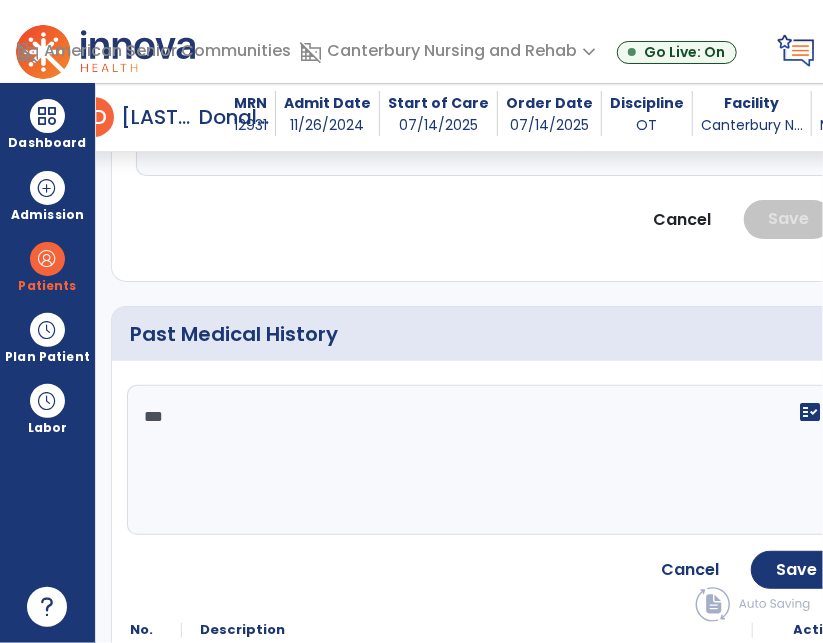 scroll, scrollTop: 1007, scrollLeft: 0, axis: vertical 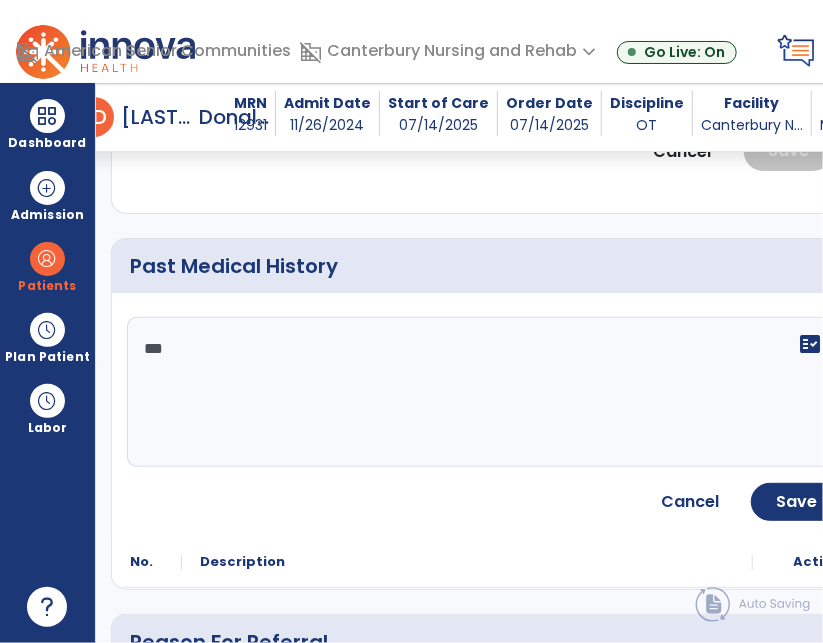 click on "**" 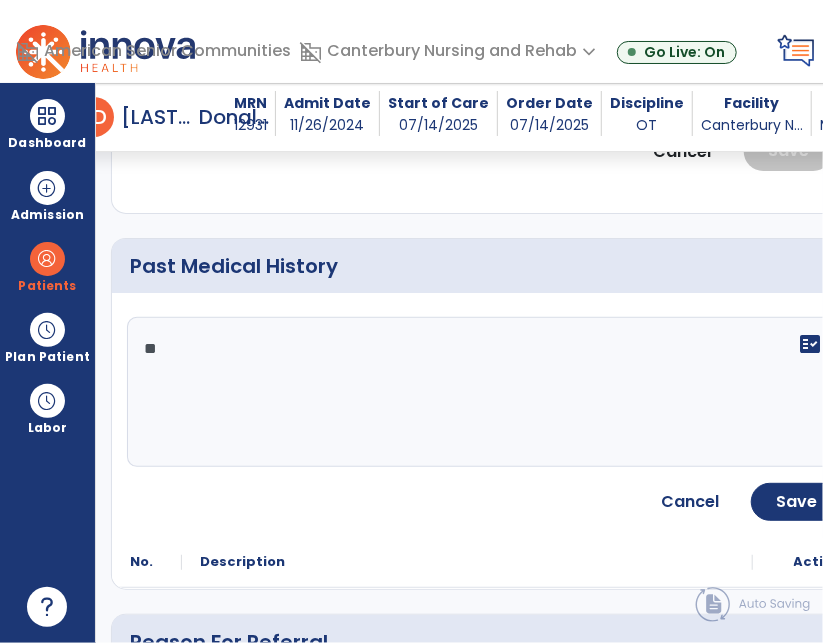 type on "*" 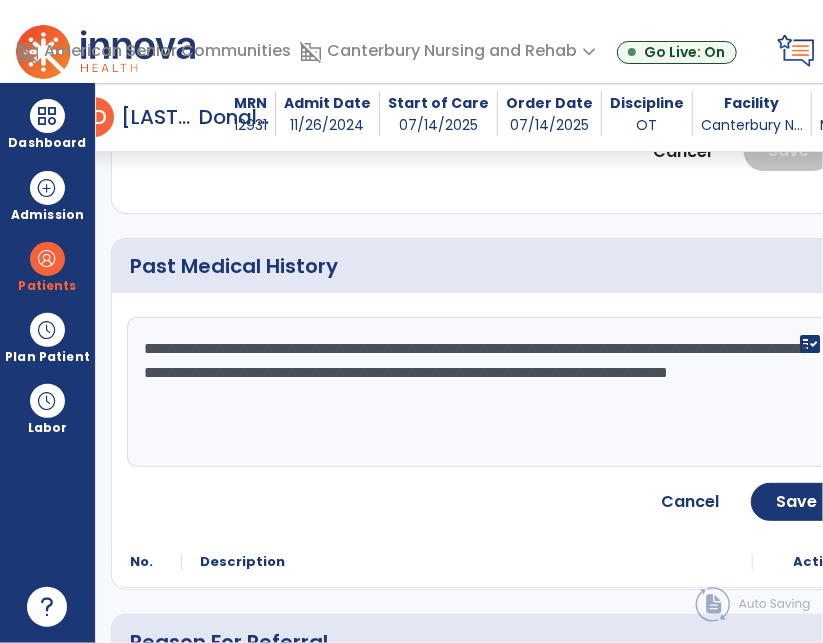 type on "**********" 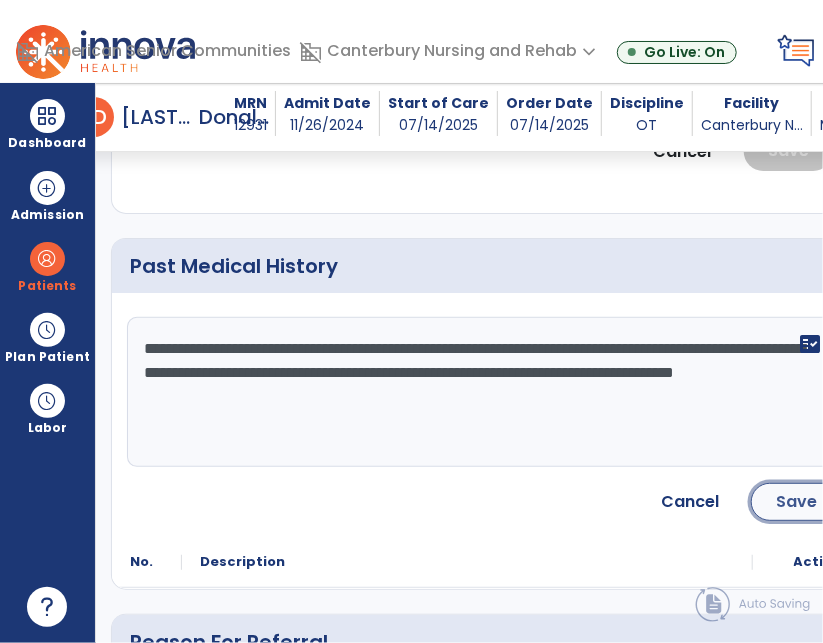 click on "Save" 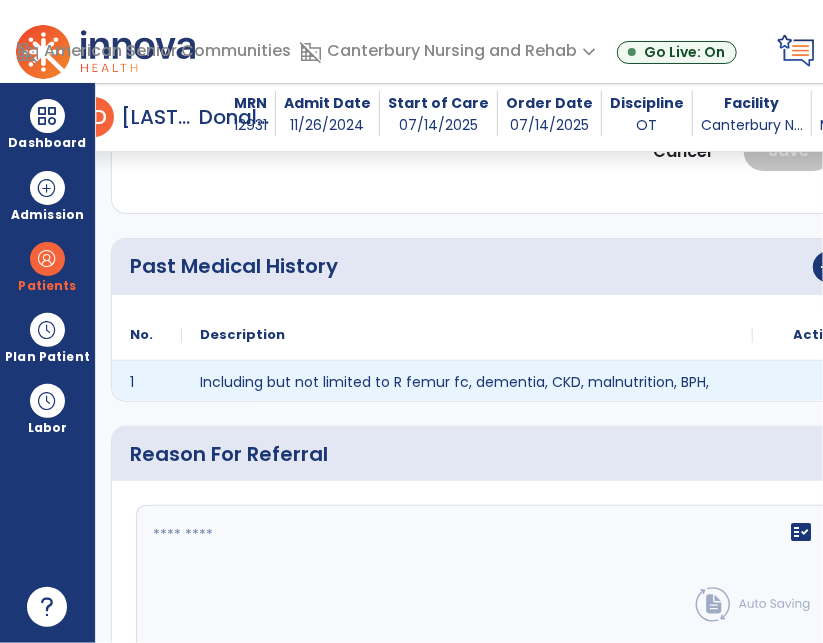 scroll, scrollTop: 1331, scrollLeft: 0, axis: vertical 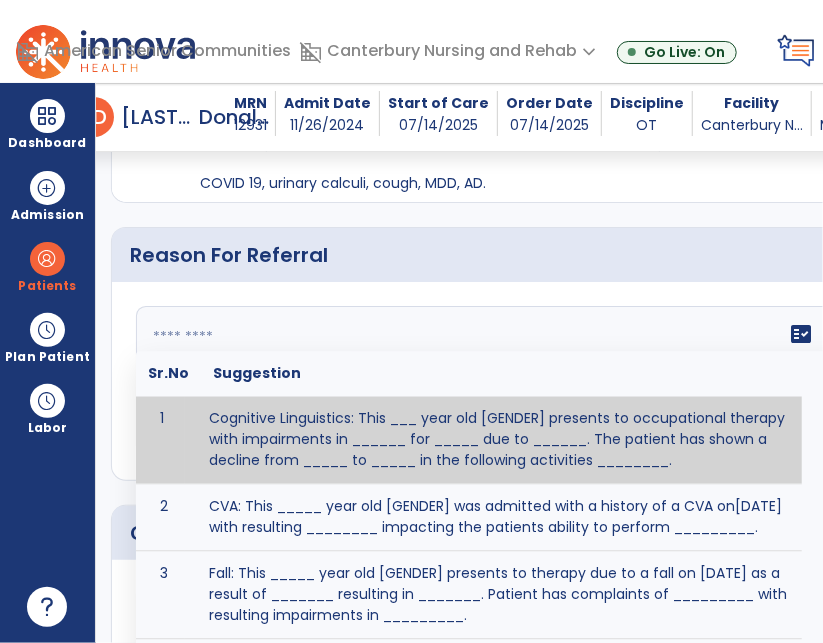 click 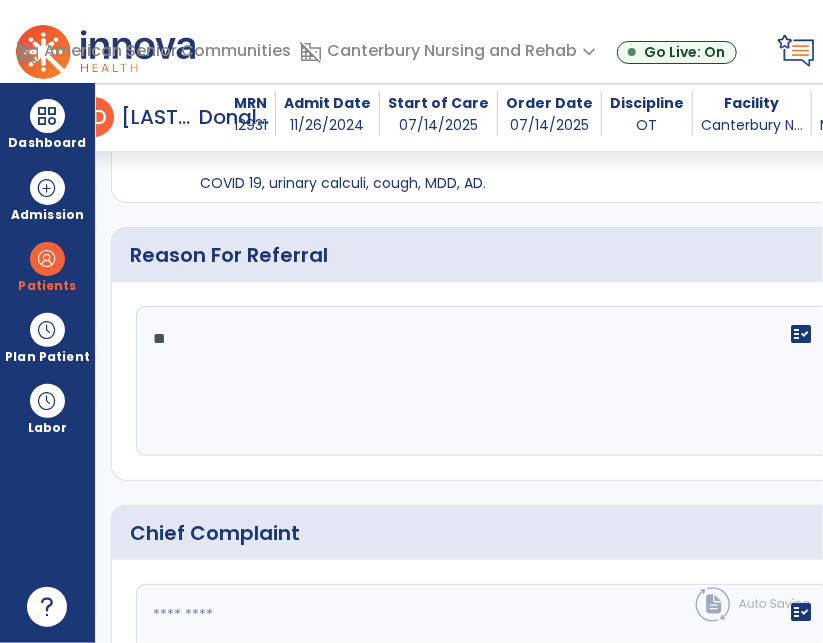 type on "*" 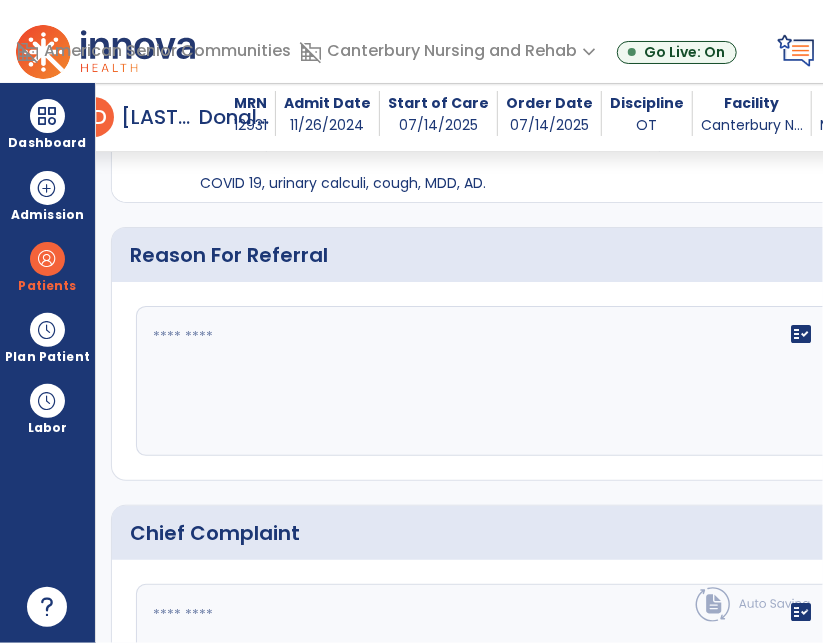 click 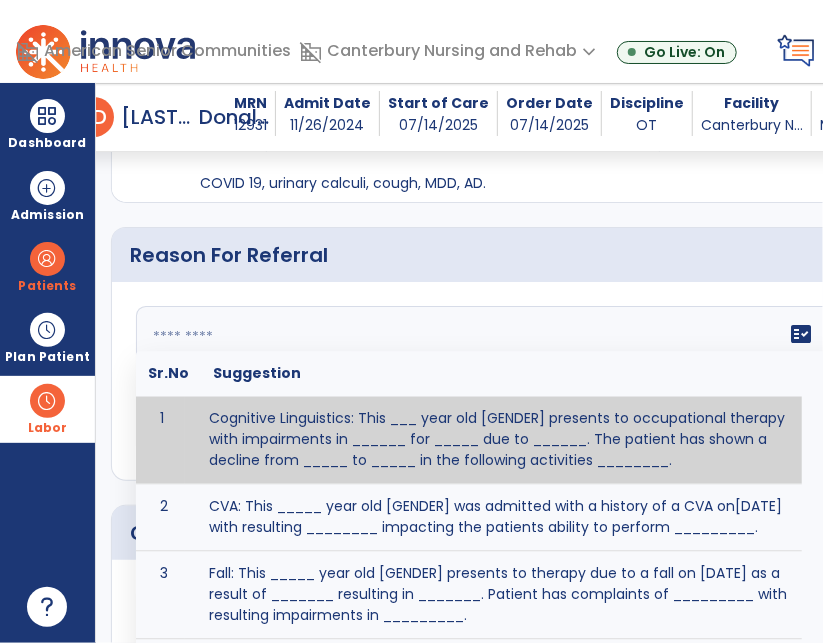 paste on "**********" 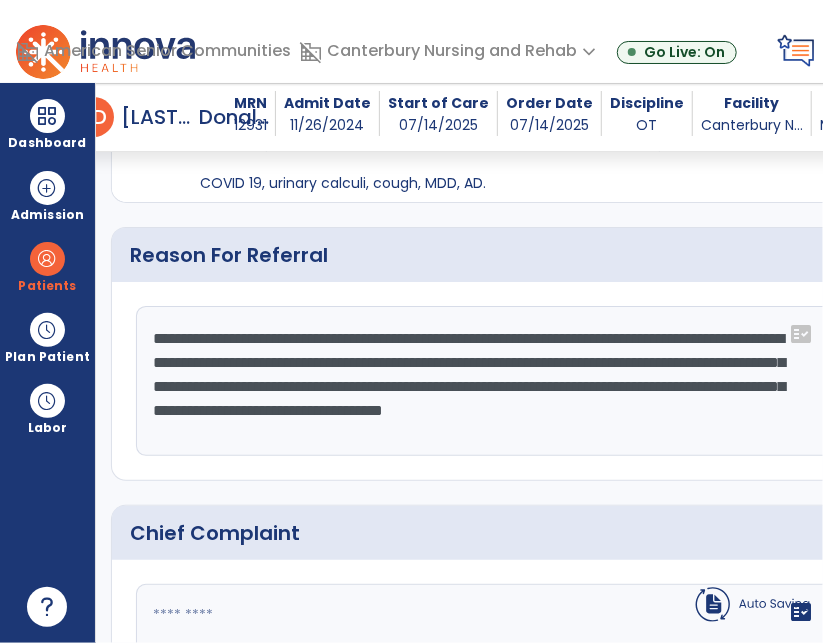 drag, startPoint x: 421, startPoint y: 338, endPoint x: 433, endPoint y: 340, distance: 12.165525 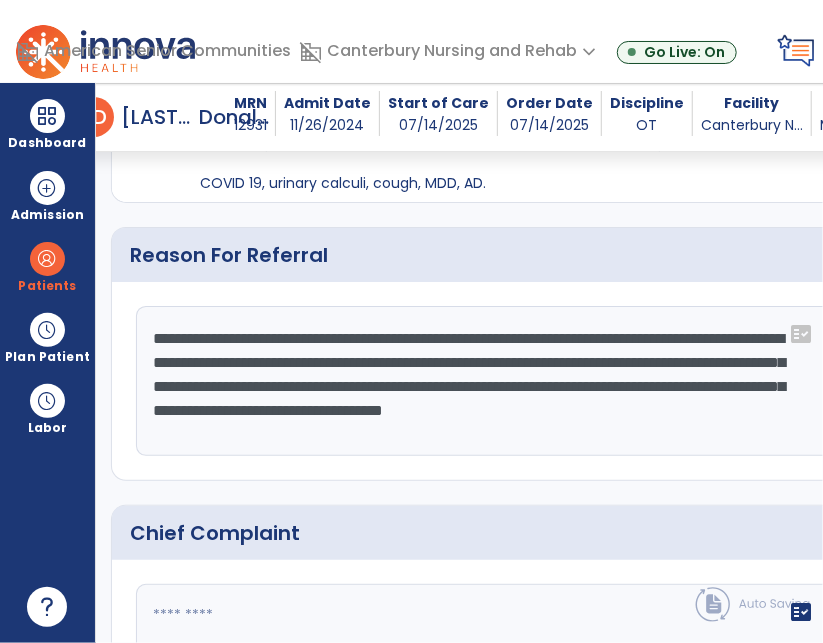 click on "**********" 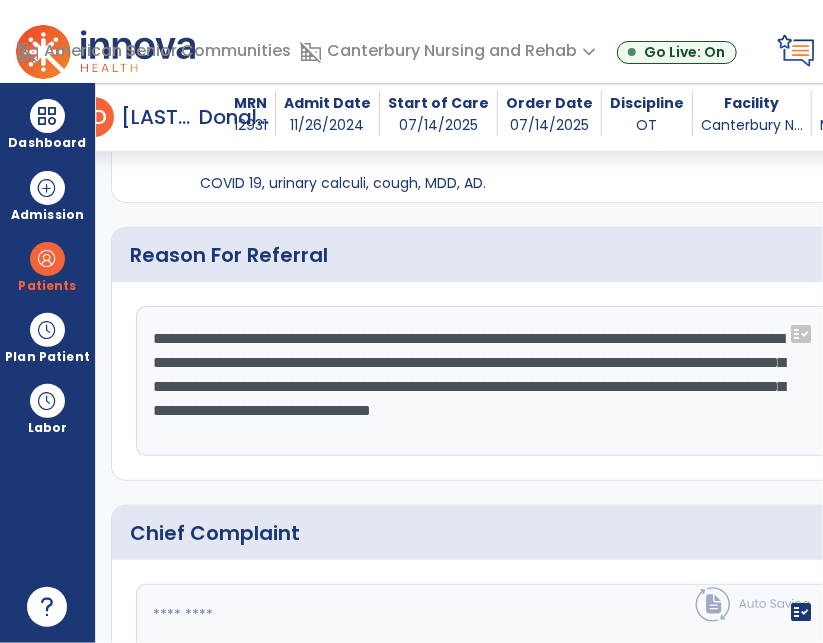 click on "**********" 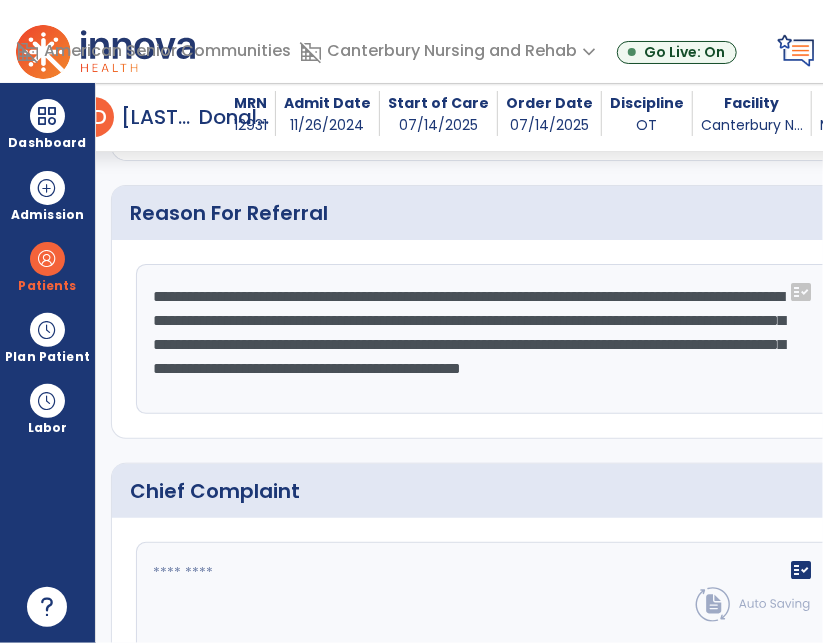 scroll, scrollTop: 1376, scrollLeft: 0, axis: vertical 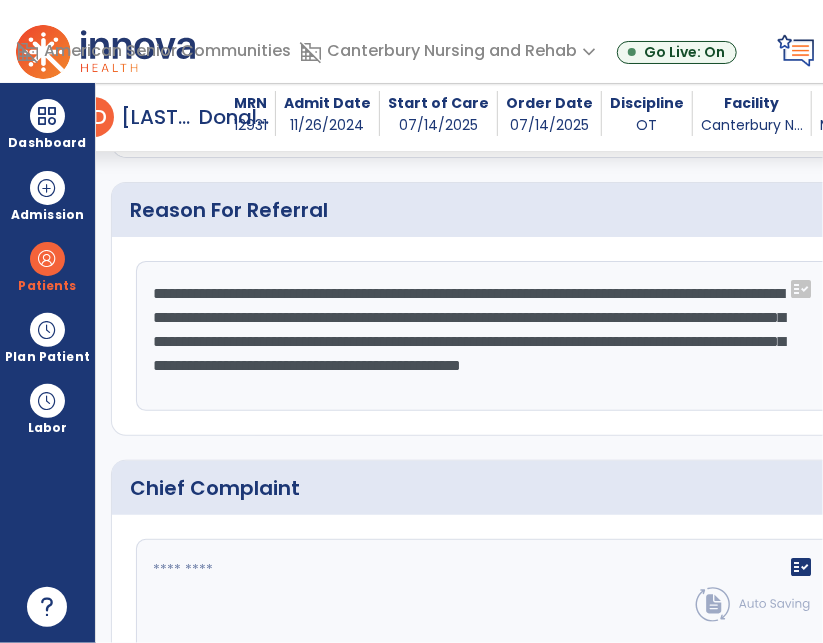drag, startPoint x: 406, startPoint y: 339, endPoint x: 530, endPoint y: 339, distance: 124 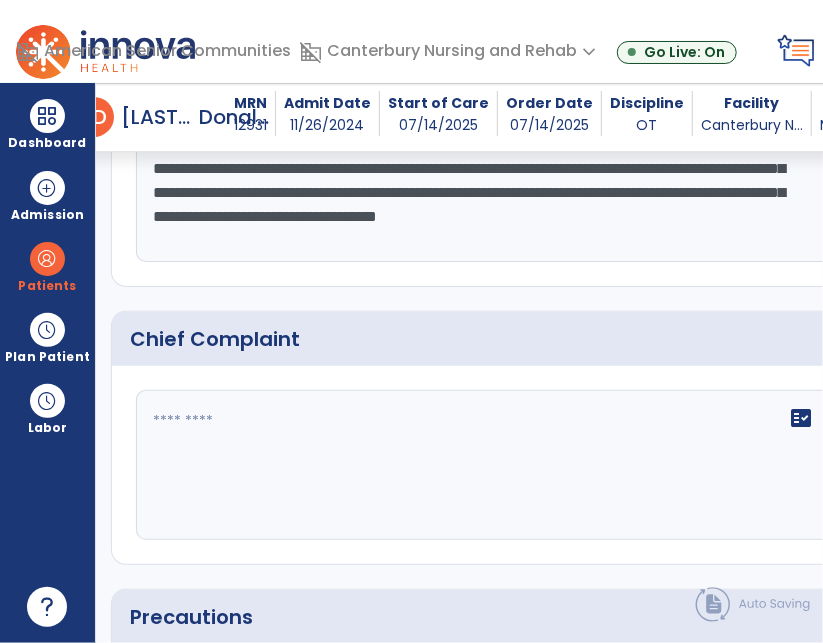scroll, scrollTop: 1524, scrollLeft: 0, axis: vertical 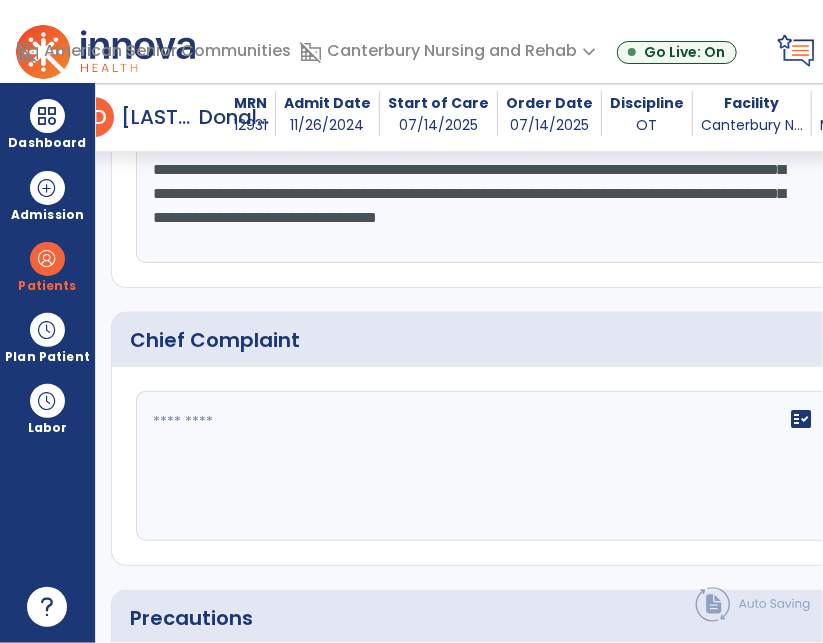 type on "**********" 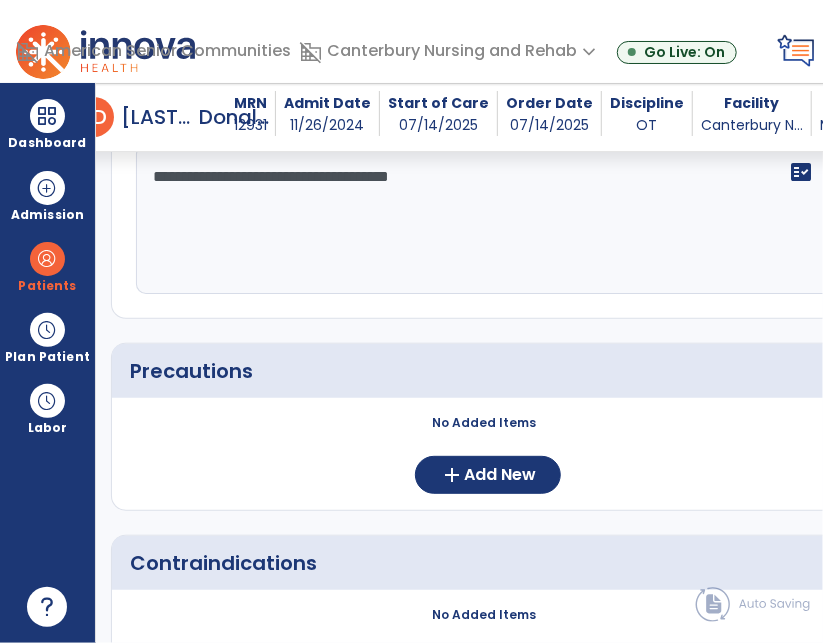 scroll, scrollTop: 1777, scrollLeft: 0, axis: vertical 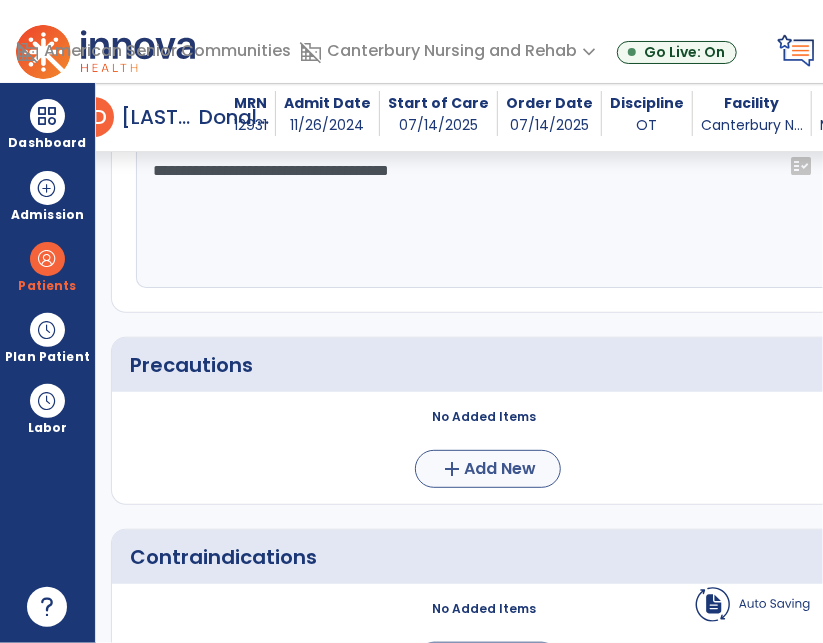 type on "**********" 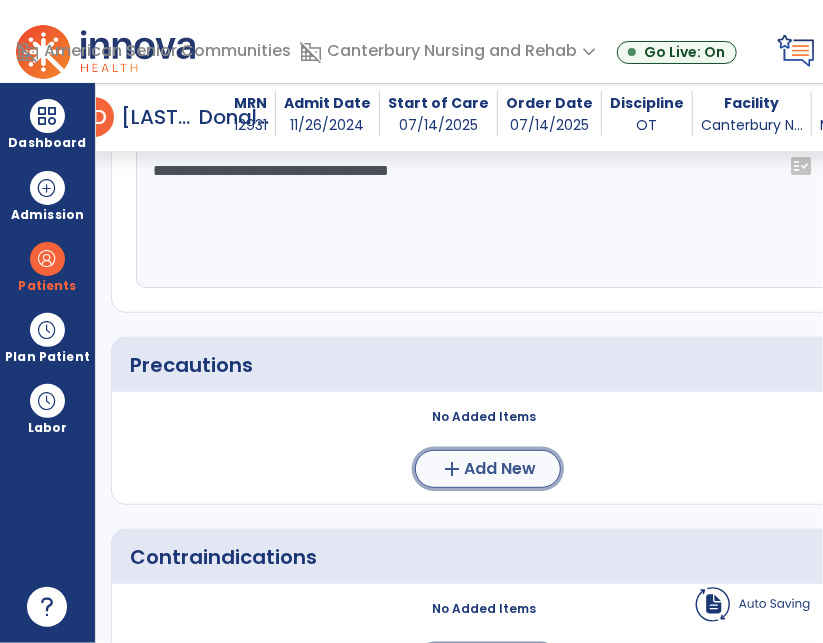 click on "Add New" 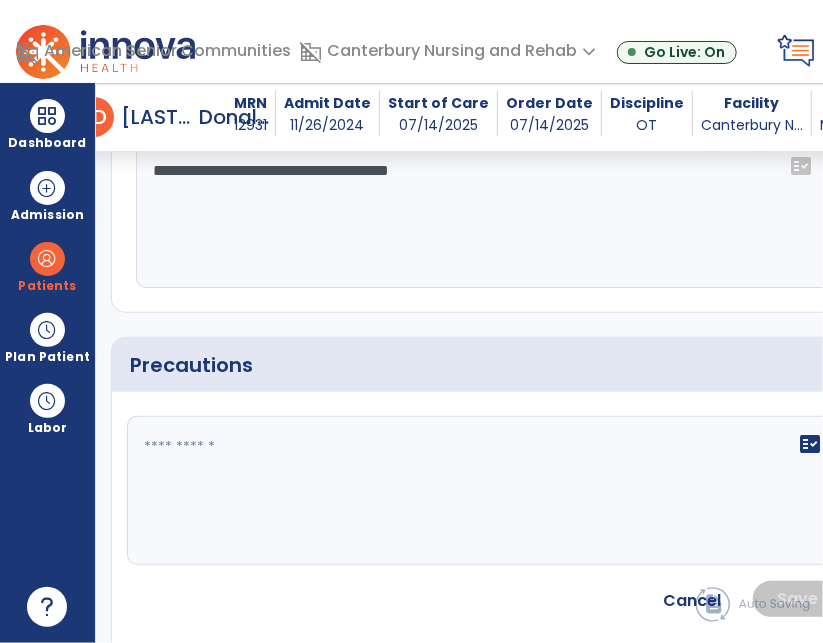 scroll, scrollTop: 1777, scrollLeft: 0, axis: vertical 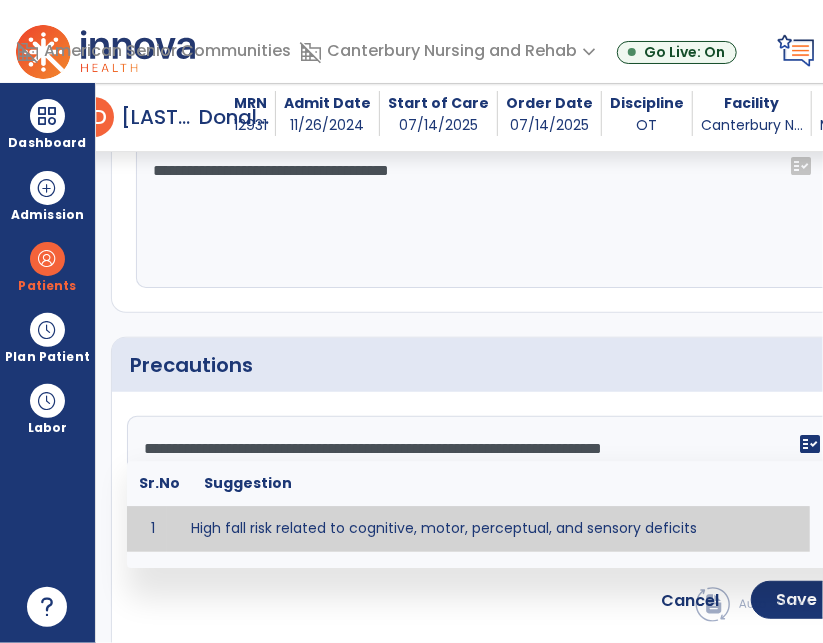 drag, startPoint x: 425, startPoint y: 535, endPoint x: 389, endPoint y: 479, distance: 66.573265 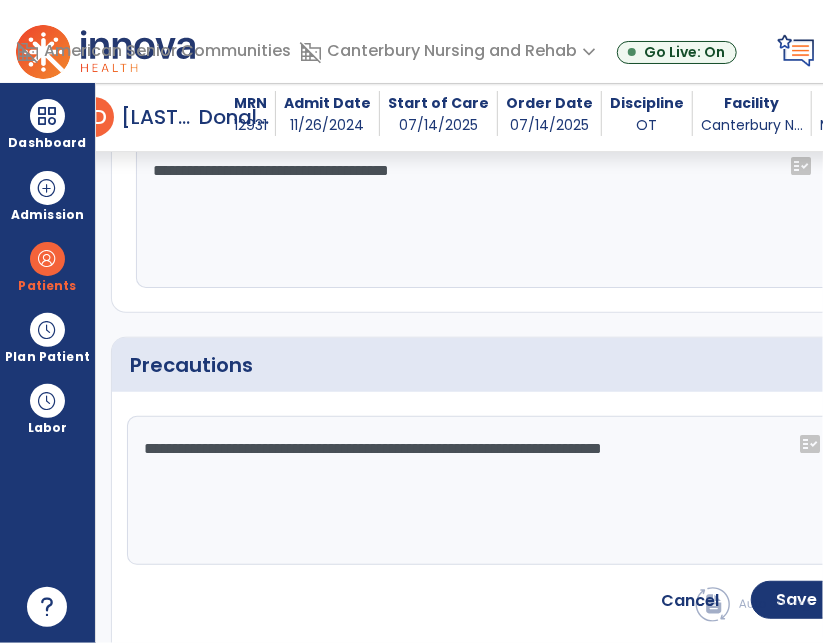 click on "**********" 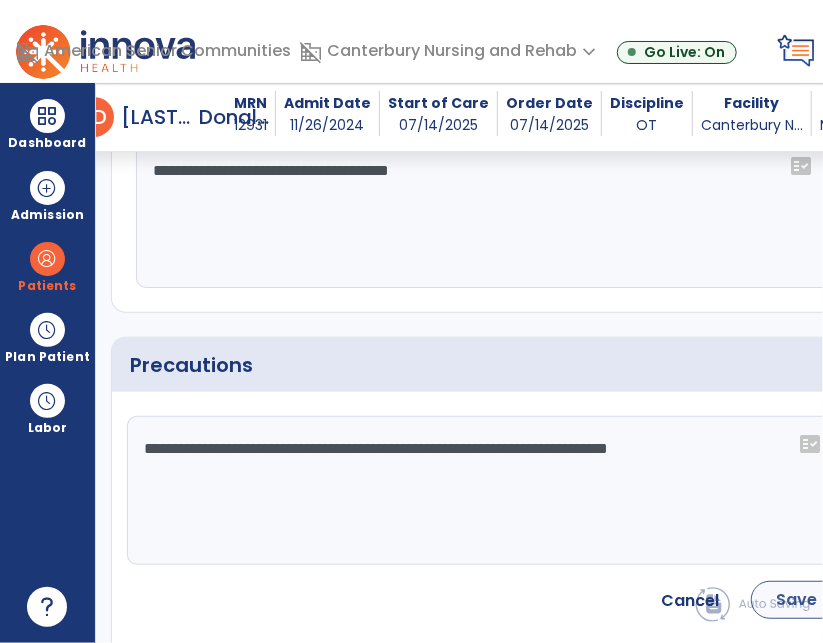 type on "**********" 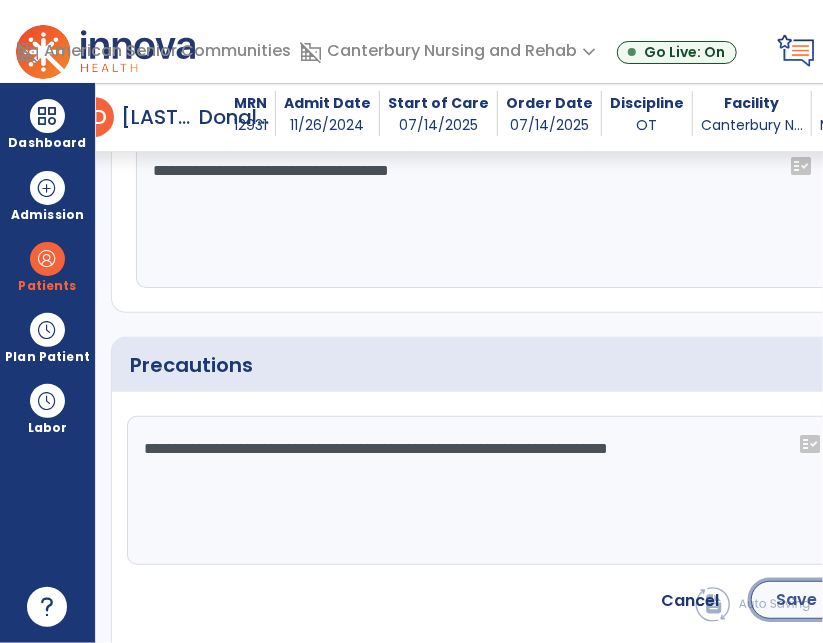 click on "Save" 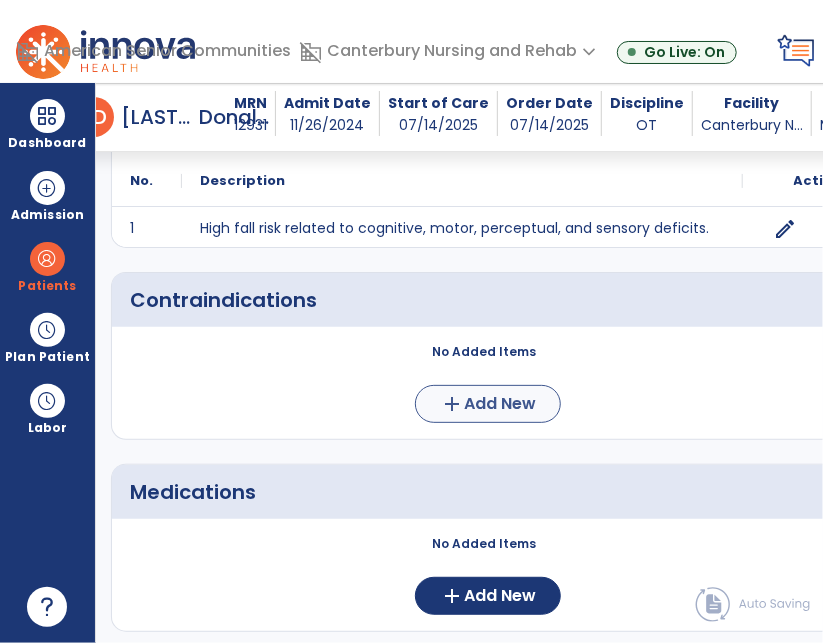 scroll, scrollTop: 2030, scrollLeft: 0, axis: vertical 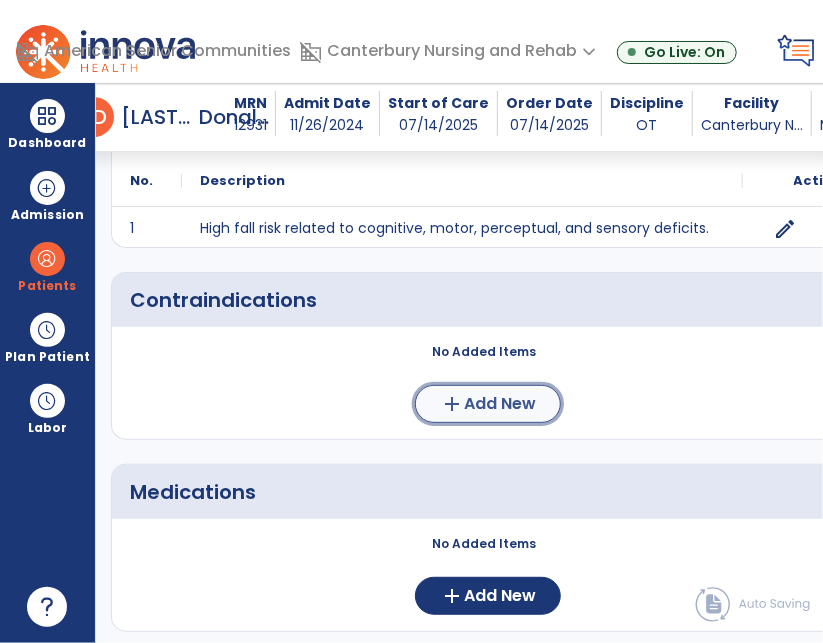 click on "add" 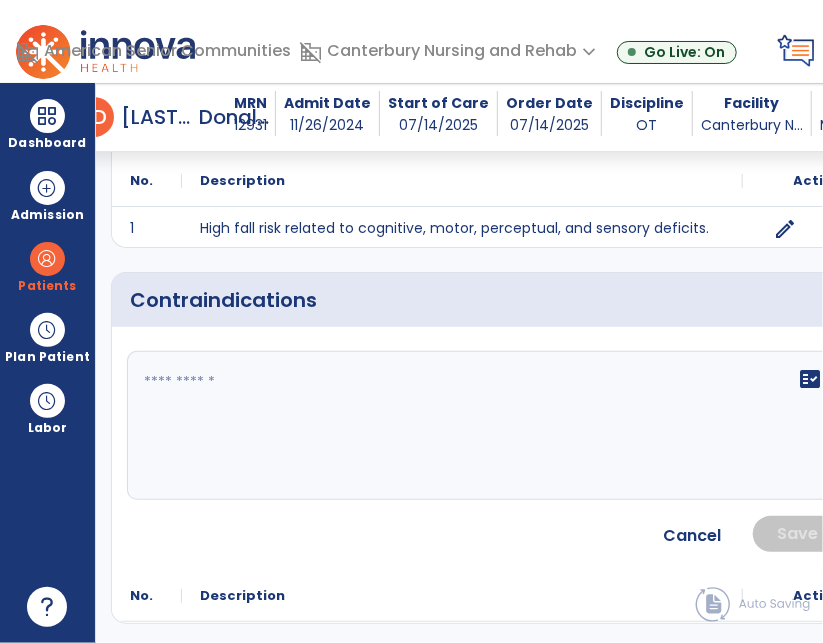 click 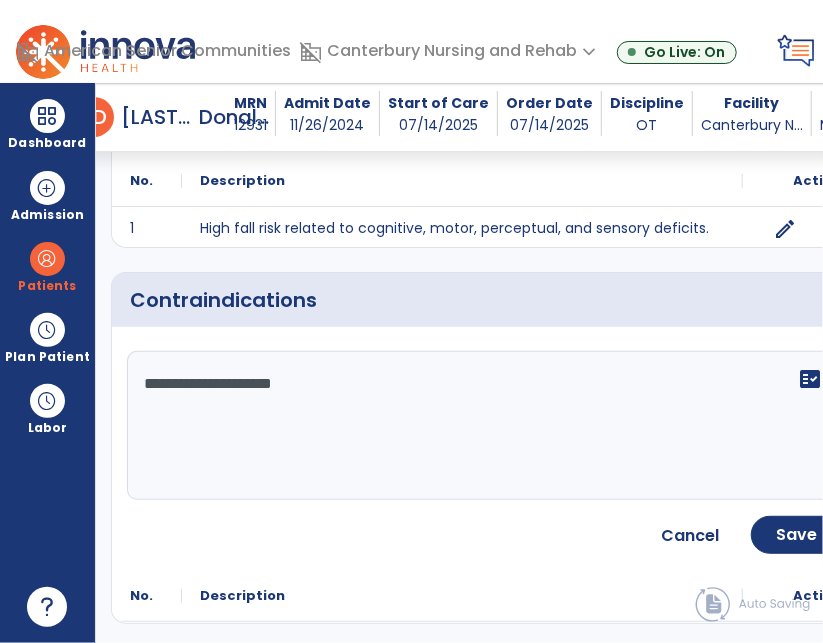 type on "**********" 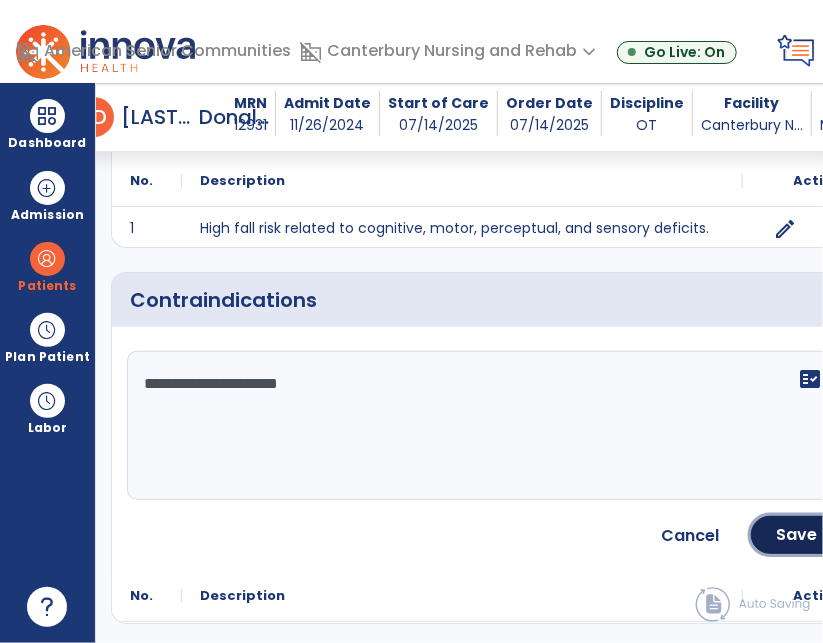 drag, startPoint x: 800, startPoint y: 537, endPoint x: 726, endPoint y: 522, distance: 75.50497 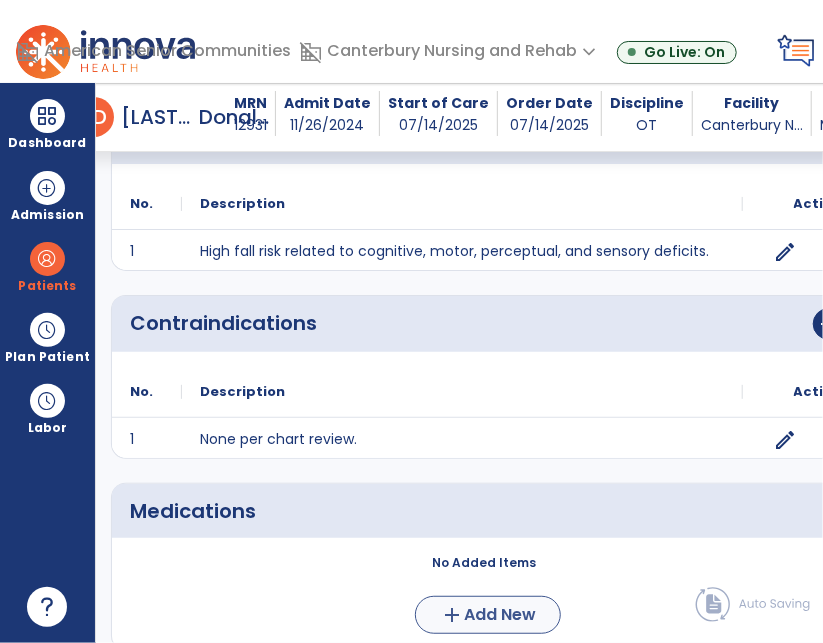 scroll, scrollTop: 2087, scrollLeft: 0, axis: vertical 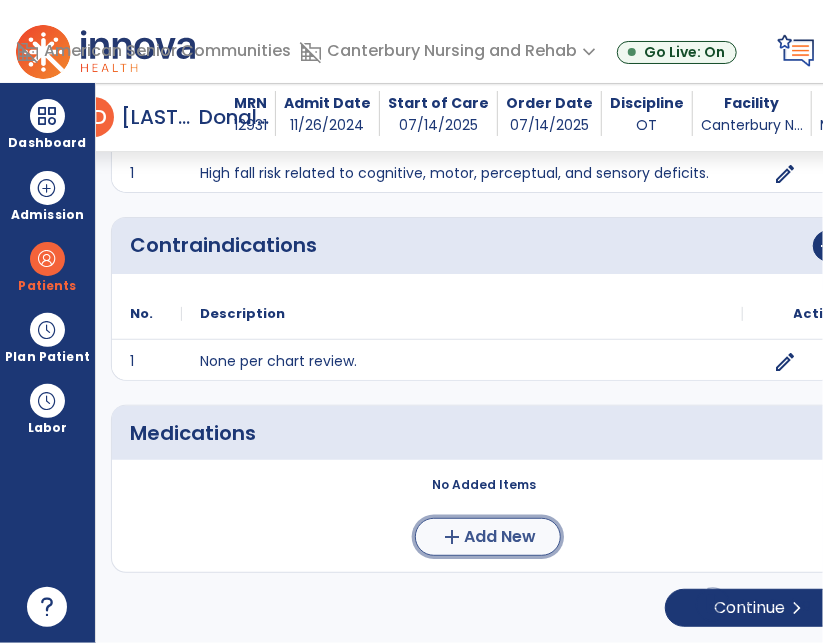 click on "Add New" 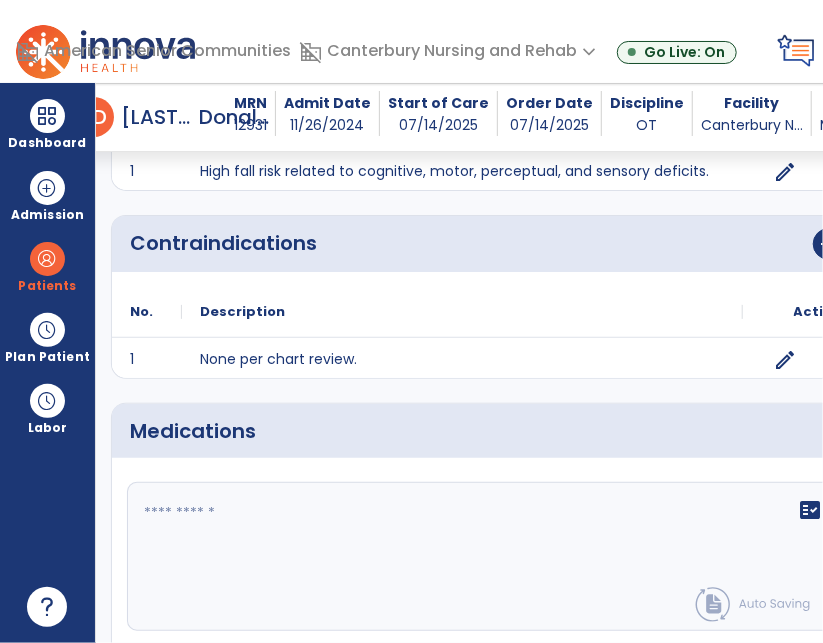 click 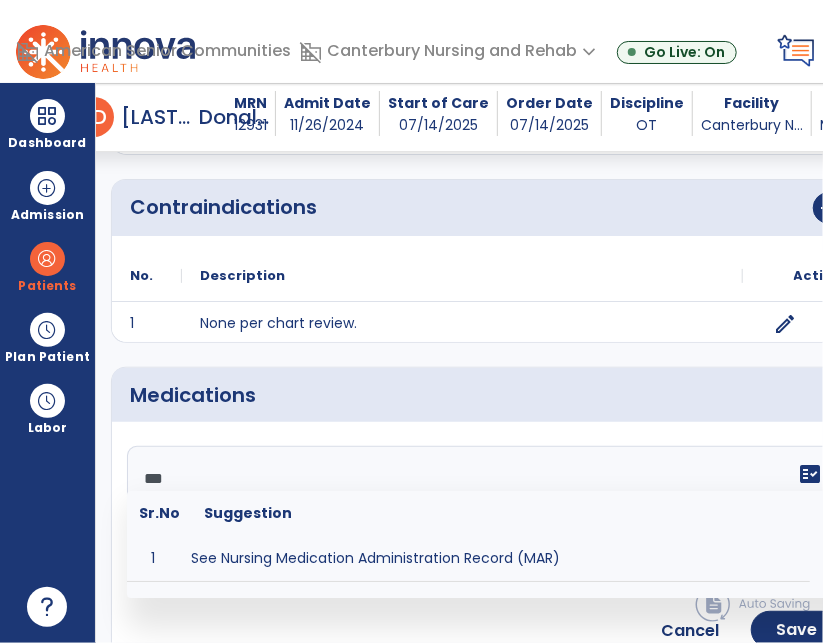 scroll, scrollTop: 2265, scrollLeft: 0, axis: vertical 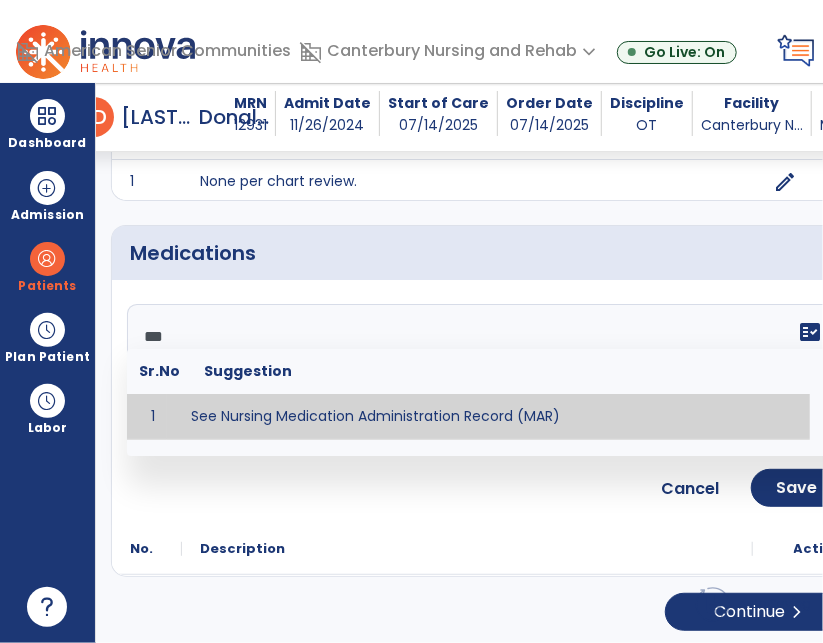type on "**********" 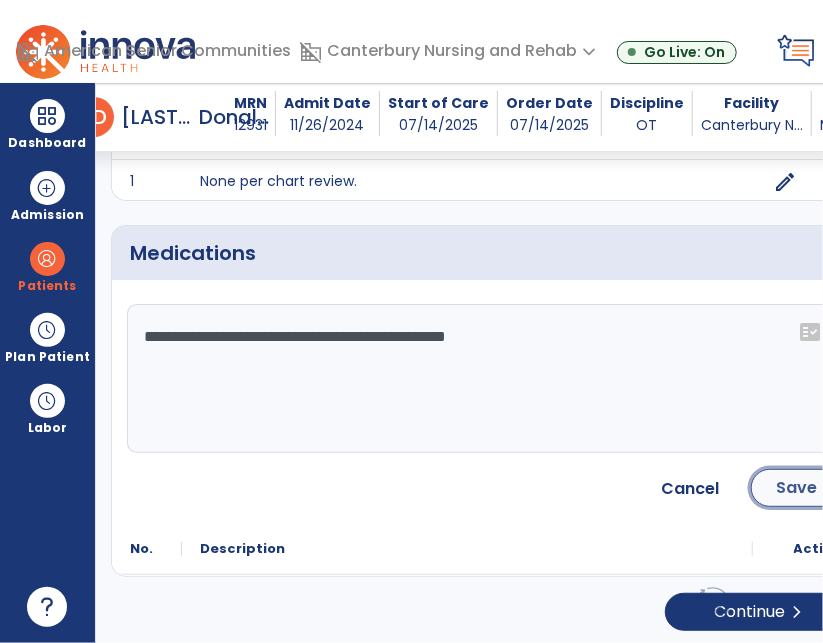 click on "Save" 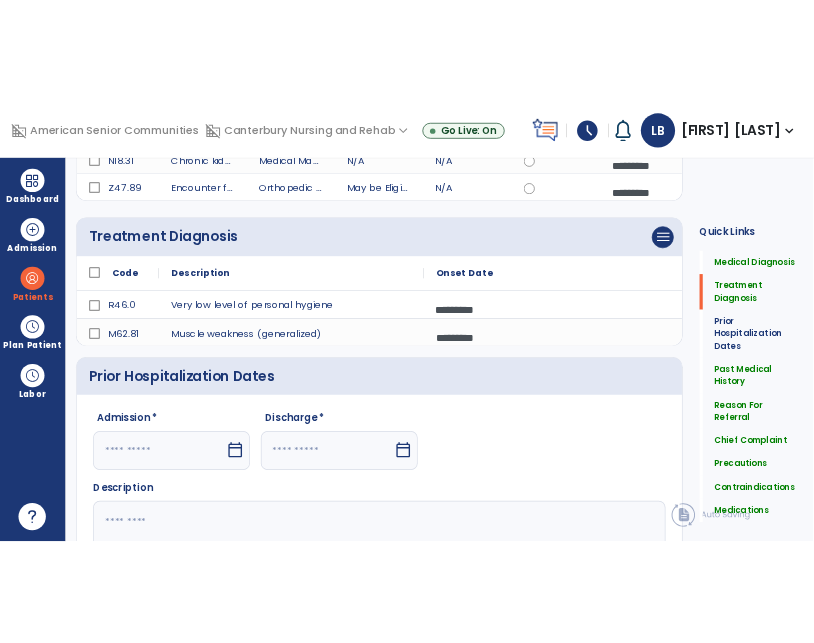 scroll, scrollTop: 0, scrollLeft: 0, axis: both 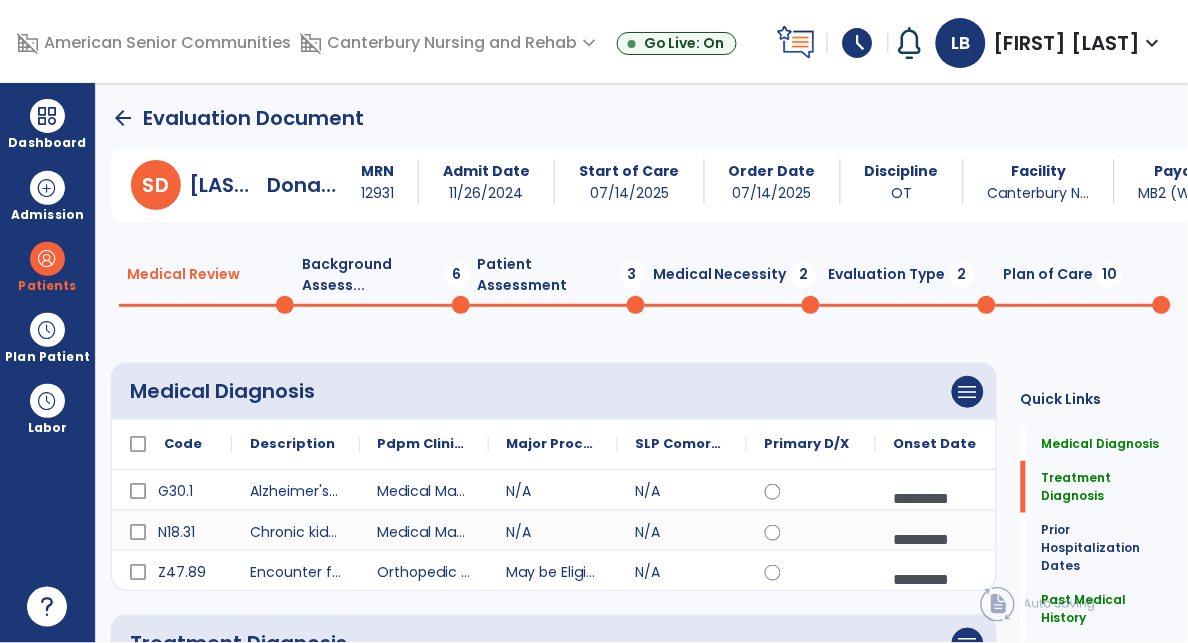 click on "Background Assess...  6" 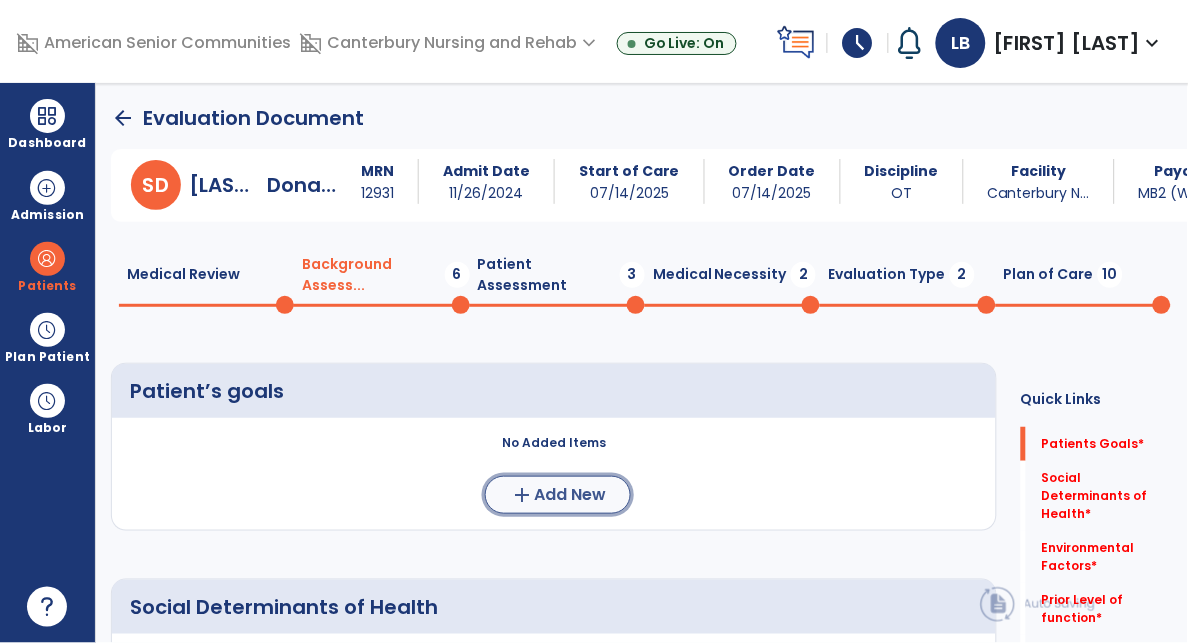 click on "Add New" 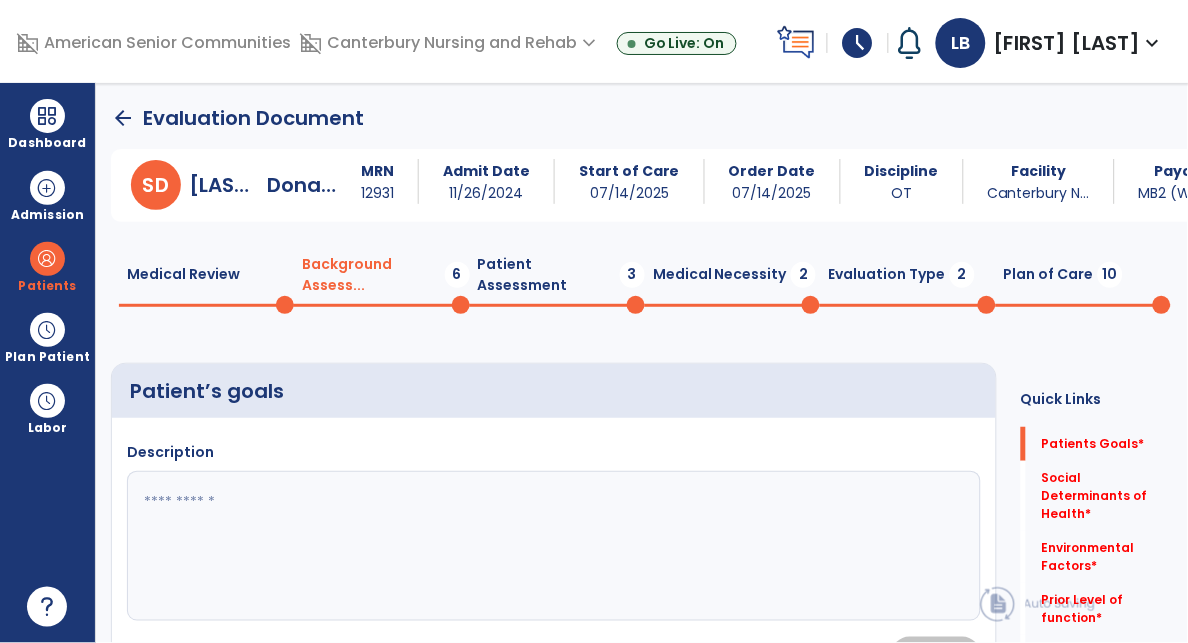 drag, startPoint x: 388, startPoint y: 476, endPoint x: 1069, endPoint y: 207, distance: 732.20355 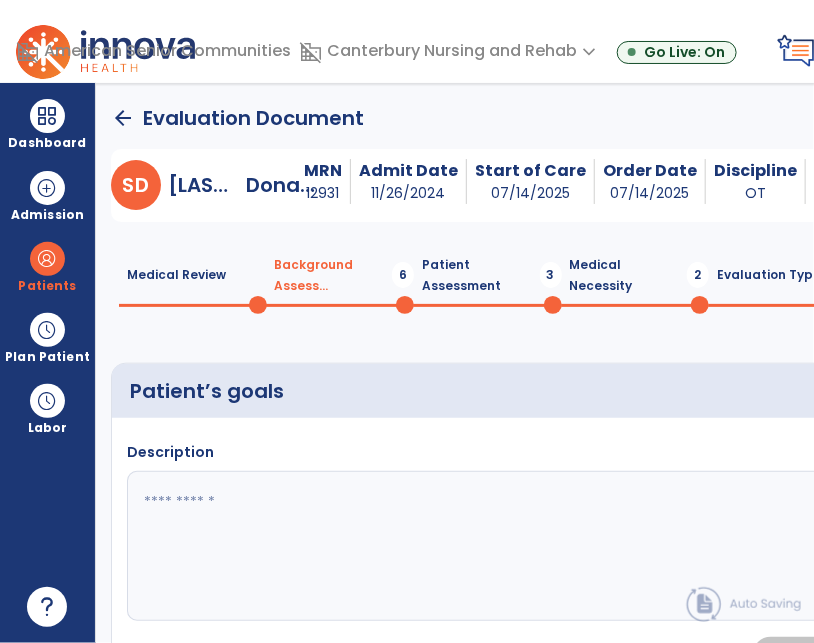 click on "Description" 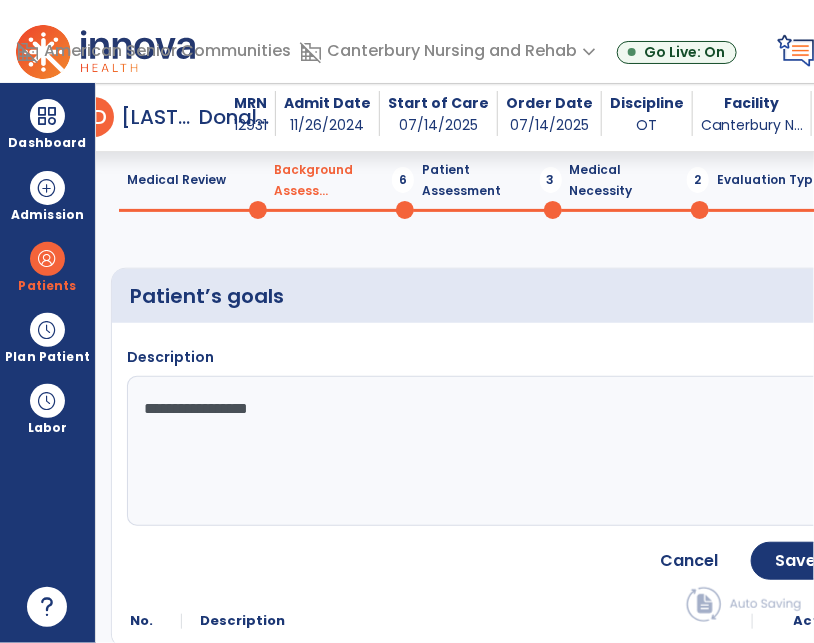 scroll, scrollTop: 152, scrollLeft: 0, axis: vertical 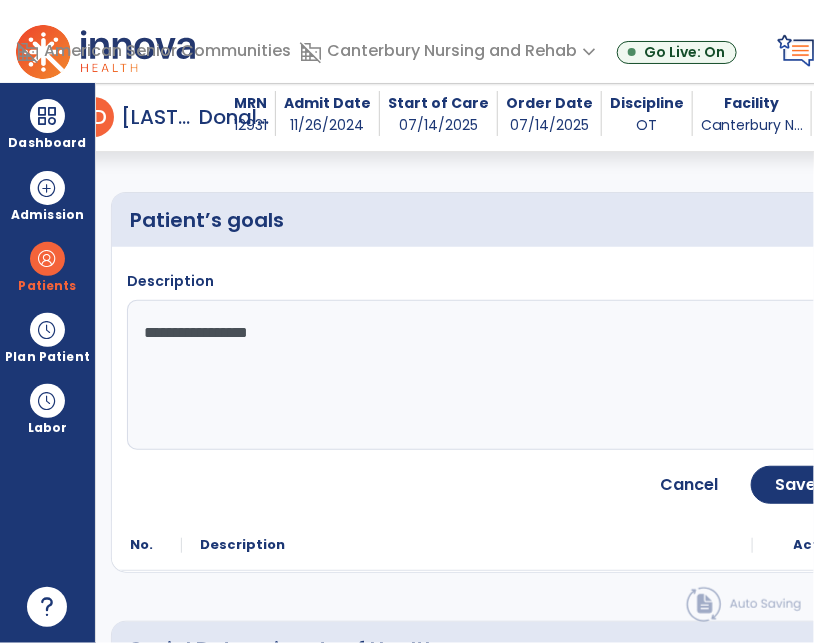 type on "**********" 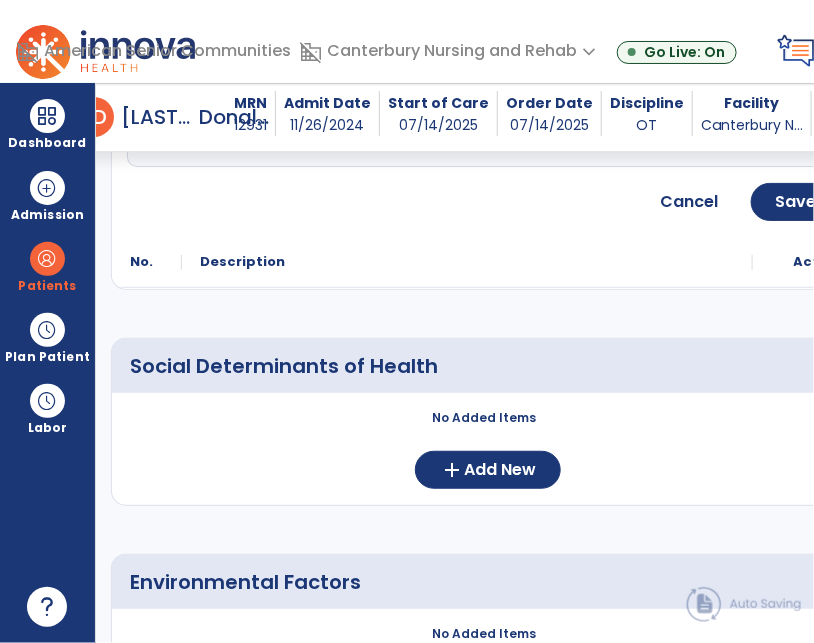 scroll, scrollTop: 518, scrollLeft: 0, axis: vertical 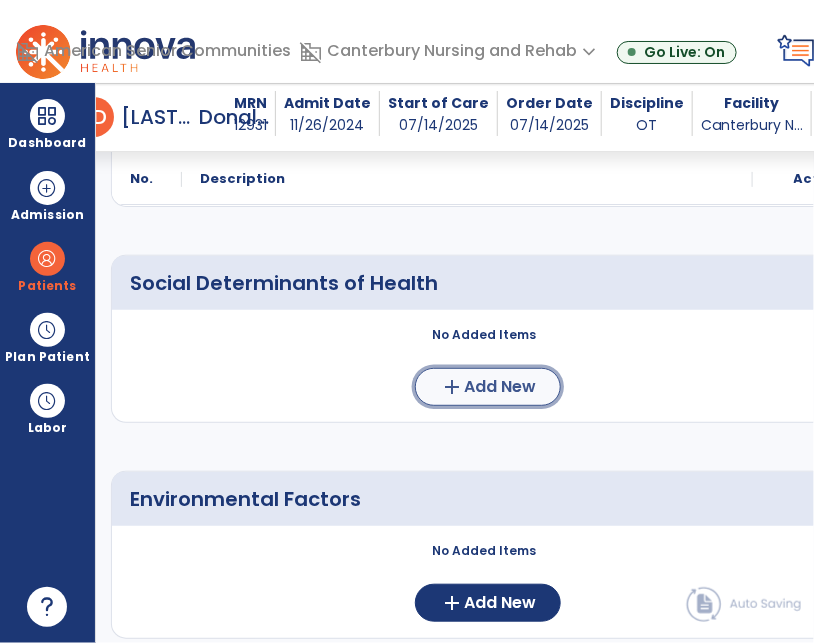 click on "add" 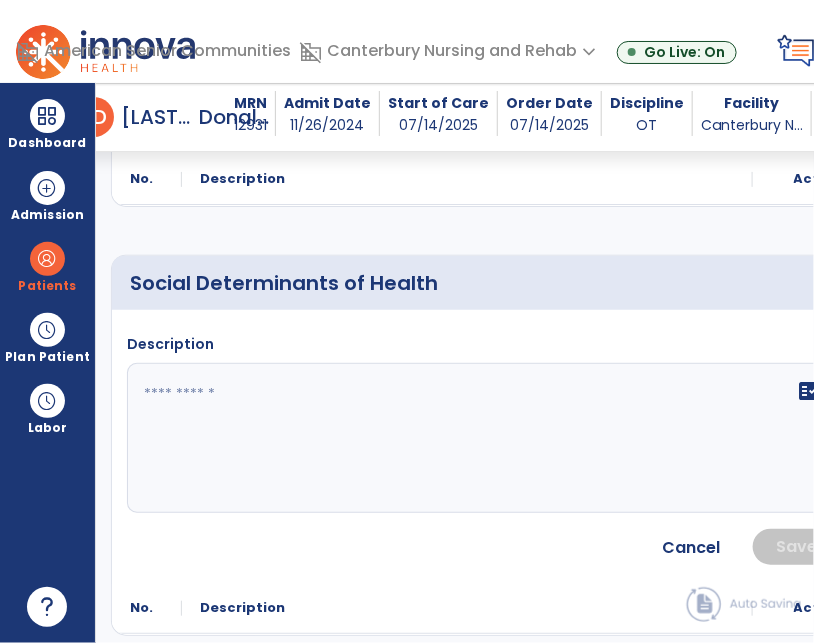 click 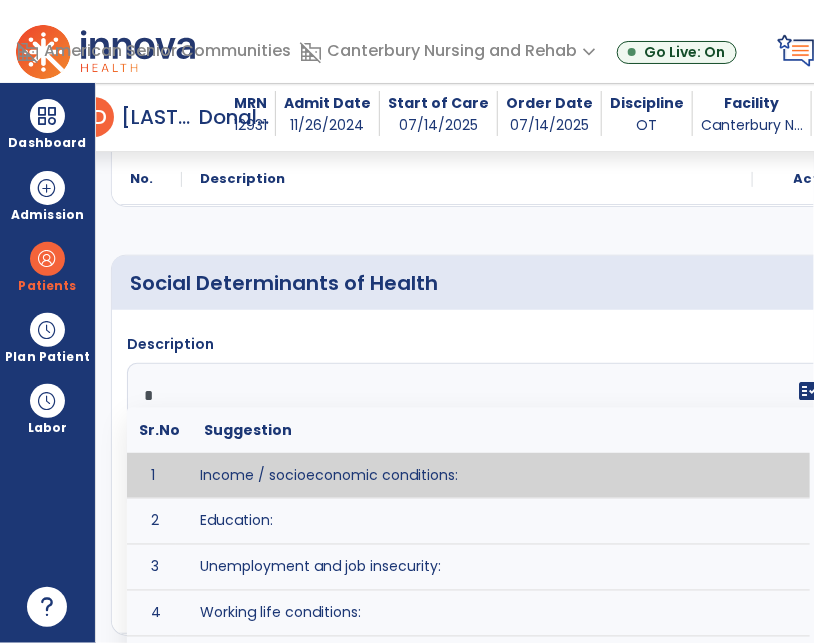 scroll, scrollTop: 0, scrollLeft: 1, axis: horizontal 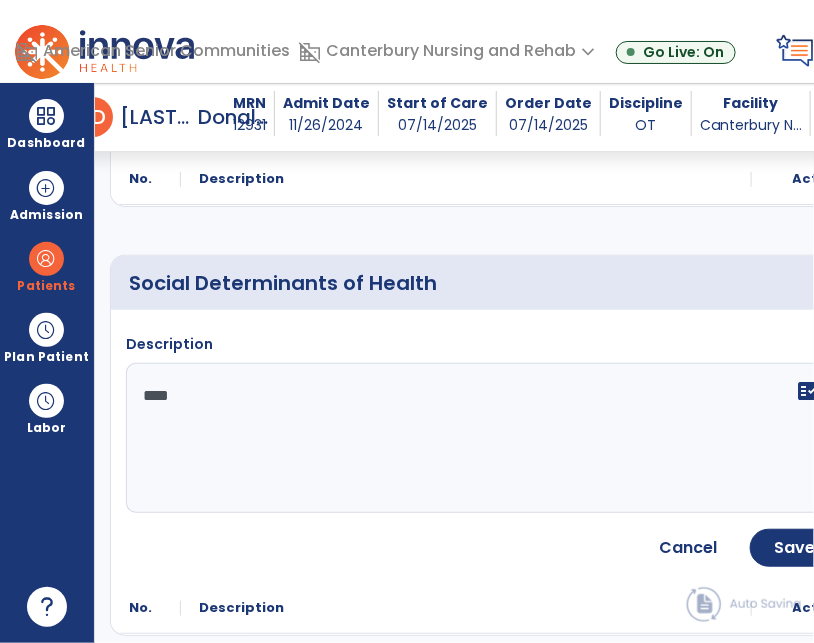 type on "****" 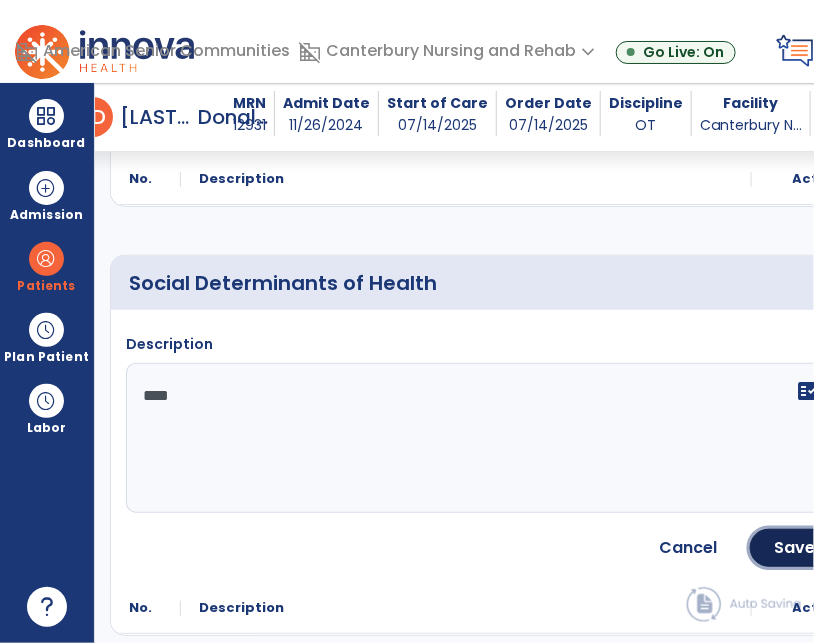 click on "Save" 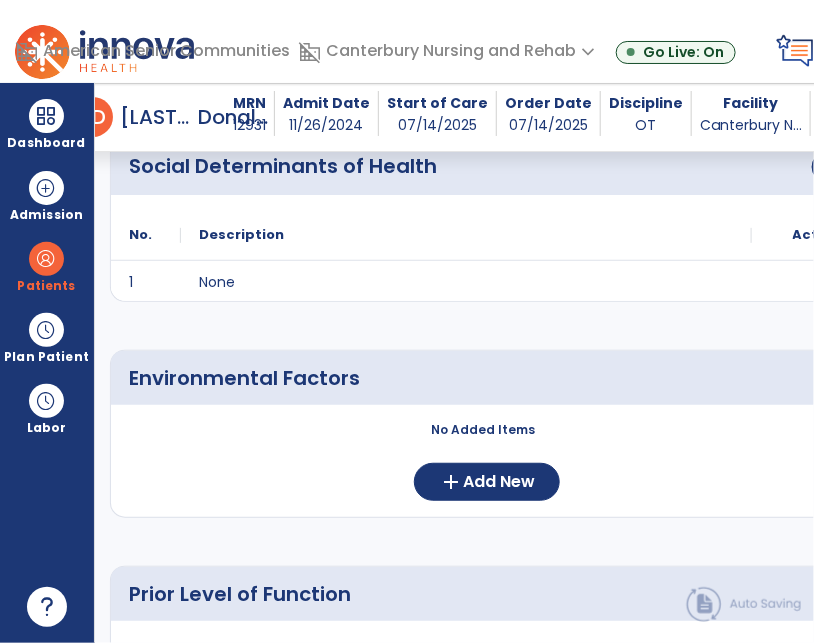 scroll, scrollTop: 652, scrollLeft: 0, axis: vertical 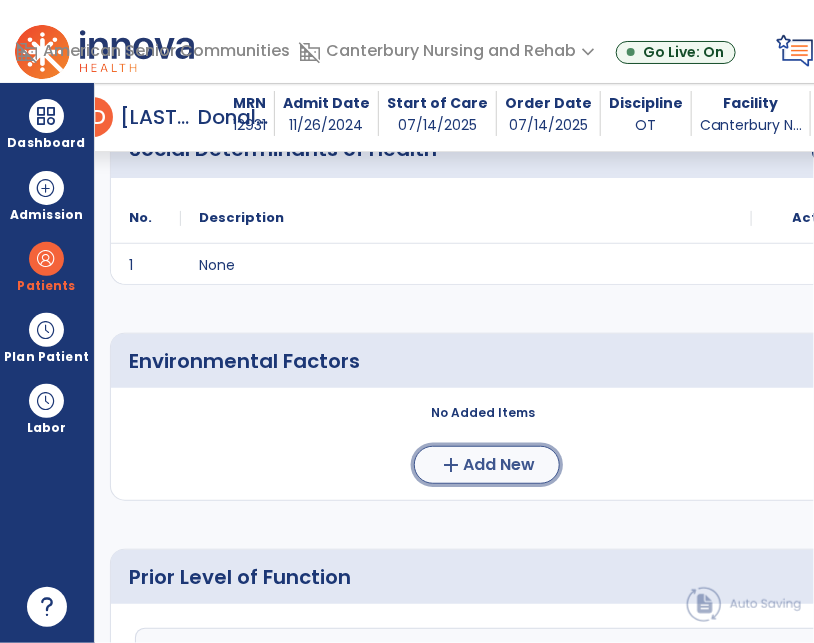 click on "Add New" 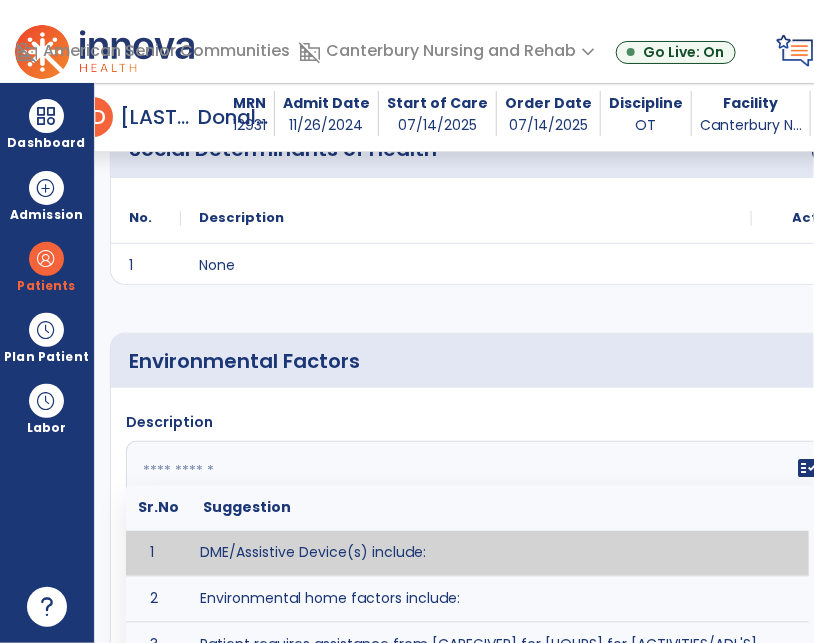 drag, startPoint x: 415, startPoint y: 490, endPoint x: 430, endPoint y: 484, distance: 16.155495 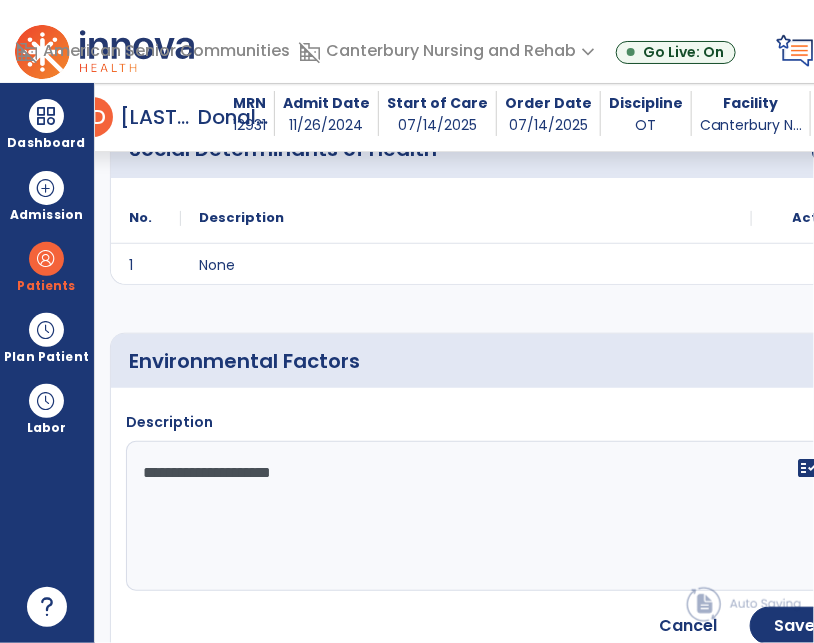 type on "**********" 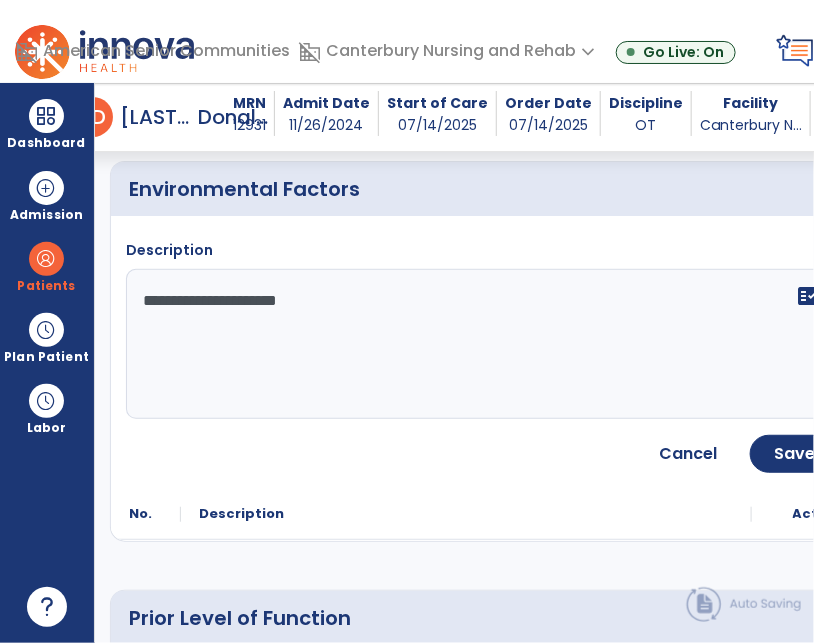 scroll, scrollTop: 1006, scrollLeft: 0, axis: vertical 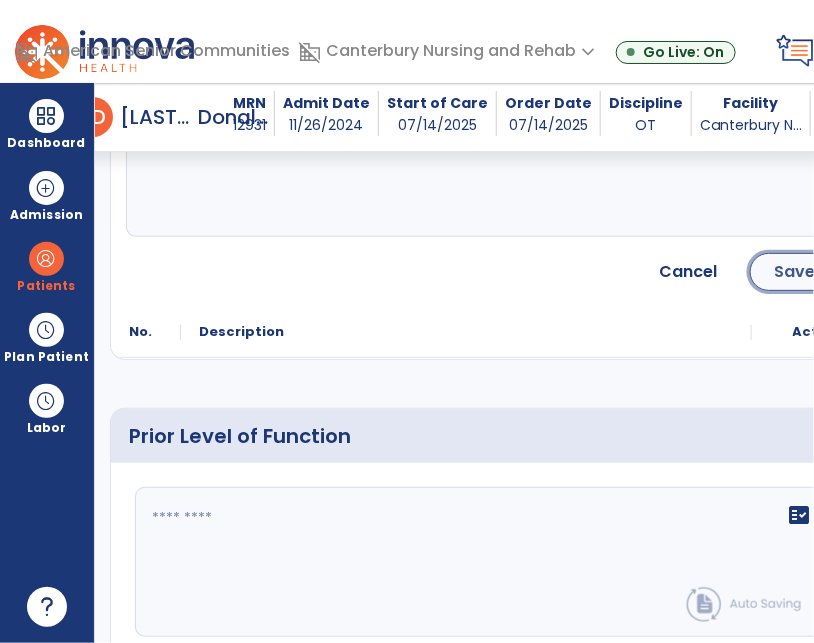 click on "Save" 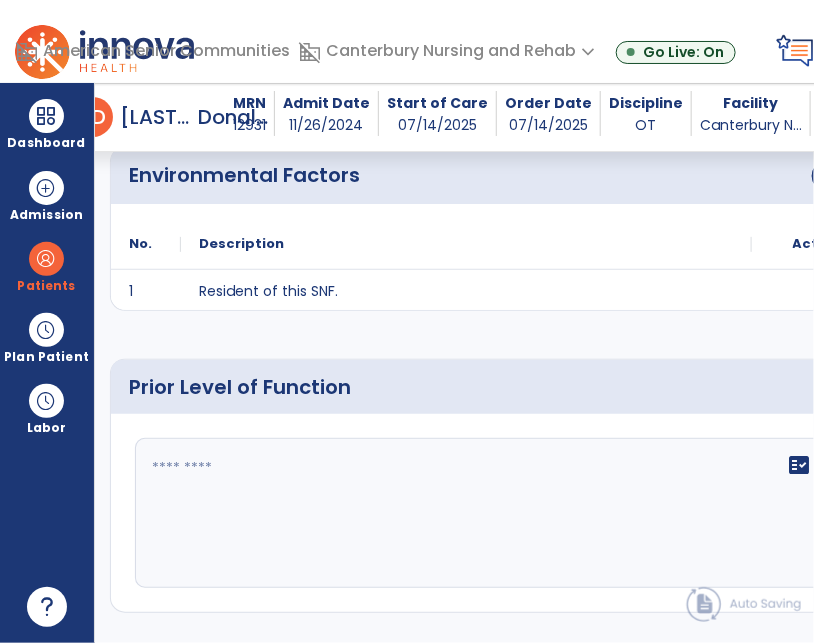 scroll, scrollTop: 907, scrollLeft: 0, axis: vertical 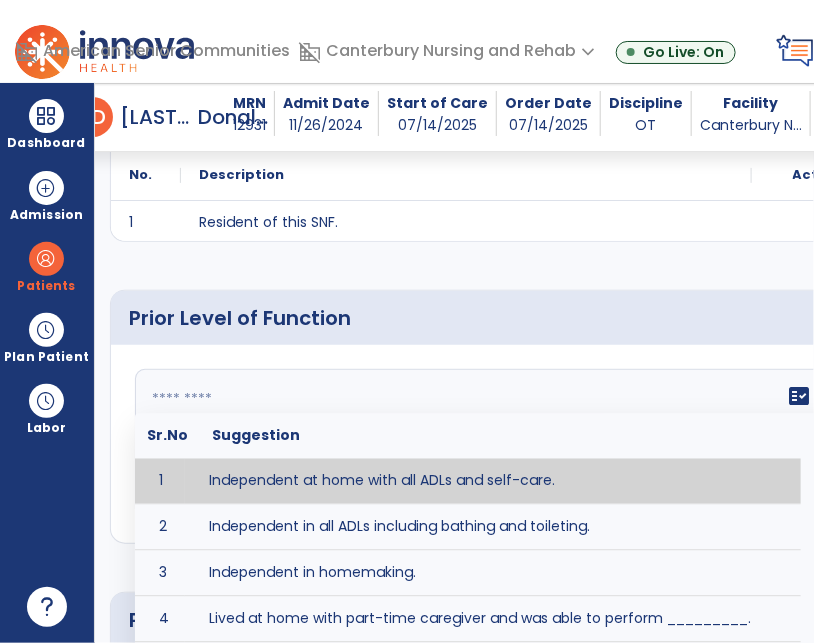 click 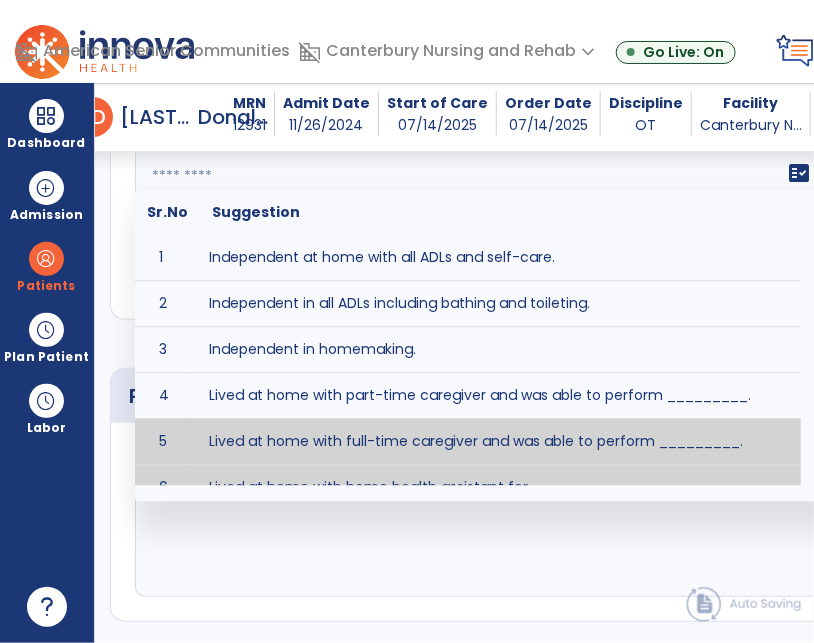 scroll, scrollTop: 1135, scrollLeft: 0, axis: vertical 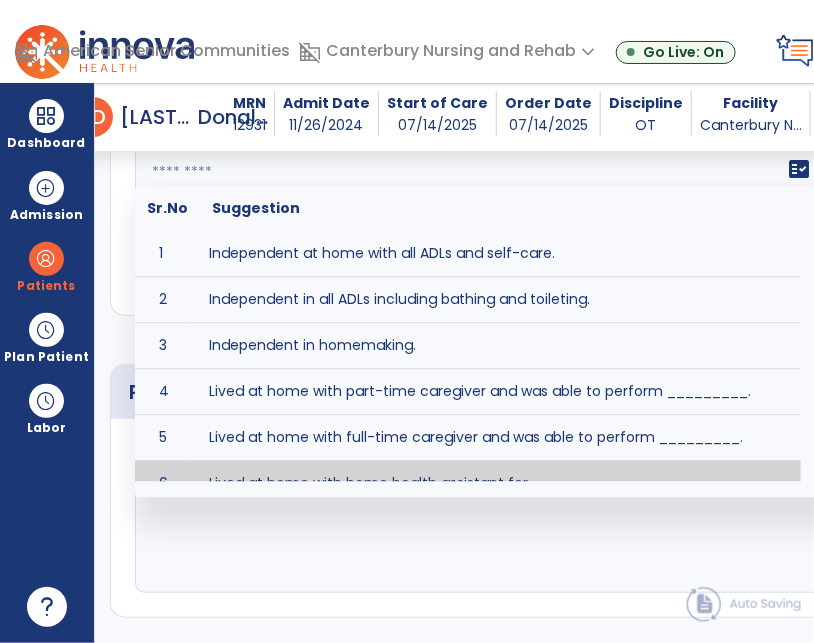 click on "fact_check" 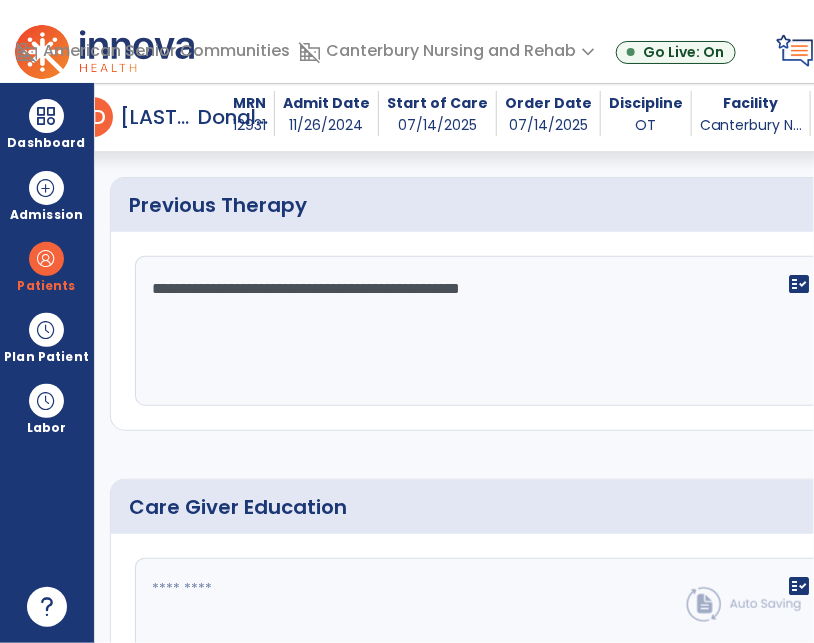 scroll, scrollTop: 1347, scrollLeft: 0, axis: vertical 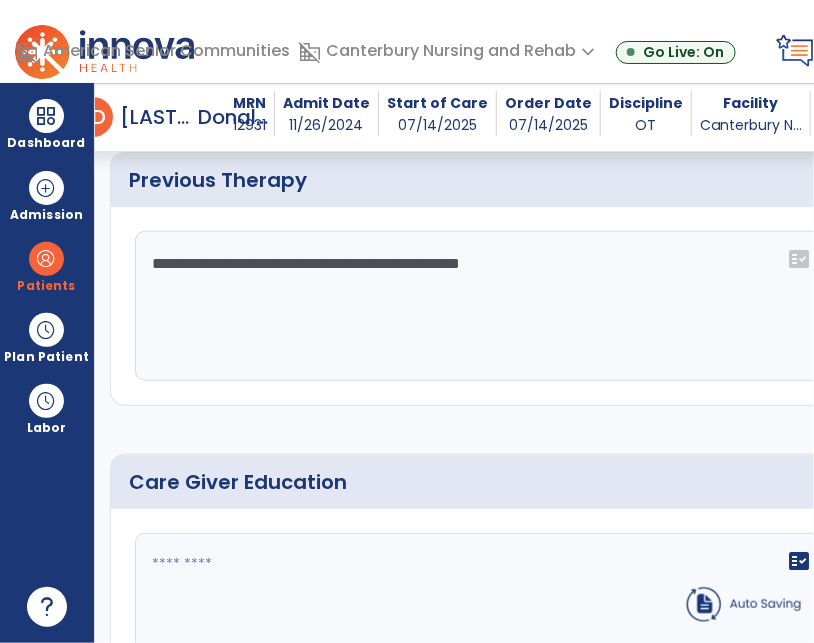 type on "**********" 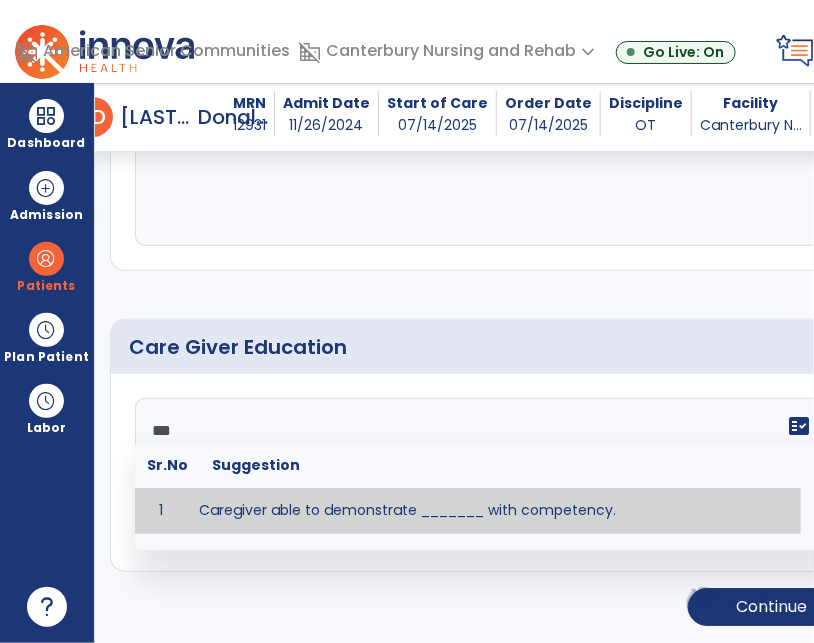 scroll, scrollTop: 1483, scrollLeft: 0, axis: vertical 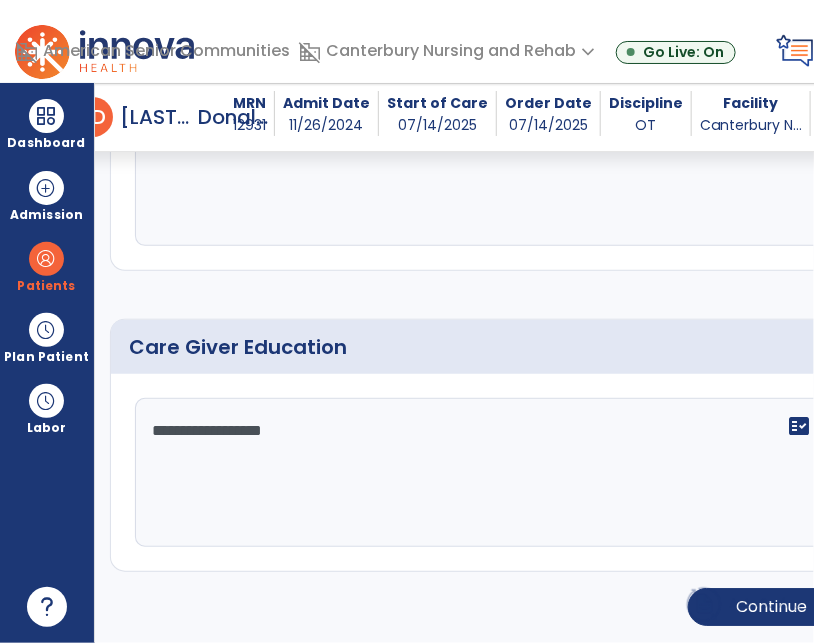 type on "**********" 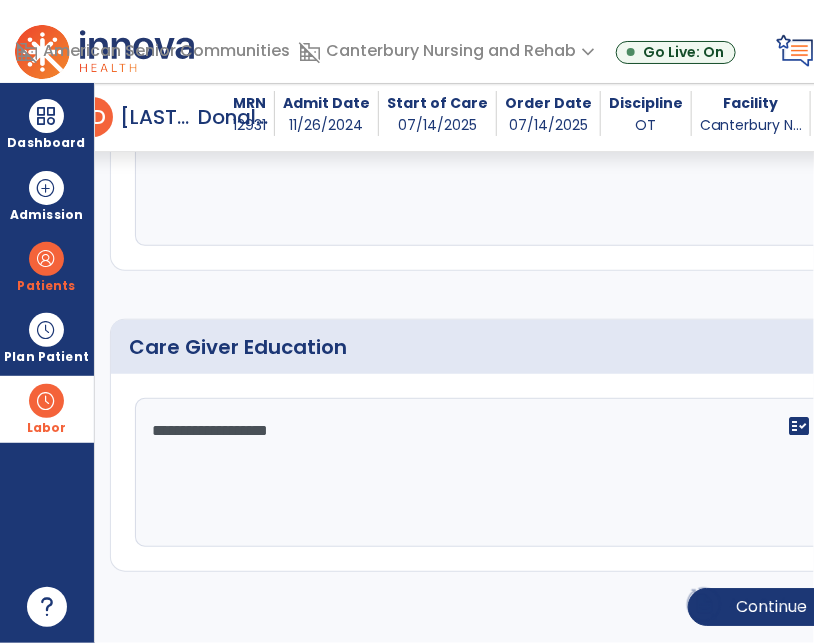 drag, startPoint x: 301, startPoint y: 438, endPoint x: 6, endPoint y: 434, distance: 295.02713 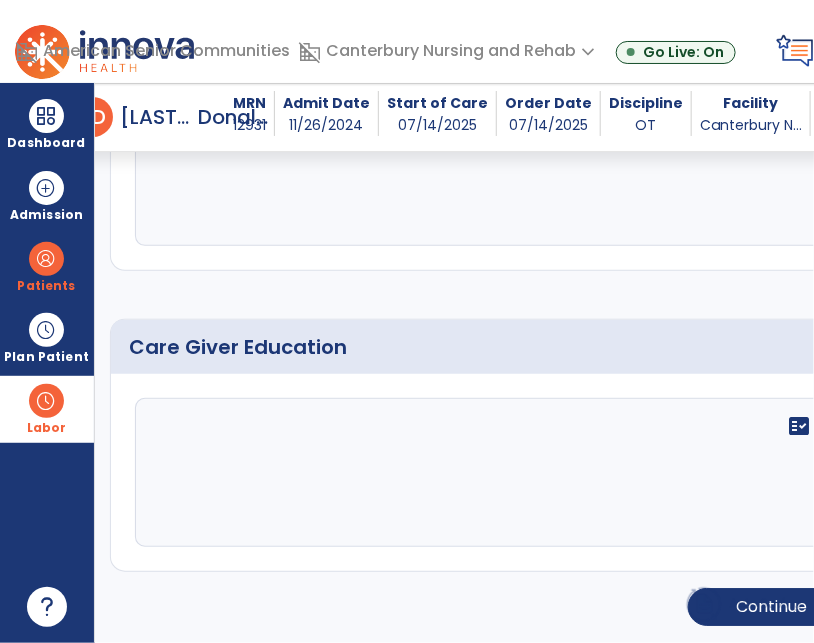 type on "*" 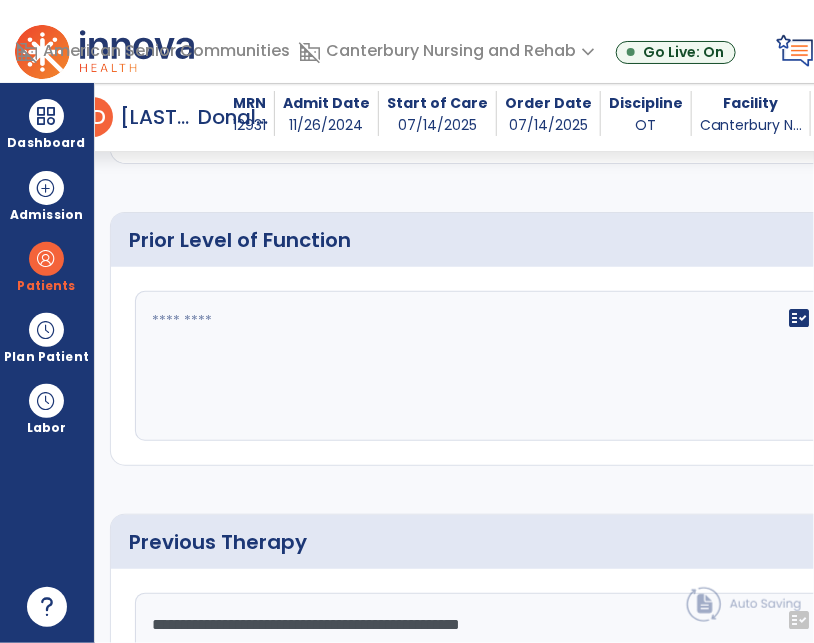 scroll, scrollTop: 893, scrollLeft: 0, axis: vertical 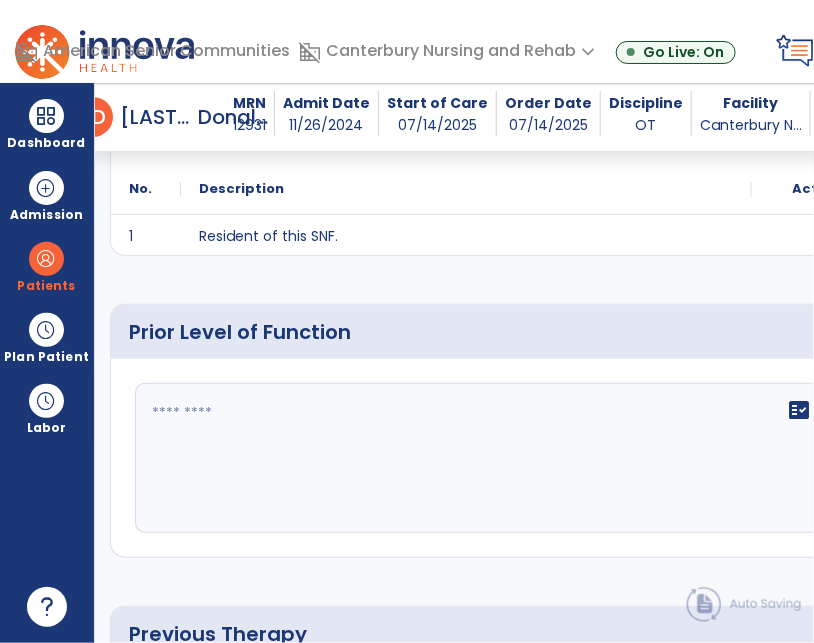 type on "**********" 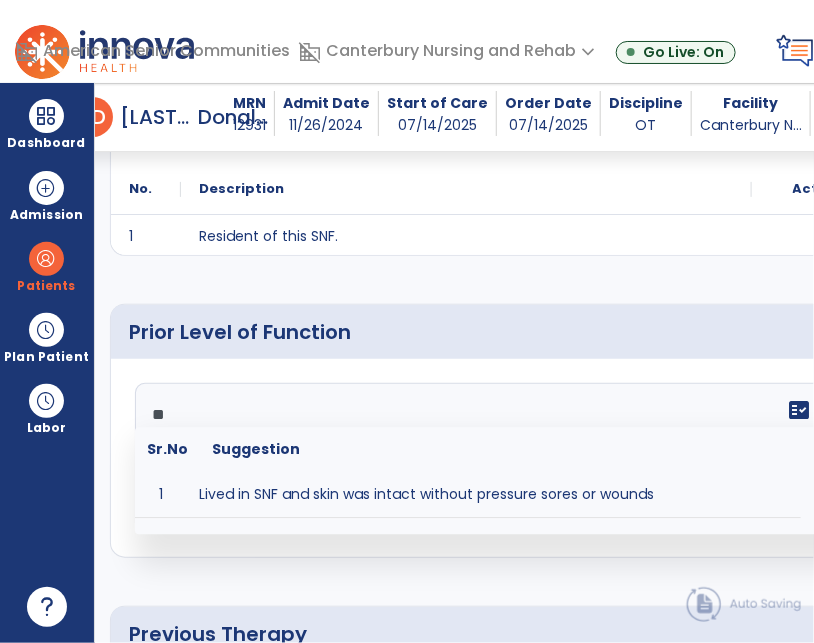 scroll, scrollTop: 967, scrollLeft: 0, axis: vertical 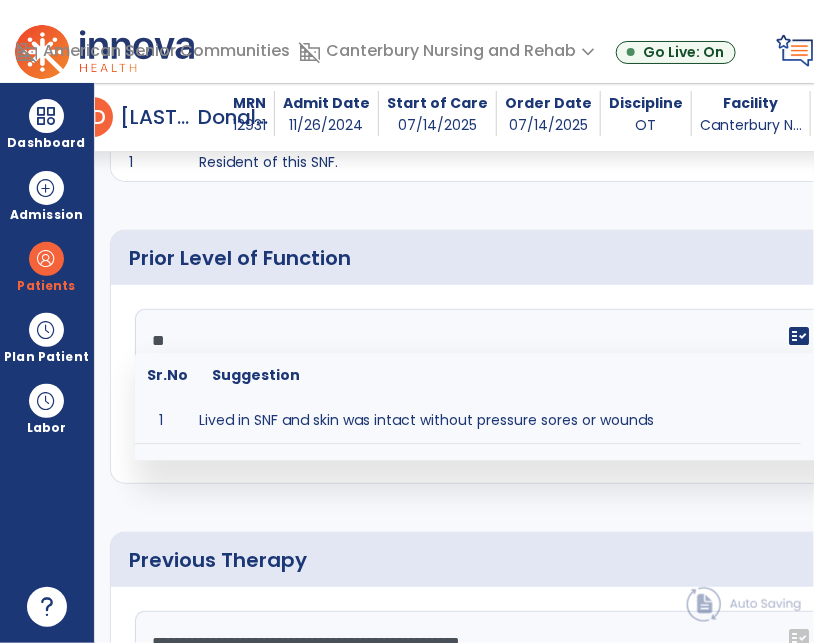 type on "*" 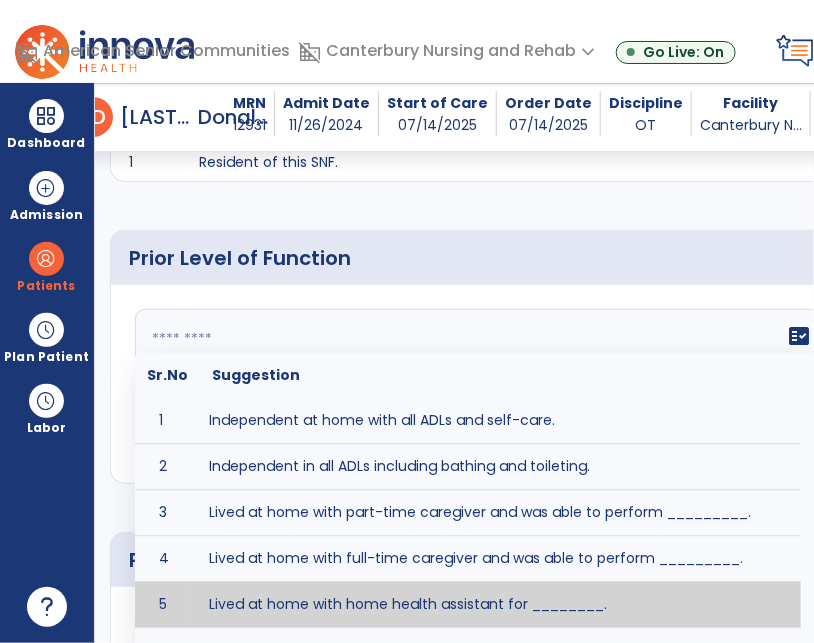 scroll, scrollTop: 26, scrollLeft: 0, axis: vertical 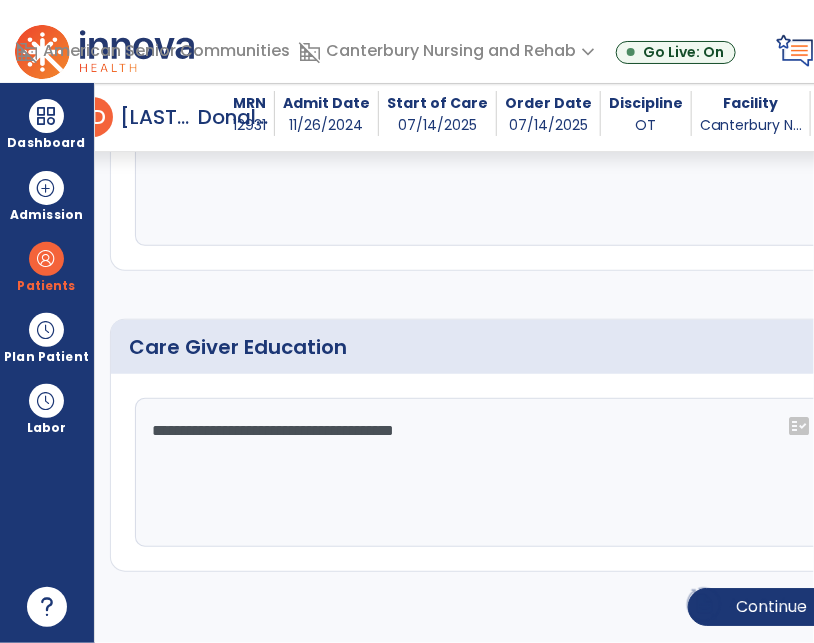 type on "**********" 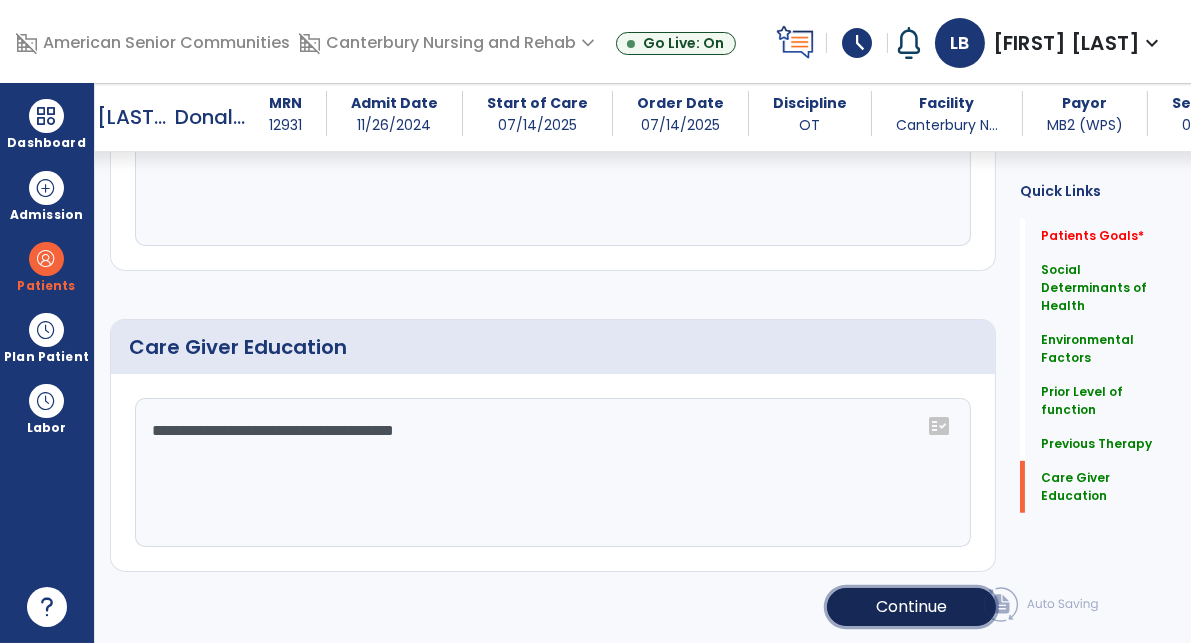 click on "Continue" 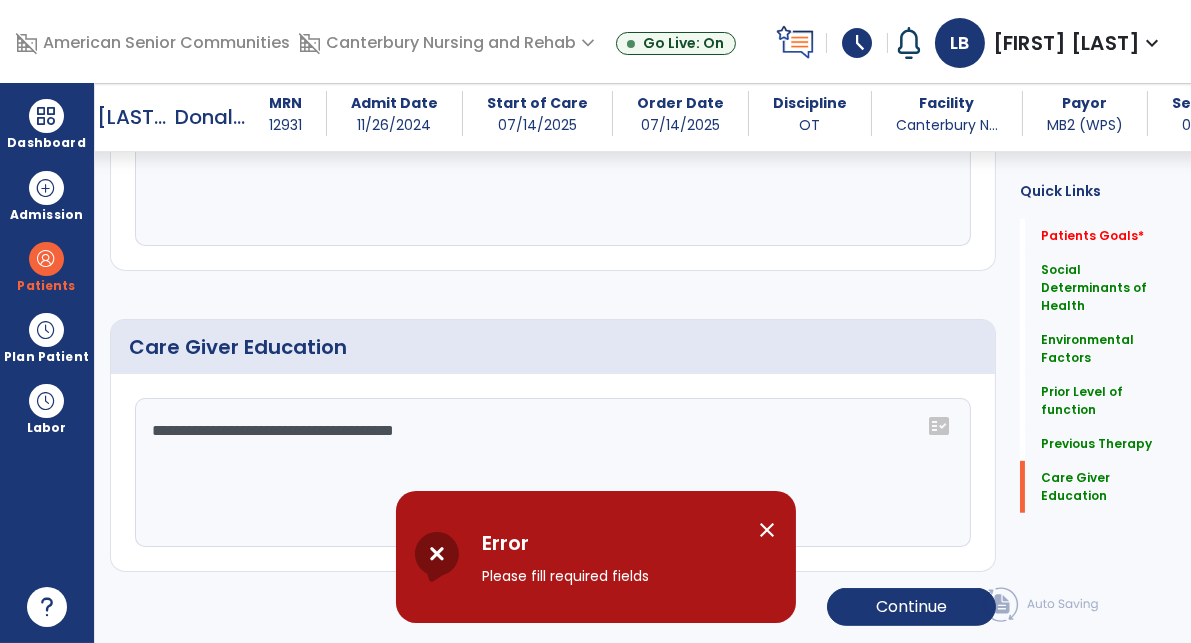 click on "close" at bounding box center (768, 530) 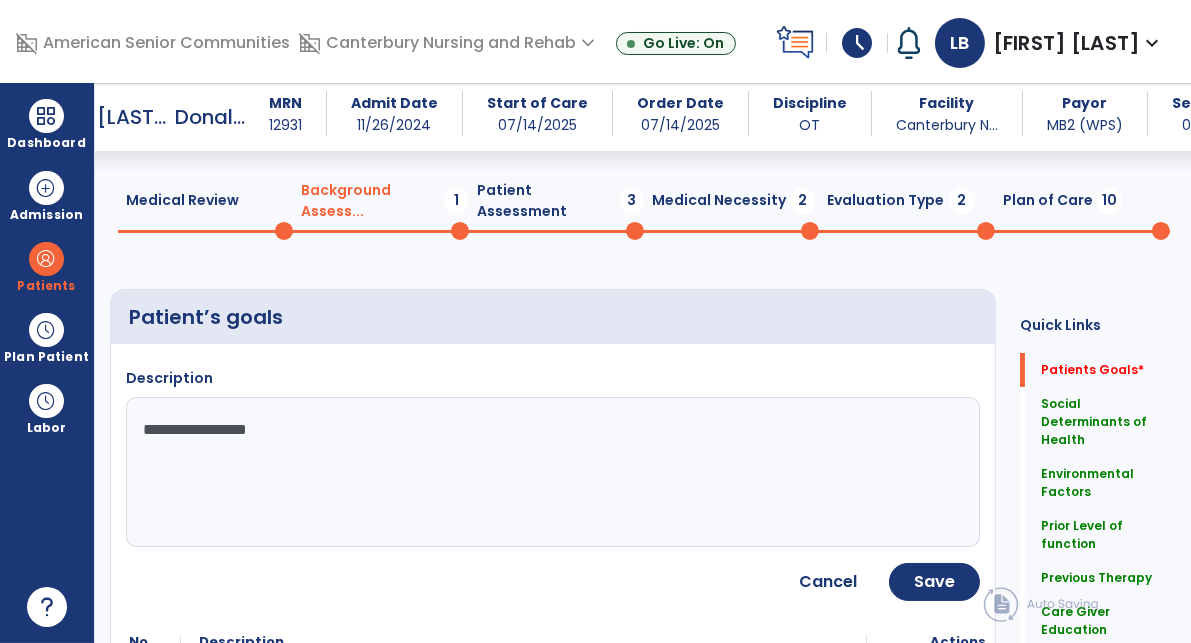 scroll, scrollTop: 177, scrollLeft: 0, axis: vertical 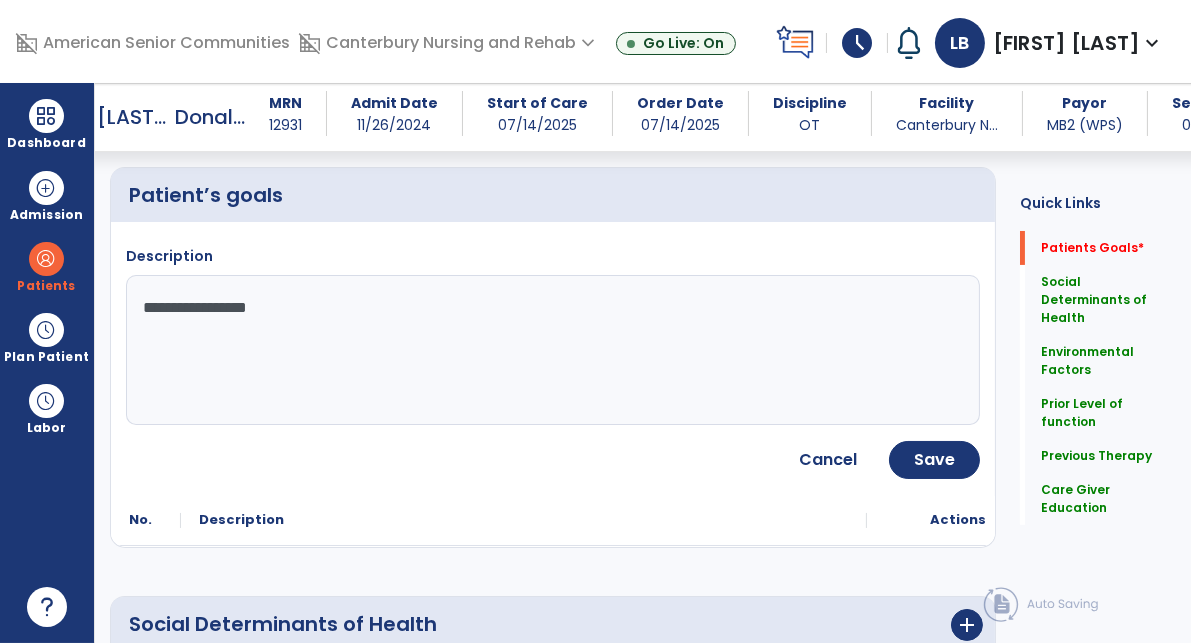 click on "Save" 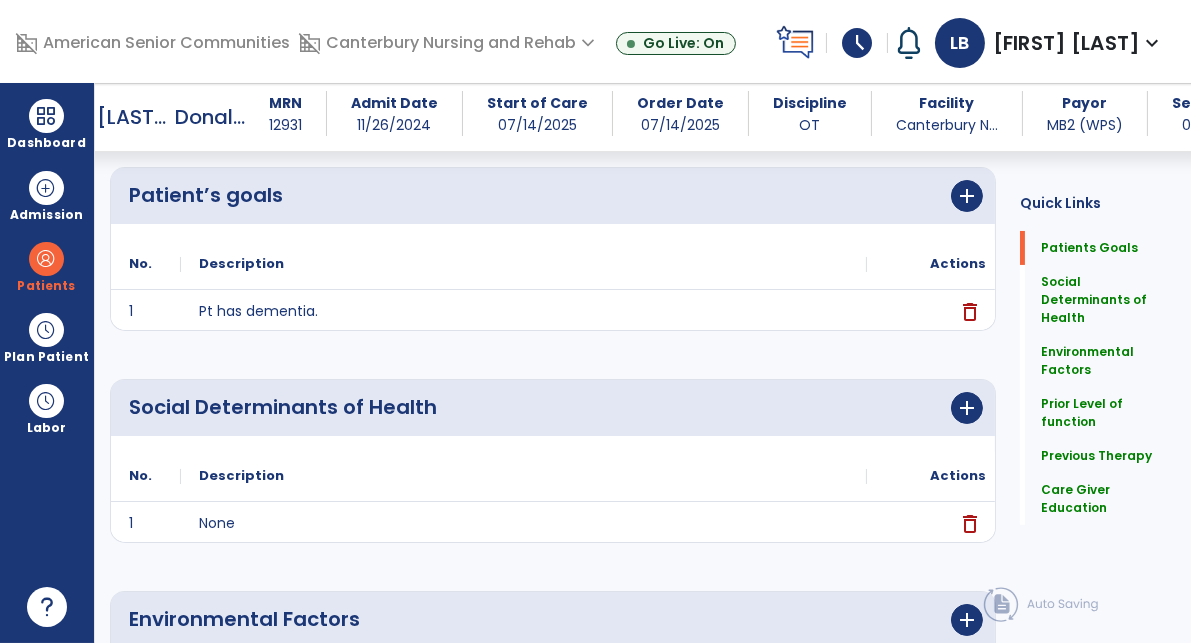 scroll, scrollTop: 0, scrollLeft: 0, axis: both 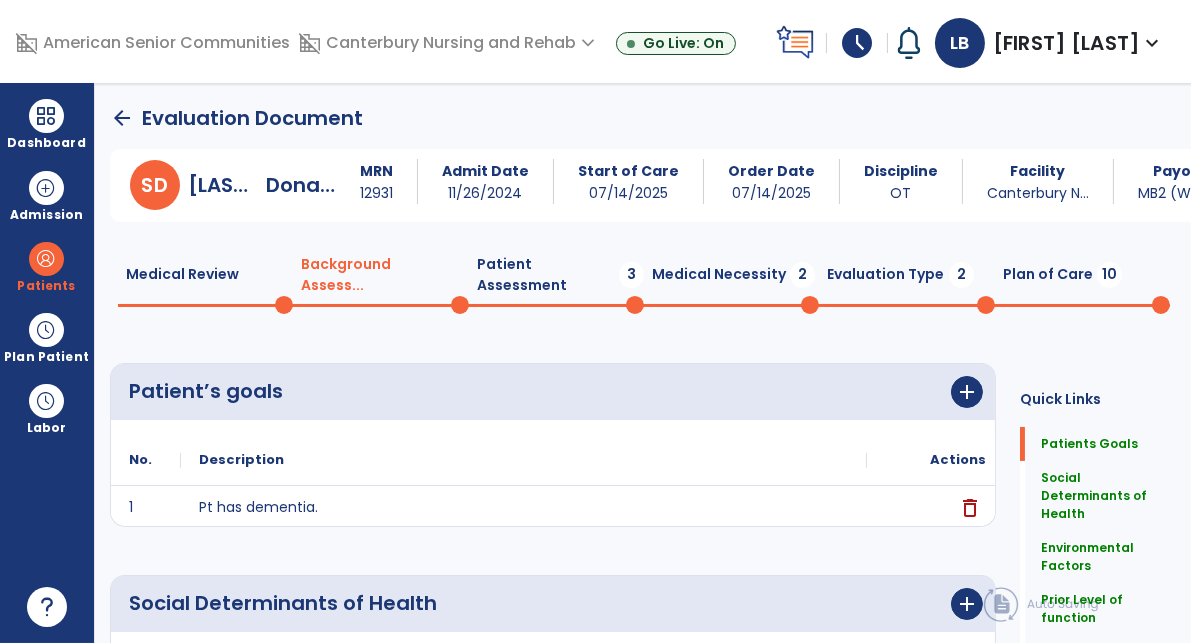 click on "Patient Assessment  3" 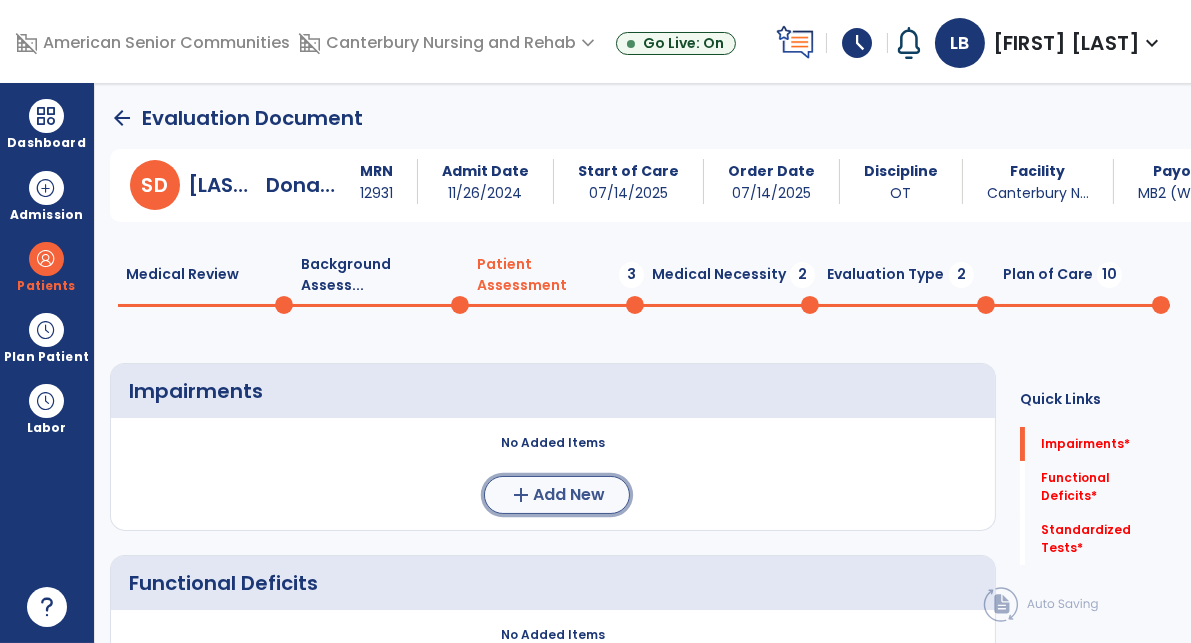 click on "Add New" 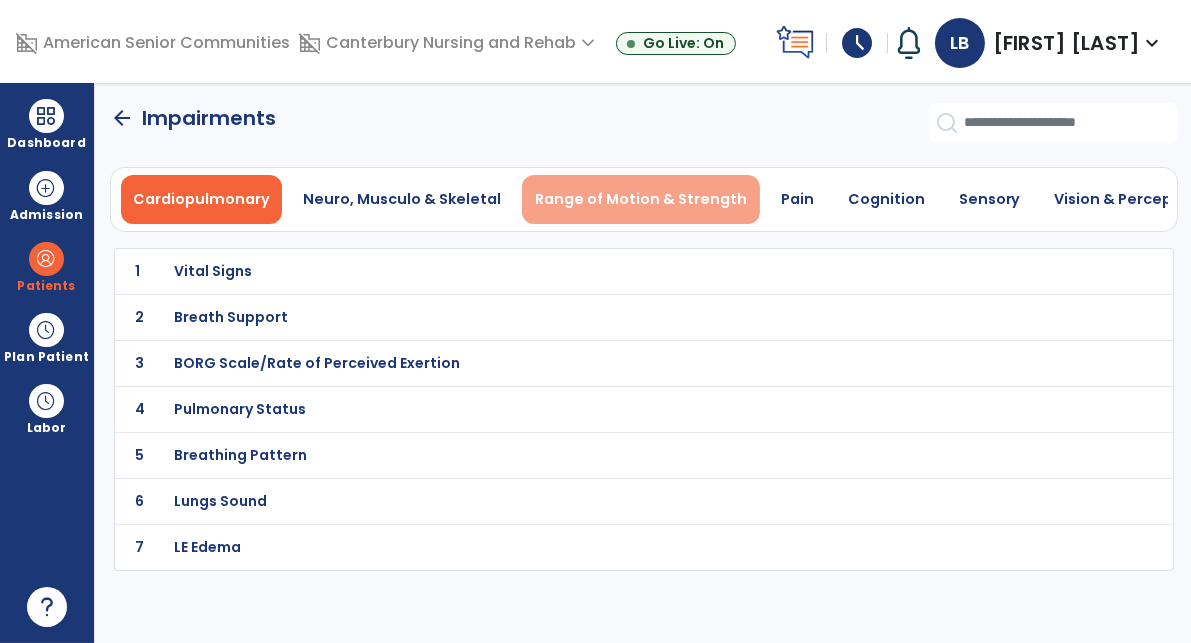click on "Range of Motion & Strength" at bounding box center (641, 199) 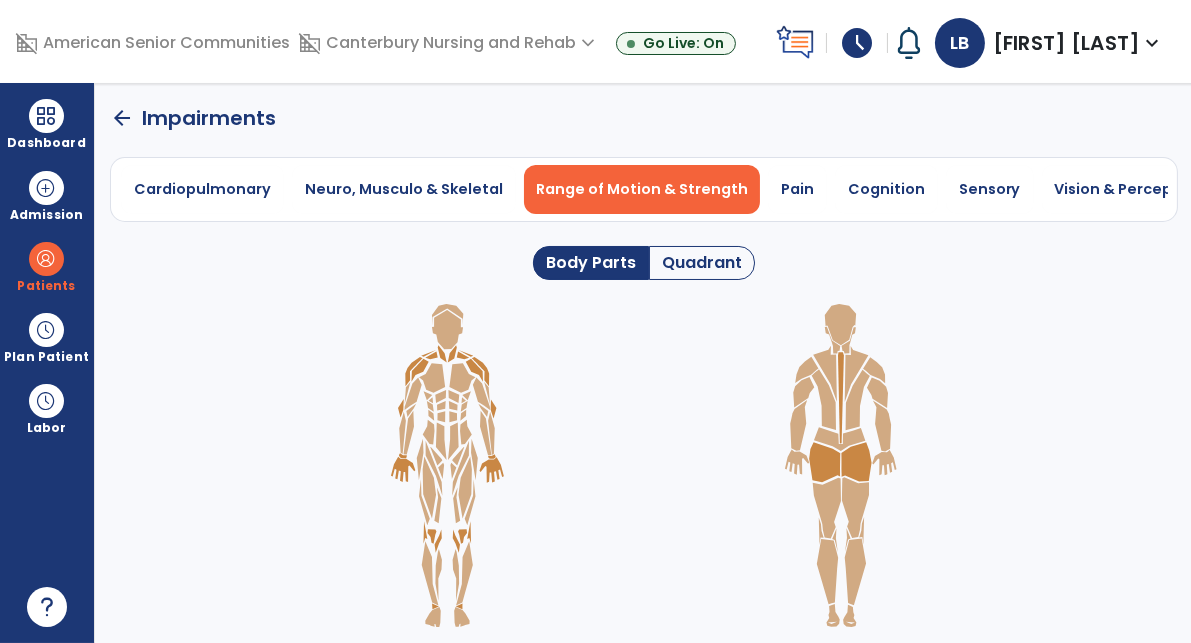 click on "Quadrant" 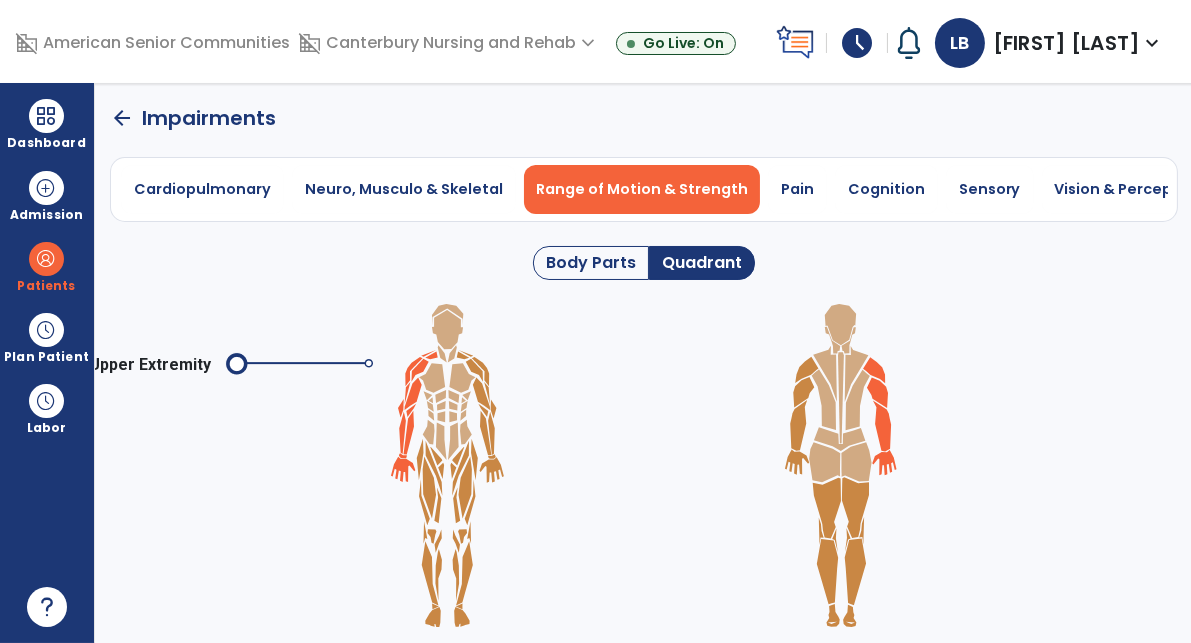 click 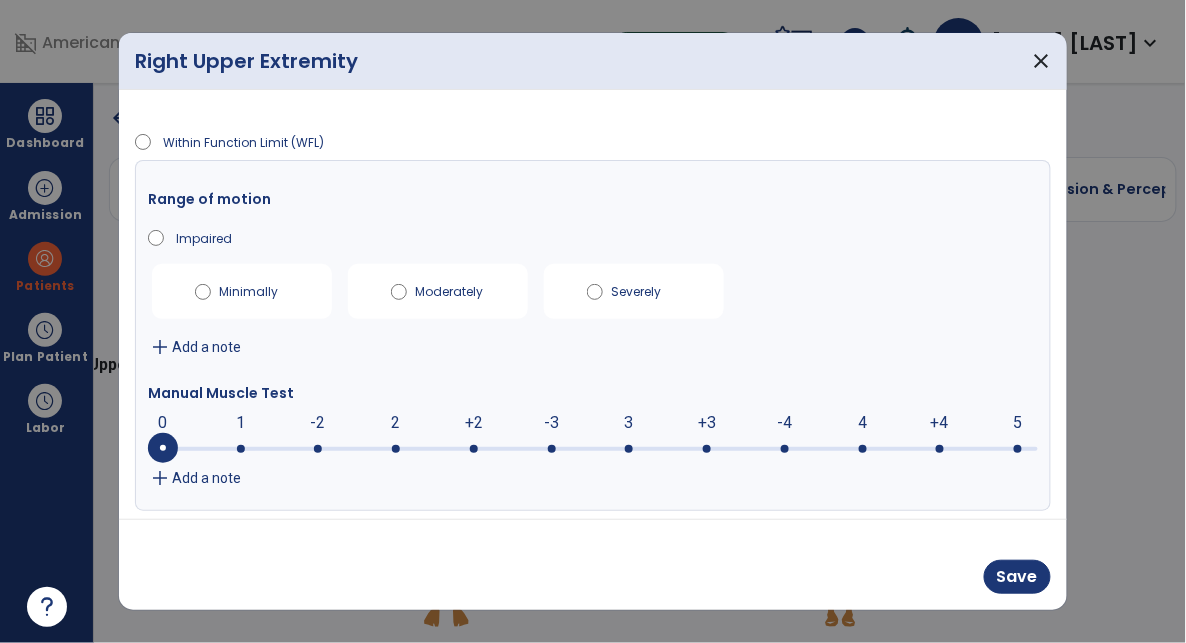 drag, startPoint x: 701, startPoint y: 442, endPoint x: 727, endPoint y: 439, distance: 26.172504 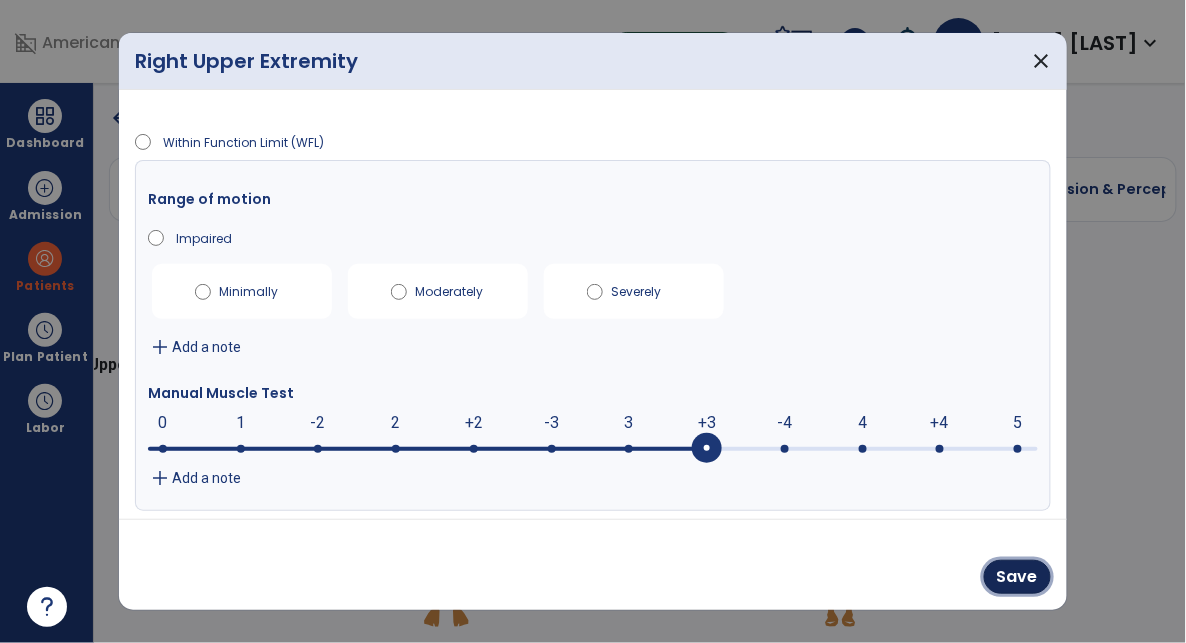 click on "Save" at bounding box center (1017, 577) 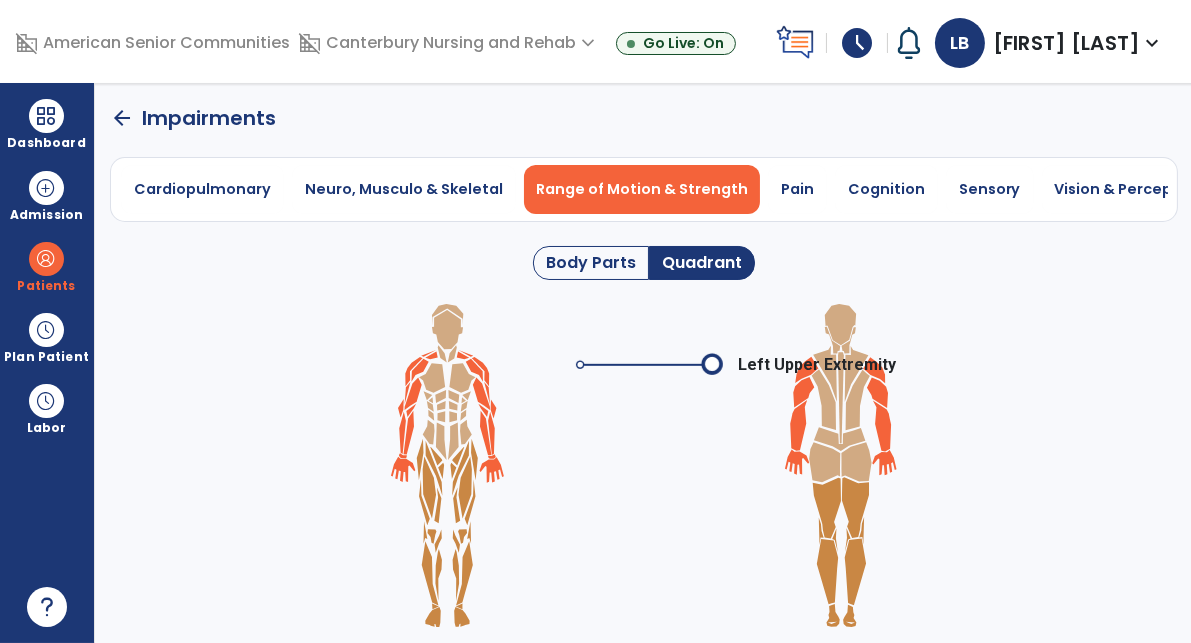 click 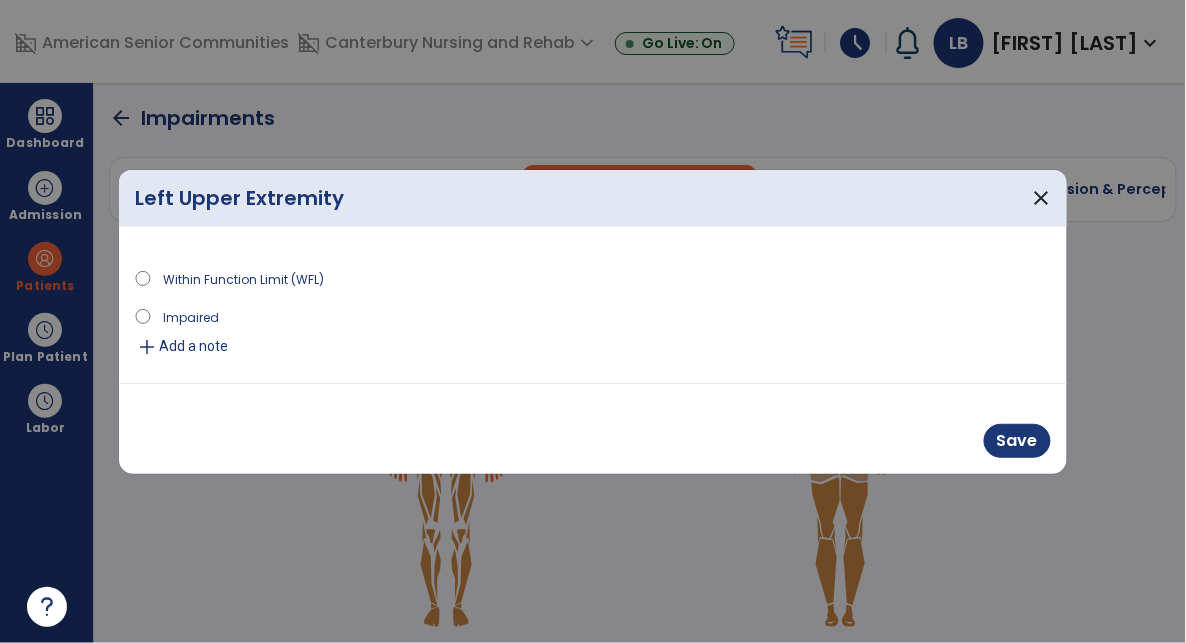 click on "Impaired" at bounding box center [593, 320] 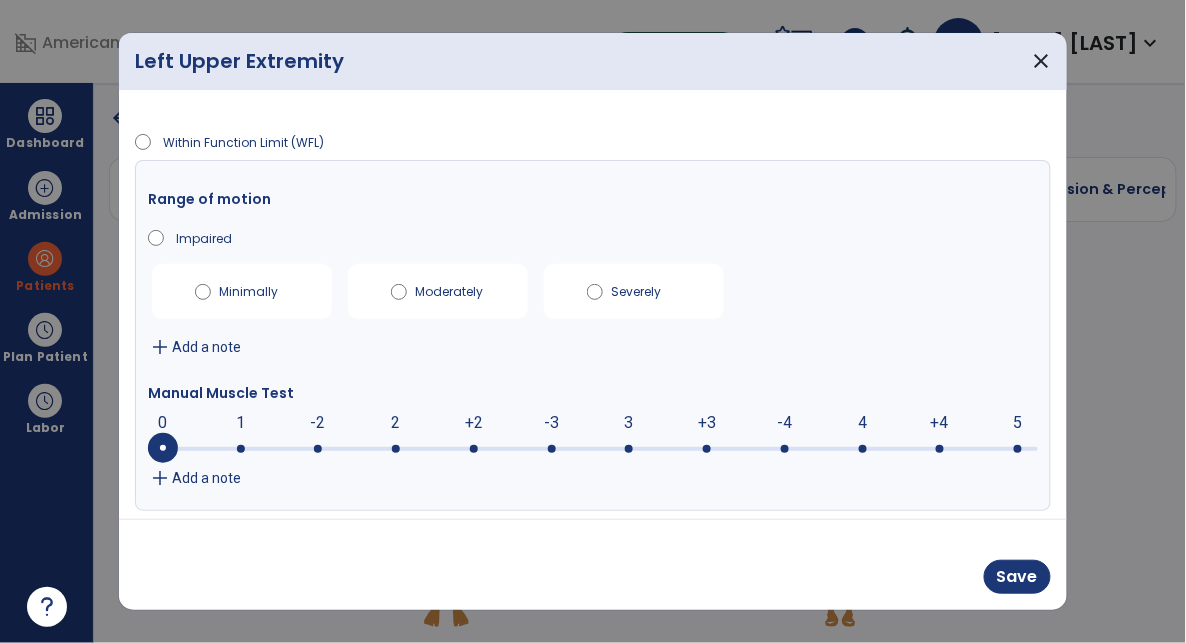 click on "+3" at bounding box center (707, 423) 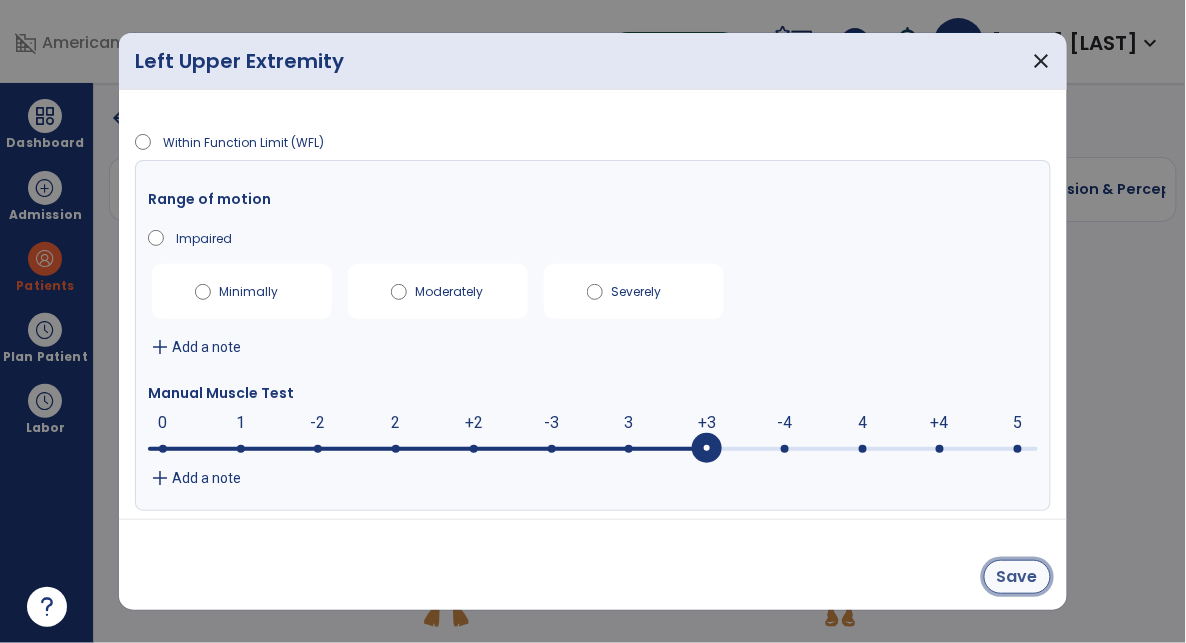 click on "Save" at bounding box center (1017, 577) 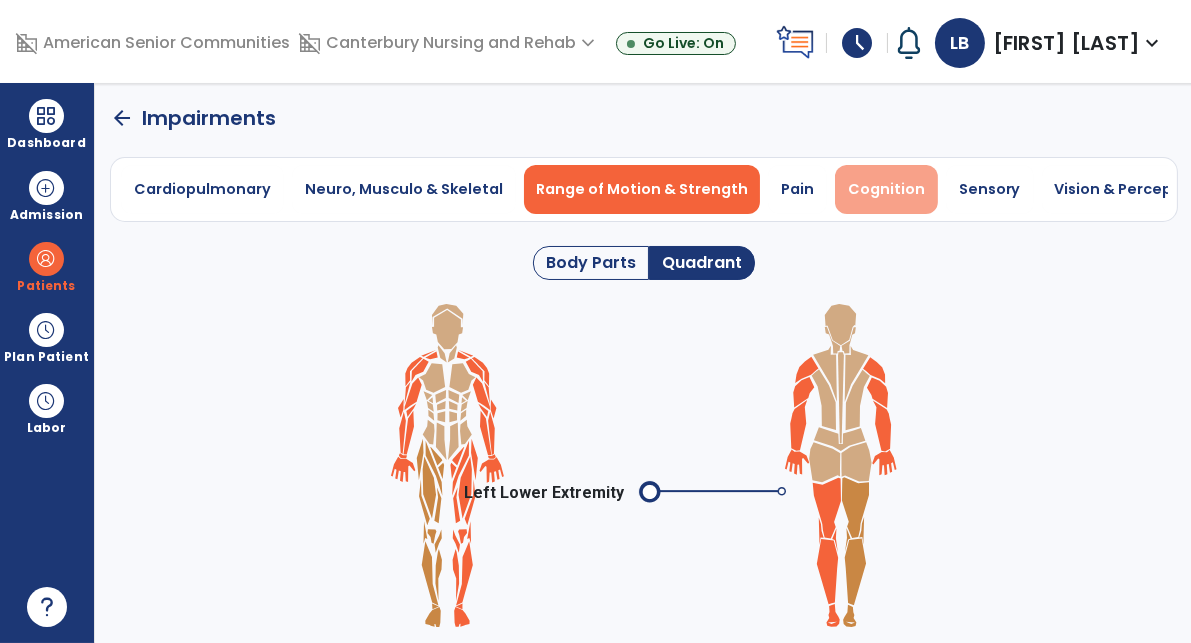 click on "Cognition" at bounding box center (886, 189) 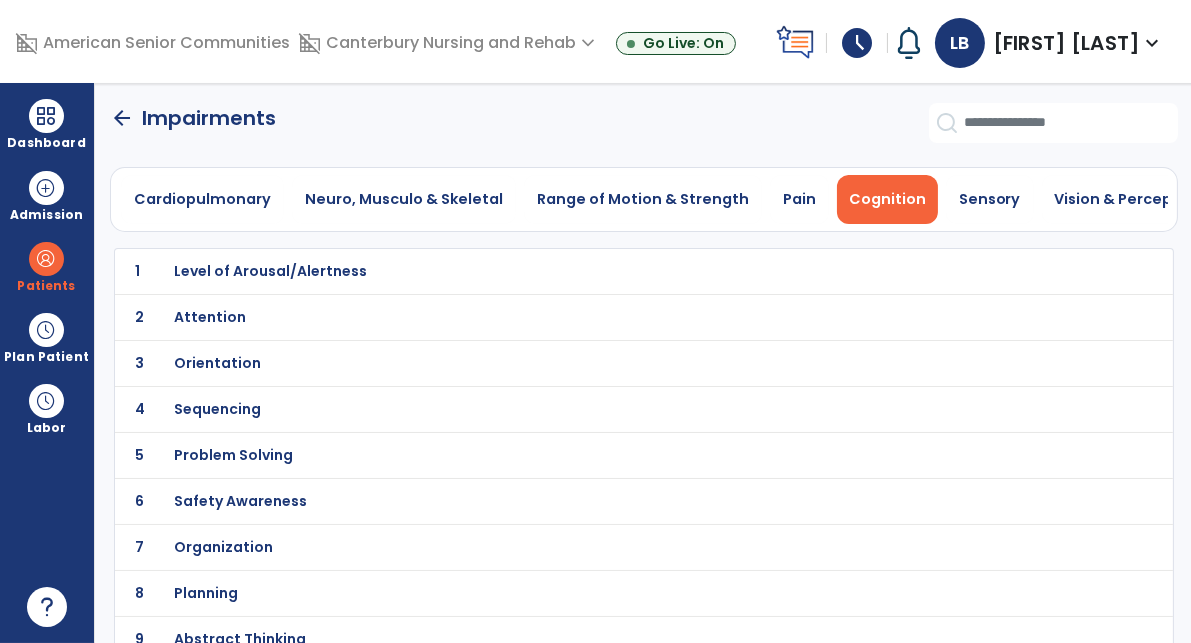 click on "Attention" at bounding box center [271, 271] 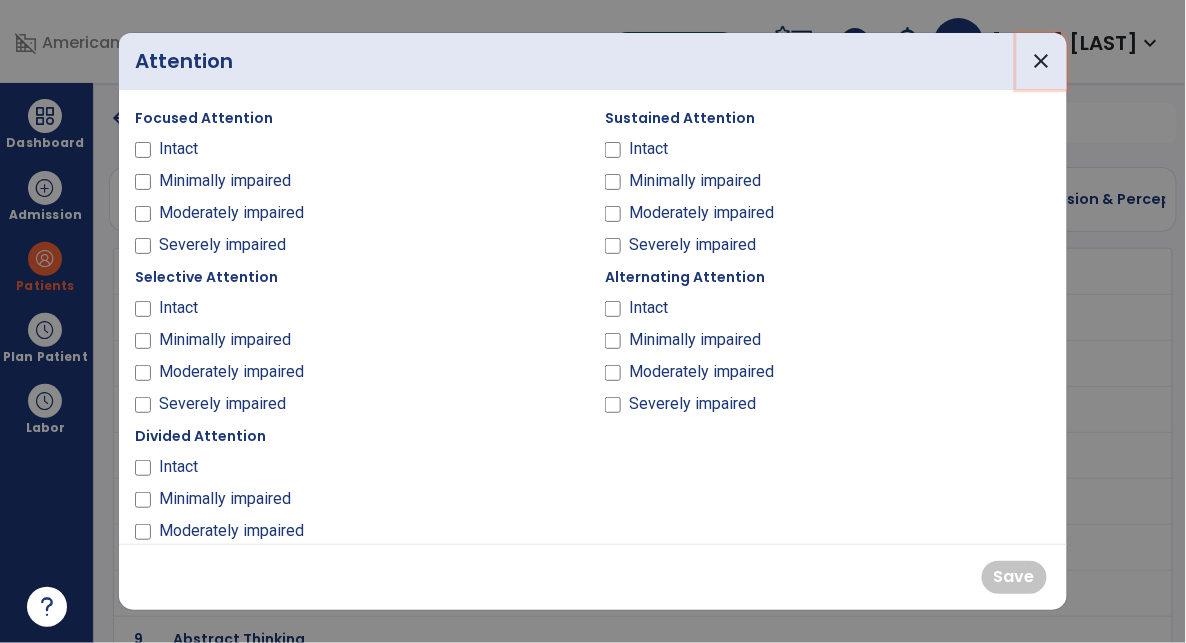 drag, startPoint x: 1053, startPoint y: 63, endPoint x: 705, endPoint y: 152, distance: 359.2005 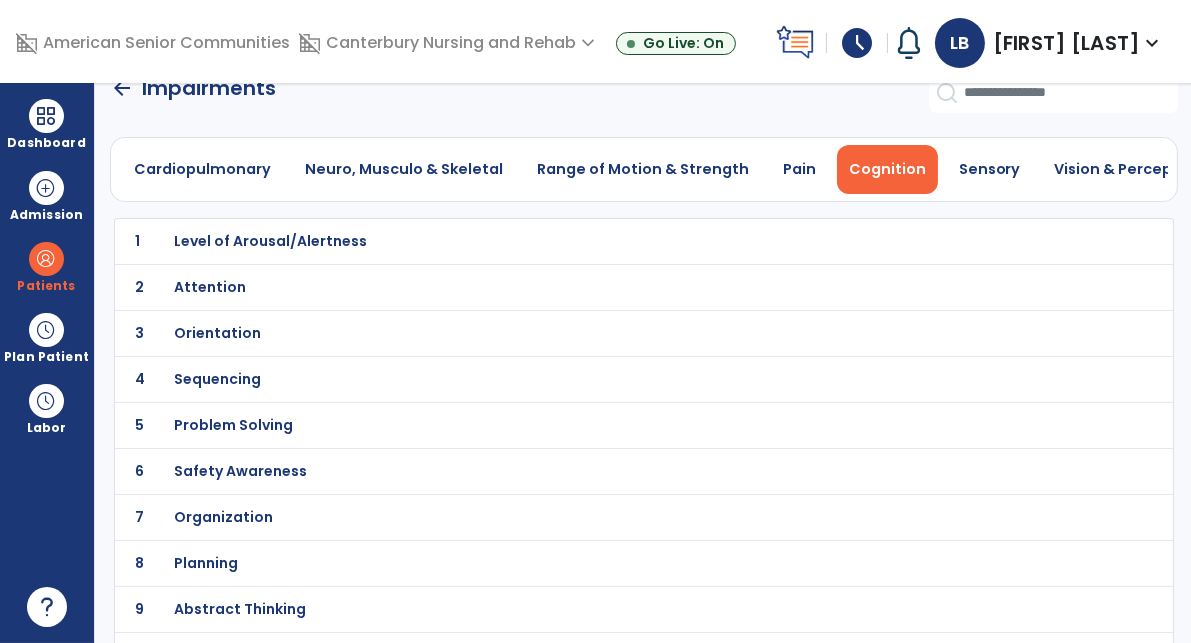 scroll, scrollTop: 0, scrollLeft: 0, axis: both 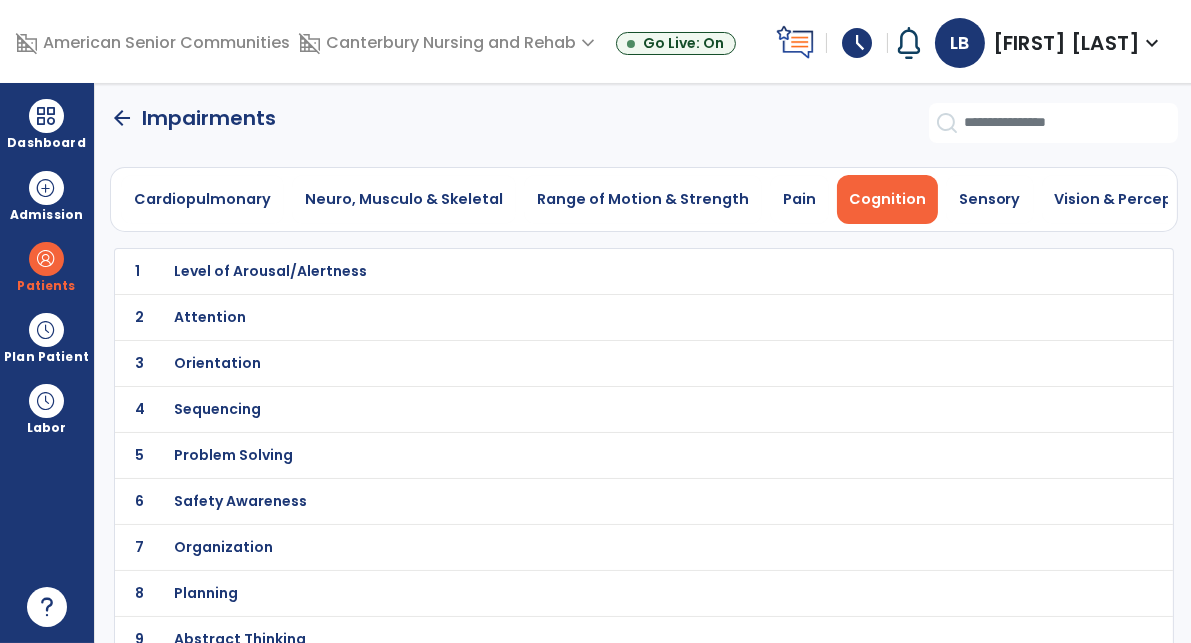 click on "arrow_back" 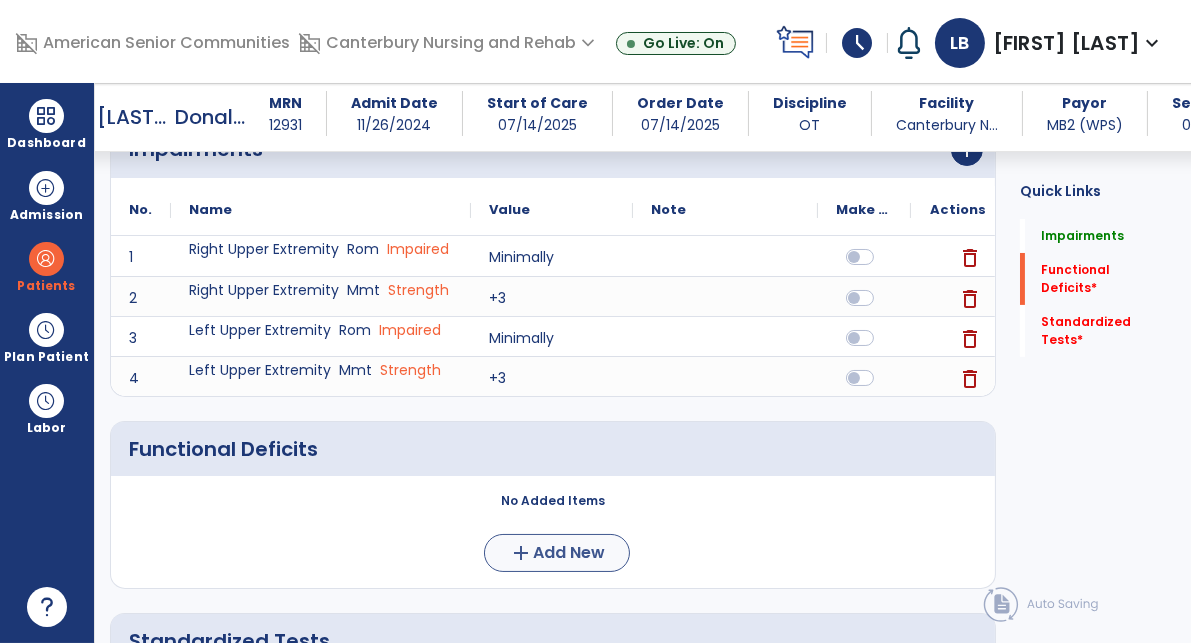 scroll, scrollTop: 364, scrollLeft: 0, axis: vertical 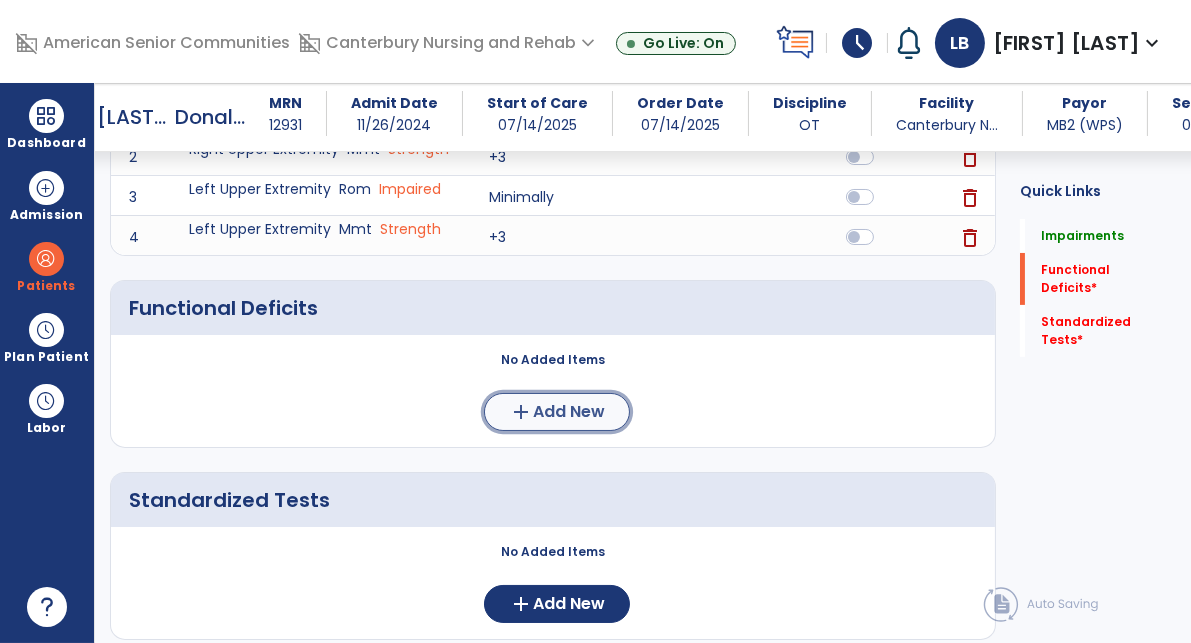 click on "Add New" 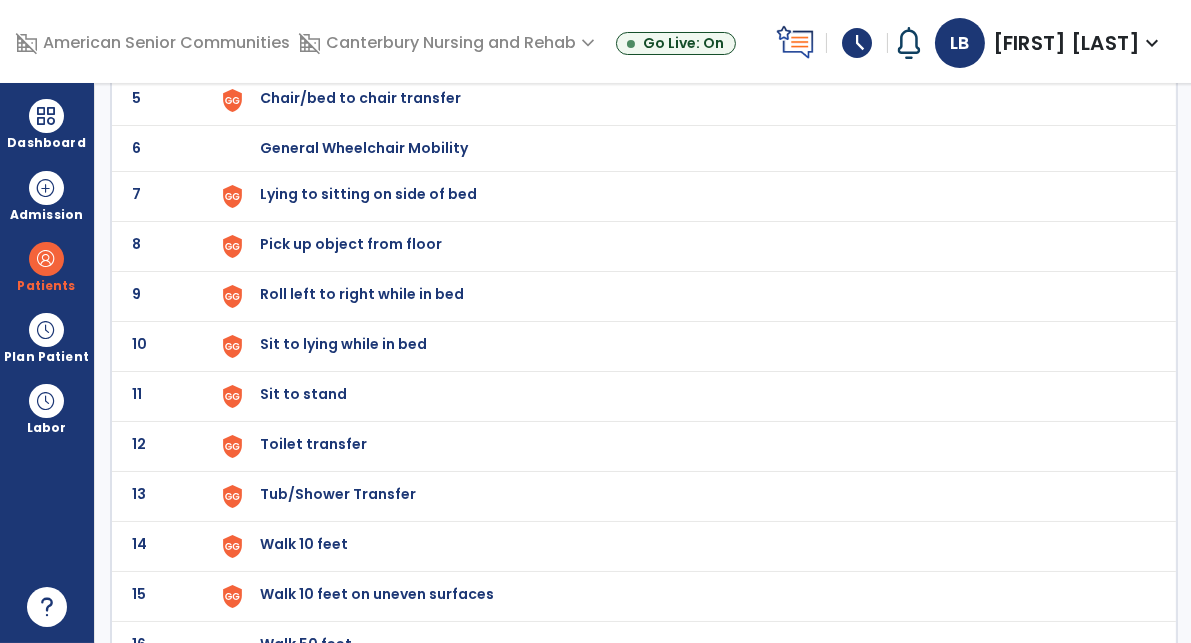 scroll, scrollTop: 0, scrollLeft: 10, axis: horizontal 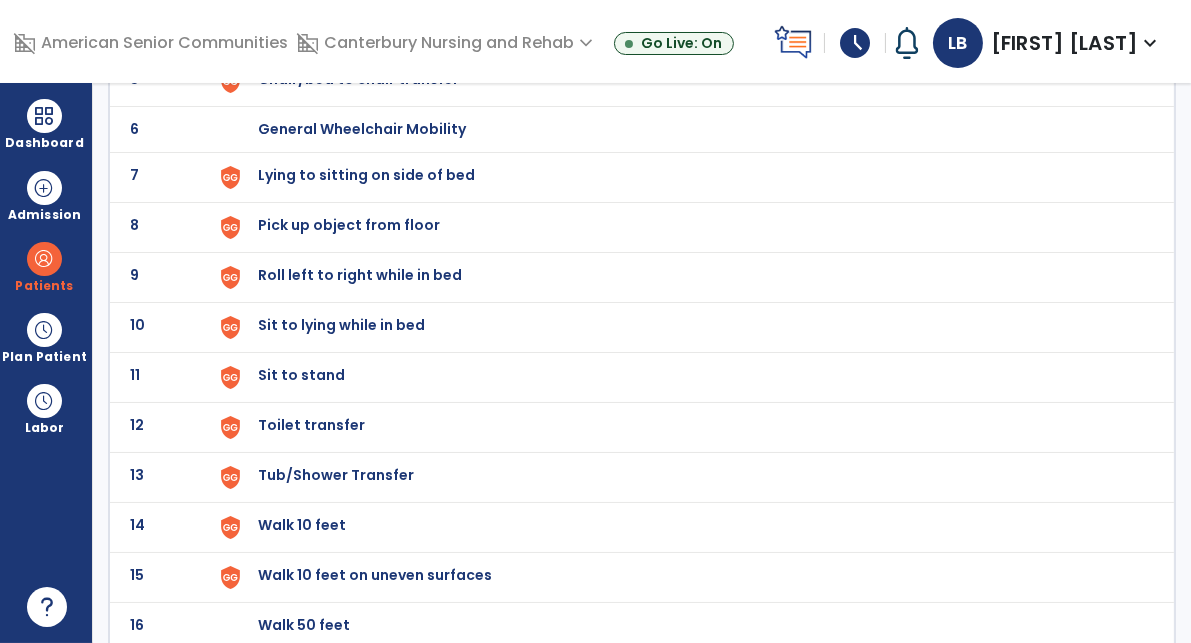 click on "Sit to stand" at bounding box center [304, -121] 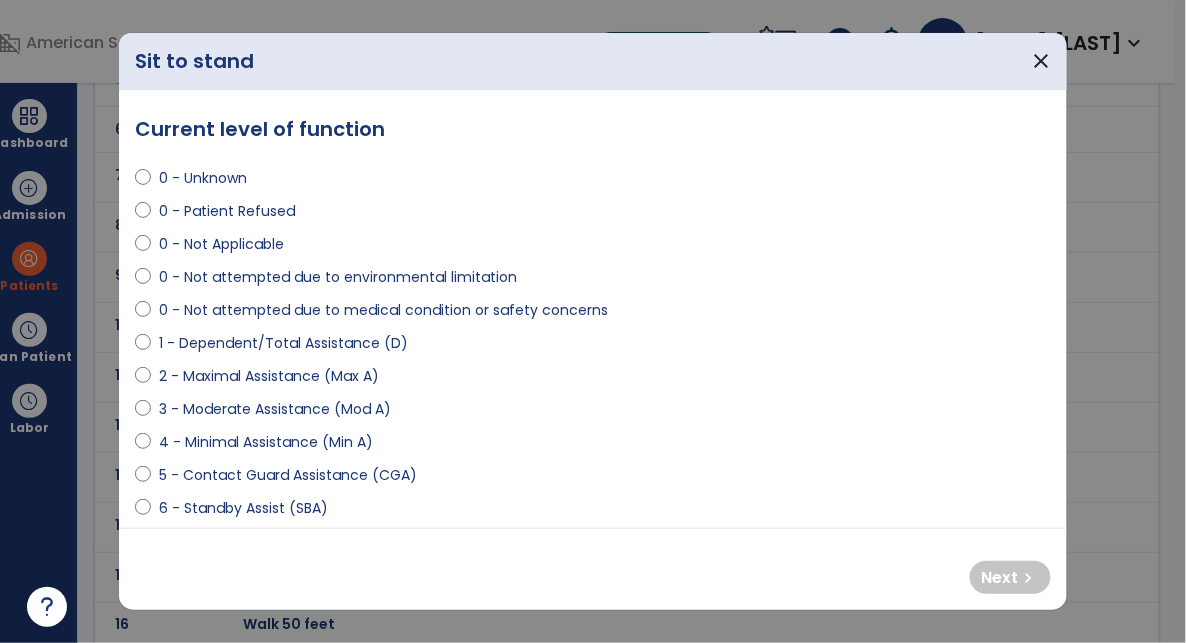 select on "**********" 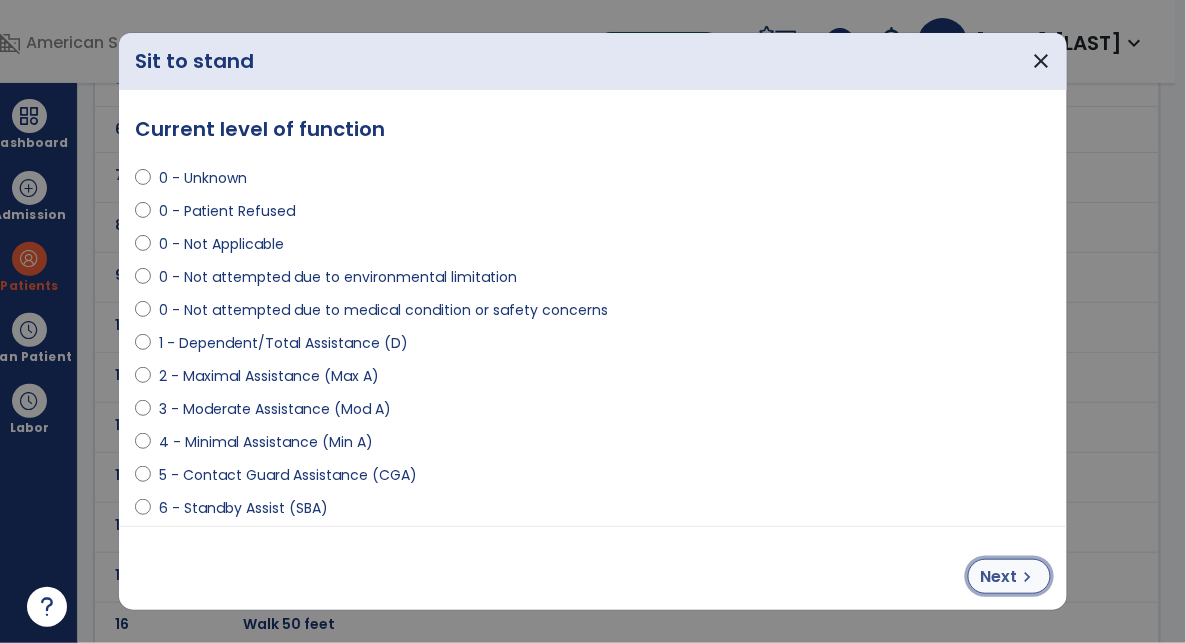 click on "Next" at bounding box center (999, 577) 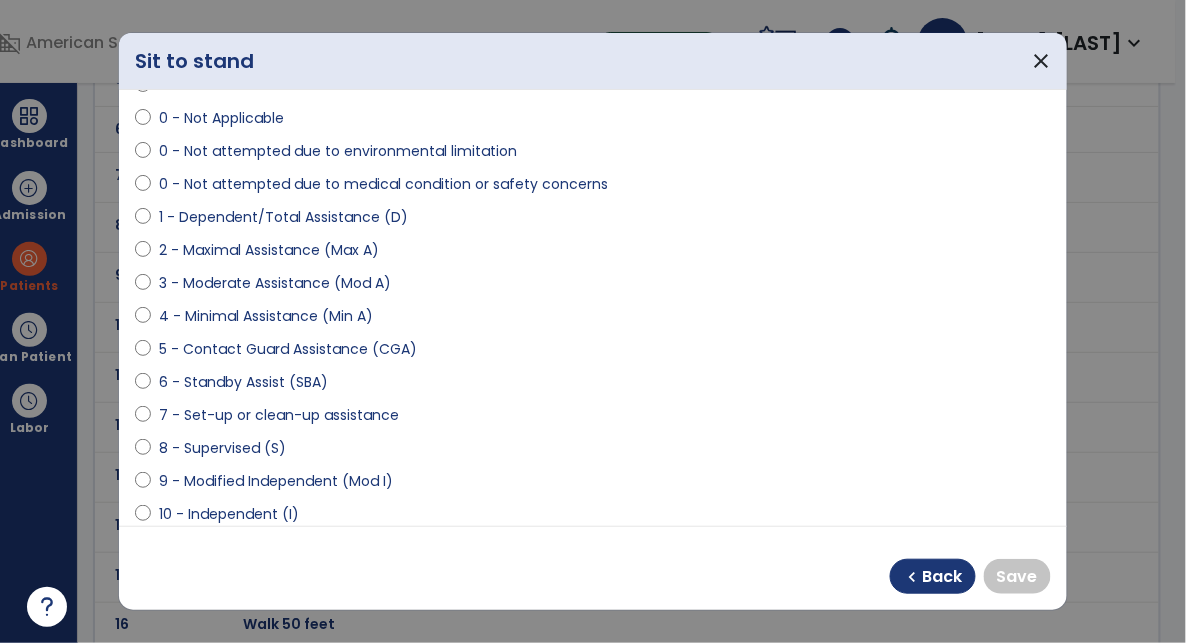 scroll, scrollTop: 153, scrollLeft: 0, axis: vertical 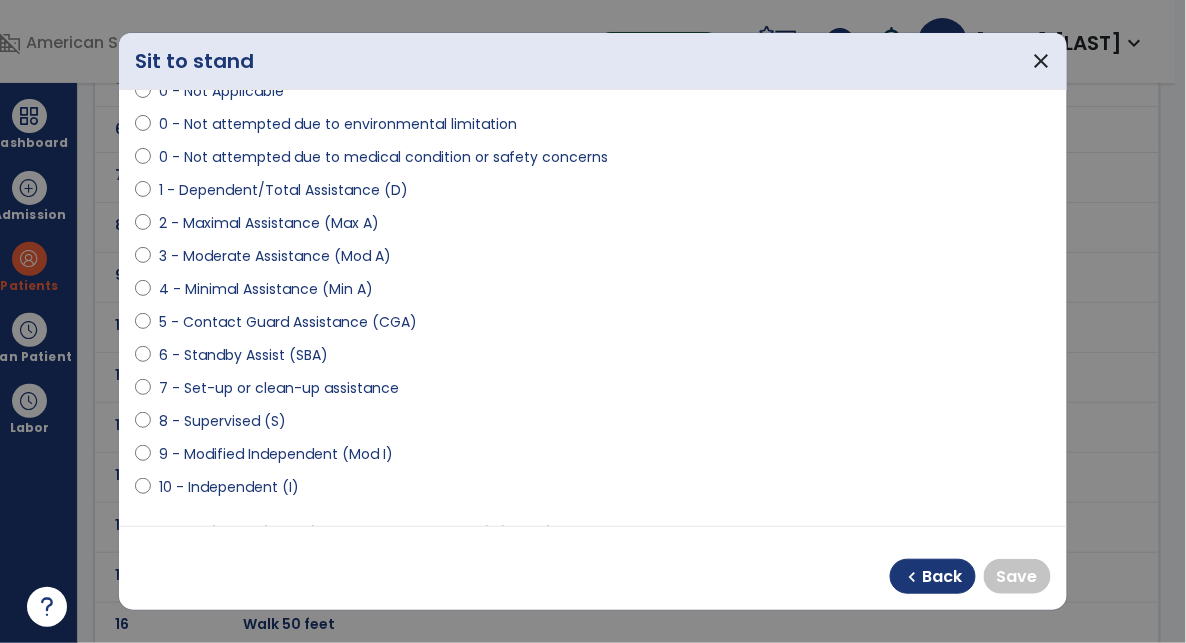 select on "**********" 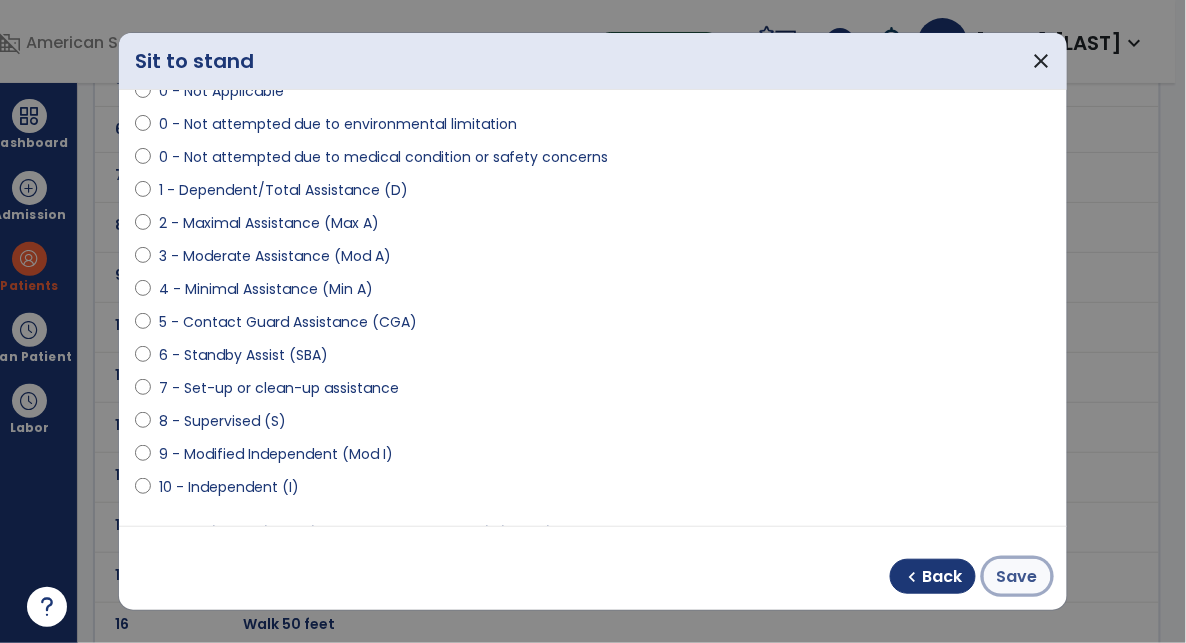 click on "Save" at bounding box center (1017, 577) 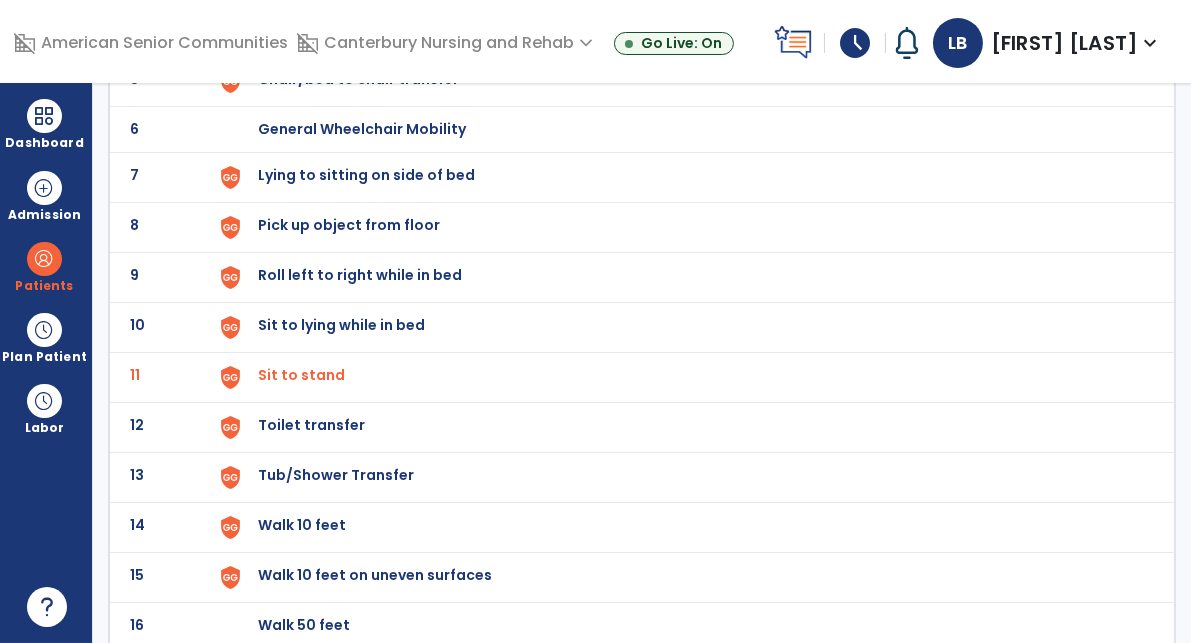 click on "Toilet transfer" at bounding box center [304, -121] 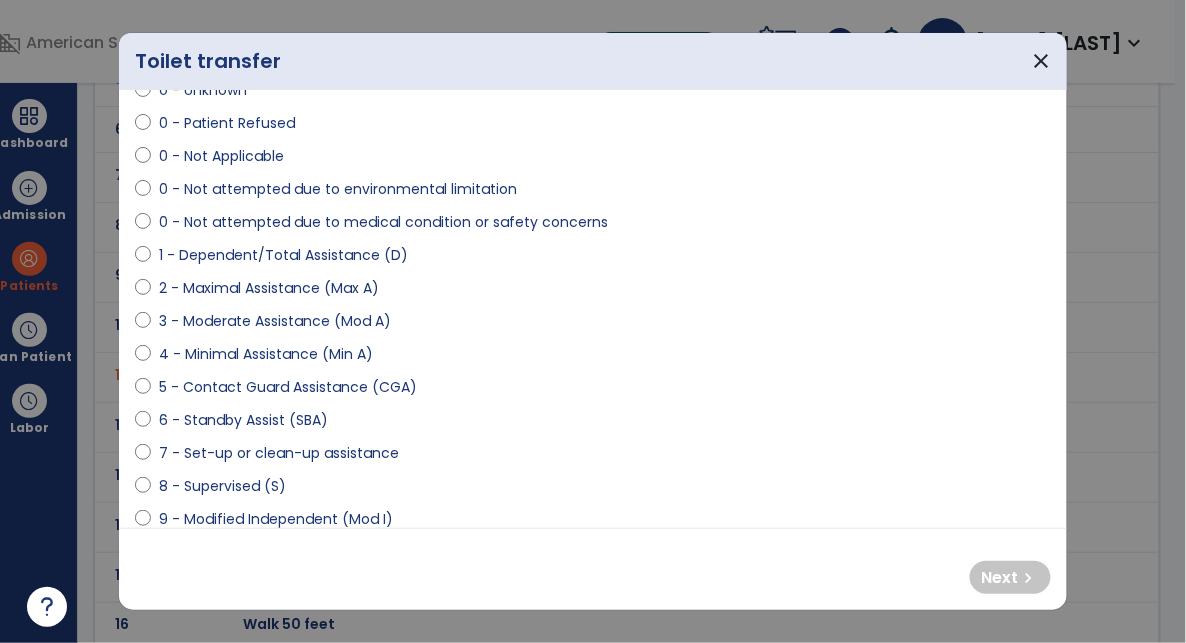 scroll, scrollTop: 113, scrollLeft: 0, axis: vertical 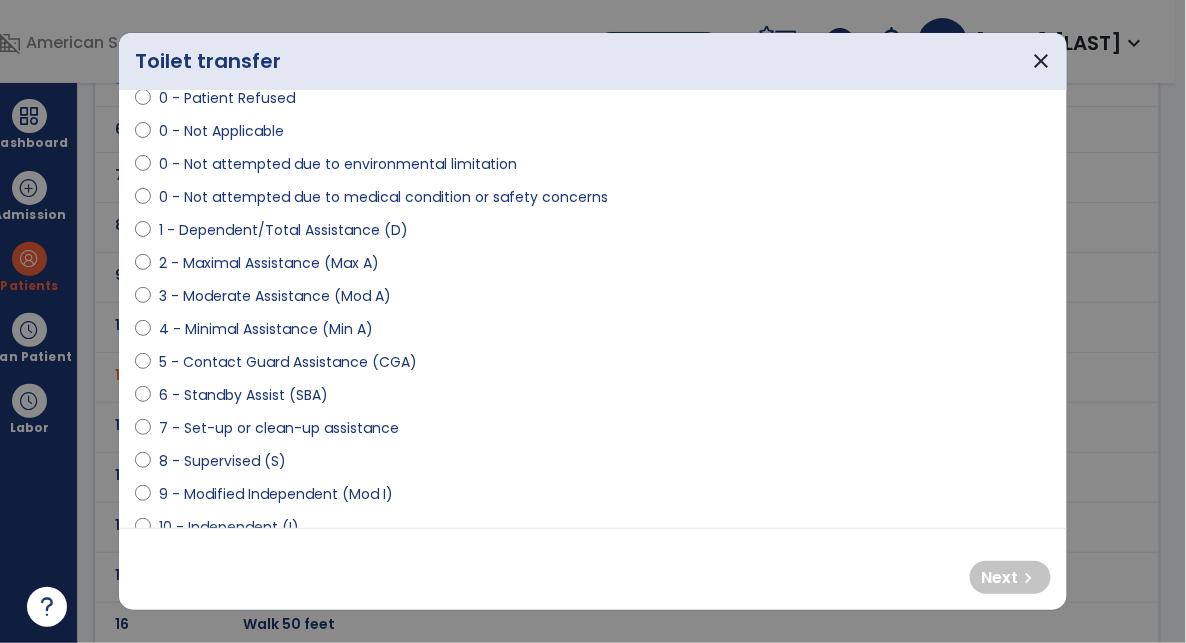 select on "**********" 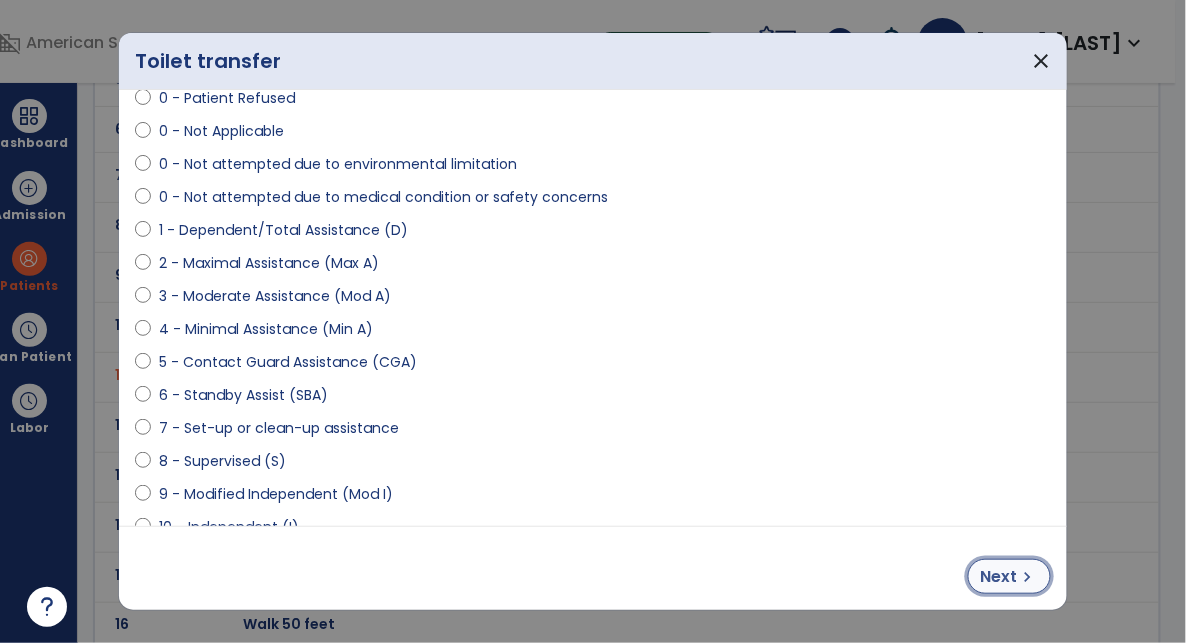 click on "Next" at bounding box center (999, 577) 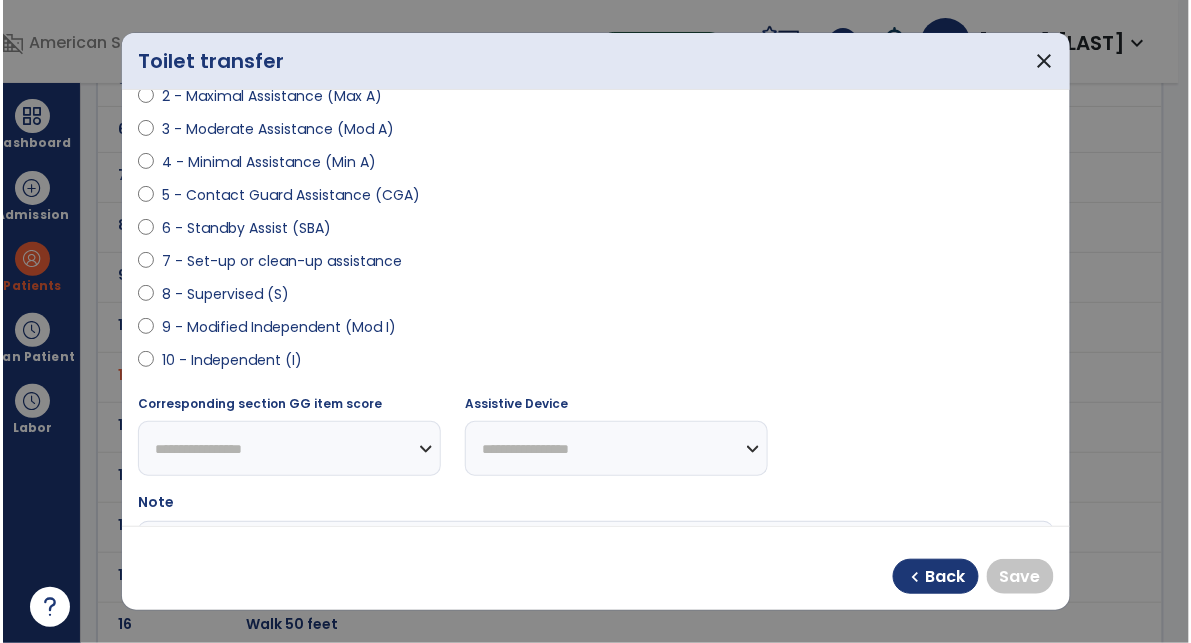 scroll, scrollTop: 328, scrollLeft: 0, axis: vertical 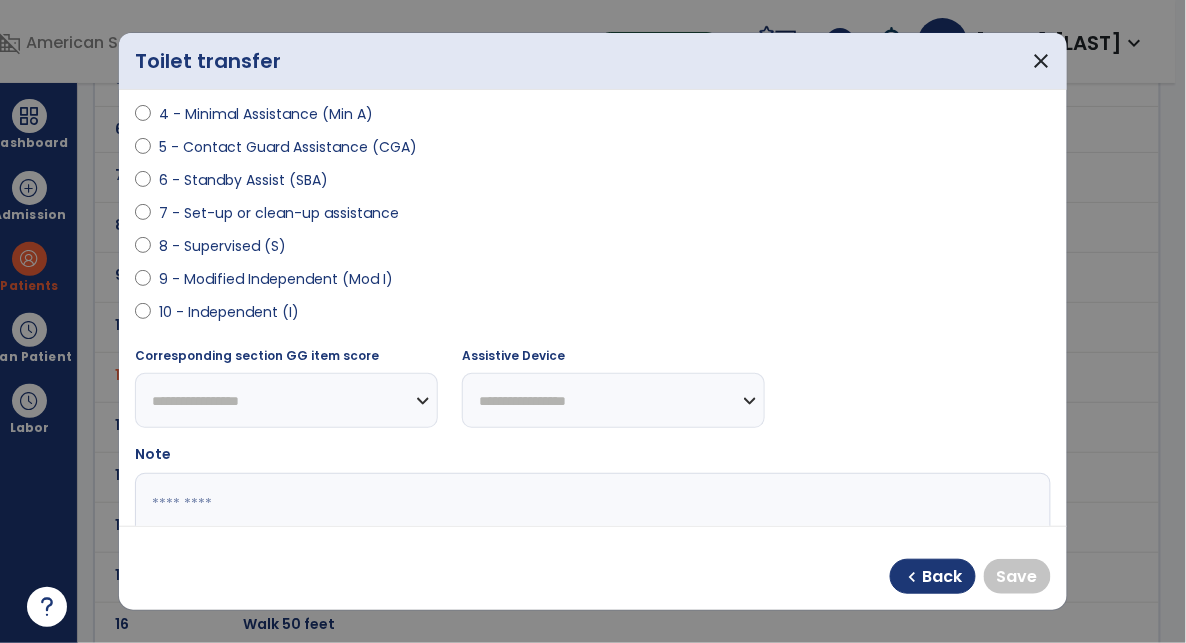 select on "**********" 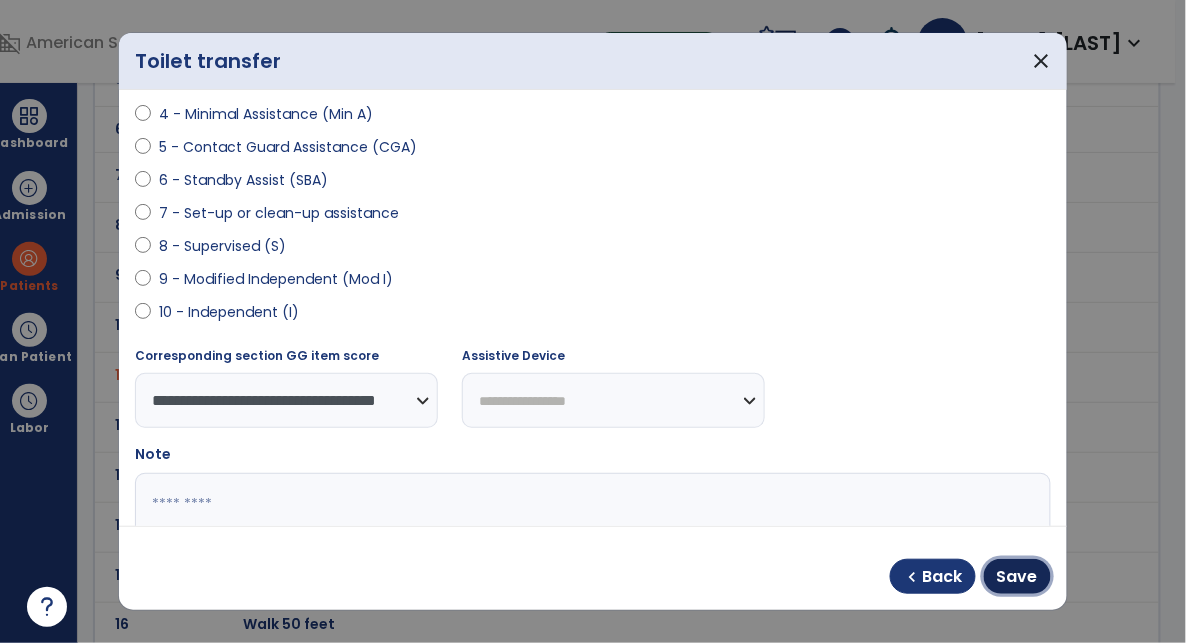 drag, startPoint x: 1000, startPoint y: 569, endPoint x: 950, endPoint y: 526, distance: 65.946945 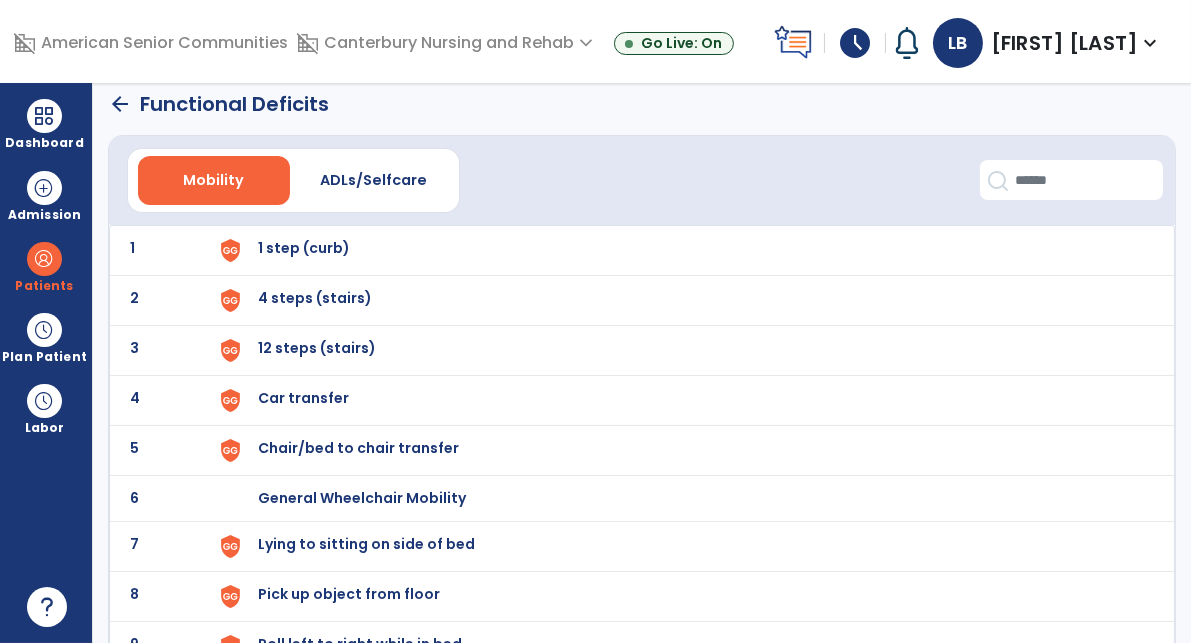 scroll, scrollTop: 0, scrollLeft: 0, axis: both 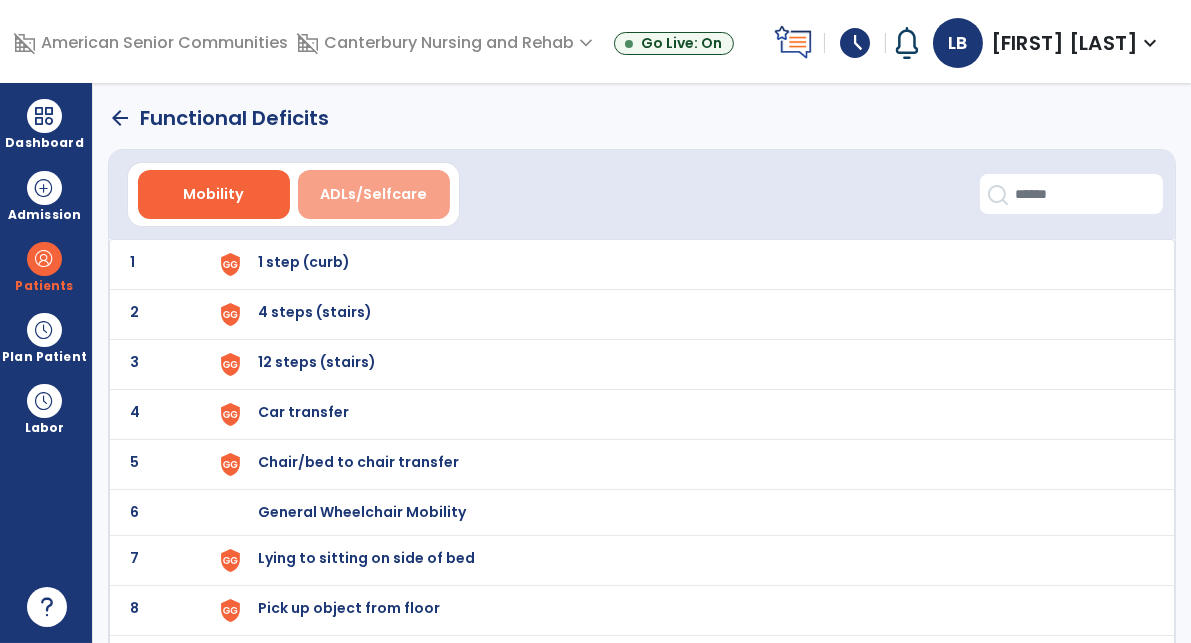 click on "ADLs/Selfcare" at bounding box center [373, 194] 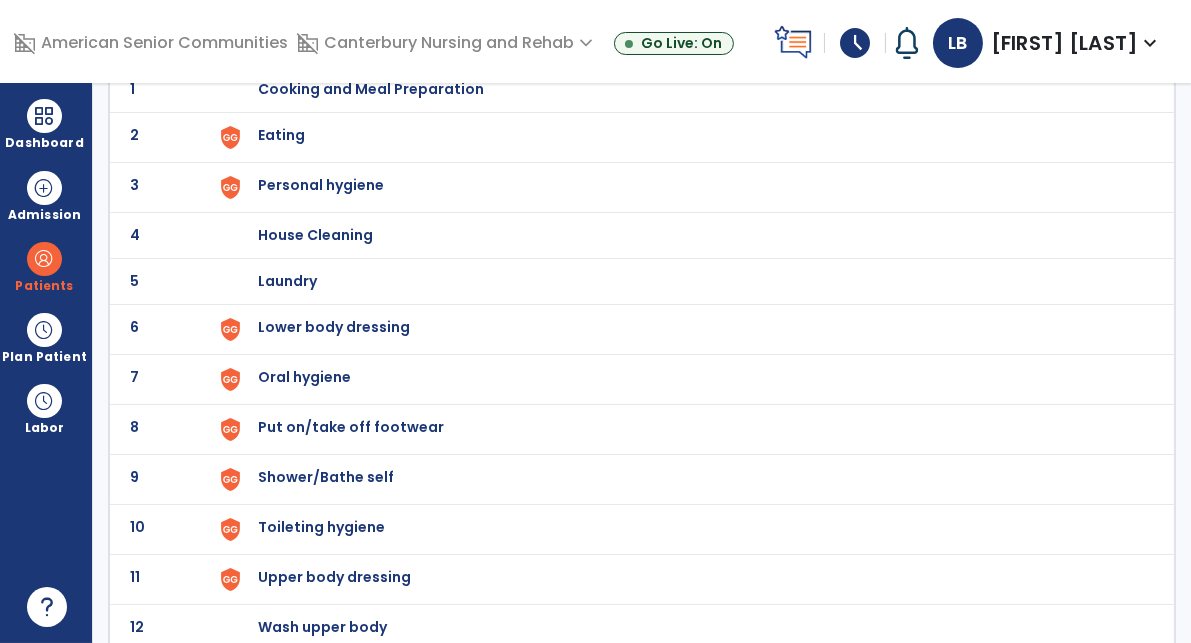 scroll, scrollTop: 175, scrollLeft: 0, axis: vertical 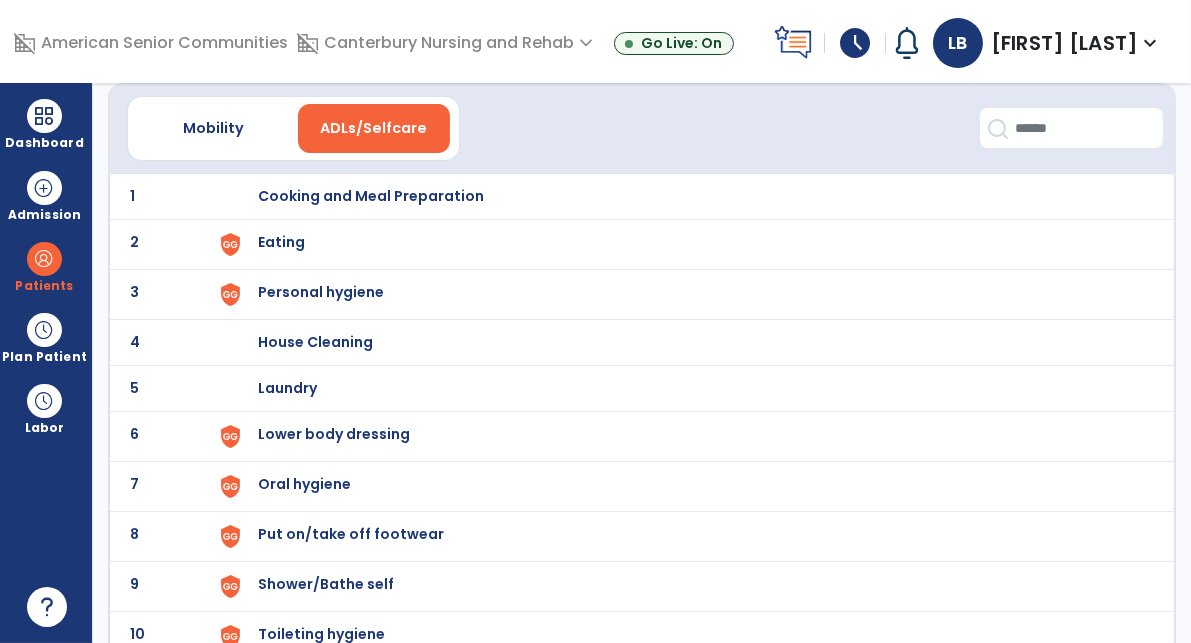 click on "Eating" at bounding box center [371, 196] 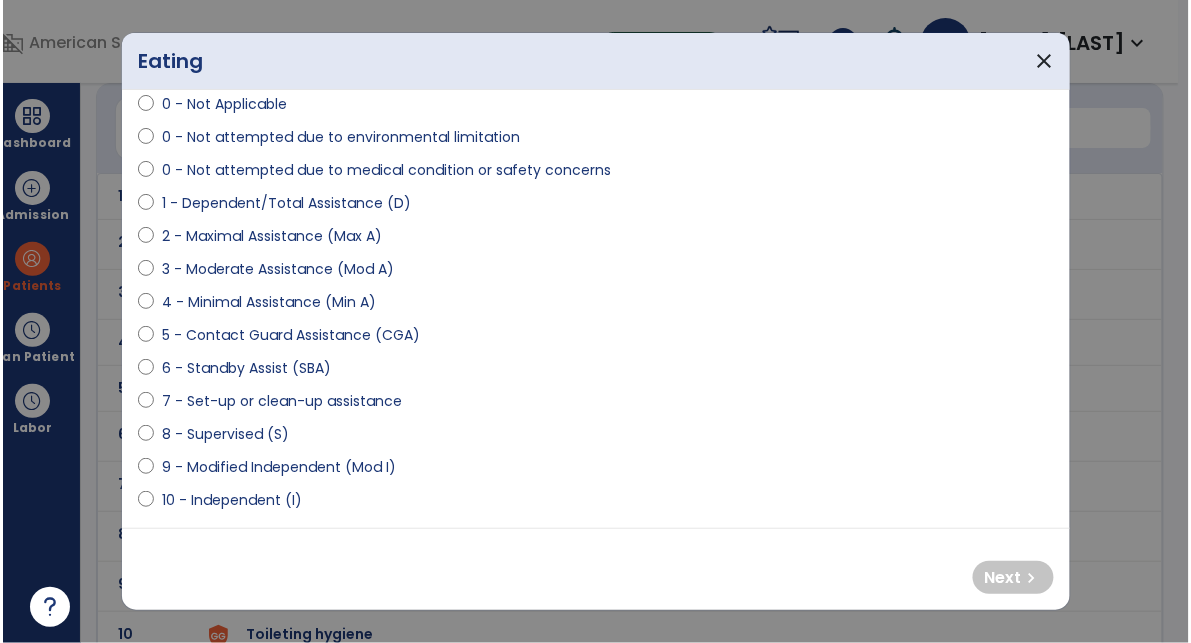 scroll, scrollTop: 142, scrollLeft: 0, axis: vertical 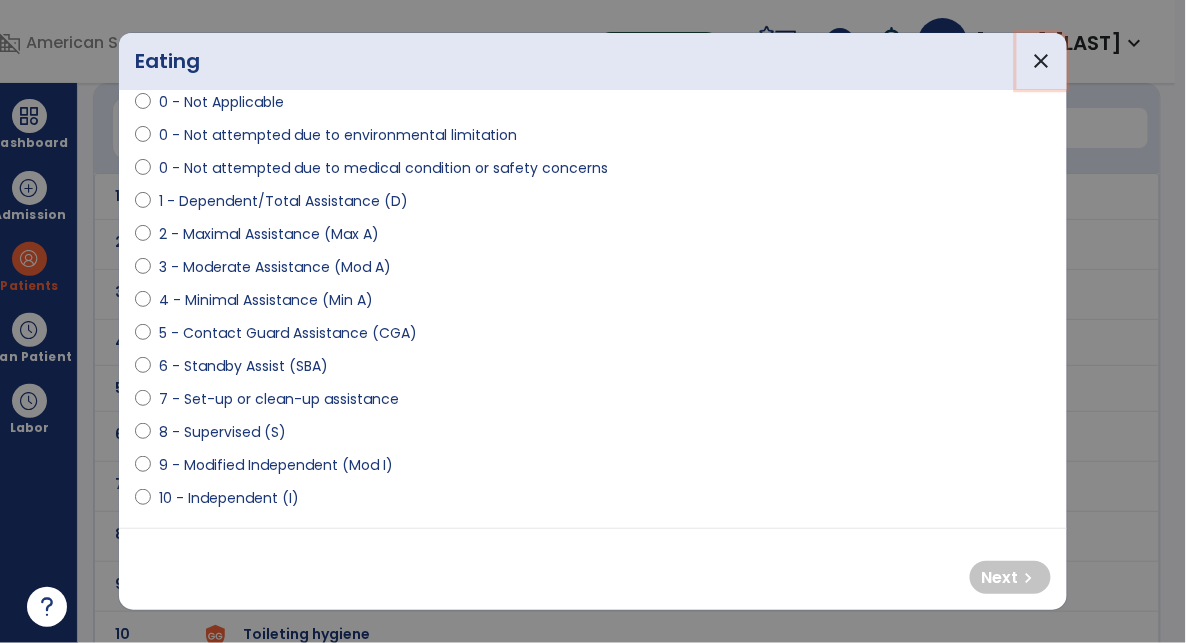 click on "close" at bounding box center (1042, 61) 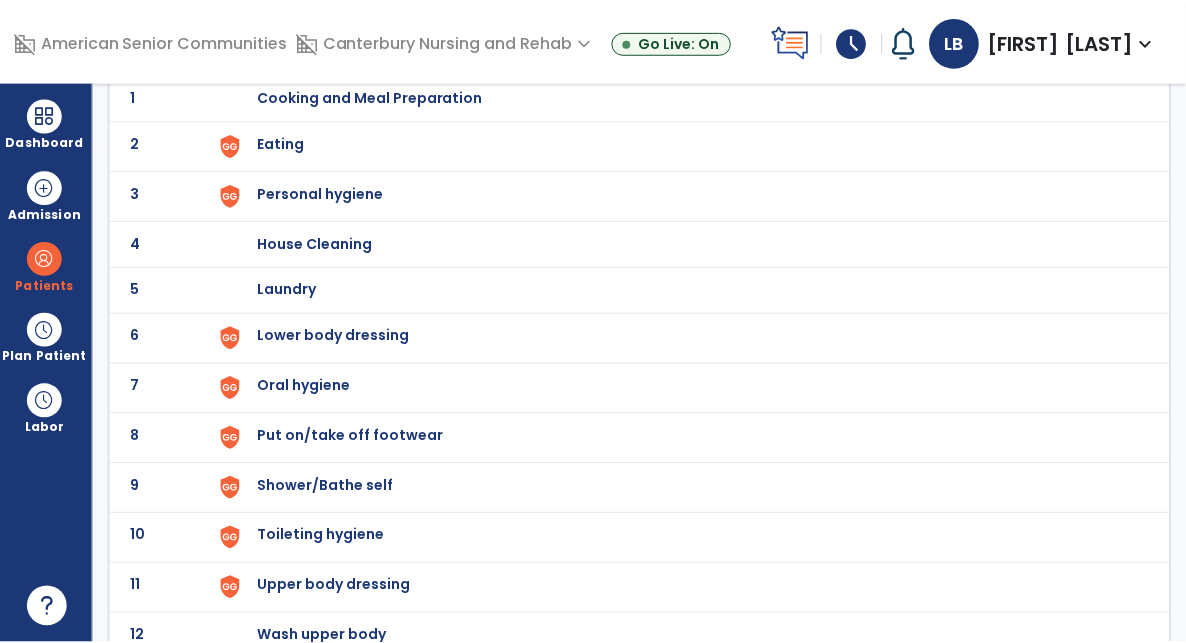 scroll, scrollTop: 195, scrollLeft: 0, axis: vertical 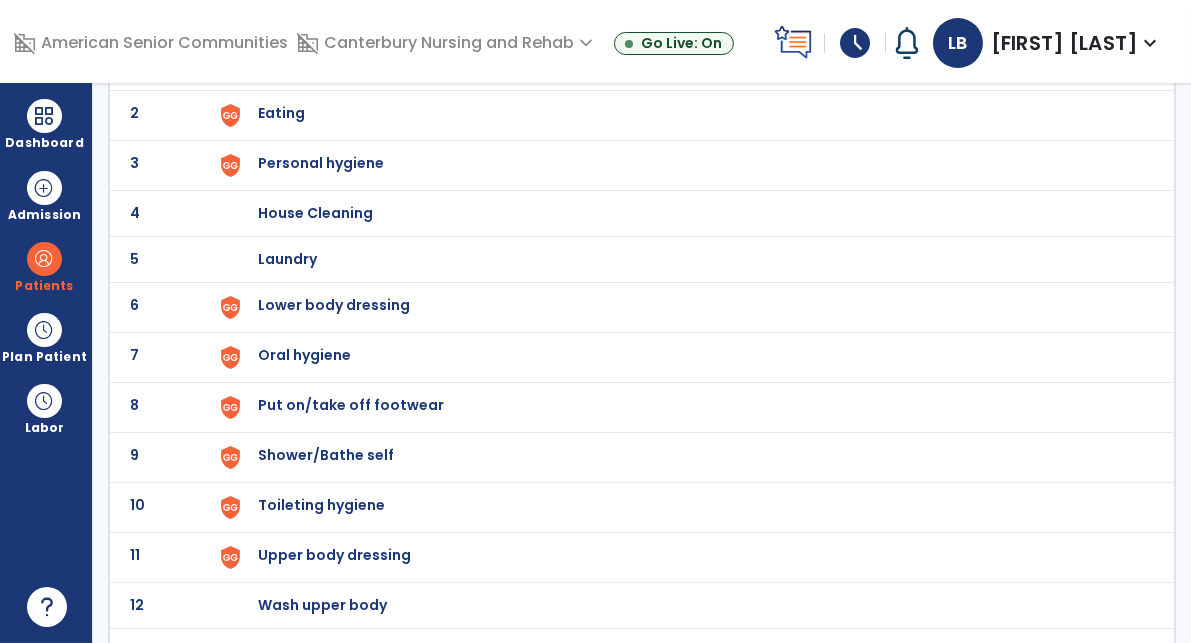 click on "Lower body dressing" at bounding box center [371, 67] 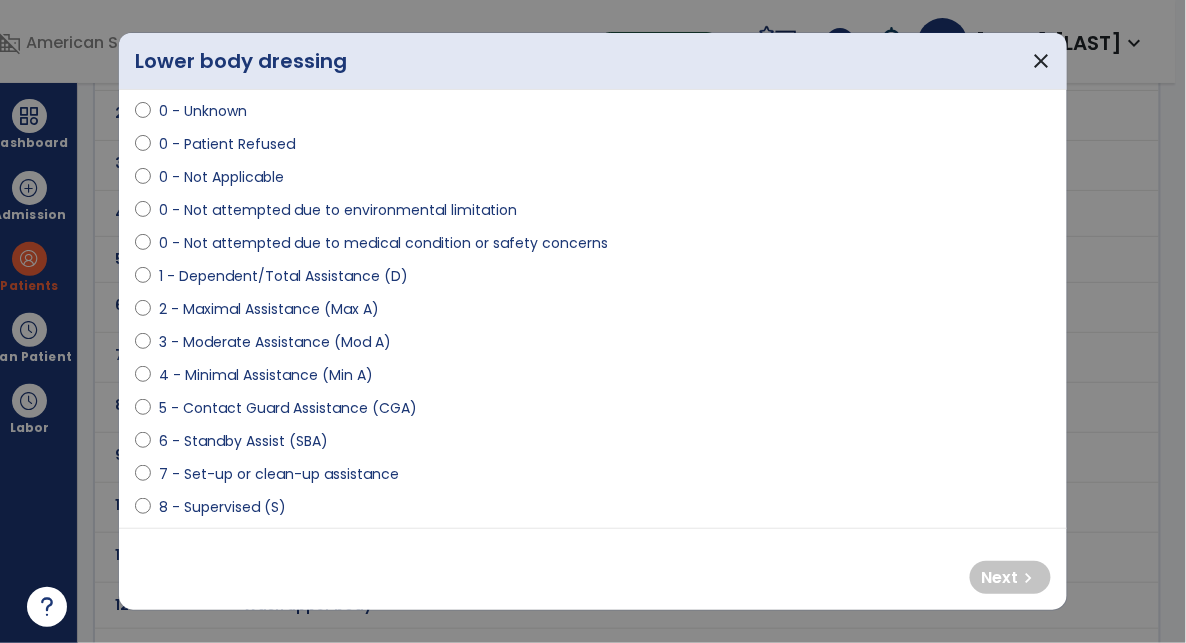 scroll, scrollTop: 230, scrollLeft: 0, axis: vertical 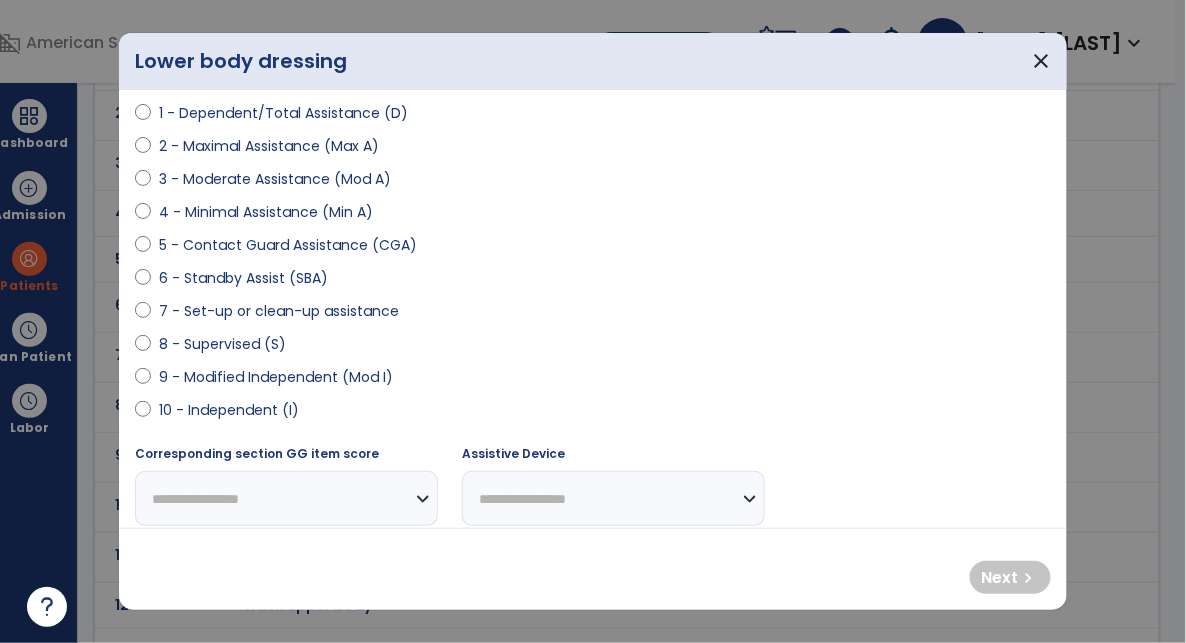 select on "**********" 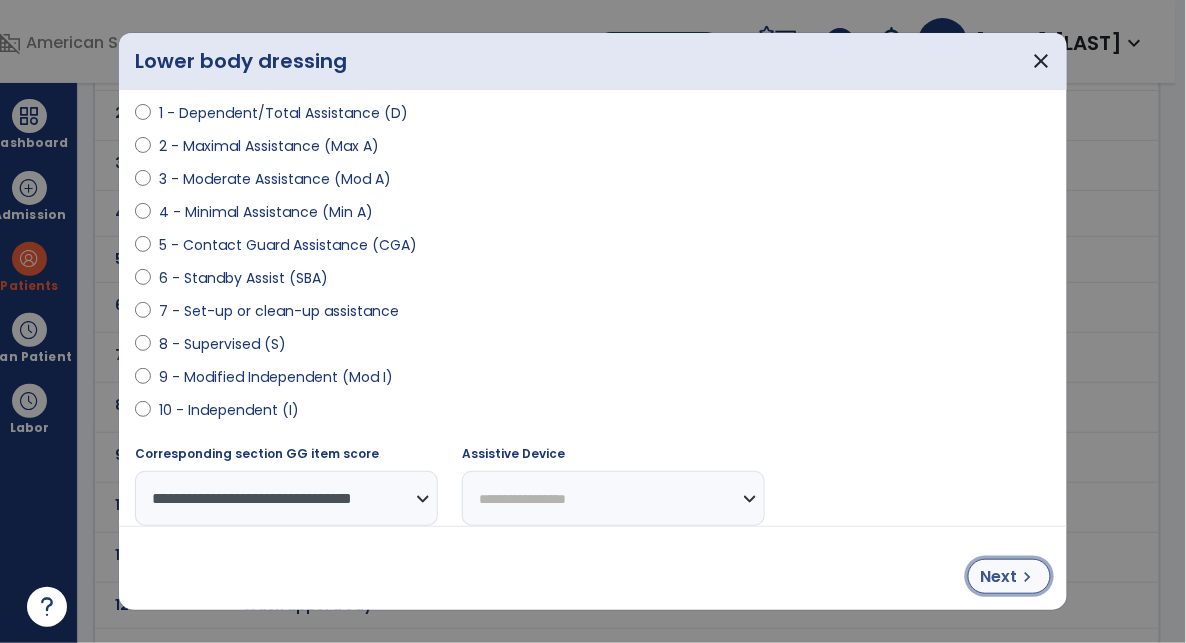 click on "Next" at bounding box center (999, 577) 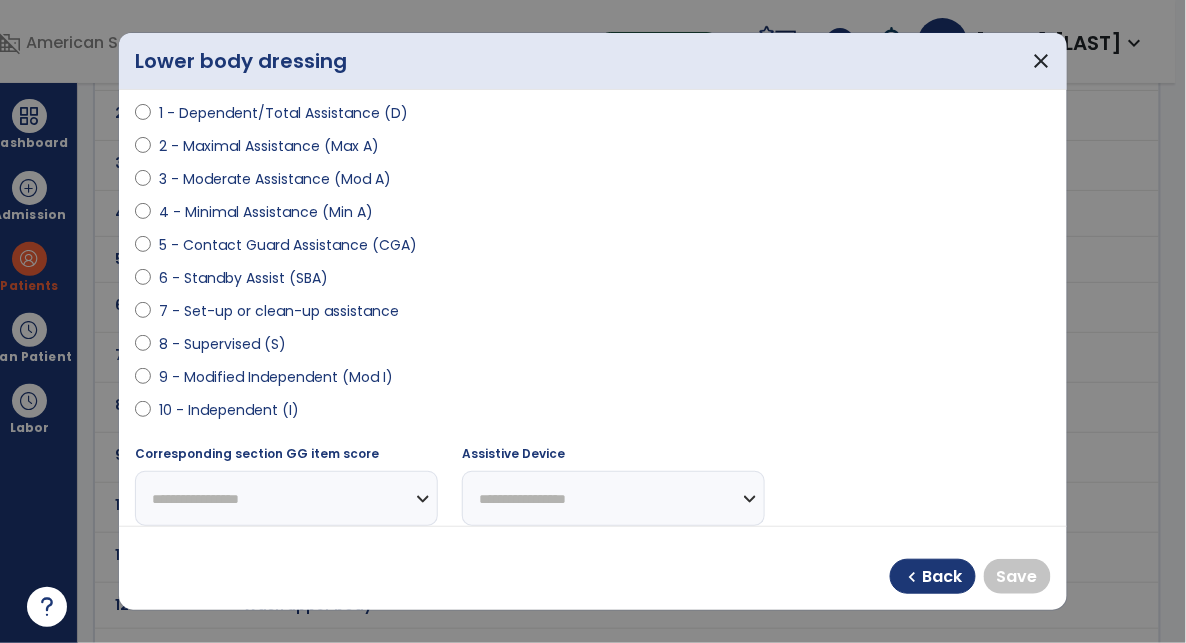 select on "**********" 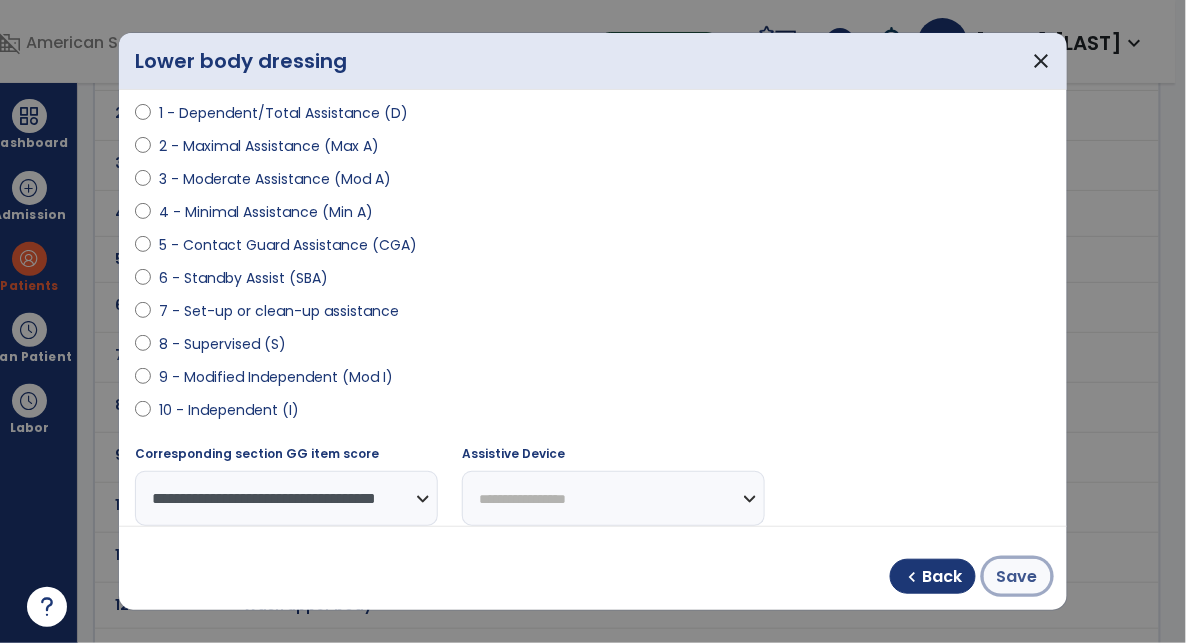 click on "Save" at bounding box center [1017, 577] 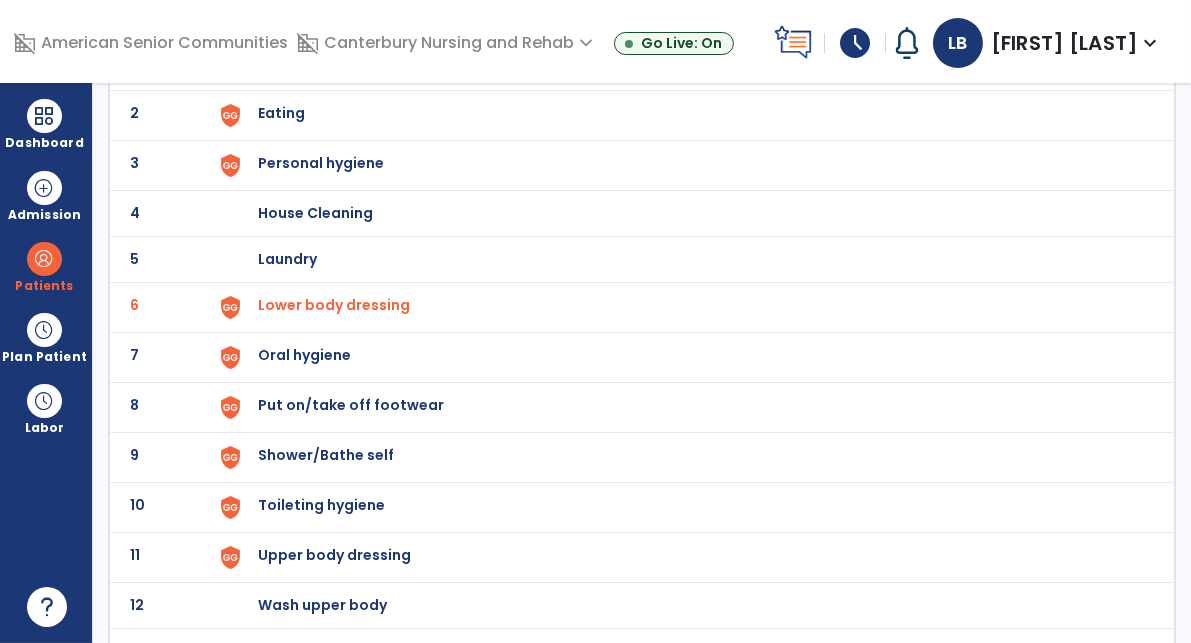 click on "Put on/take off footwear" at bounding box center (371, 67) 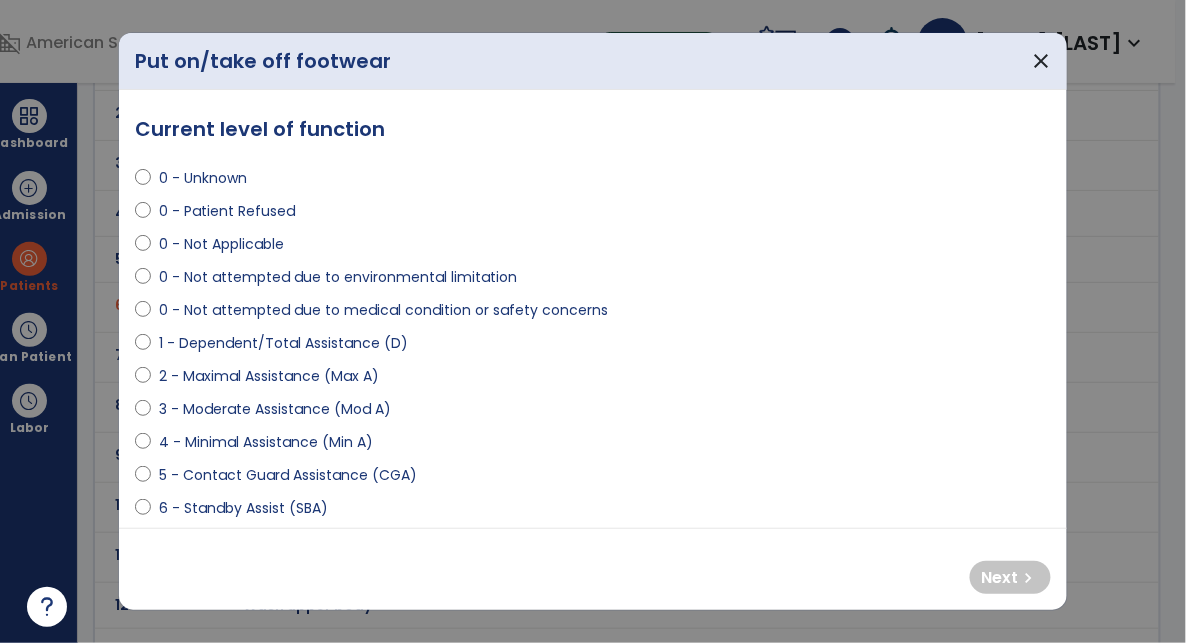 select on "**********" 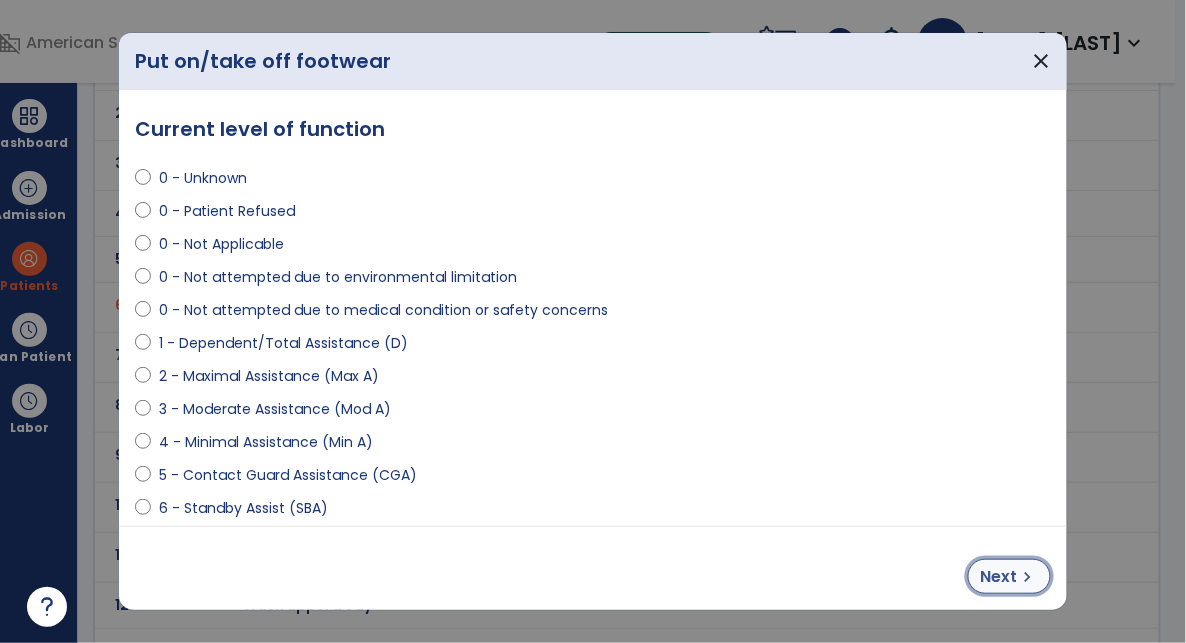 click on "chevron_right" at bounding box center [1028, 577] 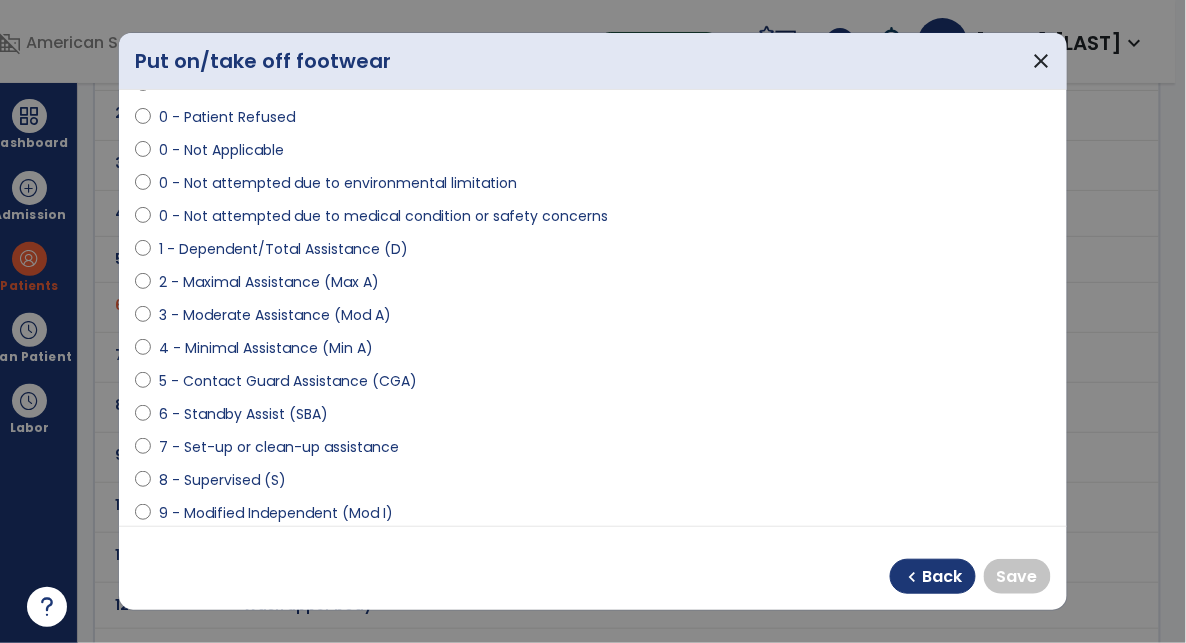 scroll, scrollTop: 96, scrollLeft: 0, axis: vertical 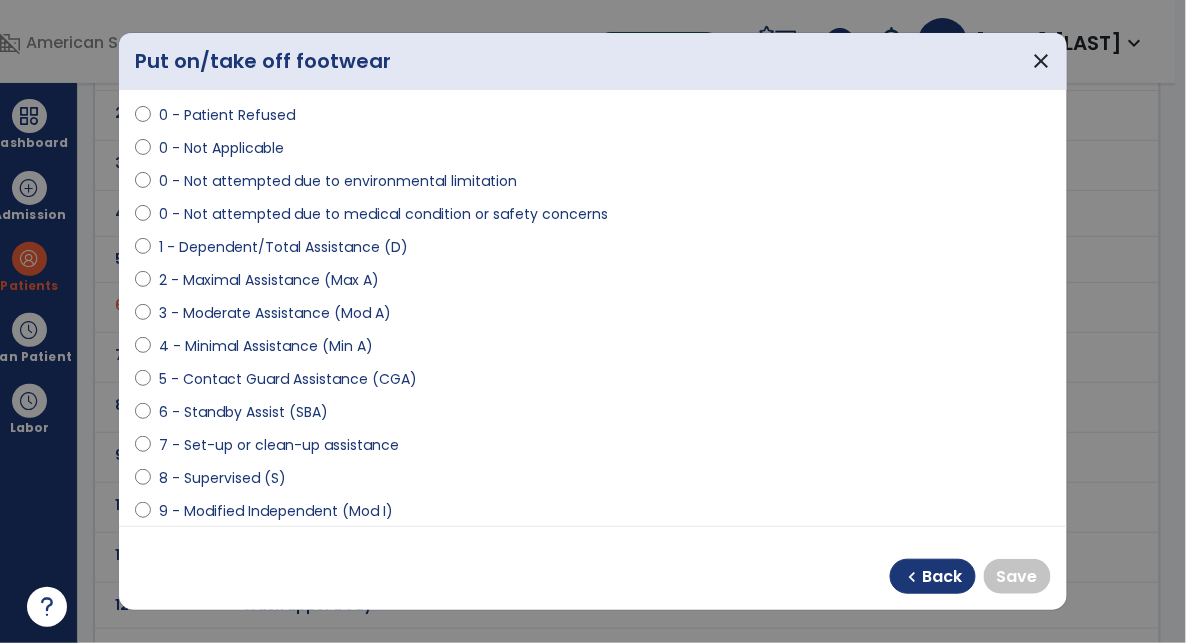 select on "**********" 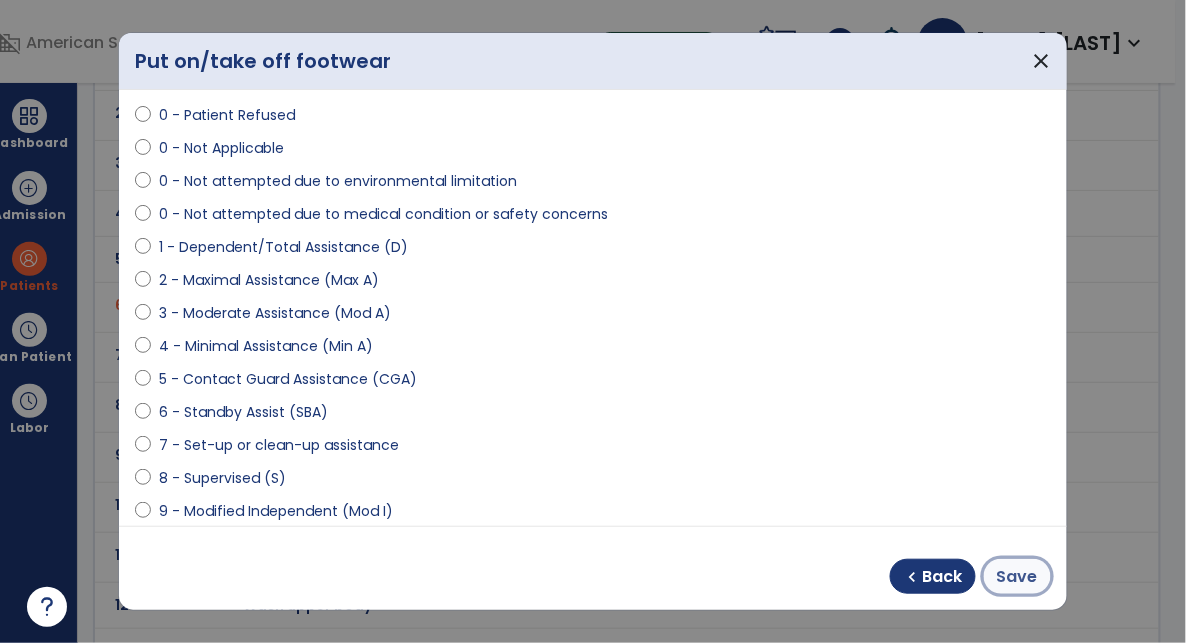 click on "Save" at bounding box center [1017, 577] 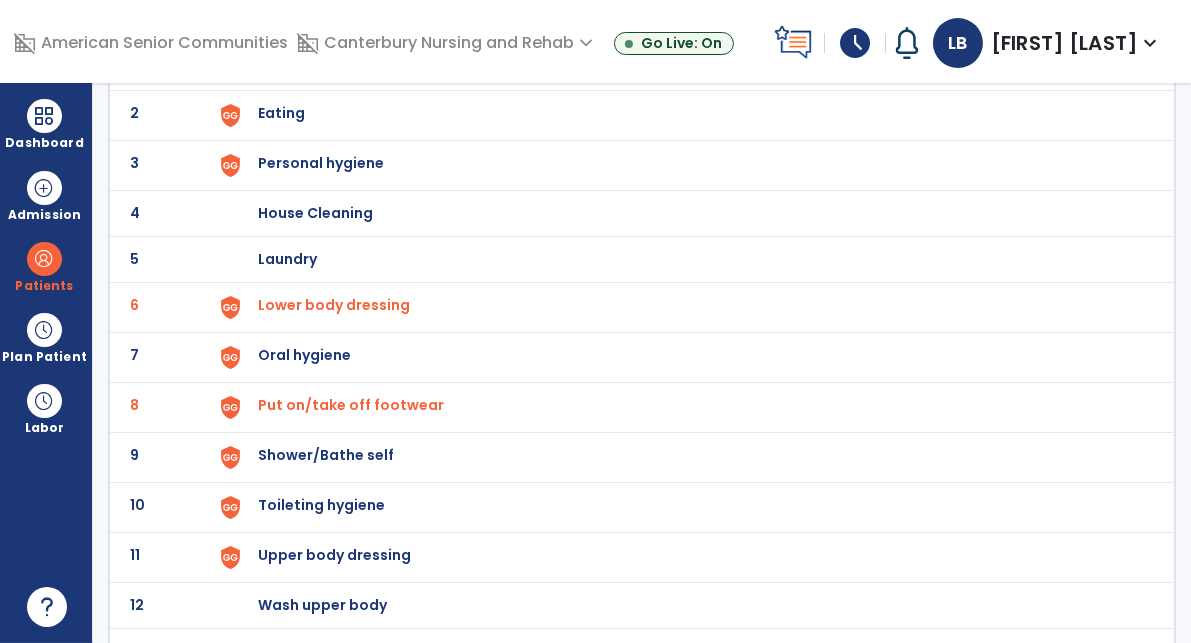 click on "Toileting hygiene" at bounding box center (371, 67) 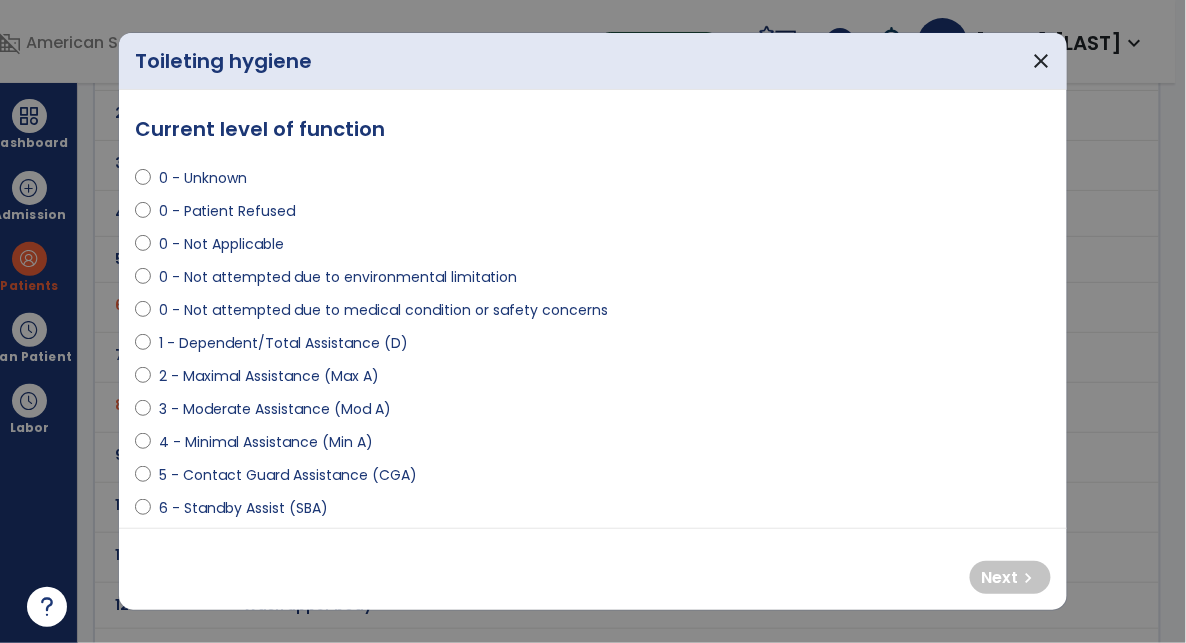 scroll, scrollTop: 11, scrollLeft: 0, axis: vertical 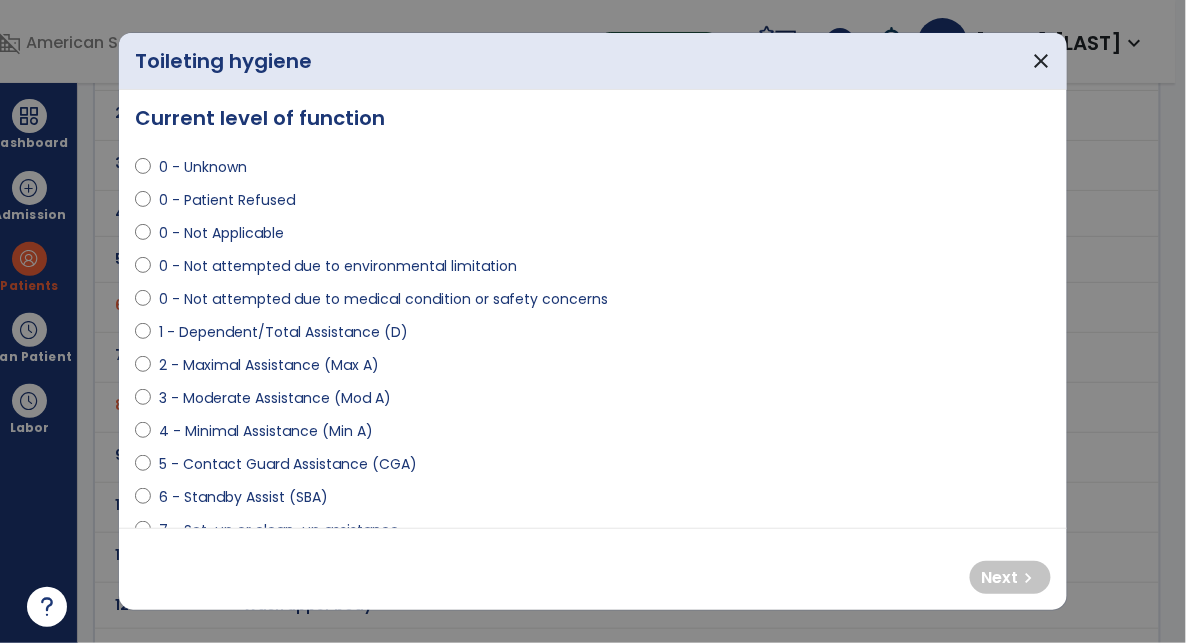 select on "**********" 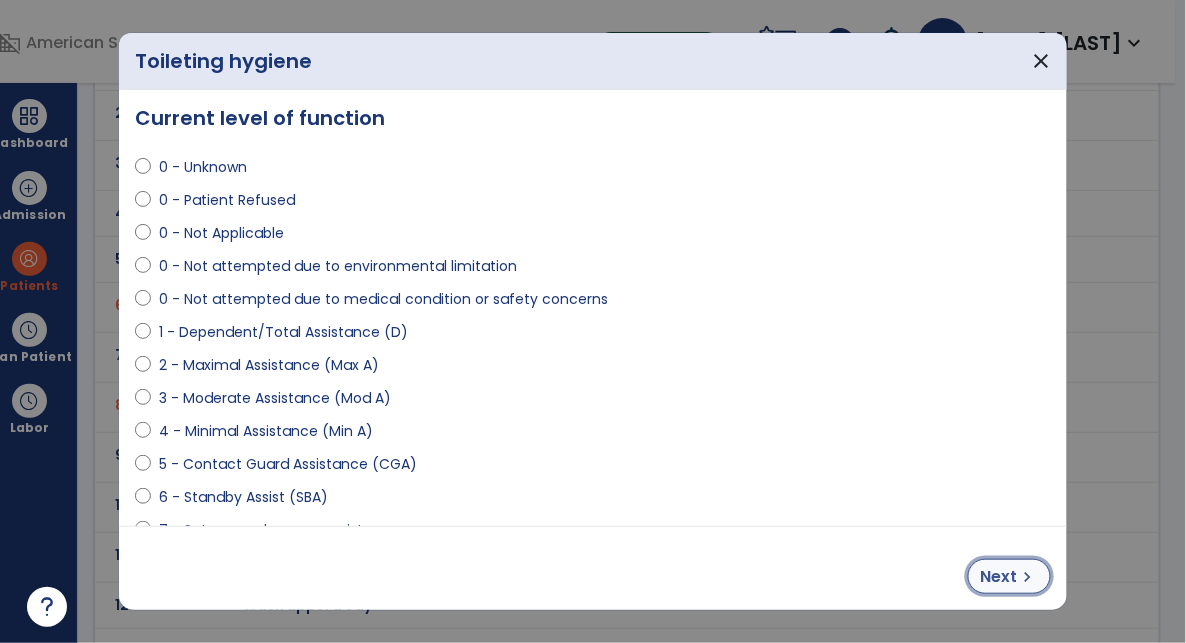 click on "chevron_right" at bounding box center (1028, 577) 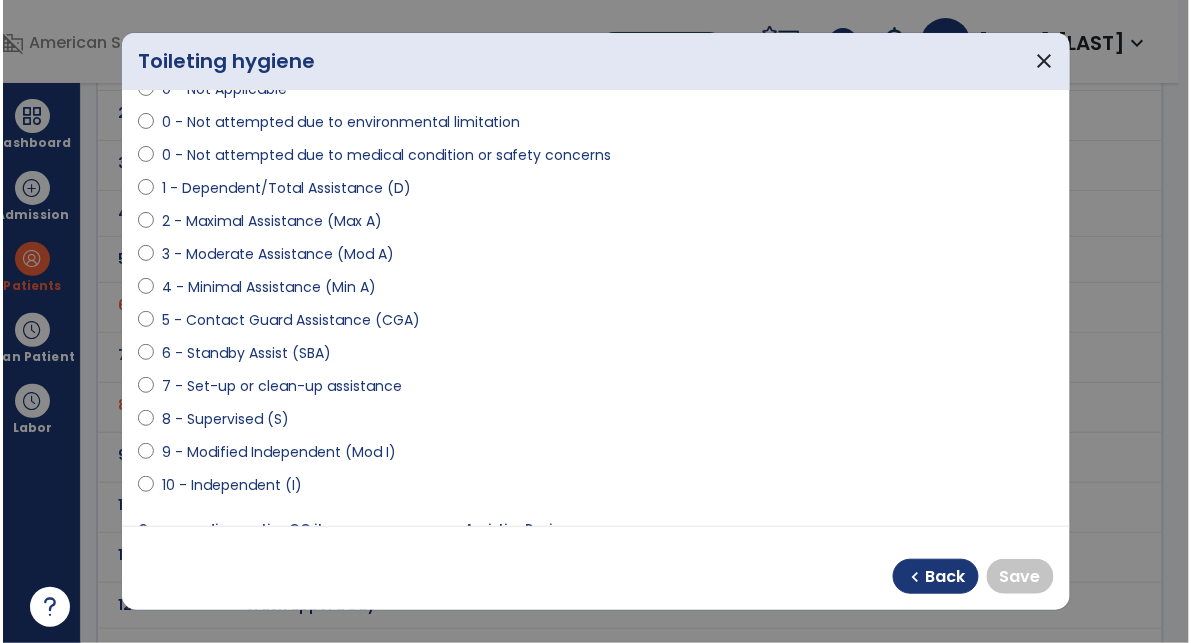 scroll, scrollTop: 160, scrollLeft: 0, axis: vertical 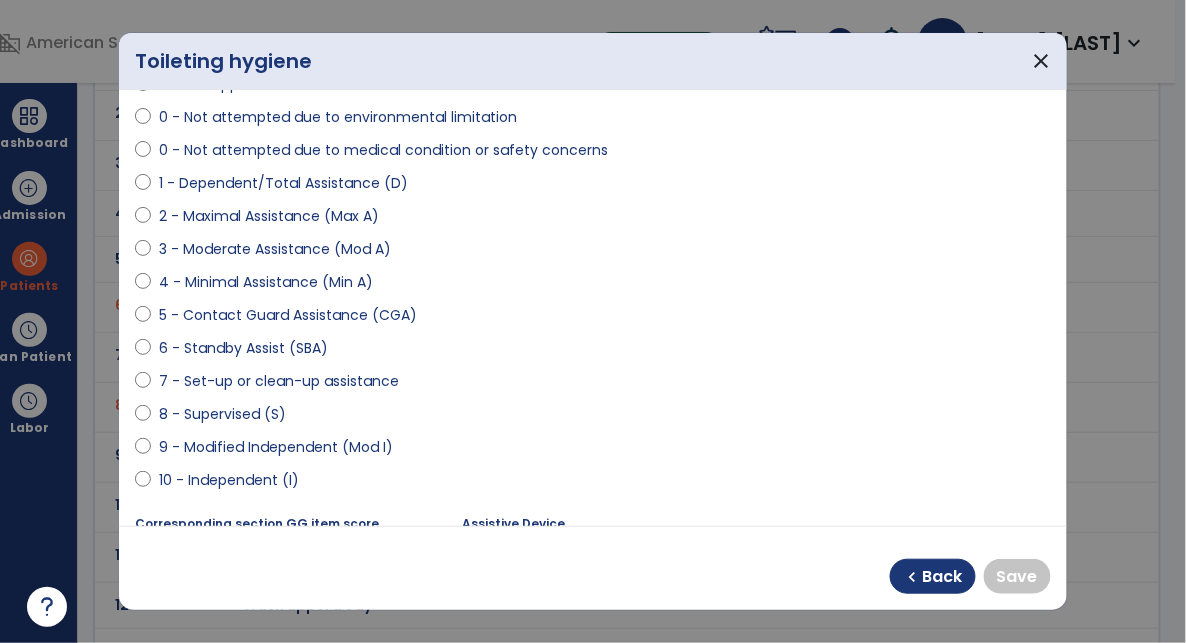 select on "**********" 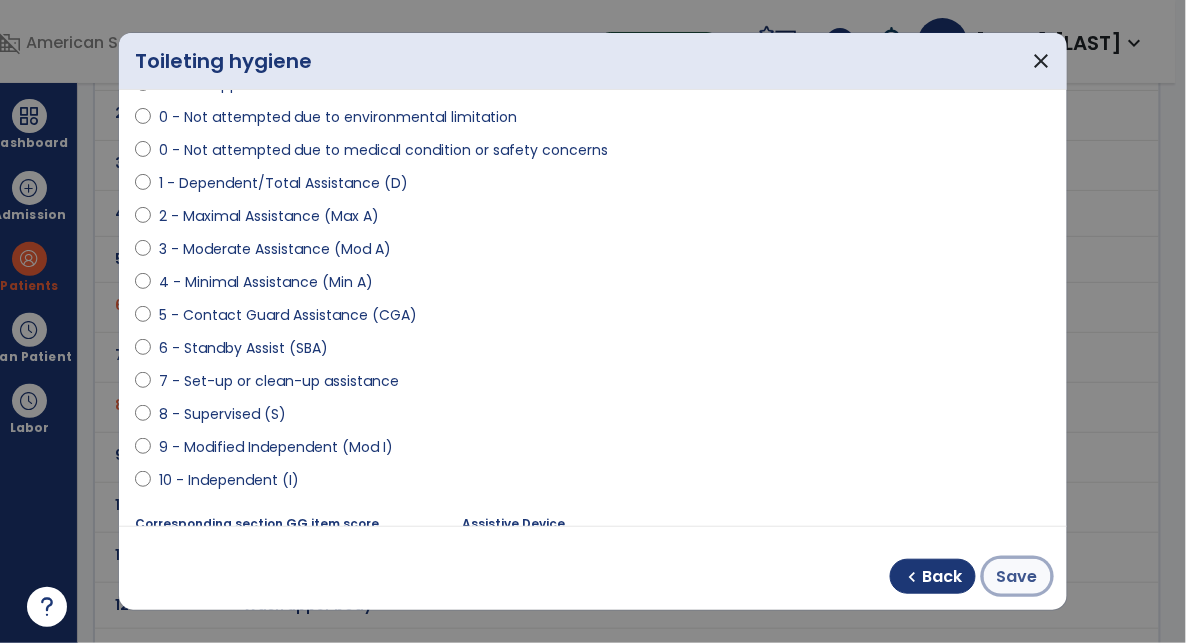 click on "Save" at bounding box center [1017, 577] 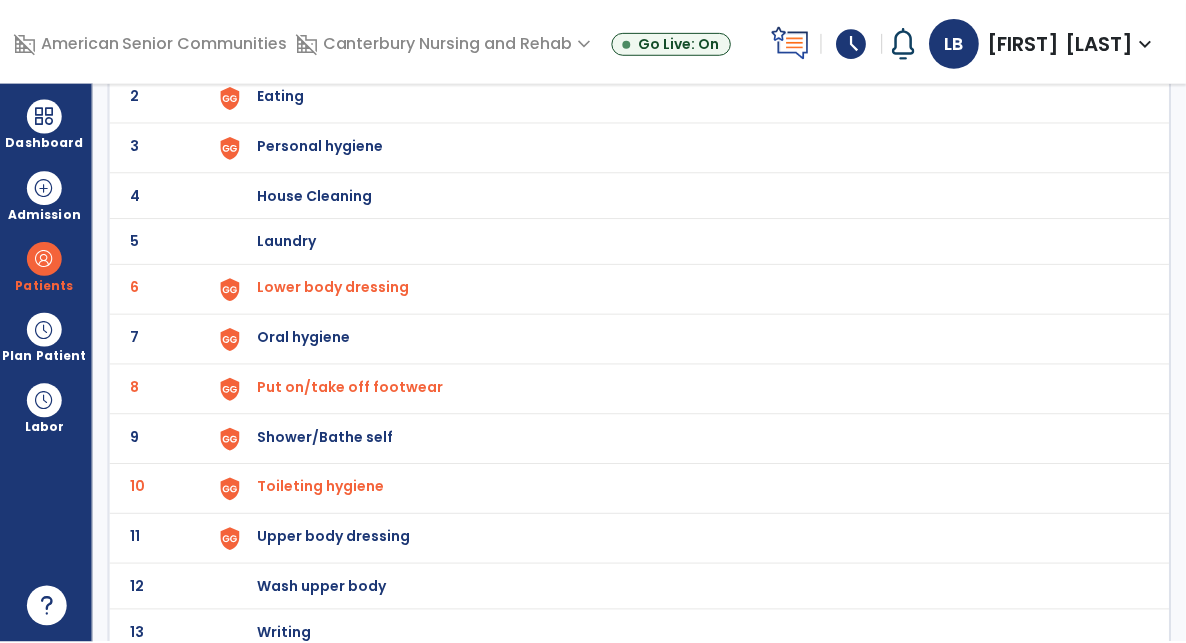 scroll, scrollTop: 228, scrollLeft: 0, axis: vertical 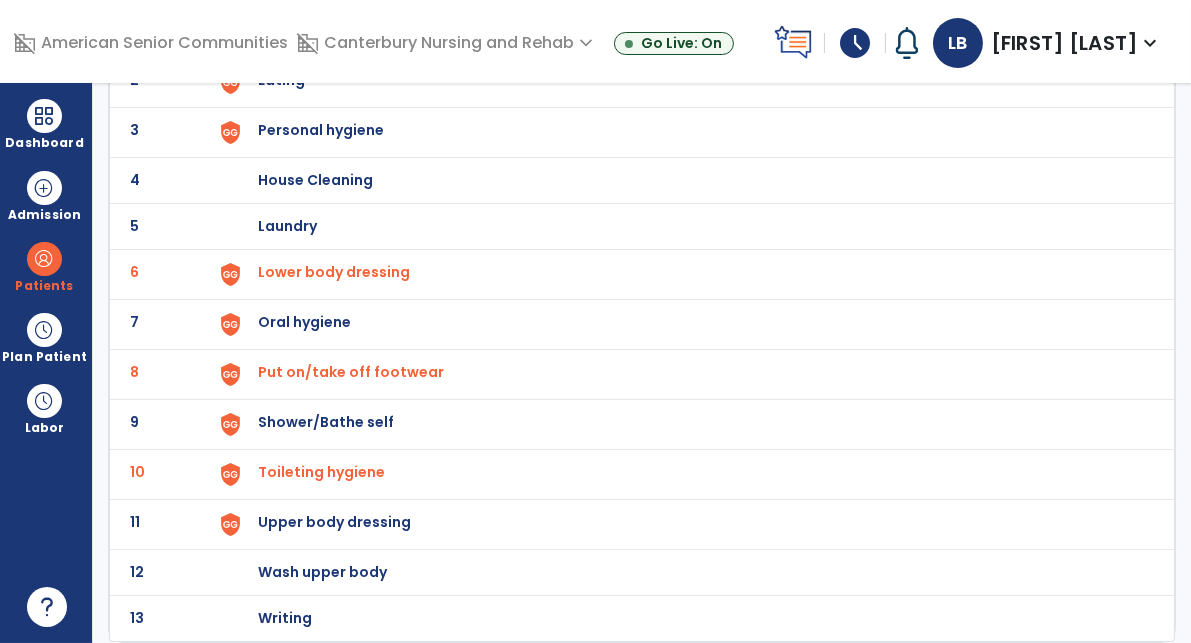 click on "11 Upper body dressing" 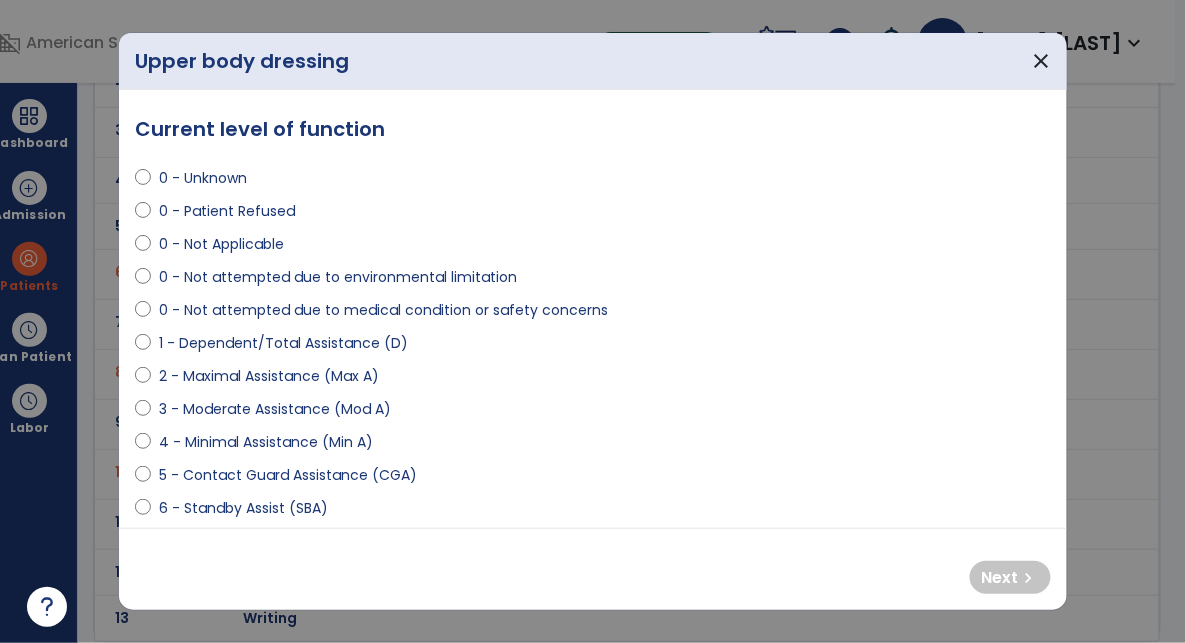 select on "**********" 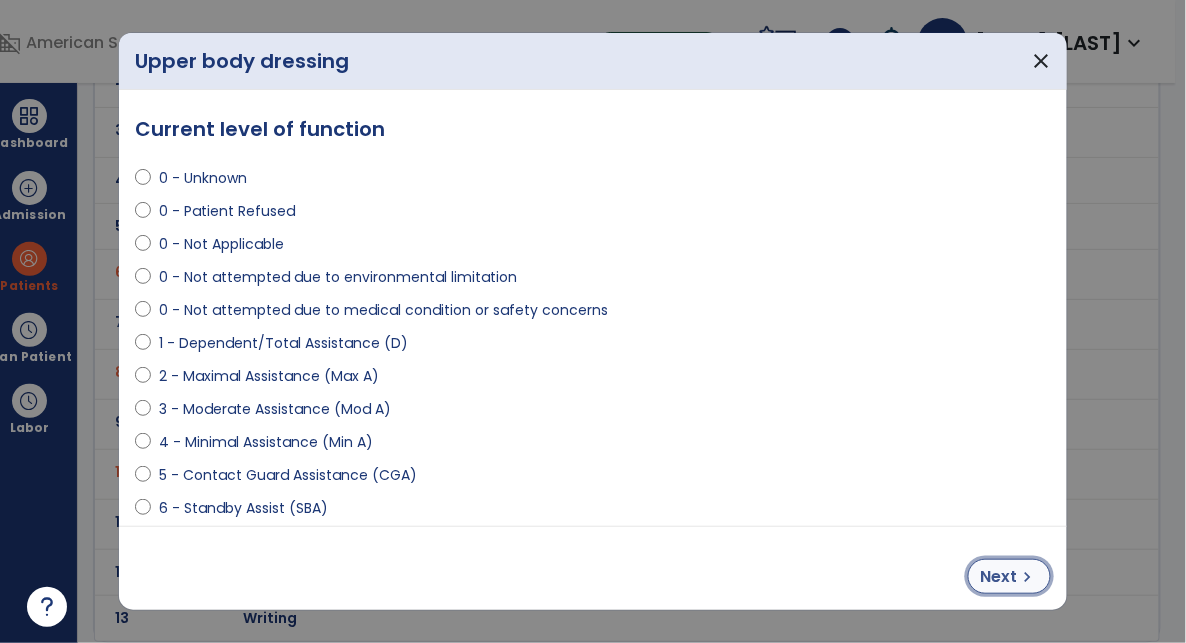 click on "Next" at bounding box center [999, 577] 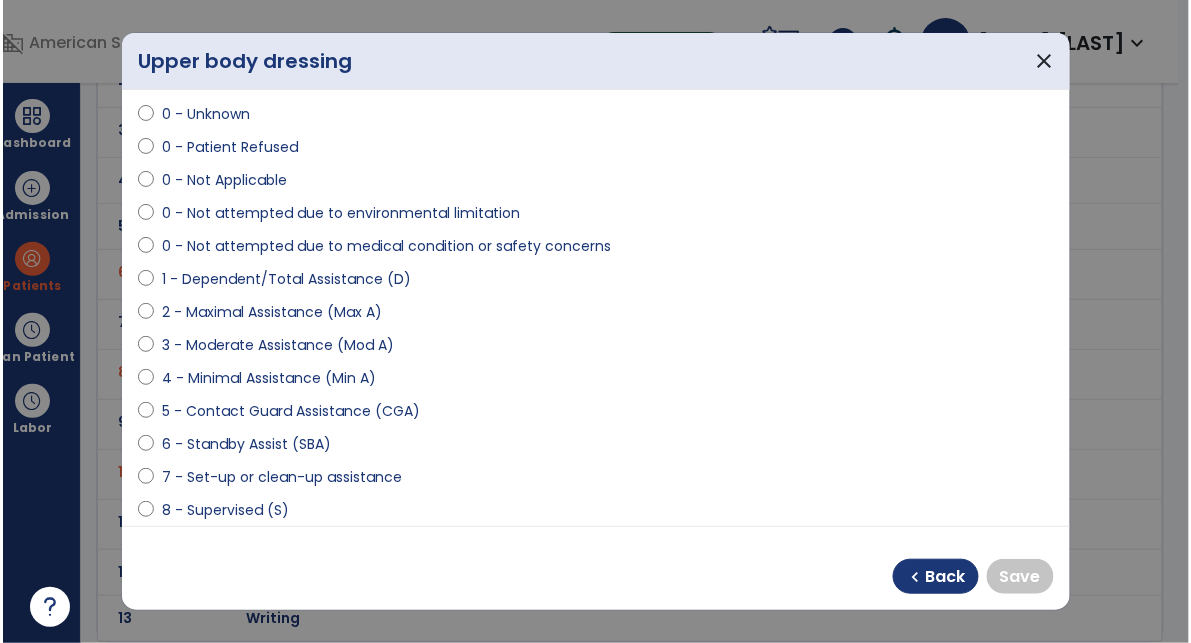 scroll, scrollTop: 83, scrollLeft: 0, axis: vertical 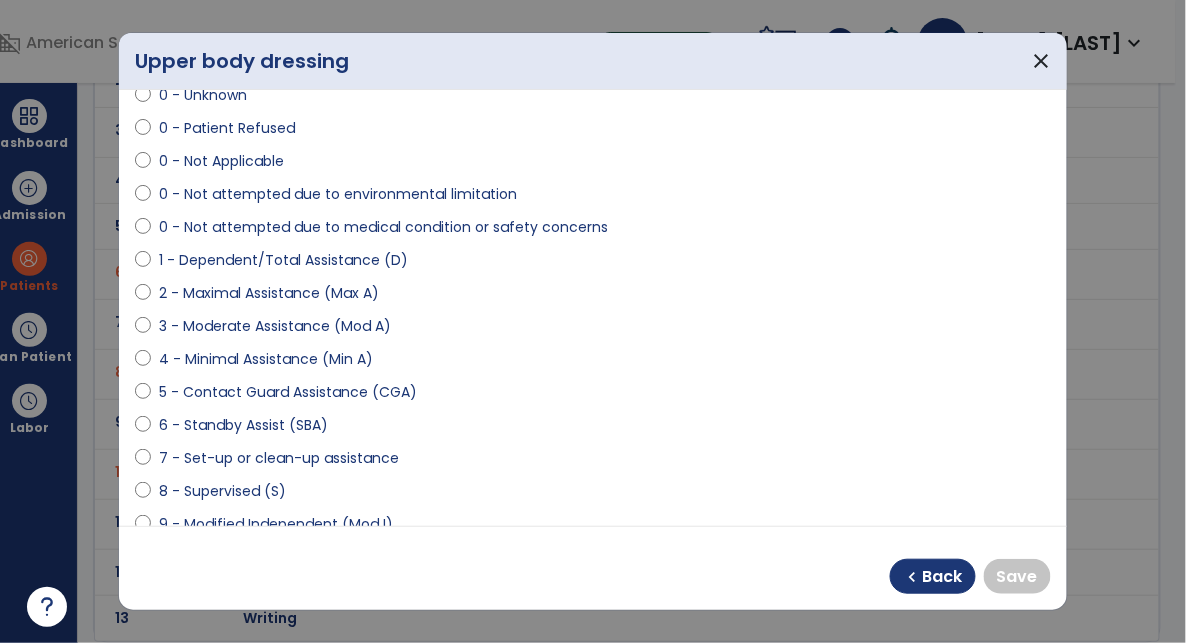 select on "**********" 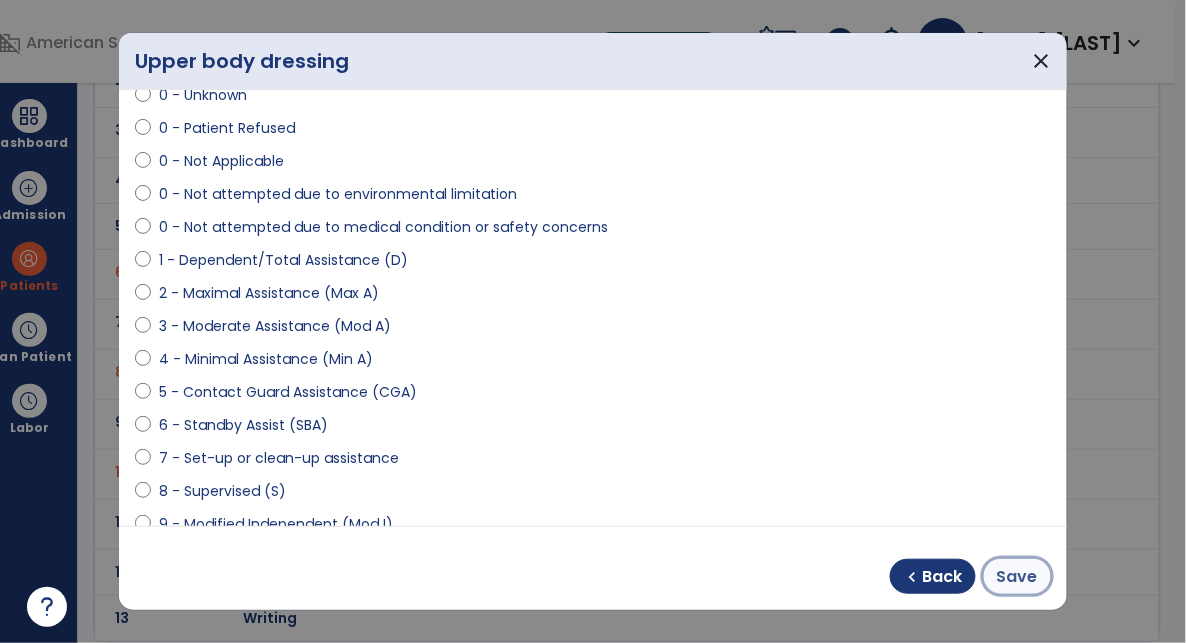 click on "Save" at bounding box center [1017, 576] 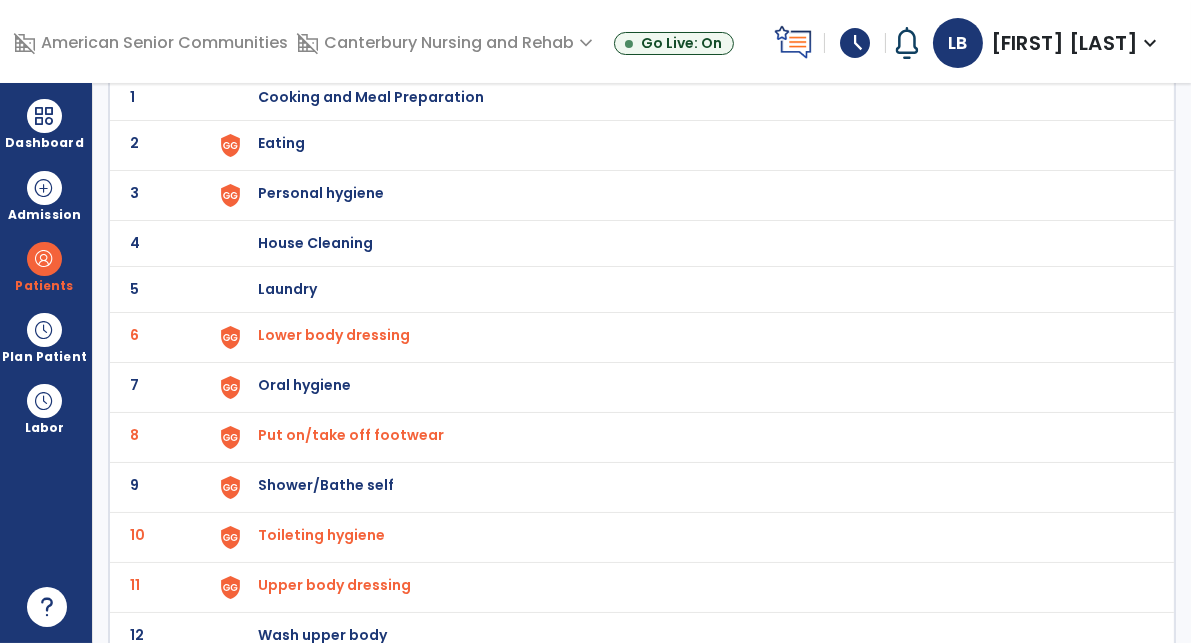scroll, scrollTop: 0, scrollLeft: 0, axis: both 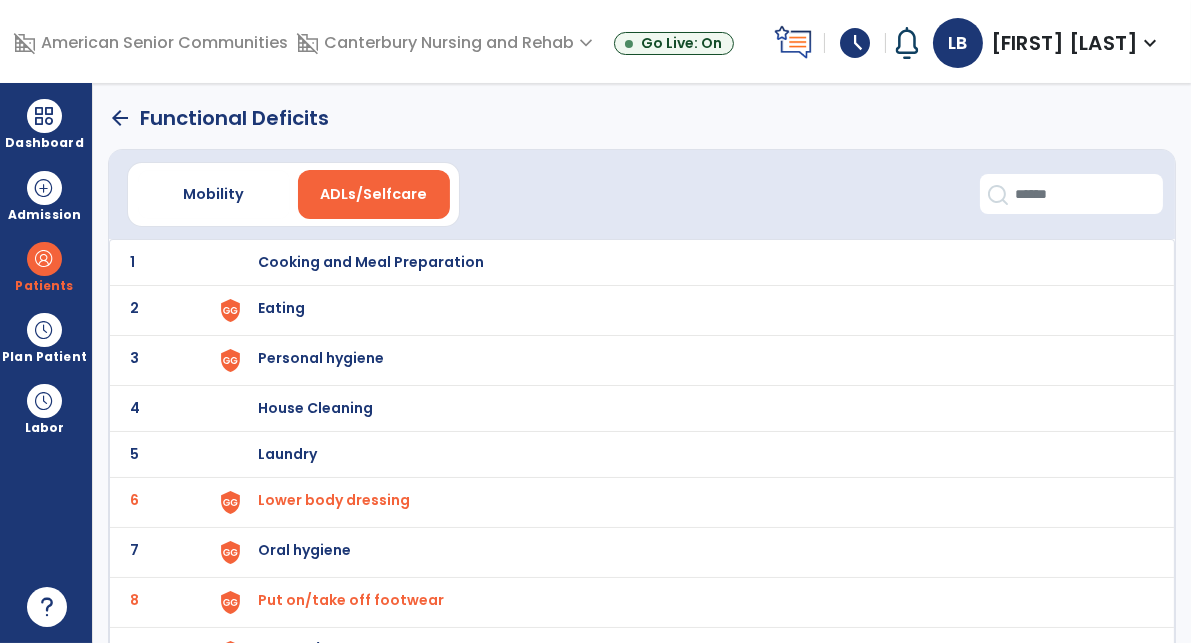click on "arrow_back" 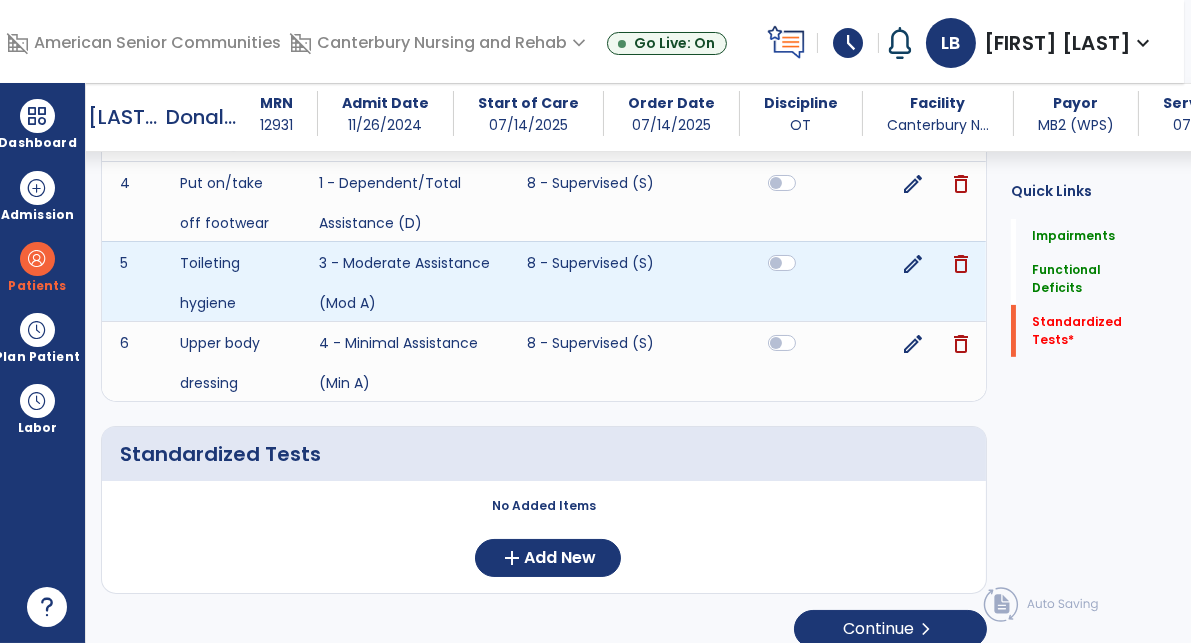 scroll, scrollTop: 858, scrollLeft: 0, axis: vertical 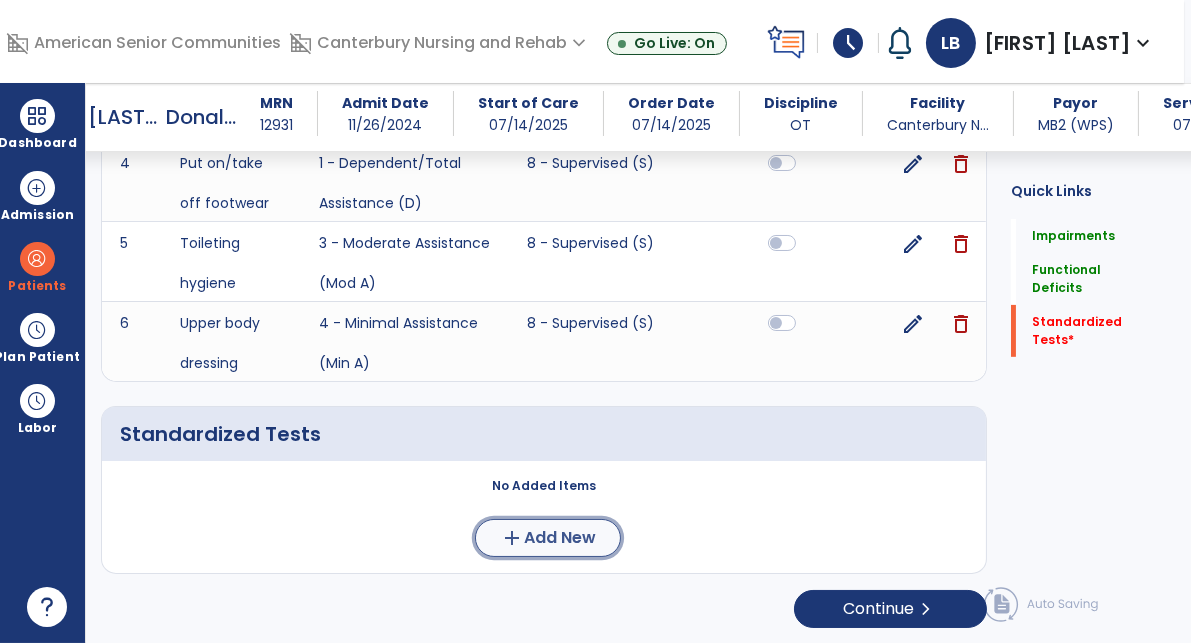 click on "Add New" 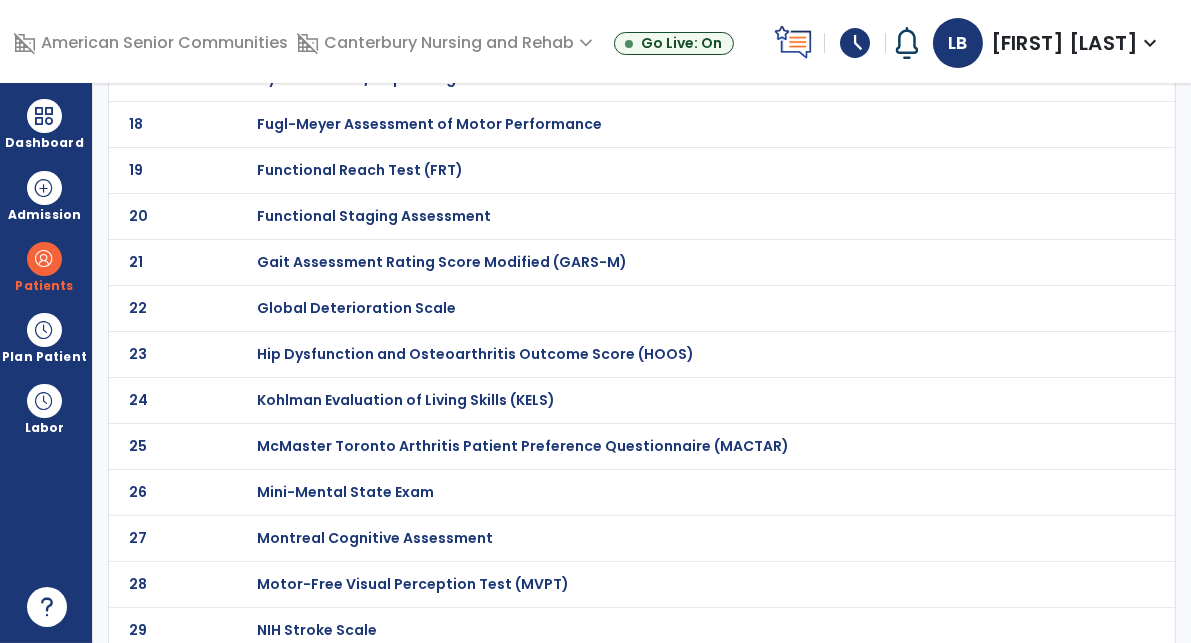 scroll, scrollTop: 0, scrollLeft: 0, axis: both 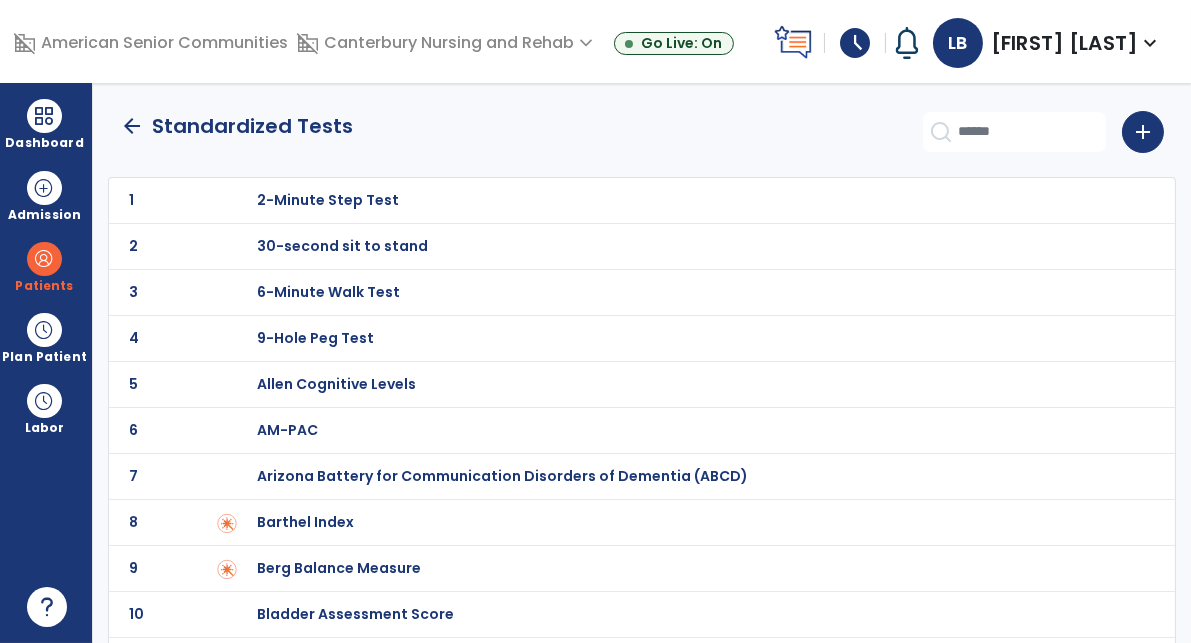 click on "Barthel Index" at bounding box center (328, 200) 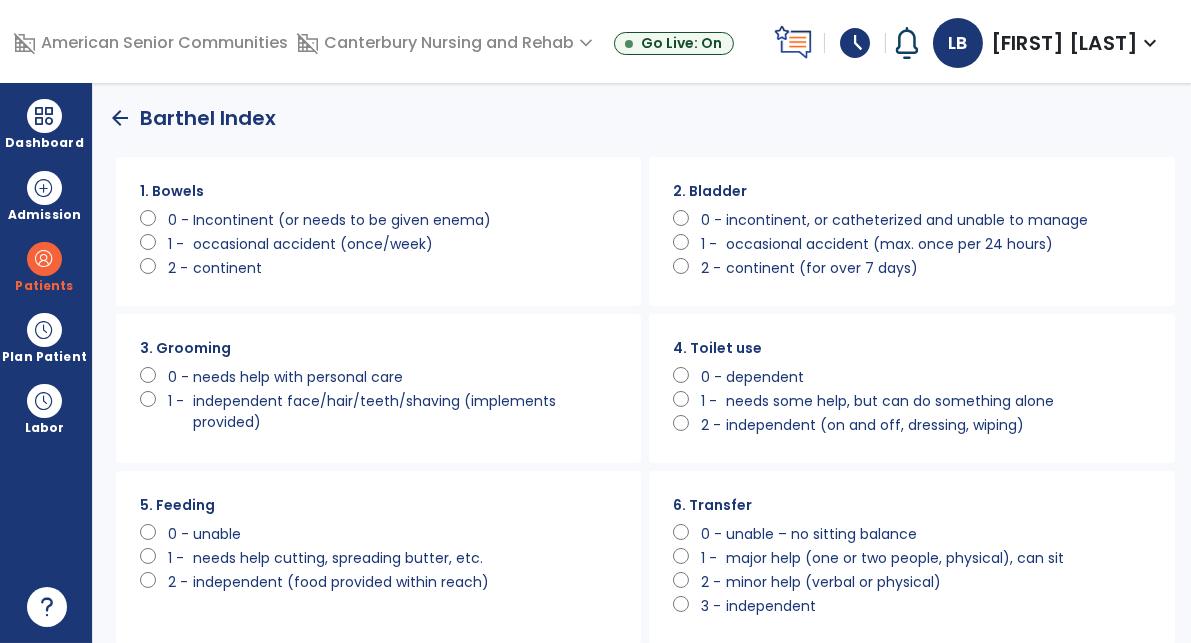 scroll, scrollTop: 0, scrollLeft: 0, axis: both 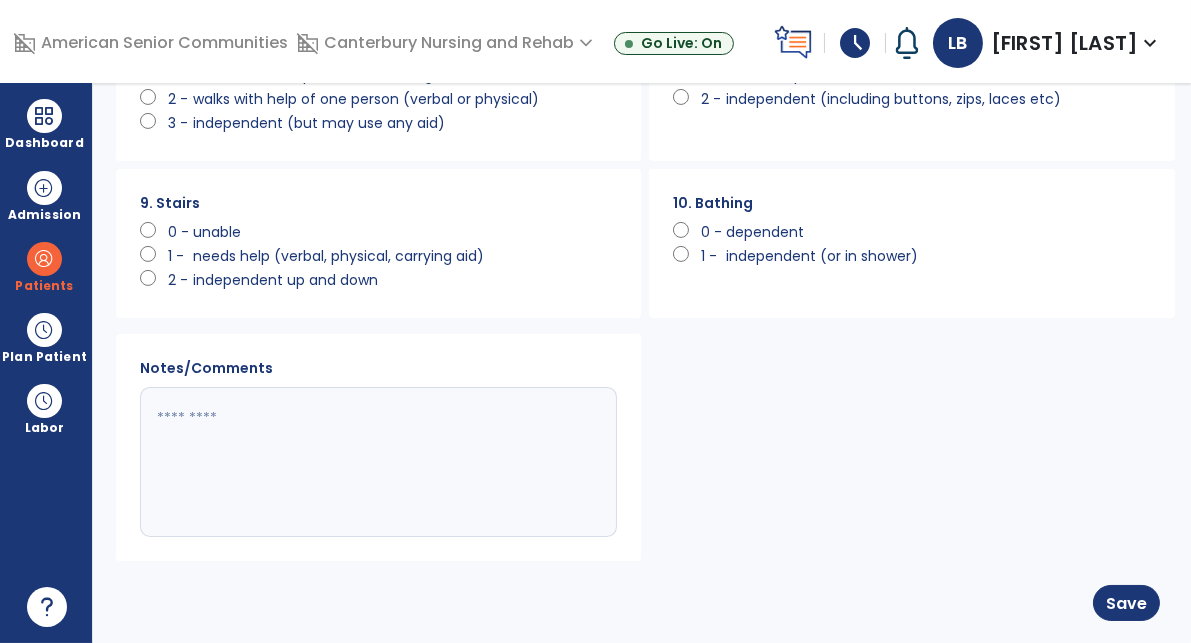 click on "arrow_back   Standardized Tests   add  1 2-Minute Step Test 2 30-second sit to stand 3 6-Minute Walk Test 4 9-Hole Peg Test 5 Allen Cognitive Levels 6 AM-PAC 7 Arizona Battery for Communication Disorders of Dementia (ABCD) 8 Barthel Index 9 Berg Balance Measure 10 Bladder Assessment Score 11 Borg CR 10 12 Borg Scale of Perceived Exertion 13 Braden Scale 14 Brief Interview for Mental Status (BIMS) 15 Cognitive Performance Scale (CPS) 16 Disabilities of the Arm, Shoulder, and Hand (DASH) 17 Dynamometer/Grip Strength 18 Fugl-Meyer Assessment of Motor Performance 19 Functional Reach Test (FRT) 20 Functional Staging Assessment 21 Gait Assessment Rating Score Modified (GARS-M) 22 Global Deterioration Scale 23 Hip Dysfunction and Osteoarthritis Outcome Score (HOOS) 24 Kohlman Evaluation of Living Skills (KELS) 25 McMaster Toronto Arthritis Patient Preference Questionnaire (MACTAR) 26 Mini-Mental State Exam 27 Montreal Cognitive Assessment 28 Motor-Free Visual Perception Test (MVPT) 29 NIH Stroke Scale 30 31 32 33" at bounding box center [642, 363] 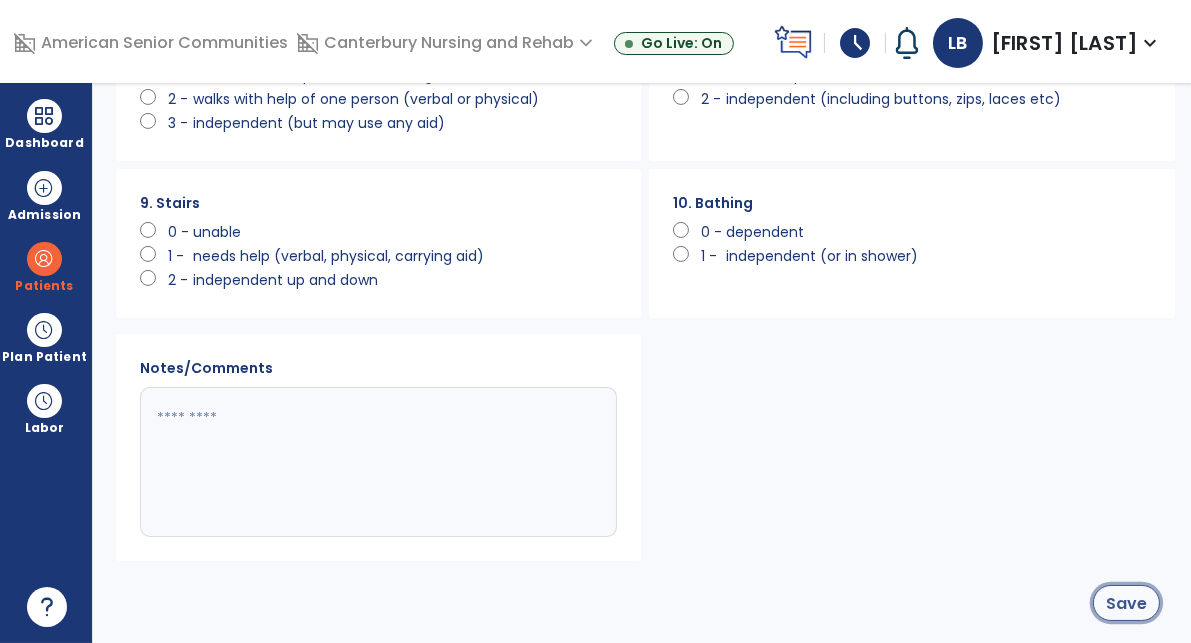 click on "Save" 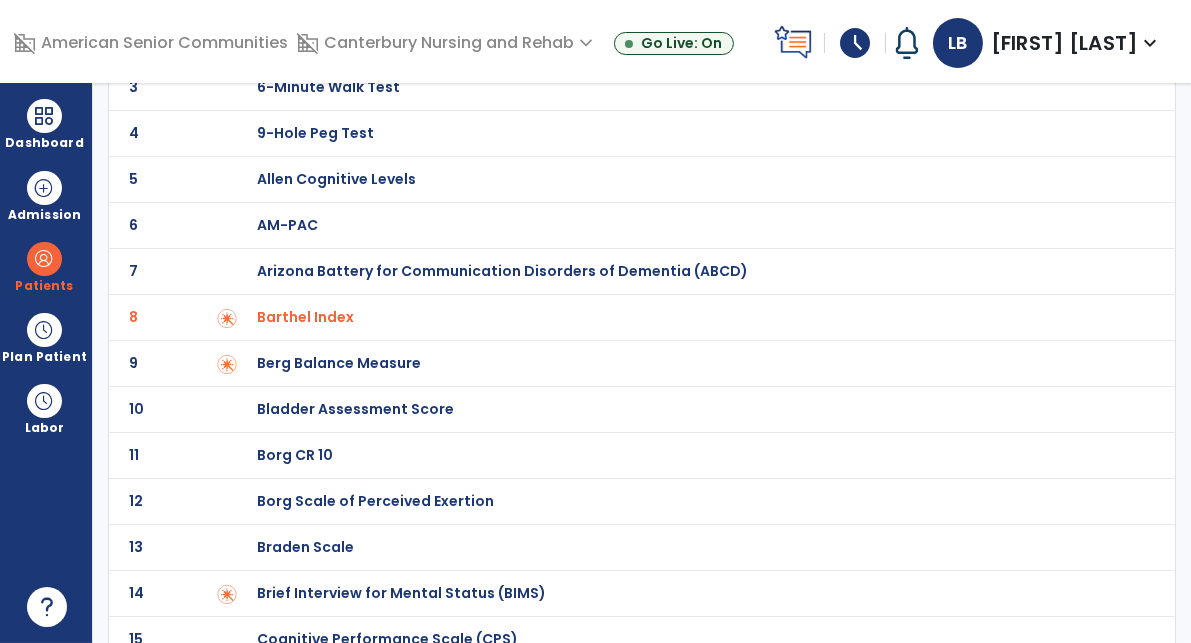 scroll, scrollTop: 0, scrollLeft: 0, axis: both 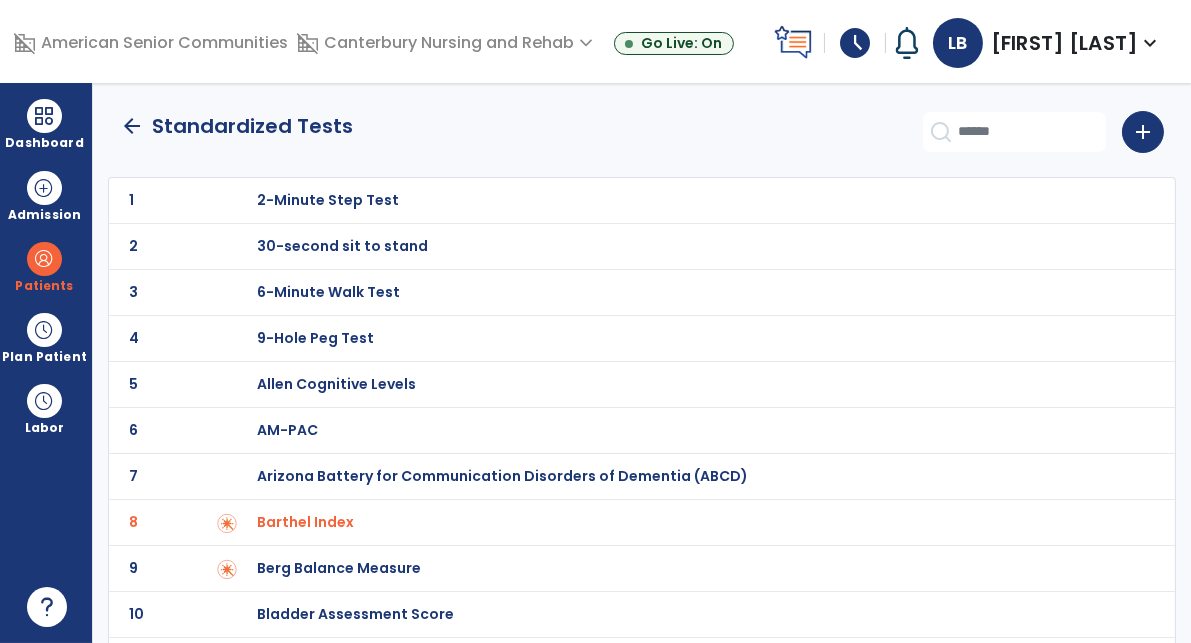 click on "arrow_back   Standardized Tests" 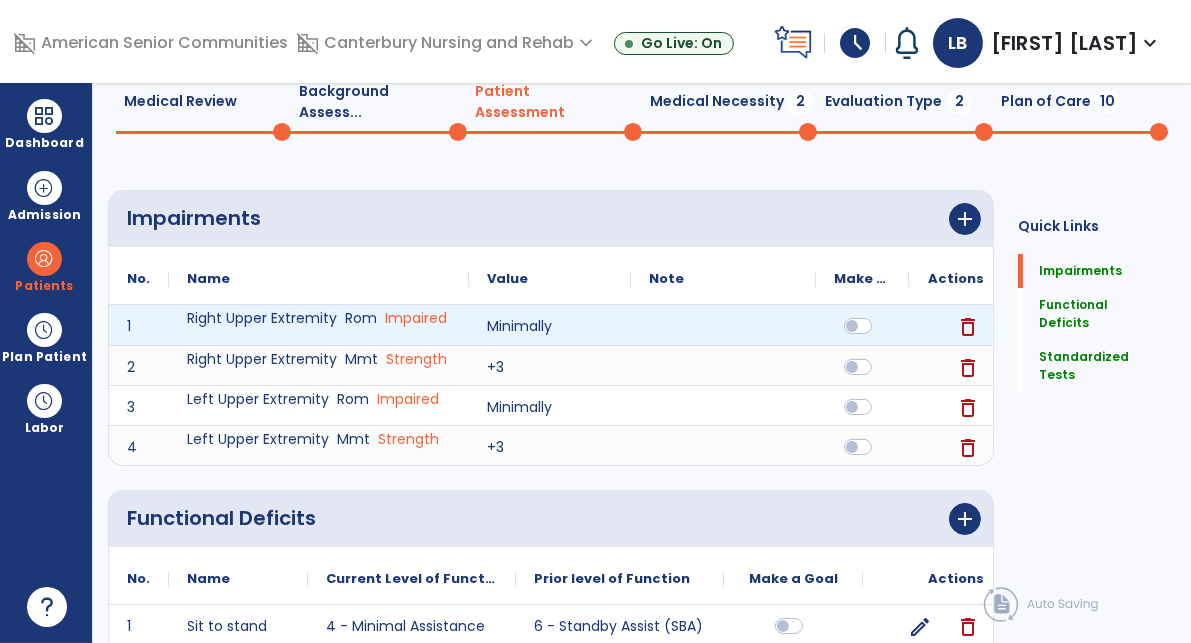scroll, scrollTop: 0, scrollLeft: 0, axis: both 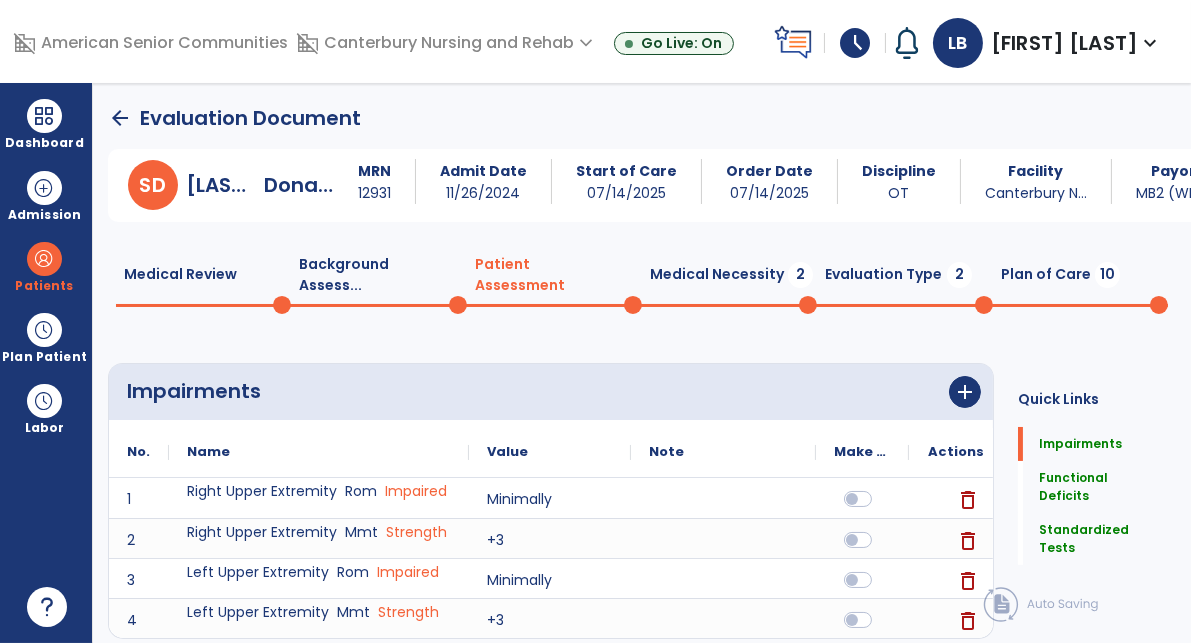 click on "Medical Necessity  2" 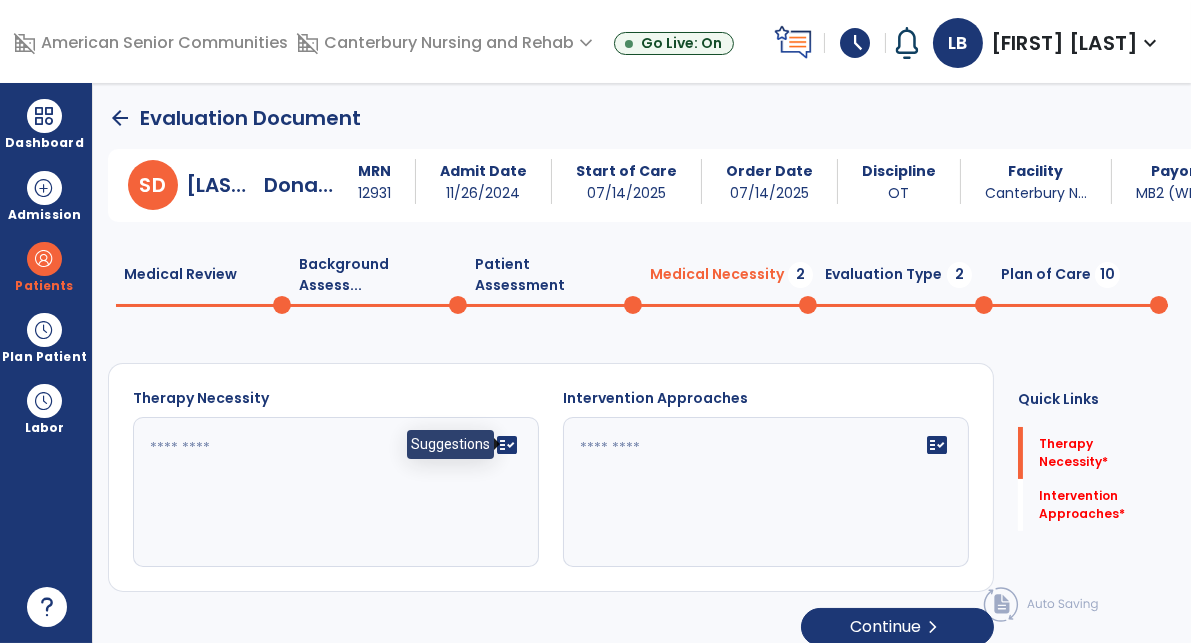click on "fact_check" 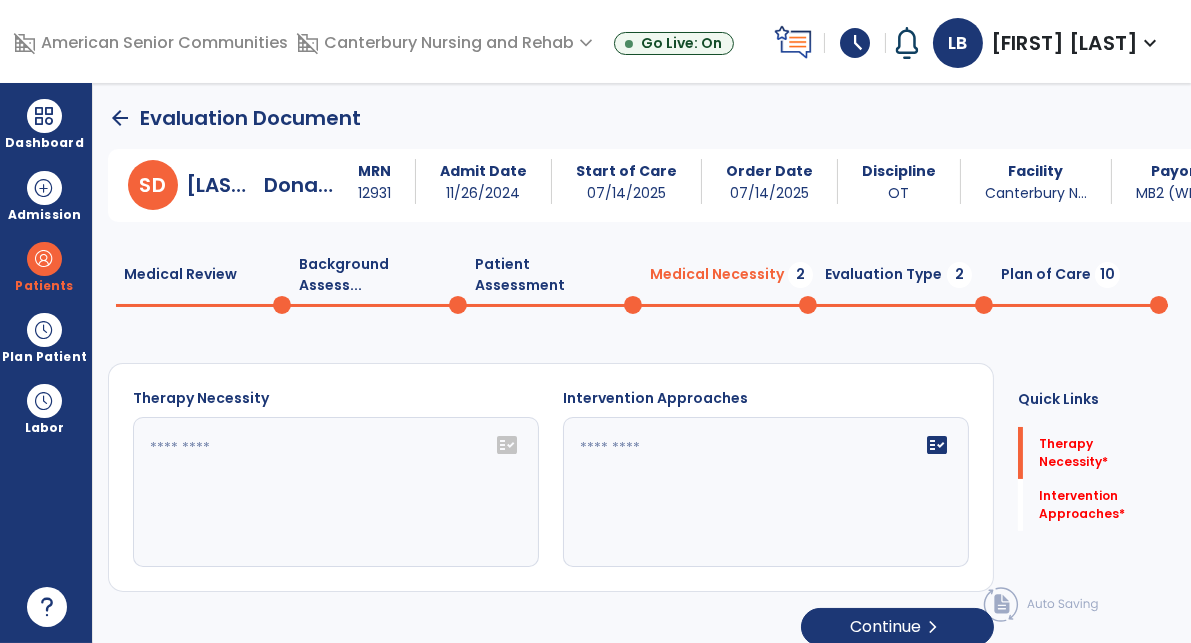 click on "fact_check" 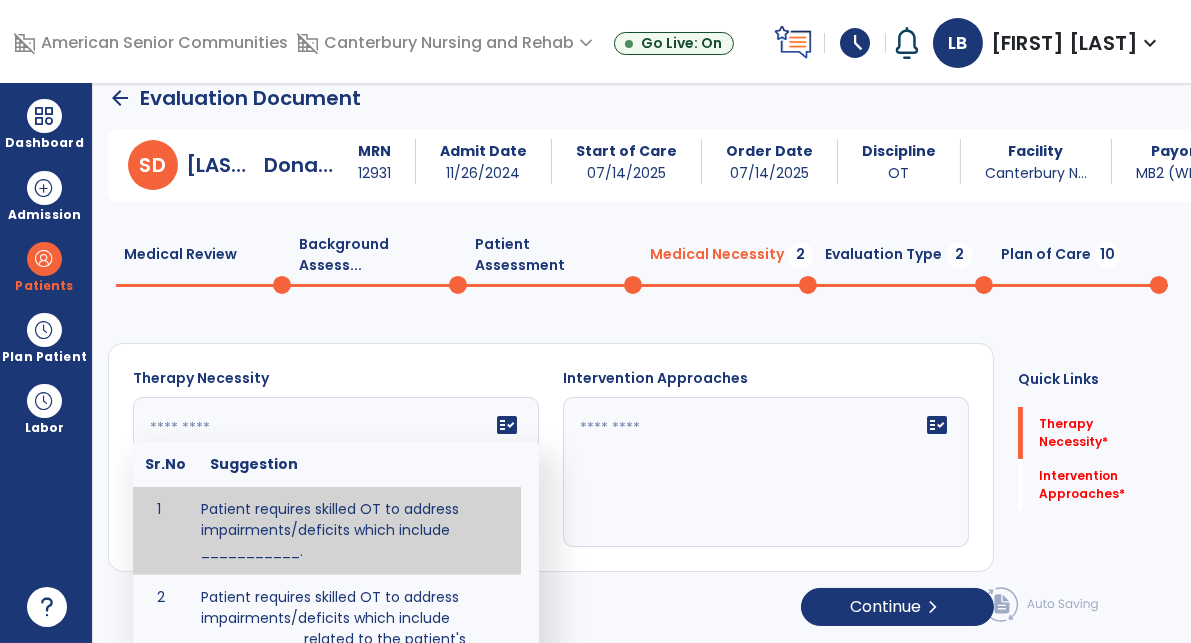 scroll, scrollTop: 78, scrollLeft: 0, axis: vertical 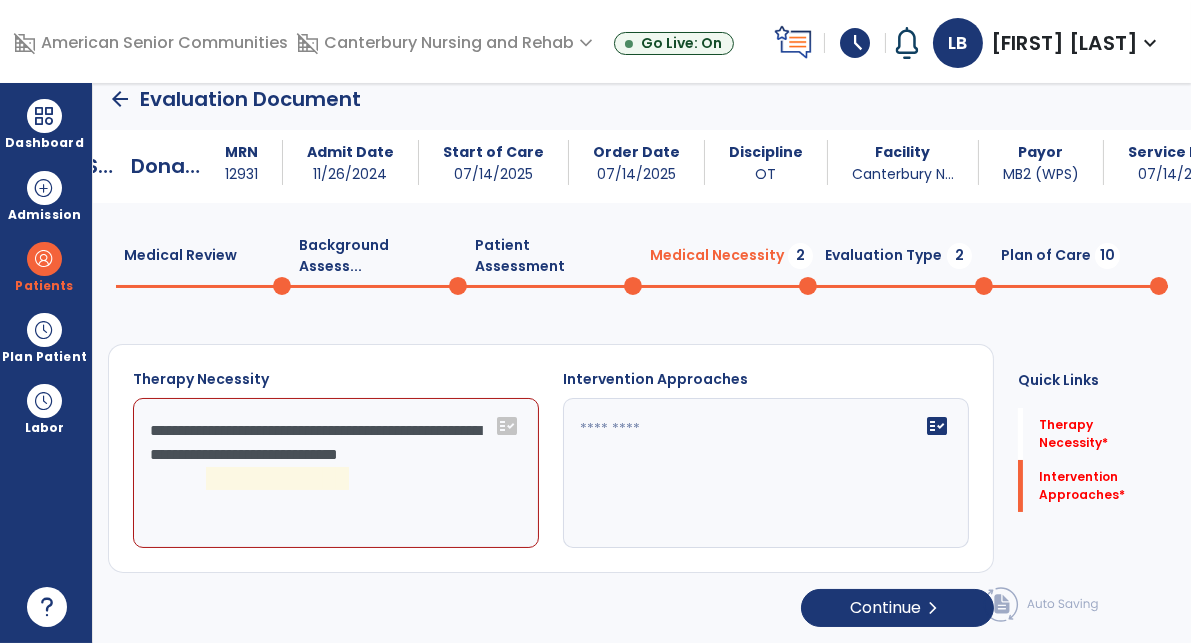 drag, startPoint x: 428, startPoint y: 457, endPoint x: 430, endPoint y: 438, distance: 19.104973 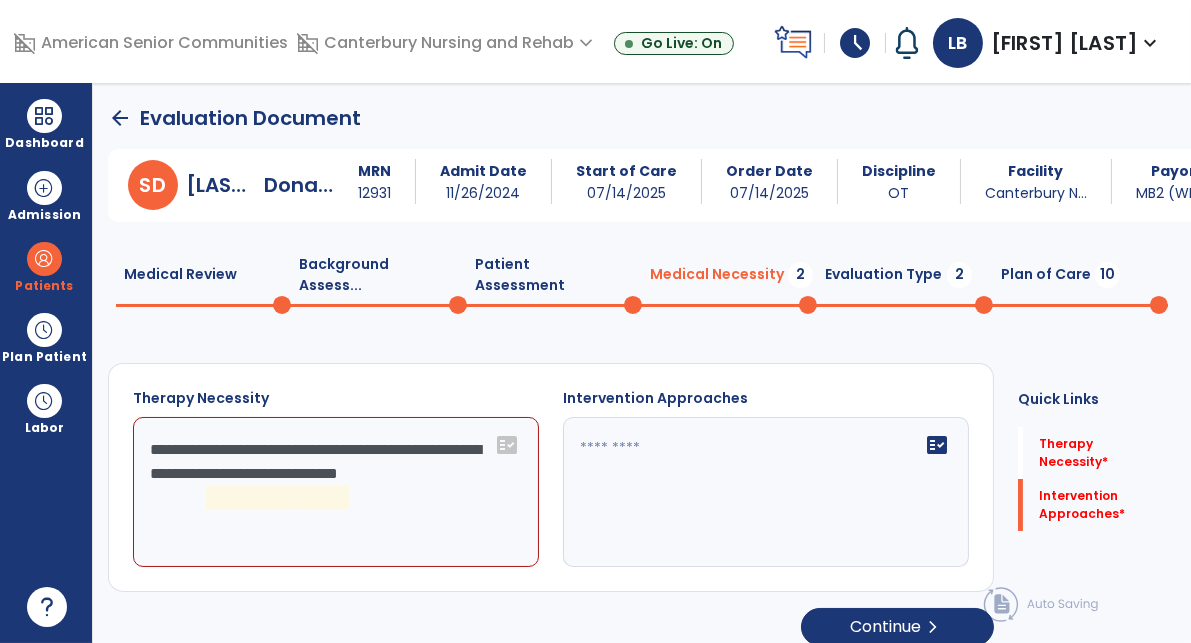 click on "**********" 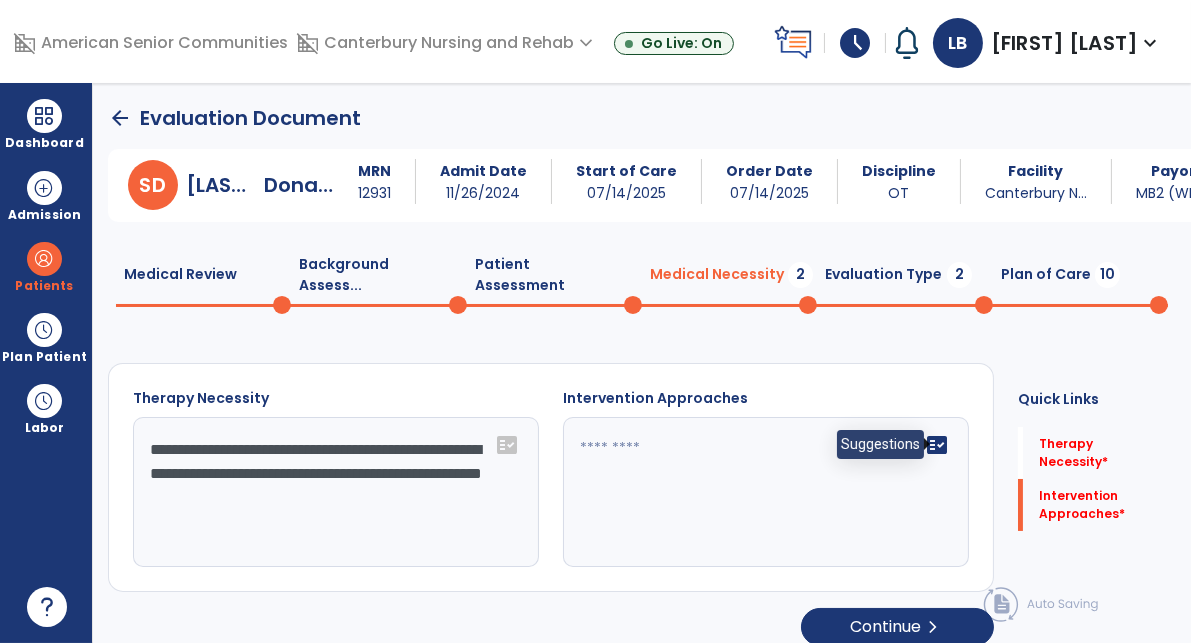 type on "**********" 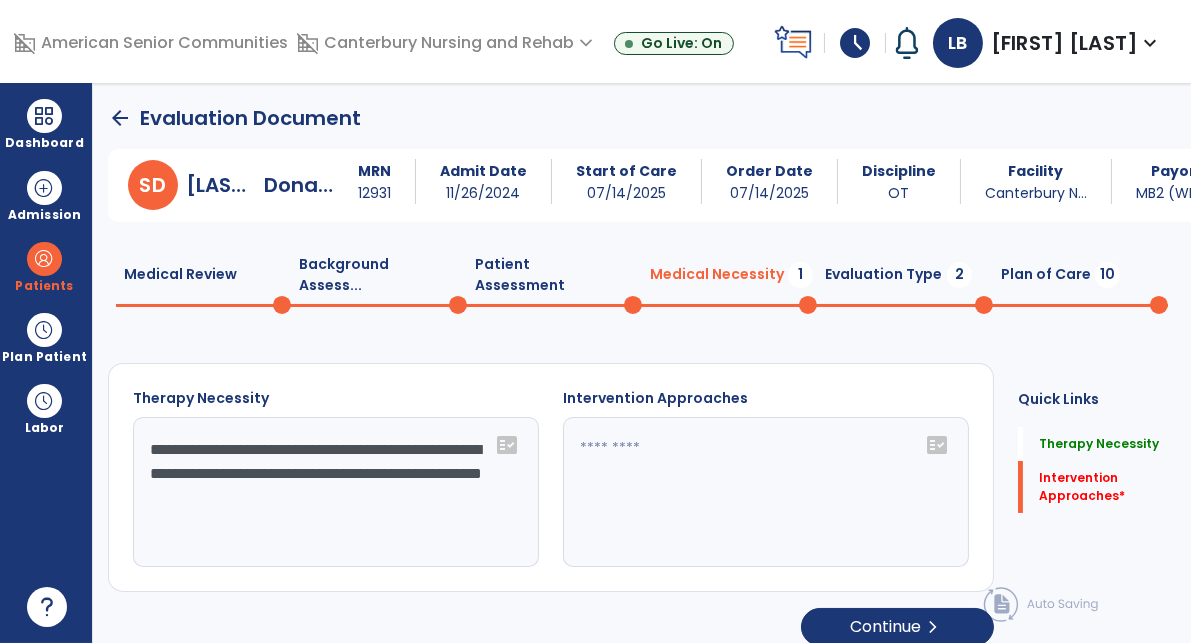 click on "fact_check" 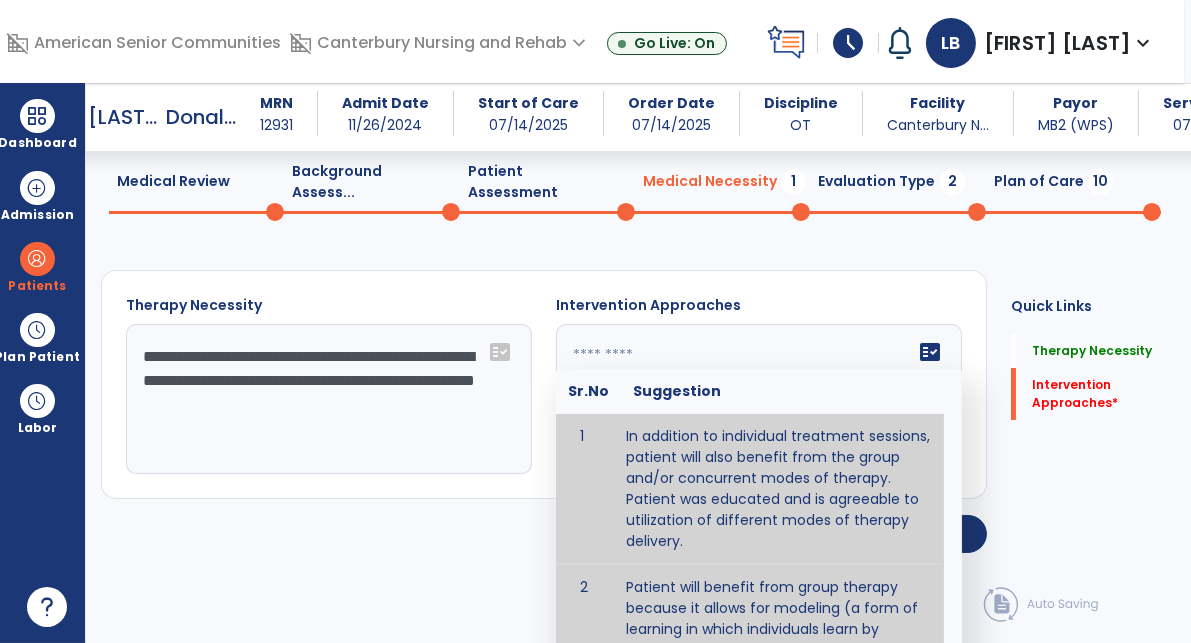 scroll, scrollTop: 110, scrollLeft: 0, axis: vertical 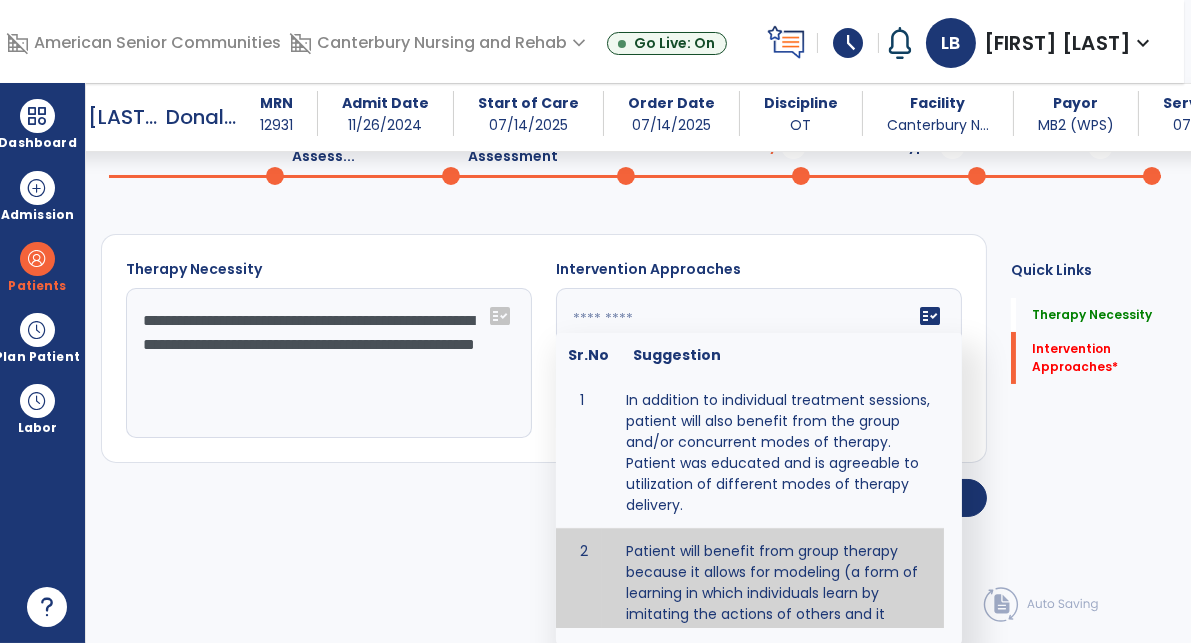 type on "**********" 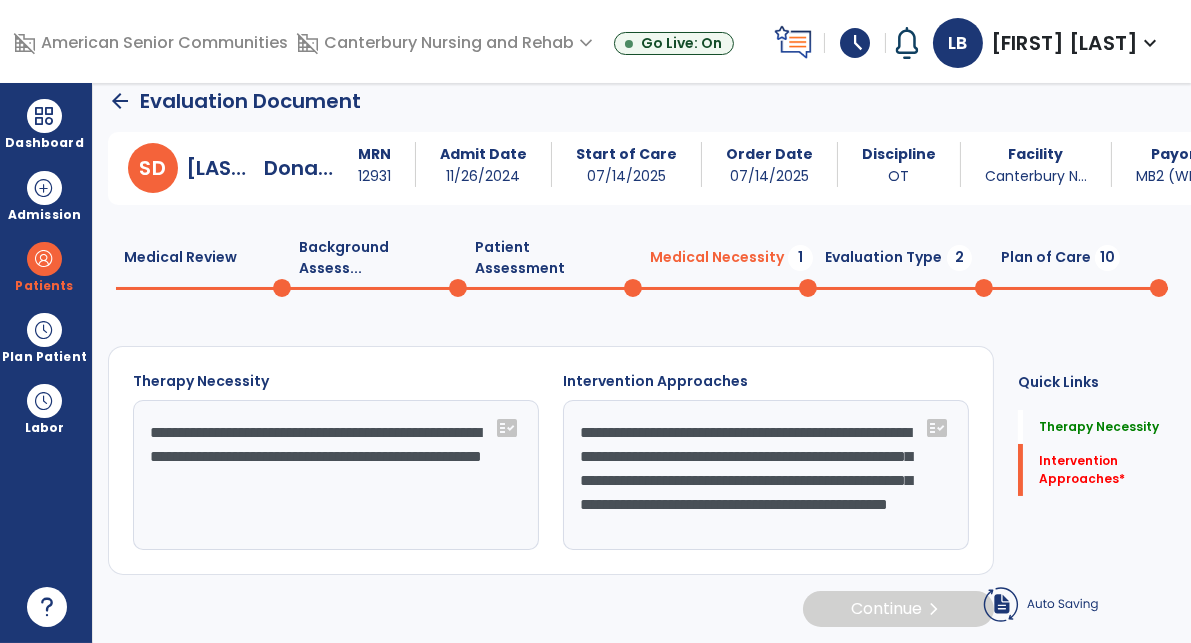 scroll, scrollTop: 0, scrollLeft: 0, axis: both 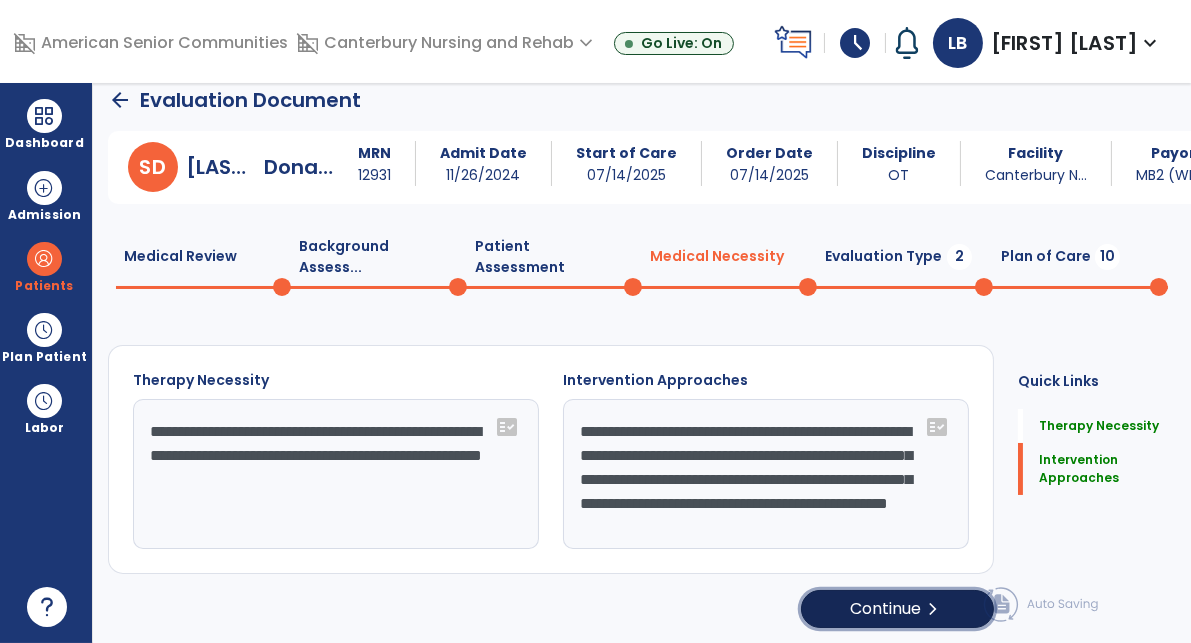 click on "Continue  chevron_right" 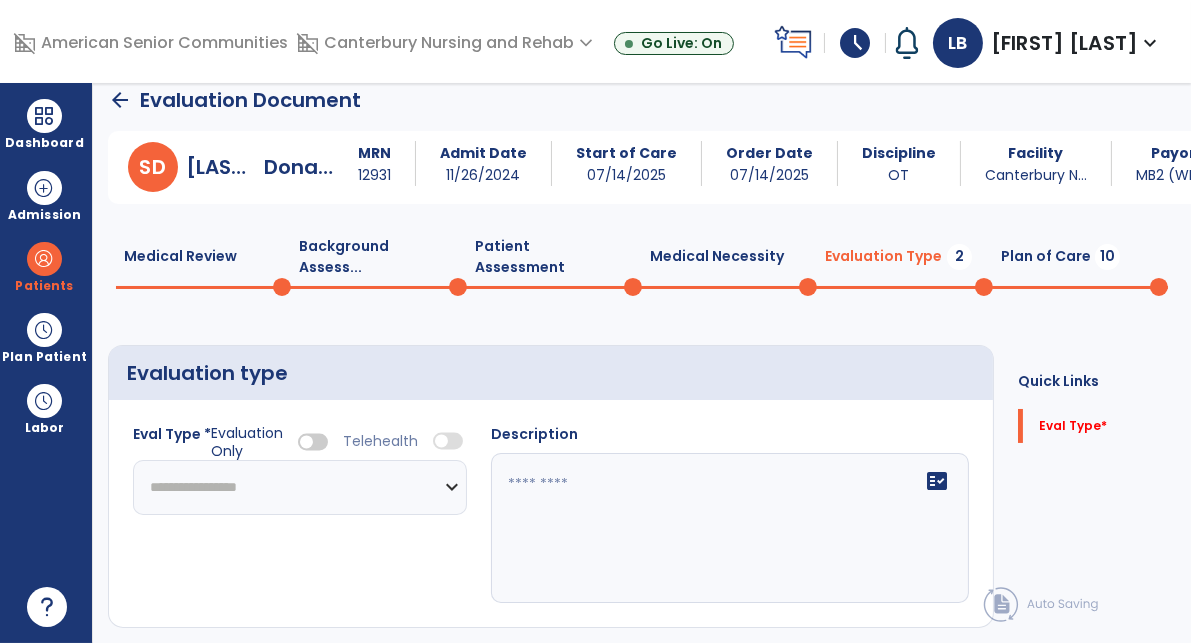 click on "**********" 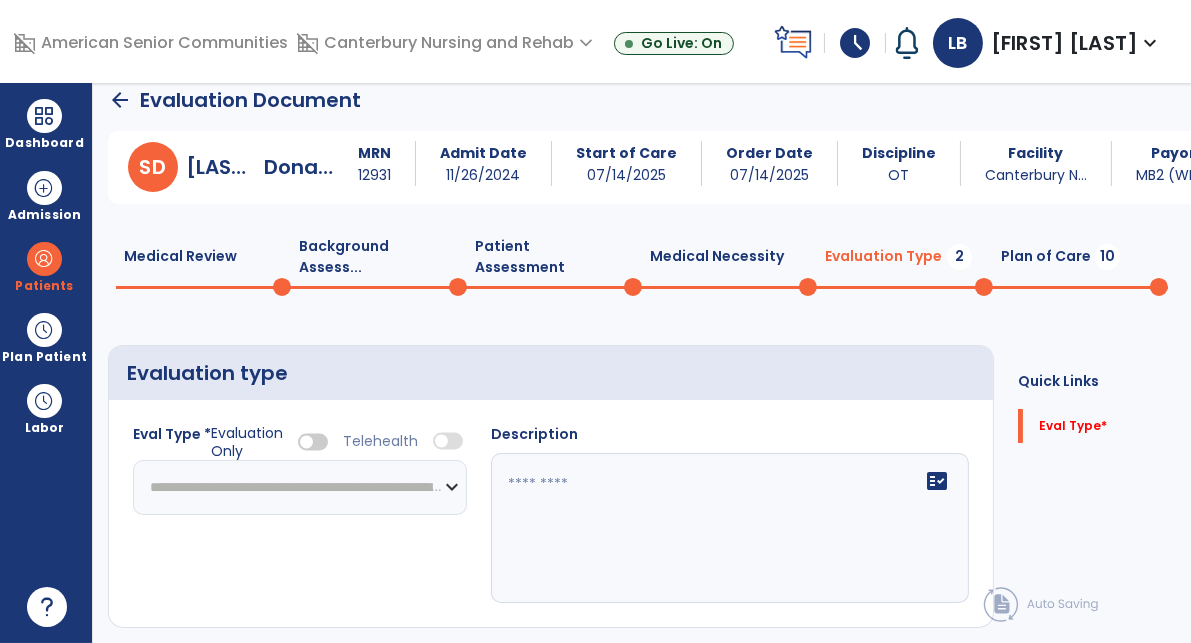 click on "**********" 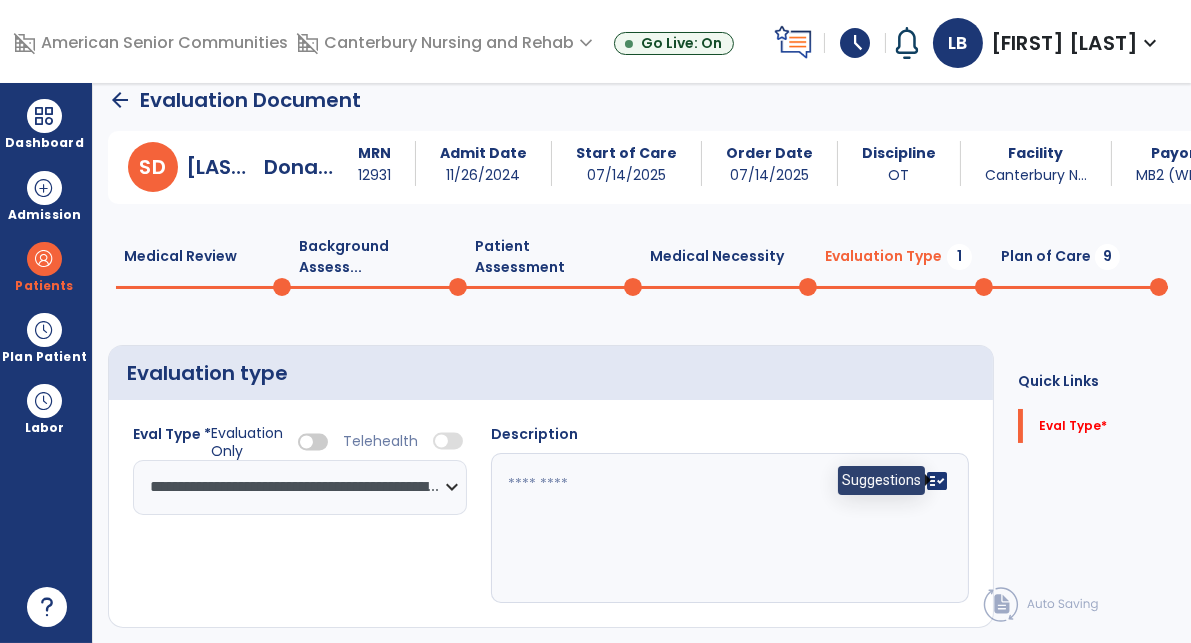 click on "fact_check" 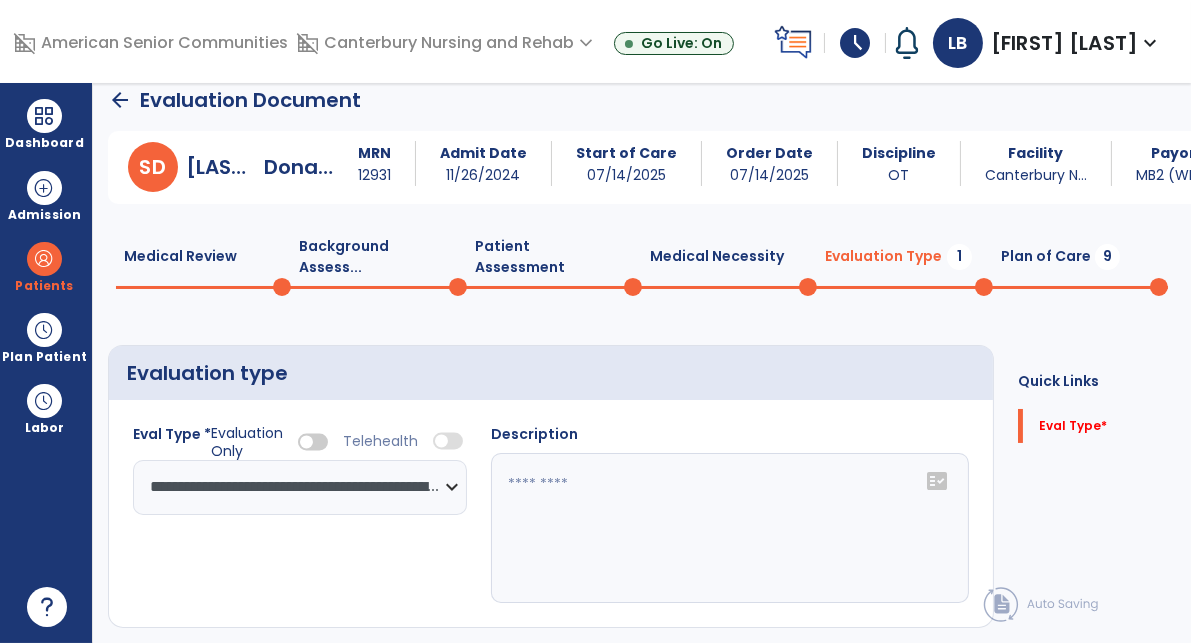 click on "fact_check" 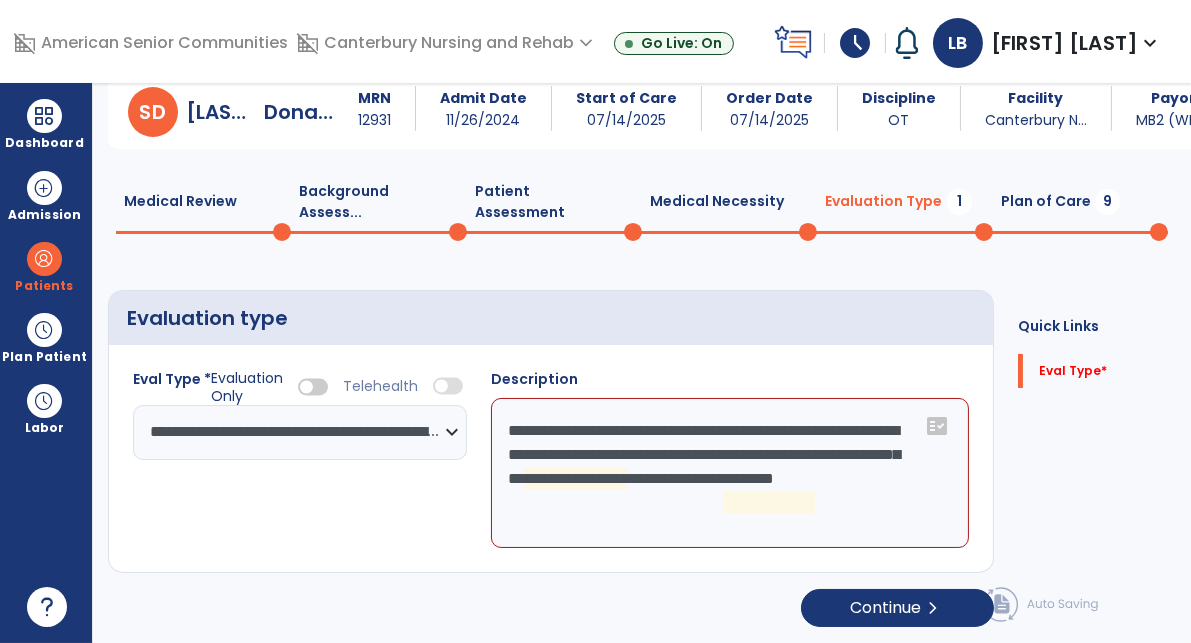 scroll, scrollTop: 54, scrollLeft: 0, axis: vertical 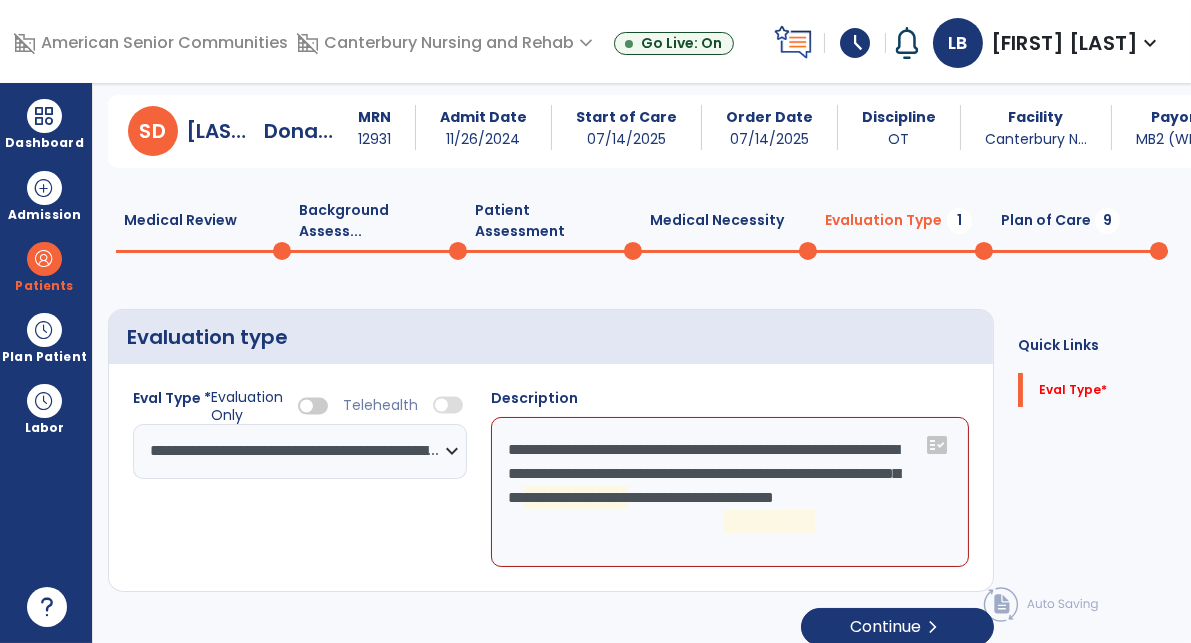 click on "**********" 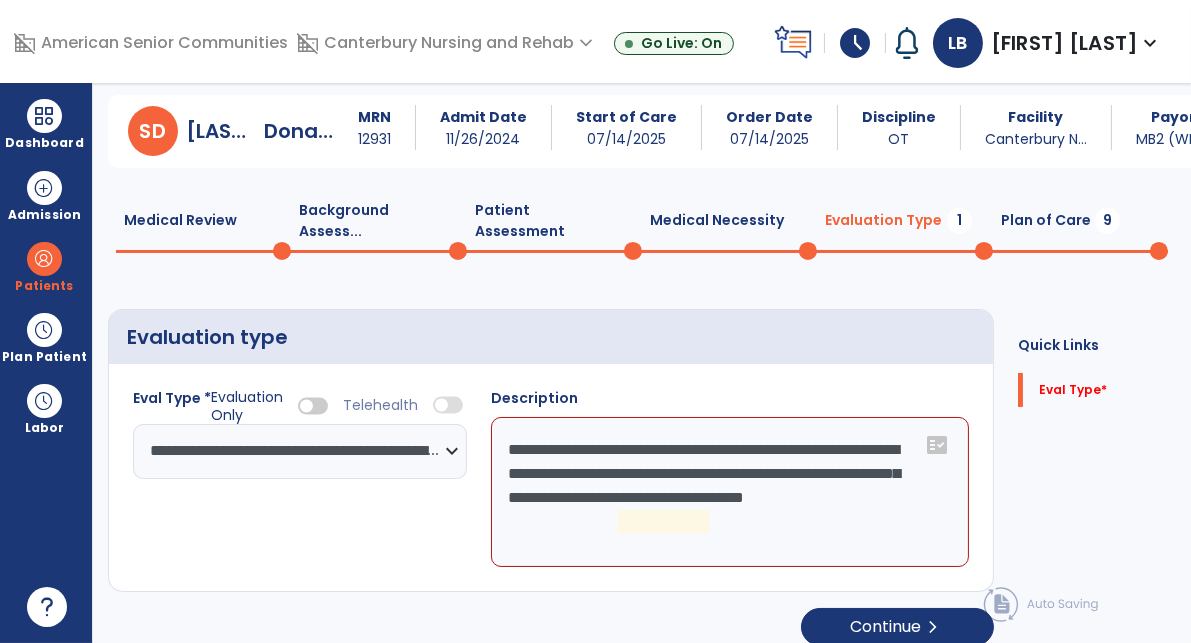 click on "**********" 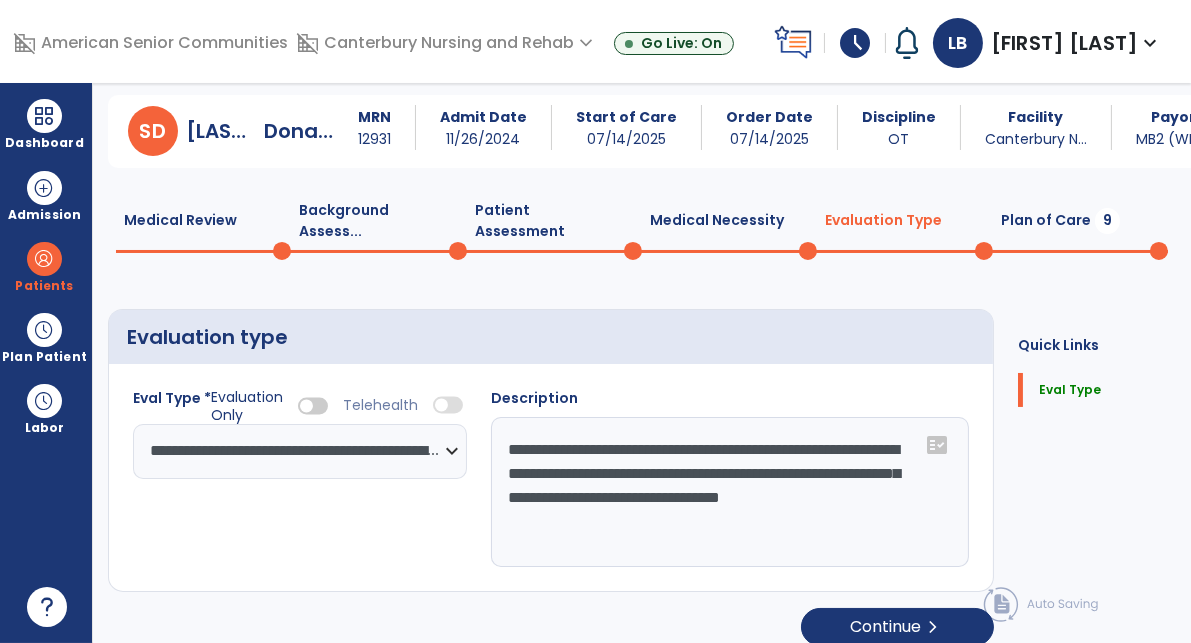 type on "**********" 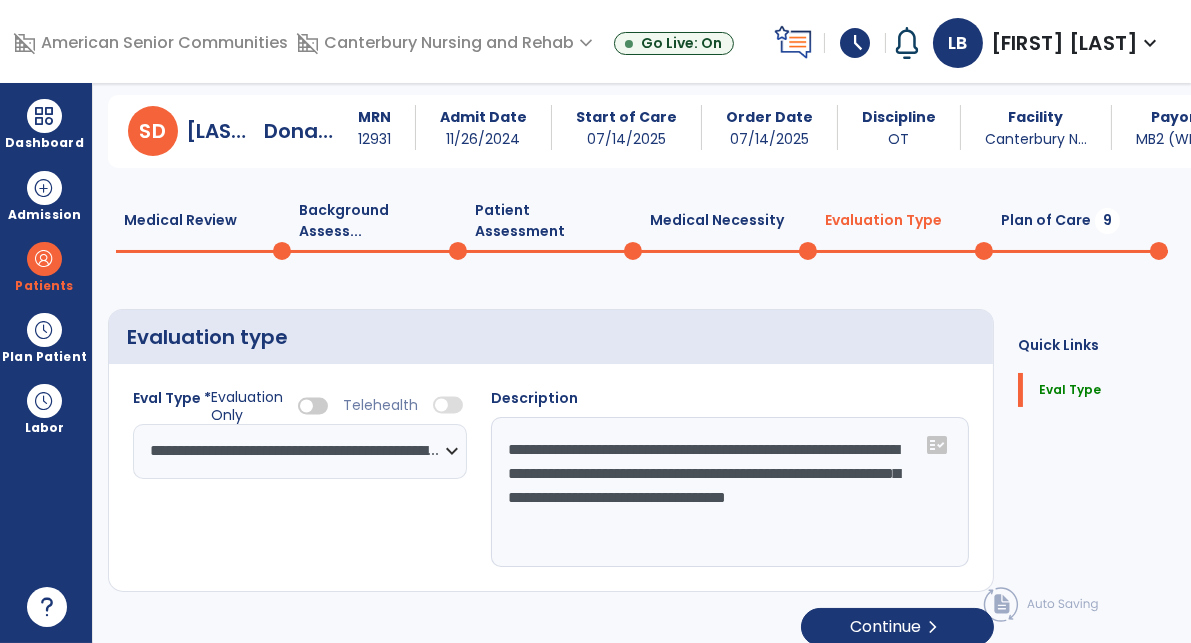 scroll, scrollTop: 54, scrollLeft: 0, axis: vertical 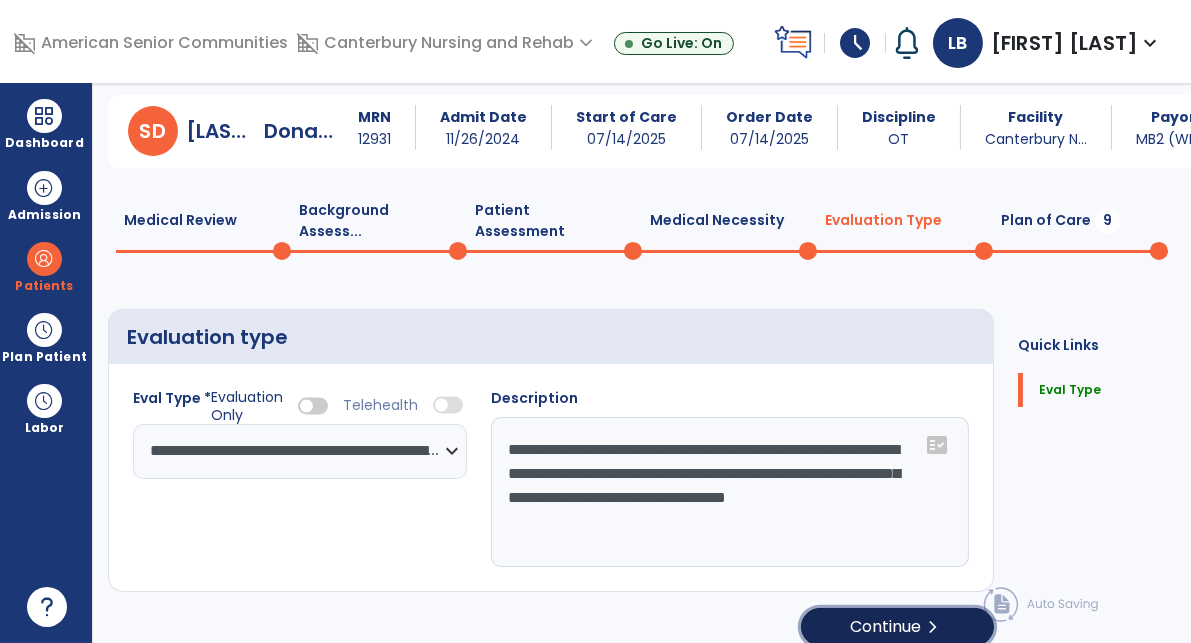 click on "Continue  chevron_right" 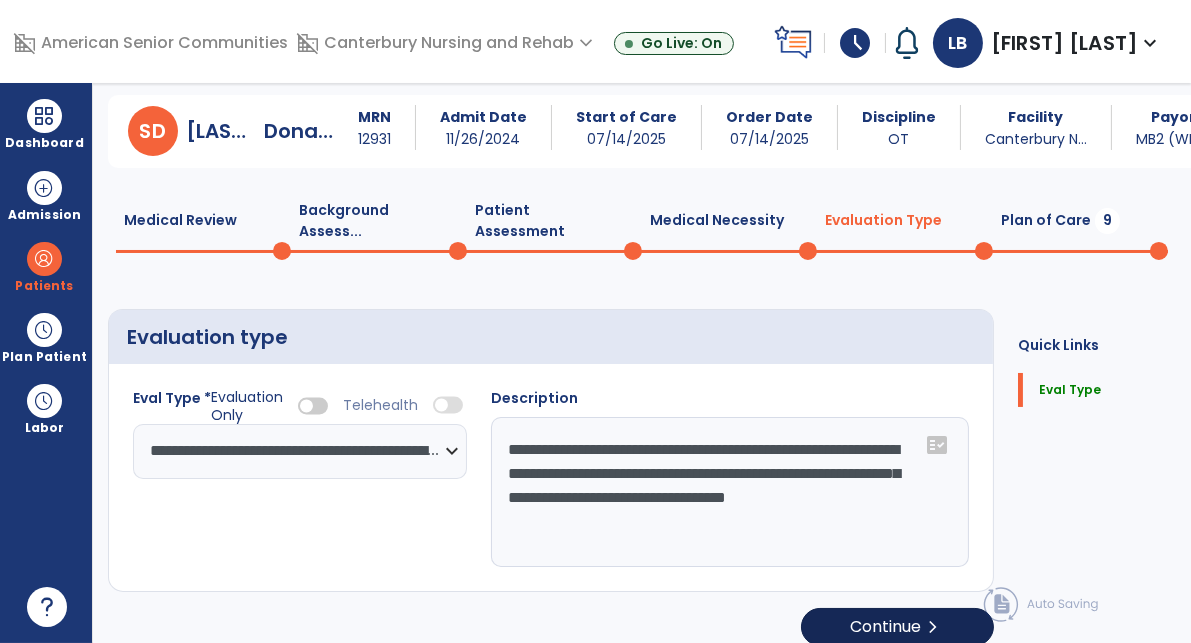 select on "*****" 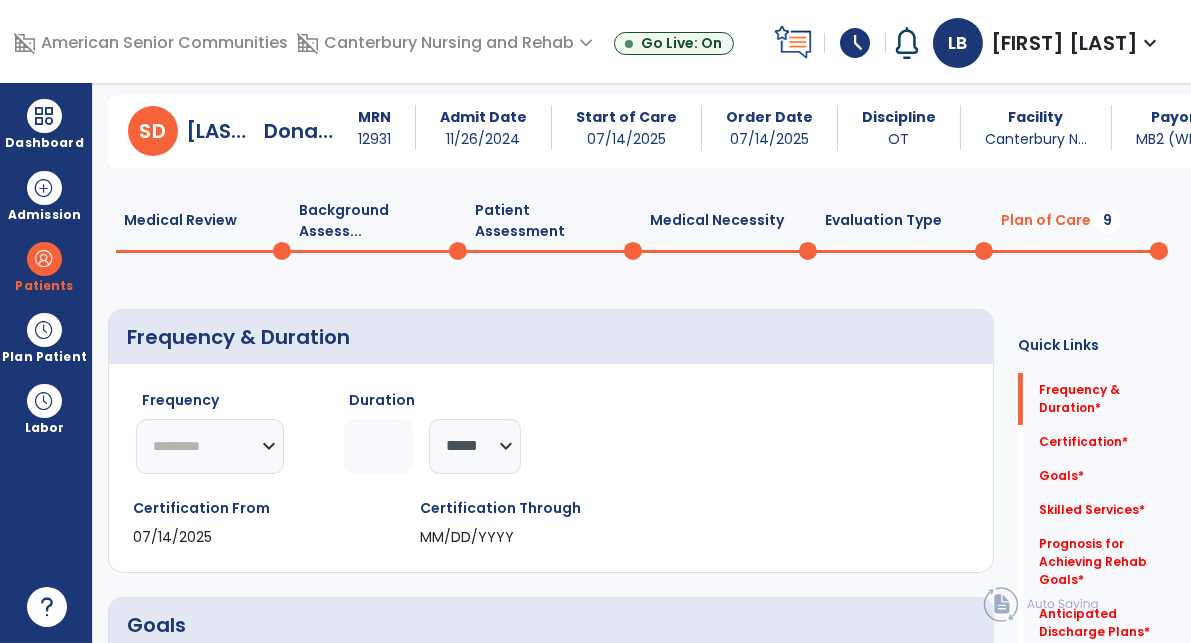 click on "********* ** ** ** ** ** ** **" 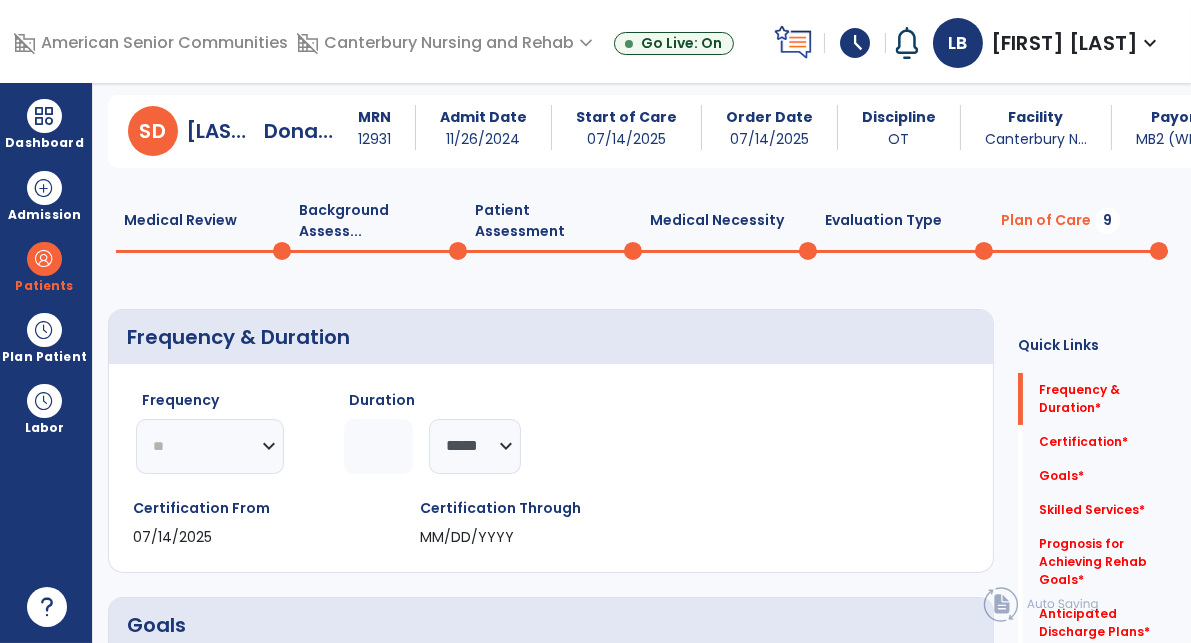 click on "********* ** ** ** ** ** ** **" 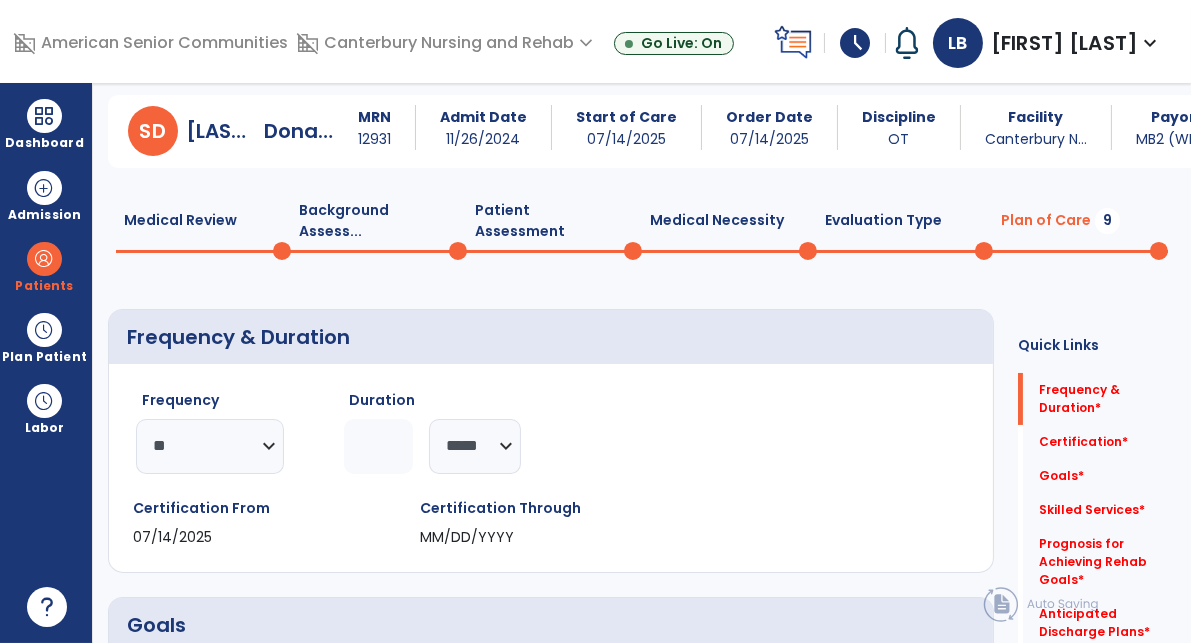 click 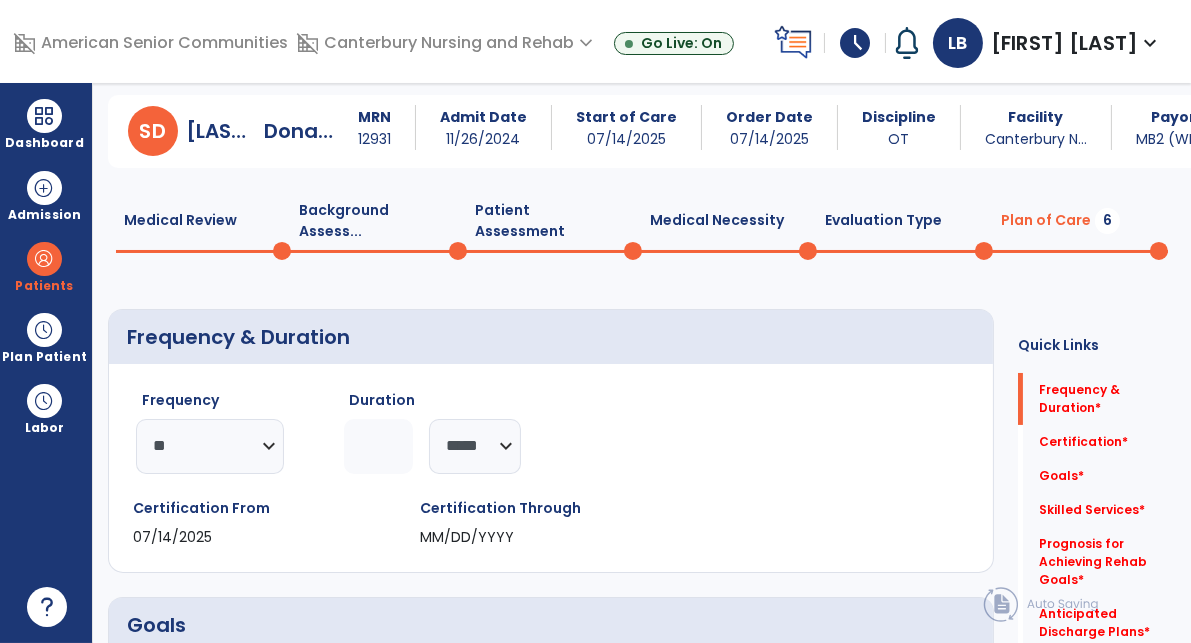 click on "********* ** ** ** ** ** ** **" 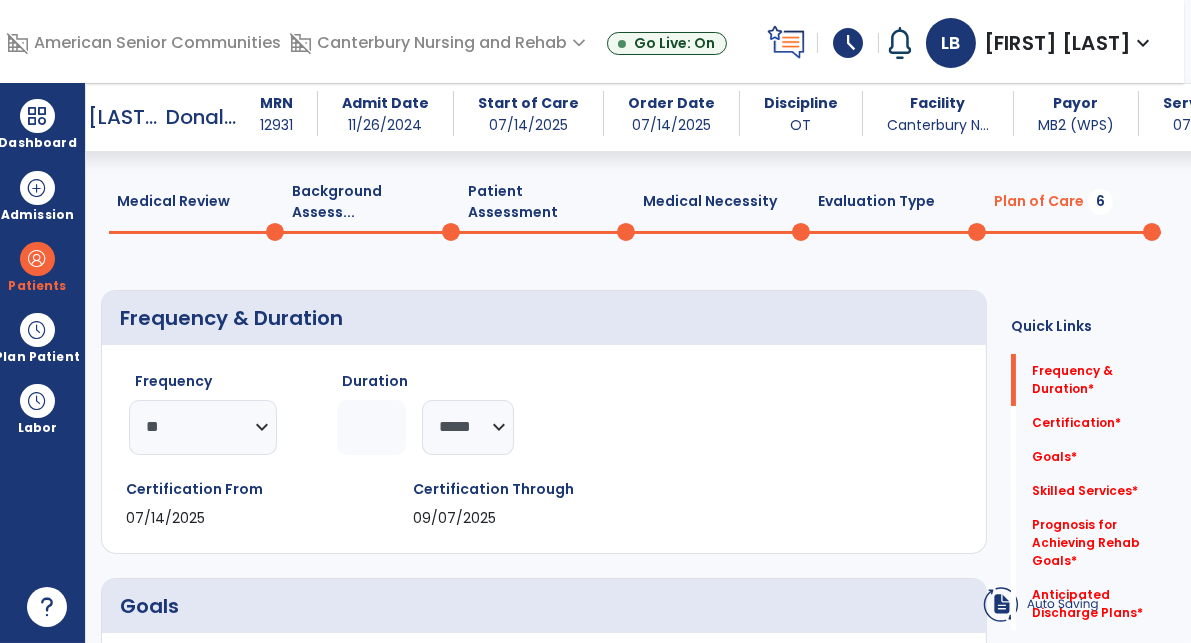 type on "*" 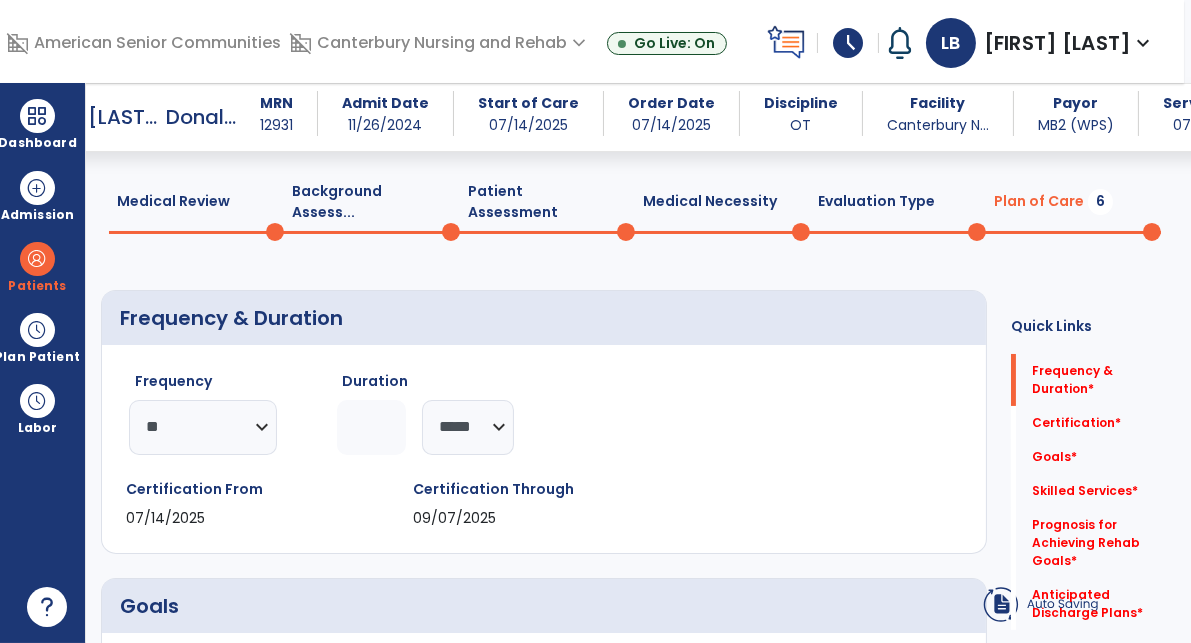 click on "Certification Through" 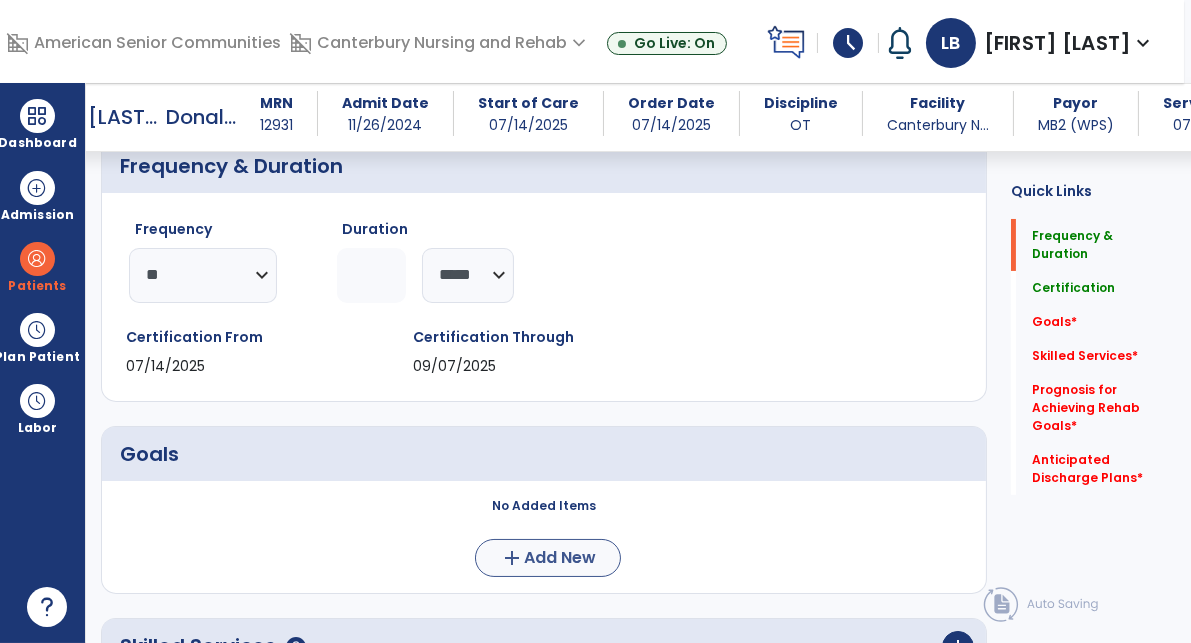 scroll, scrollTop: 195, scrollLeft: 0, axis: vertical 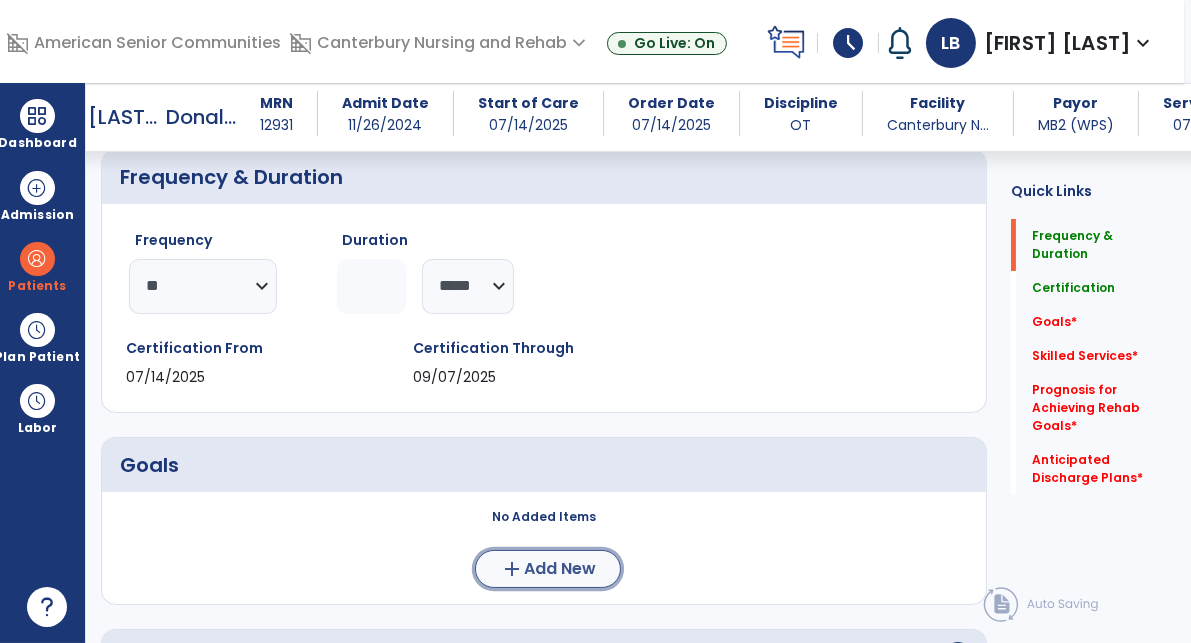 click on "Add New" at bounding box center [560, 569] 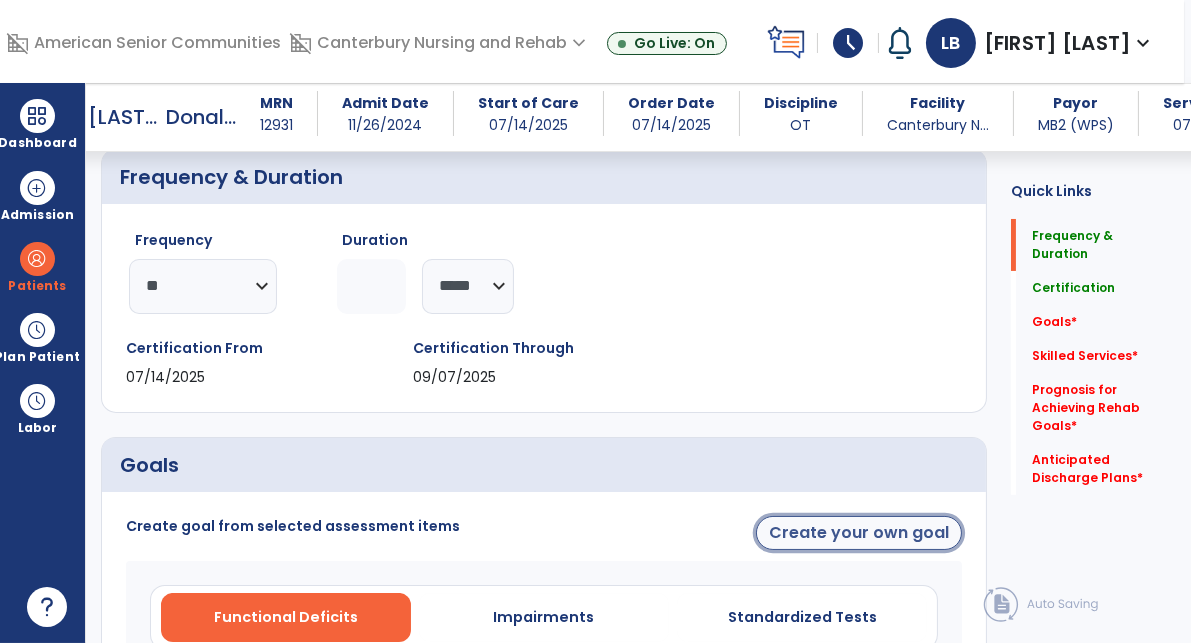 click on "Create your own goal" at bounding box center [859, 533] 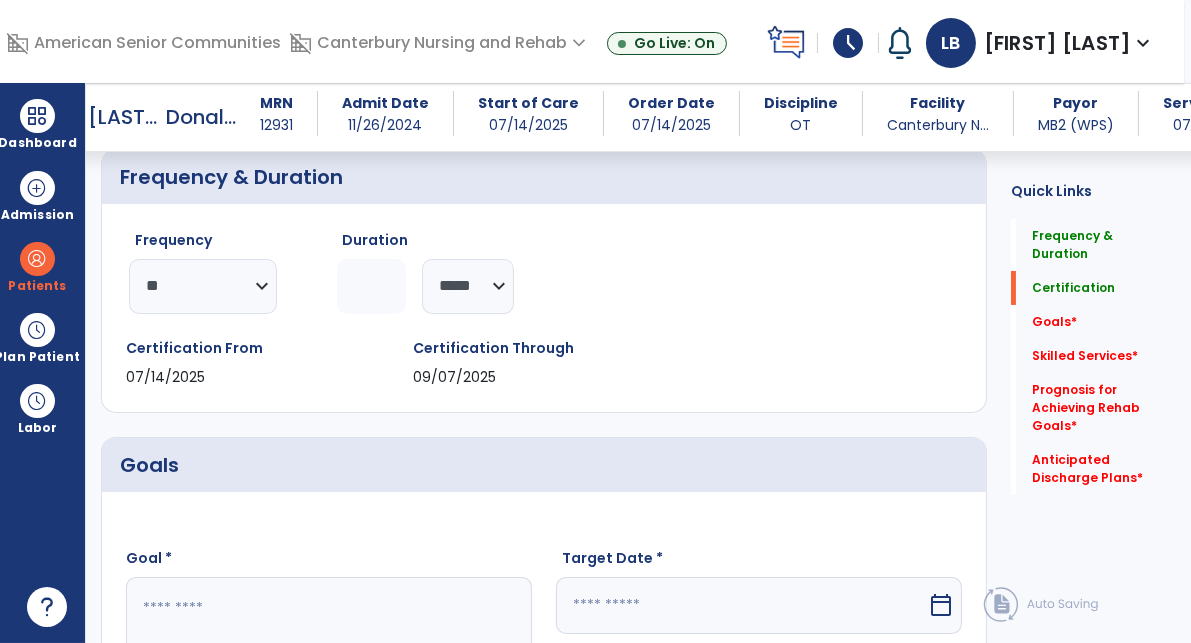 scroll, scrollTop: 230, scrollLeft: 0, axis: vertical 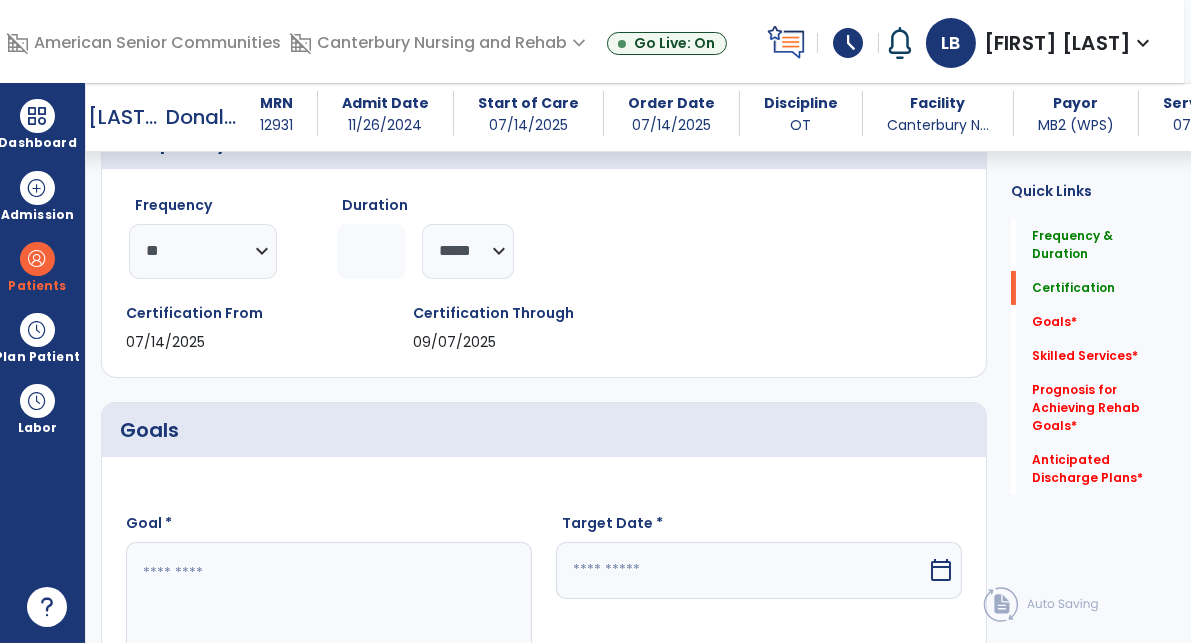 click at bounding box center (331, 617) 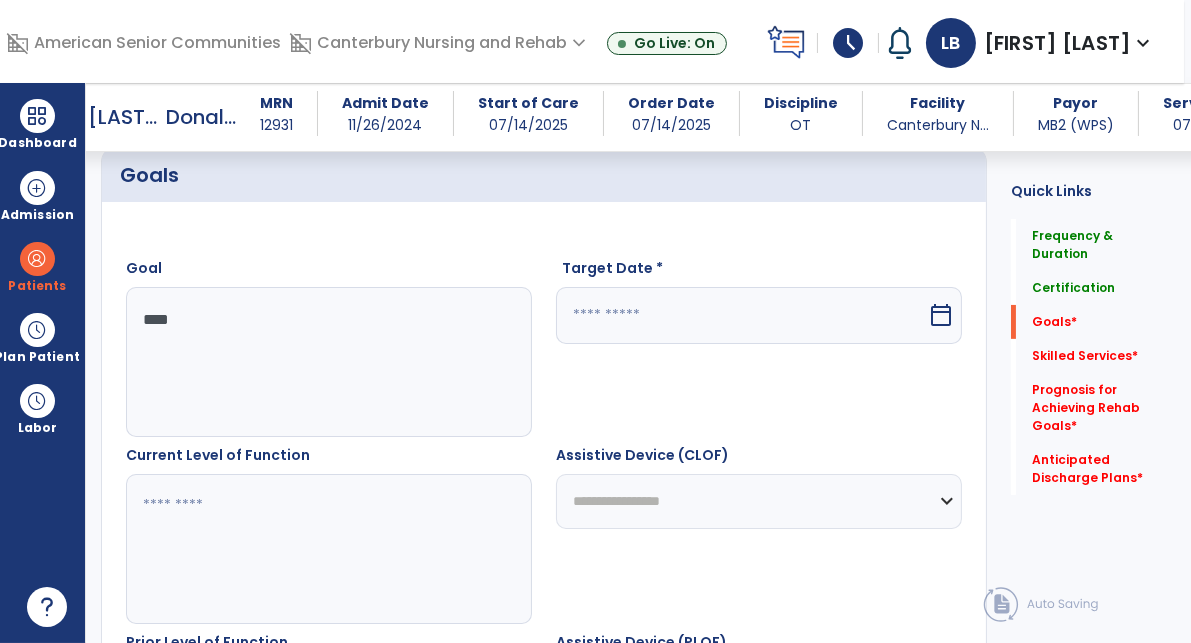 scroll, scrollTop: 510, scrollLeft: 0, axis: vertical 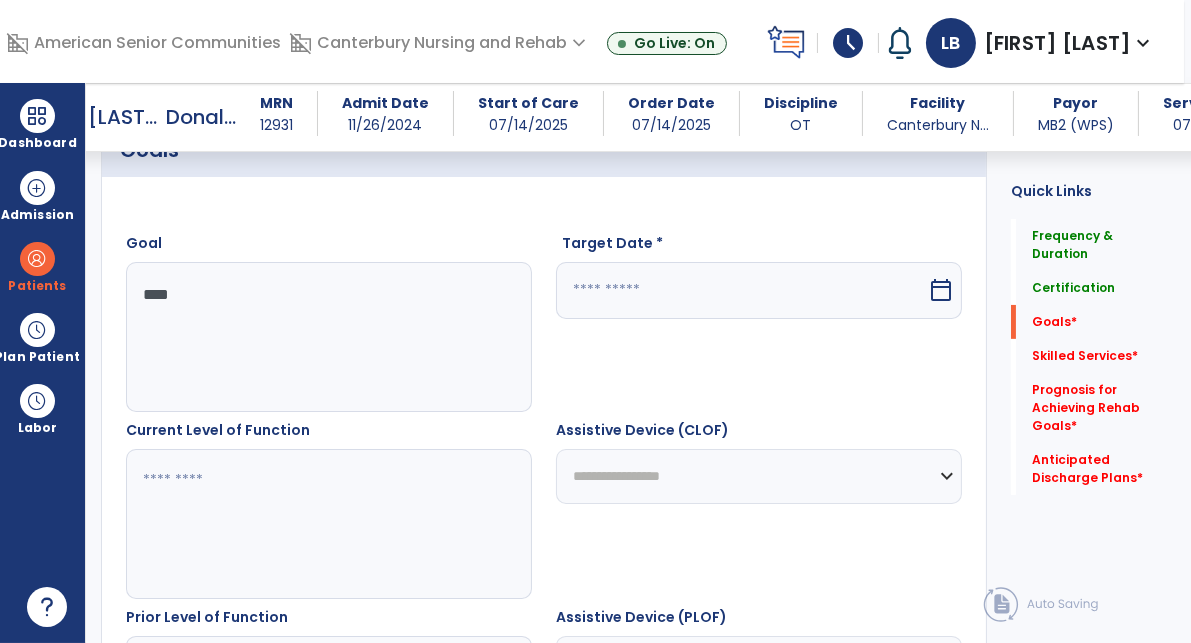 type on "****" 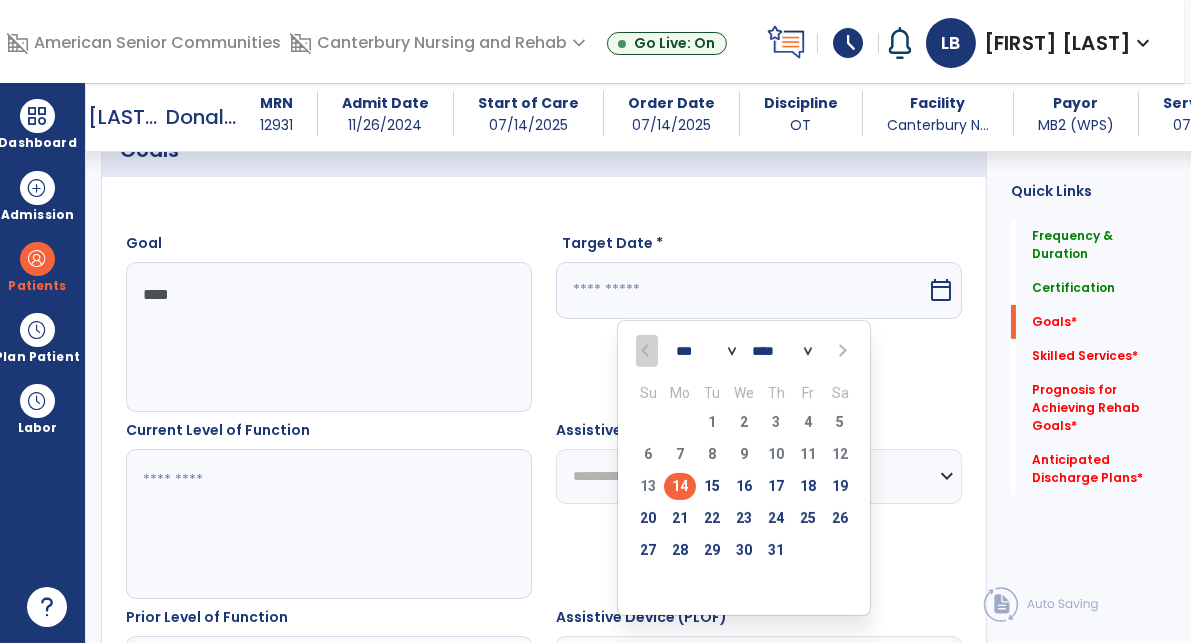click on "*** *** ***" at bounding box center [706, 351] 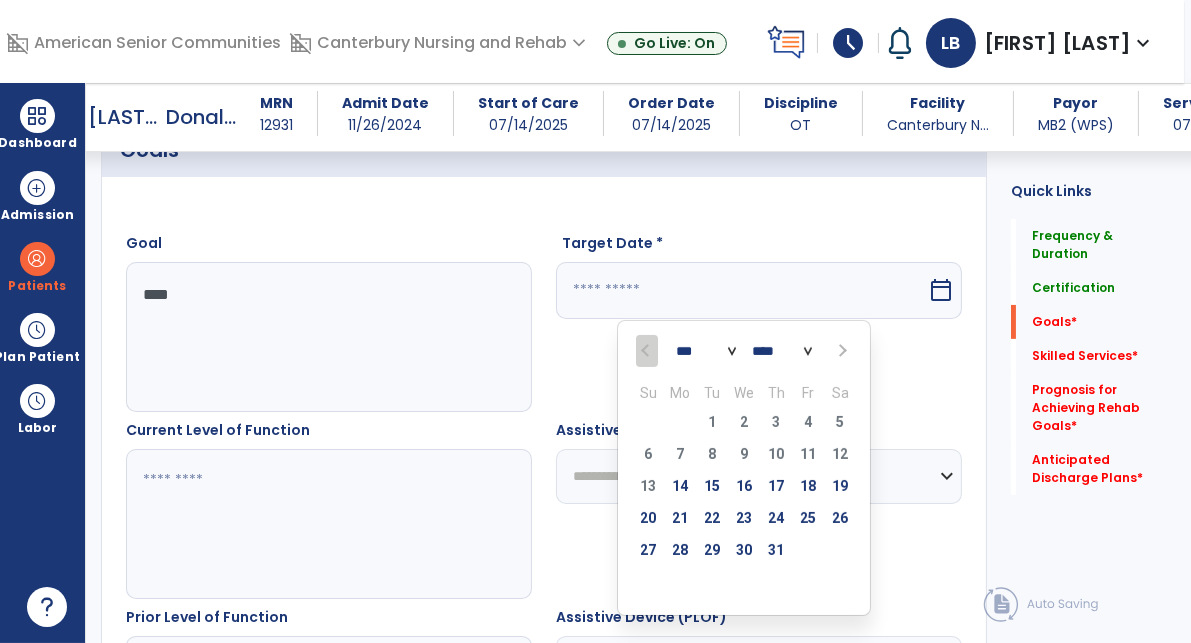 select on "*" 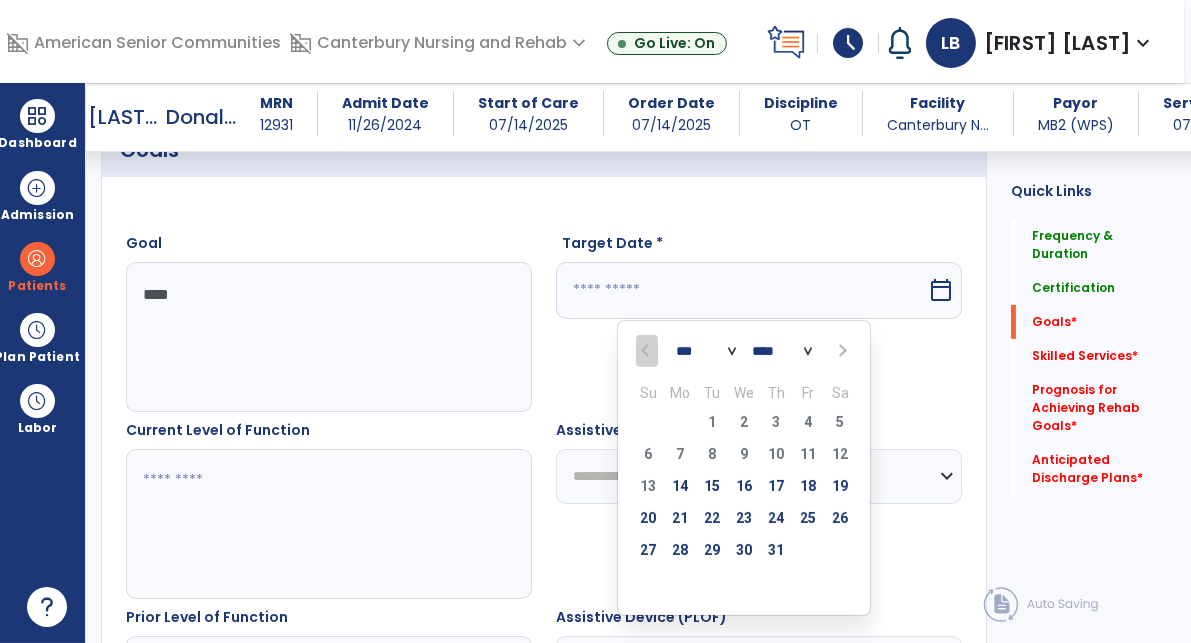click on "*** *** ***" at bounding box center (706, 351) 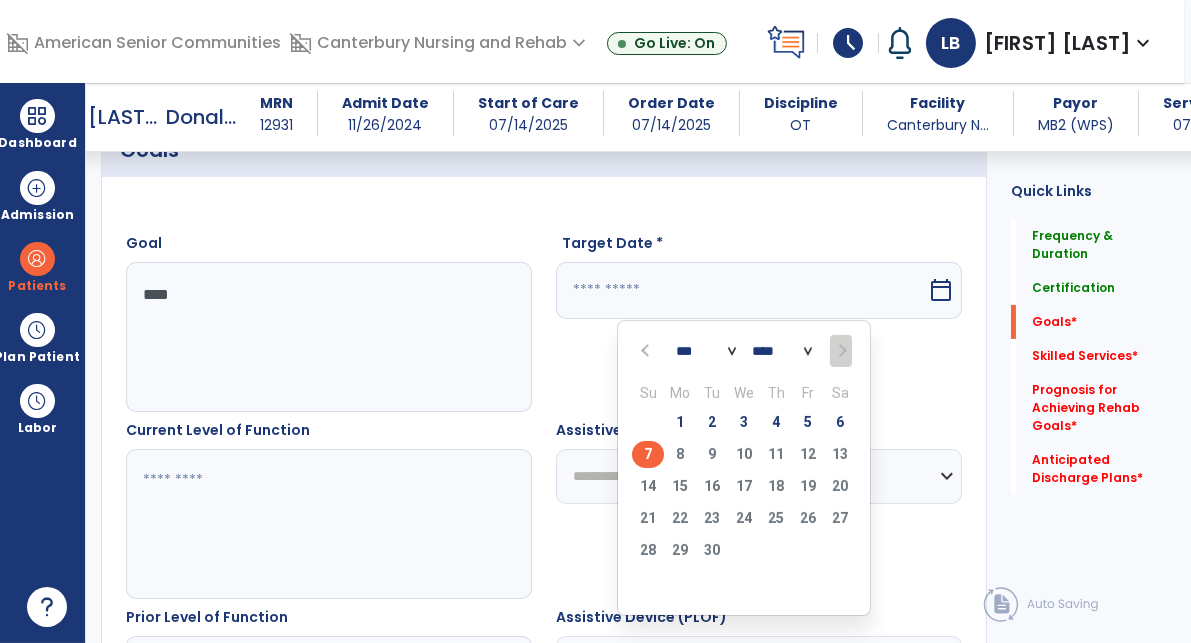 click on "7" at bounding box center [648, 454] 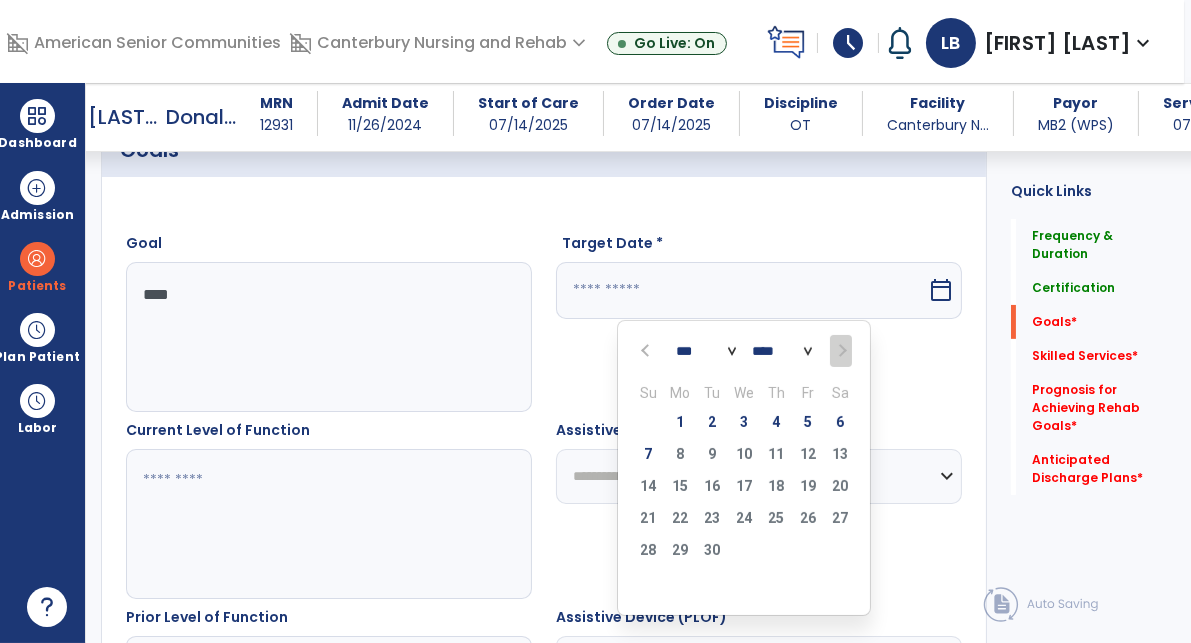 type on "********" 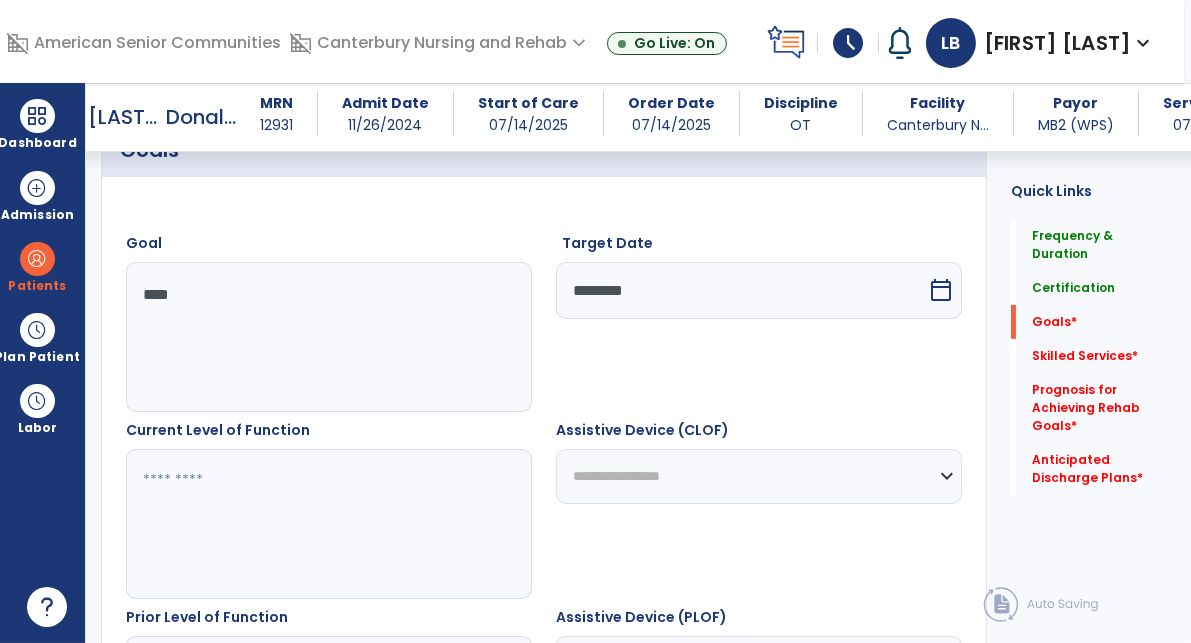 click at bounding box center [331, 524] 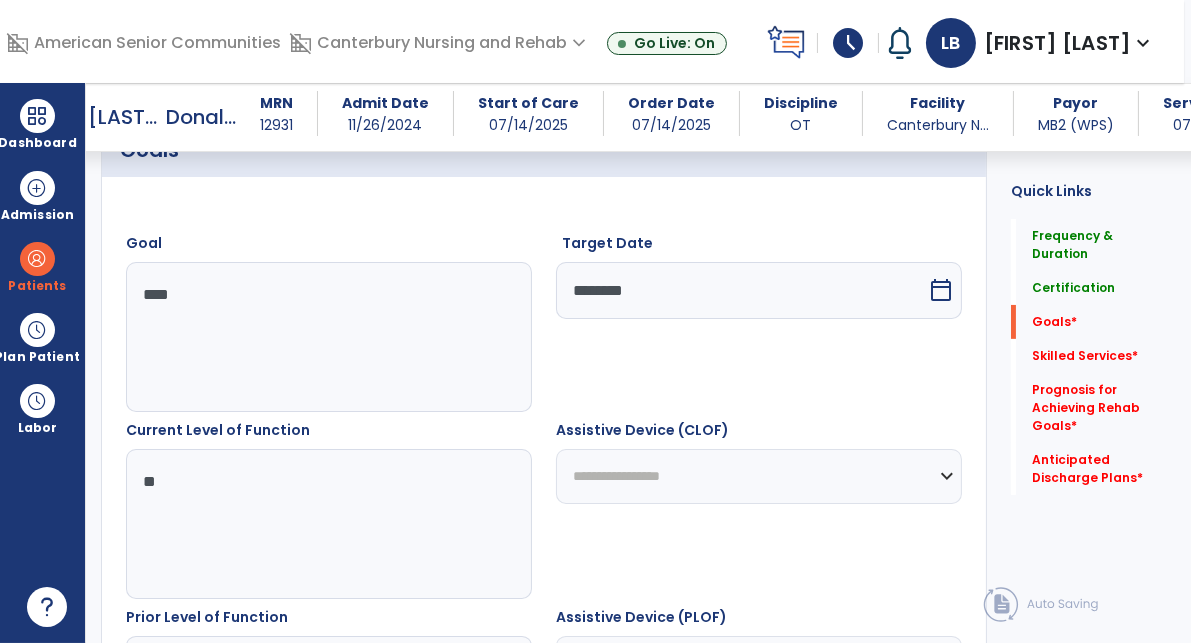 type on "*" 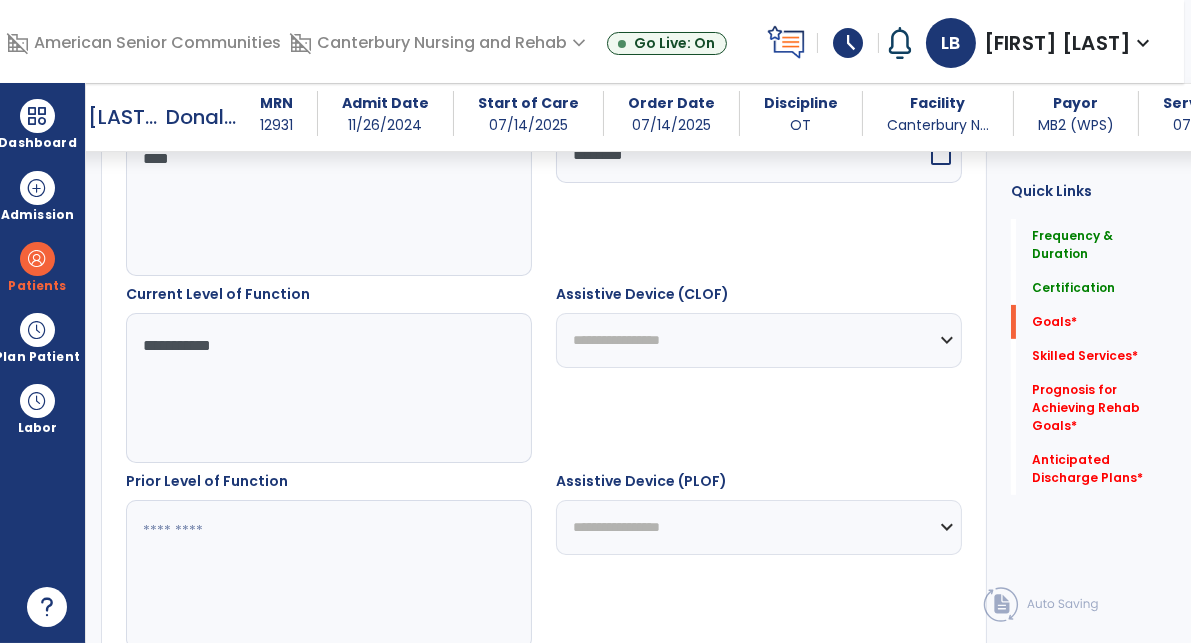 scroll, scrollTop: 674, scrollLeft: 0, axis: vertical 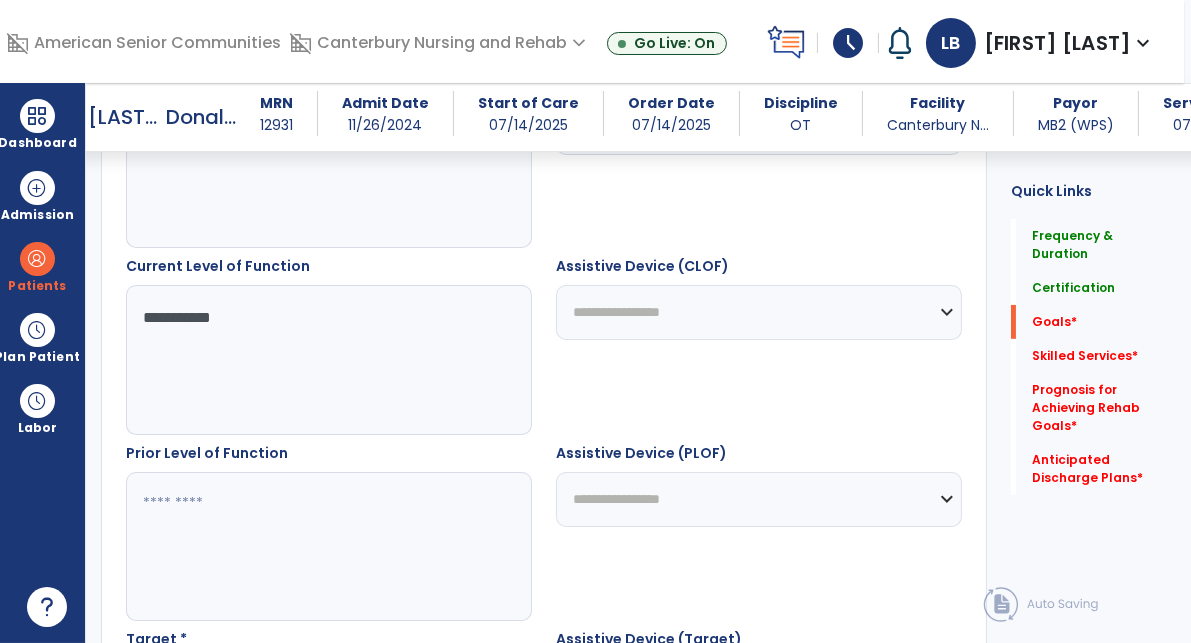 type on "**********" 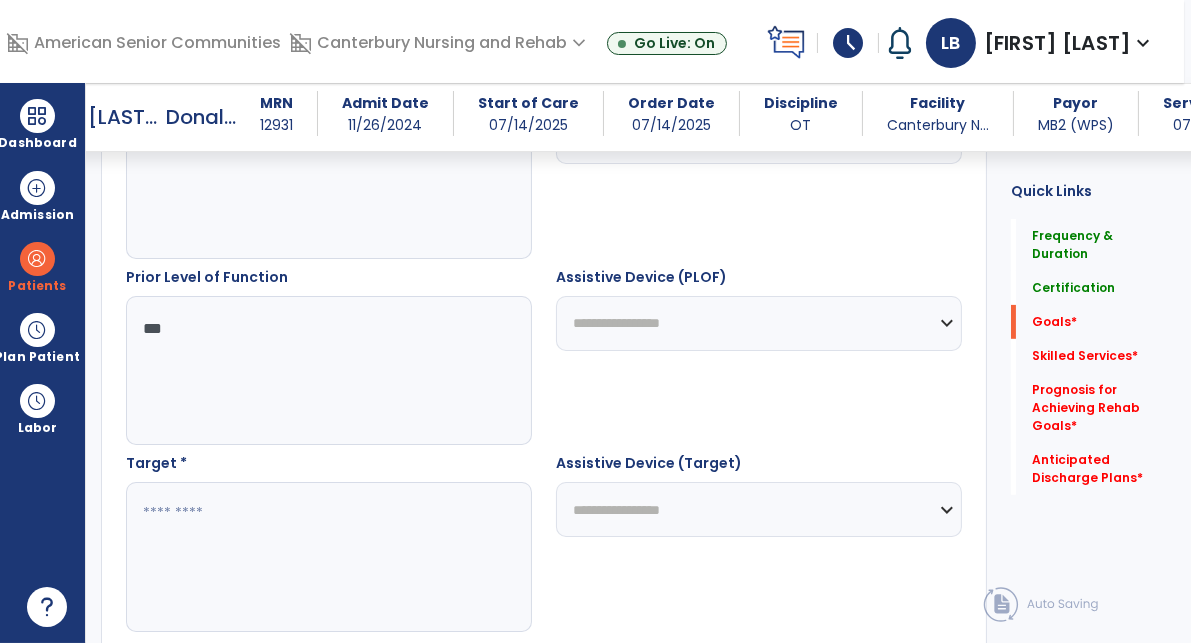 scroll, scrollTop: 897, scrollLeft: 0, axis: vertical 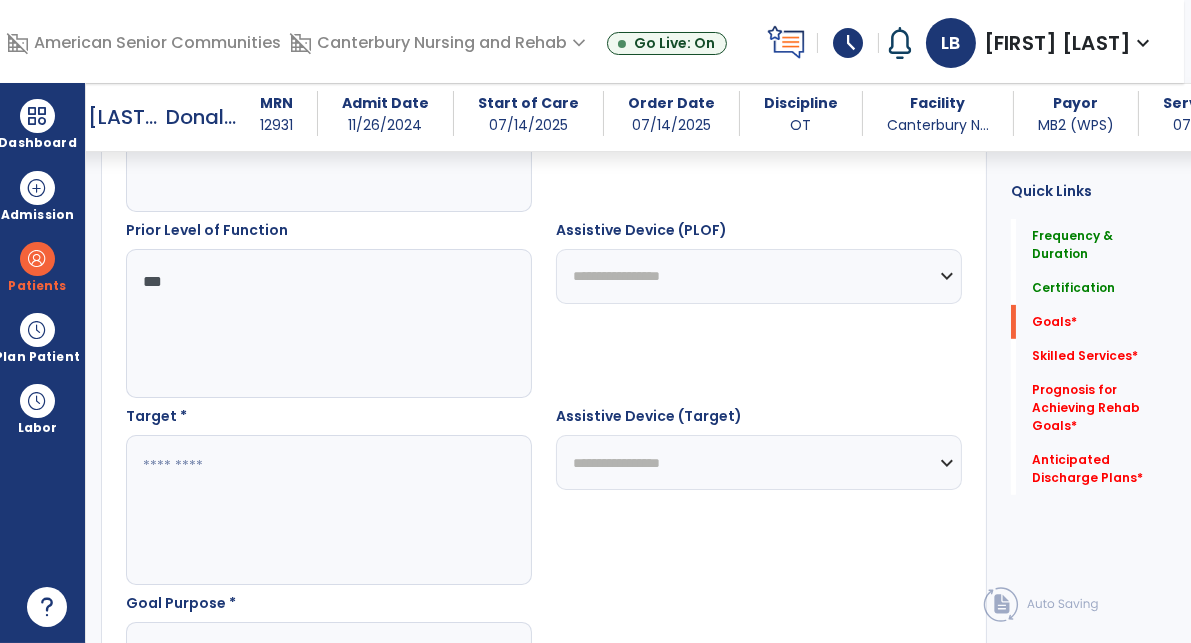 type on "***" 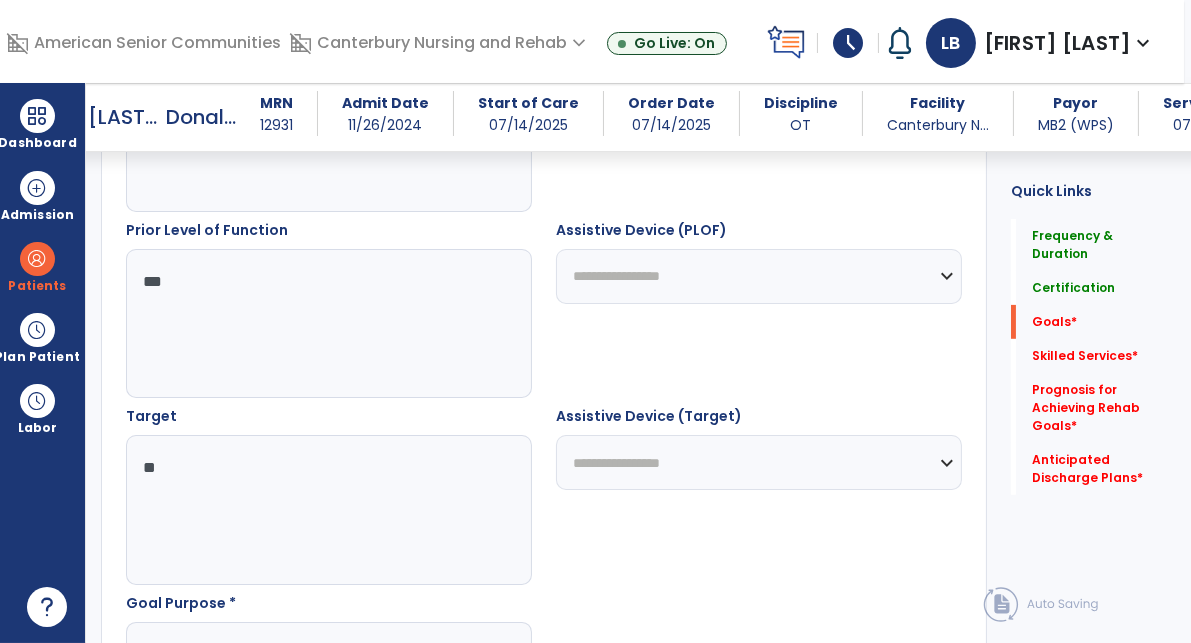 type on "*" 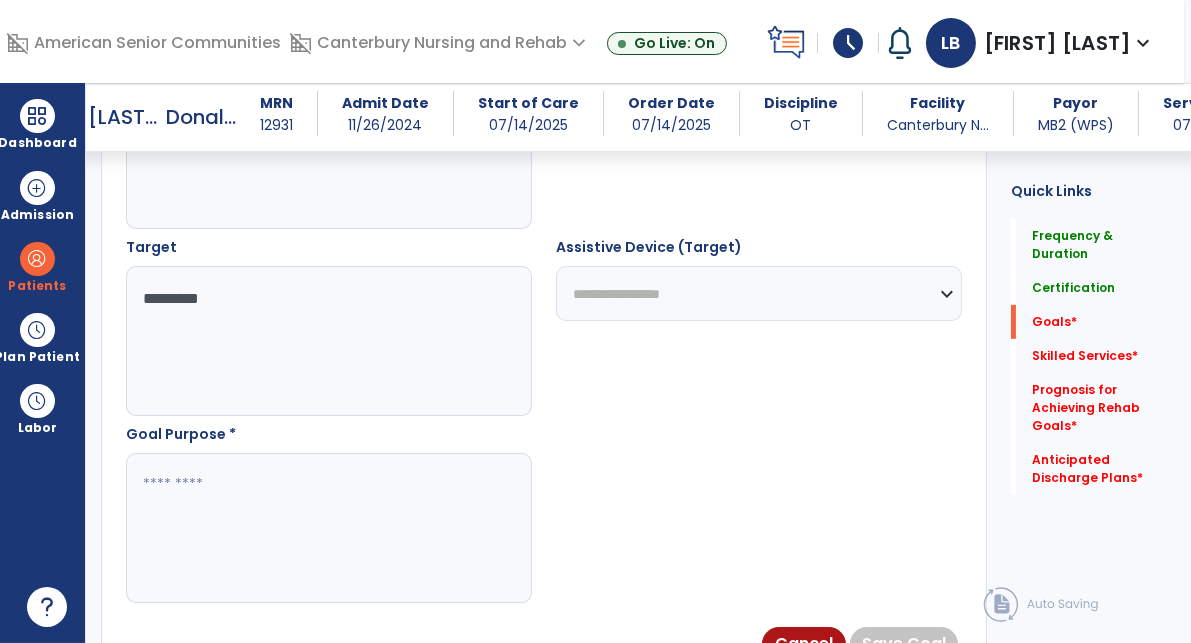 scroll, scrollTop: 1076, scrollLeft: 0, axis: vertical 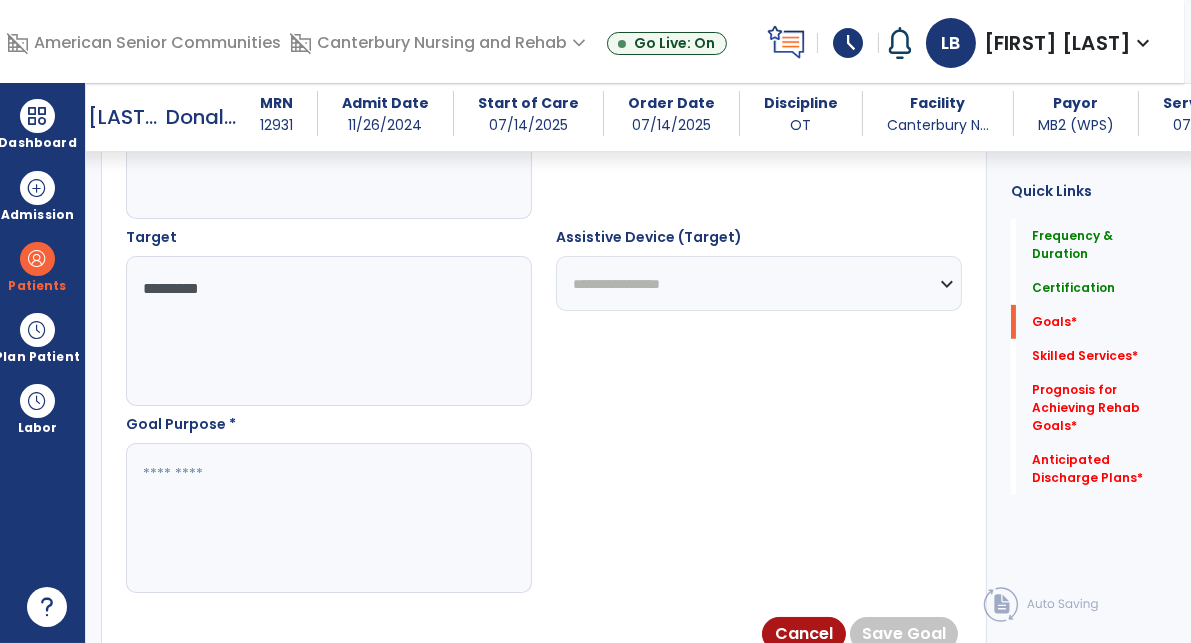 type on "*********" 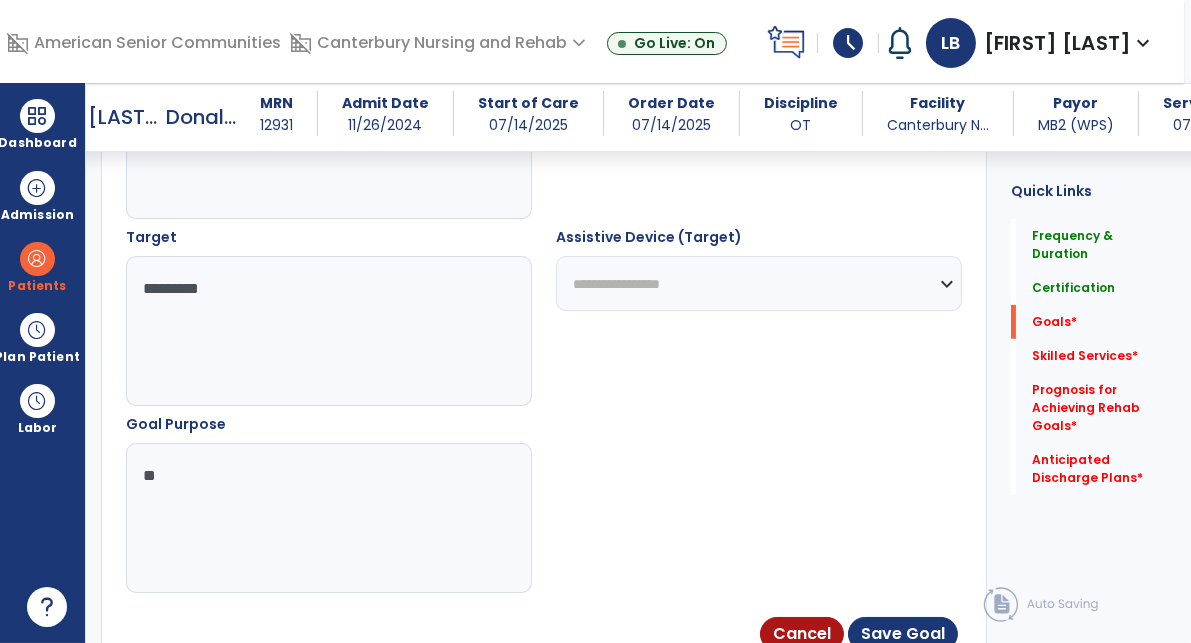 type on "*" 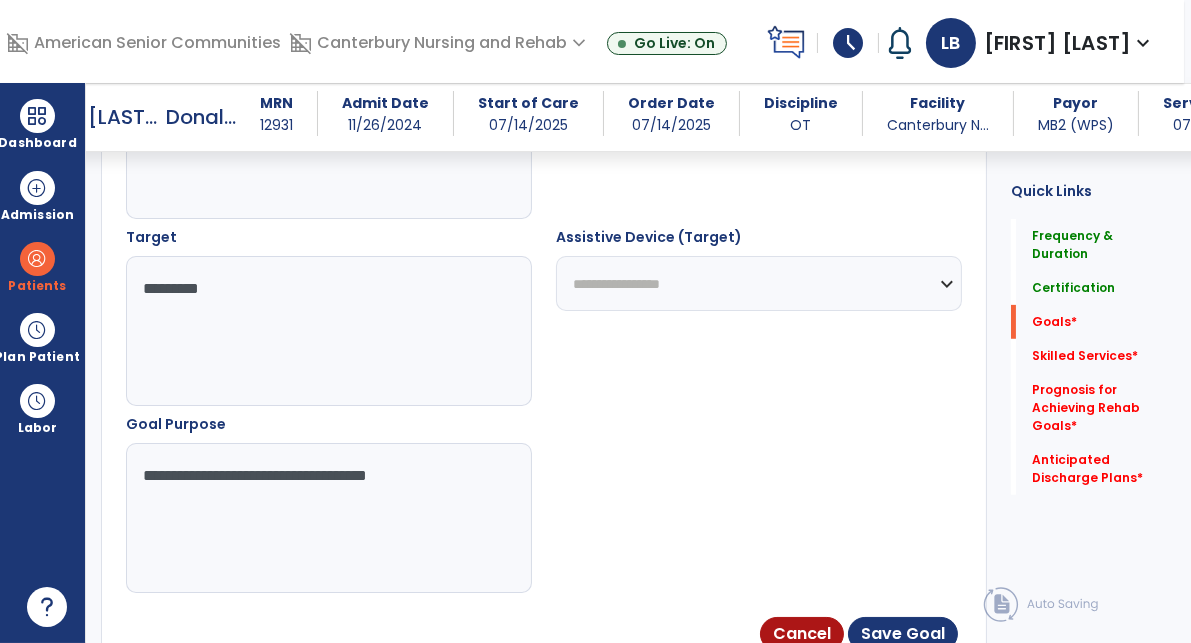 drag, startPoint x: 71, startPoint y: 486, endPoint x: 25, endPoint y: 497, distance: 47.296936 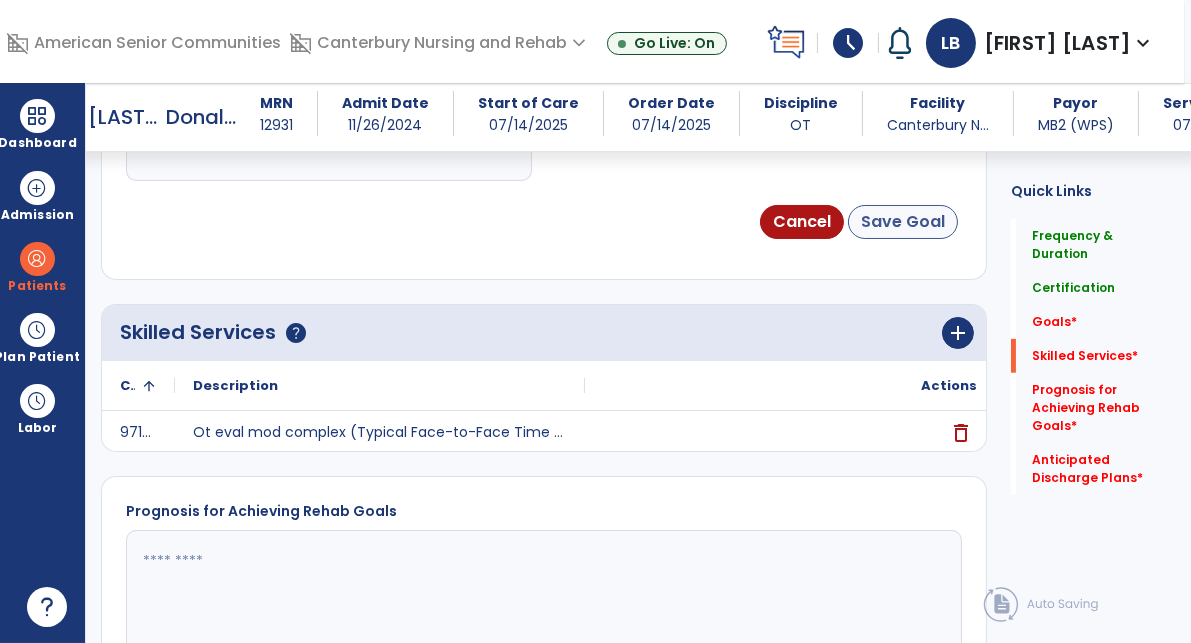 type on "**********" 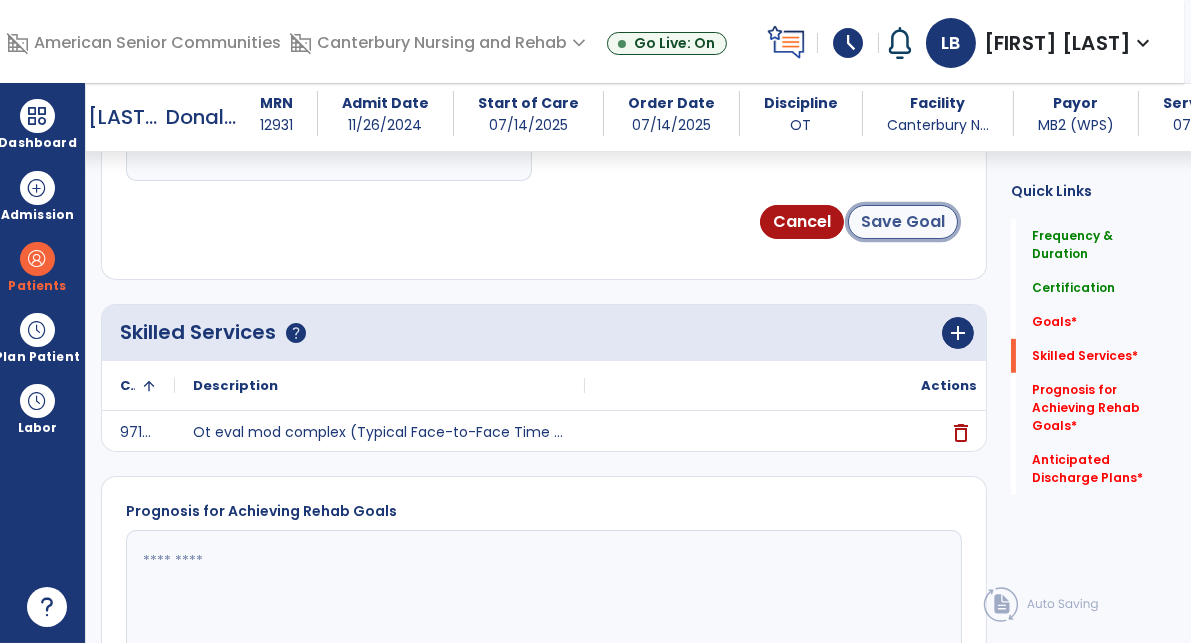 click on "Save Goal" at bounding box center [903, 222] 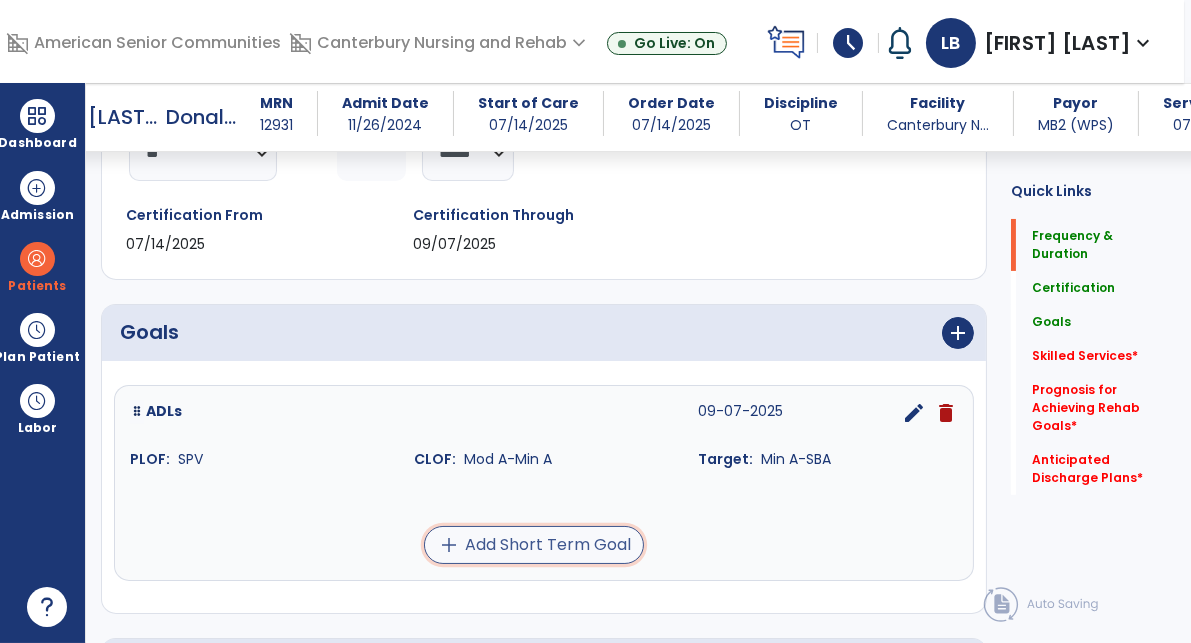 click on "add  Add Short Term Goal" at bounding box center [534, 545] 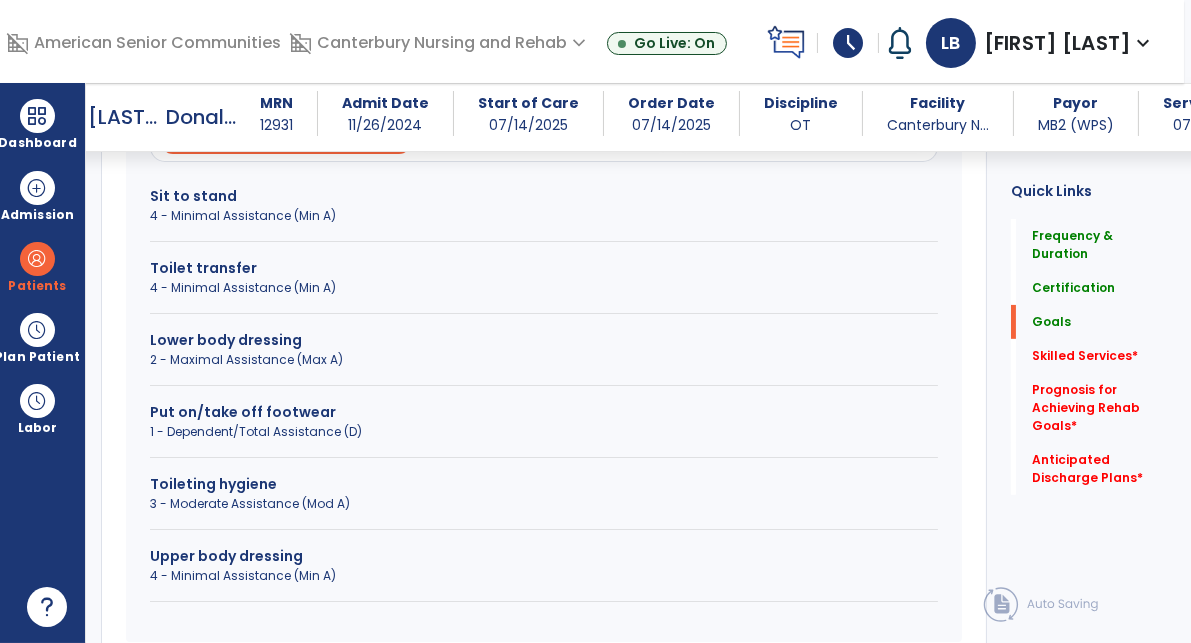 scroll, scrollTop: 715, scrollLeft: 0, axis: vertical 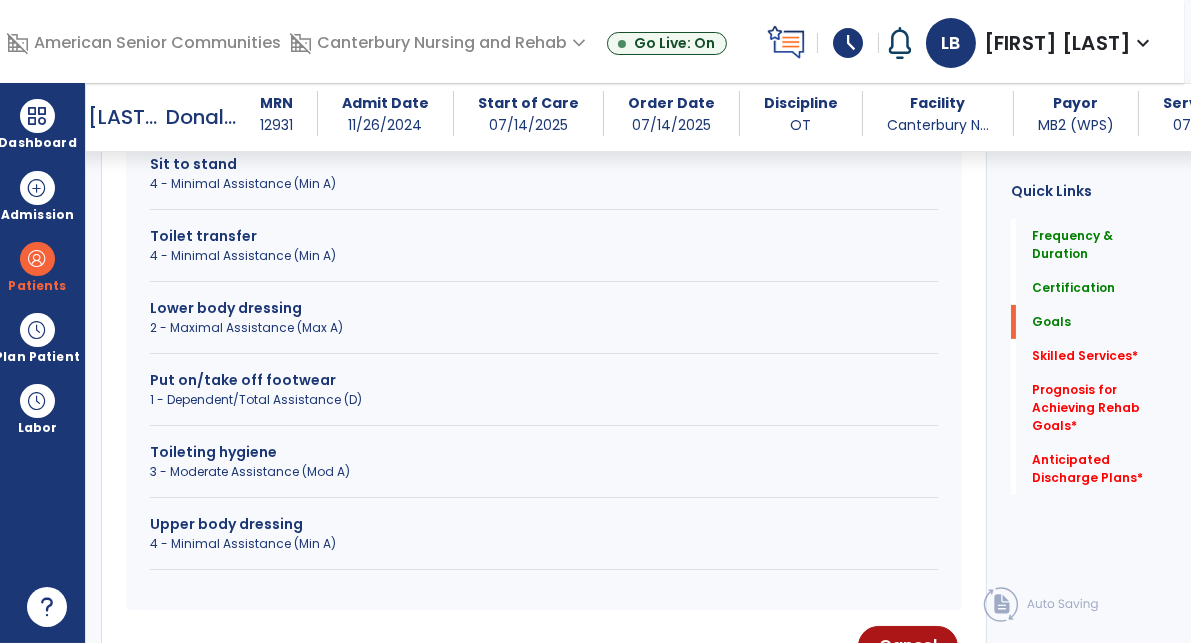 click on "2 - Maximal Assistance (Max A)" at bounding box center (544, 328) 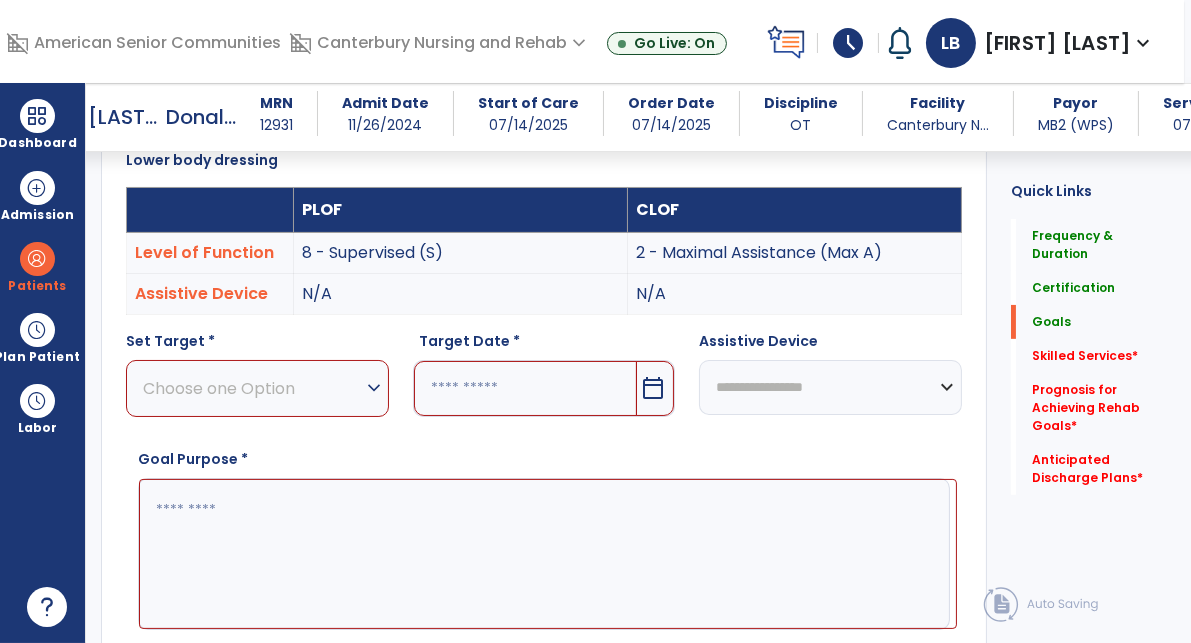 scroll, scrollTop: 412, scrollLeft: 0, axis: vertical 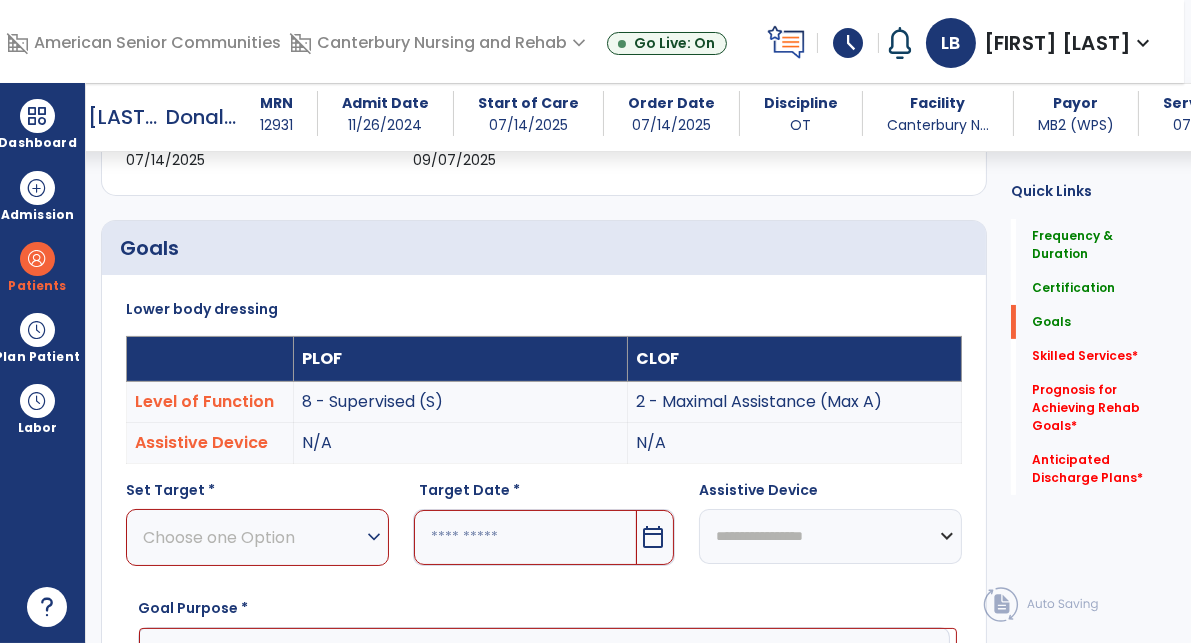 click on "expand_more" at bounding box center [374, 537] 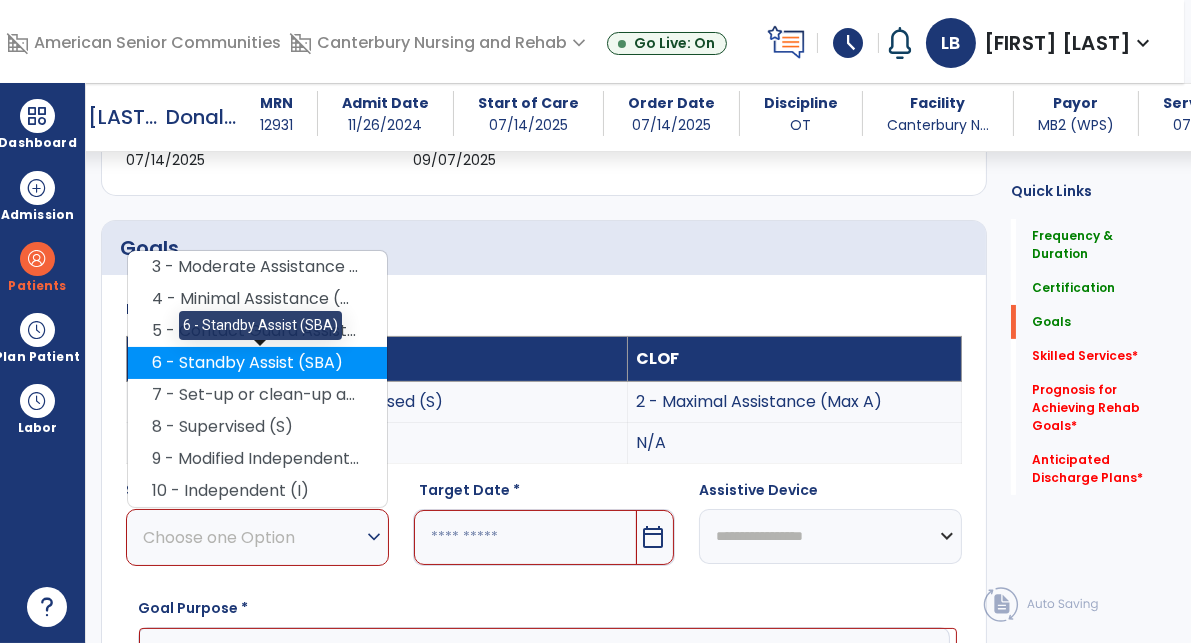click on "6 - Standby Assist (SBA)" at bounding box center [257, 363] 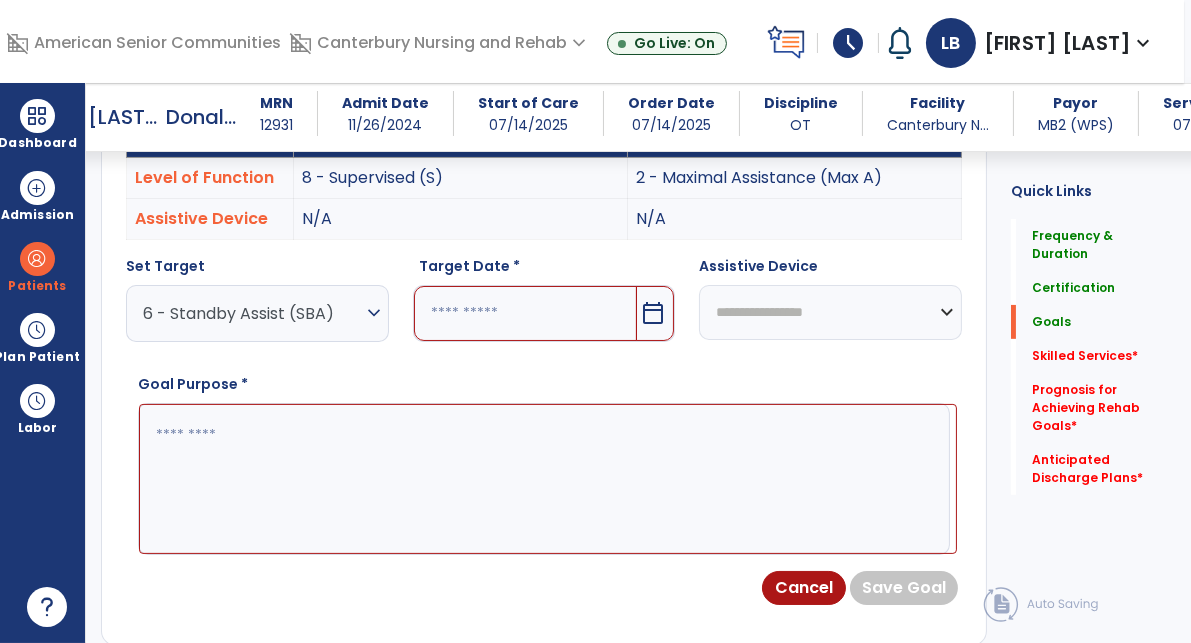 scroll, scrollTop: 637, scrollLeft: 0, axis: vertical 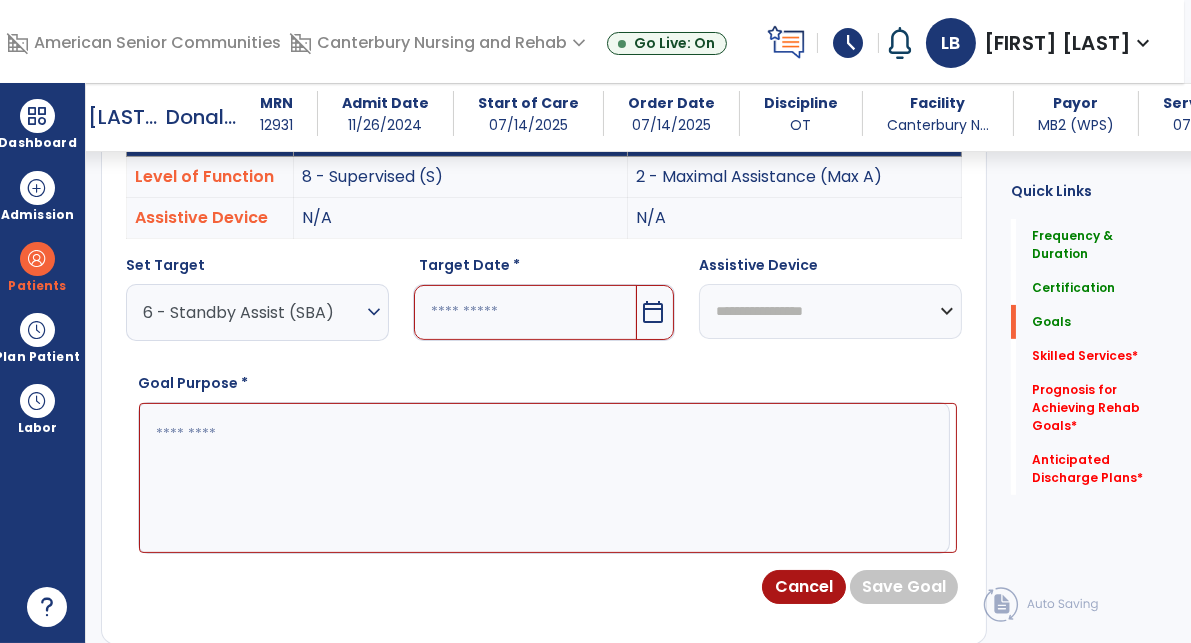 click at bounding box center [526, 312] 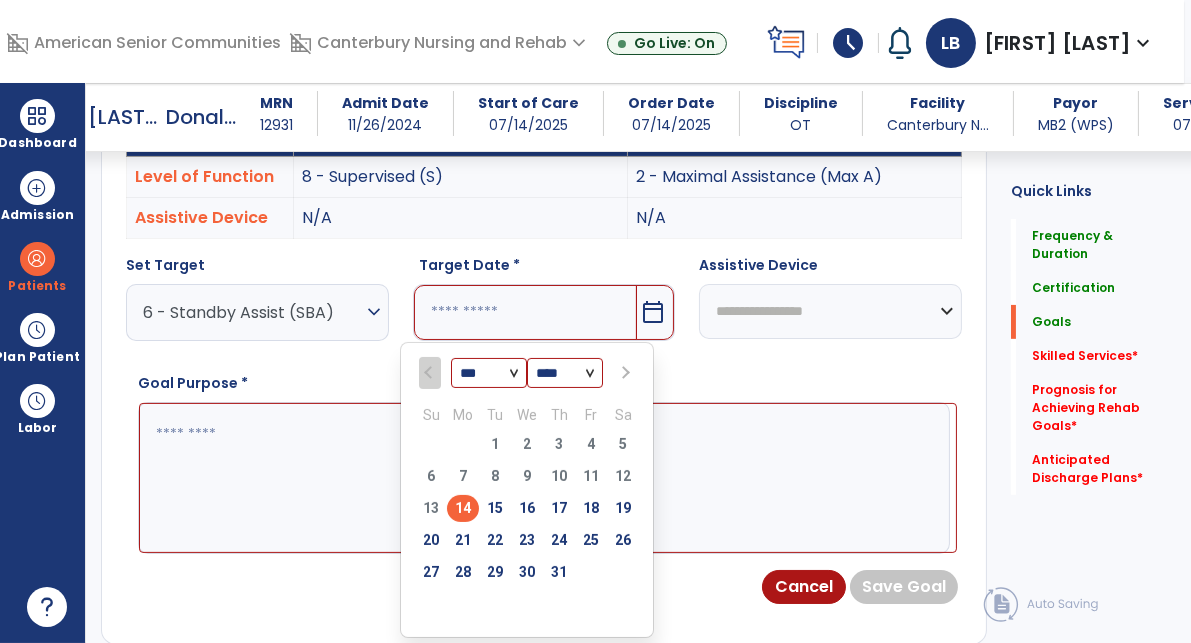 click on "*** *** ***" at bounding box center (489, 373) 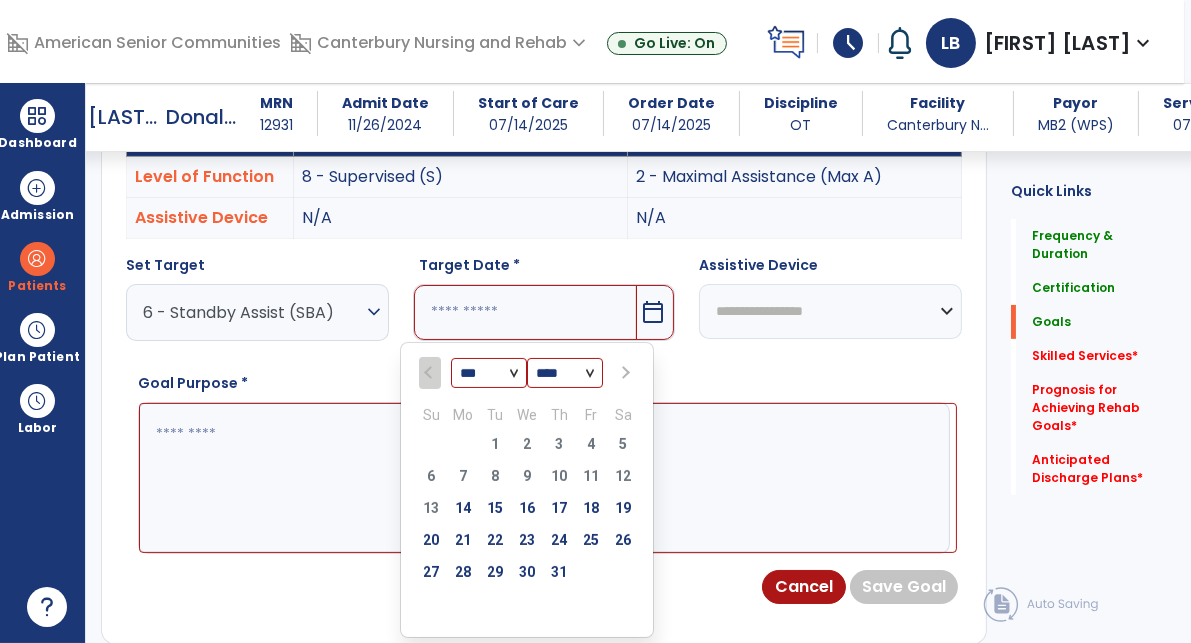 select on "*" 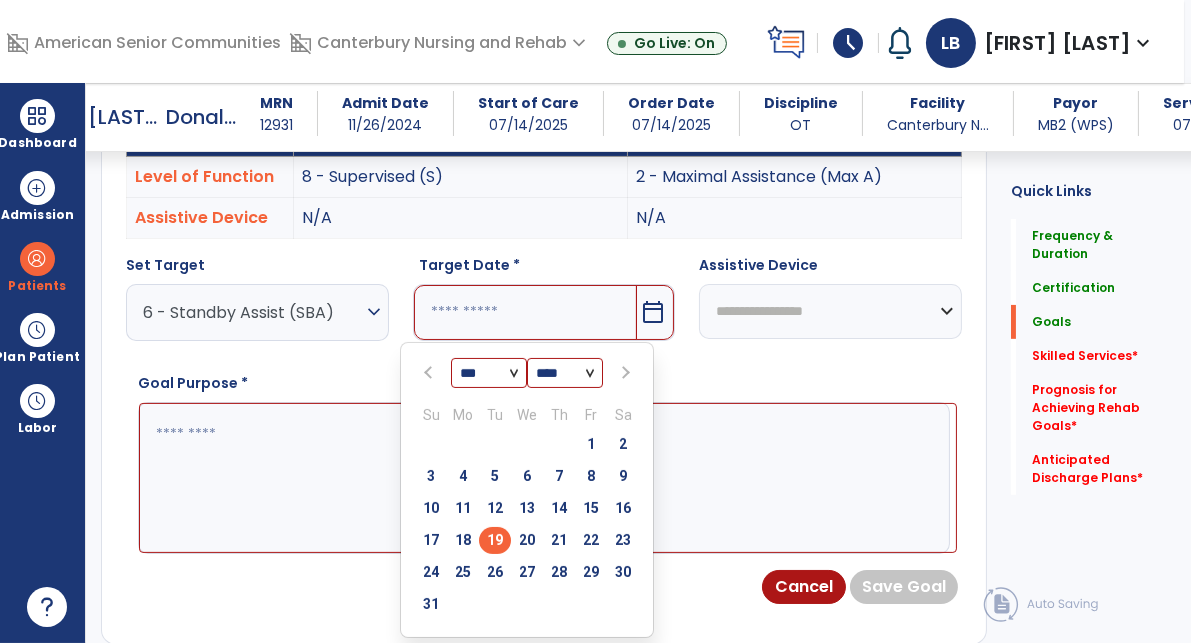 click on "19" at bounding box center [495, 540] 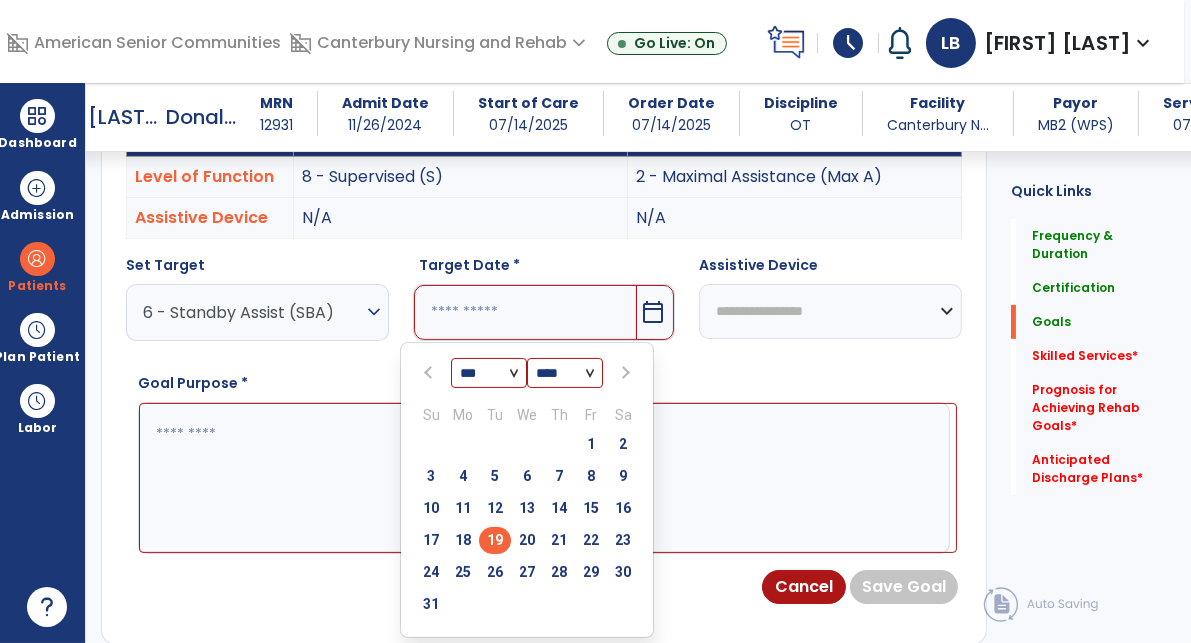 type on "*********" 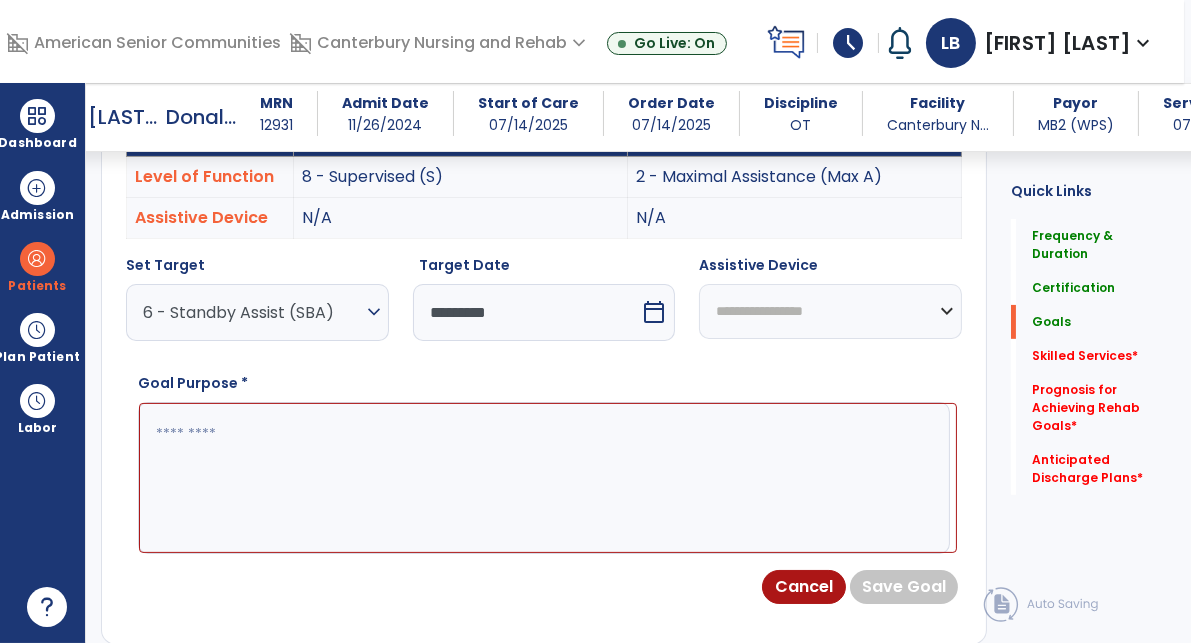 click on "*********" at bounding box center [527, 312] 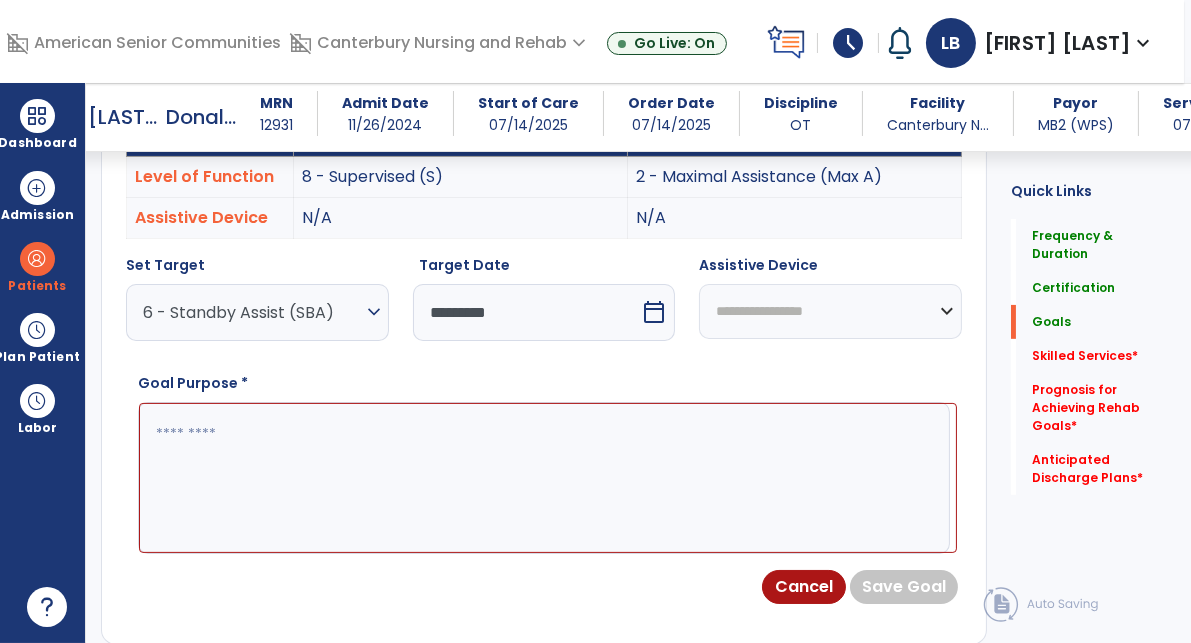 select on "*" 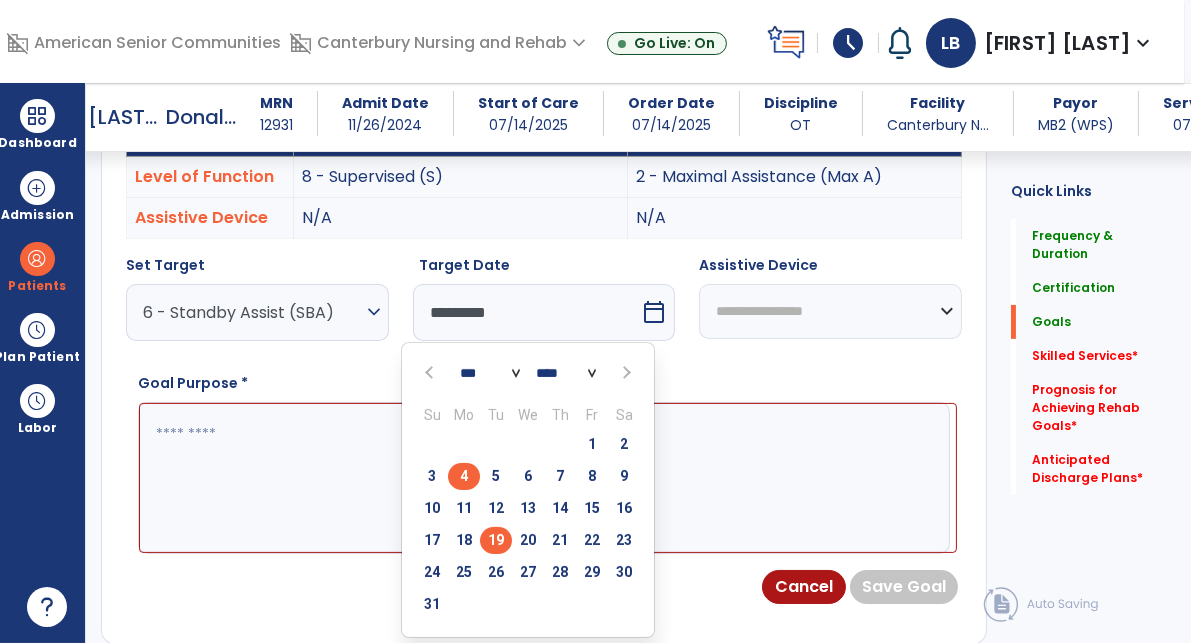 click on "4" at bounding box center [464, 476] 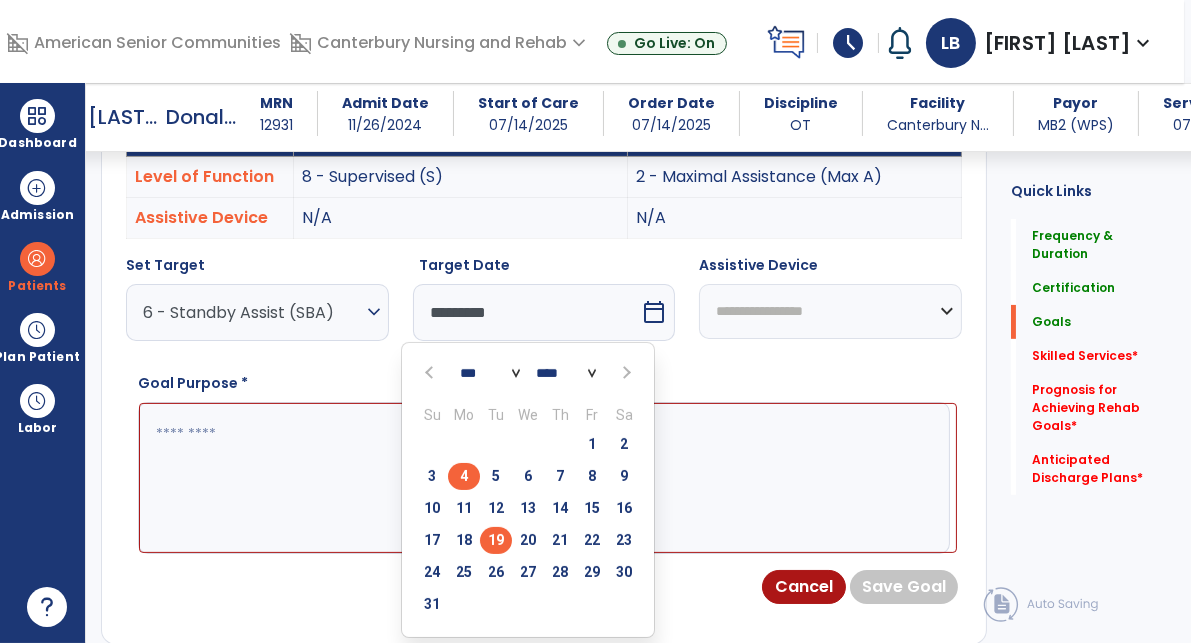type on "********" 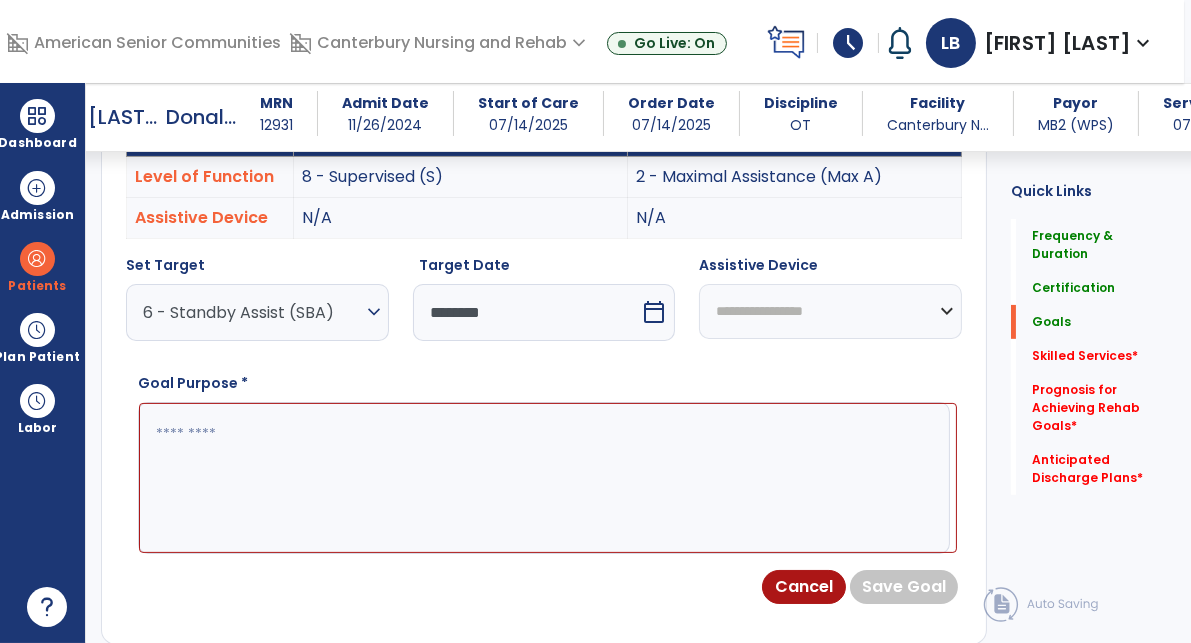 click at bounding box center [548, 478] 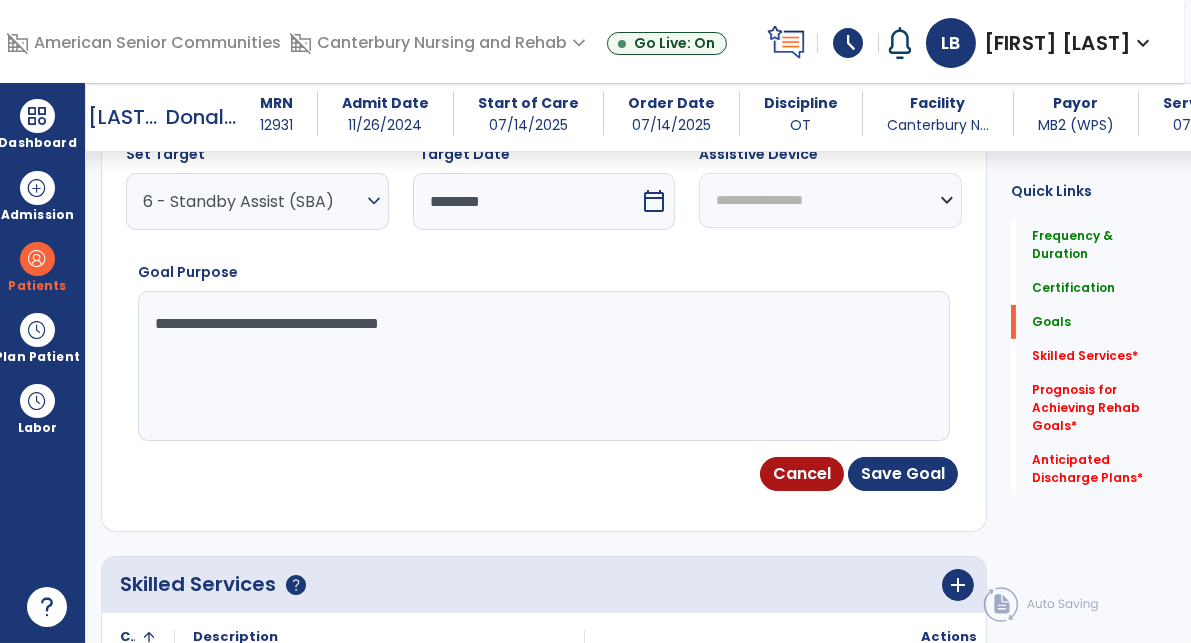 scroll, scrollTop: 756, scrollLeft: 0, axis: vertical 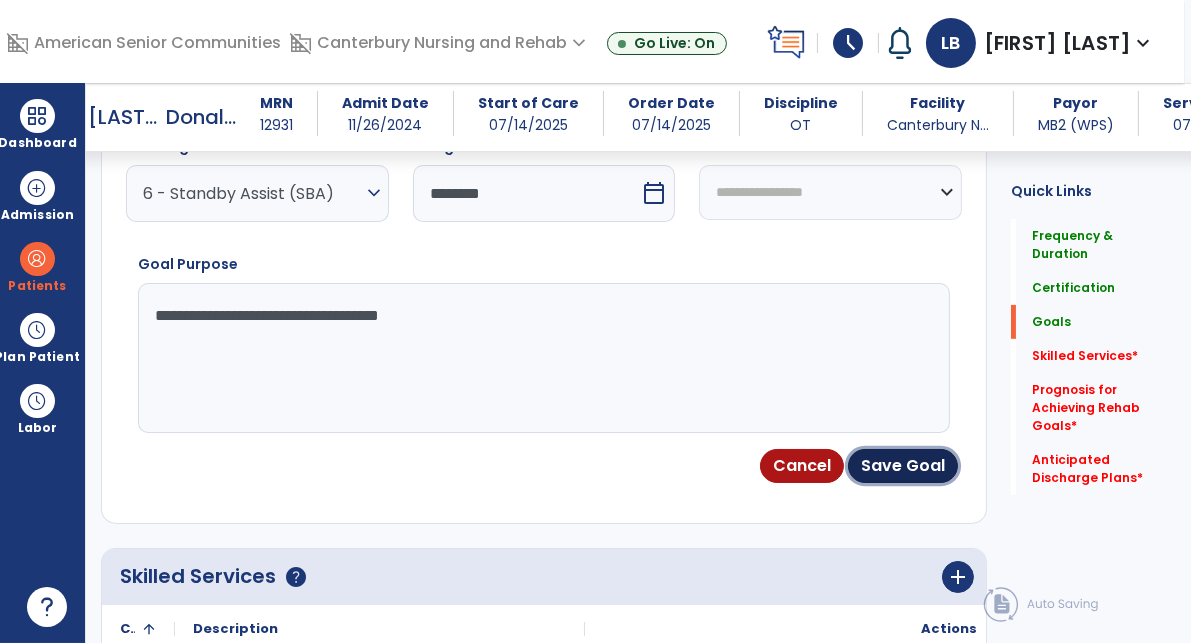 drag, startPoint x: 909, startPoint y: 452, endPoint x: 877, endPoint y: 444, distance: 32.984844 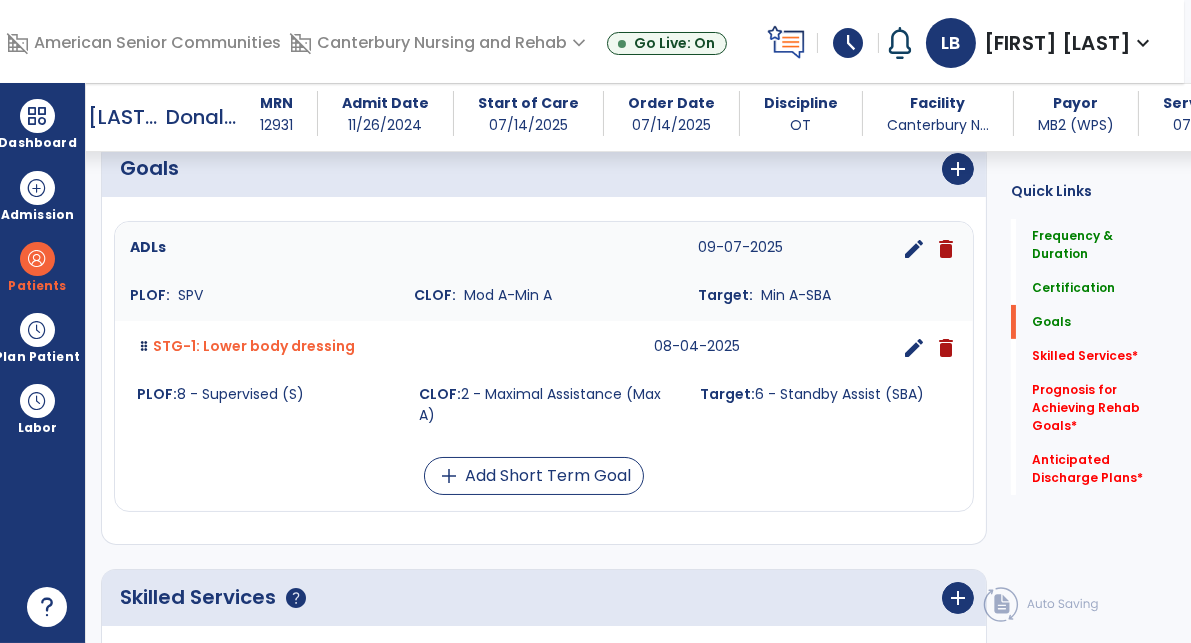 scroll, scrollTop: 507, scrollLeft: 0, axis: vertical 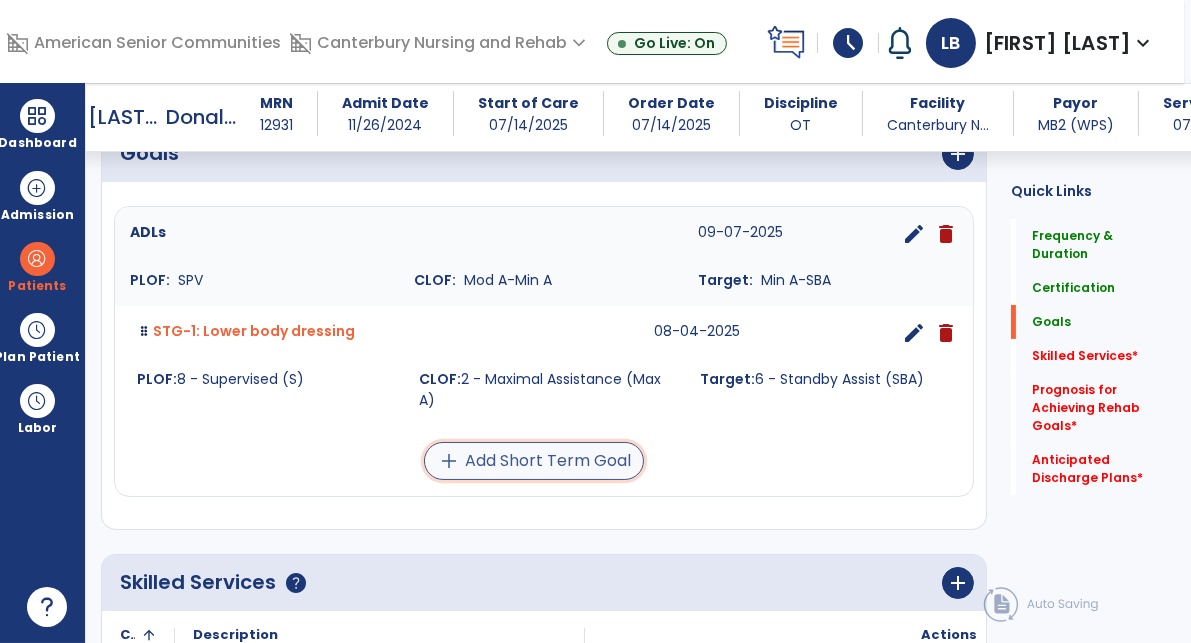 click on "add  Add Short Term Goal" at bounding box center (534, 461) 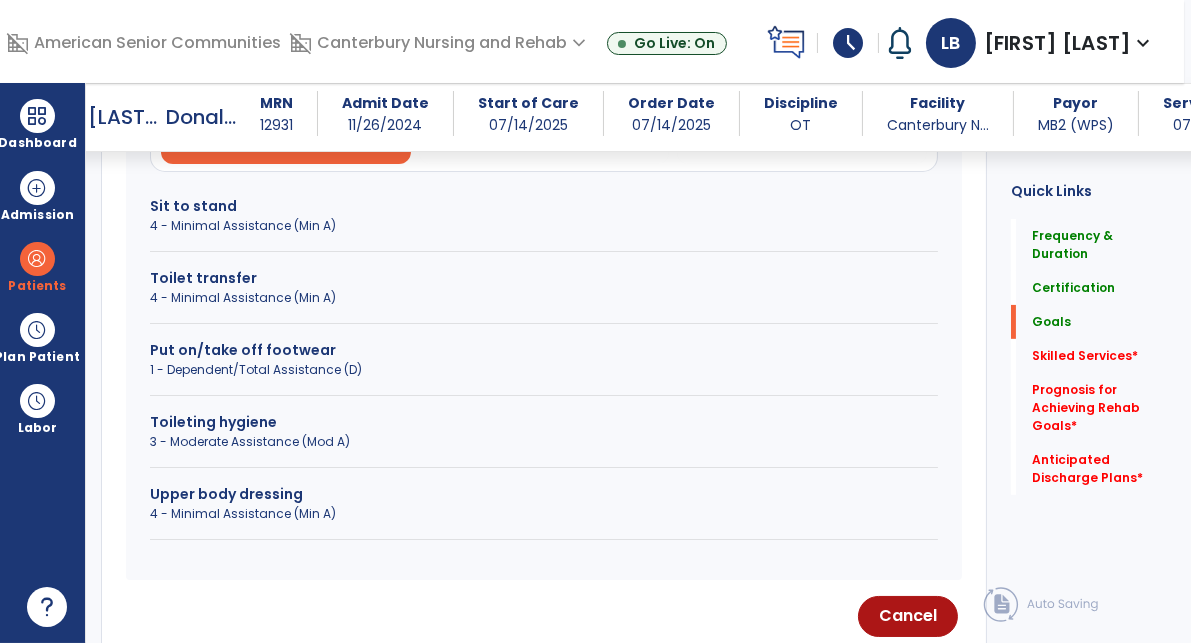 scroll, scrollTop: 682, scrollLeft: 0, axis: vertical 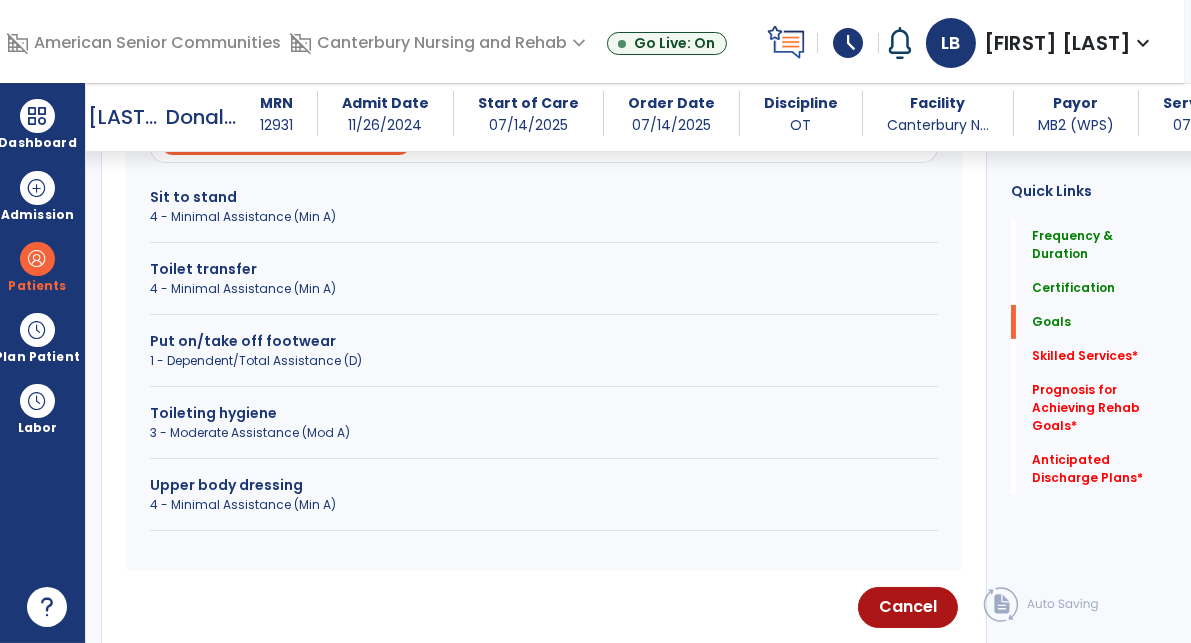 click on "Put on/take off footwear" at bounding box center [544, 341] 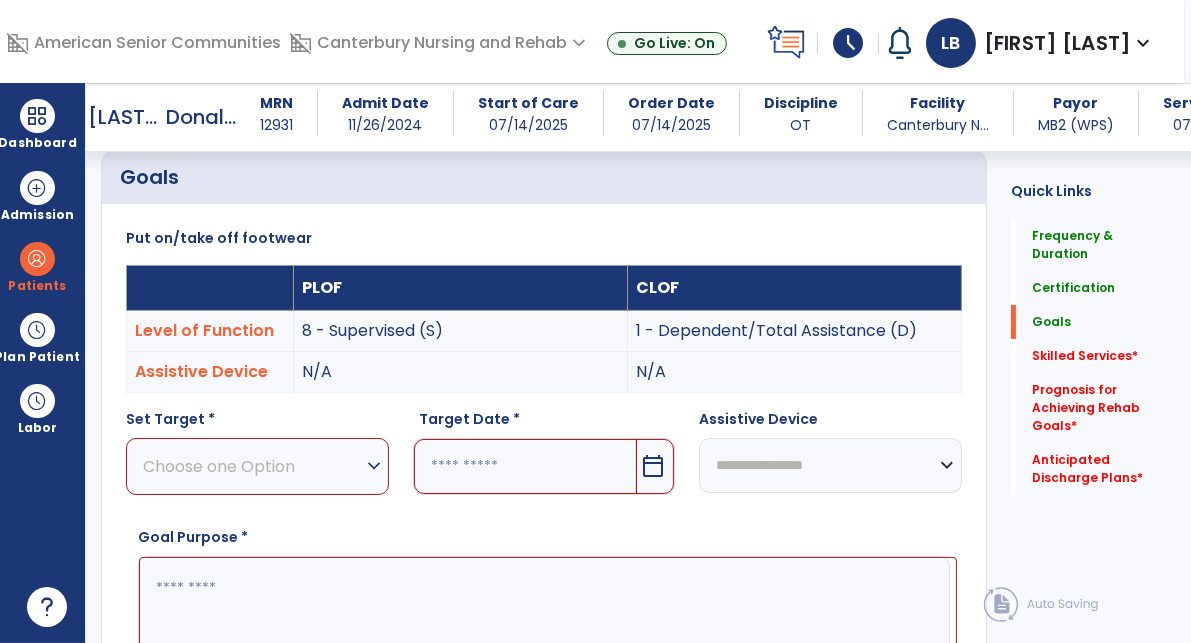 scroll, scrollTop: 478, scrollLeft: 0, axis: vertical 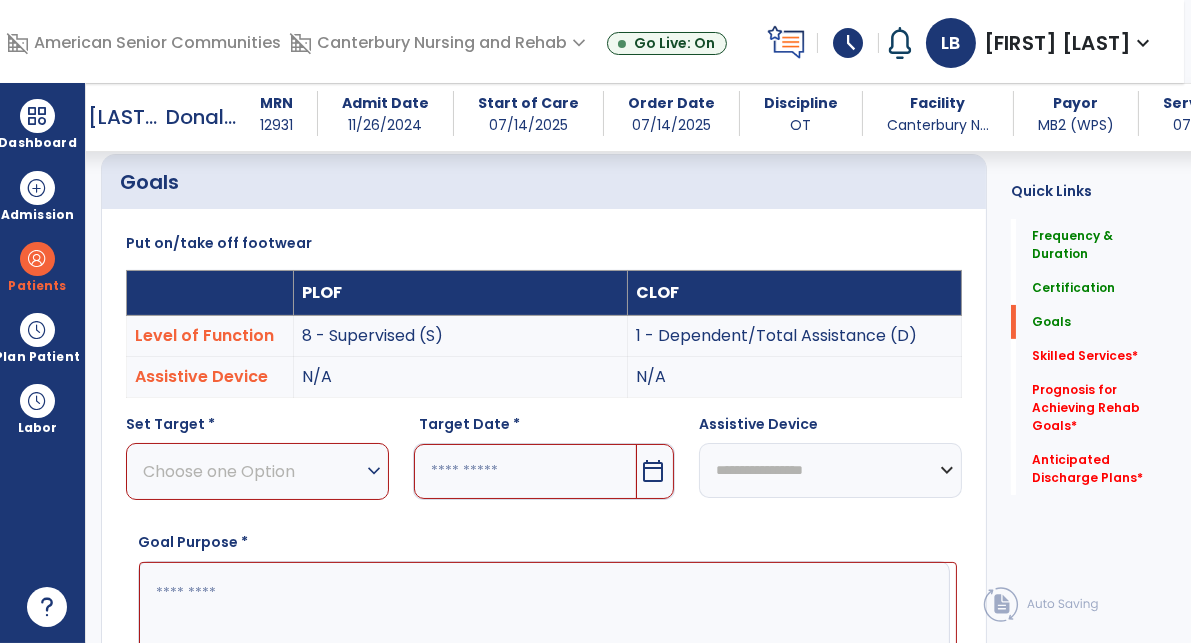 click on "Choose one Option" at bounding box center [252, 471] 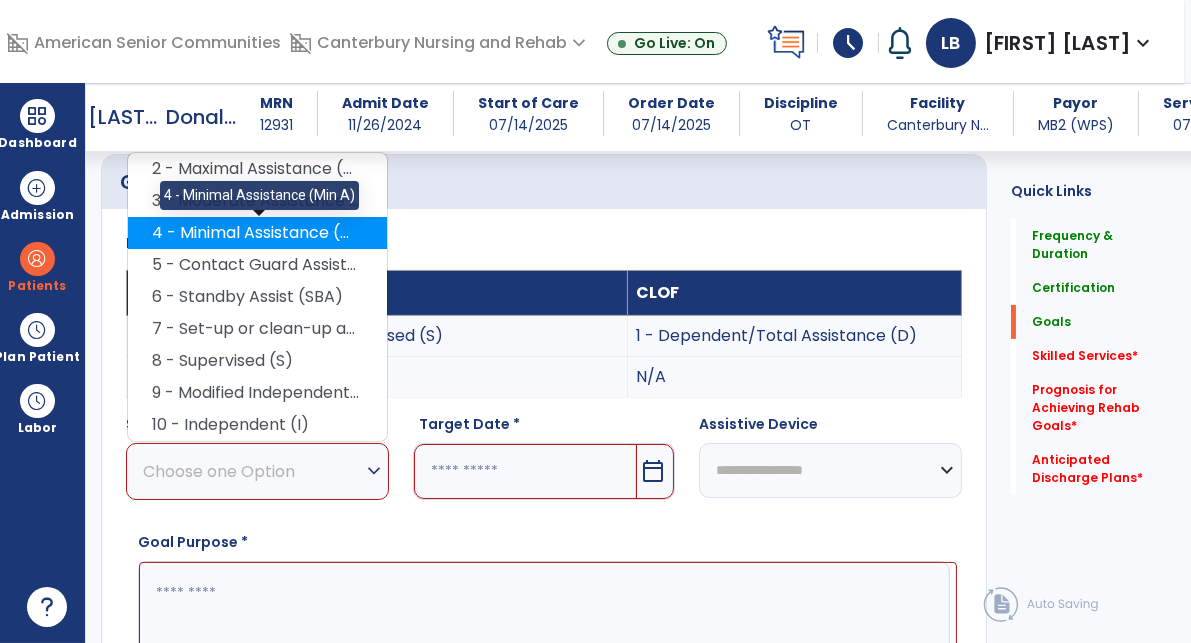 click on "4 - Minimal Assistance (Min A)" at bounding box center (257, 233) 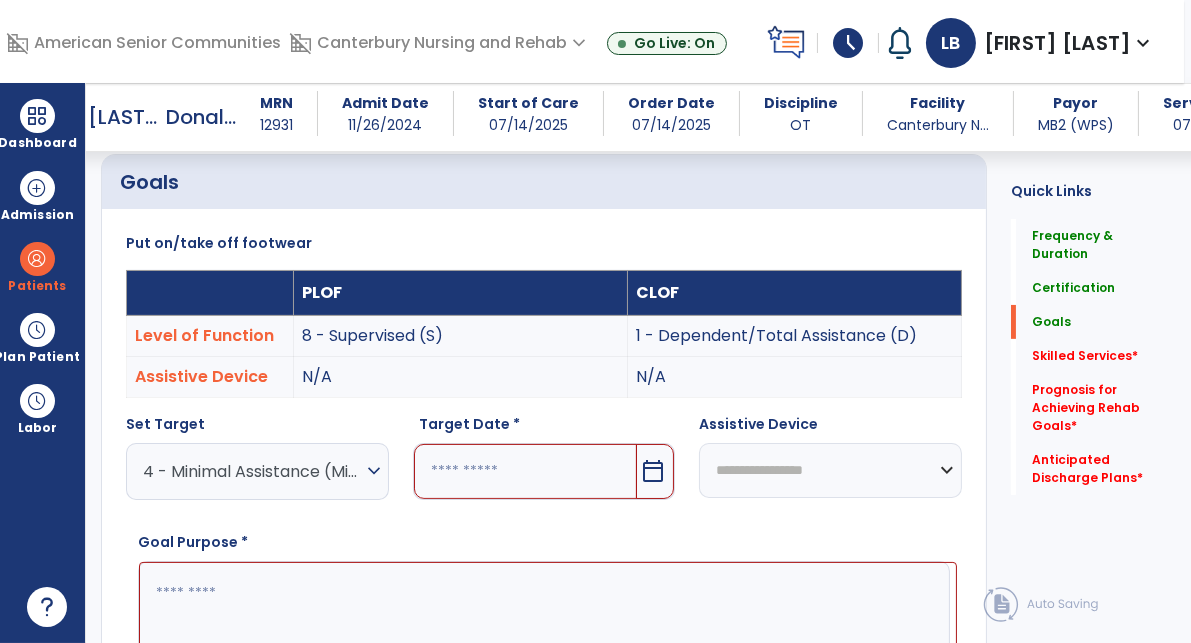 click at bounding box center [526, 471] 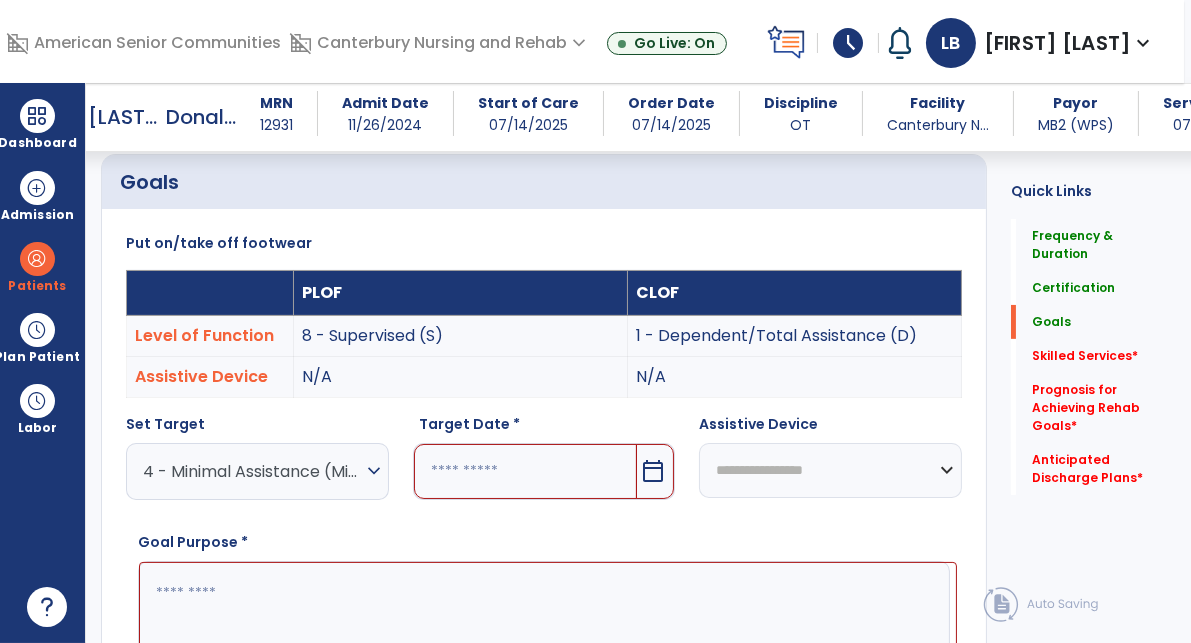 scroll, scrollTop: 785, scrollLeft: 0, axis: vertical 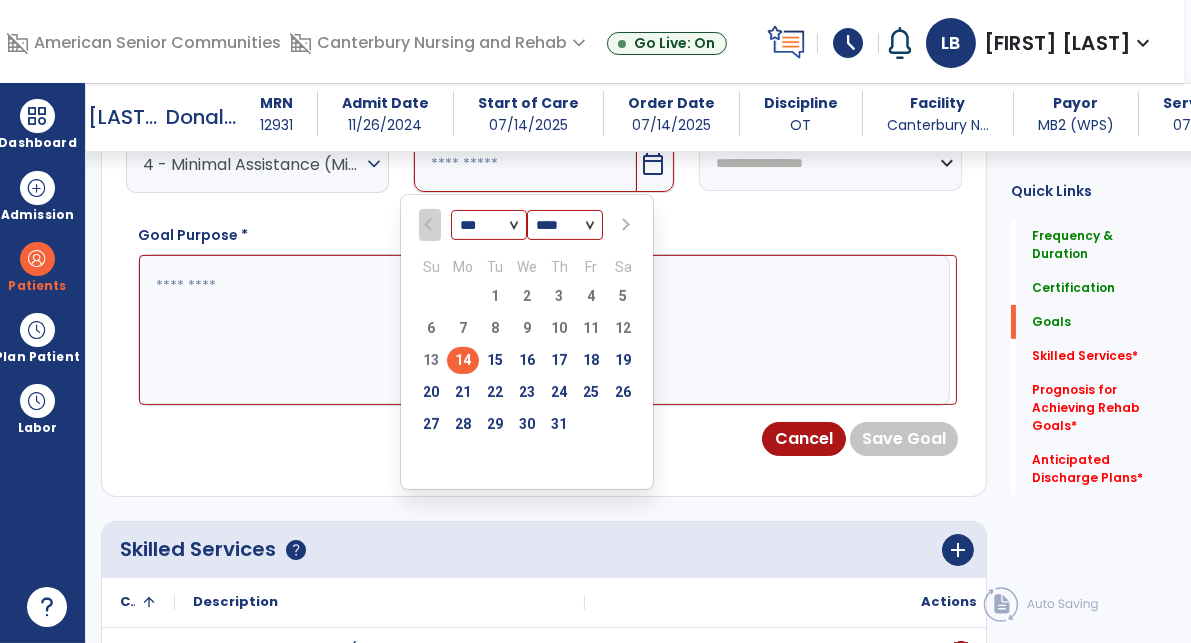 click on "*** *** ***" at bounding box center [489, 225] 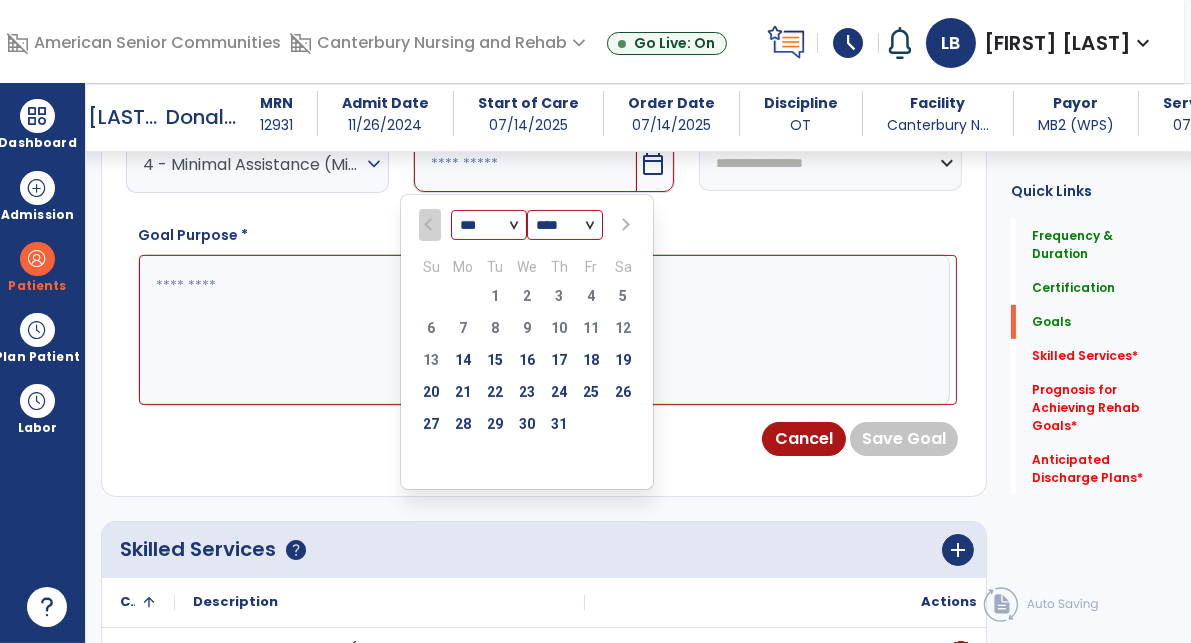 select on "*" 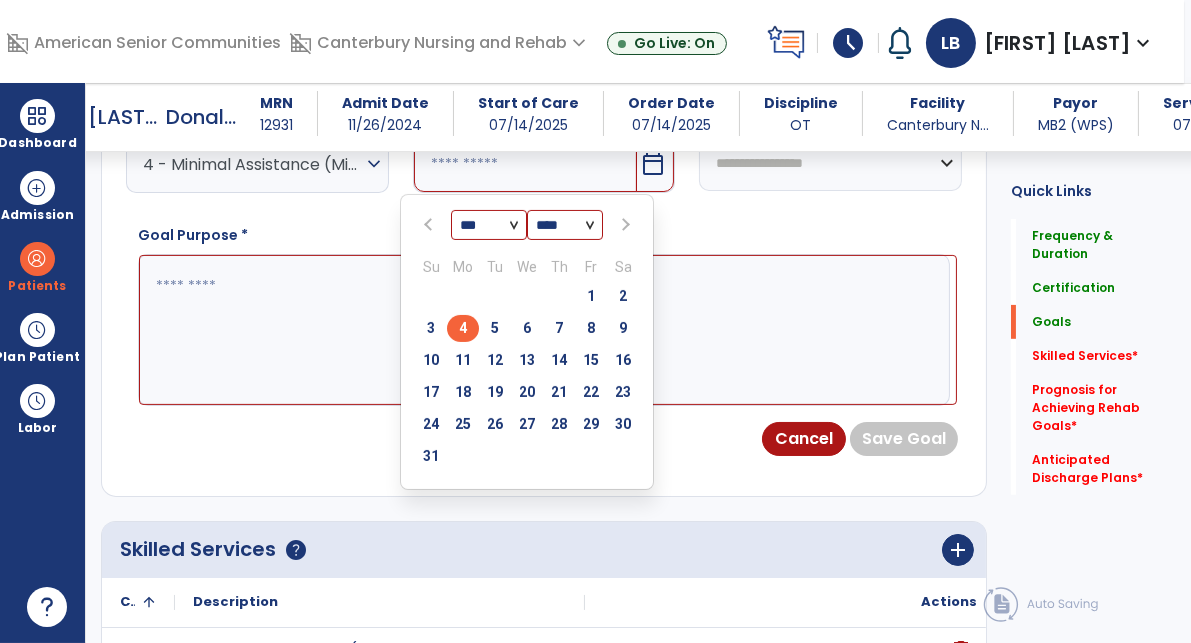 click on "4" at bounding box center [463, 328] 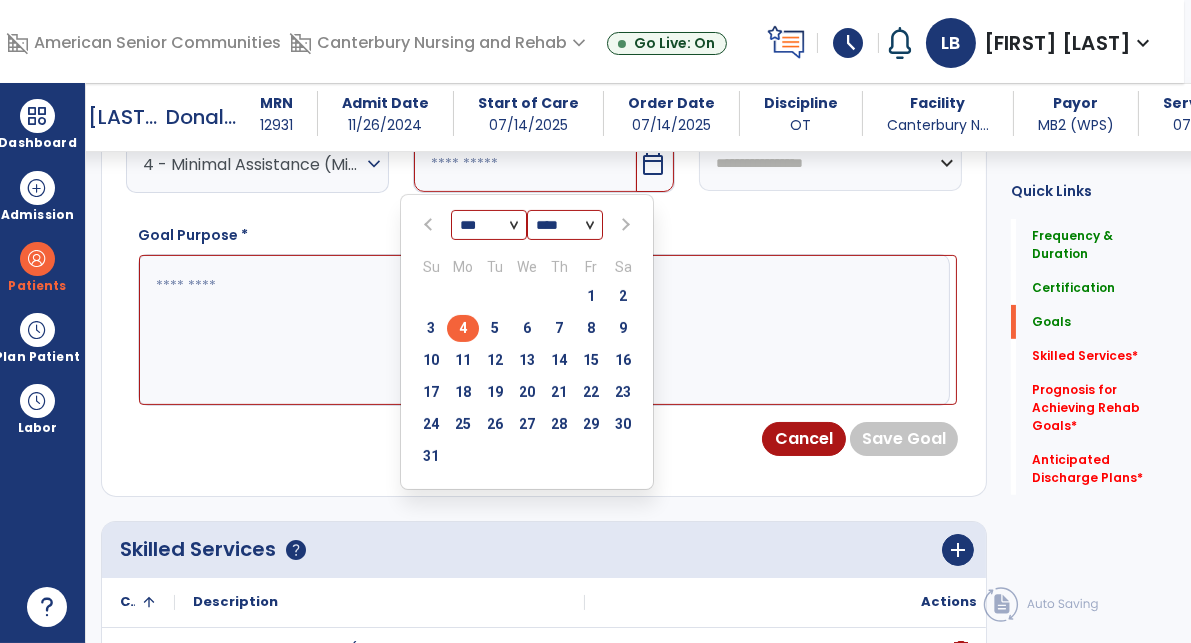 type on "********" 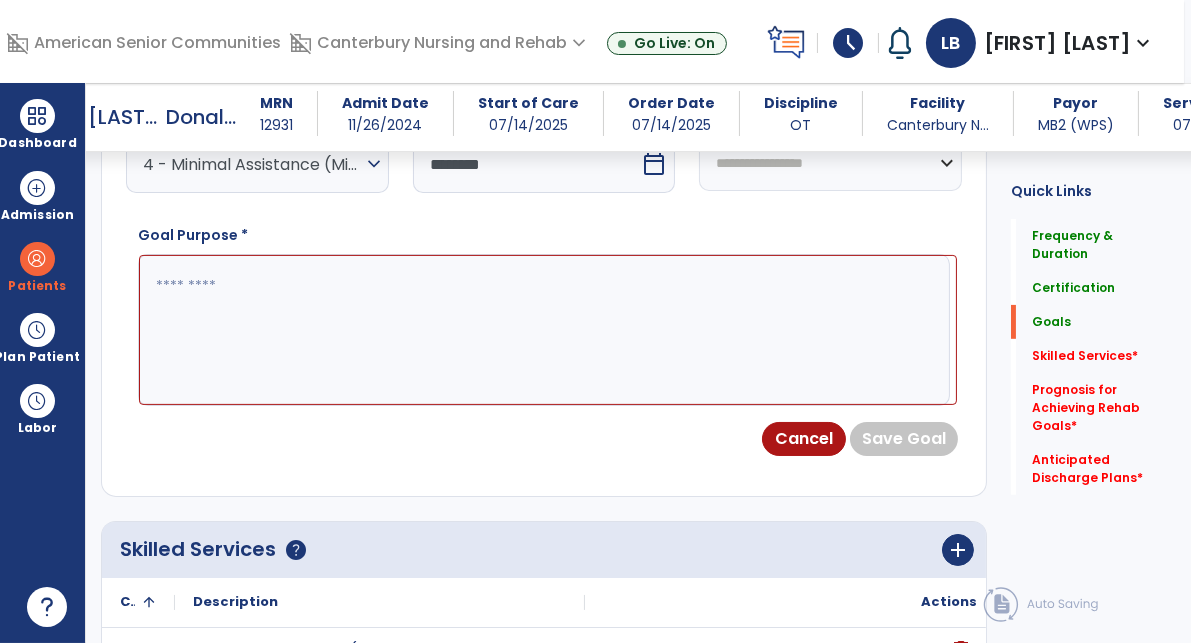 click at bounding box center (548, 330) 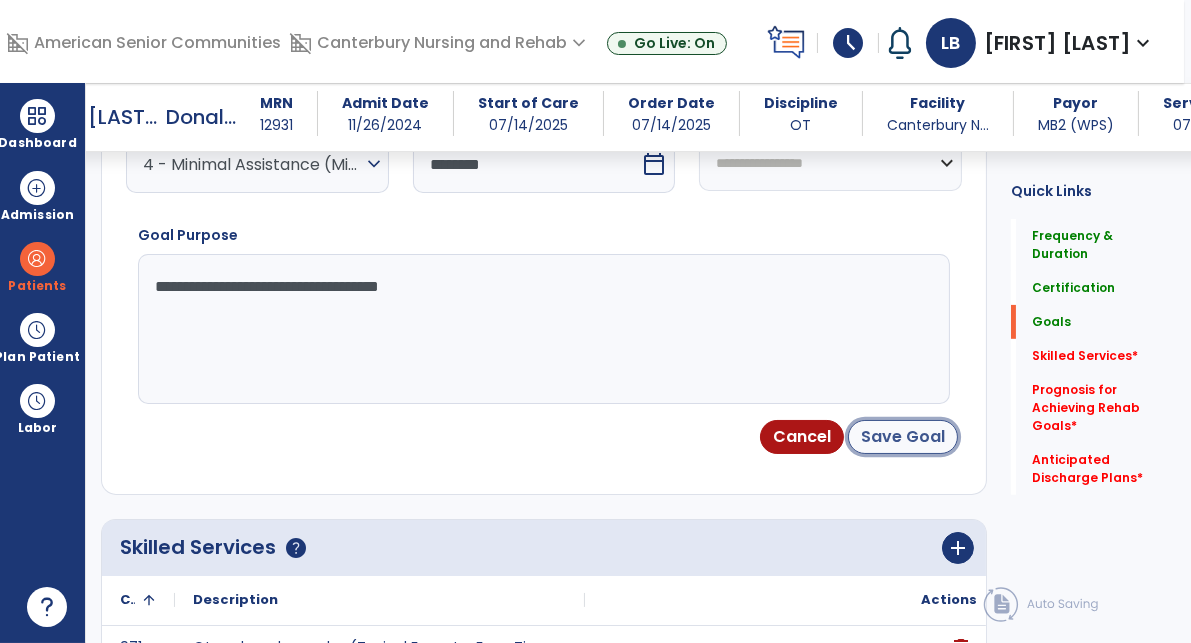 click on "Save Goal" at bounding box center (903, 437) 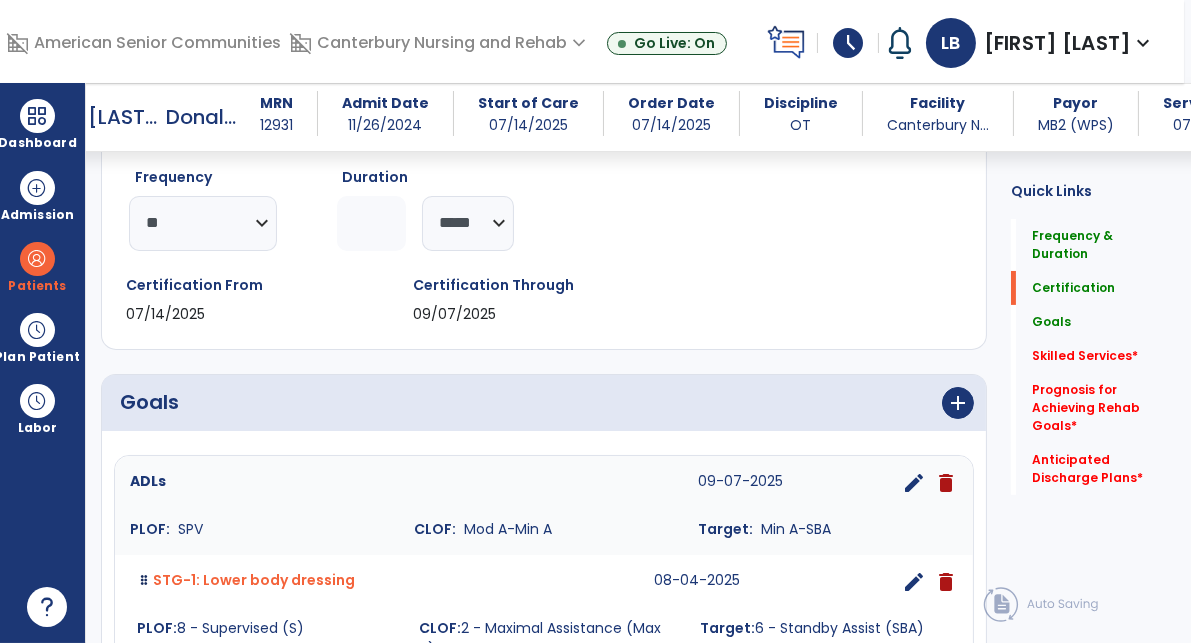 scroll, scrollTop: 145, scrollLeft: 0, axis: vertical 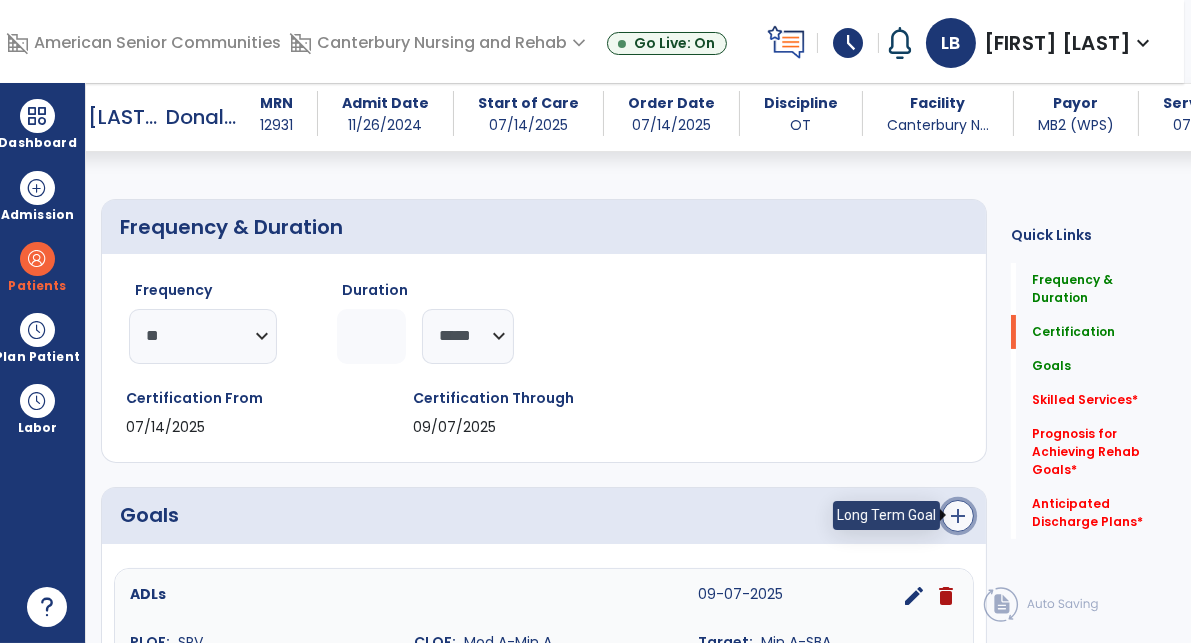 click on "add" at bounding box center (958, 516) 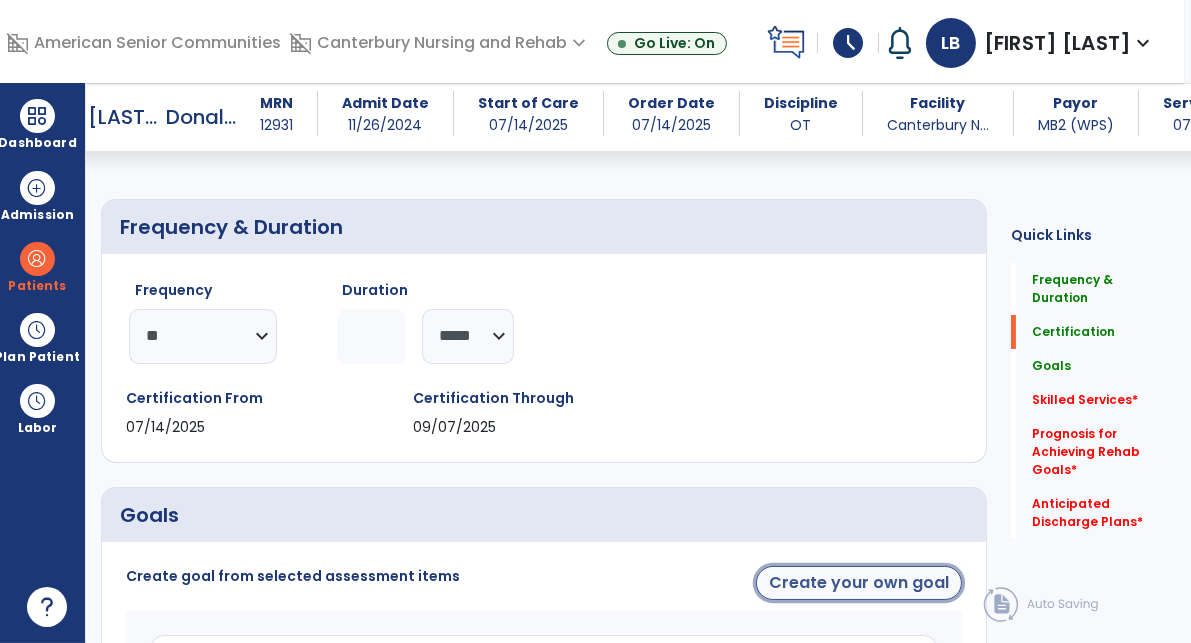 click on "Create your own goal" at bounding box center [859, 583] 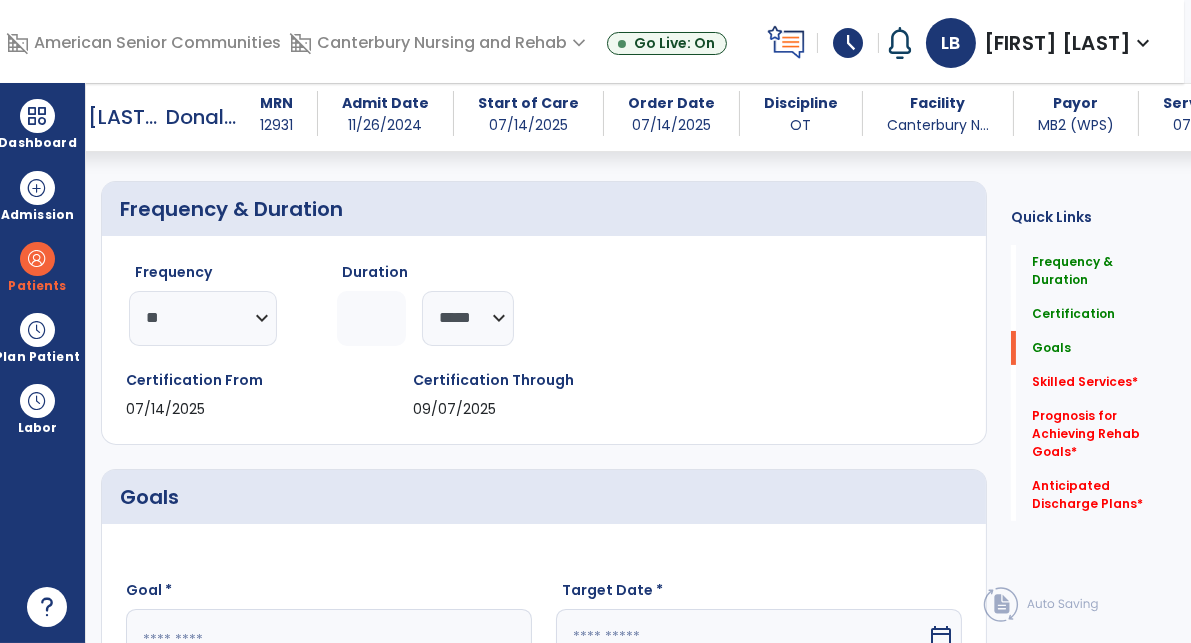 scroll, scrollTop: 356, scrollLeft: 0, axis: vertical 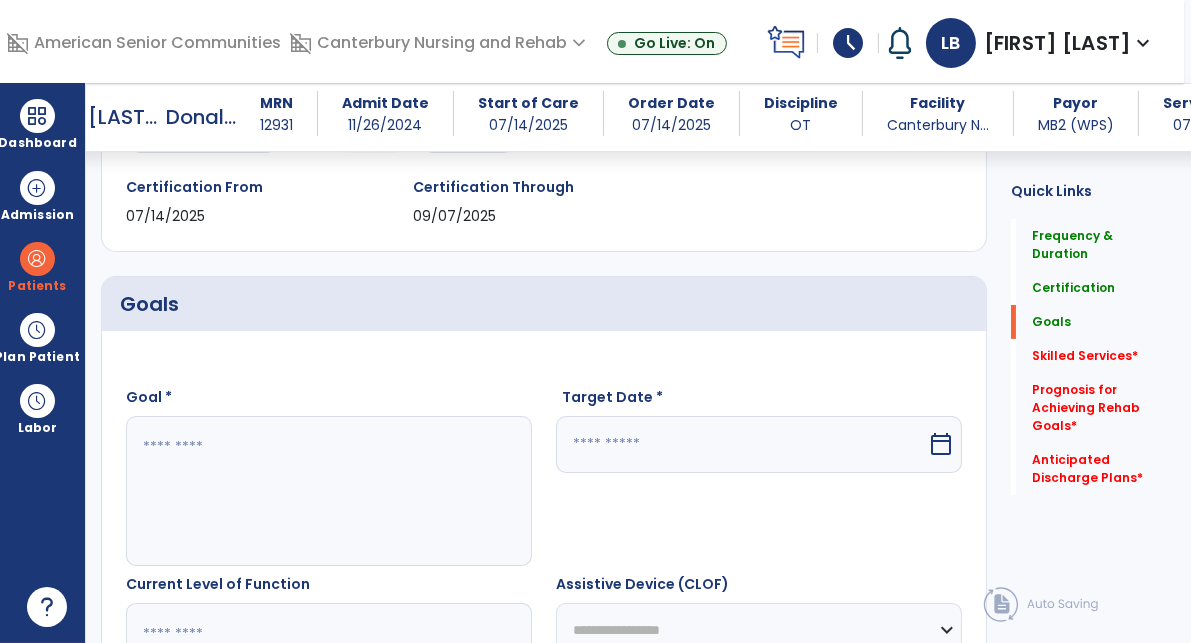 click at bounding box center [331, 491] 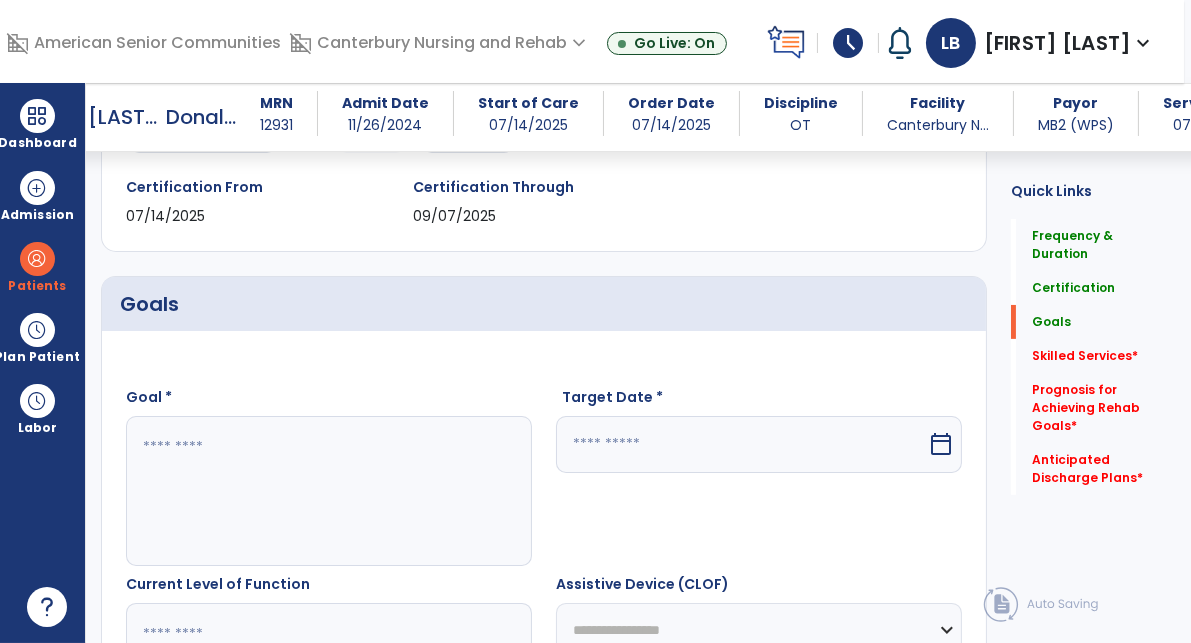 type on "*" 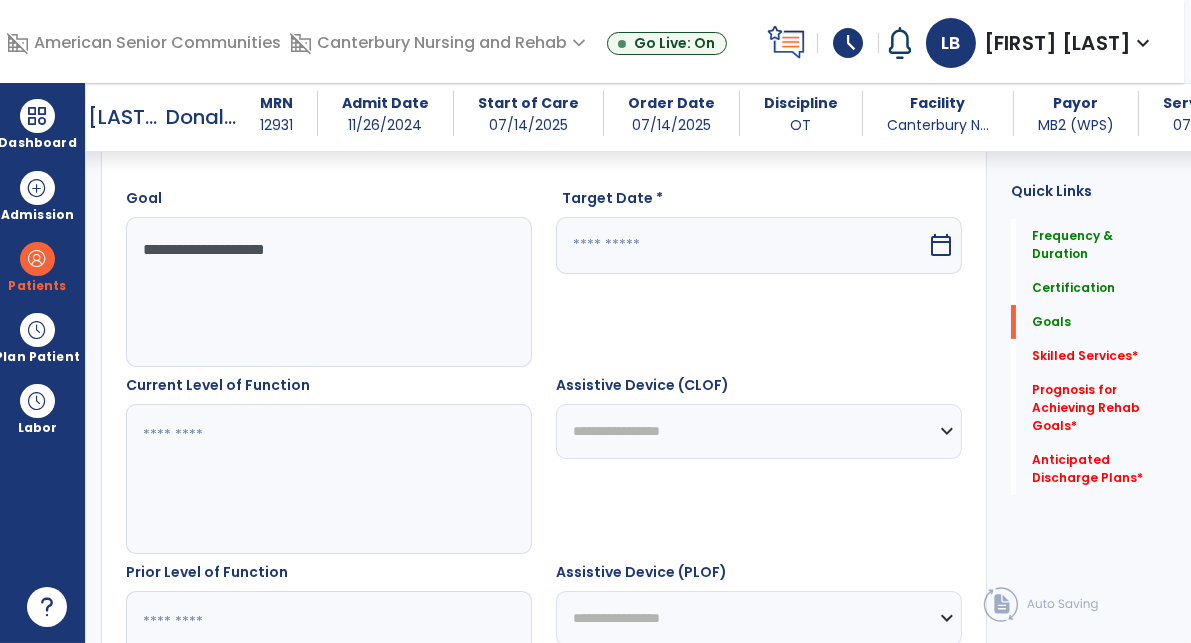 scroll, scrollTop: 578, scrollLeft: 0, axis: vertical 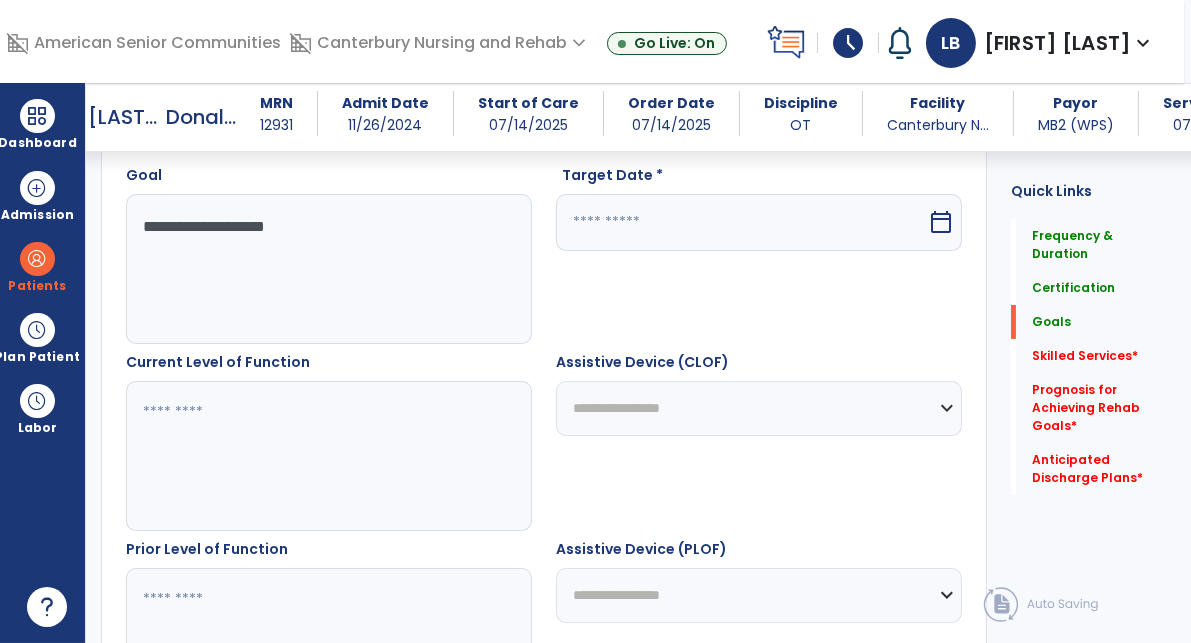type on "**********" 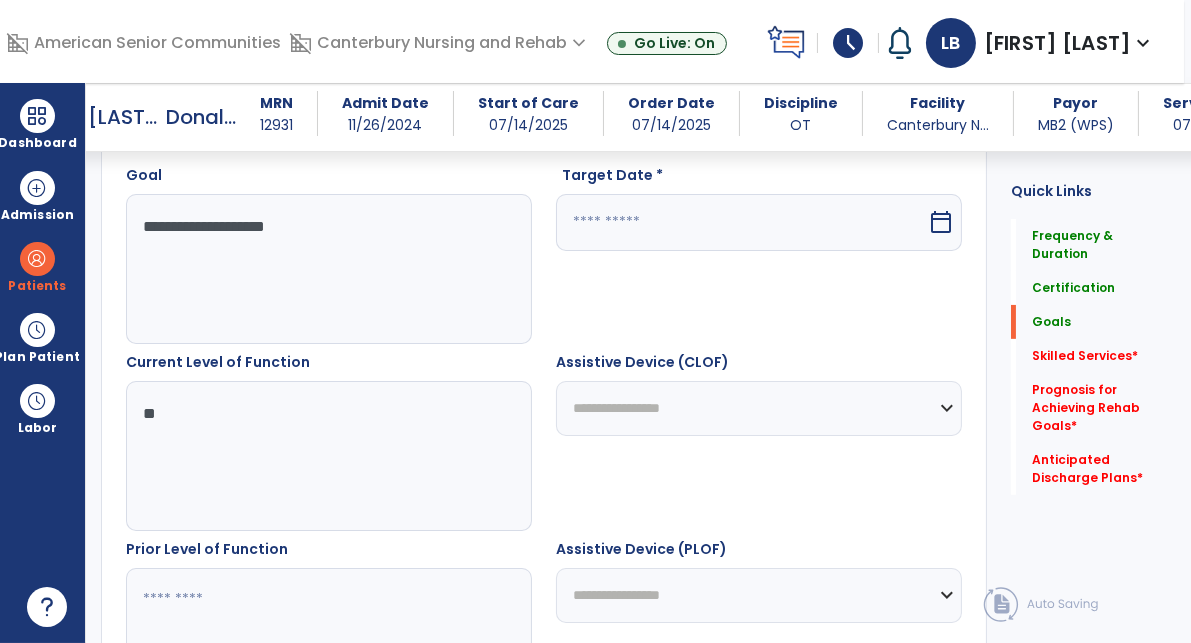 type on "*" 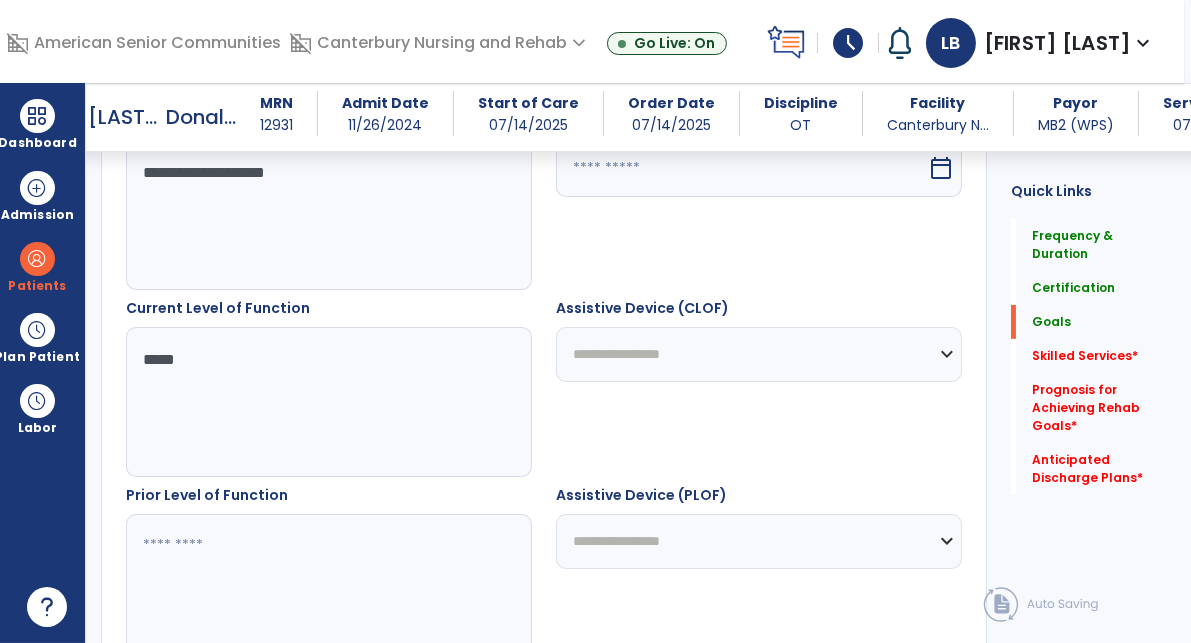 scroll, scrollTop: 717, scrollLeft: 0, axis: vertical 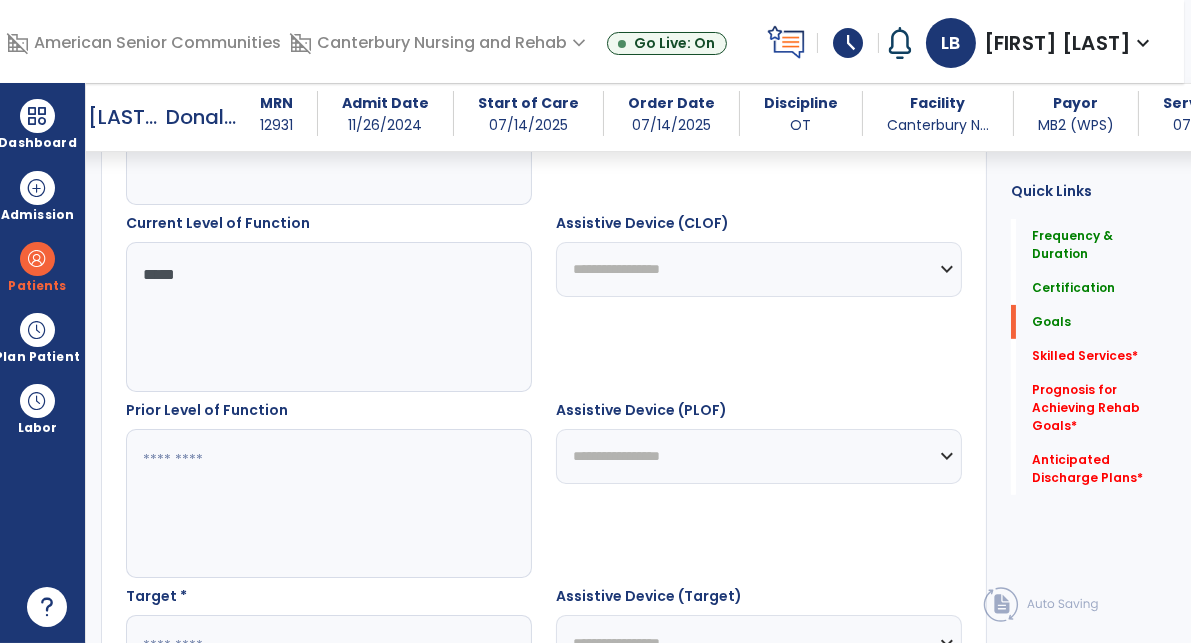 type on "*****" 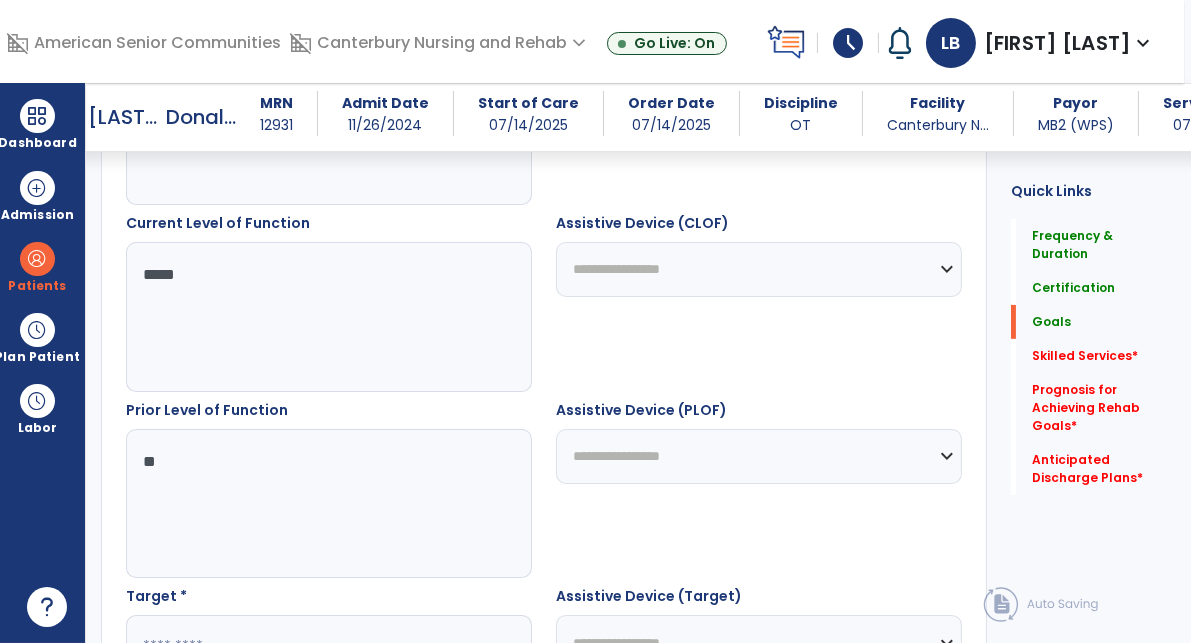 type on "*" 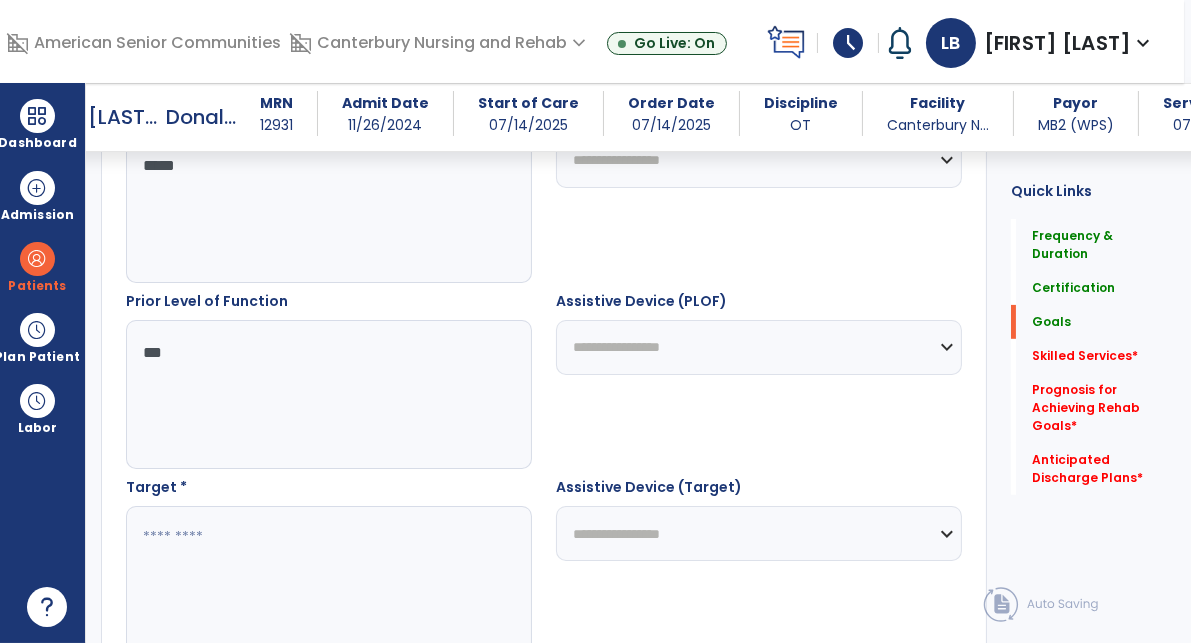 scroll, scrollTop: 950, scrollLeft: 0, axis: vertical 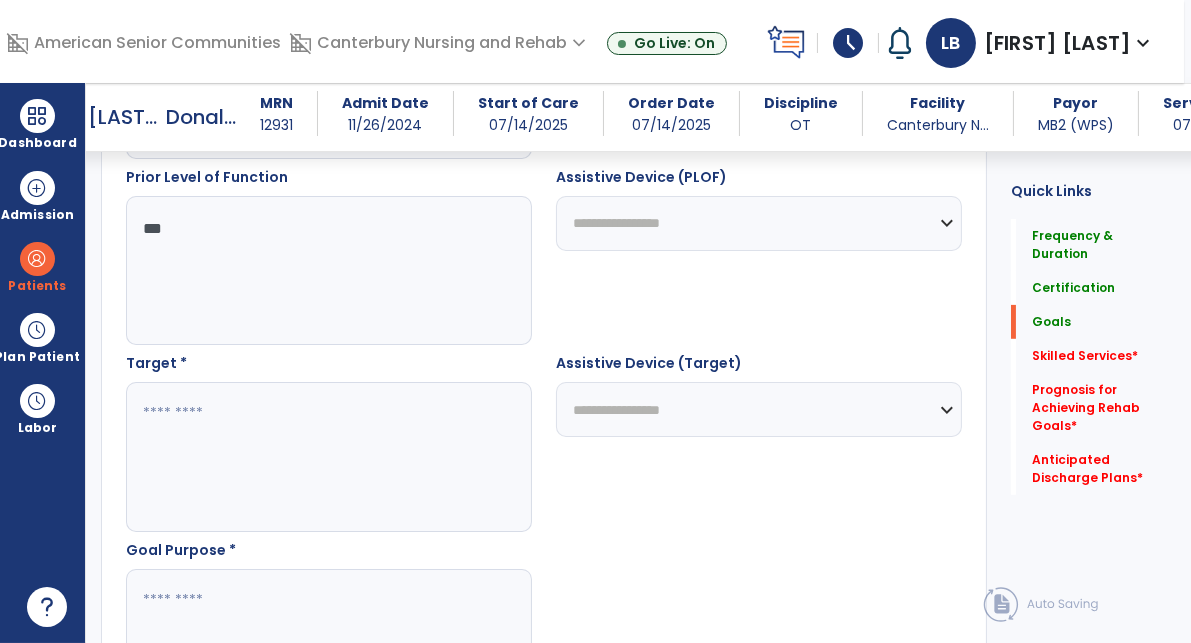 type on "***" 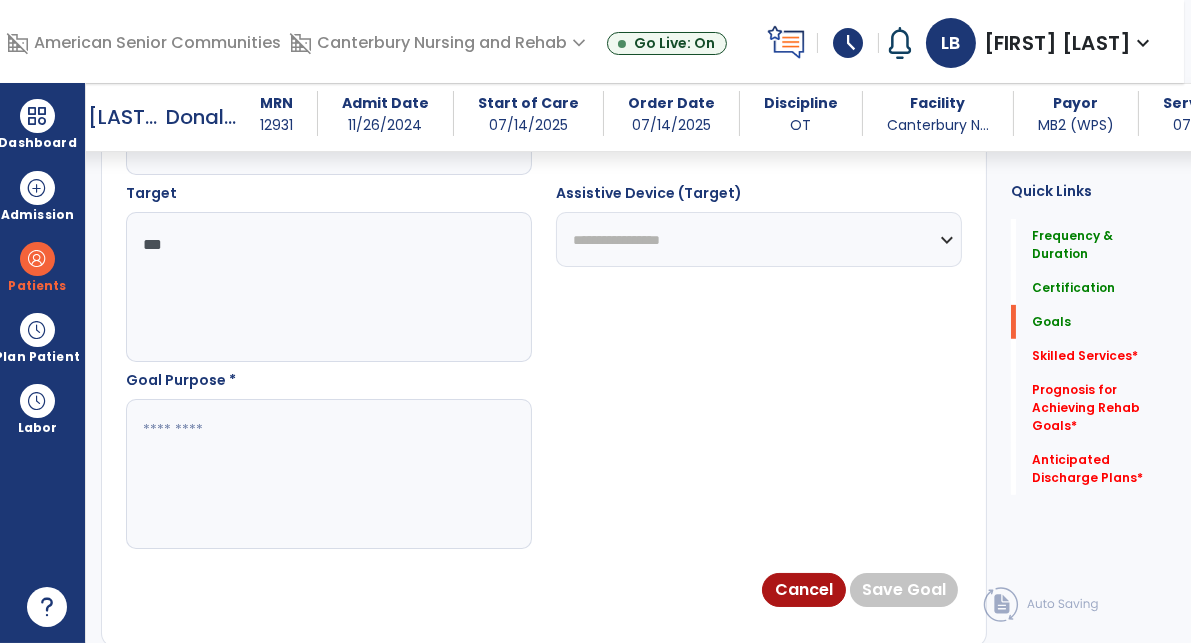 scroll, scrollTop: 1152, scrollLeft: 0, axis: vertical 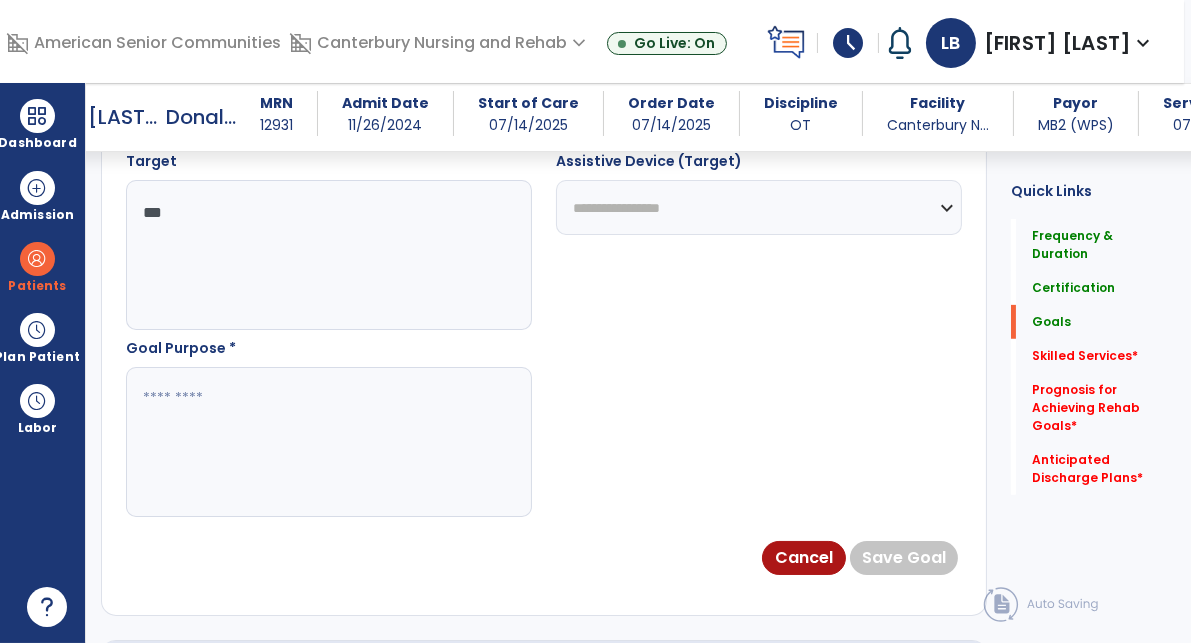 type on "***" 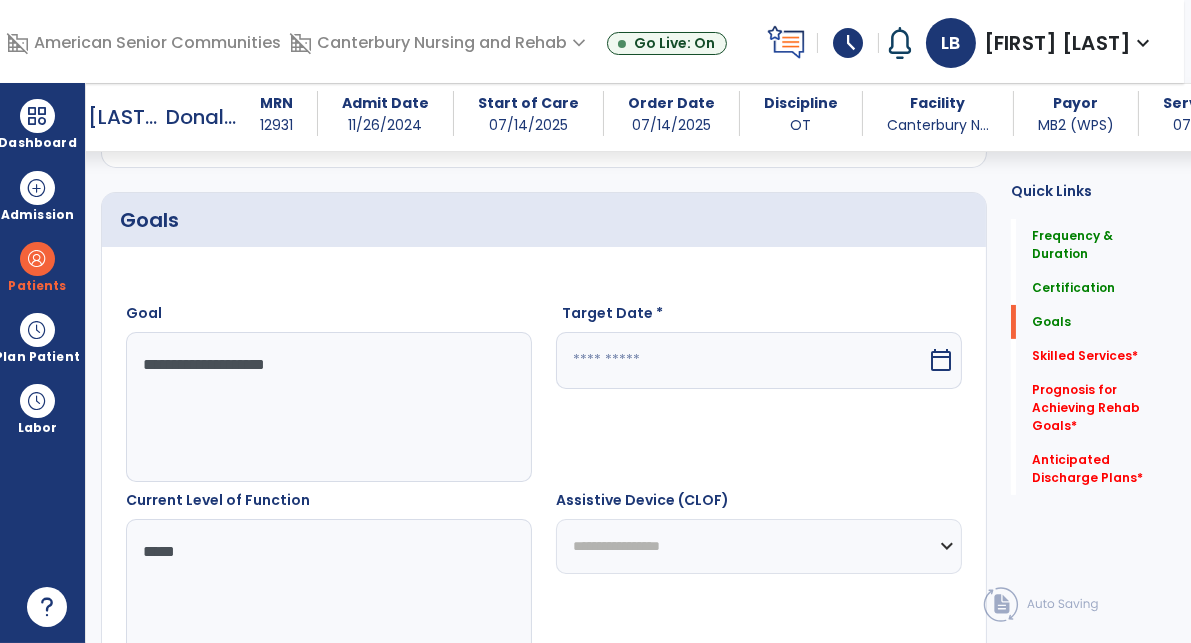 scroll, scrollTop: 416, scrollLeft: 0, axis: vertical 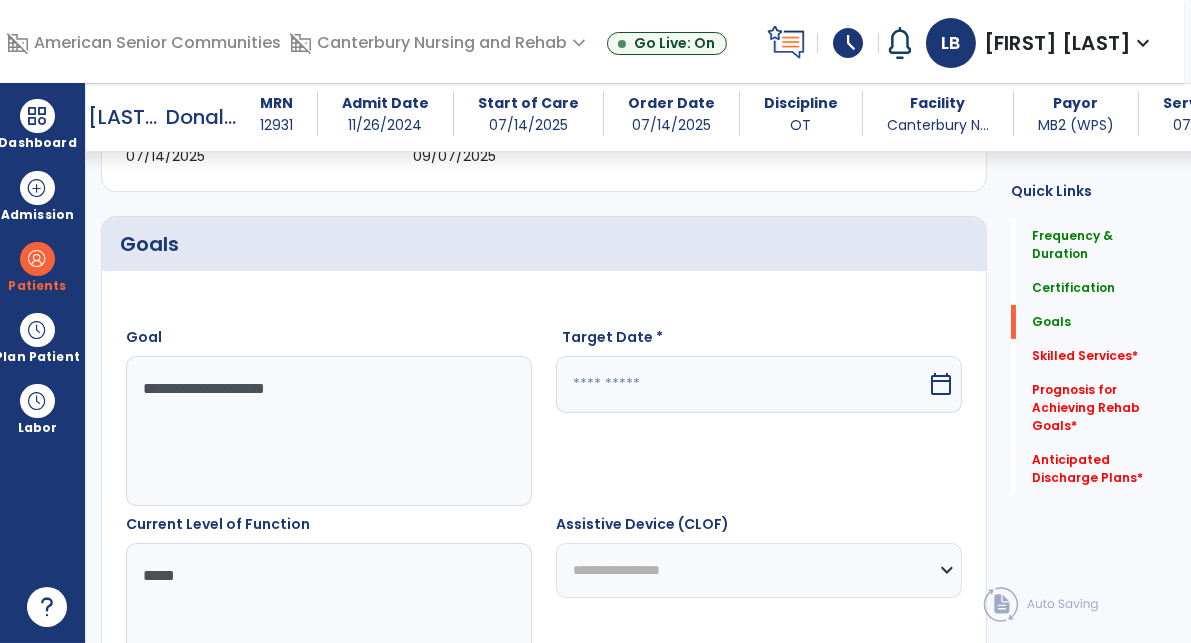 type on "**********" 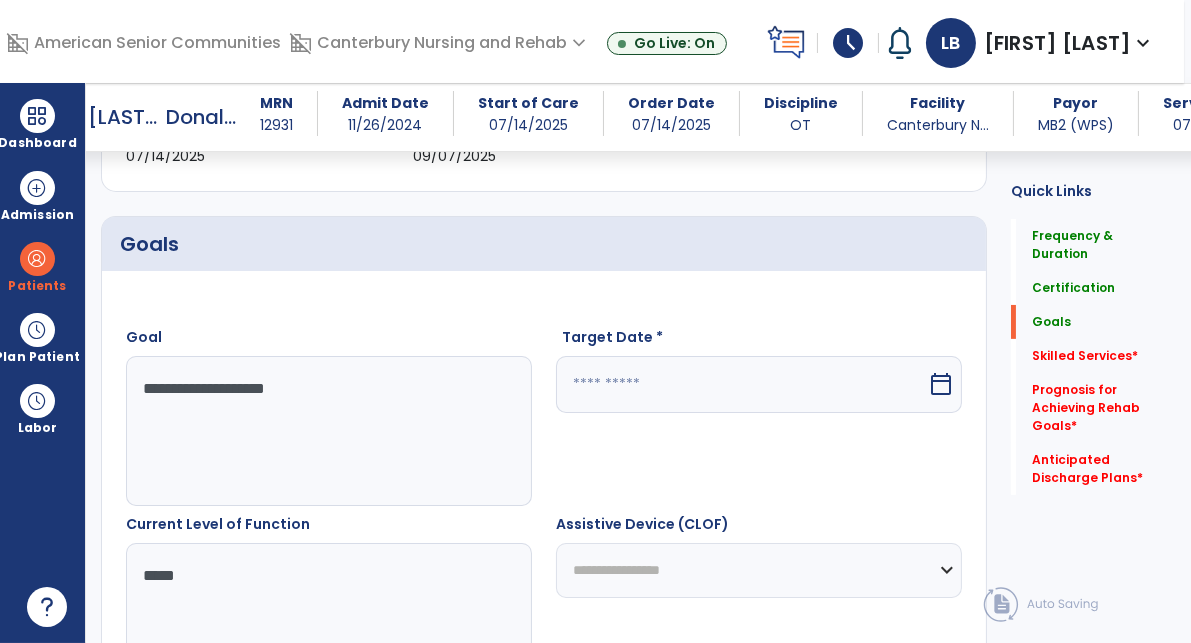 click at bounding box center (741, 384) 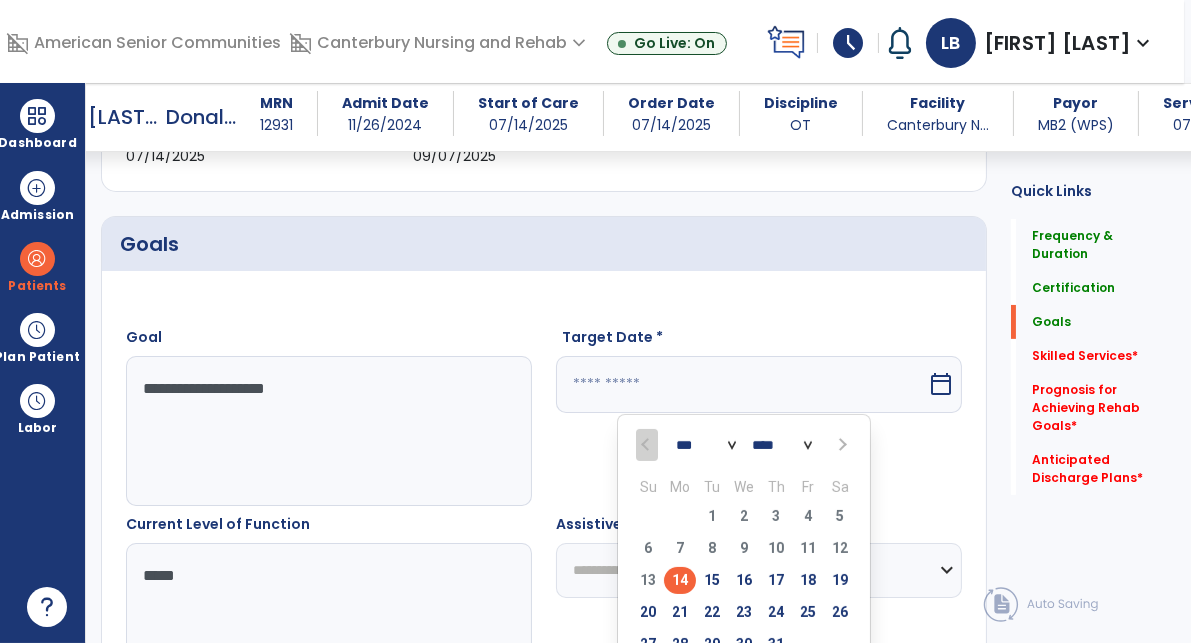 click on "*** *** ***" at bounding box center (706, 445) 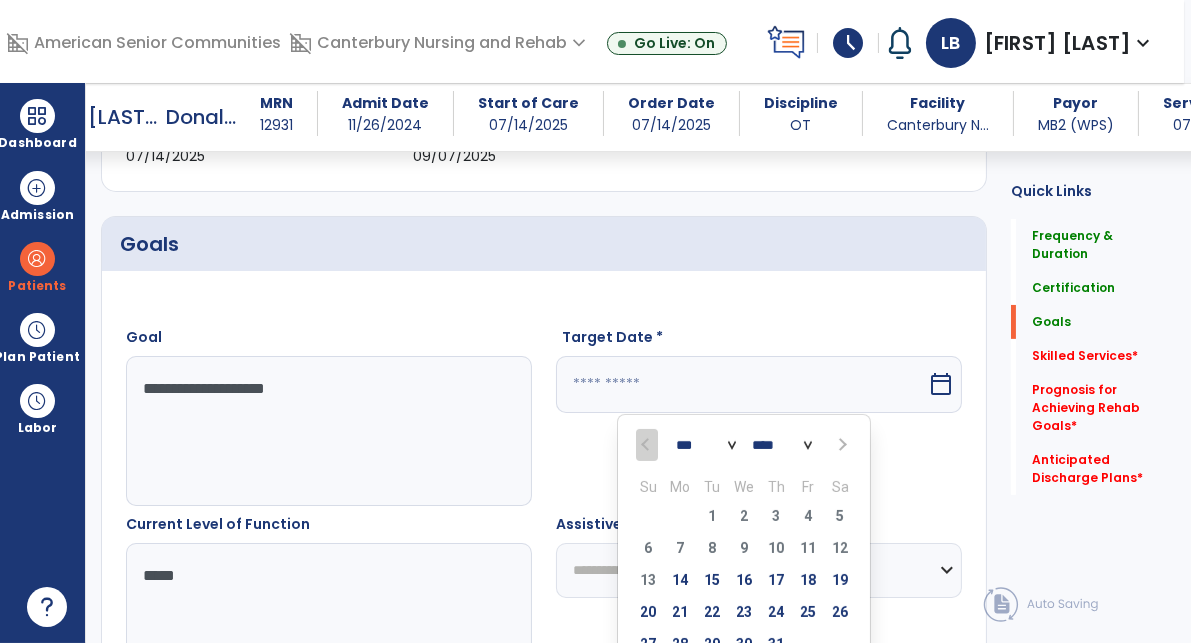 select on "*" 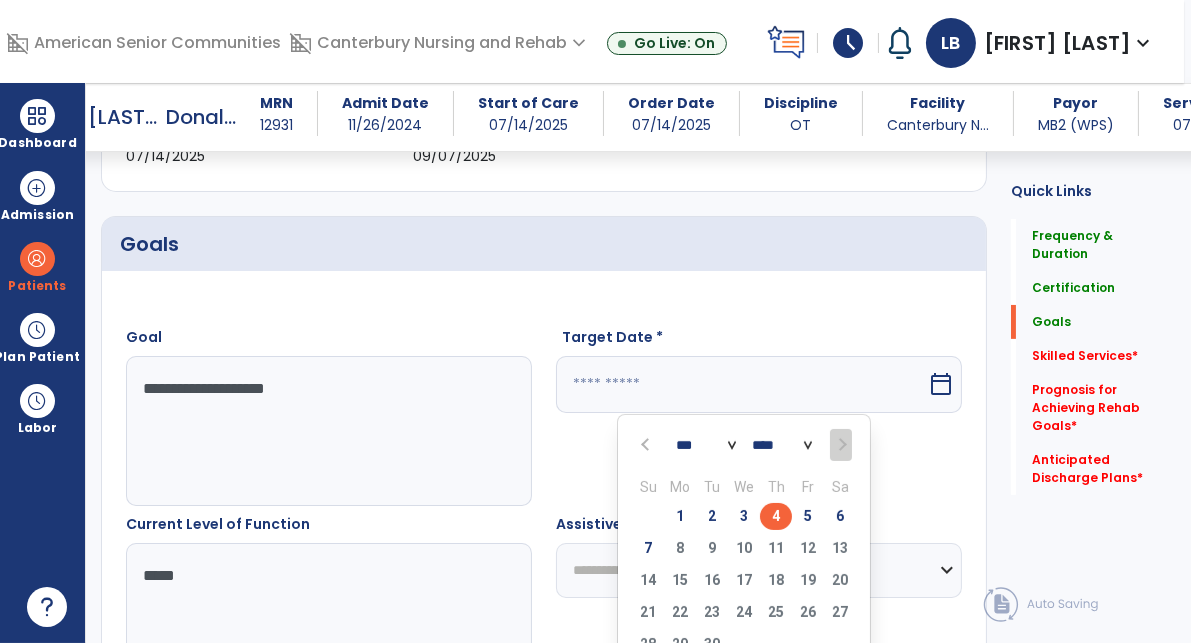 scroll, scrollTop: 451, scrollLeft: 0, axis: vertical 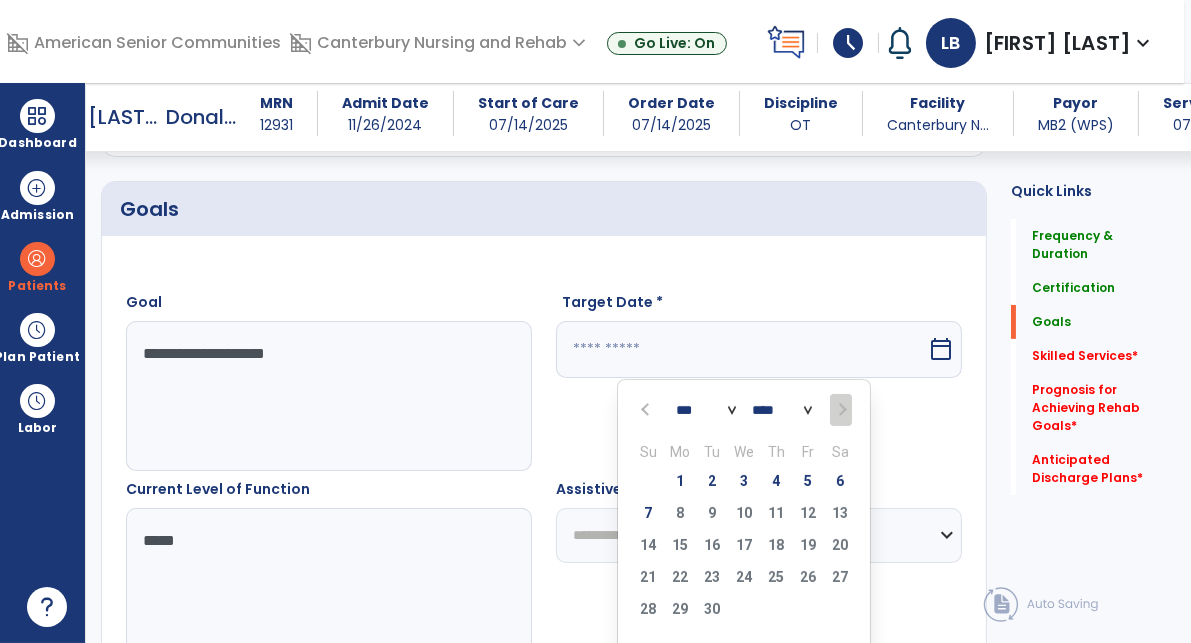 drag, startPoint x: 649, startPoint y: 514, endPoint x: 710, endPoint y: 454, distance: 85.56284 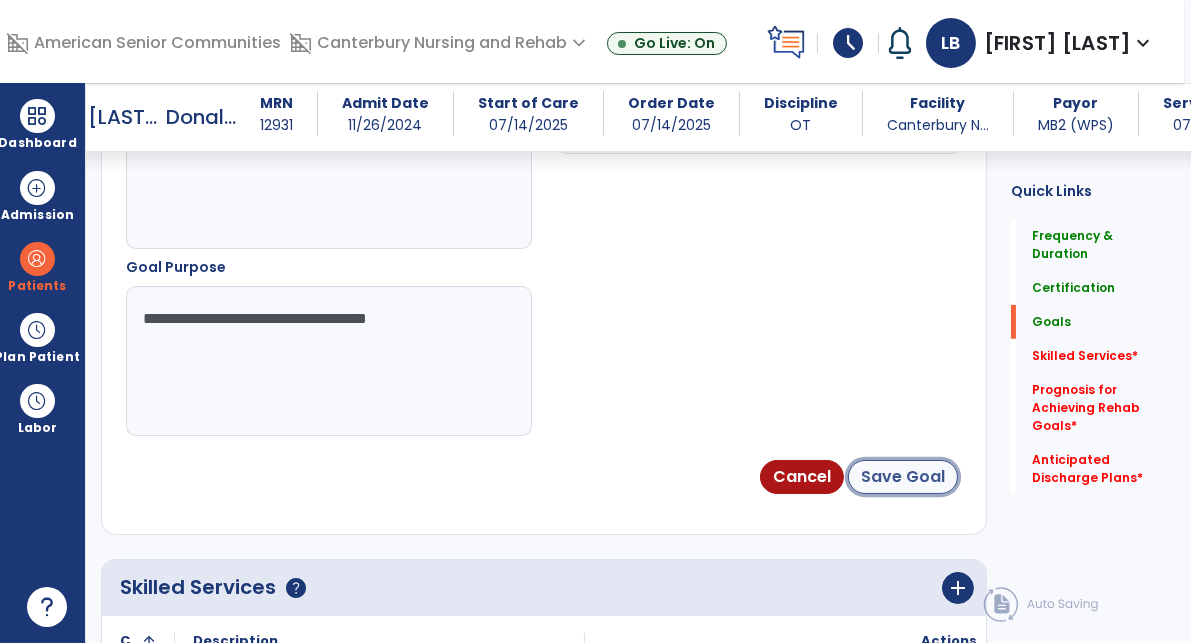 click on "Save Goal" at bounding box center (903, 477) 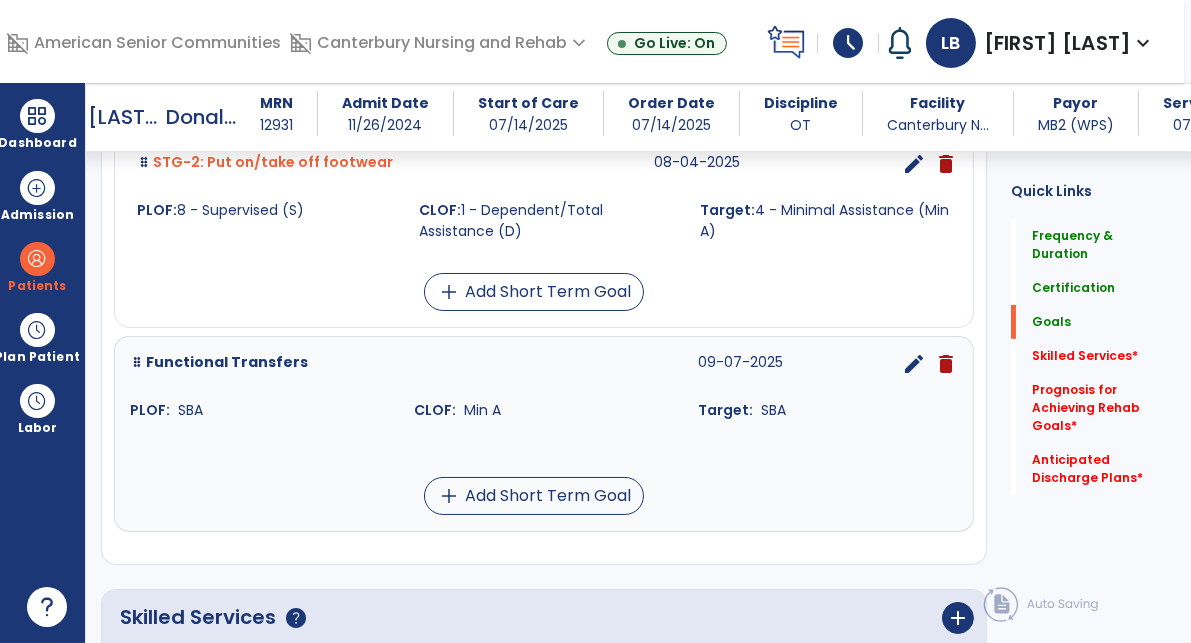 scroll, scrollTop: 781, scrollLeft: 0, axis: vertical 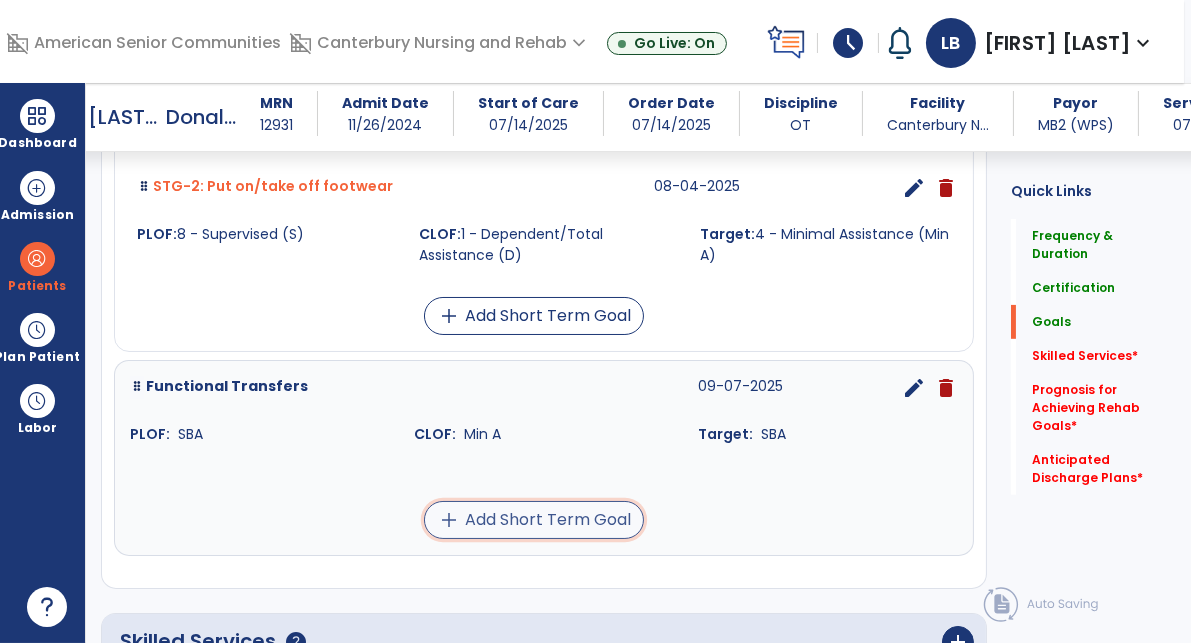 click on "add  Add Short Term Goal" at bounding box center [534, 520] 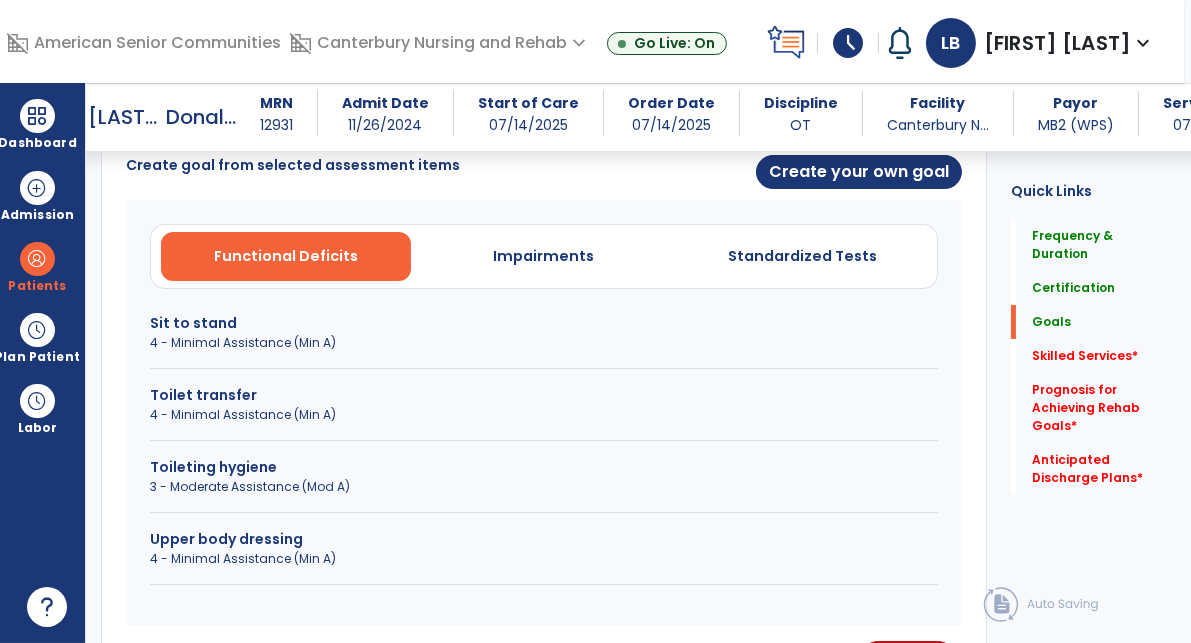 click on "Sit to stand" at bounding box center [544, 323] 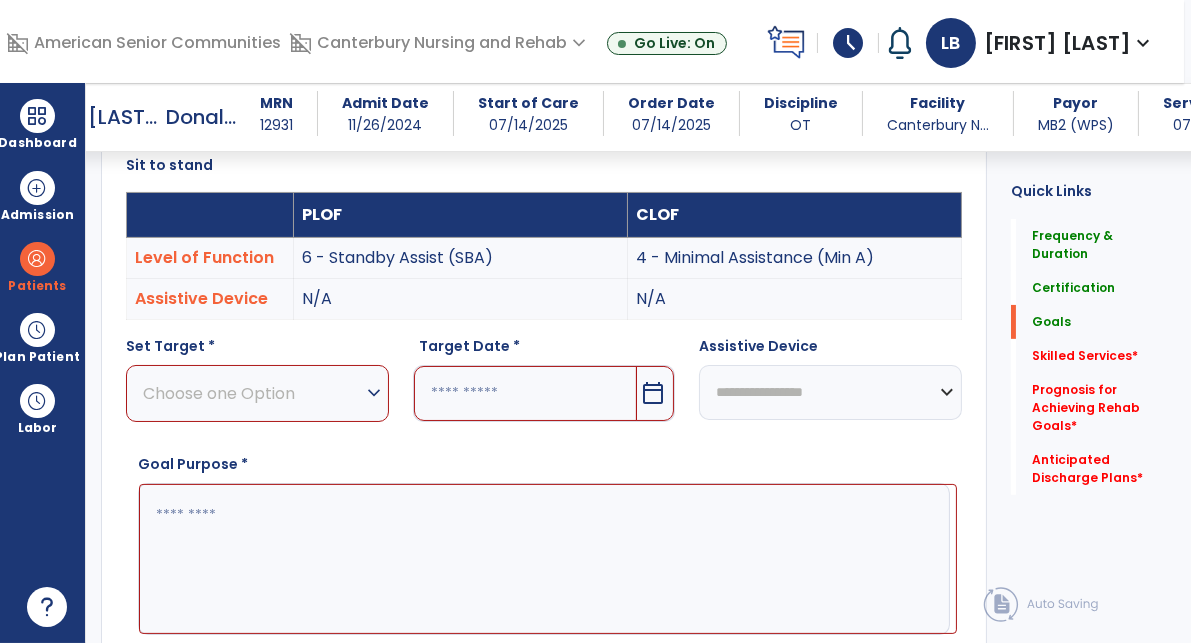 scroll, scrollTop: 570, scrollLeft: 0, axis: vertical 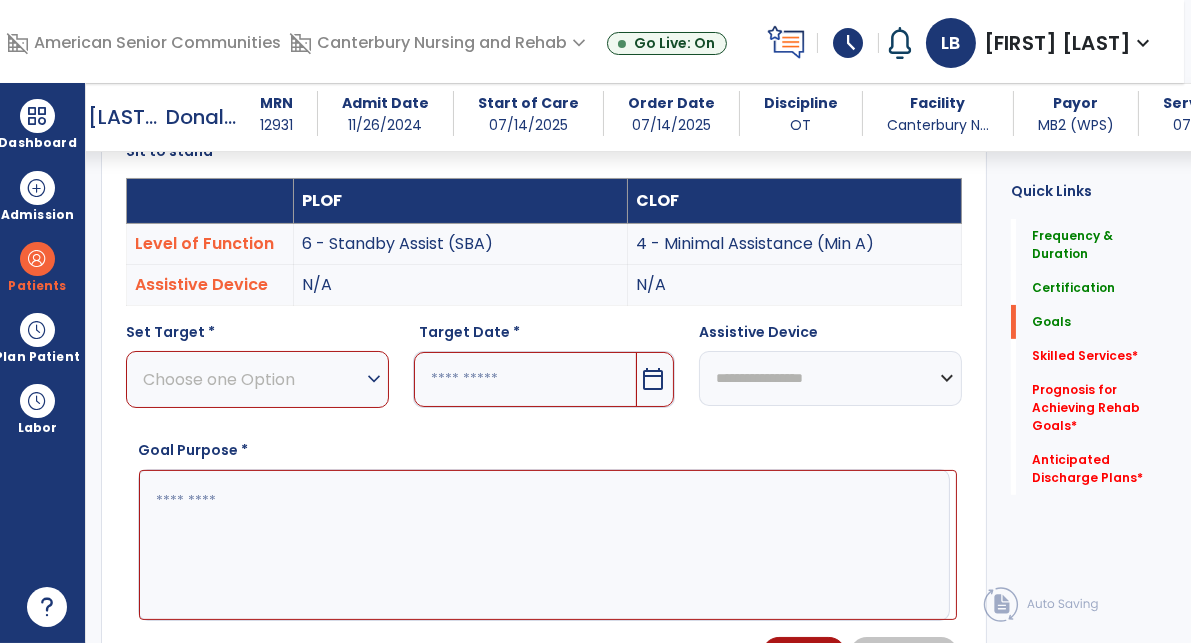 click on "Choose one Option" at bounding box center [252, 379] 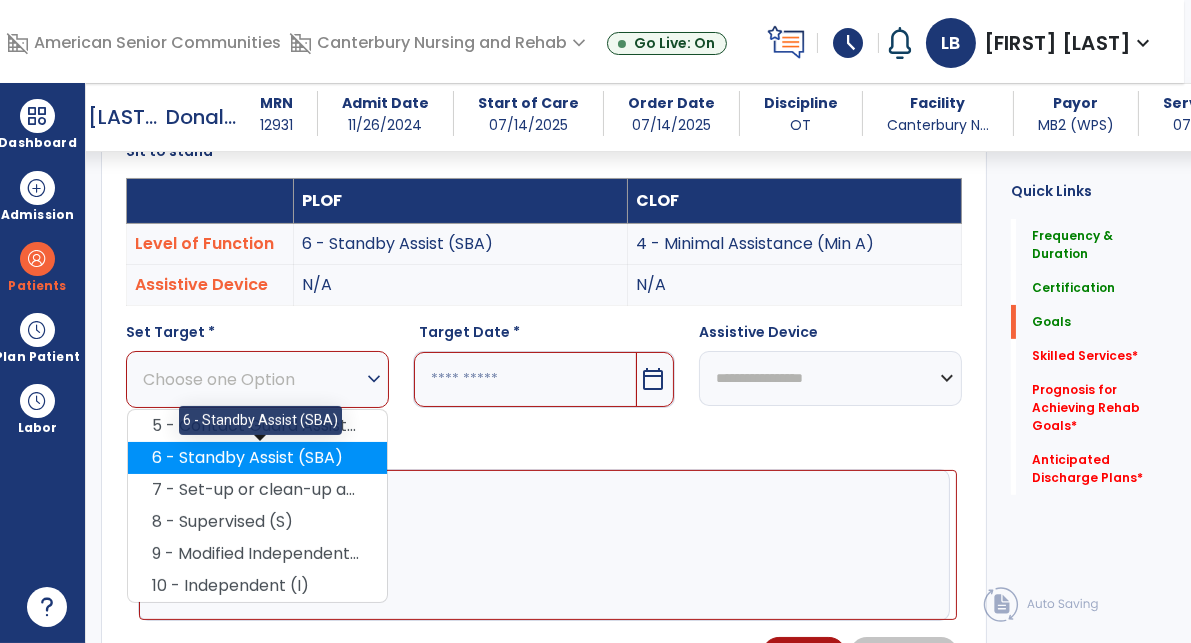 click on "6 - Standby Assist (SBA)" at bounding box center [257, 458] 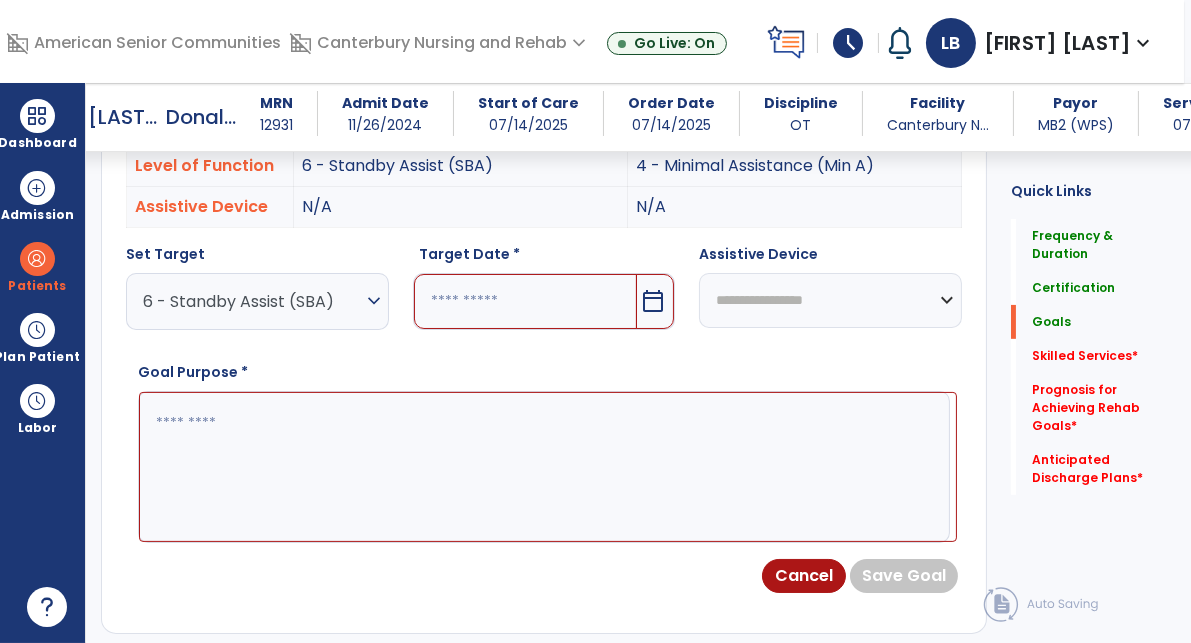 scroll, scrollTop: 652, scrollLeft: 0, axis: vertical 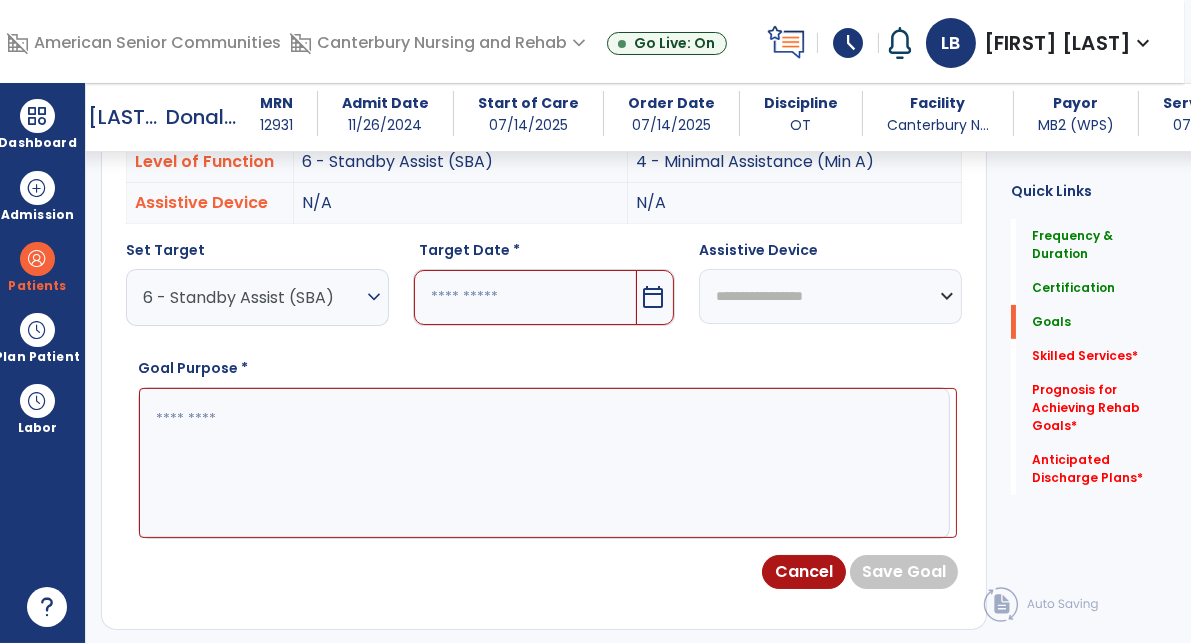 click at bounding box center (548, 463) 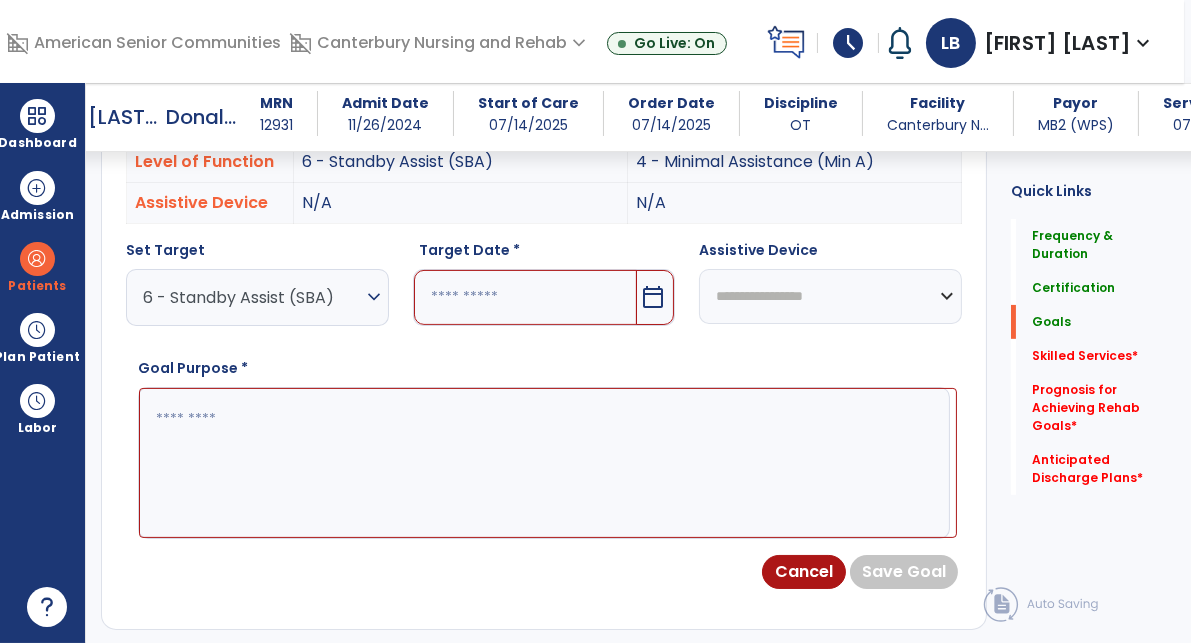 click at bounding box center (526, 297) 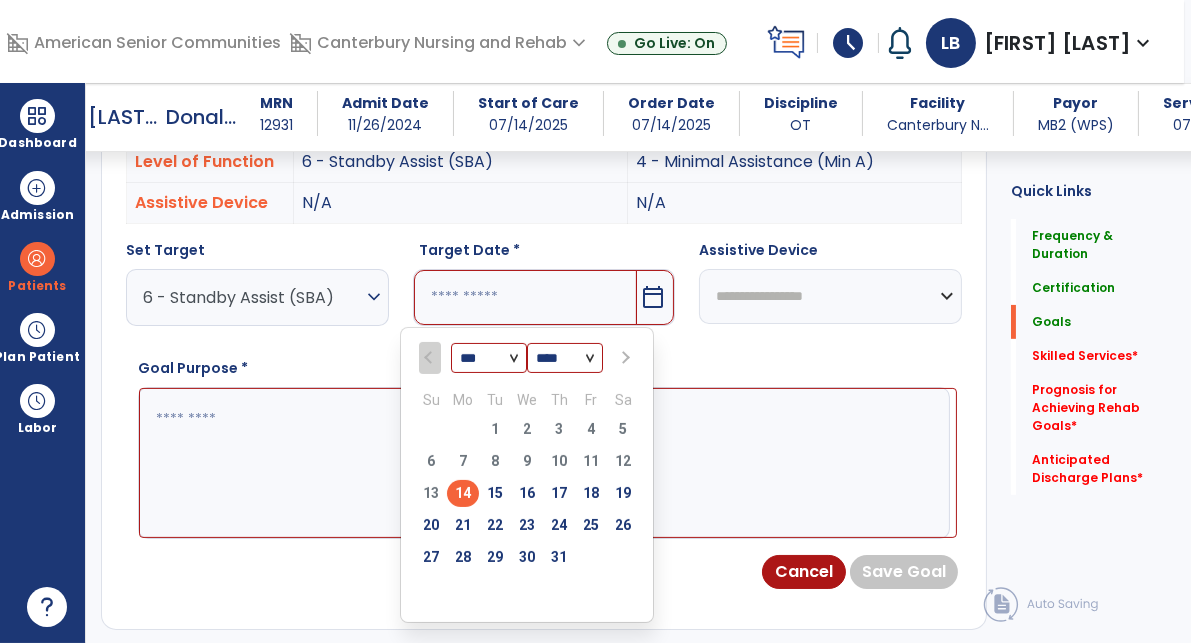 click on "*** *** ***" at bounding box center [489, 358] 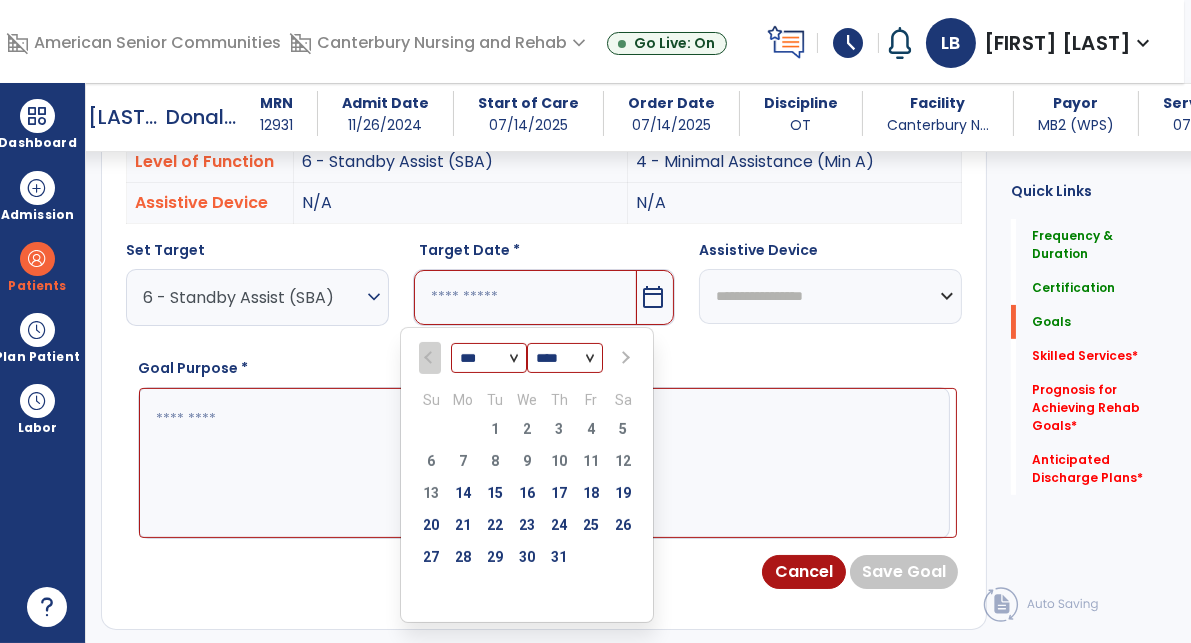 select on "*" 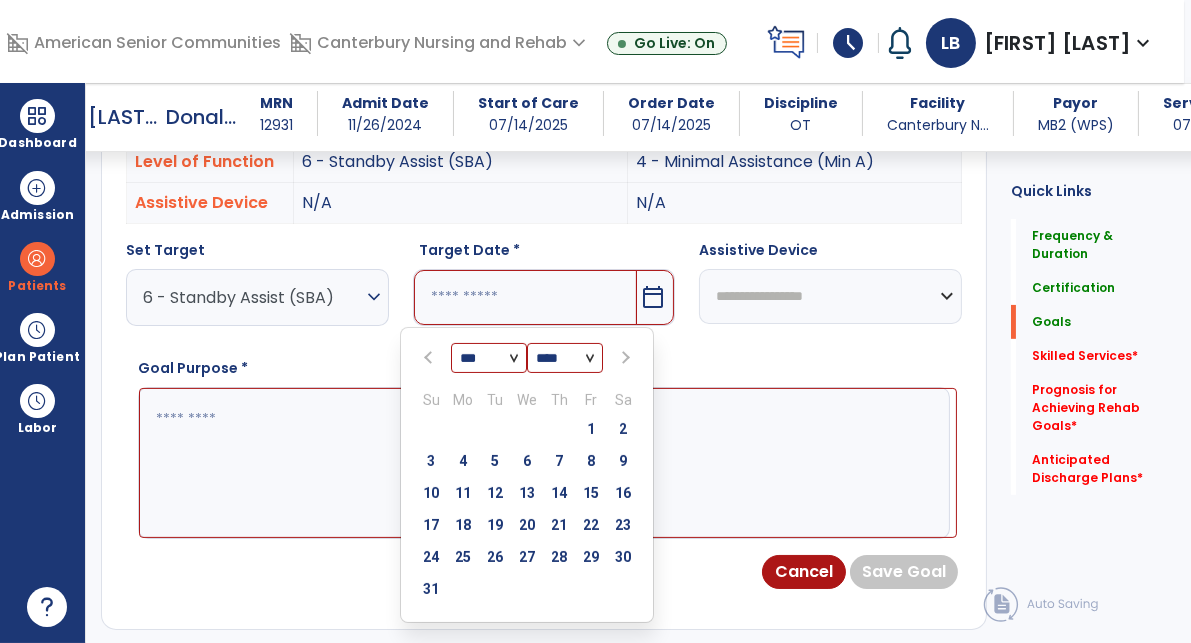 click on "4" at bounding box center (463, 461) 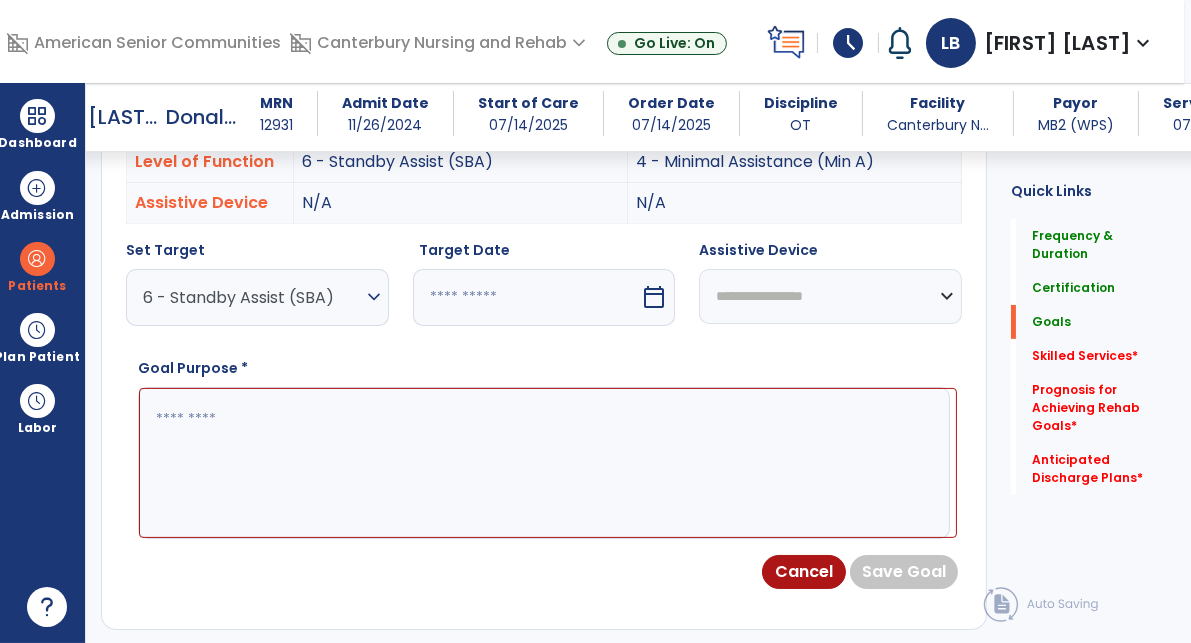 type on "********" 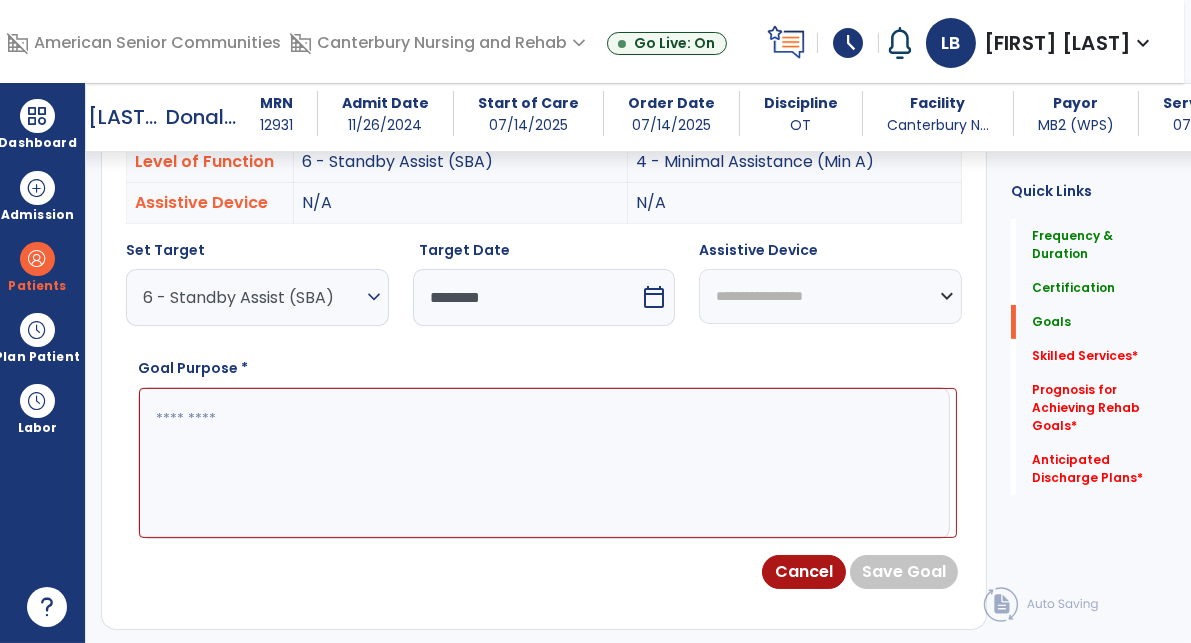paste on "**********" 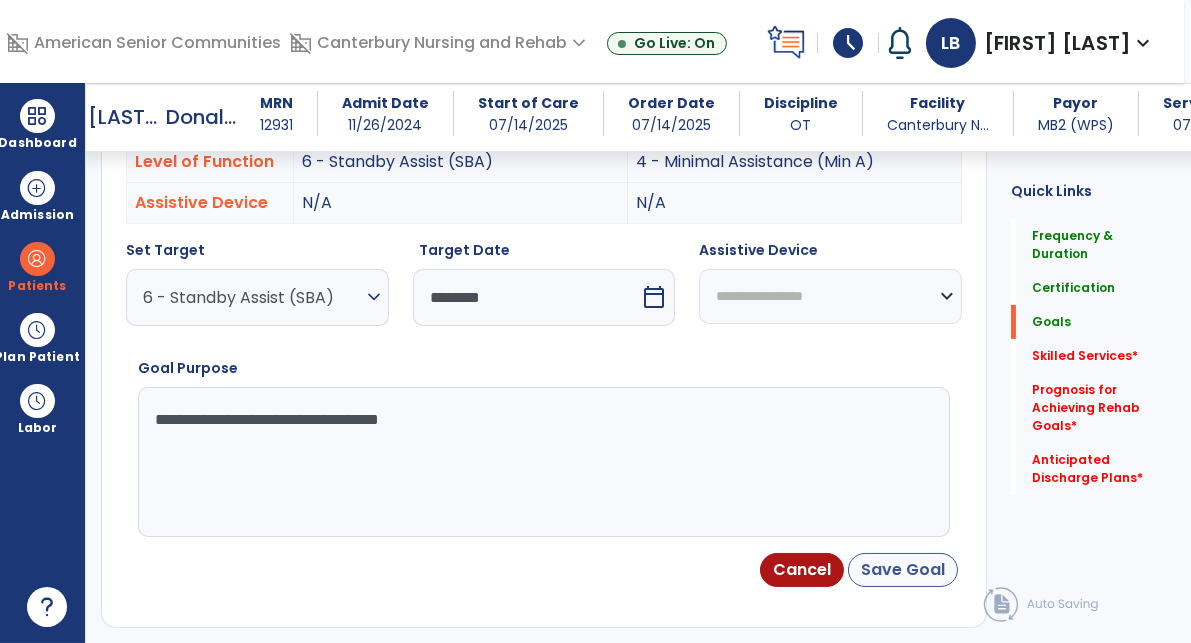 type on "**********" 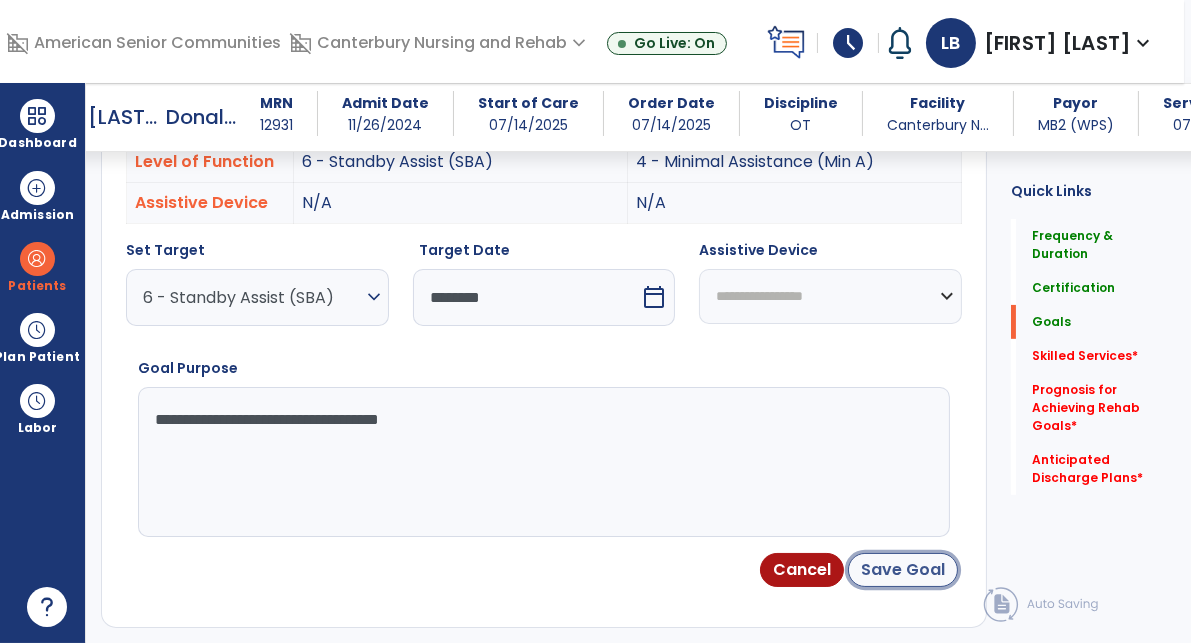 click on "Save Goal" at bounding box center (903, 570) 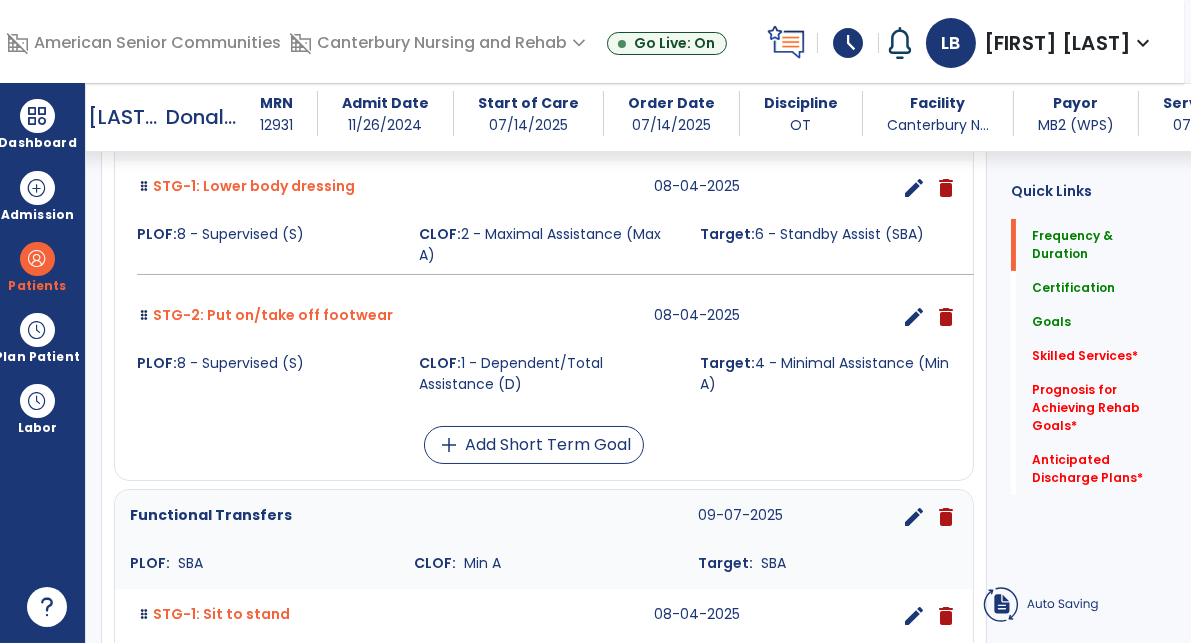 scroll, scrollTop: 62, scrollLeft: 0, axis: vertical 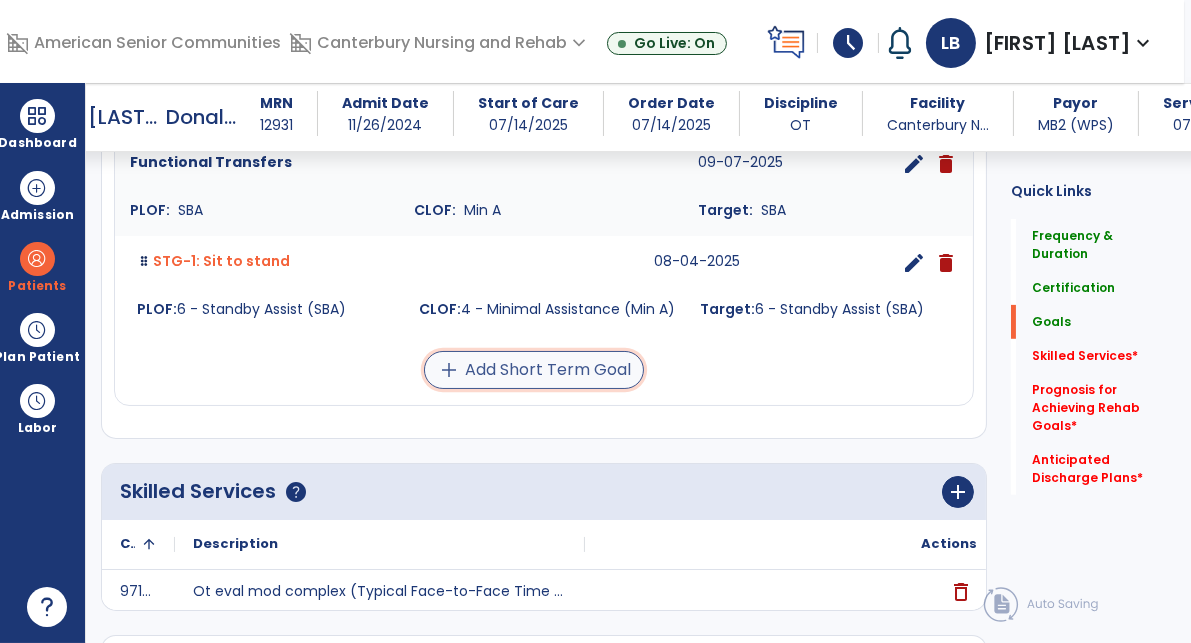 click on "add  Add Short Term Goal" at bounding box center (534, 370) 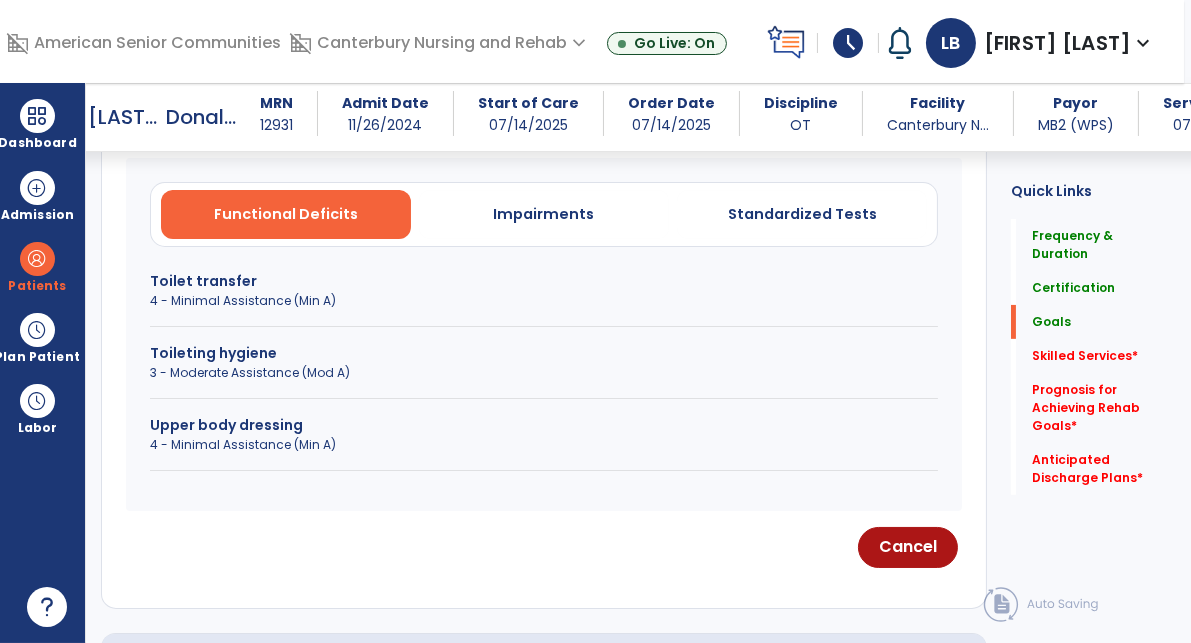 scroll, scrollTop: 585, scrollLeft: 0, axis: vertical 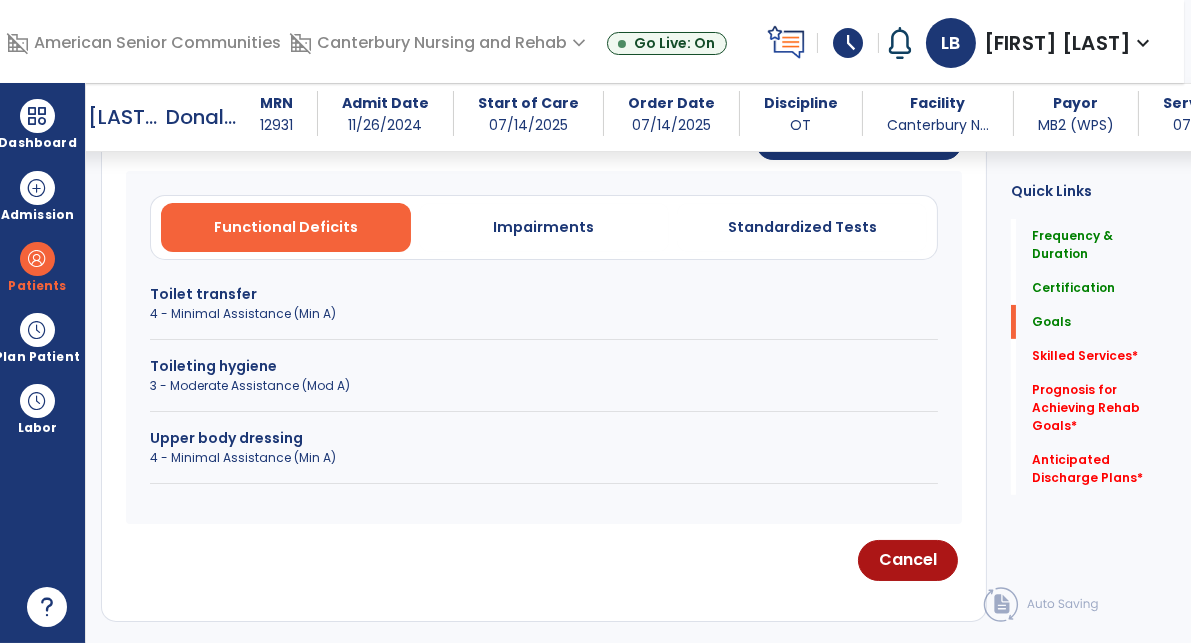 click on "4 - Minimal Assistance (Min A)" at bounding box center (544, 314) 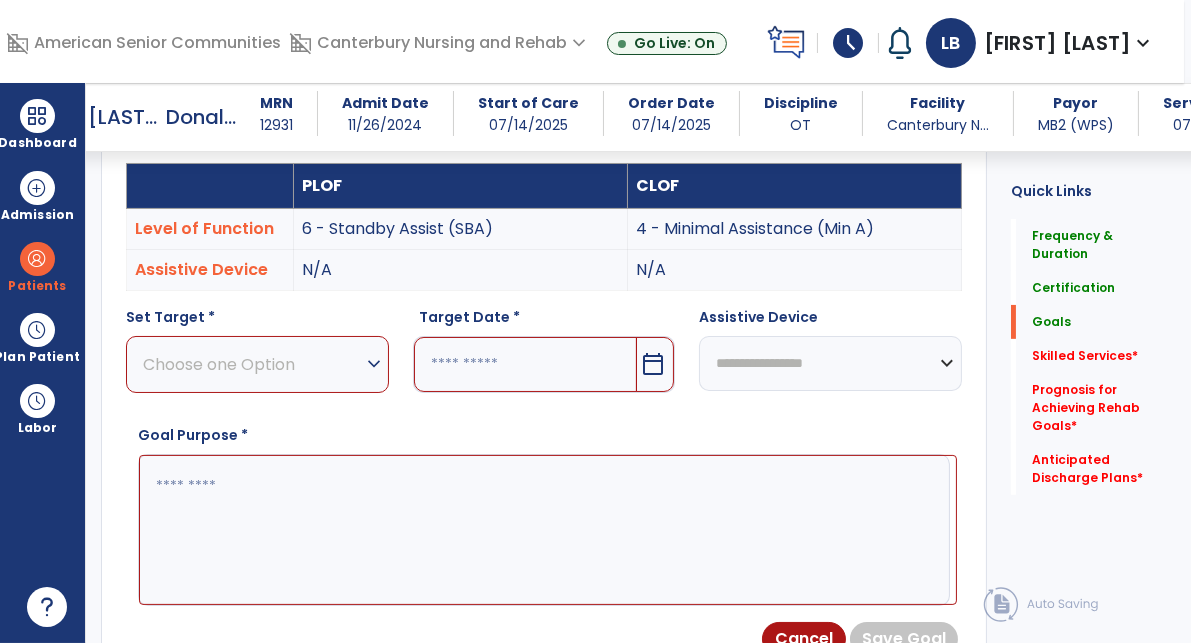 click on "Choose one Option" at bounding box center (252, 364) 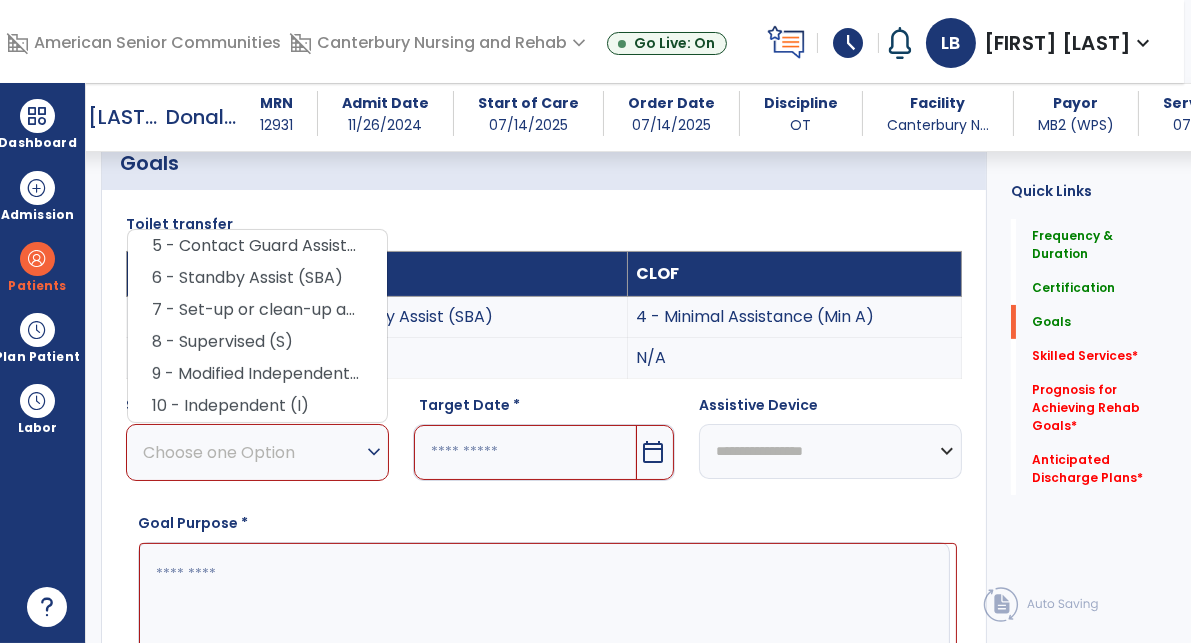 scroll, scrollTop: 581, scrollLeft: 0, axis: vertical 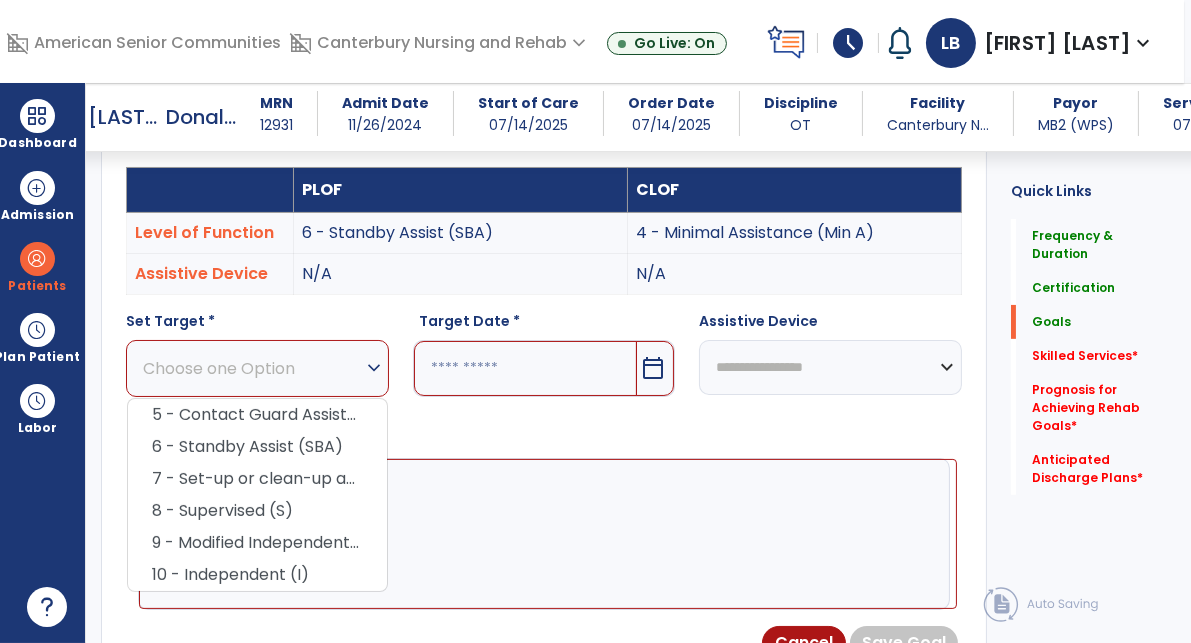 click at bounding box center (548, 534) 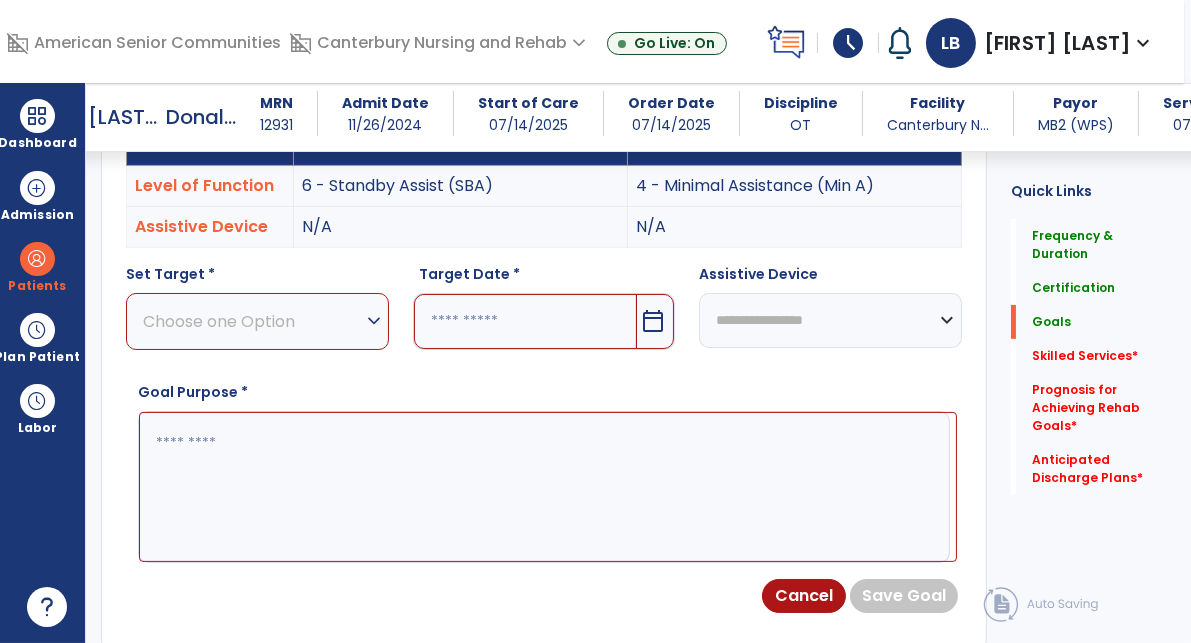 scroll, scrollTop: 640, scrollLeft: 0, axis: vertical 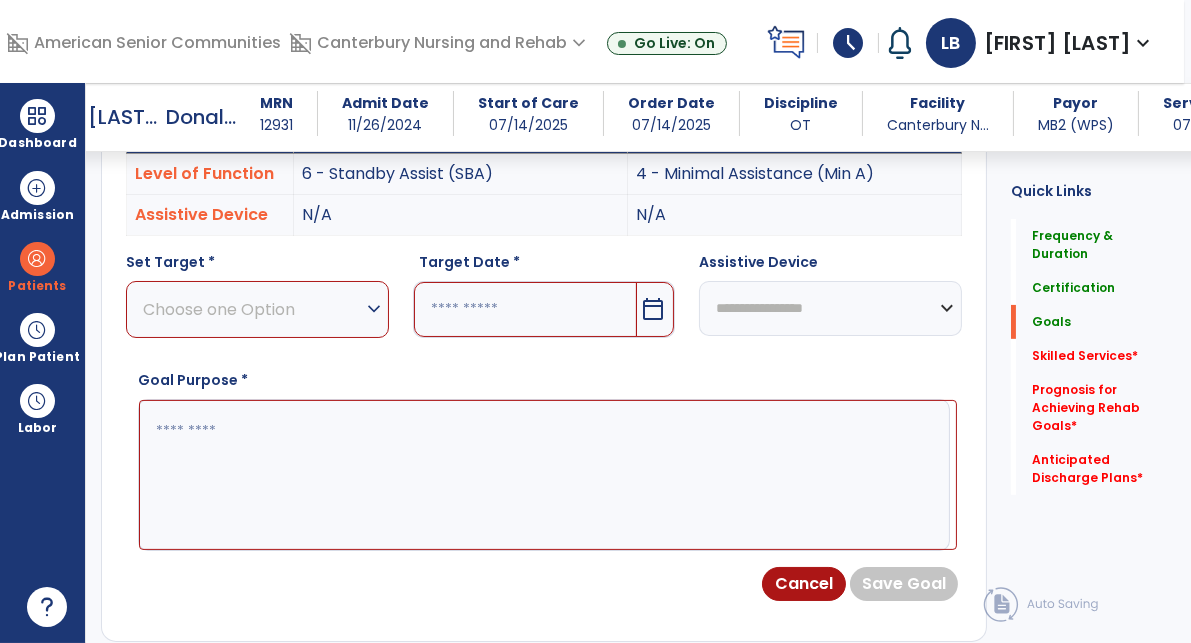 click on "expand_more" at bounding box center (374, 309) 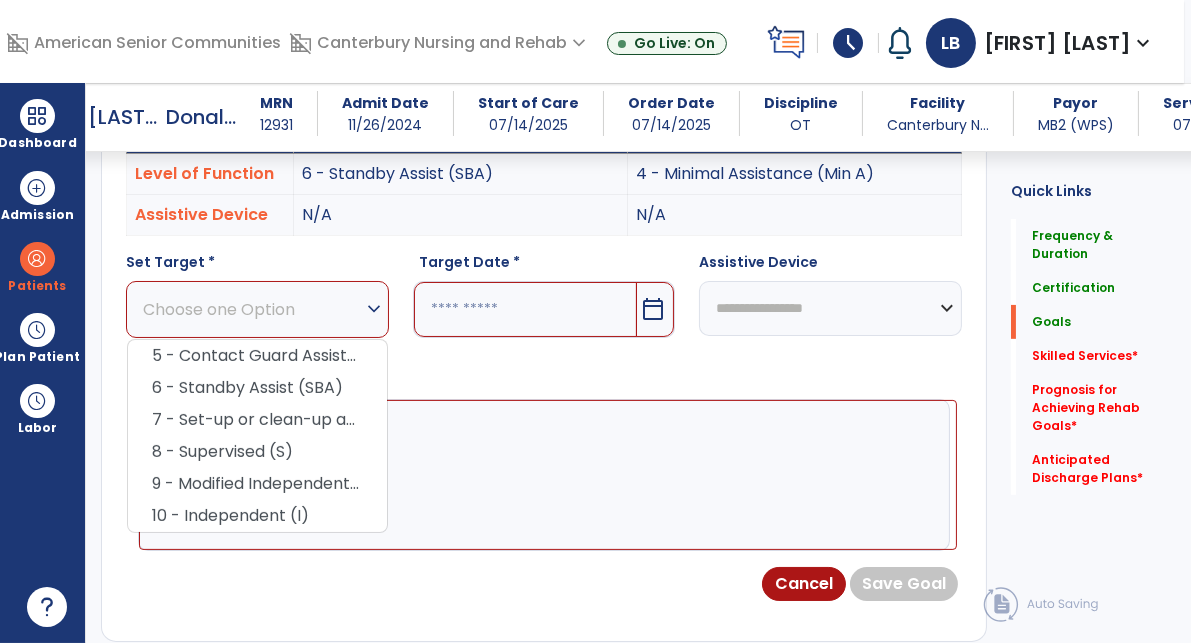 click on "6 - Standby Assist (SBA)" at bounding box center [257, 388] 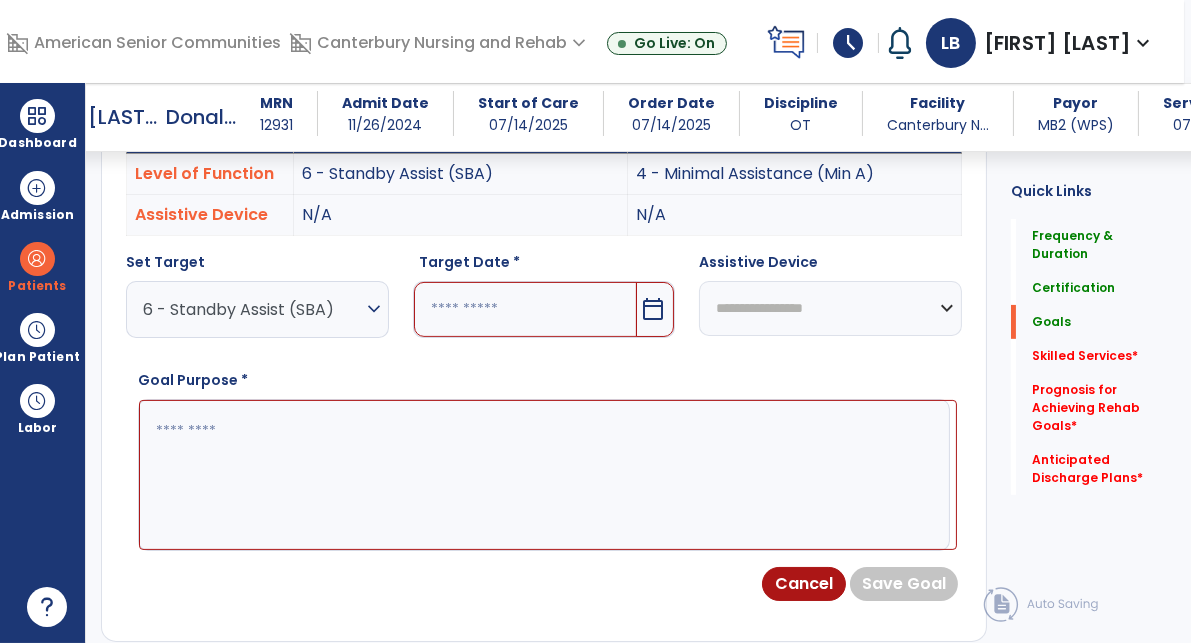 click at bounding box center [526, 309] 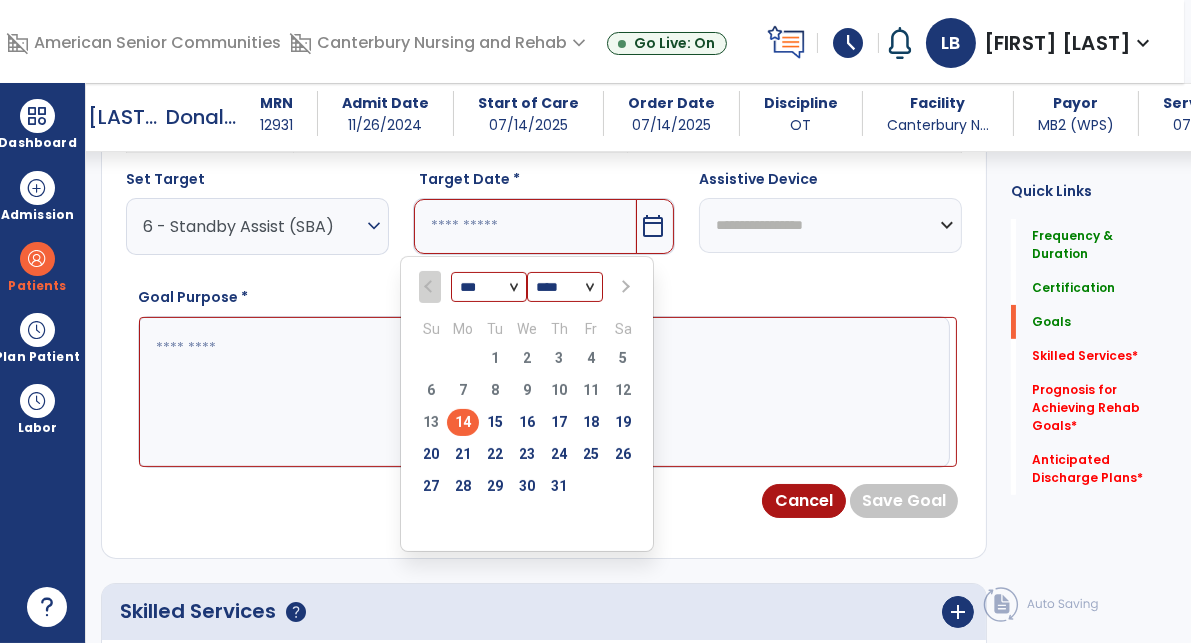 scroll, scrollTop: 767, scrollLeft: 0, axis: vertical 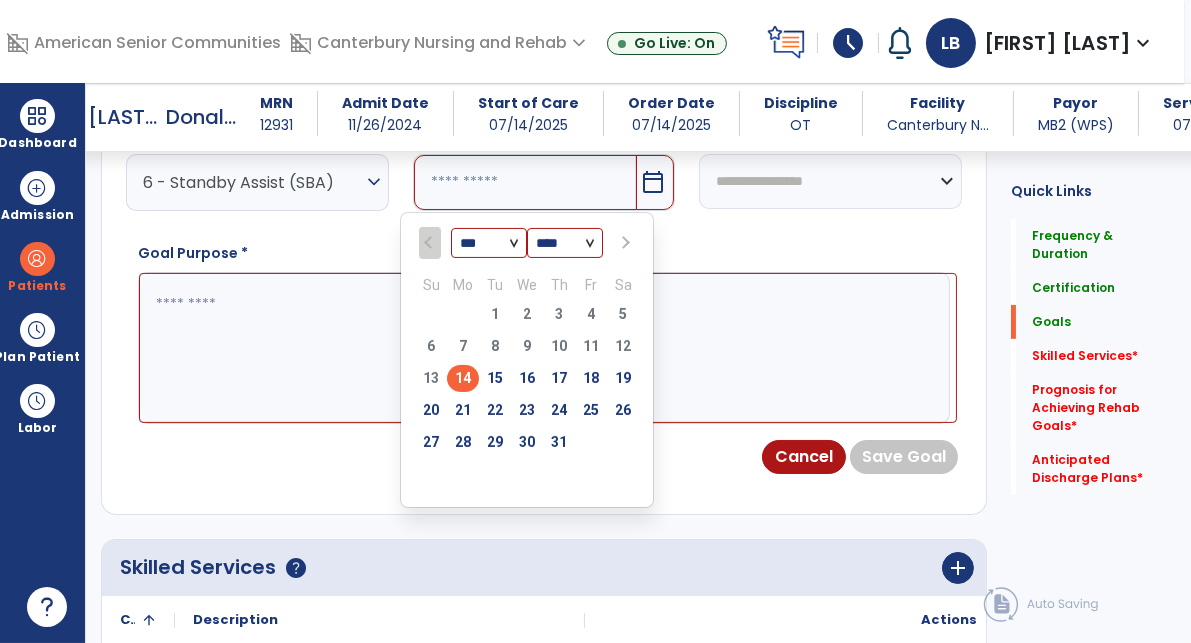 click on "*** *** ***" at bounding box center (489, 243) 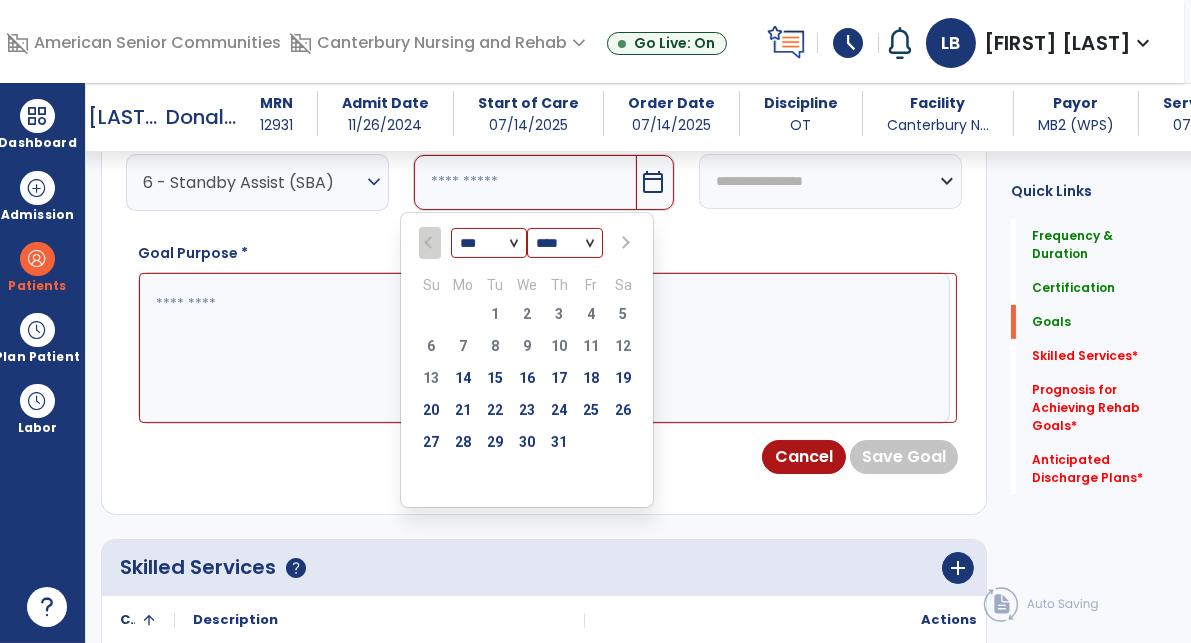 select on "*" 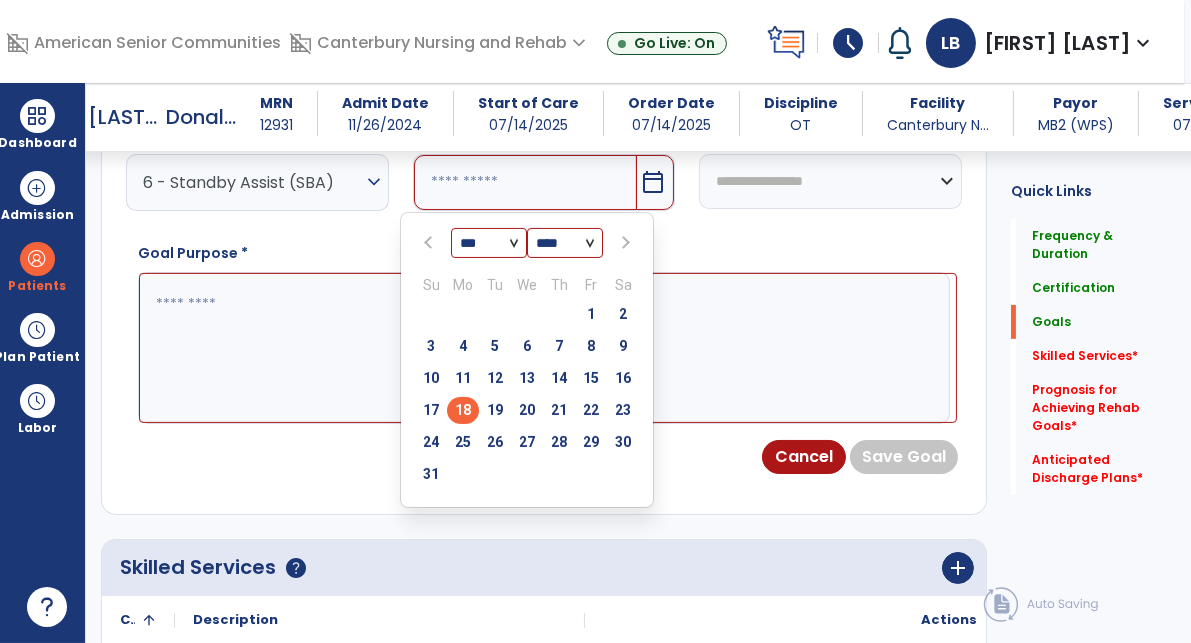 click on "18" at bounding box center [463, 410] 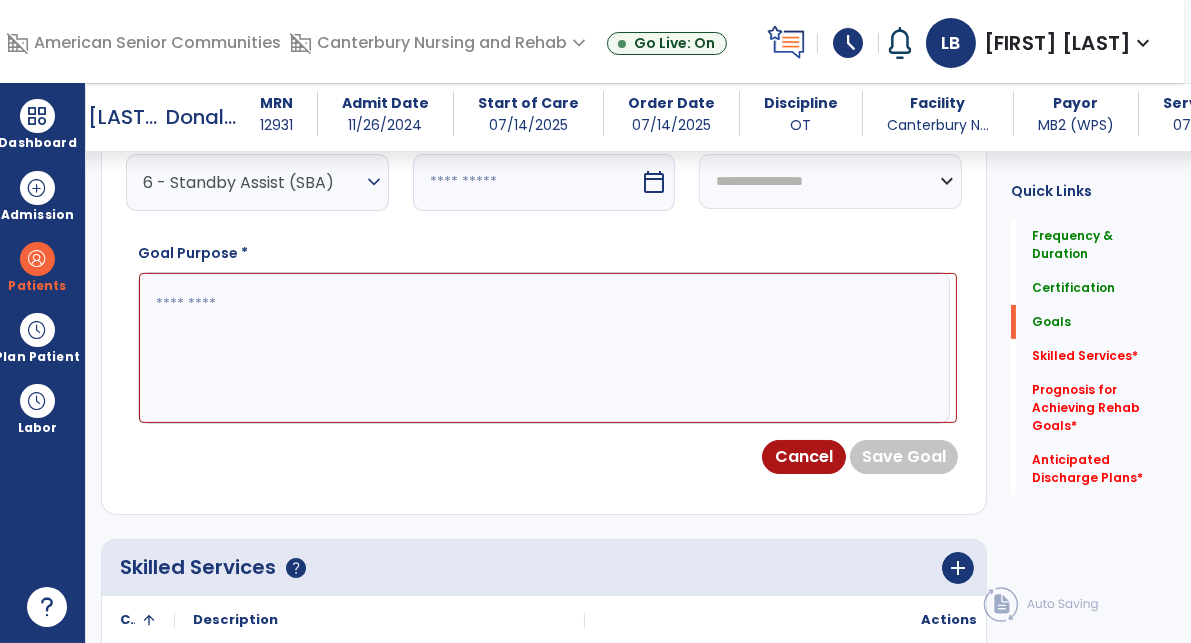 type on "*********" 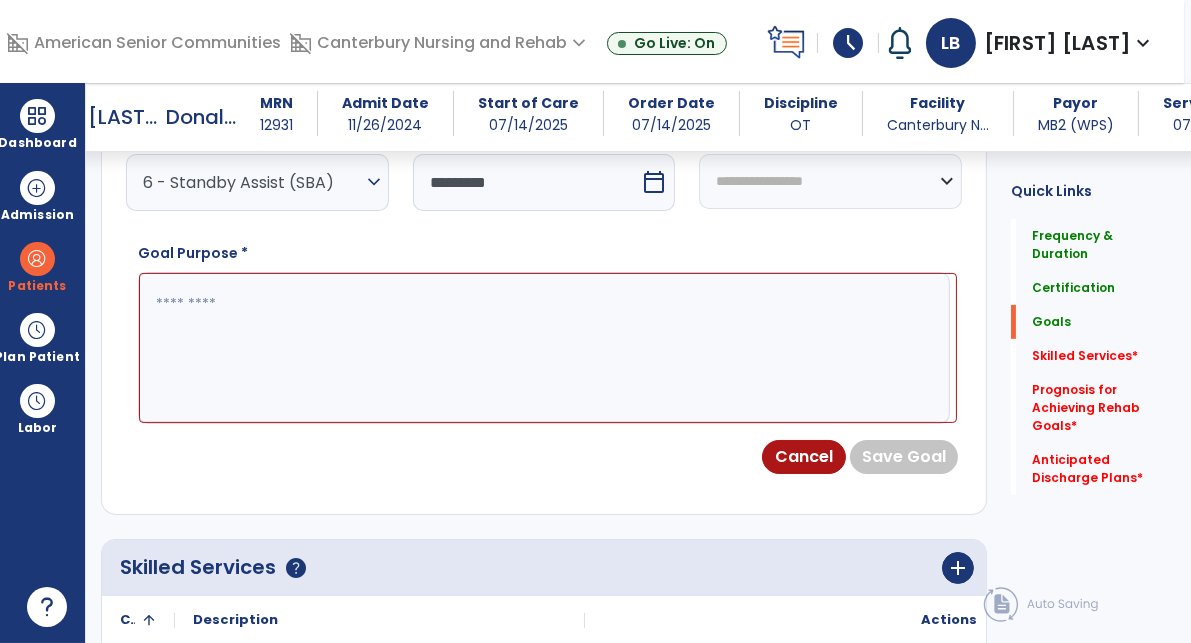 click on "*********" at bounding box center (527, 182) 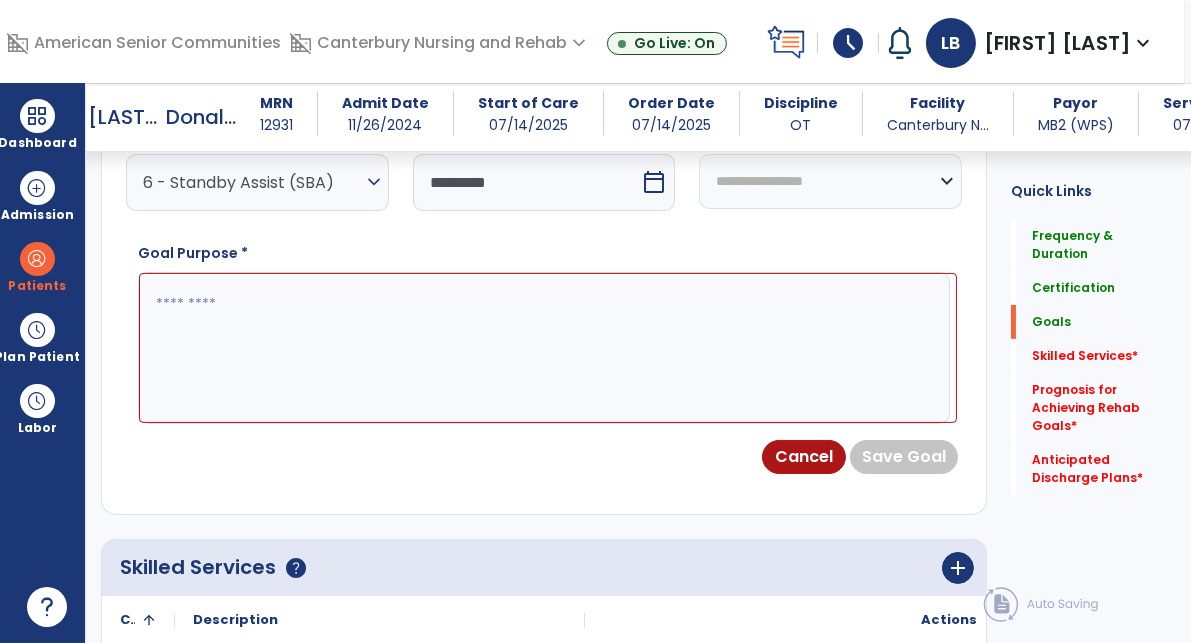 select on "*" 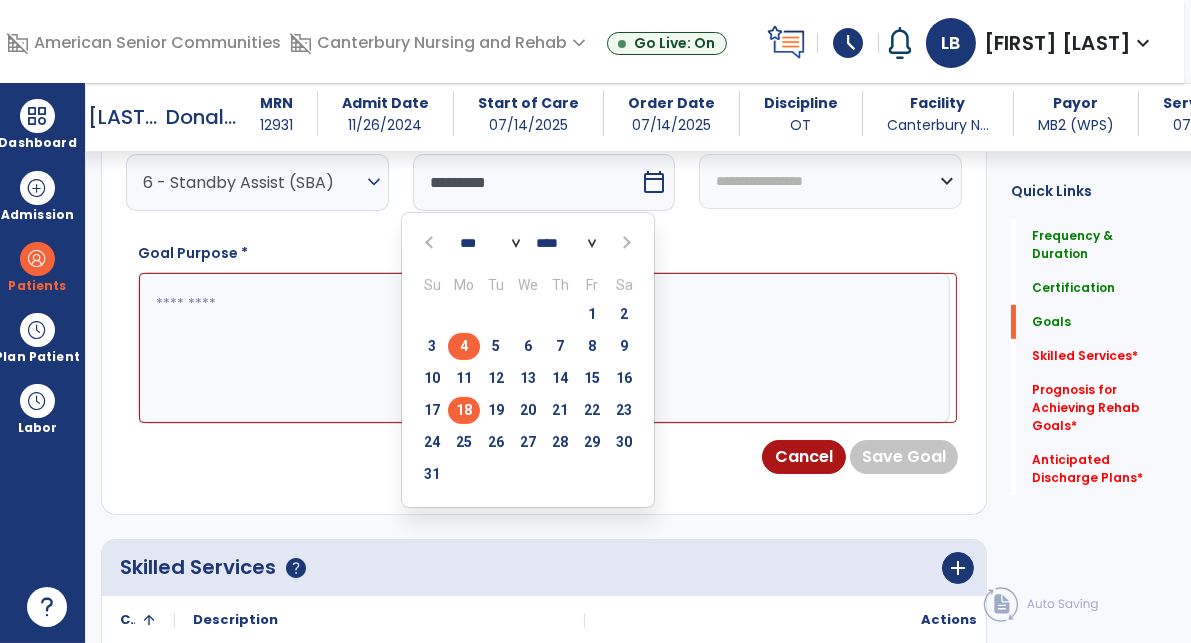 click on "4" at bounding box center (464, 346) 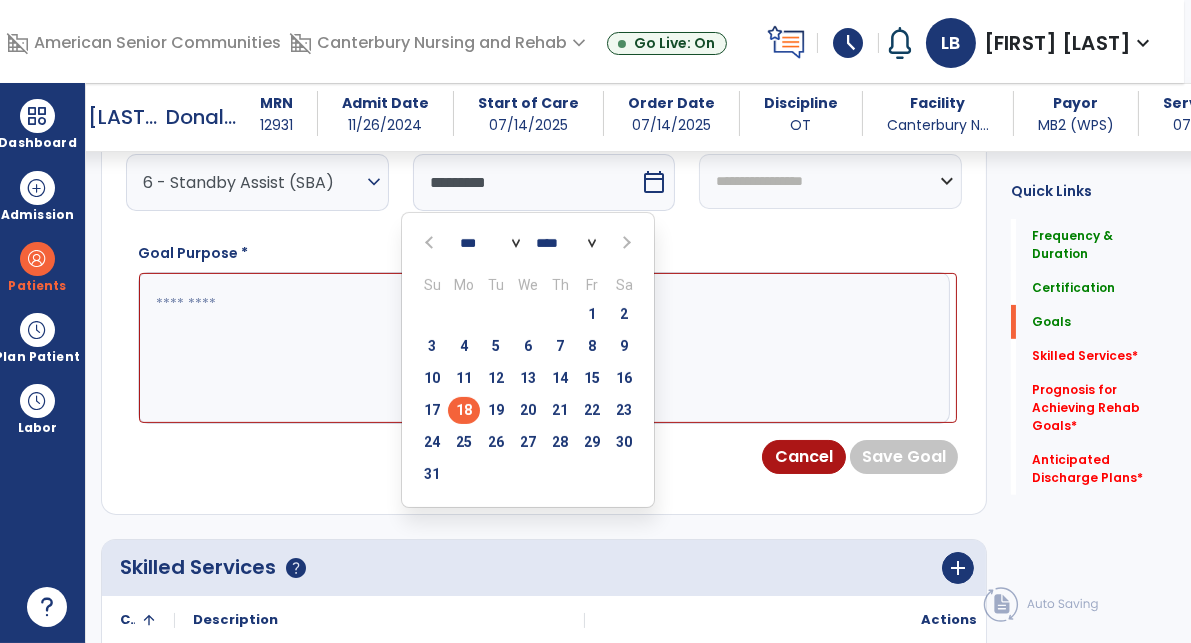 type on "********" 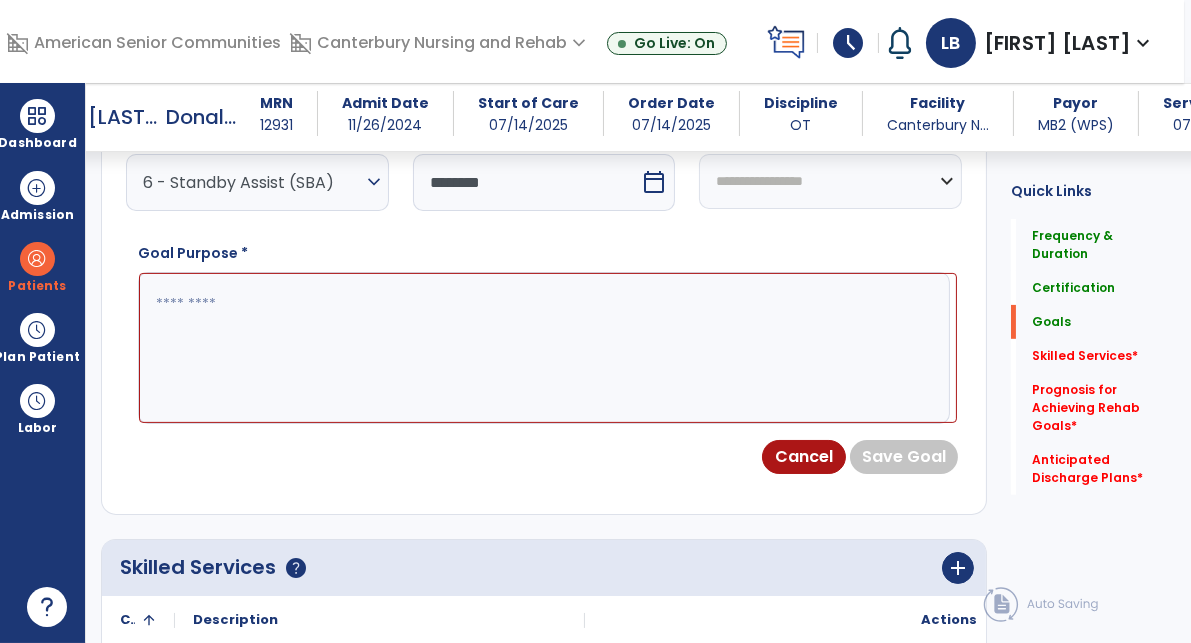 click at bounding box center [548, 348] 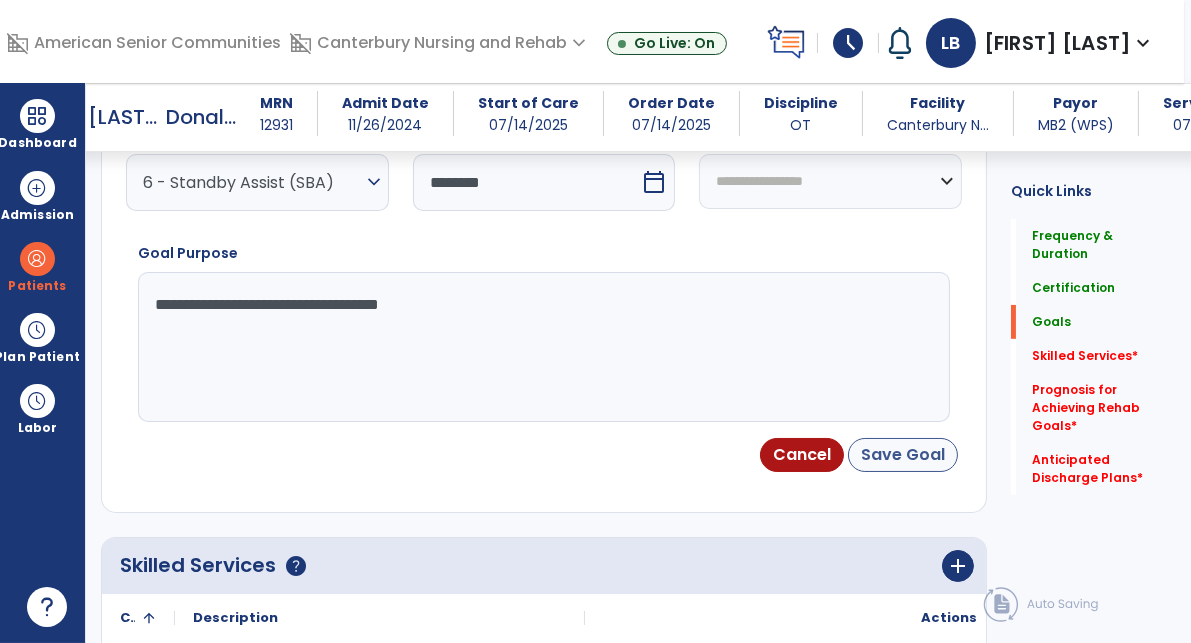 type on "**********" 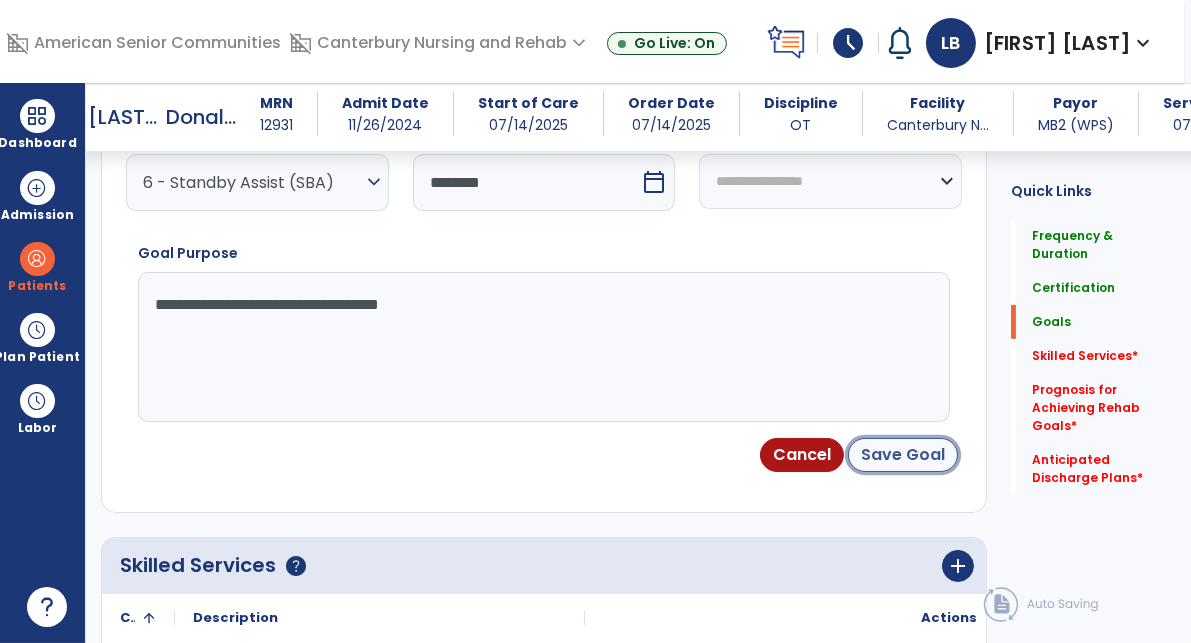 click on "Save Goal" at bounding box center (903, 455) 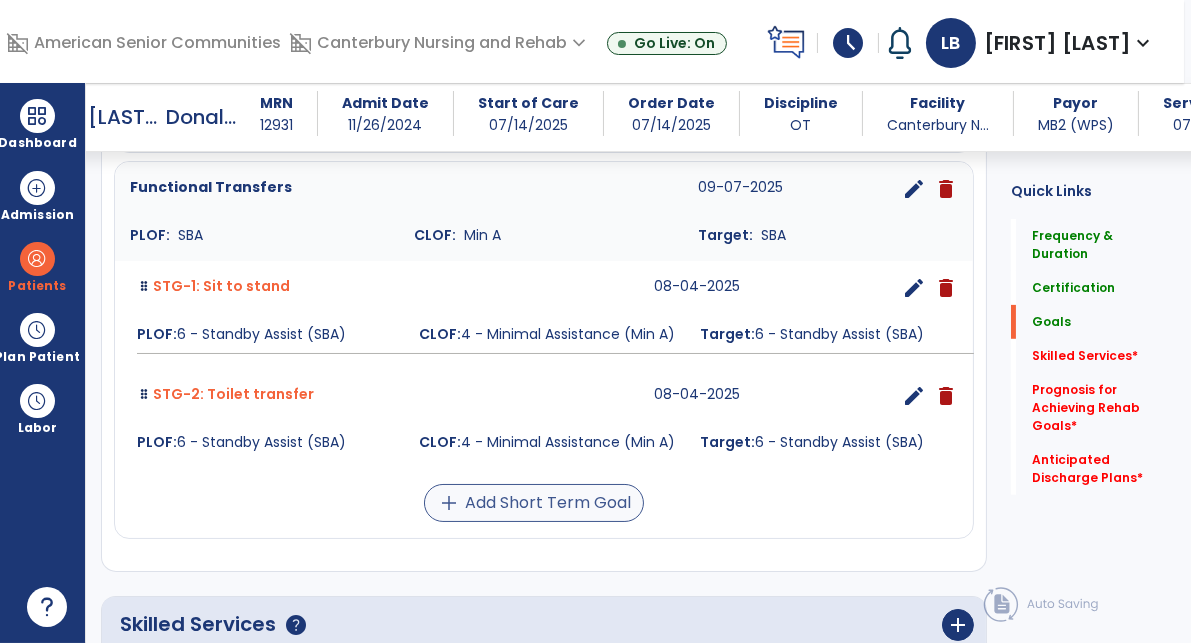scroll, scrollTop: 1006, scrollLeft: 0, axis: vertical 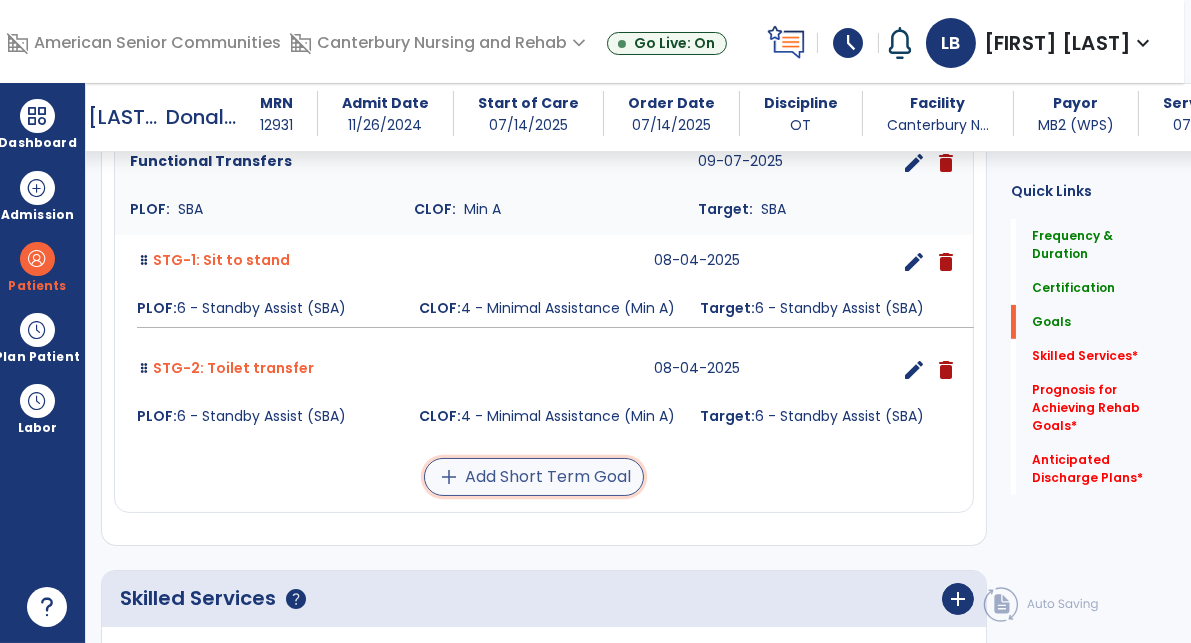 click on "add  Add Short Term Goal" at bounding box center (534, 477) 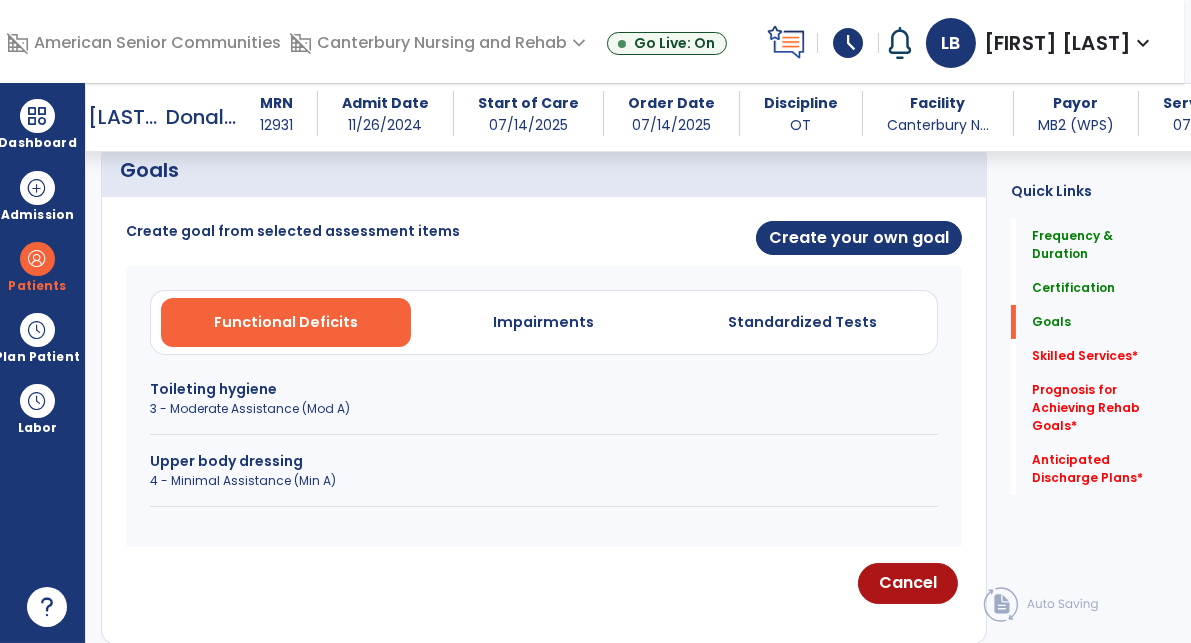 scroll, scrollTop: 486, scrollLeft: 0, axis: vertical 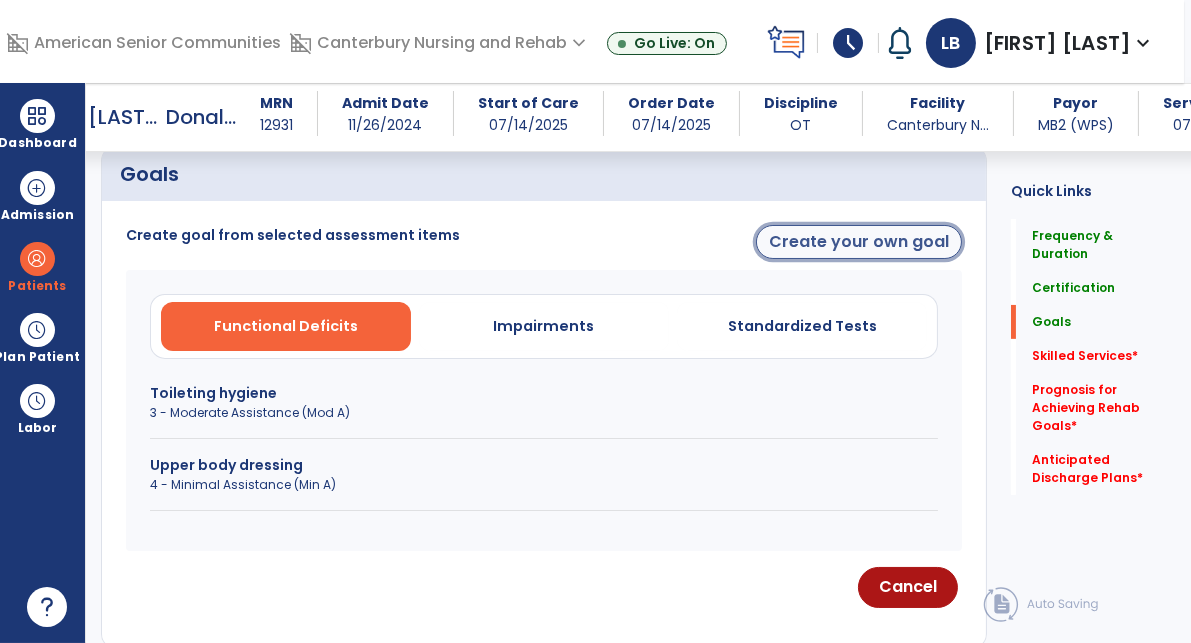 click on "Create your own goal" at bounding box center [859, 242] 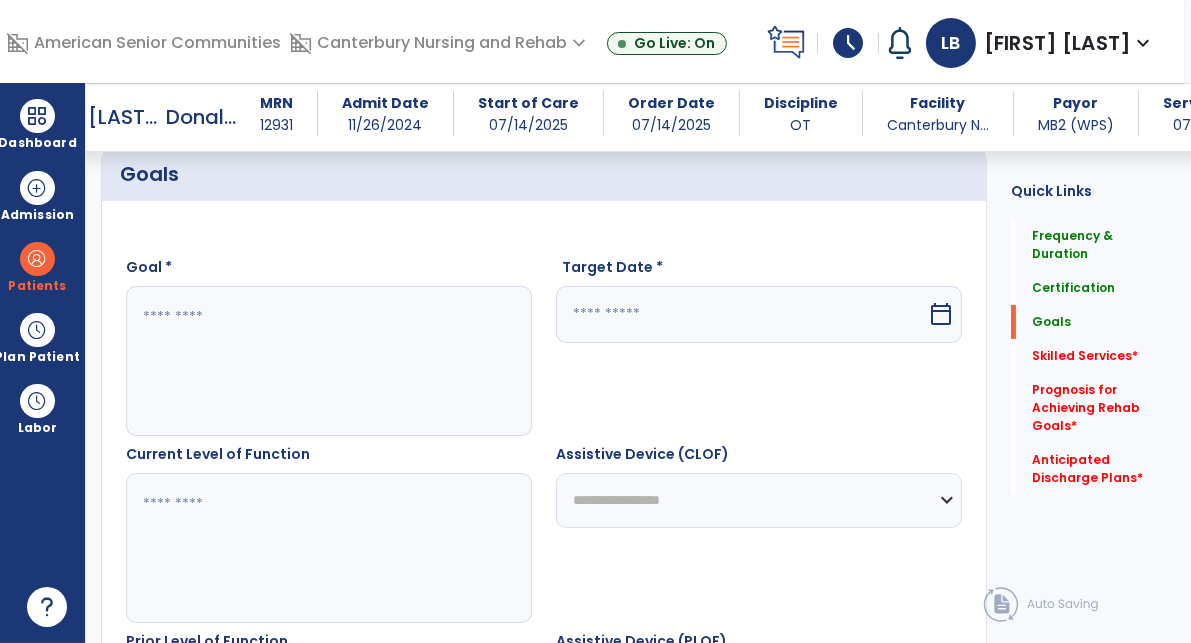 click at bounding box center (331, 361) 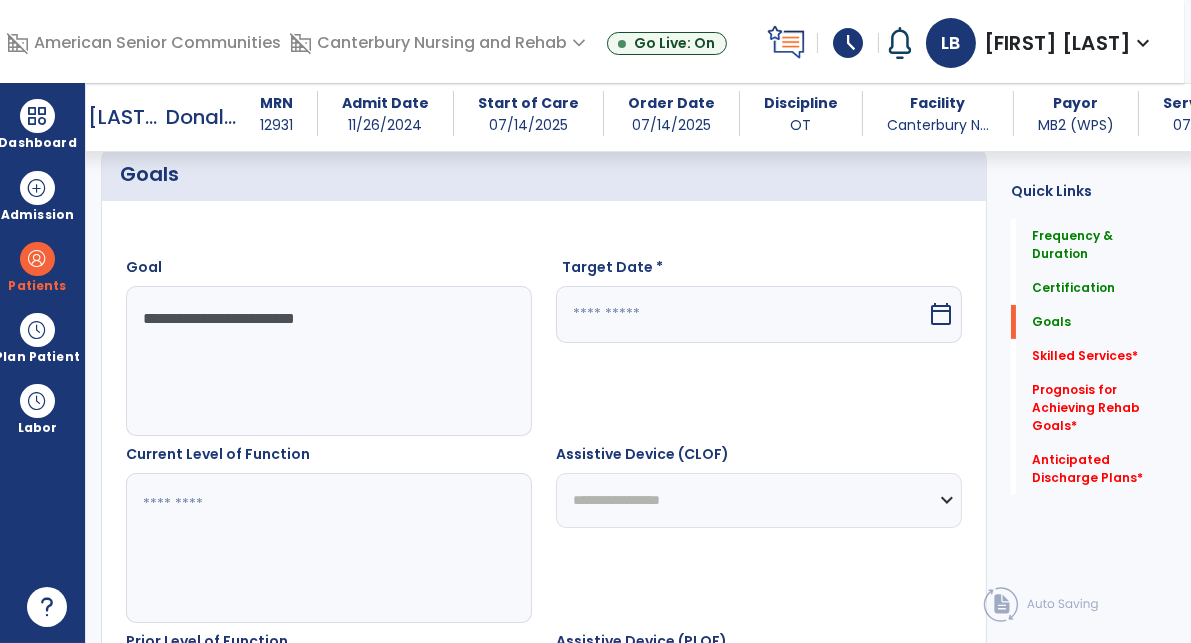 type on "**********" 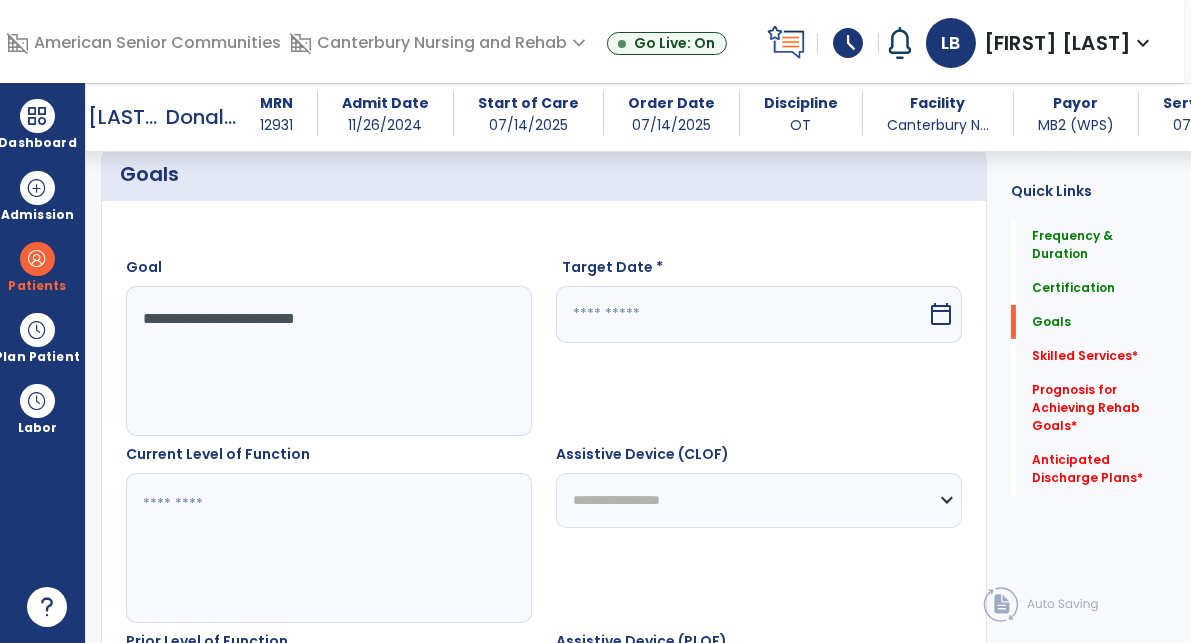 click at bounding box center (331, 548) 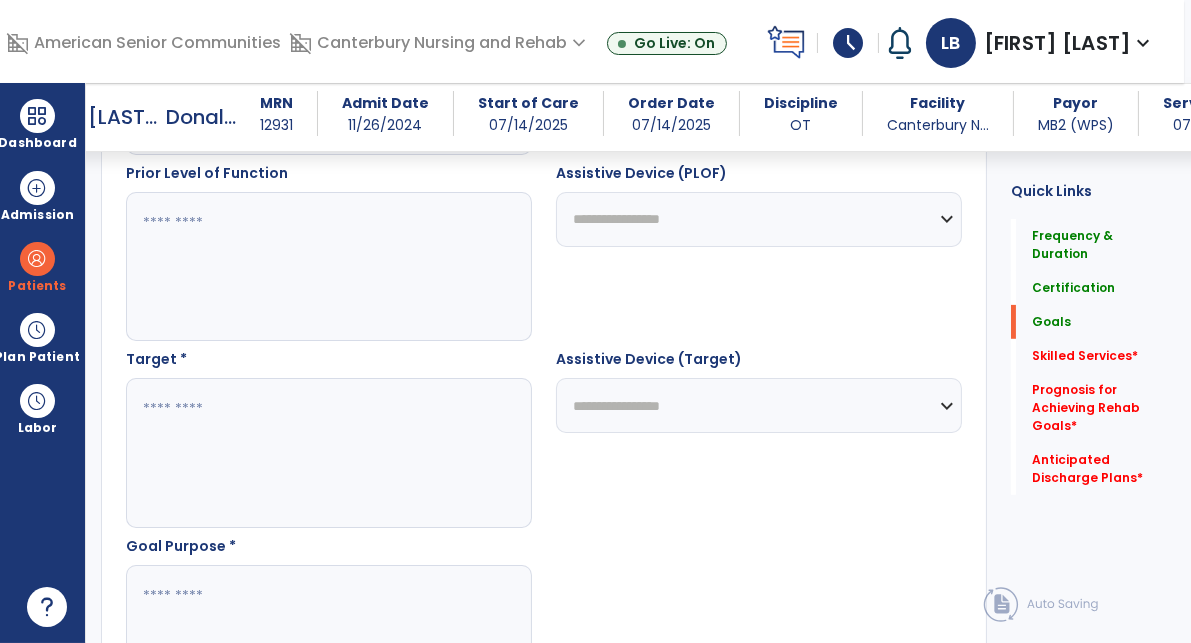 scroll, scrollTop: 905, scrollLeft: 0, axis: vertical 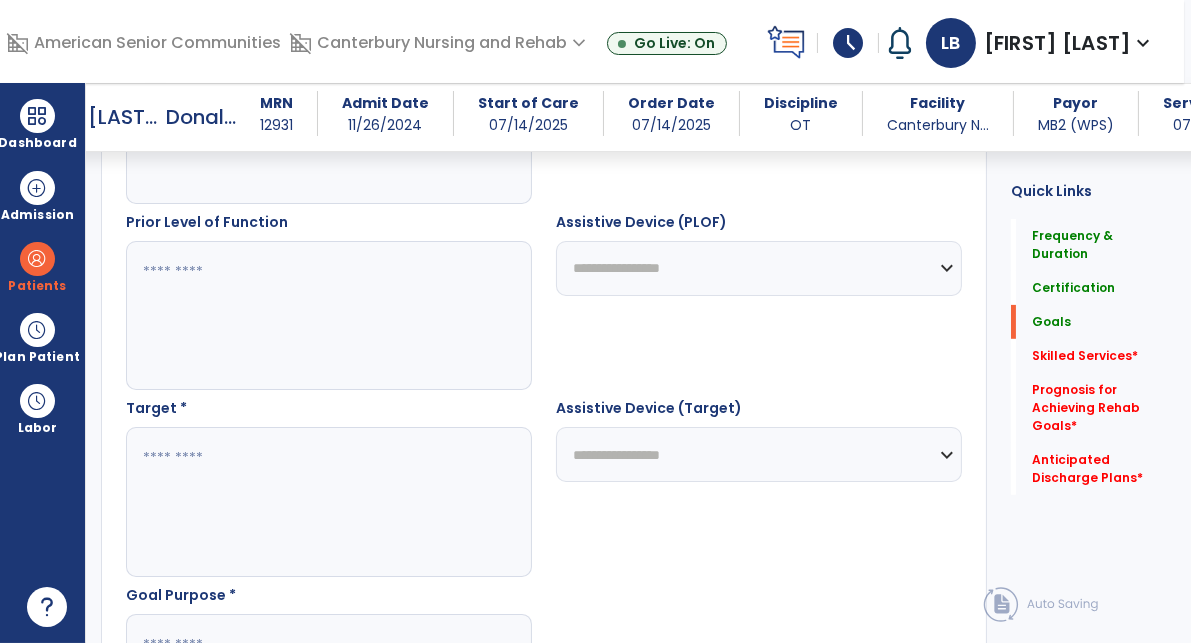 type on "****" 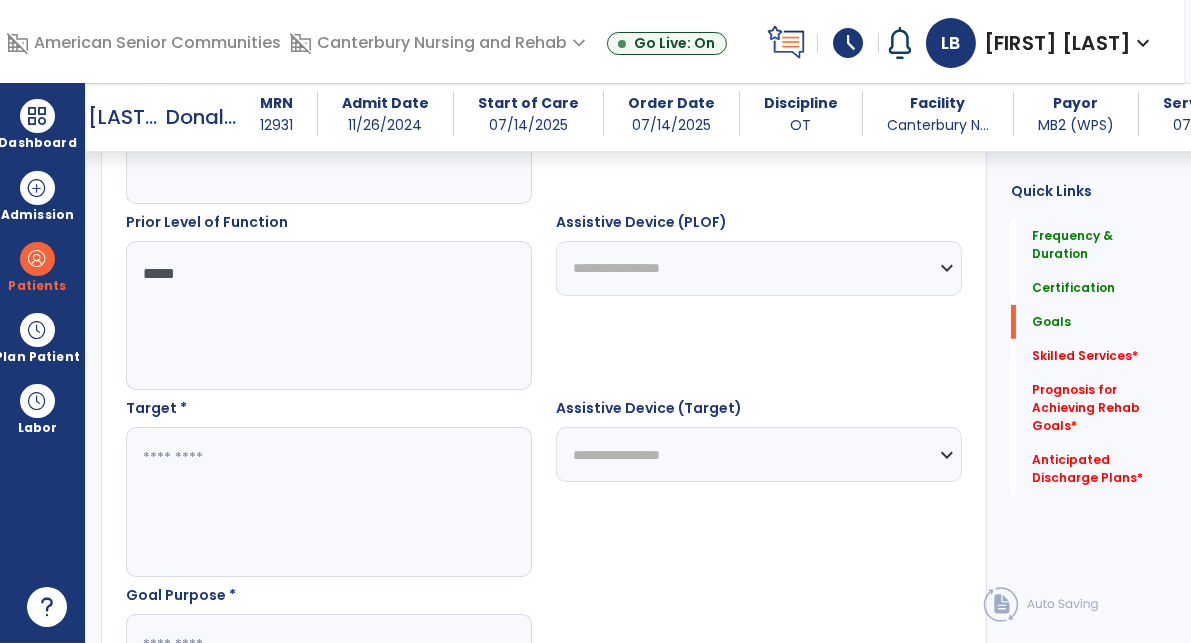type on "*****" 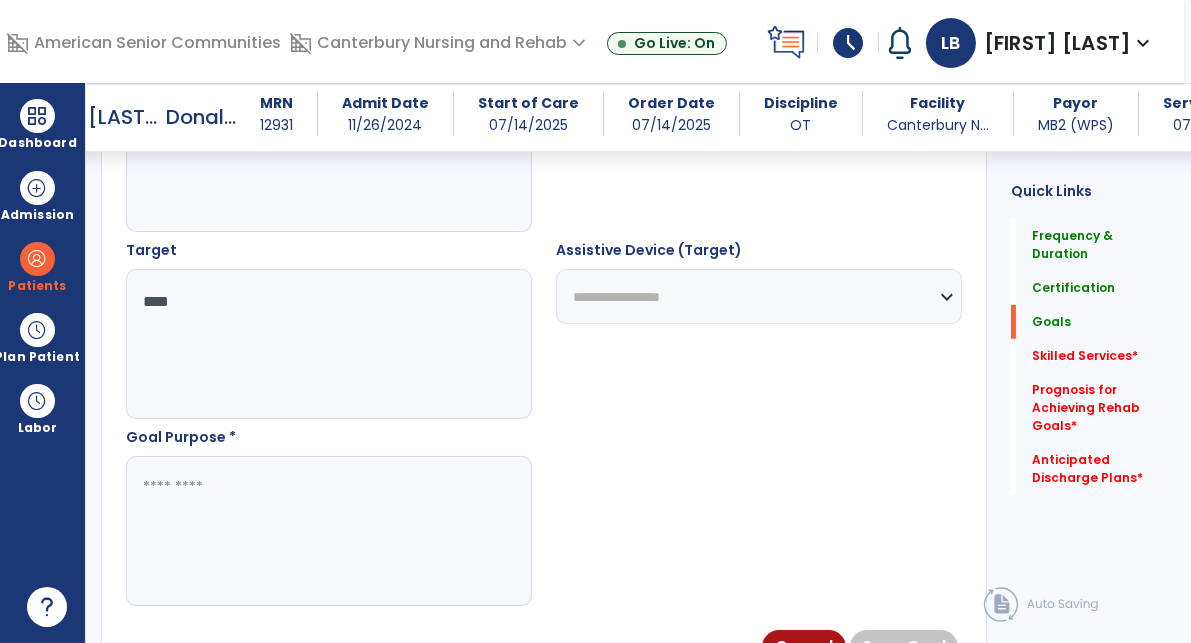scroll, scrollTop: 1070, scrollLeft: 0, axis: vertical 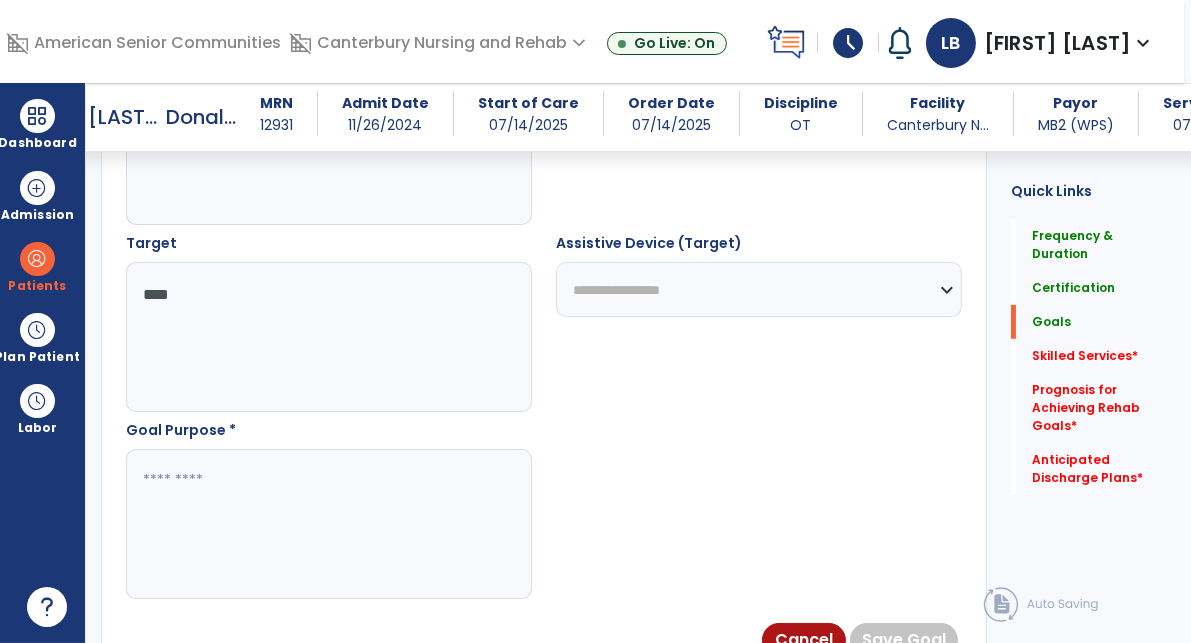 type on "****" 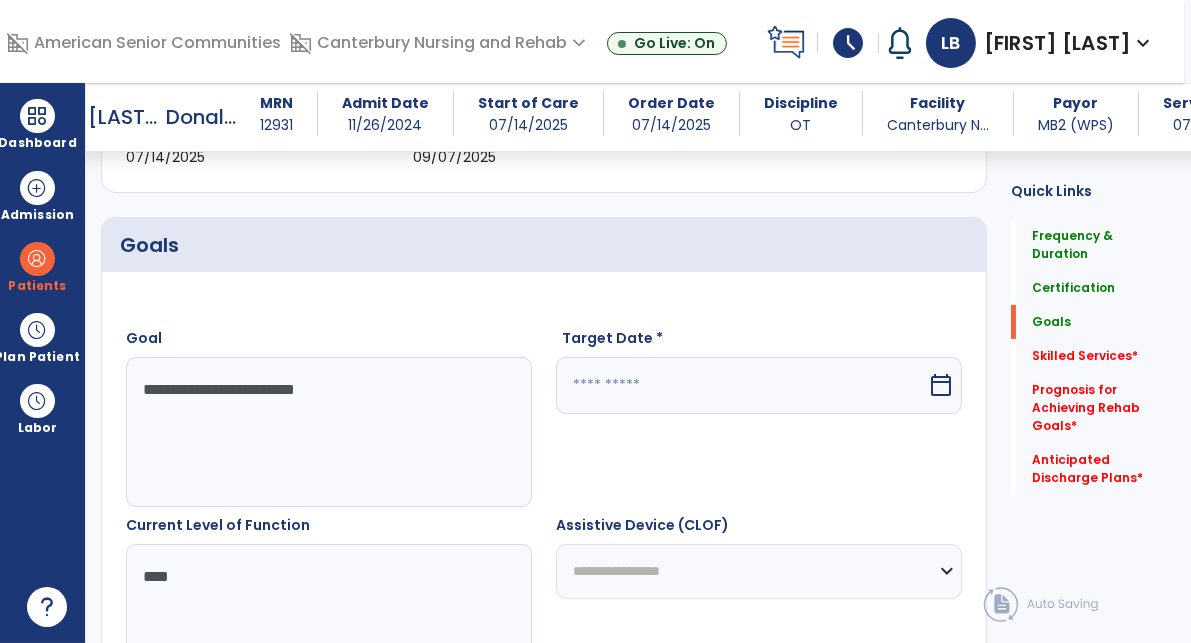 type on "**********" 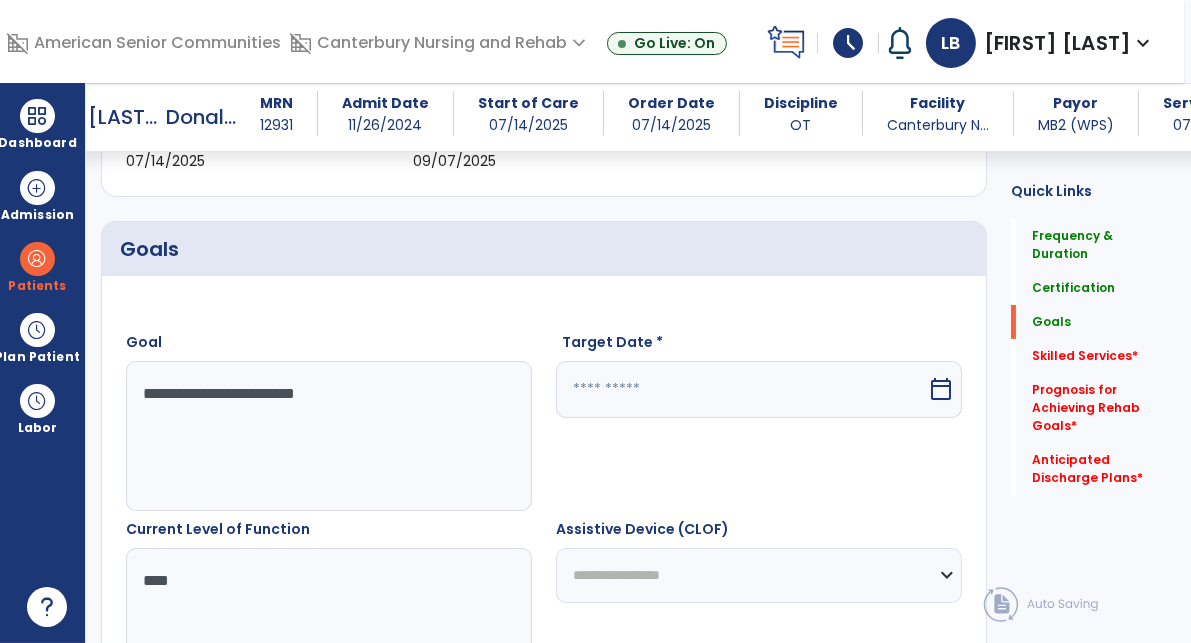 click on "Target Date *" at bounding box center (759, 346) 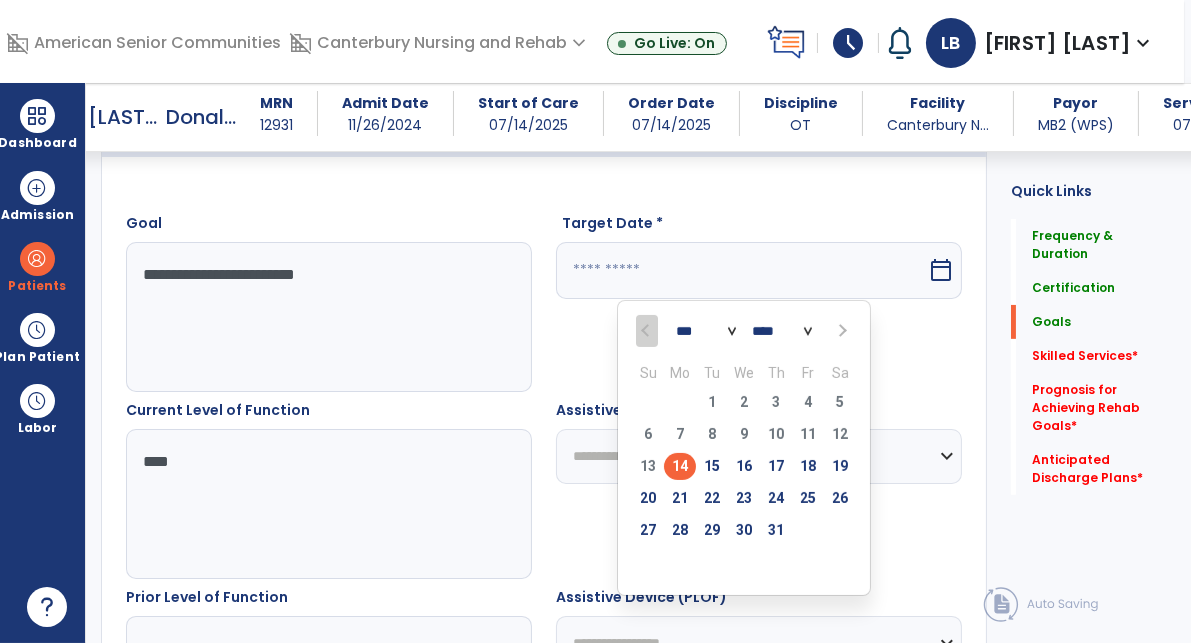 scroll, scrollTop: 591, scrollLeft: 0, axis: vertical 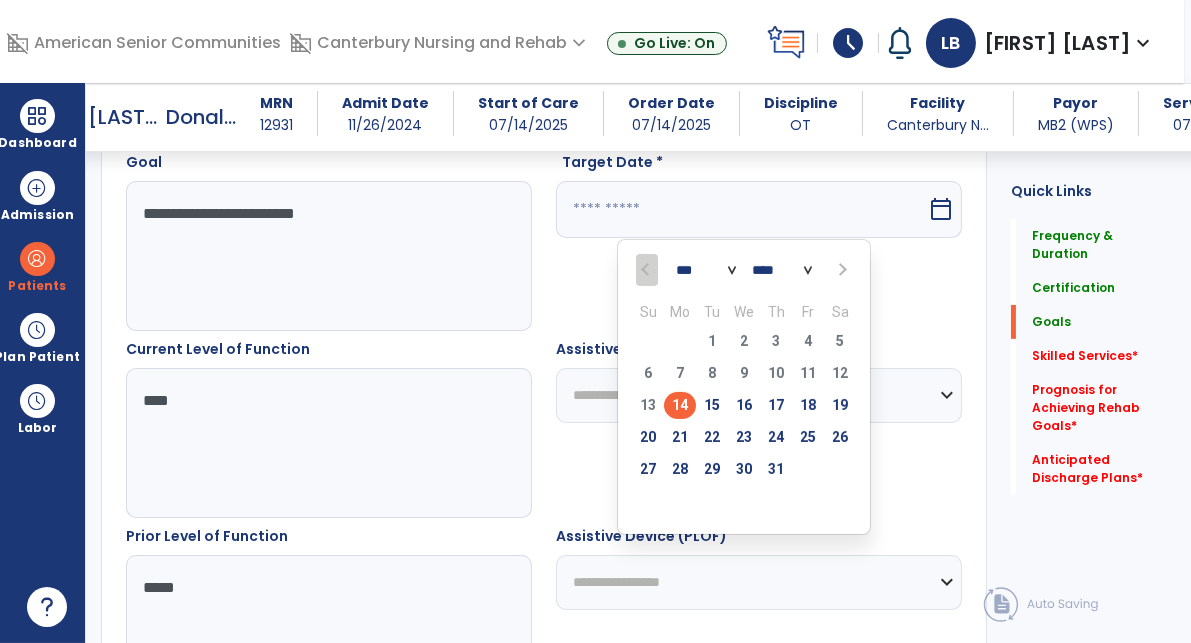 click on "*** *** ***" at bounding box center (706, 270) 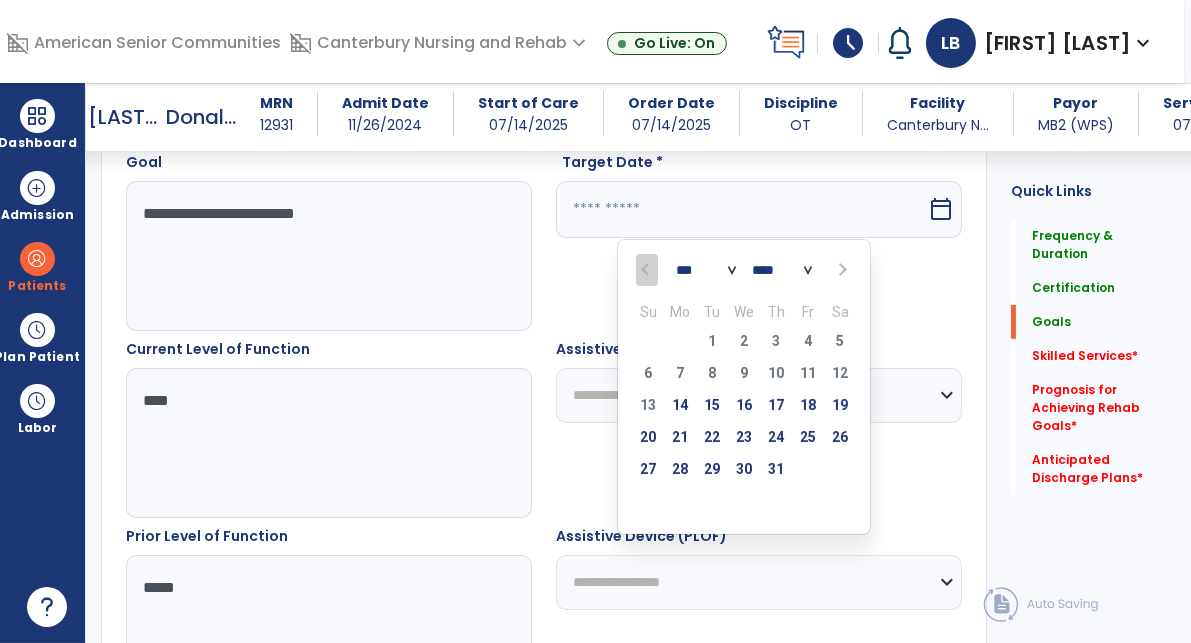 select on "*" 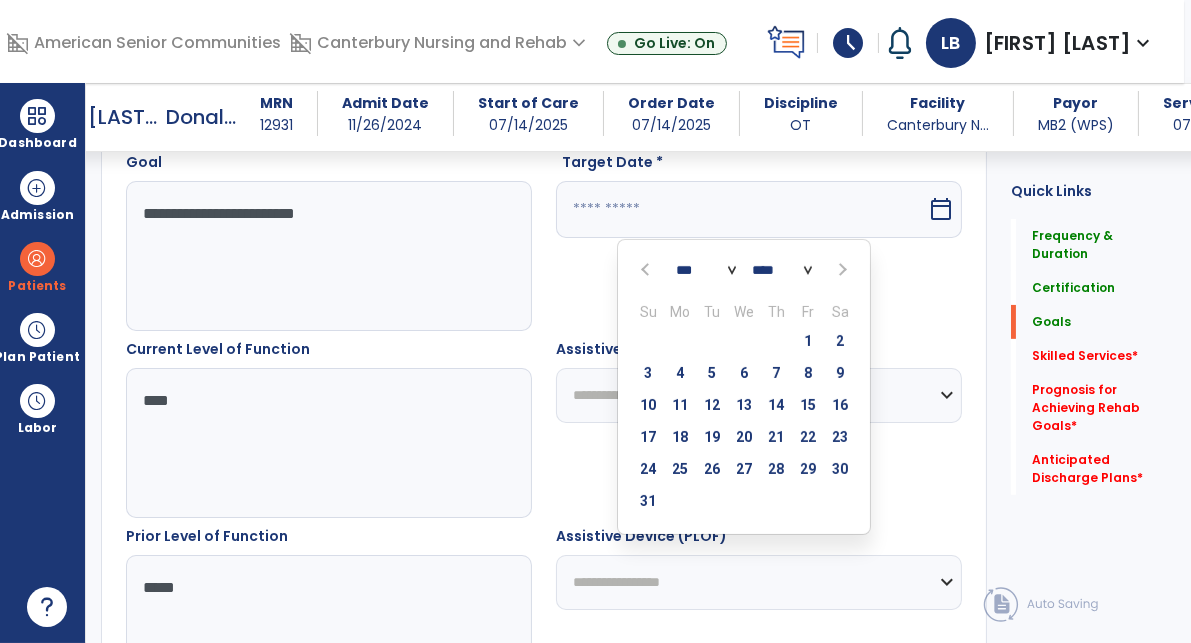 click on "4" at bounding box center (680, 373) 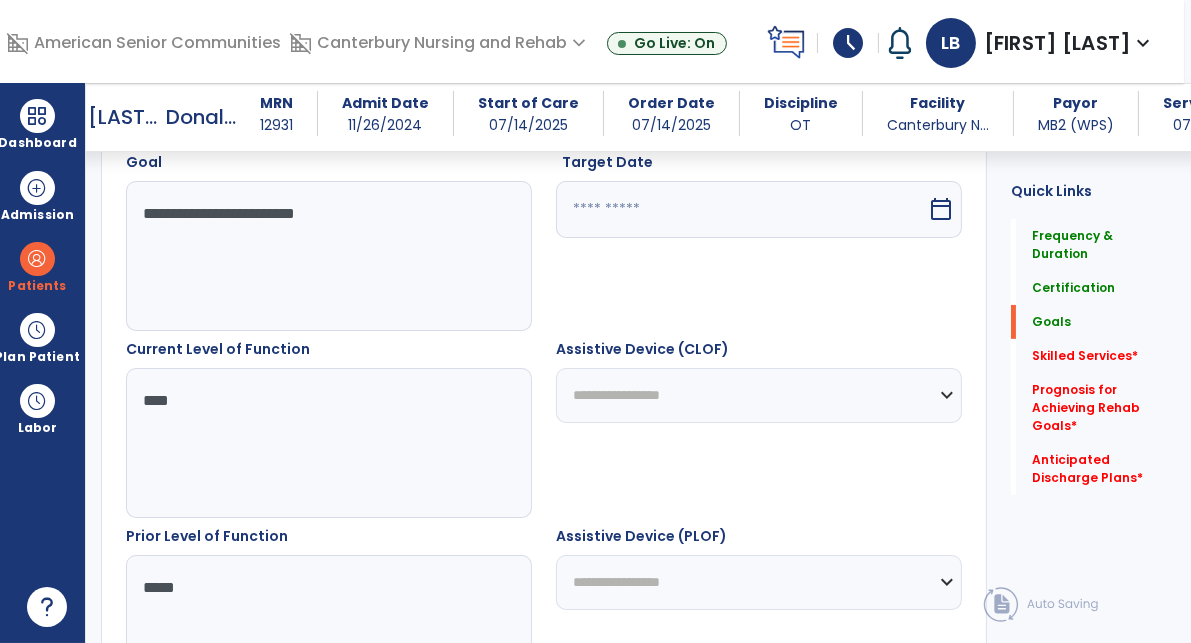 type on "********" 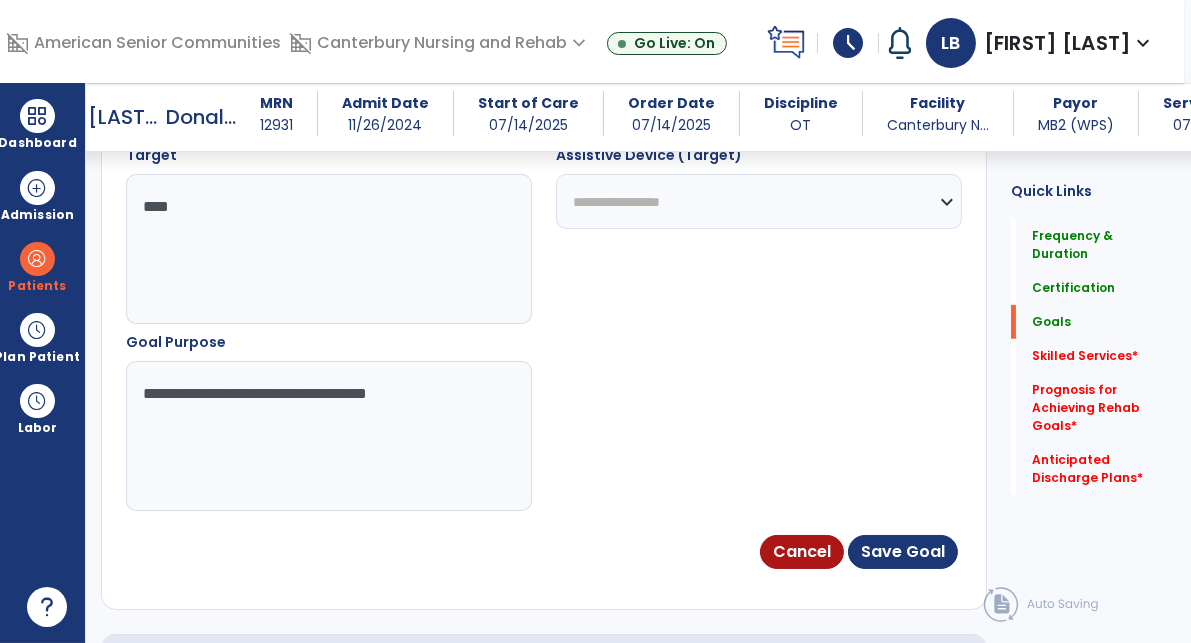 scroll, scrollTop: 1385, scrollLeft: 0, axis: vertical 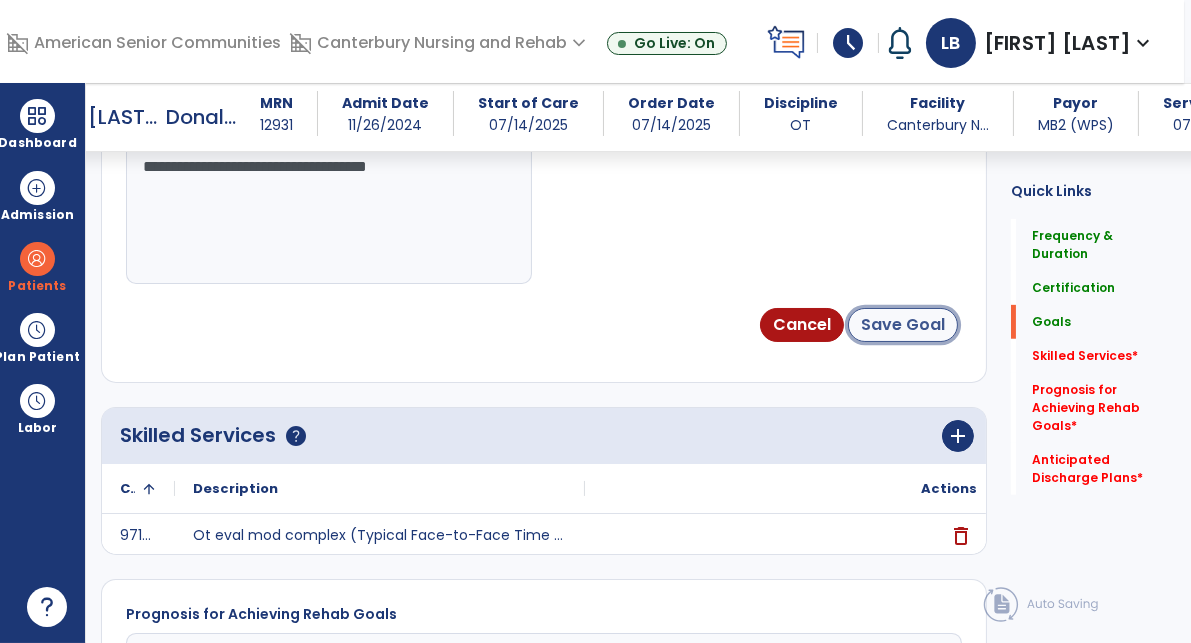 click on "Save Goal" at bounding box center (903, 325) 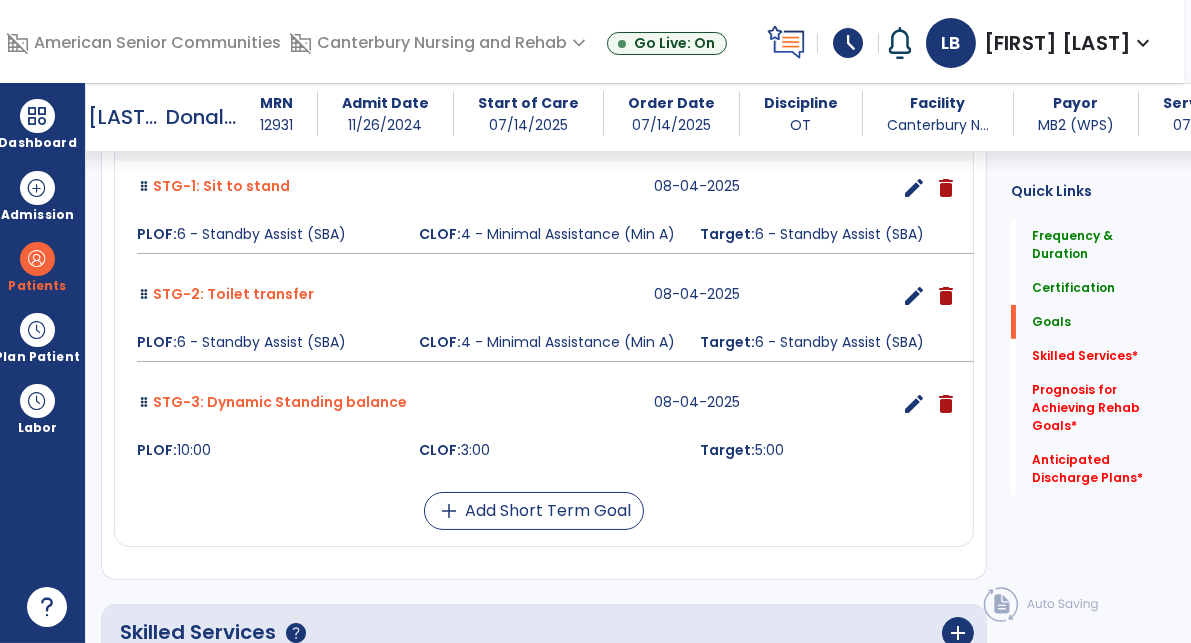 scroll, scrollTop: 1081, scrollLeft: 0, axis: vertical 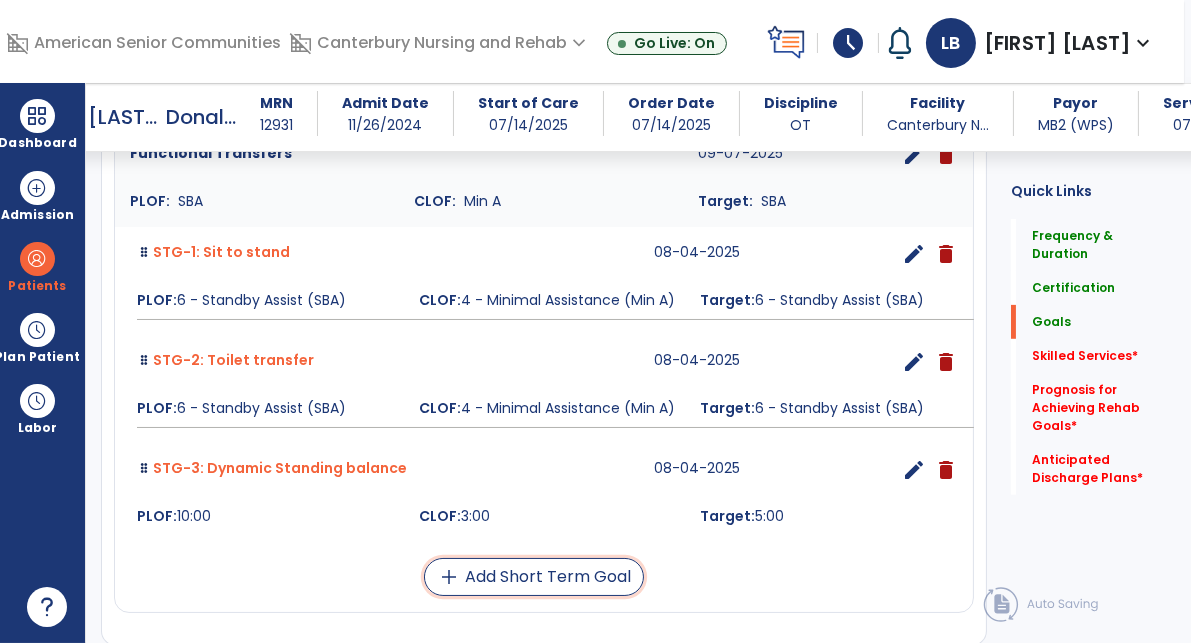 click on "add  Add Short Term Goal" at bounding box center [534, 577] 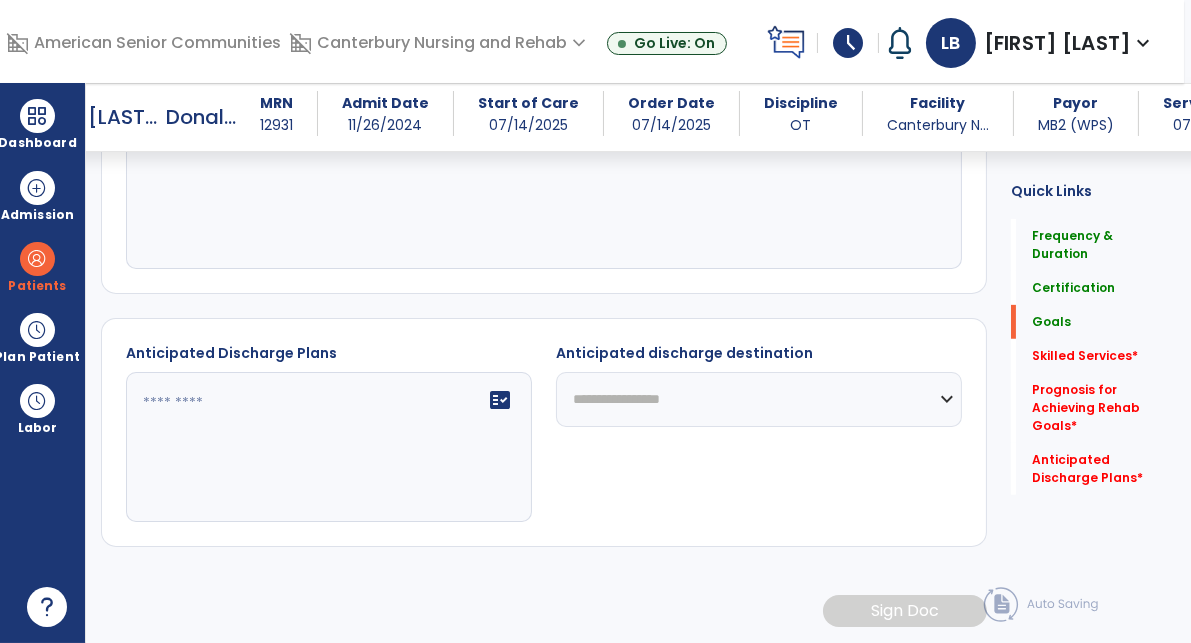 scroll, scrollTop: 416, scrollLeft: 0, axis: vertical 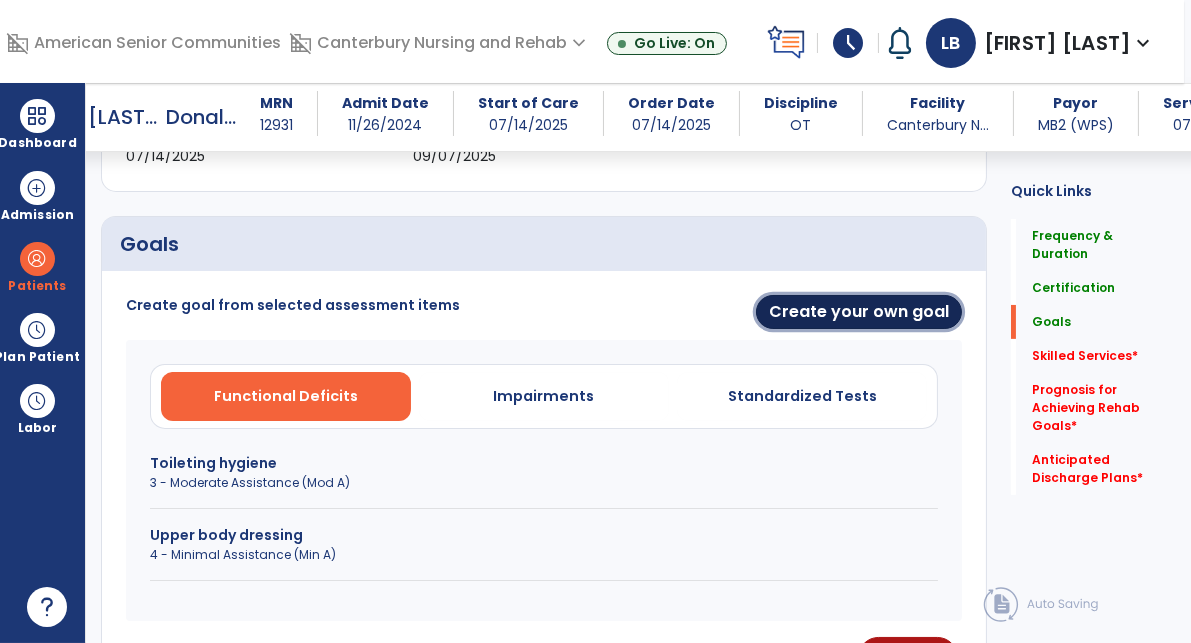 click on "Create your own goal" at bounding box center (859, 312) 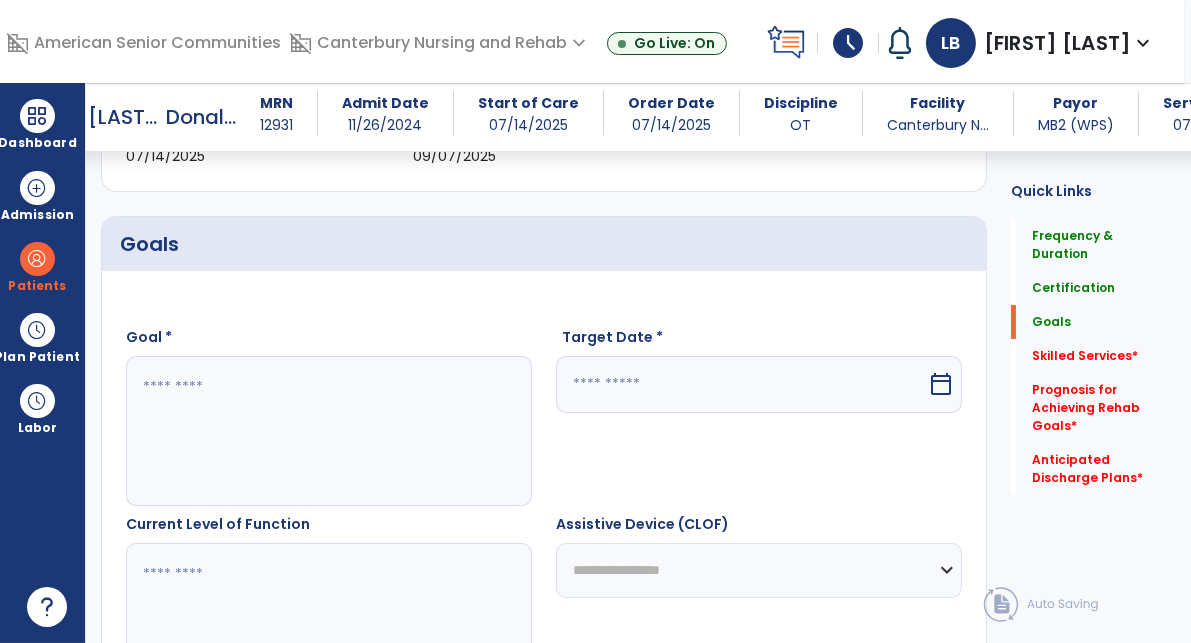 click at bounding box center (331, 431) 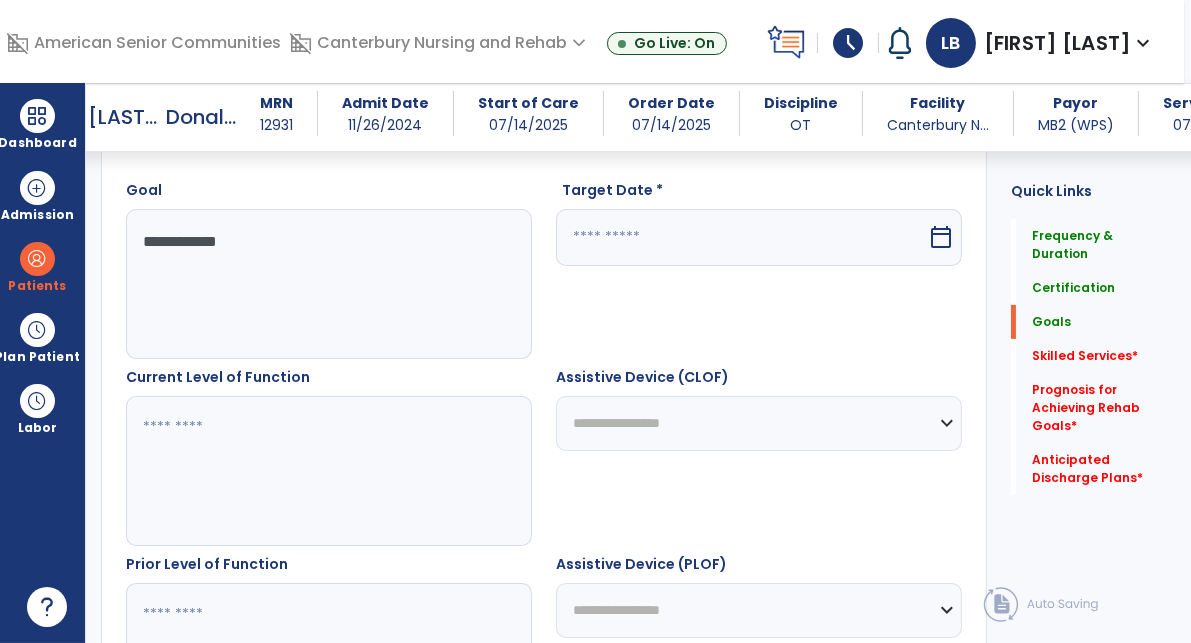 scroll, scrollTop: 568, scrollLeft: 0, axis: vertical 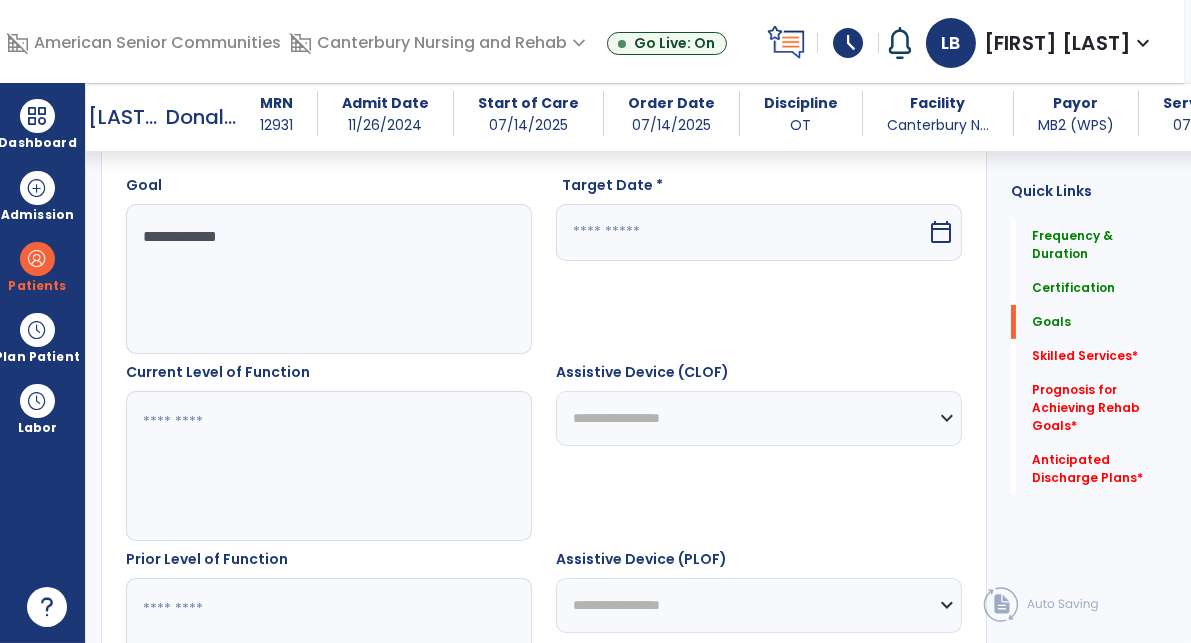 type on "**********" 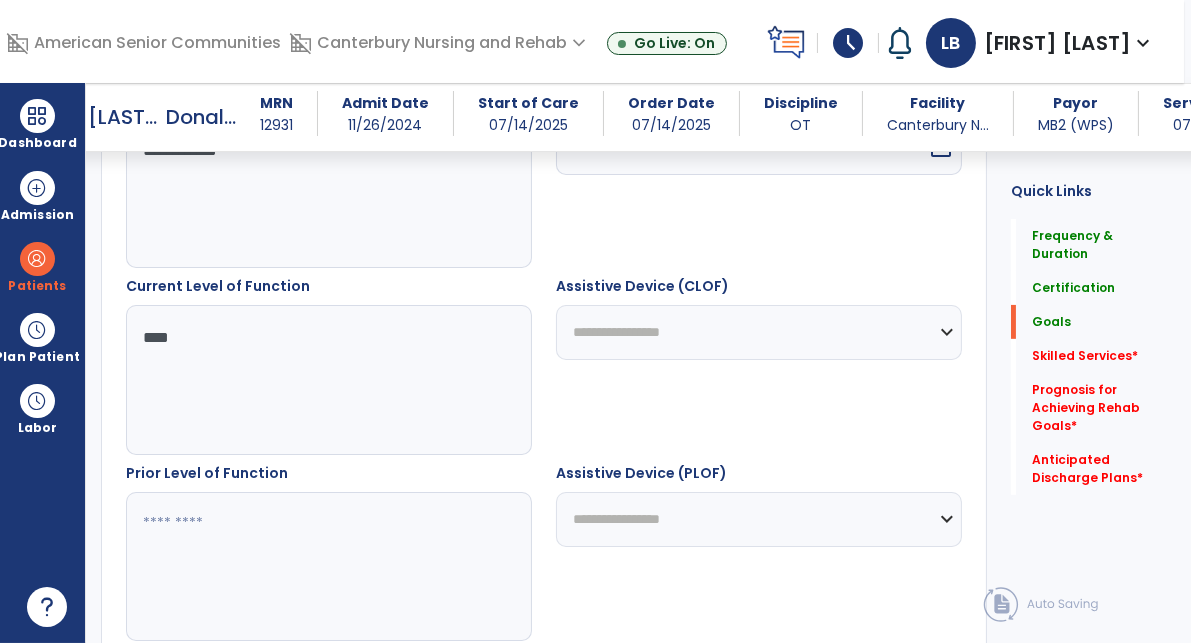 scroll, scrollTop: 682, scrollLeft: 0, axis: vertical 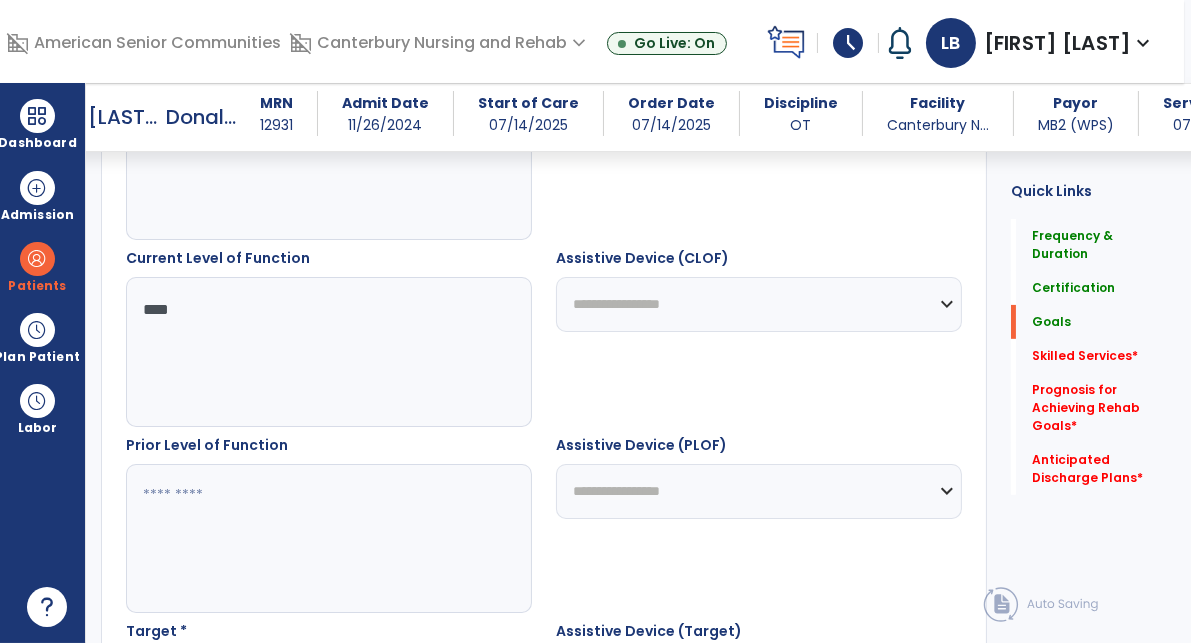 type on "****" 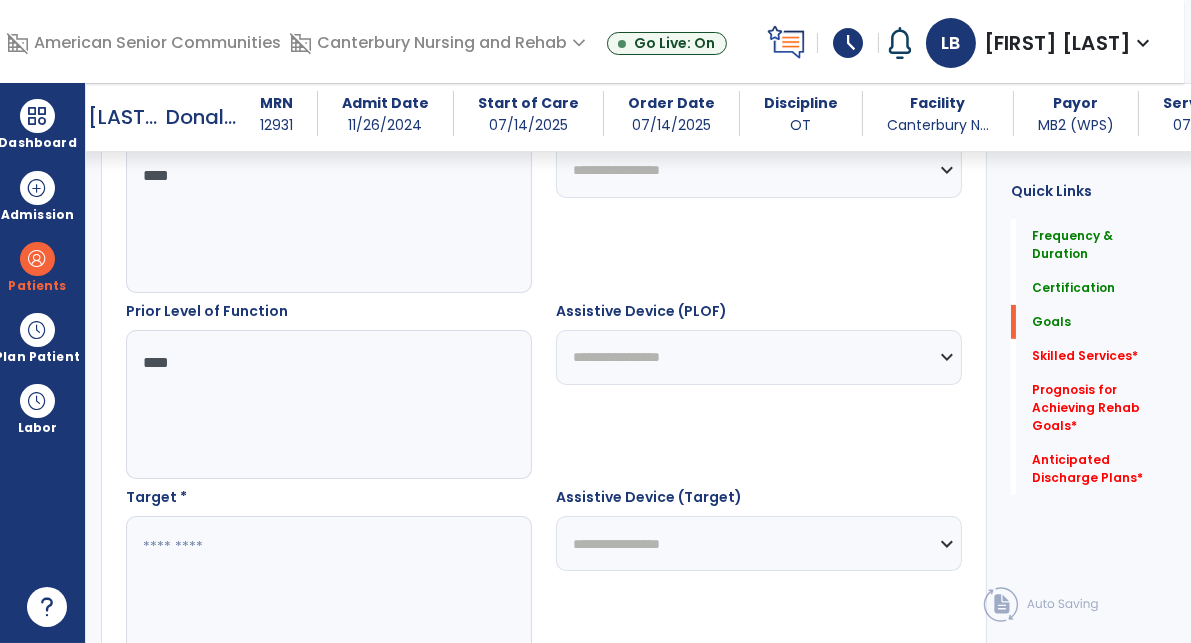 scroll, scrollTop: 841, scrollLeft: 0, axis: vertical 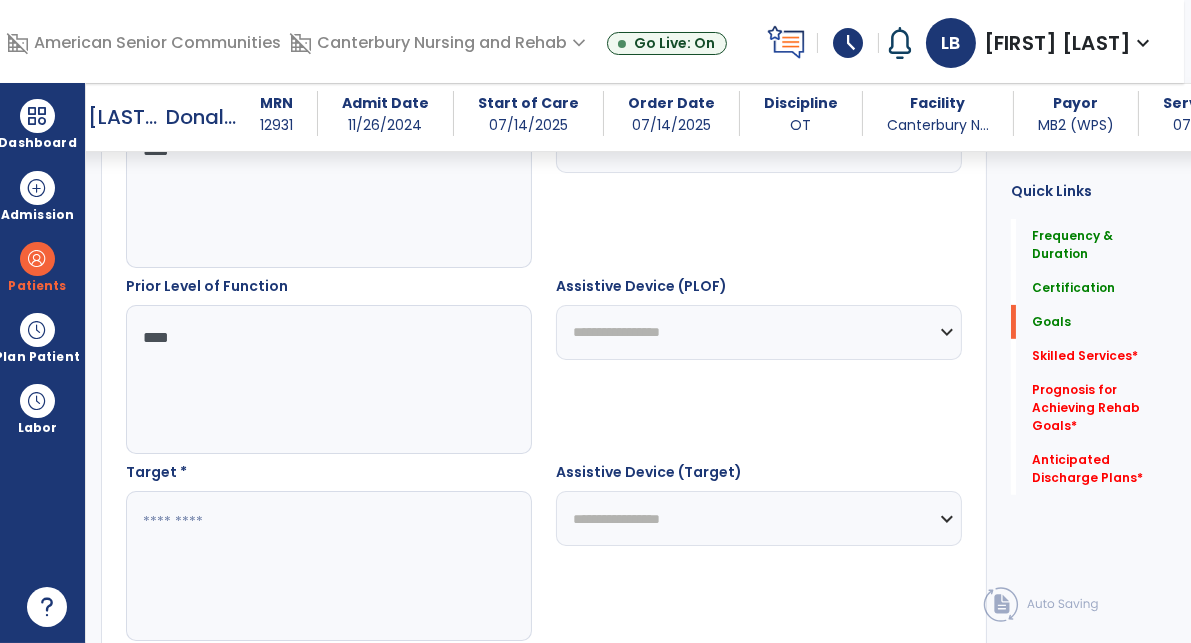 type on "****" 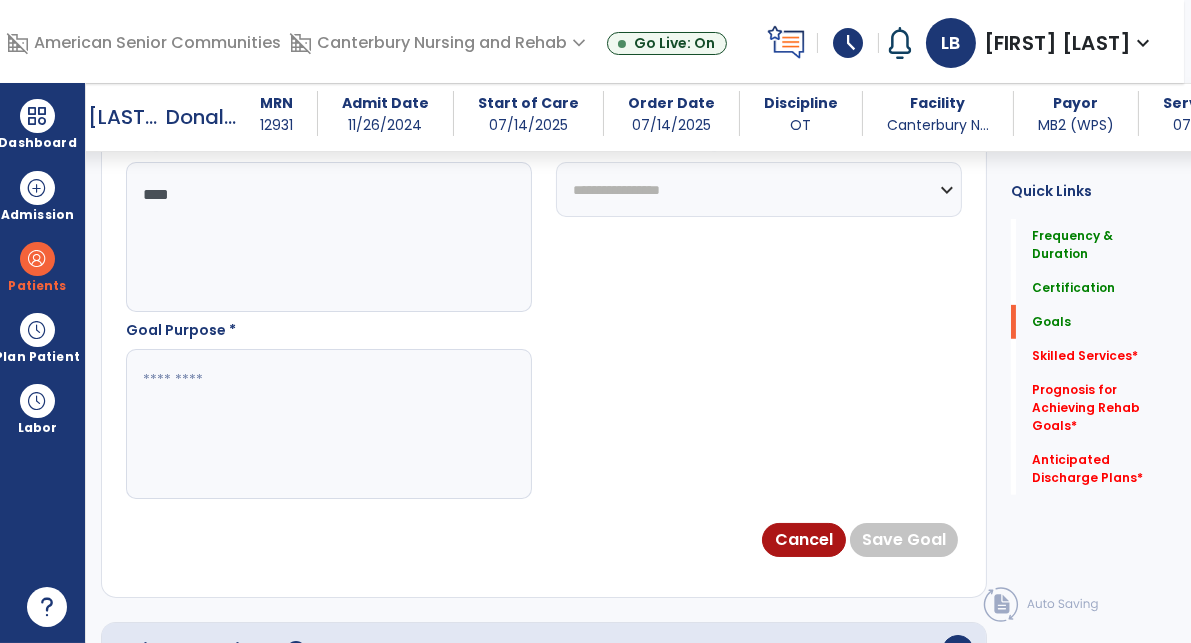 scroll, scrollTop: 1187, scrollLeft: 0, axis: vertical 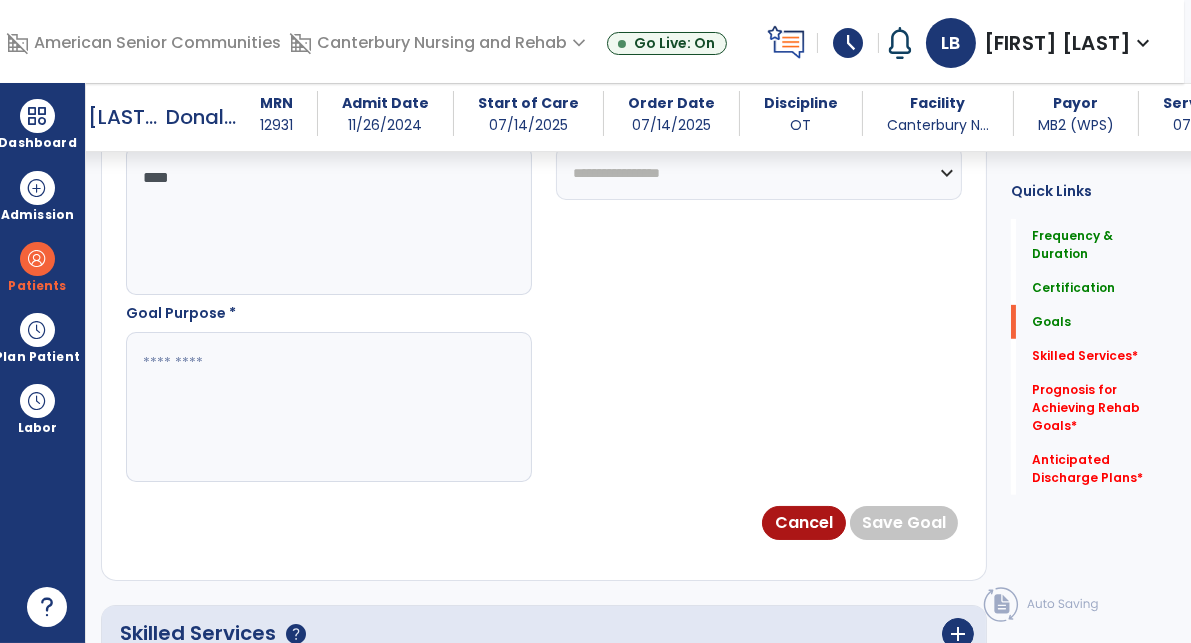 type on "****" 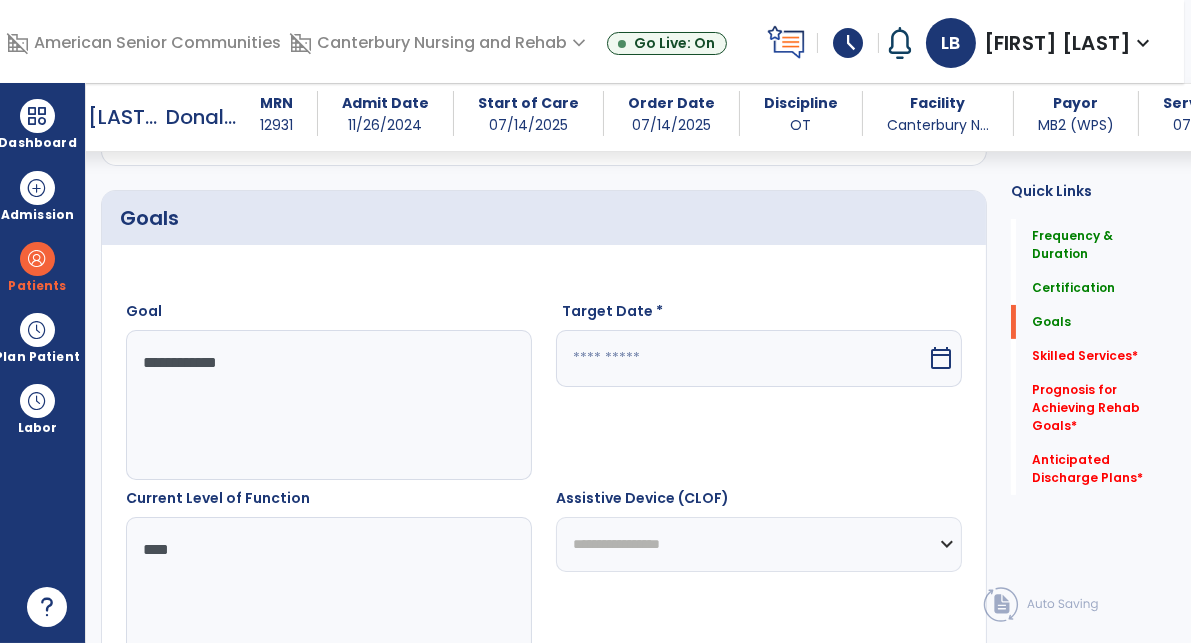 scroll, scrollTop: 430, scrollLeft: 0, axis: vertical 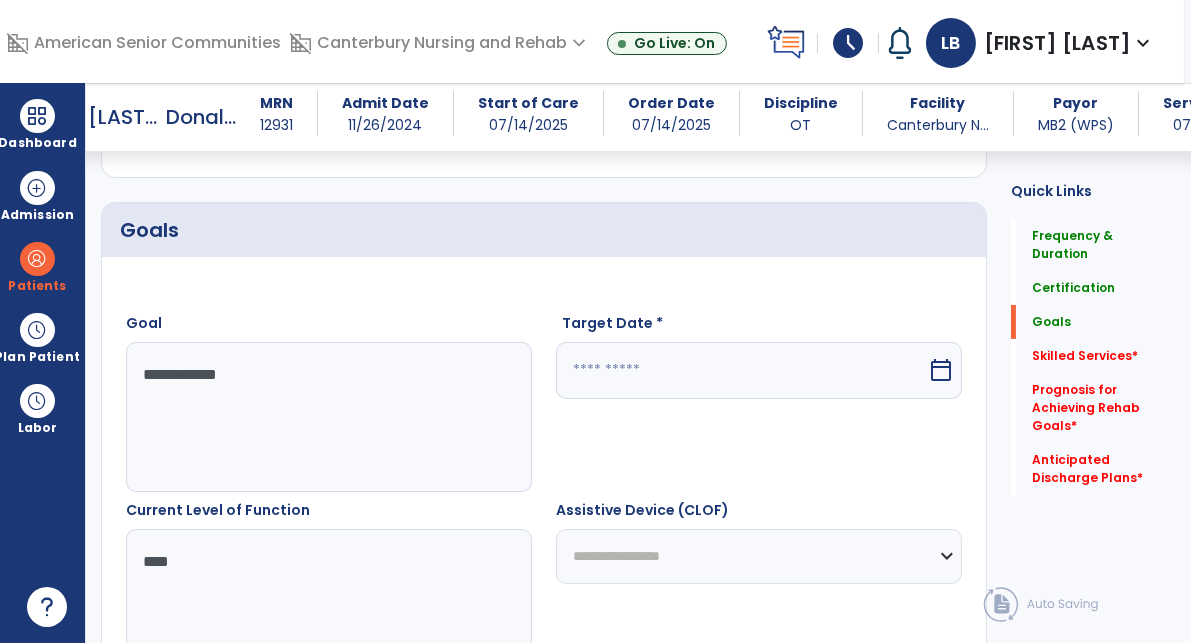 type on "**********" 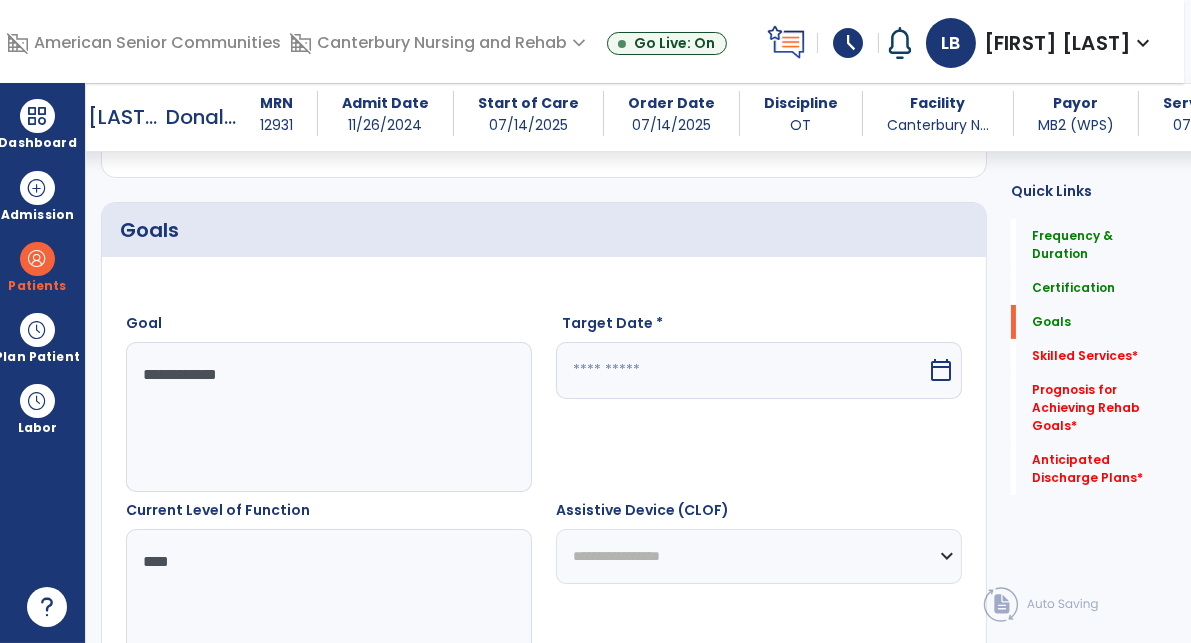 click at bounding box center (741, 370) 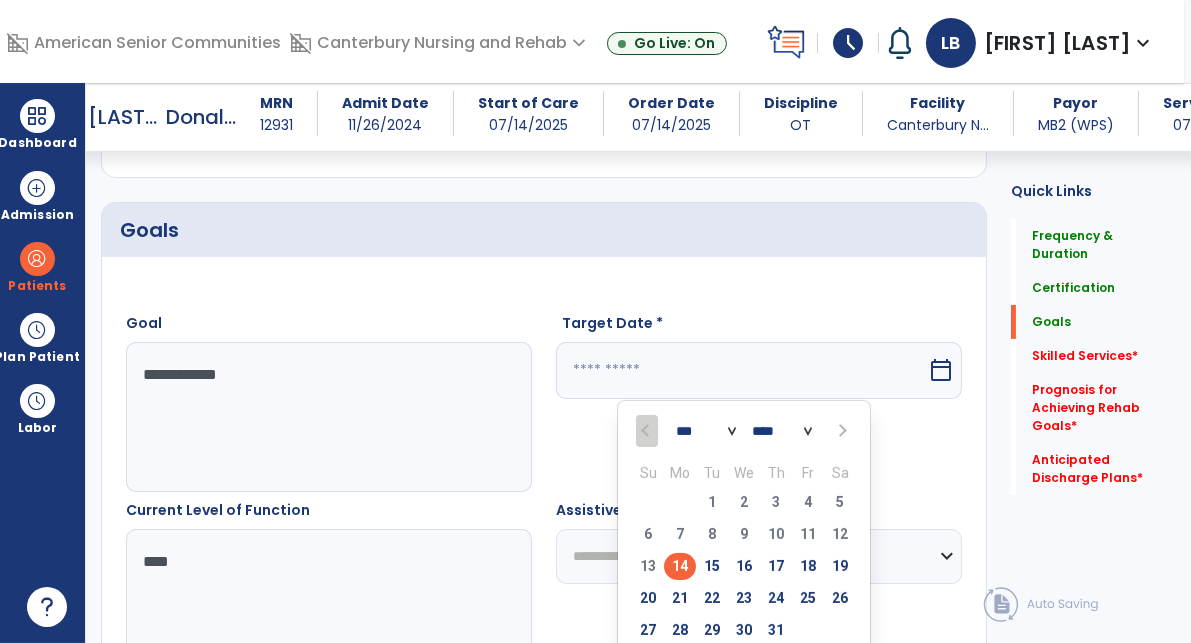 click on "*** *** ***" at bounding box center (706, 431) 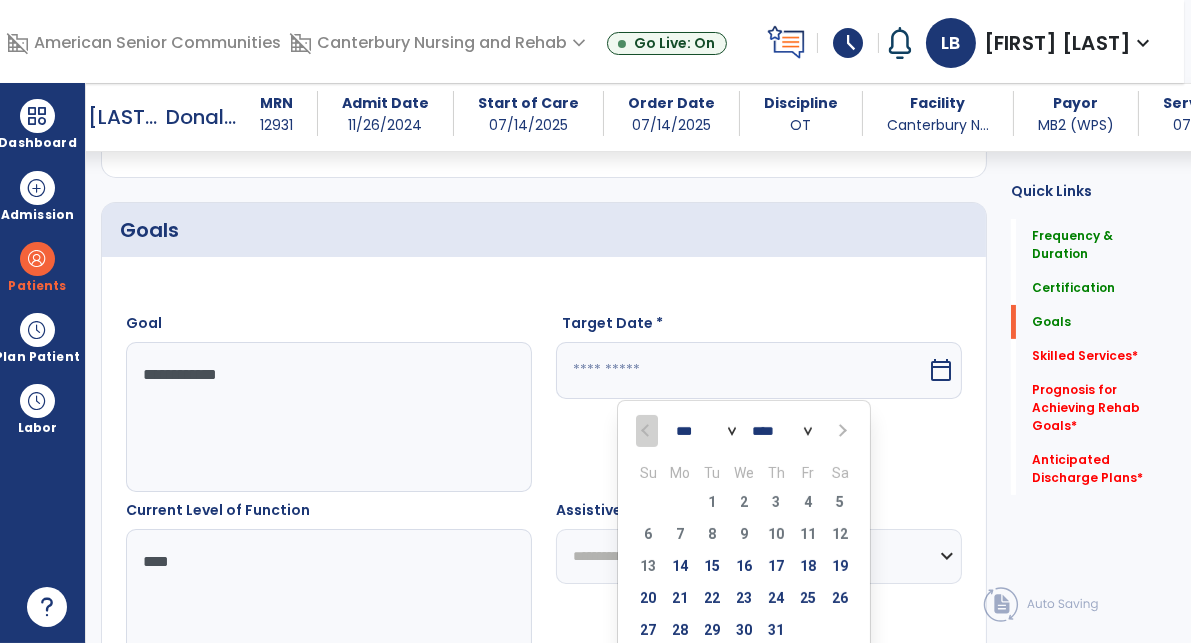 select on "*" 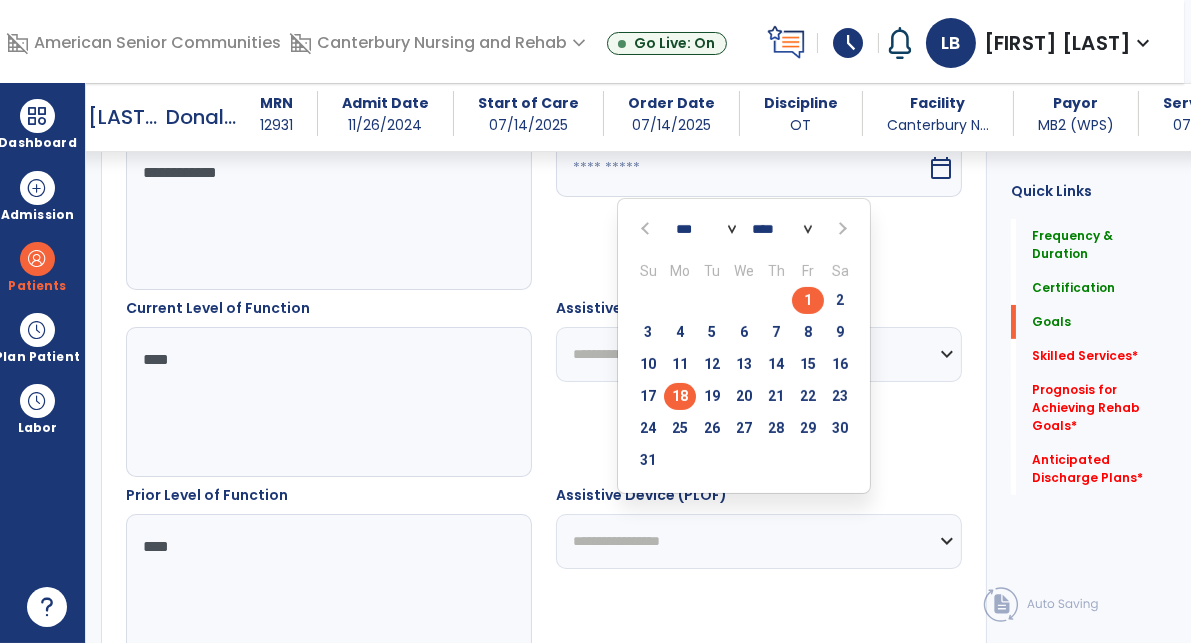 click on "18" at bounding box center [680, 396] 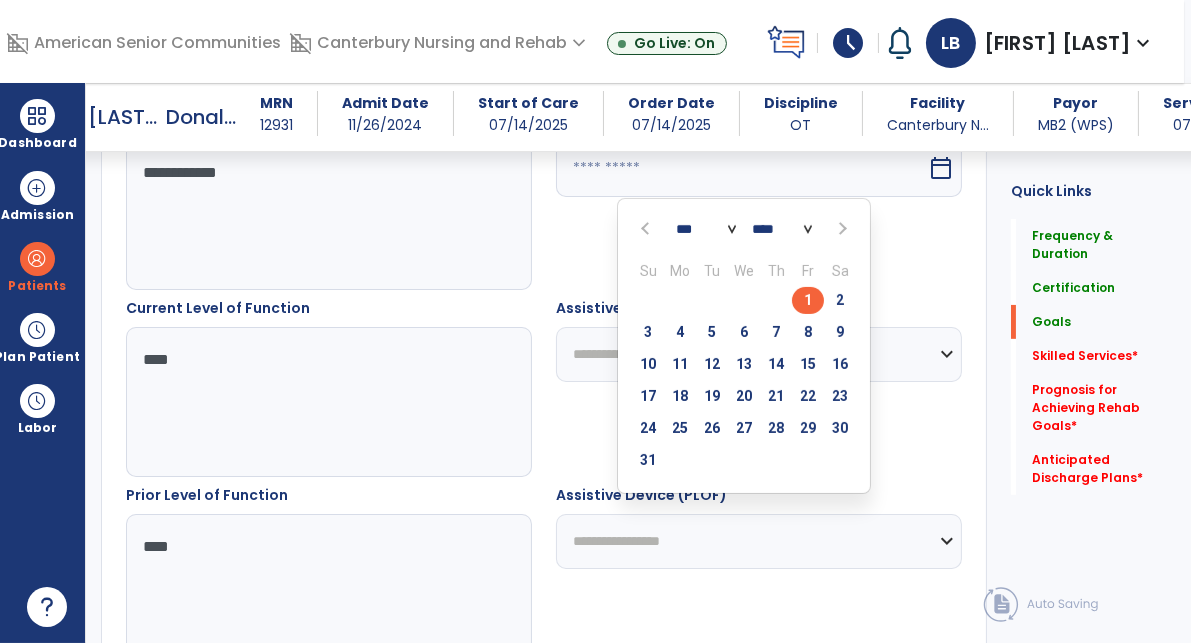 type on "*********" 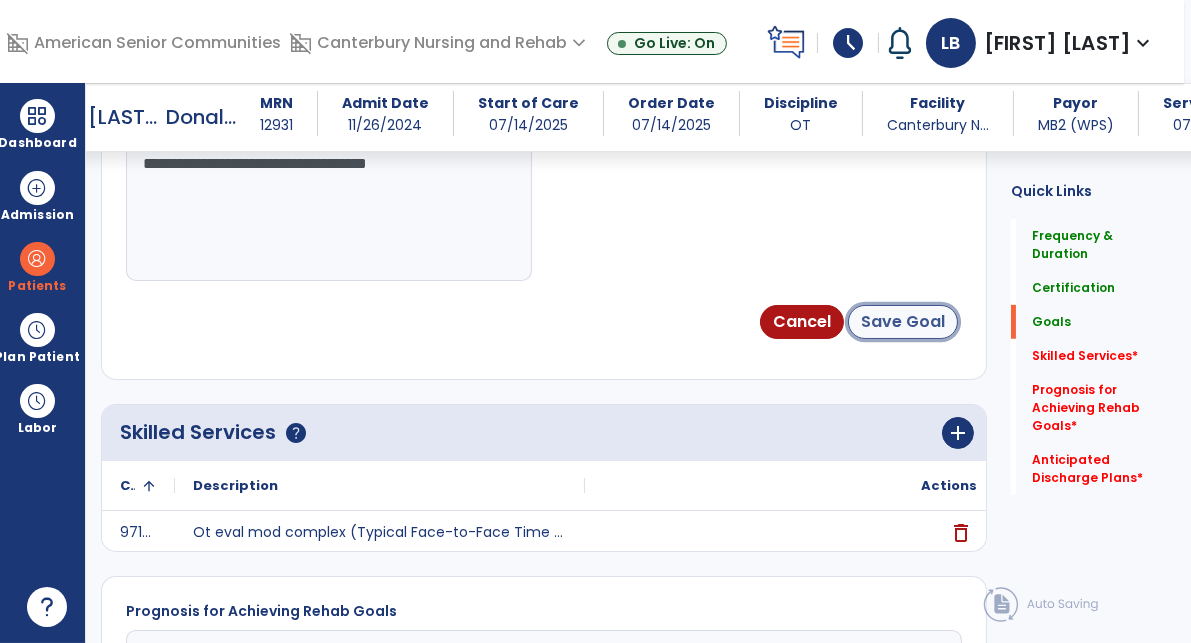 click on "Save Goal" at bounding box center (903, 322) 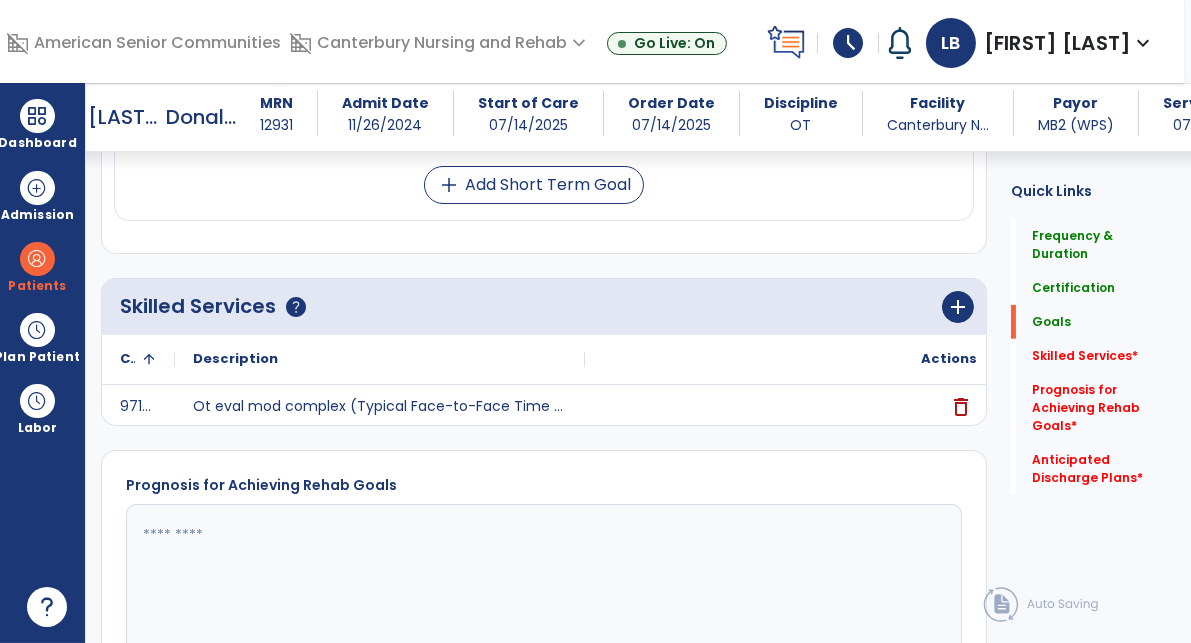 scroll, scrollTop: 1407, scrollLeft: 0, axis: vertical 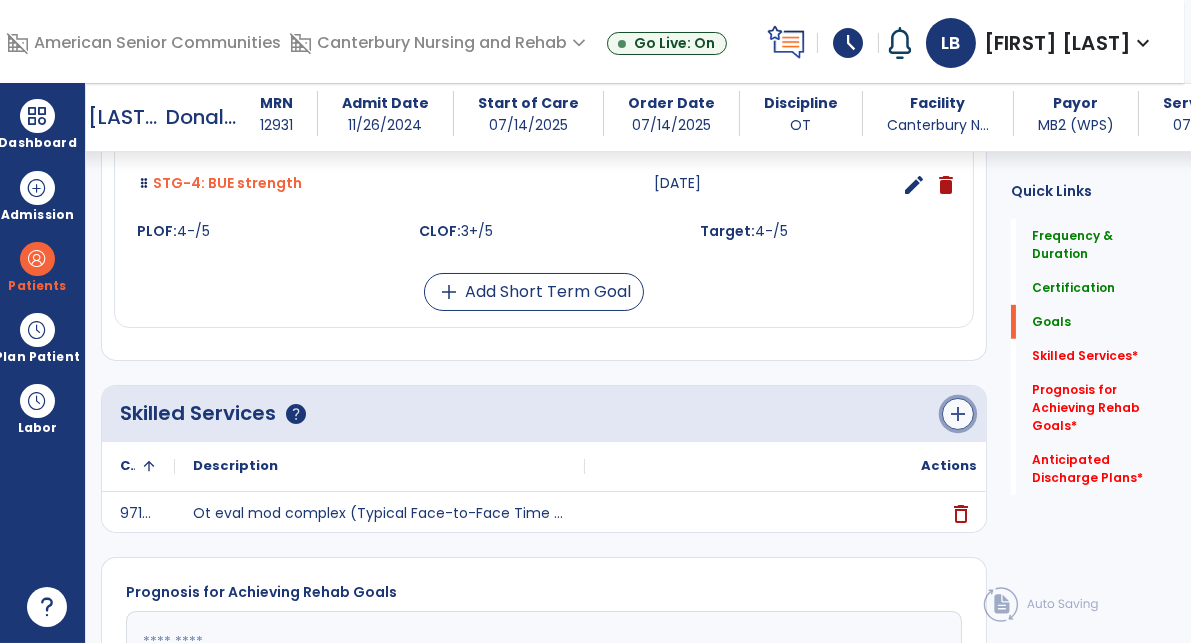 click on "add" 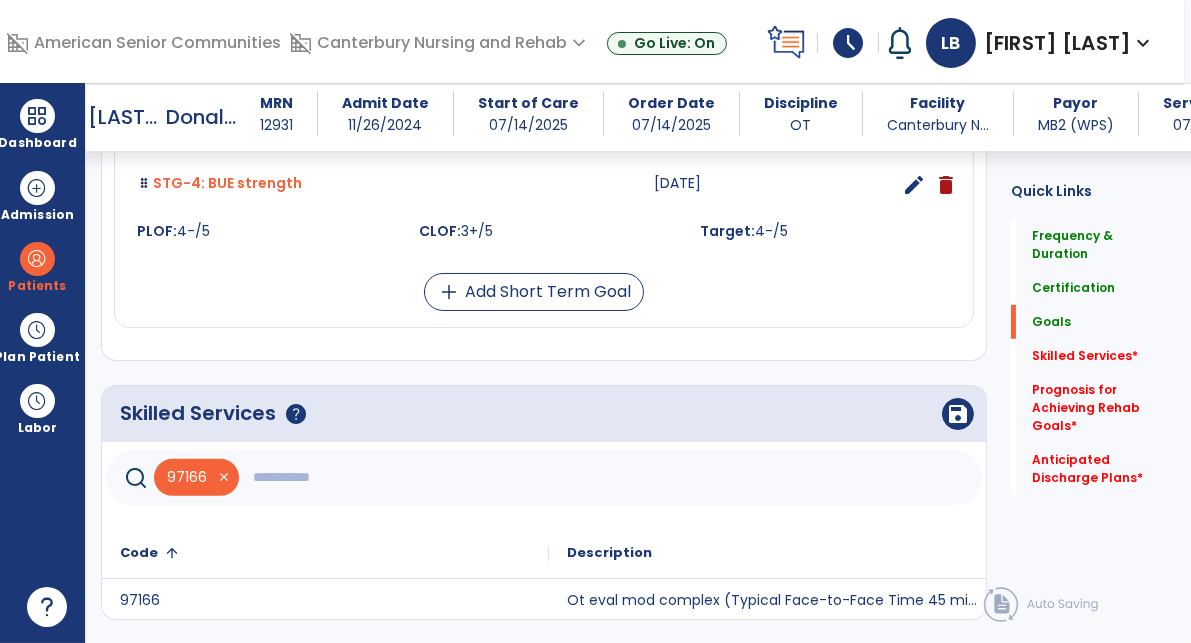 click 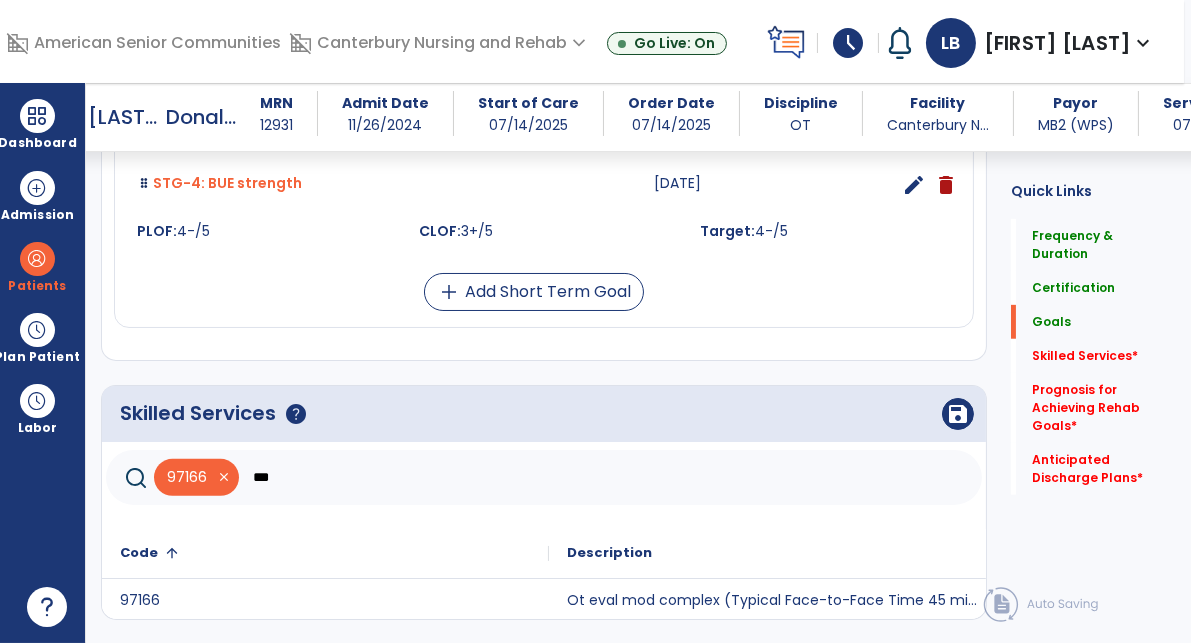 type on "***" 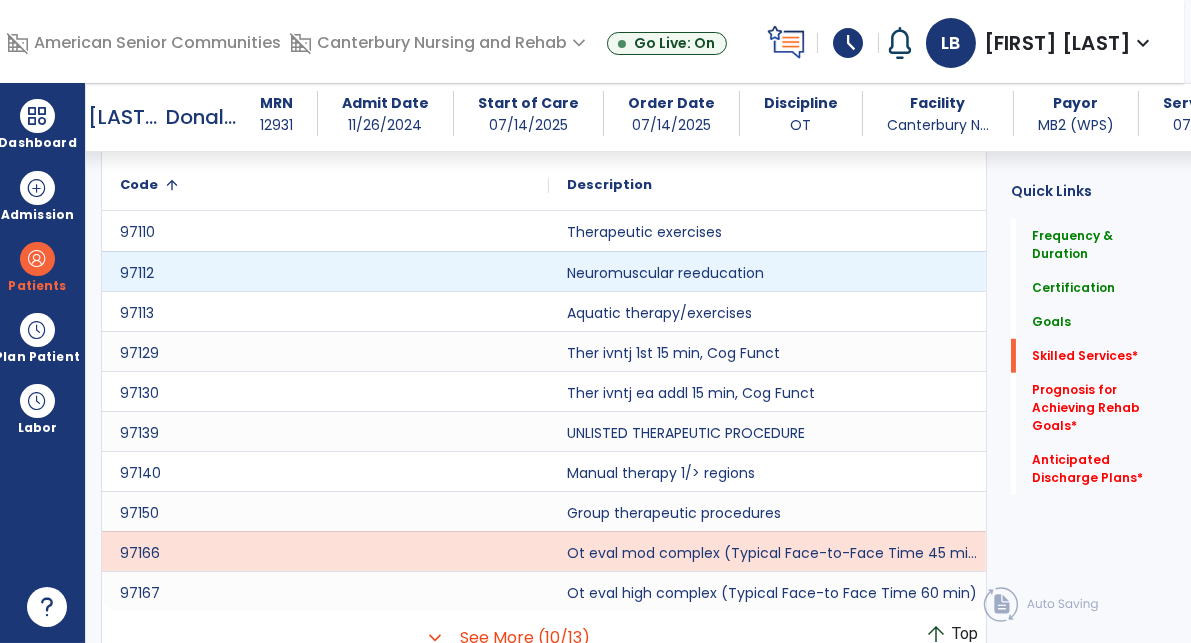 scroll, scrollTop: 1790, scrollLeft: 0, axis: vertical 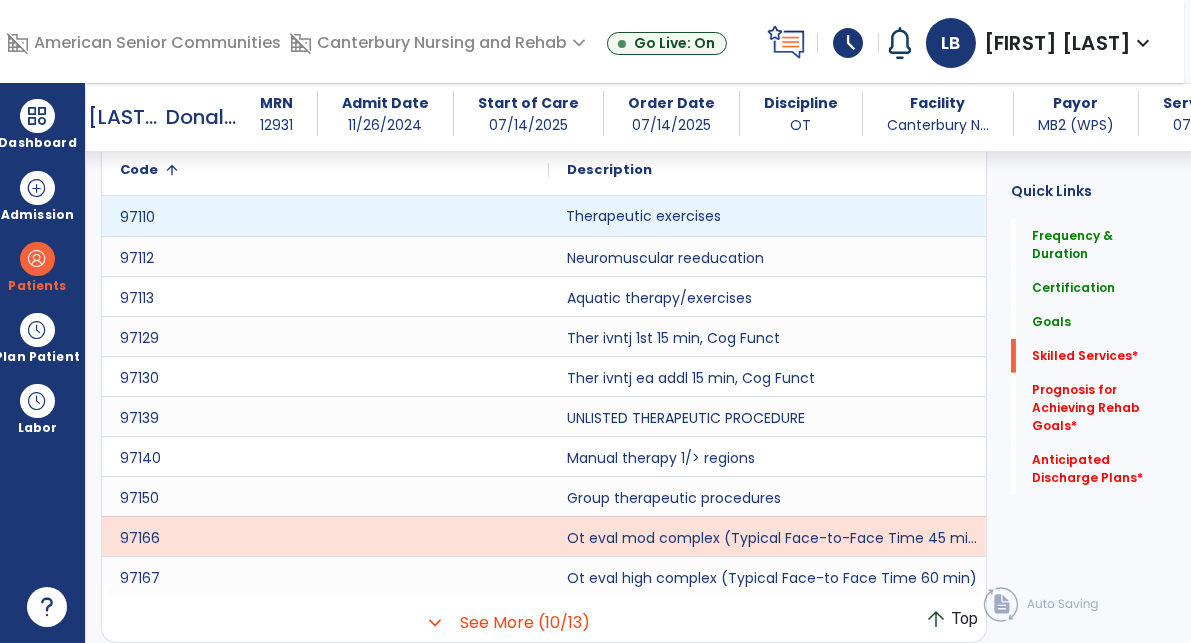 click on "Therapeutic exercises" 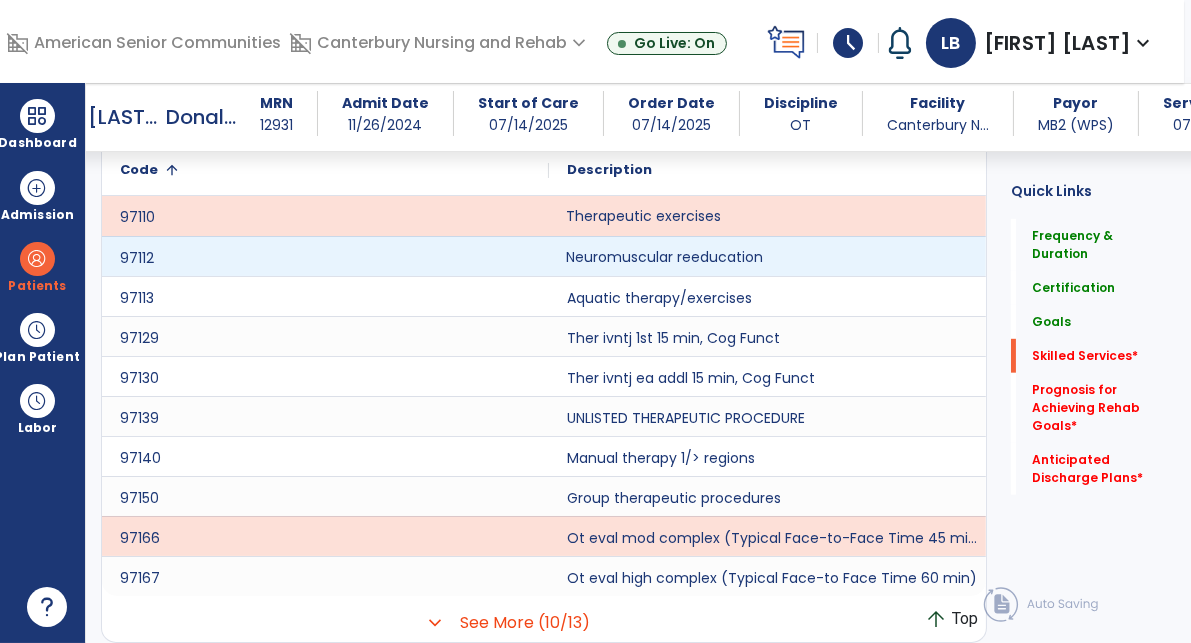 click on "Neuromuscular reeducation" 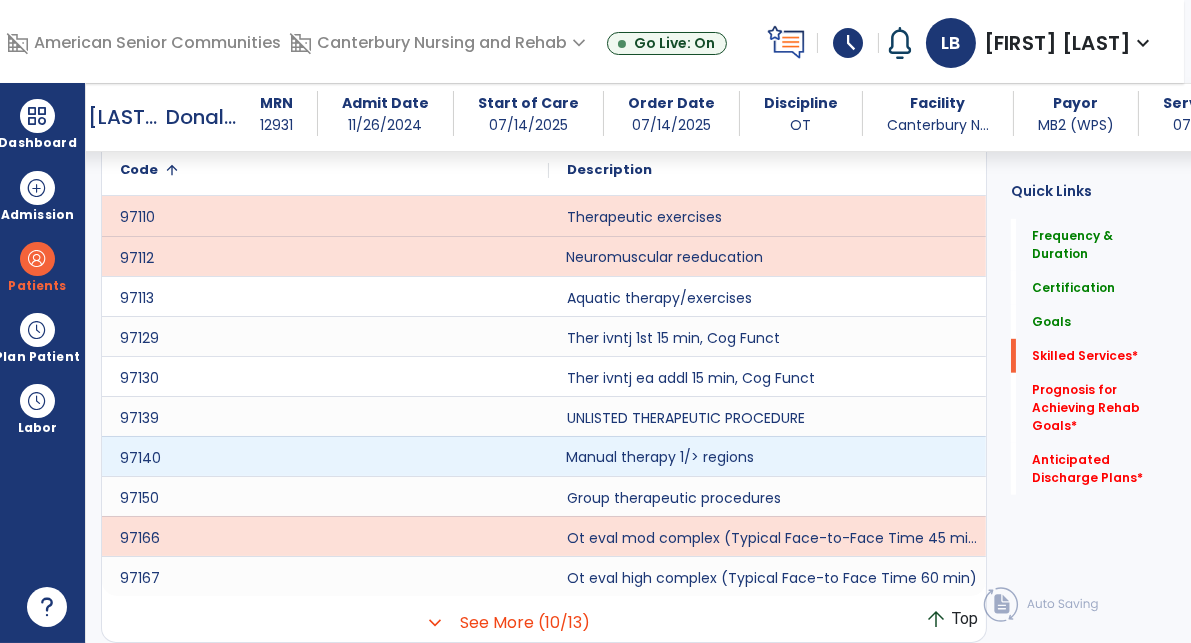 click on "Manual therapy 1/> regions" 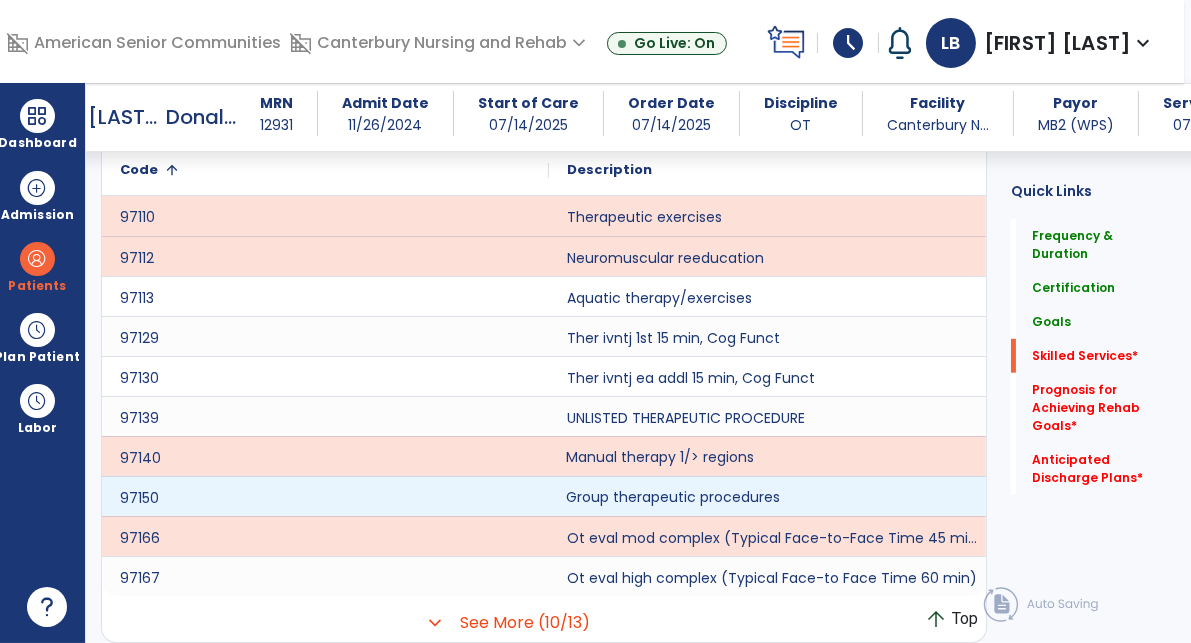 drag, startPoint x: 661, startPoint y: 501, endPoint x: 694, endPoint y: 530, distance: 43.931767 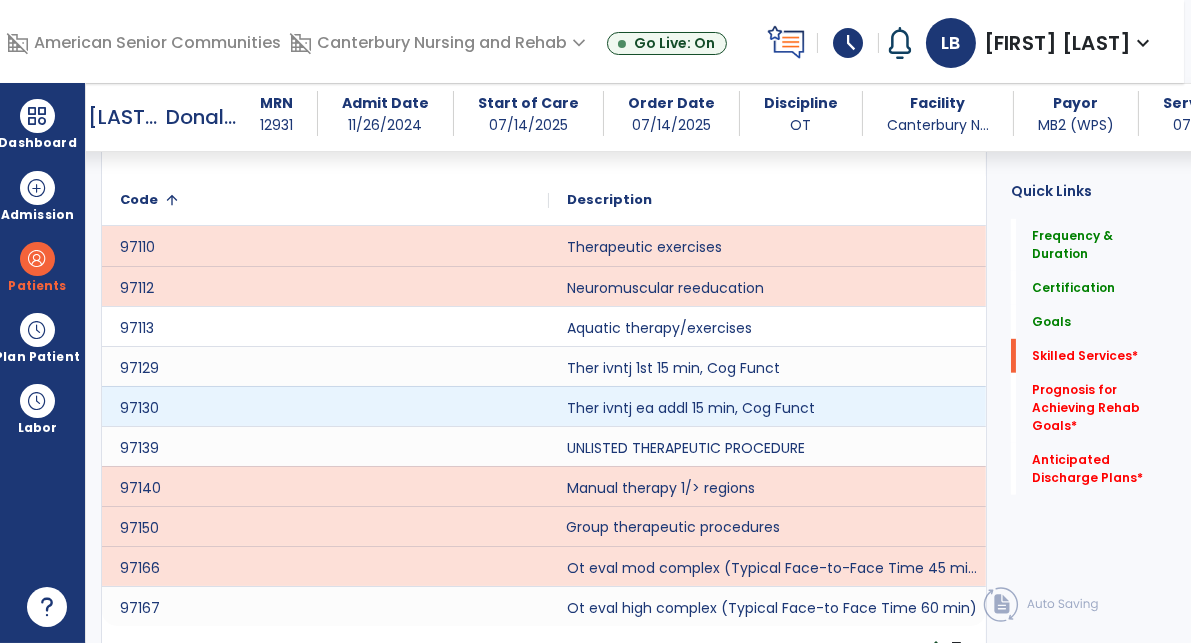 scroll, scrollTop: 1580, scrollLeft: 0, axis: vertical 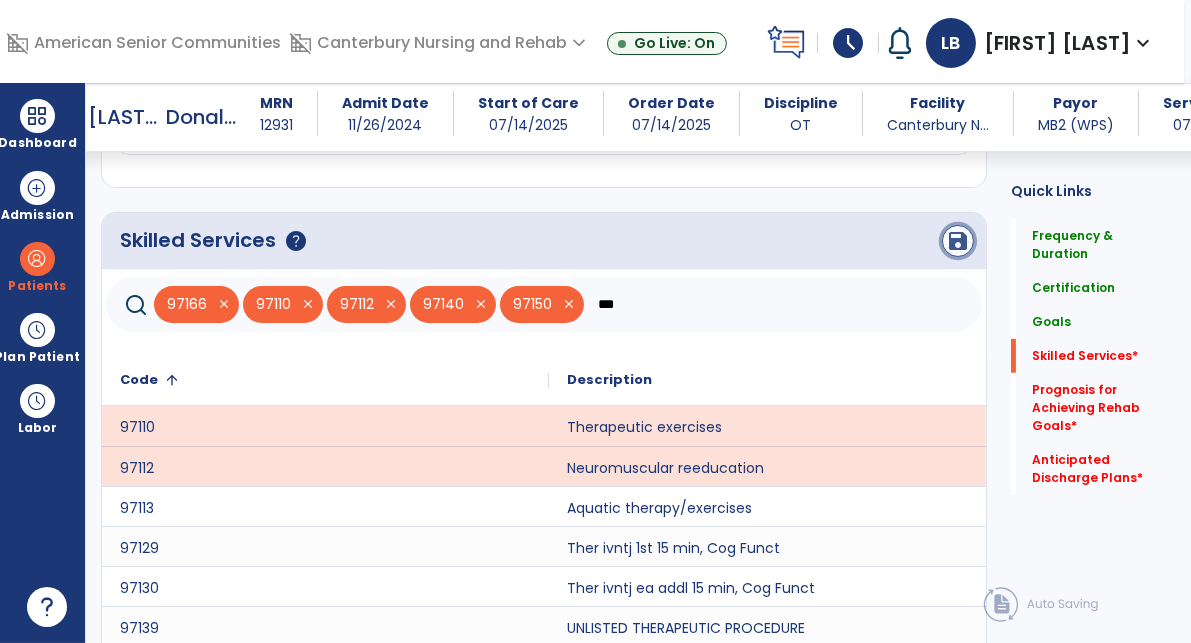 click on "save" 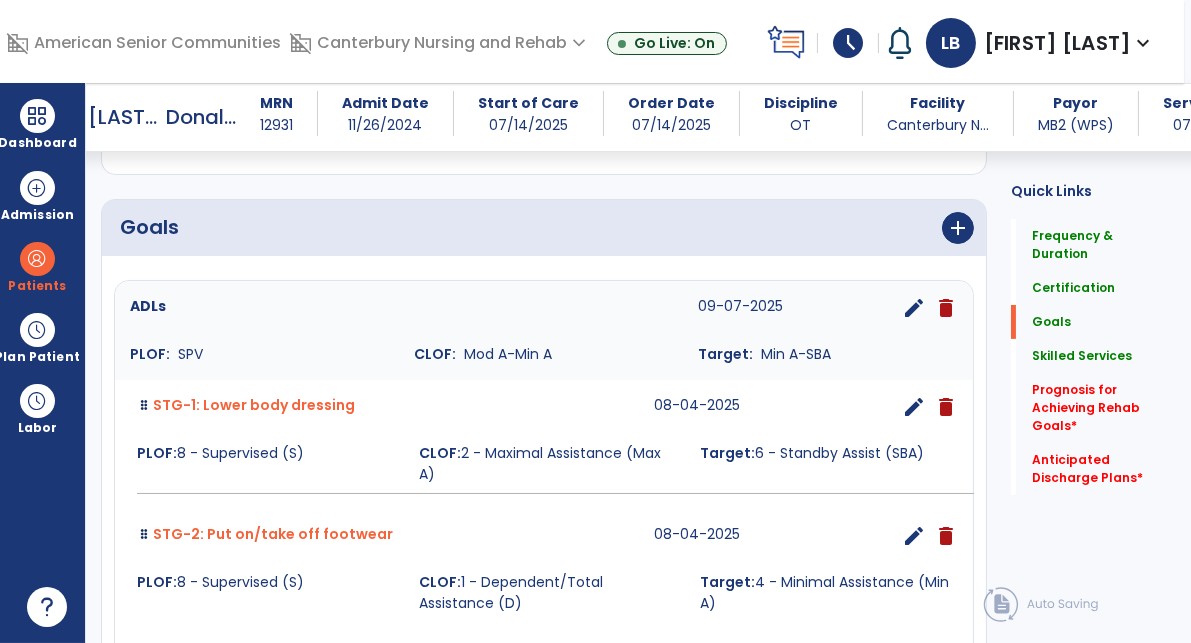 scroll, scrollTop: 378, scrollLeft: 0, axis: vertical 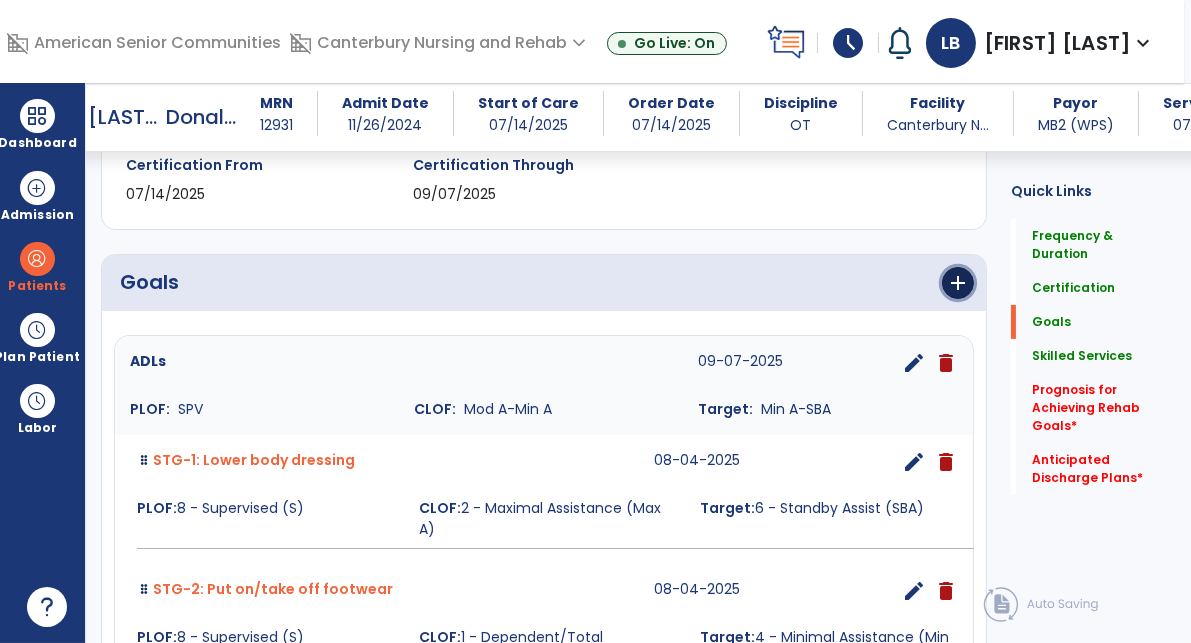 click on "add" at bounding box center (958, 283) 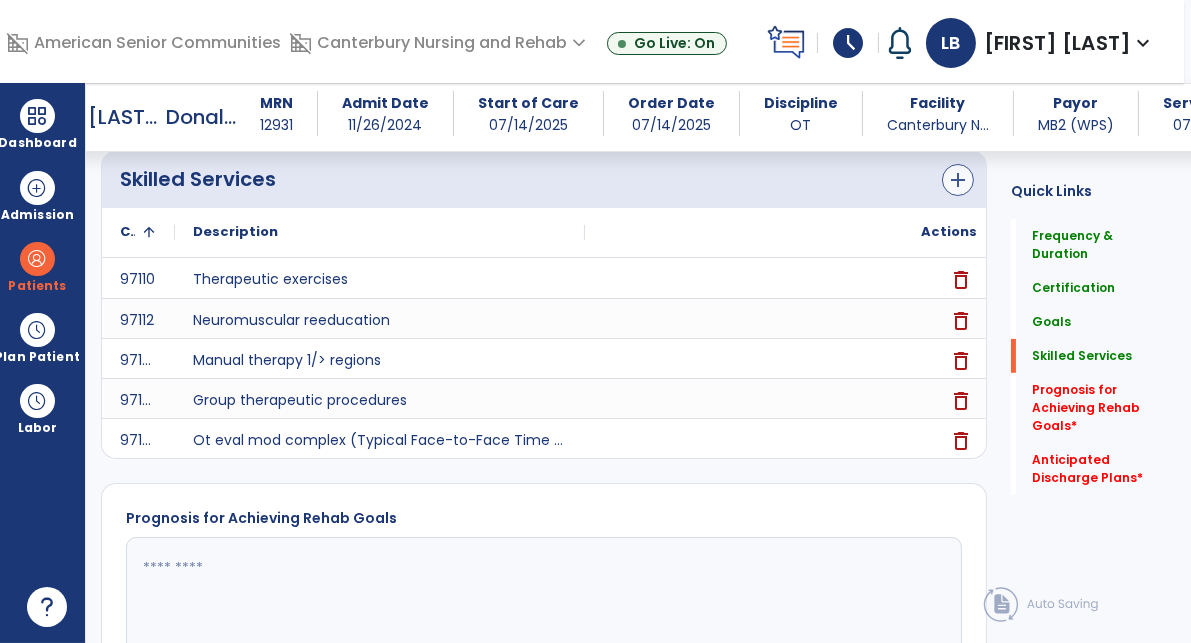 scroll, scrollTop: 957, scrollLeft: 0, axis: vertical 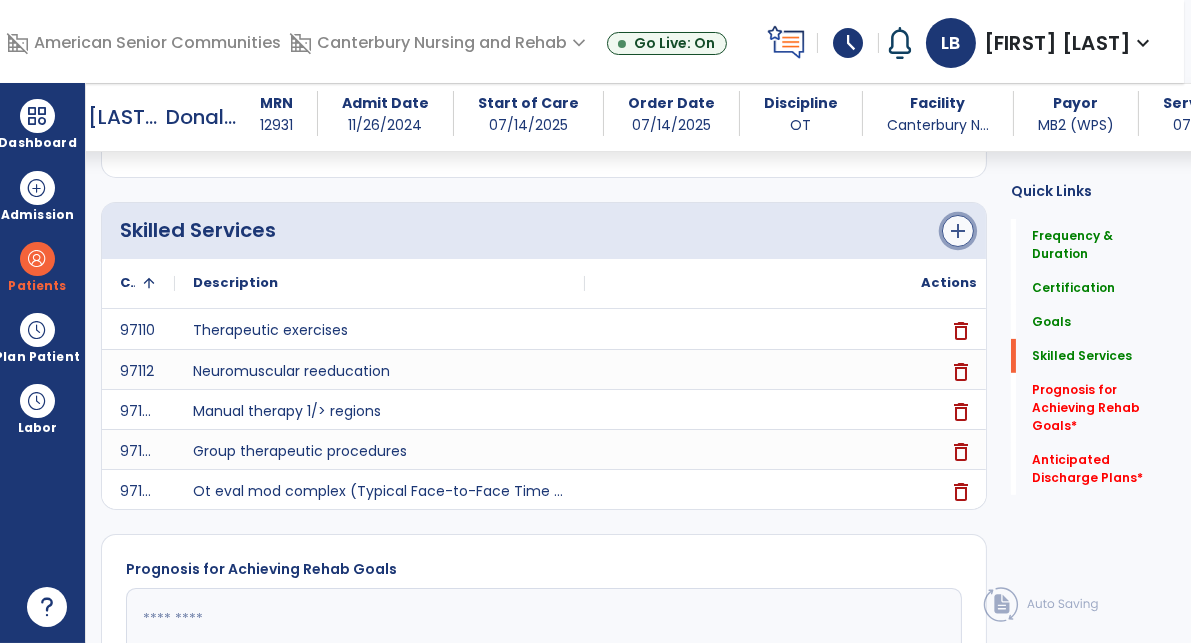 click on "add" 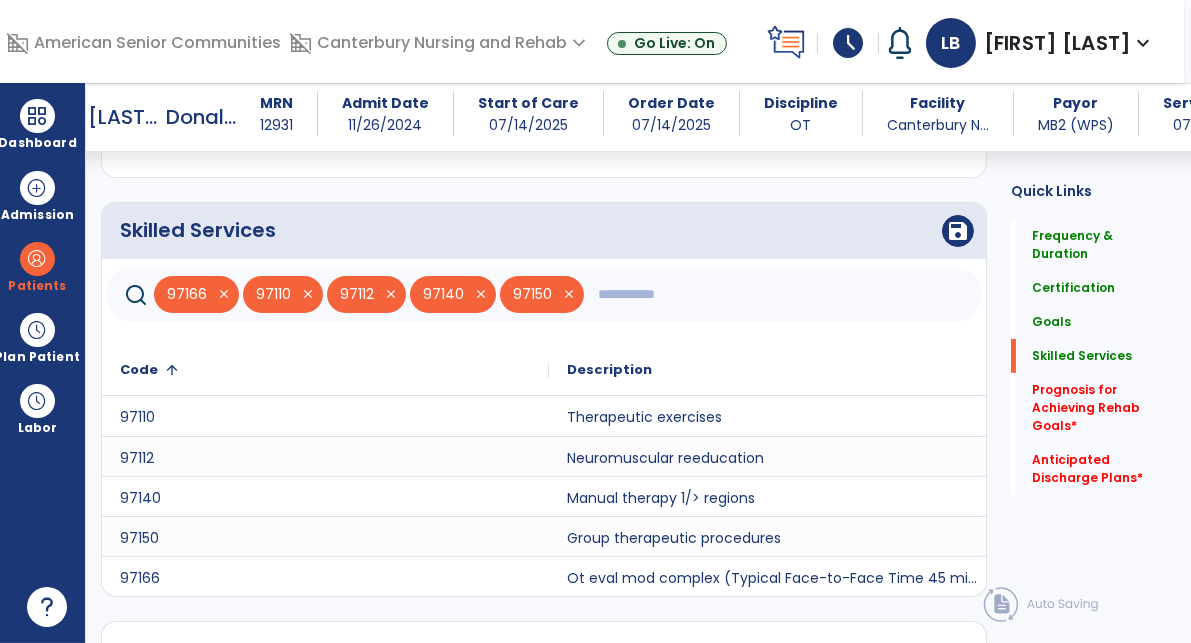 click 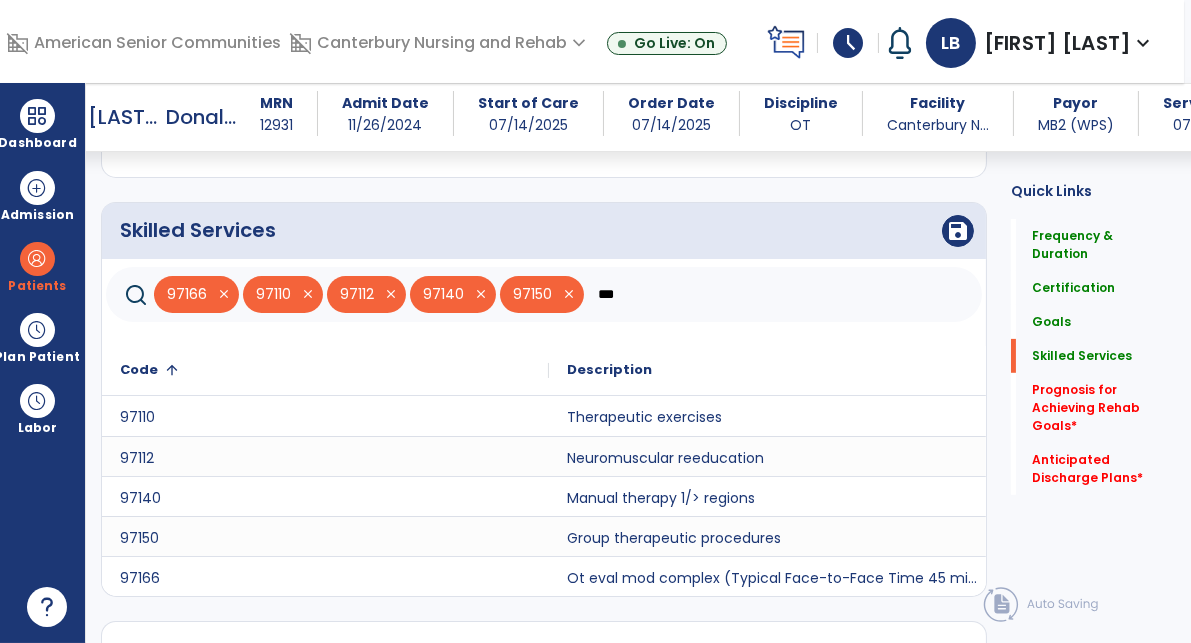 type on "***" 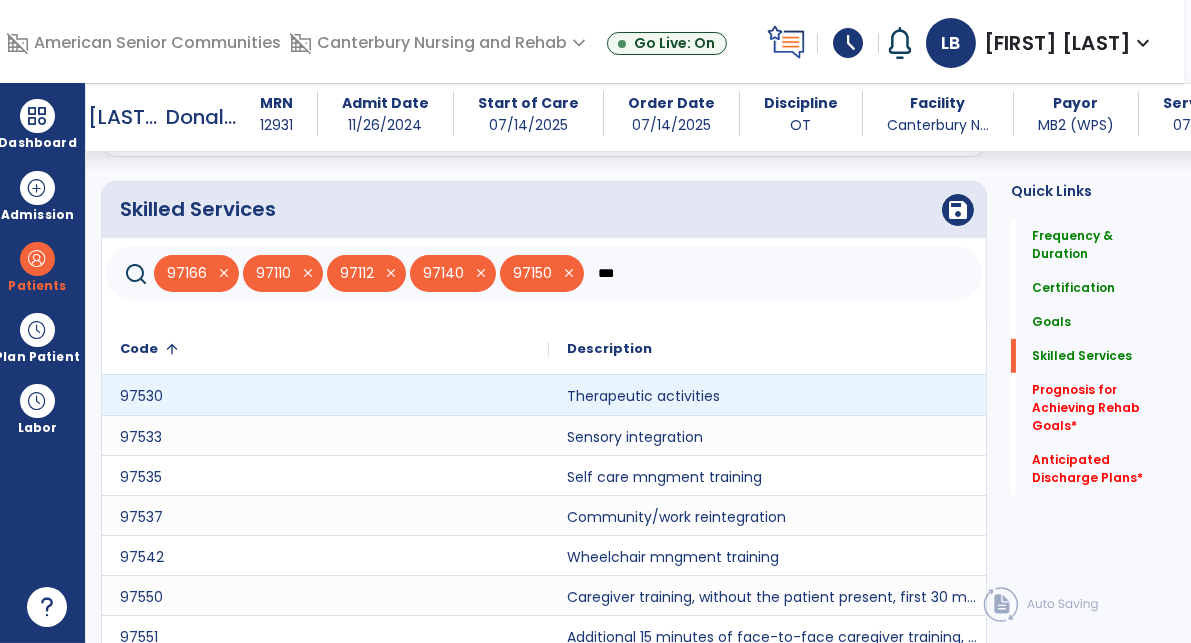 scroll, scrollTop: 1043, scrollLeft: 0, axis: vertical 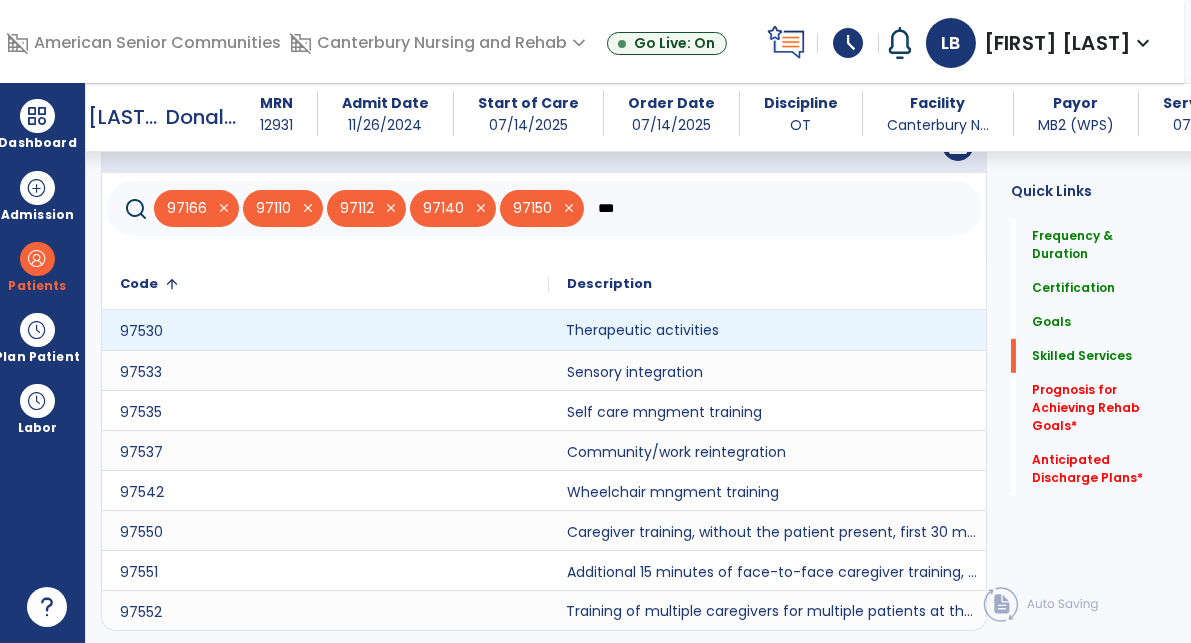 click on "Therapeutic activities" 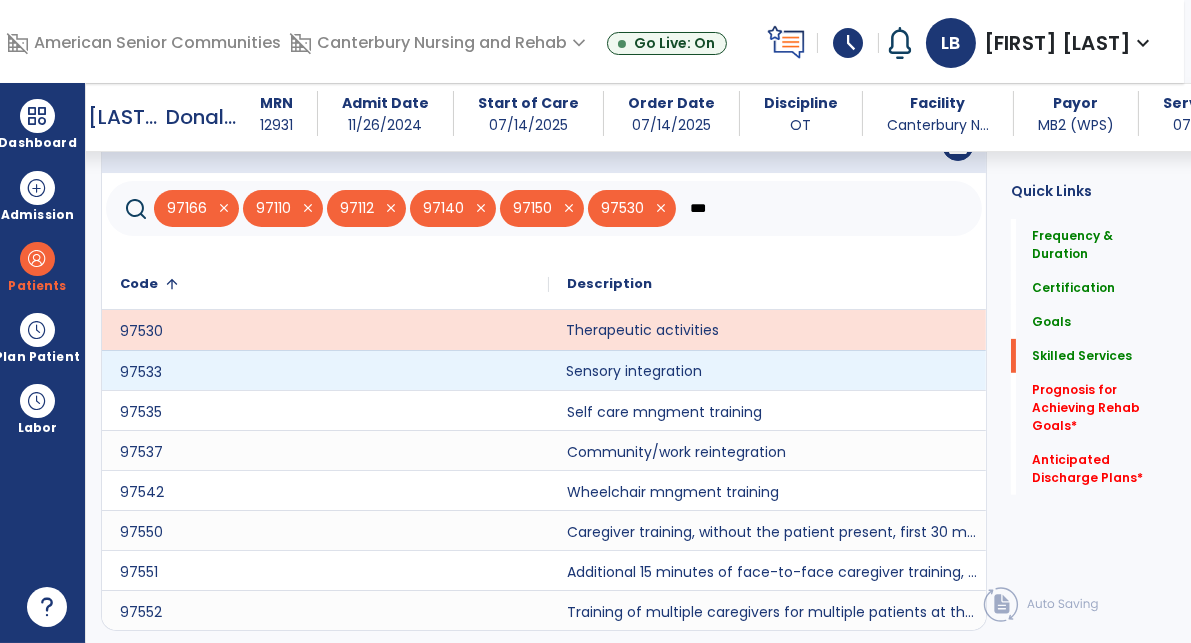 click on "Sensory integration" 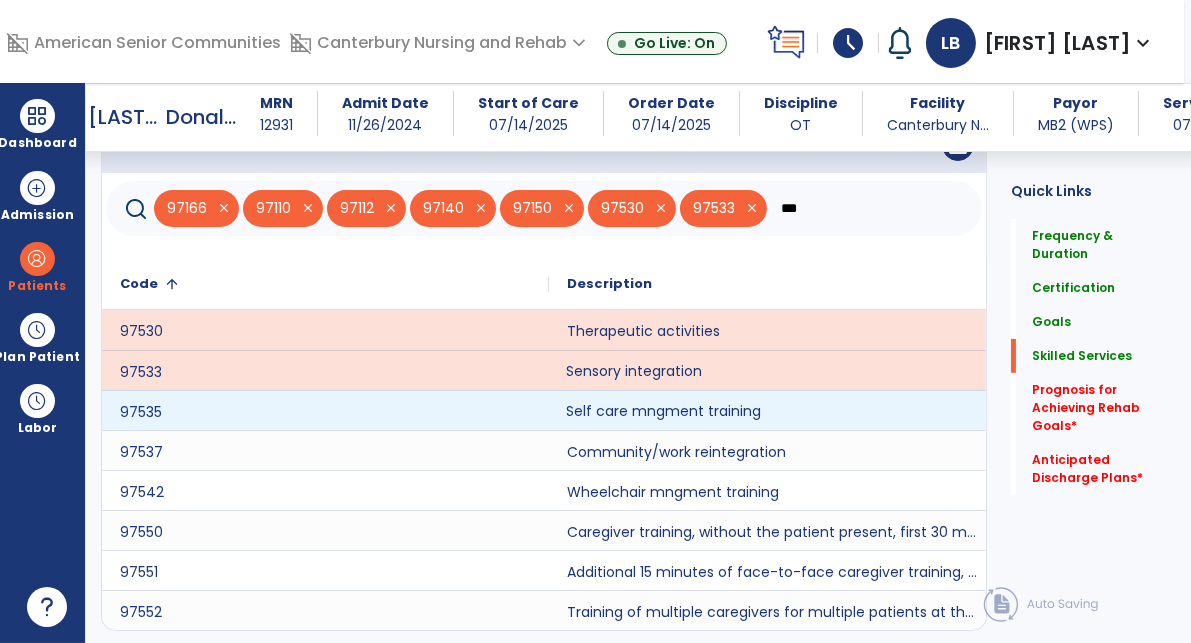 drag, startPoint x: 694, startPoint y: 412, endPoint x: 718, endPoint y: 405, distance: 25 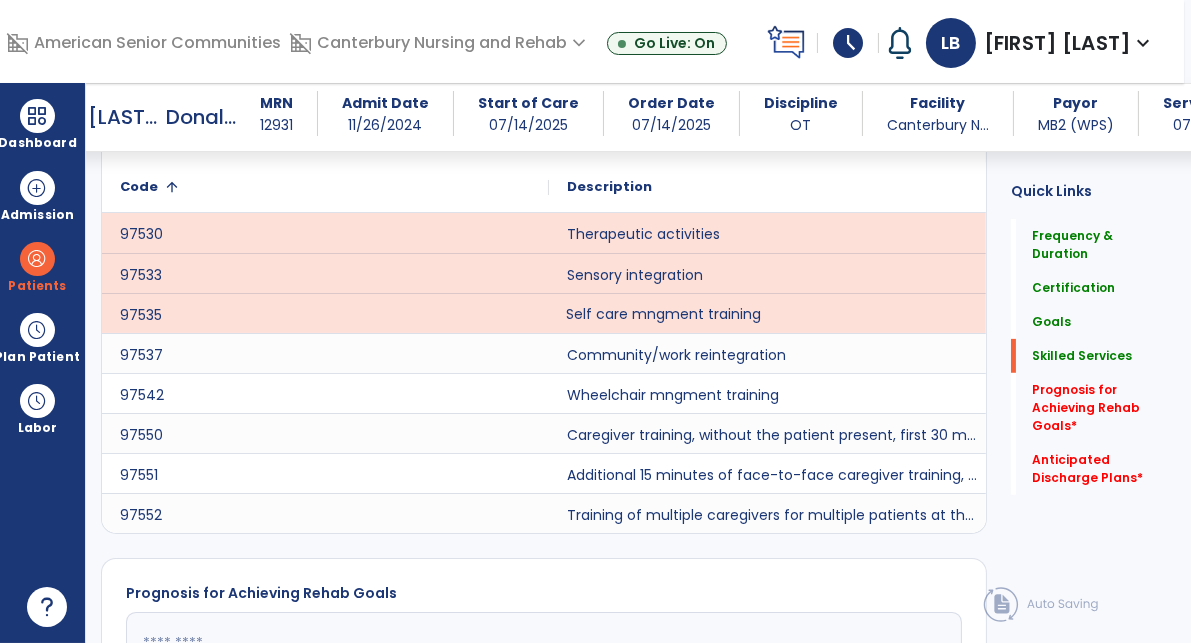 scroll, scrollTop: 1156, scrollLeft: 0, axis: vertical 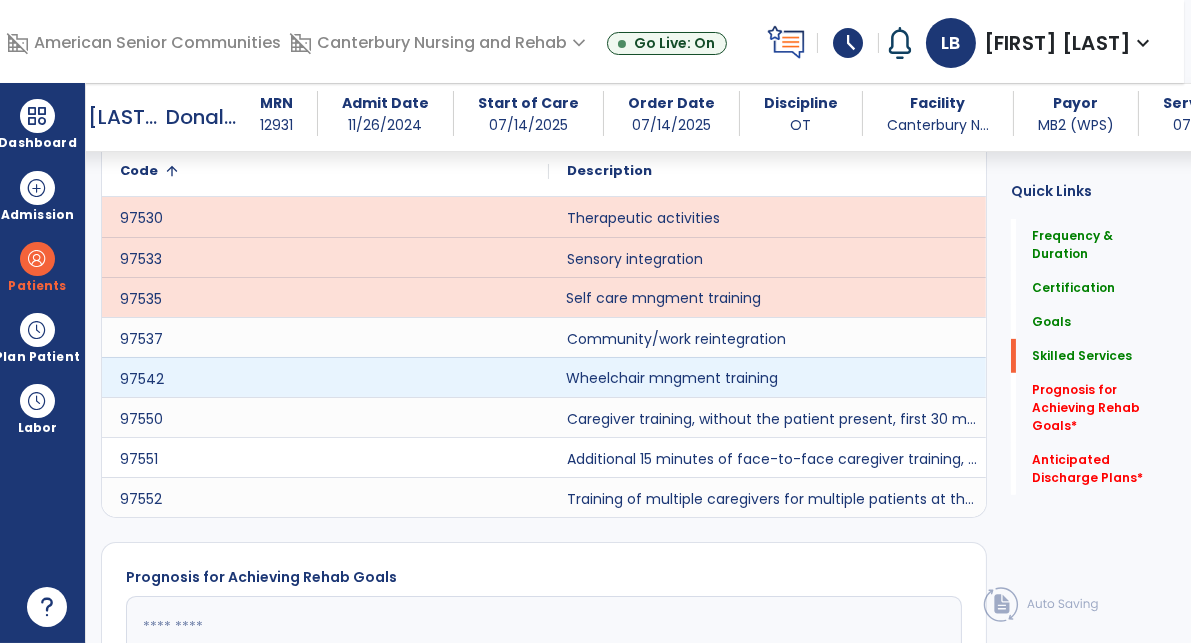 click on "Wheelchair mngment training" 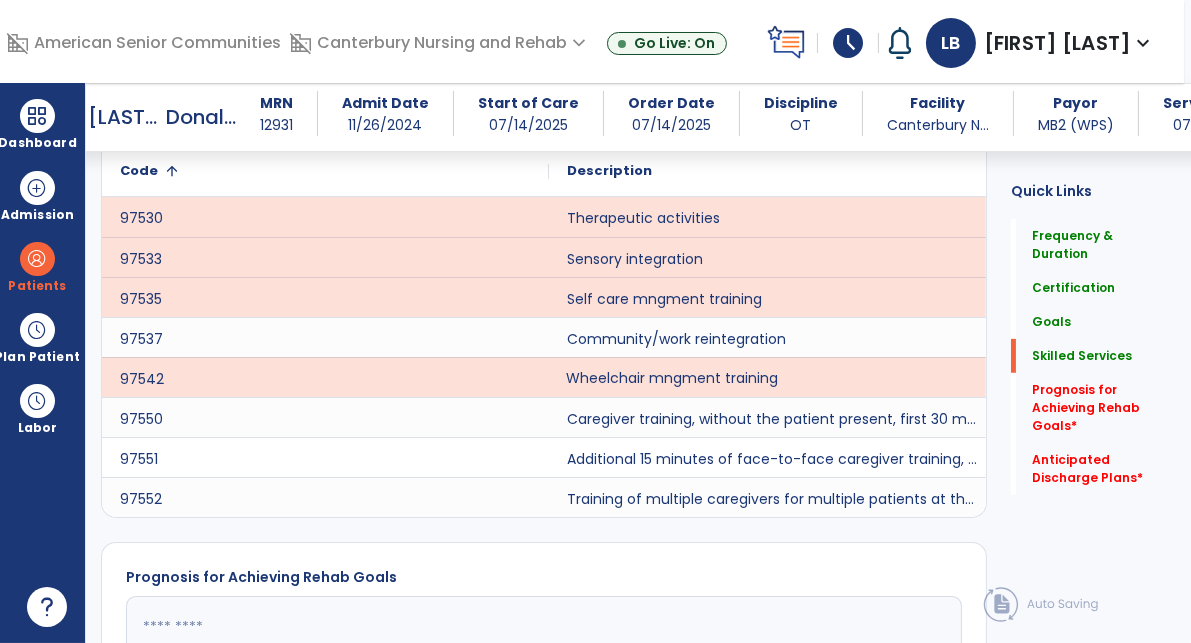 scroll, scrollTop: 0, scrollLeft: 10, axis: horizontal 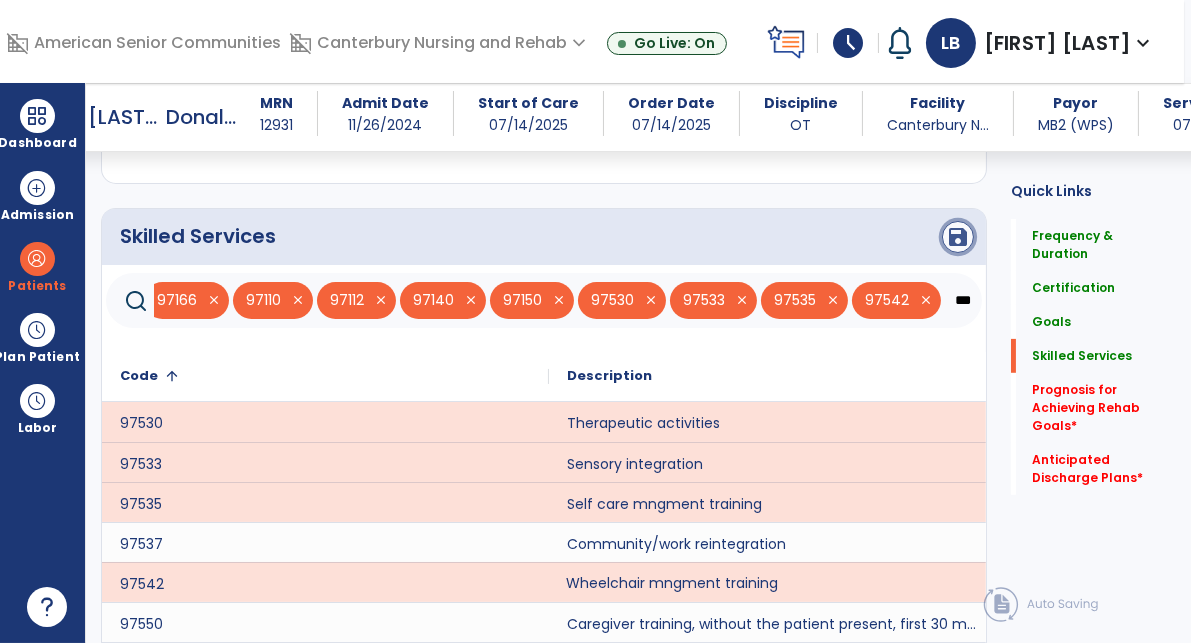 click on "save" 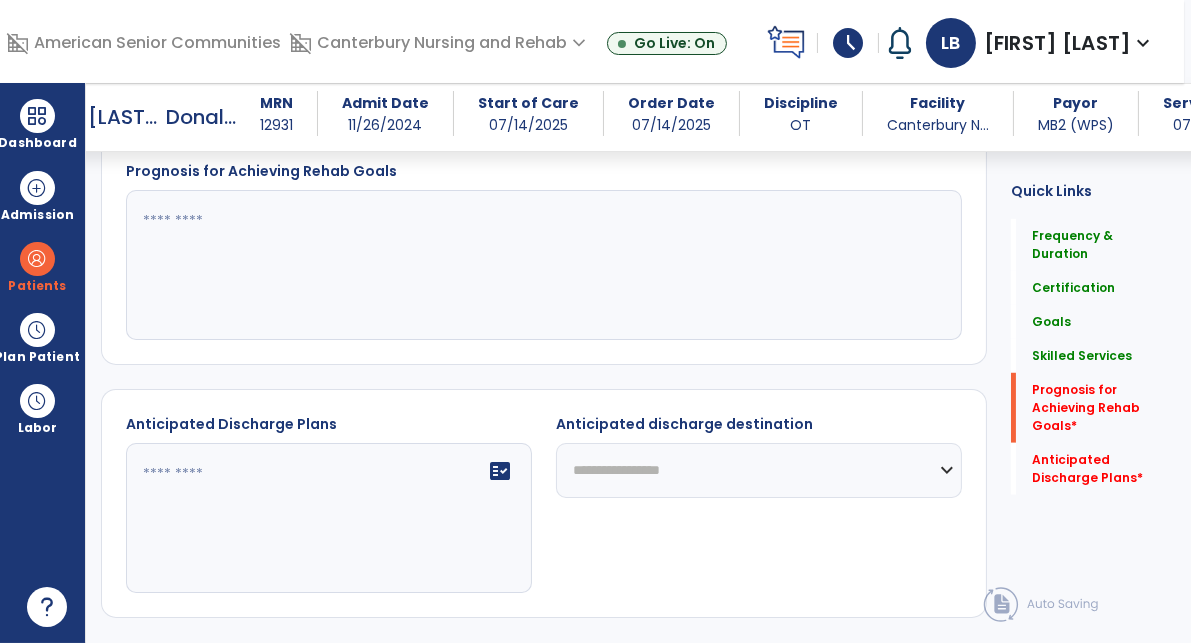 scroll, scrollTop: 2094, scrollLeft: 0, axis: vertical 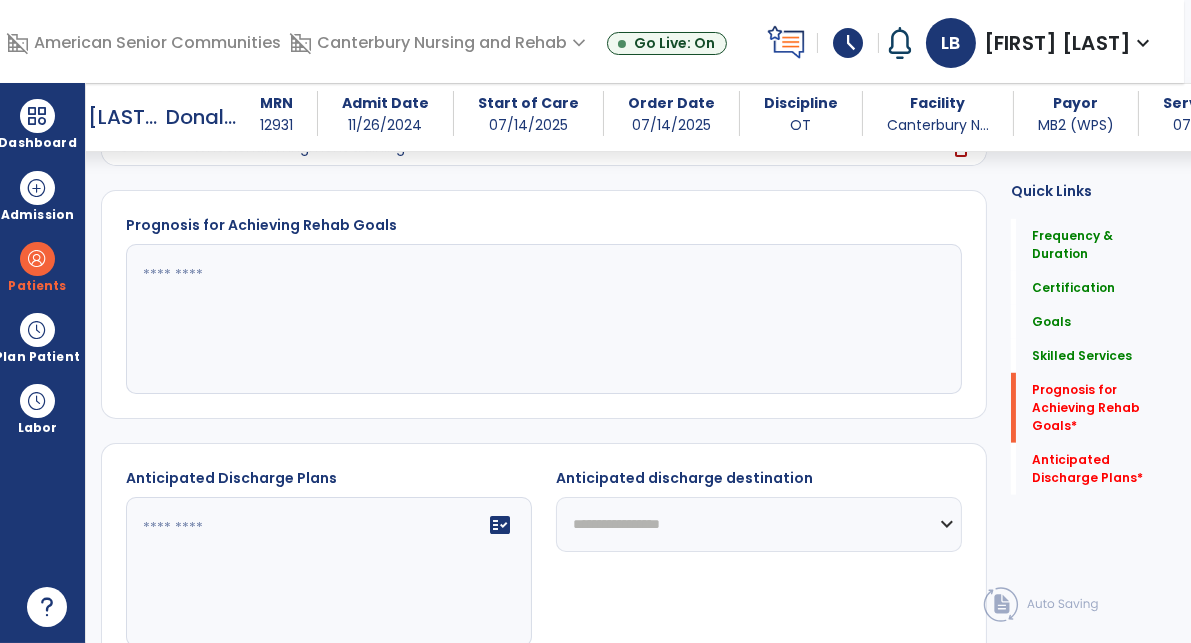 click 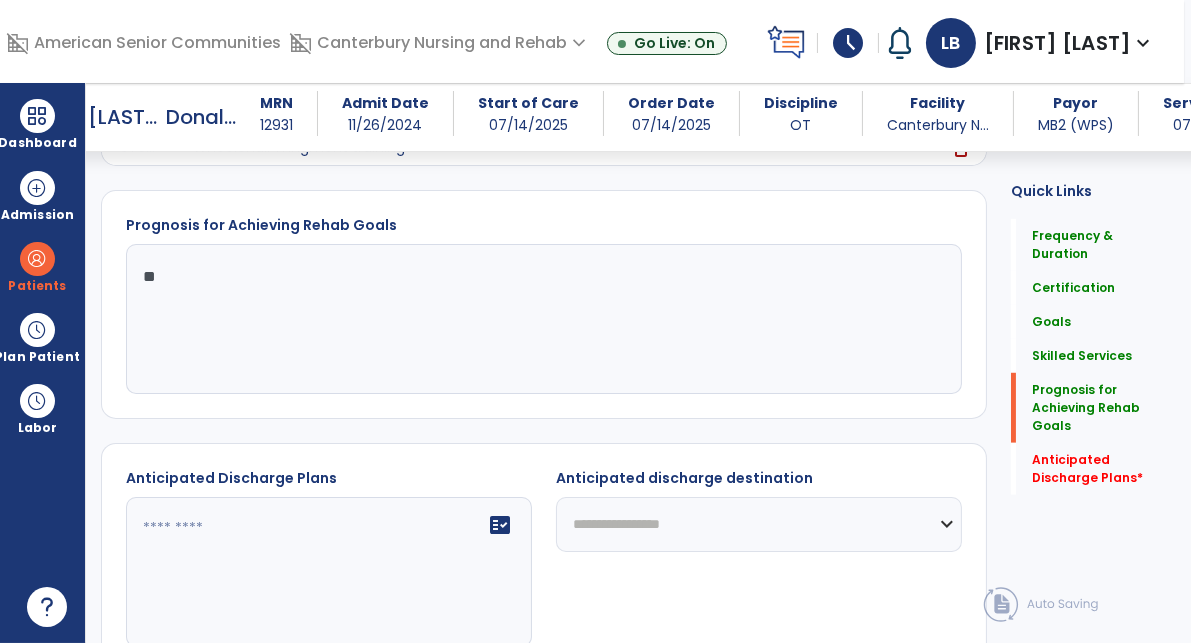 type on "*" 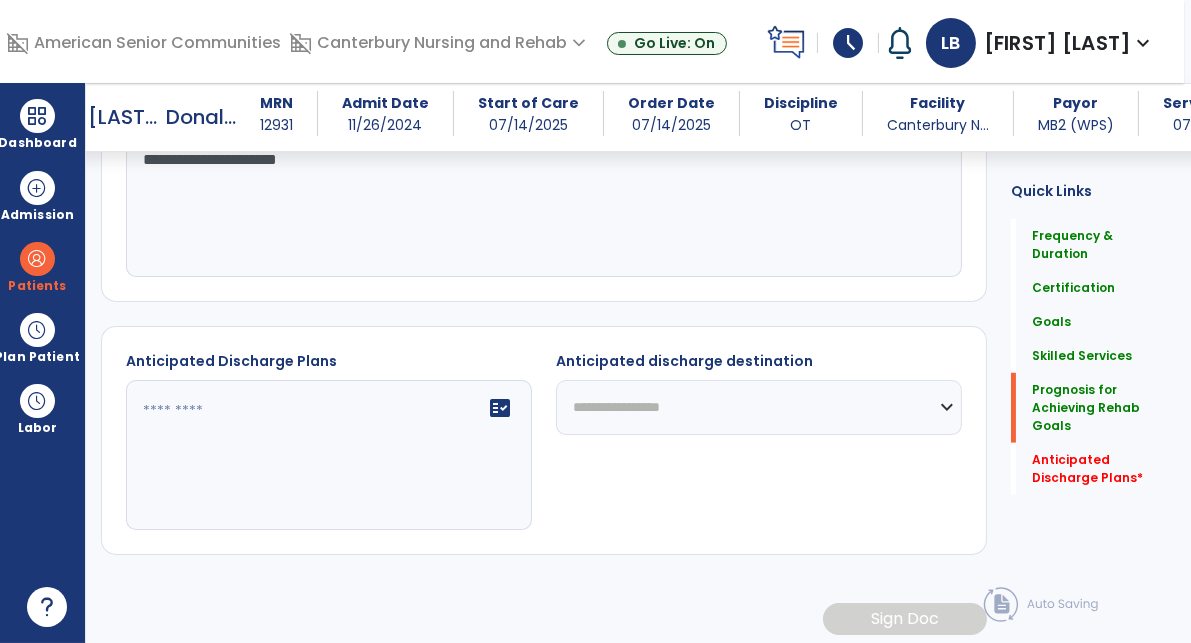 scroll, scrollTop: 2221, scrollLeft: 0, axis: vertical 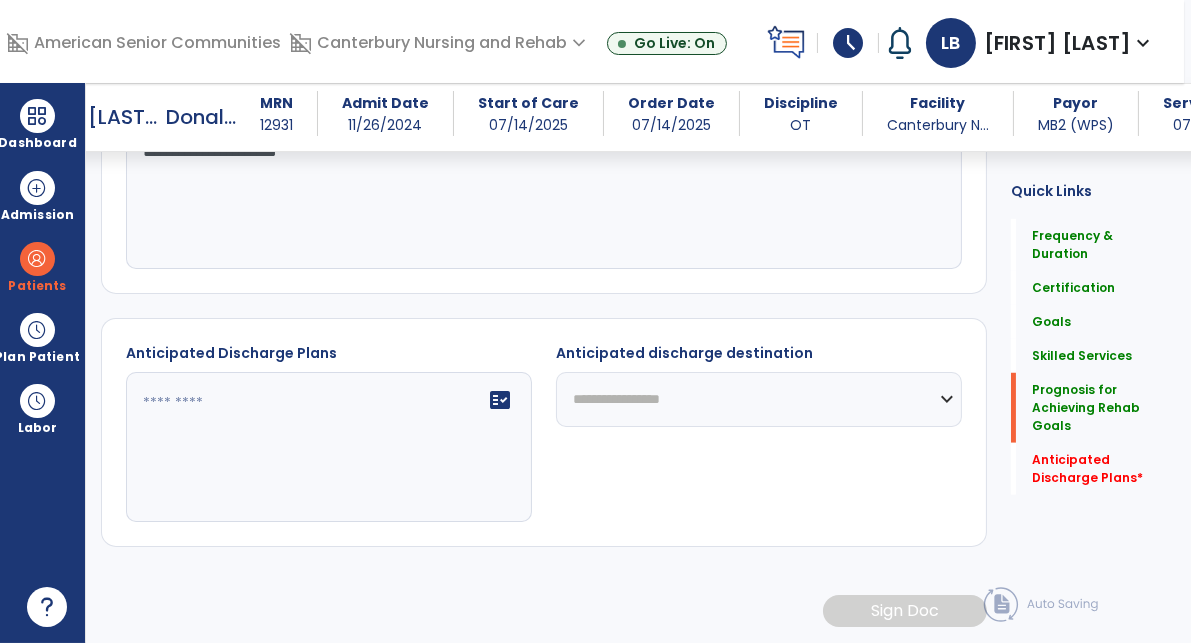 type on "**********" 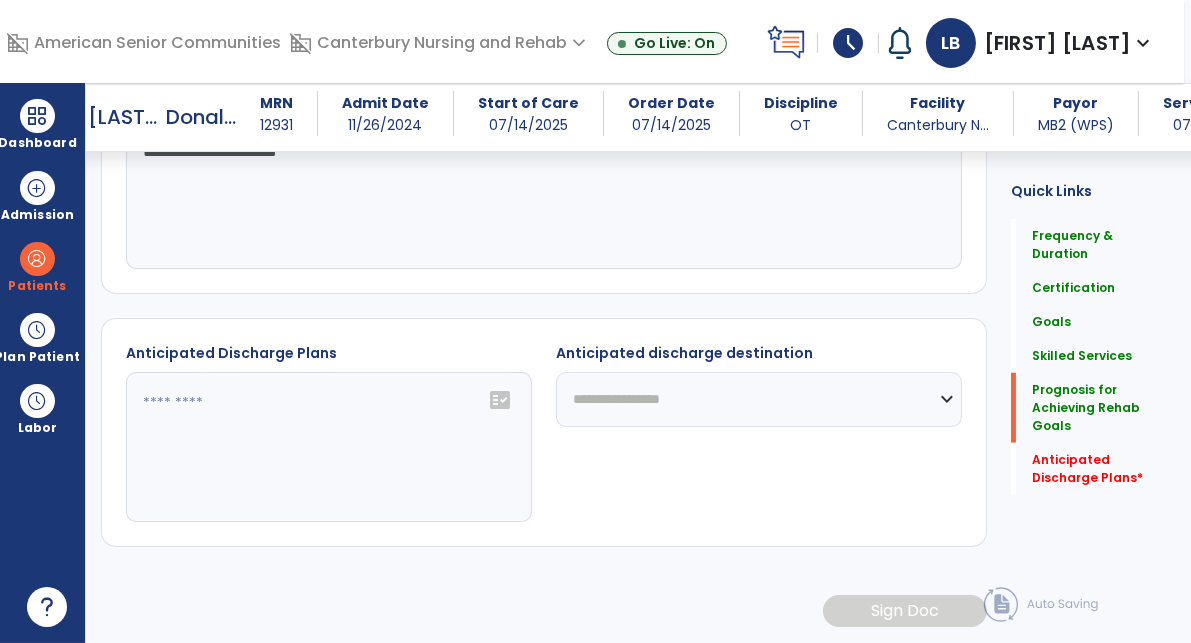 click on "fact_check" 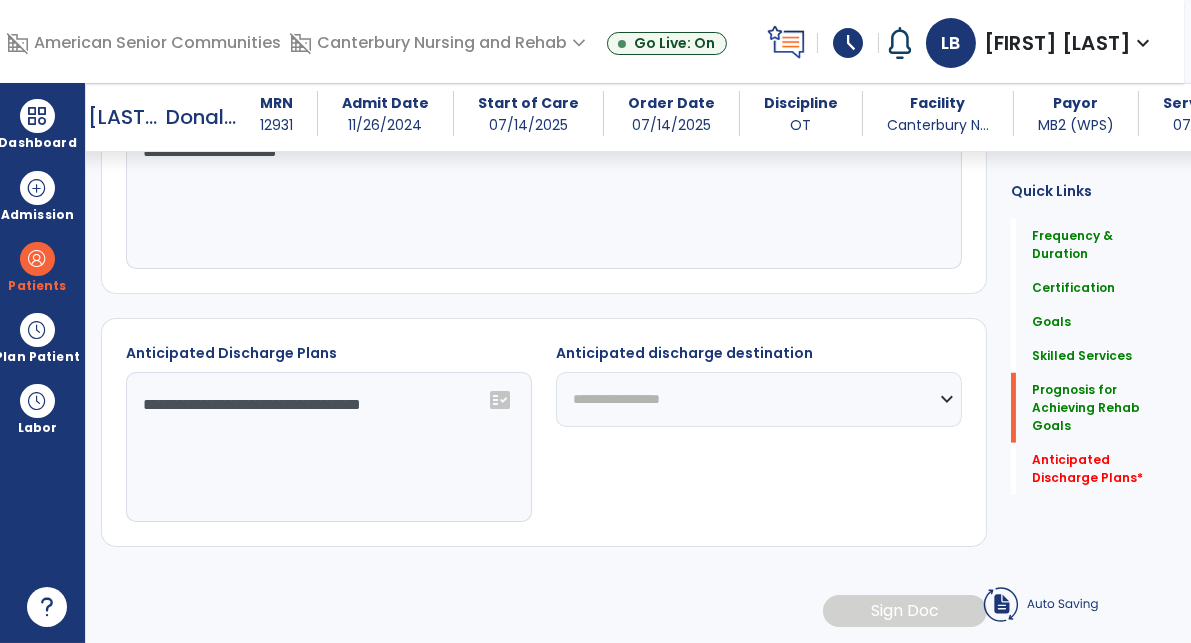 scroll, scrollTop: 2221, scrollLeft: 0, axis: vertical 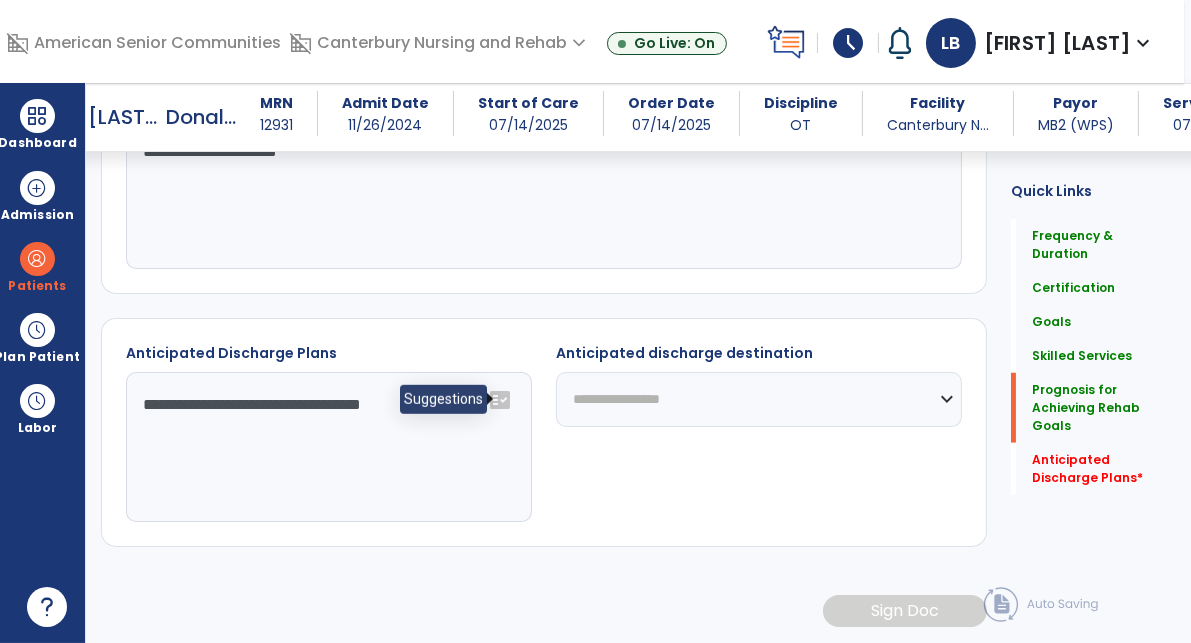 click on "fact_check" 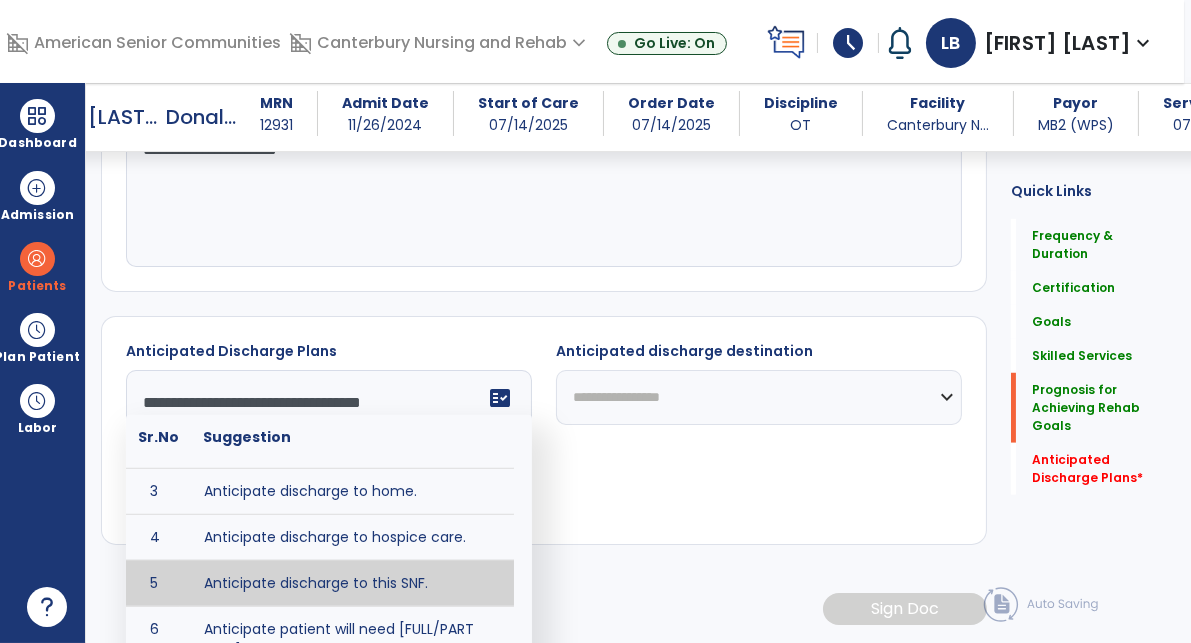 scroll, scrollTop: 123, scrollLeft: 0, axis: vertical 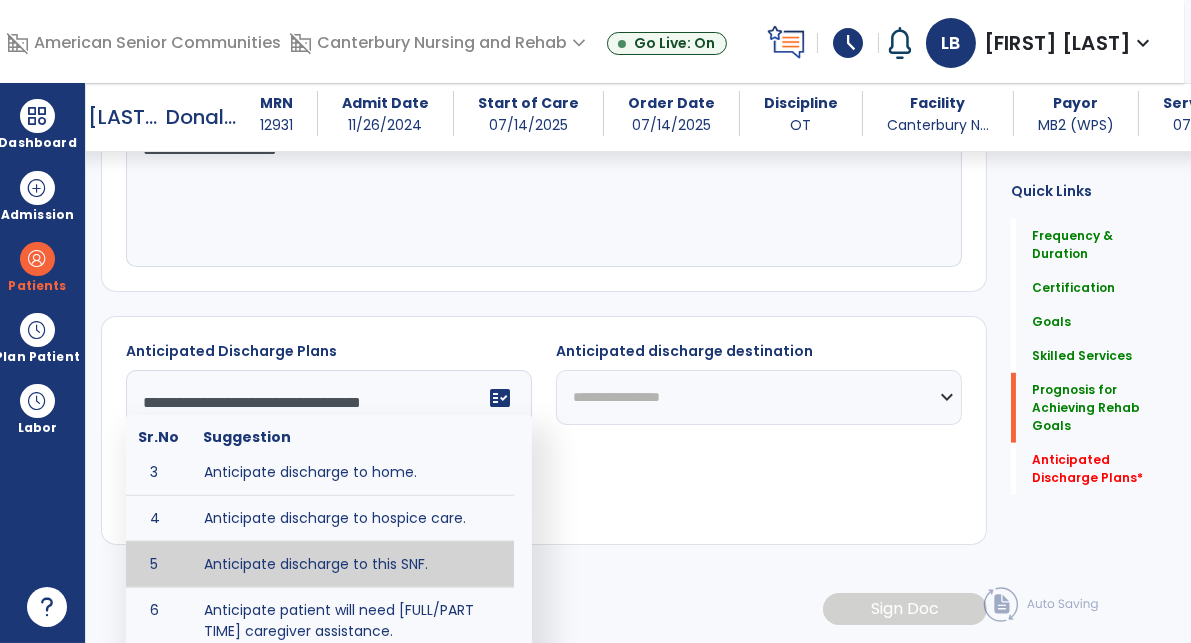 type on "**********" 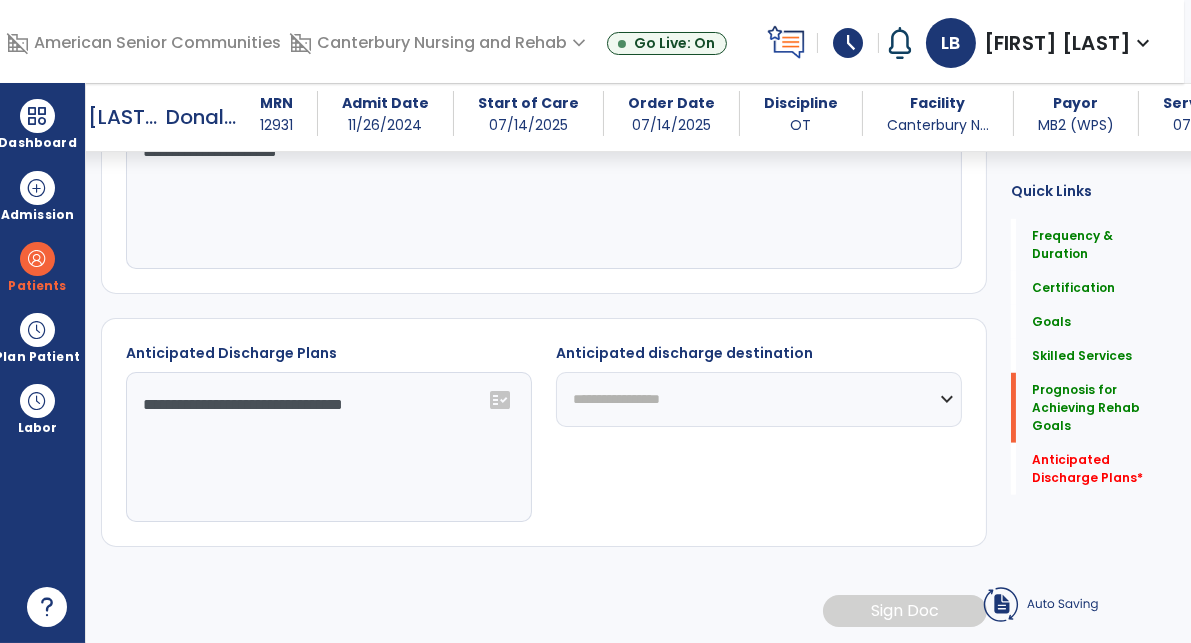 drag, startPoint x: 894, startPoint y: 418, endPoint x: 889, endPoint y: 408, distance: 11.18034 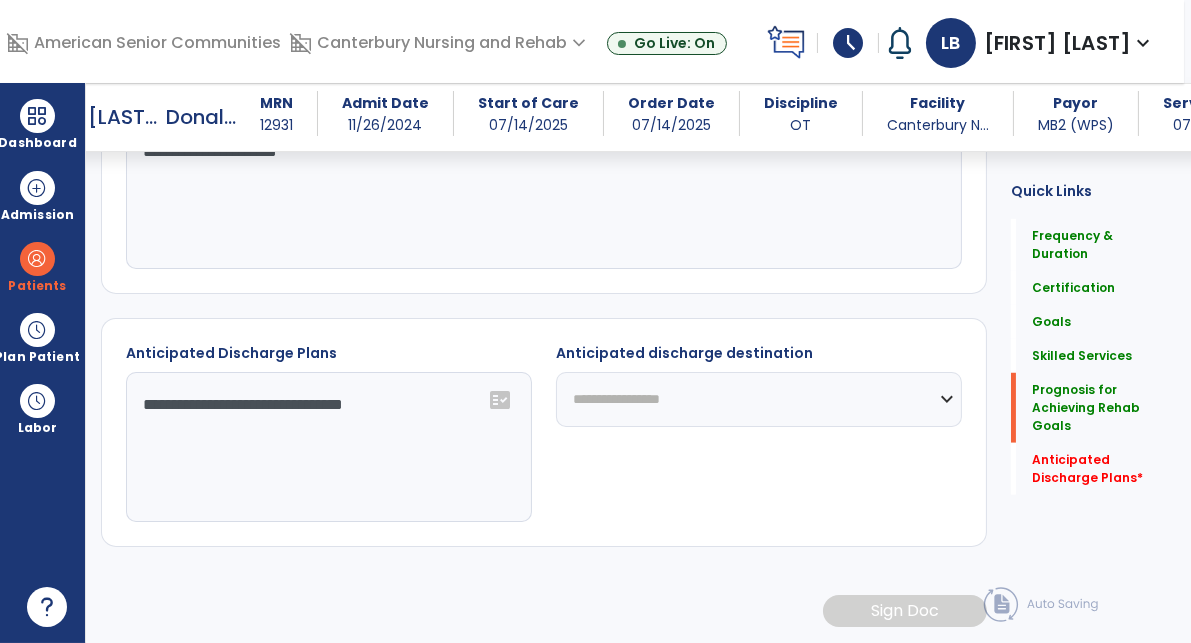 select on "***" 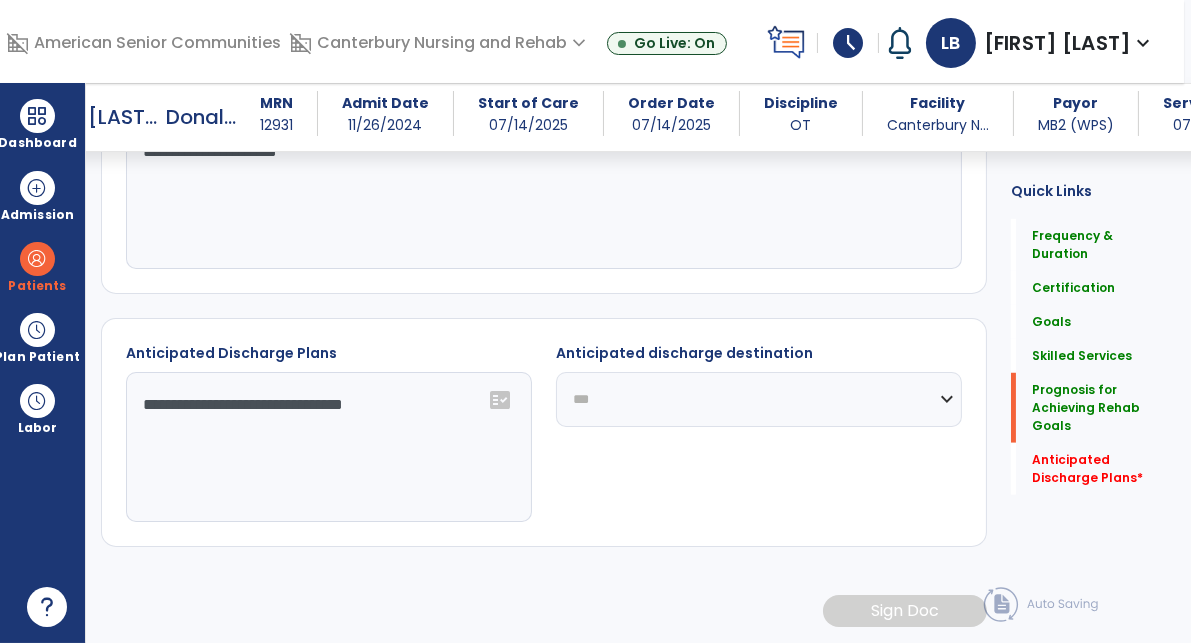 click on "**********" 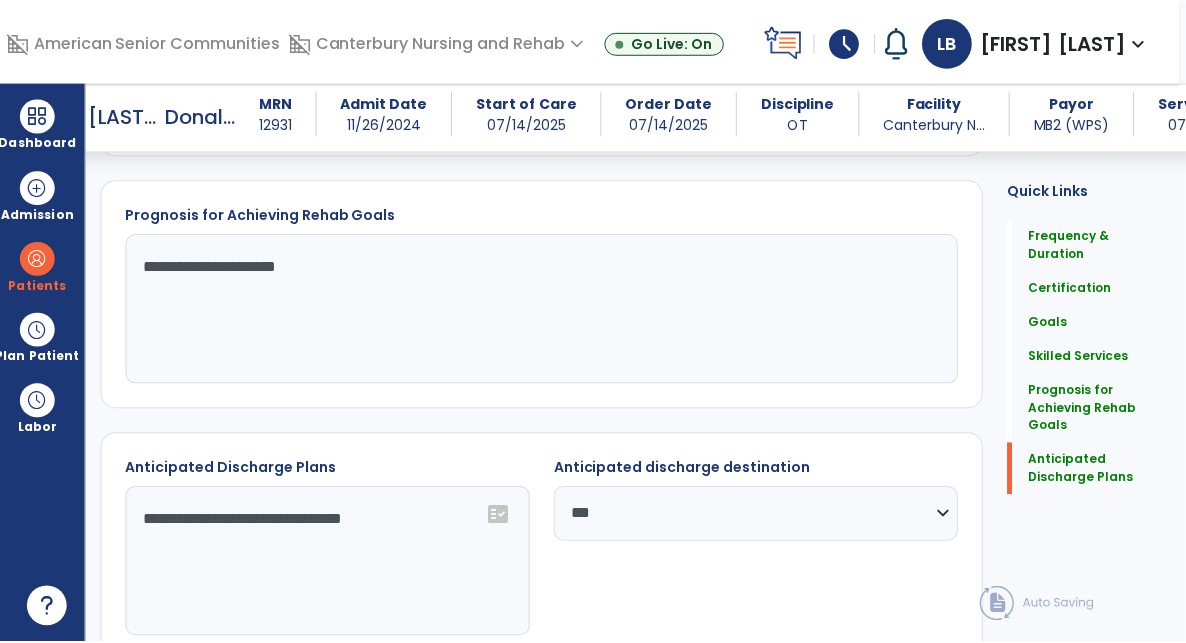 scroll, scrollTop: 2223, scrollLeft: 0, axis: vertical 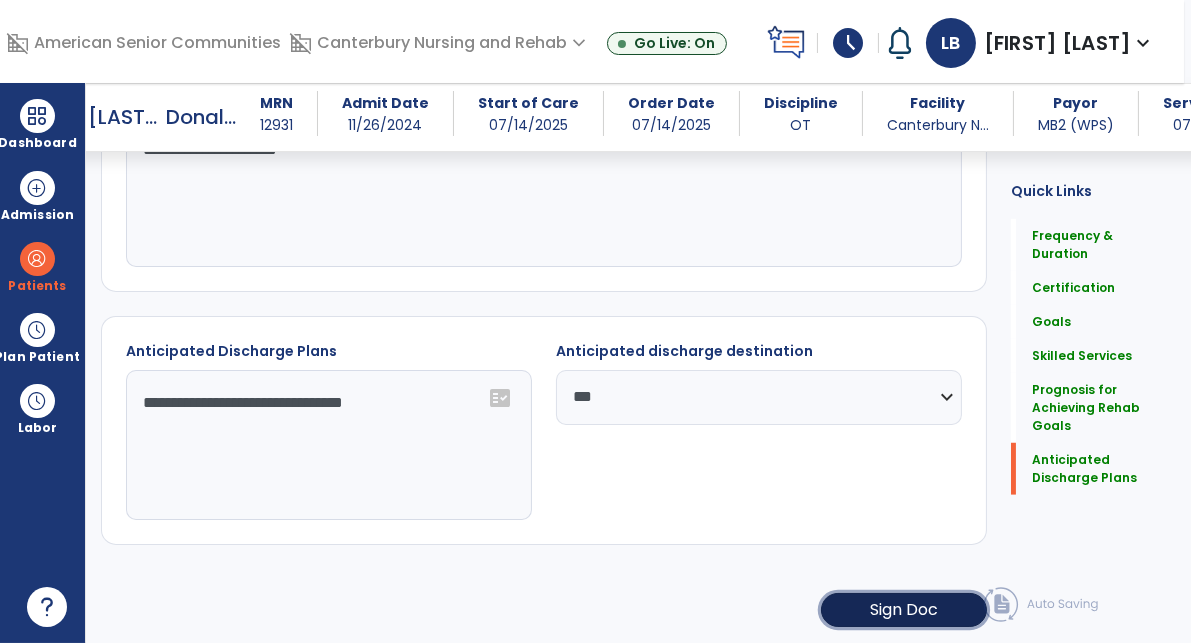 click on "Sign Doc" 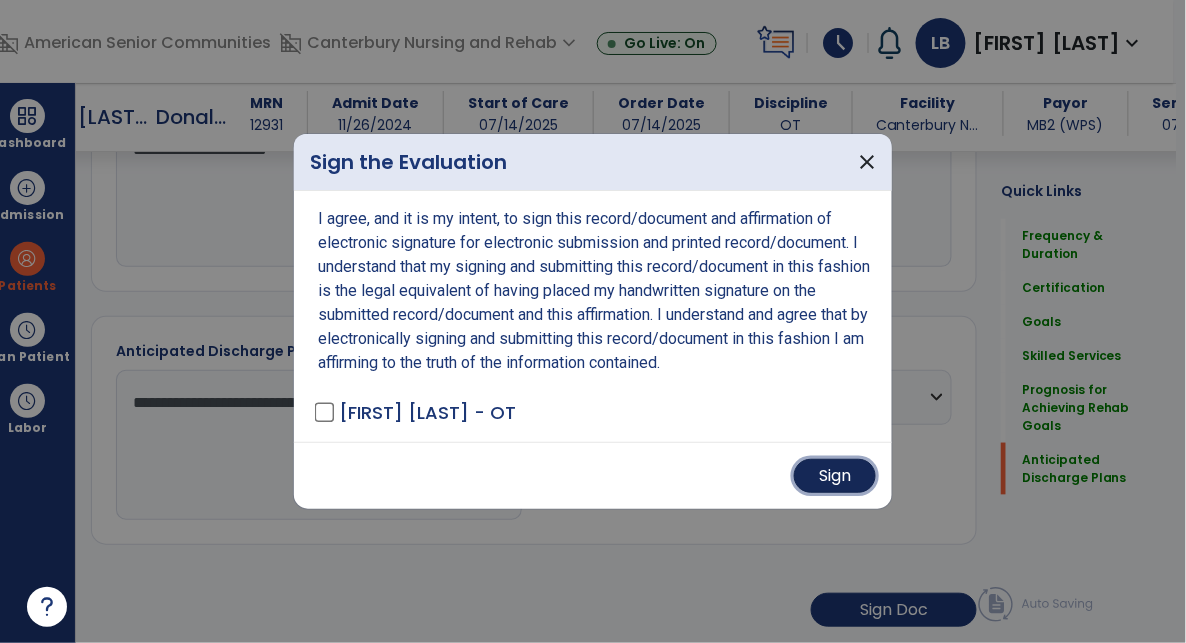 click on "Sign" at bounding box center [835, 476] 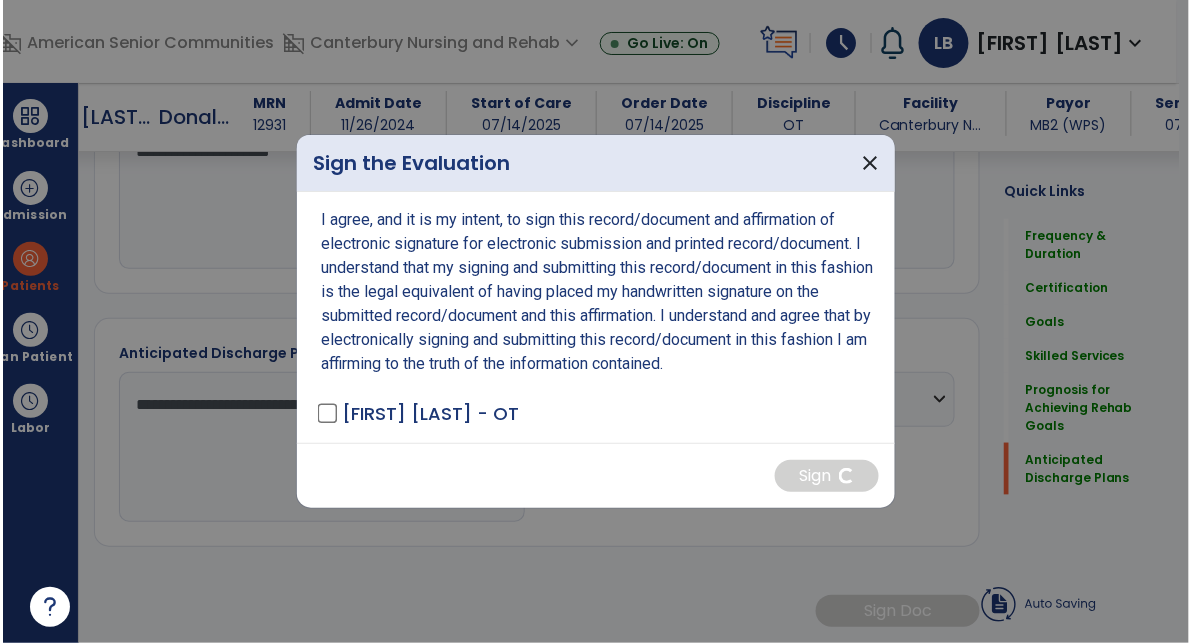 scroll, scrollTop: 2221, scrollLeft: 0, axis: vertical 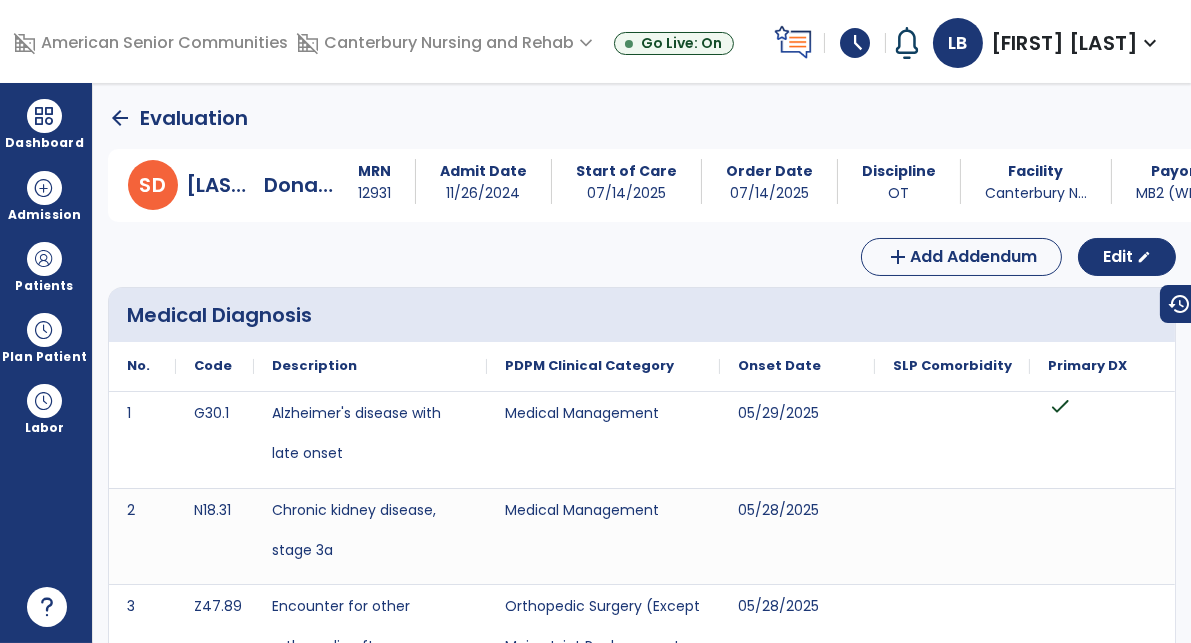 click 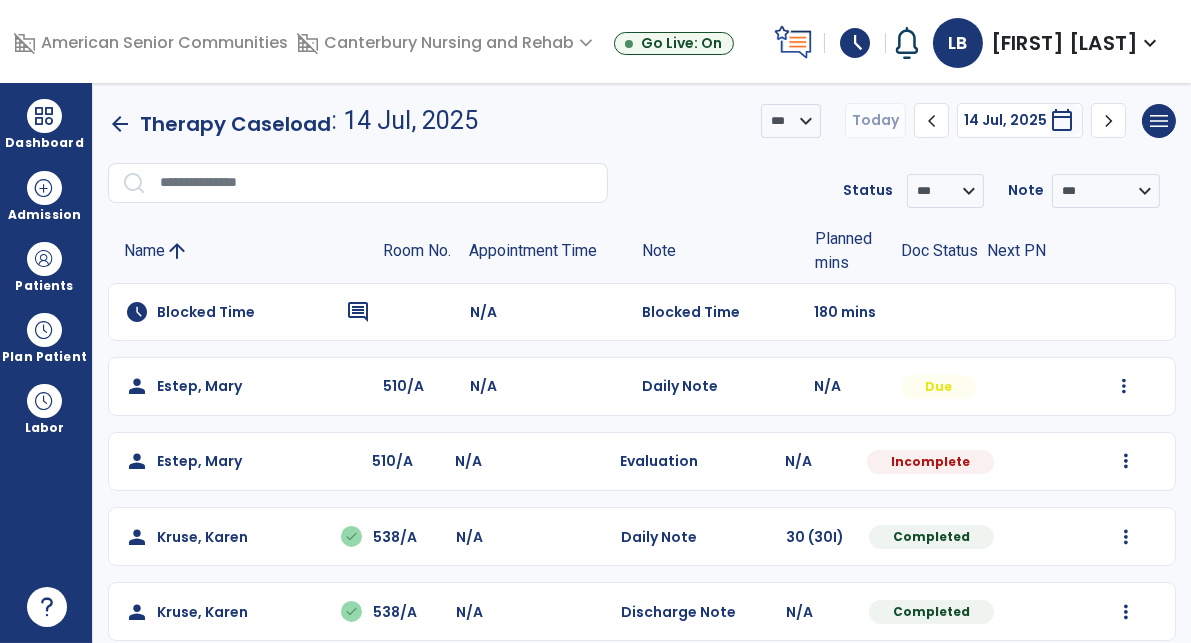 click on "arrow_back" 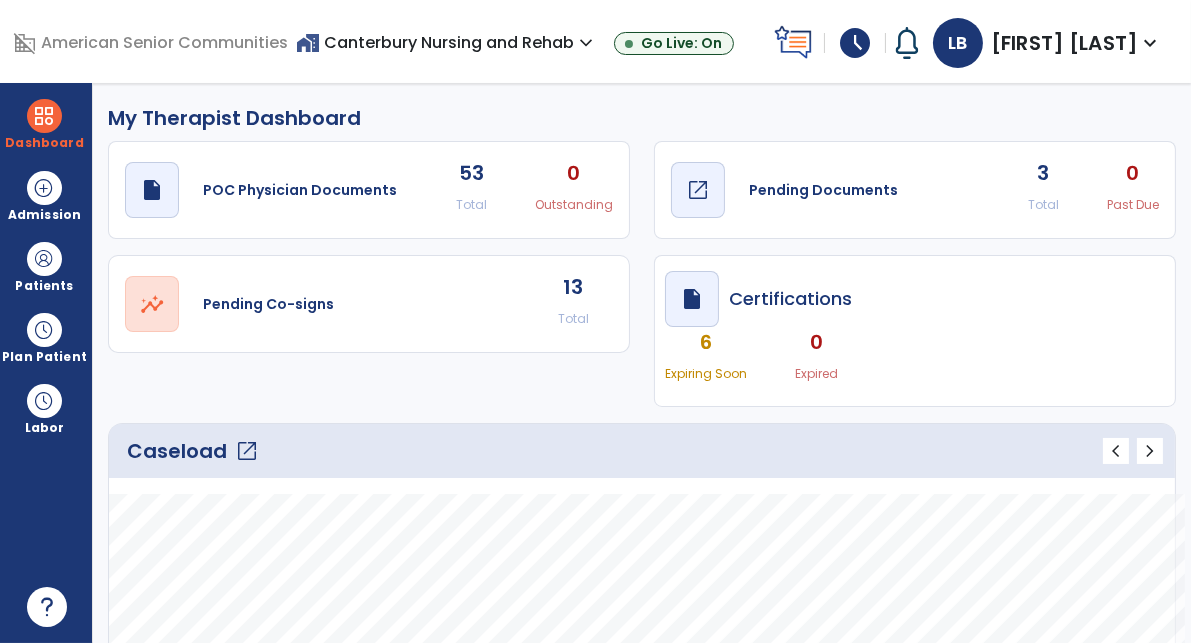 click on "open_in_new" 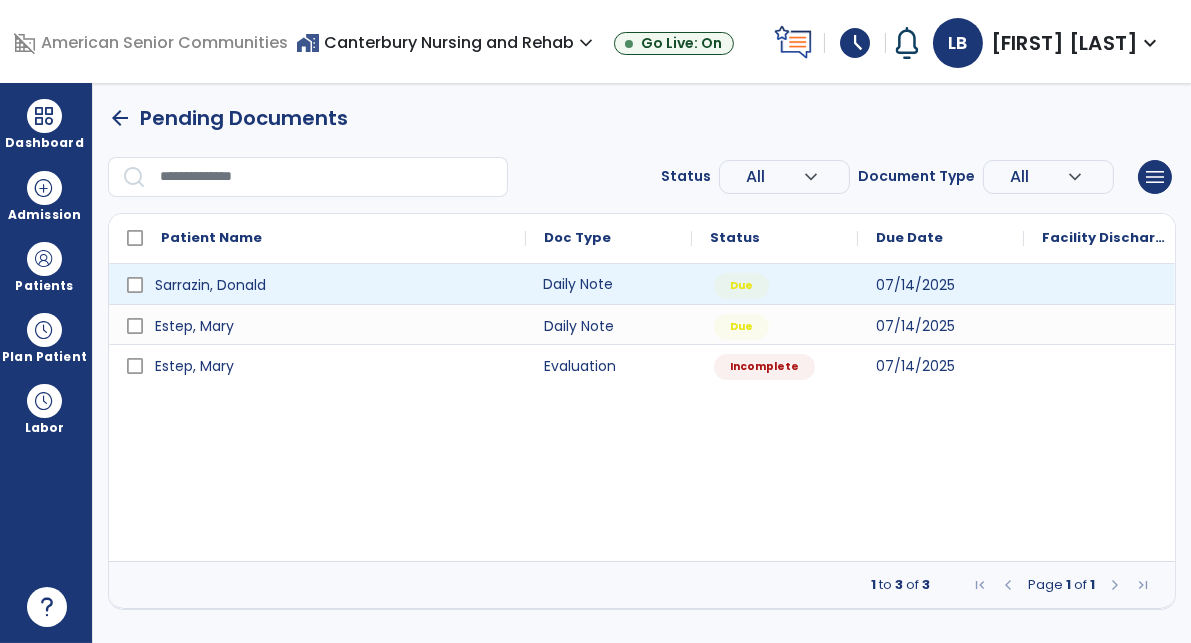 click on "Daily Note" at bounding box center (609, 284) 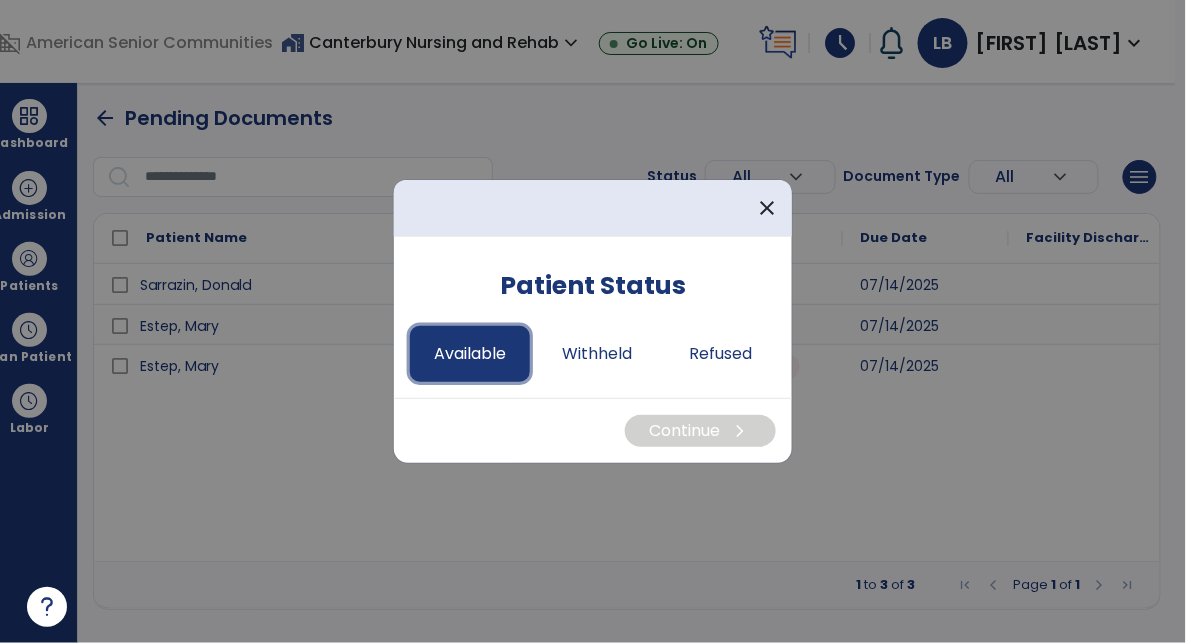 click on "Available" at bounding box center (470, 354) 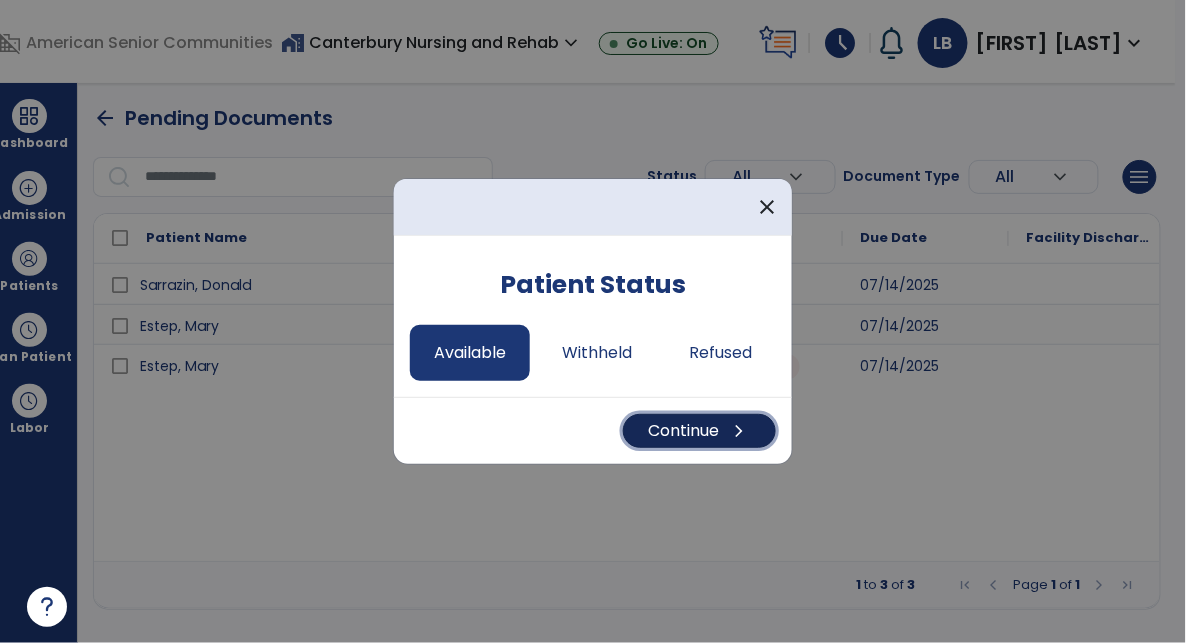 click on "Continue   chevron_right" at bounding box center [699, 431] 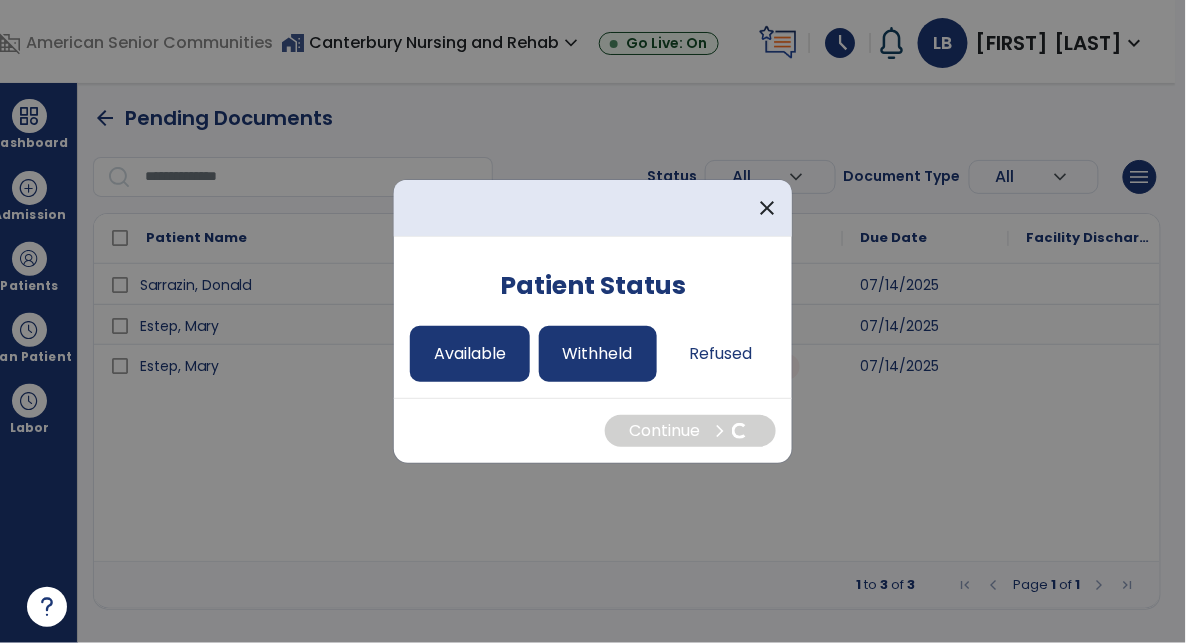 select on "*" 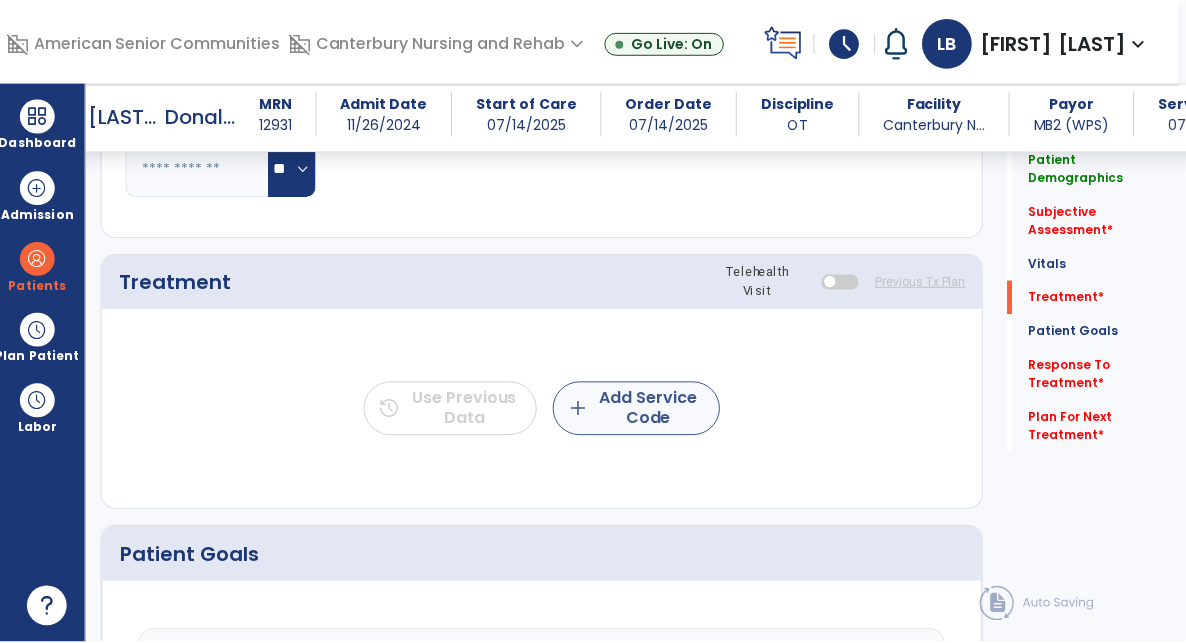 scroll, scrollTop: 1123, scrollLeft: 0, axis: vertical 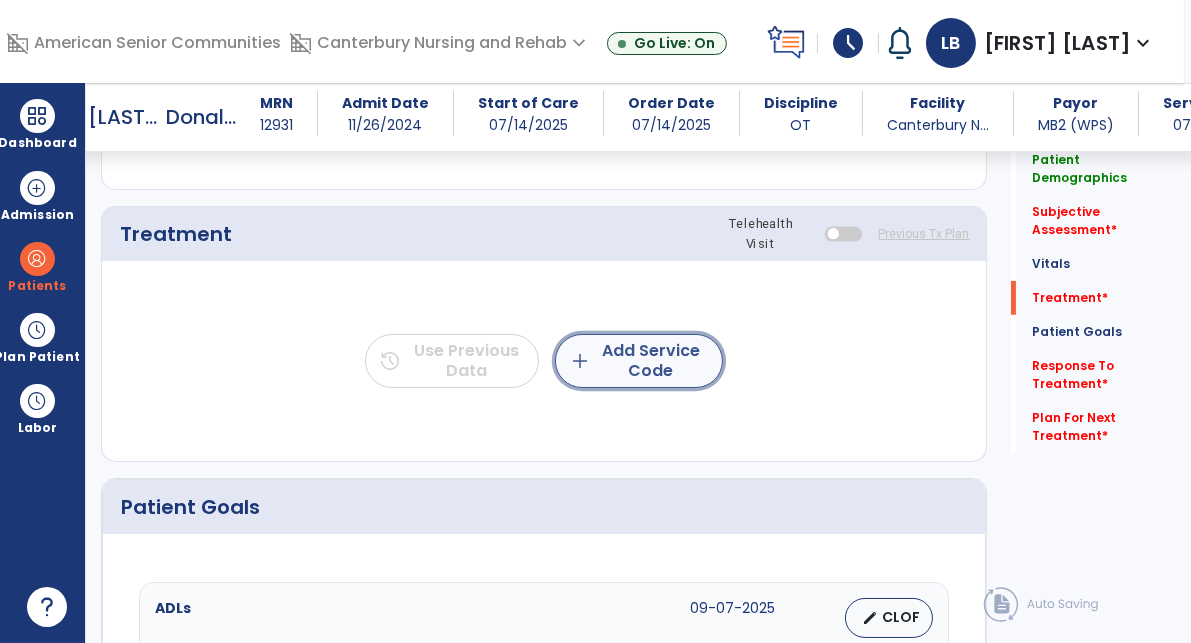 click on "add  Add Service Code" 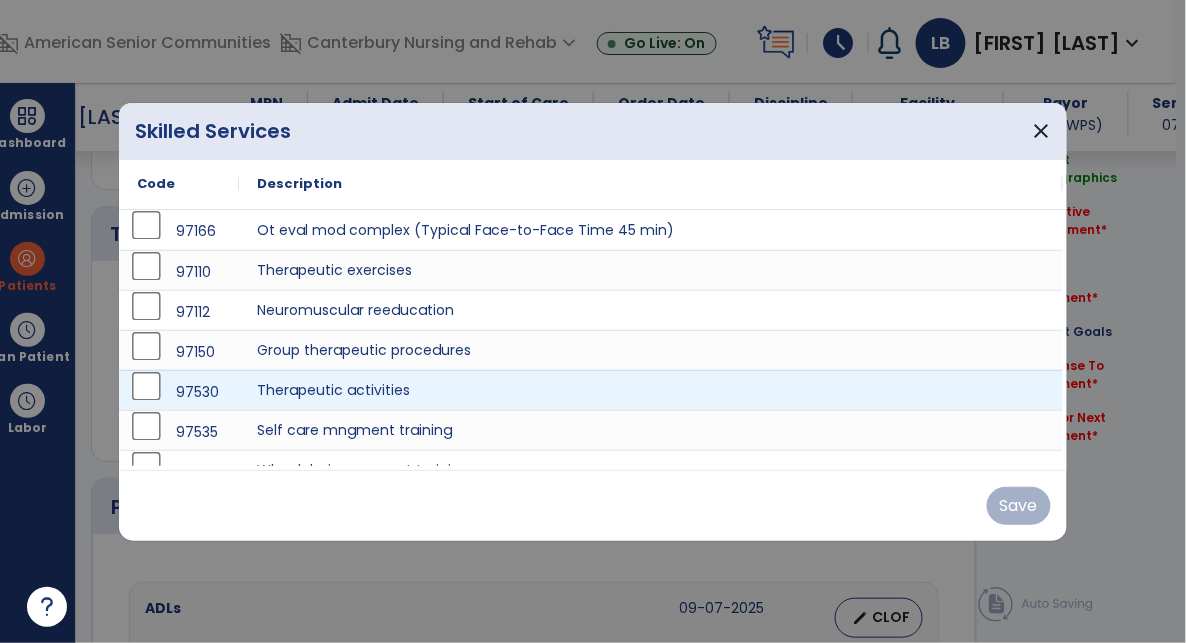 scroll, scrollTop: 64, scrollLeft: 0, axis: vertical 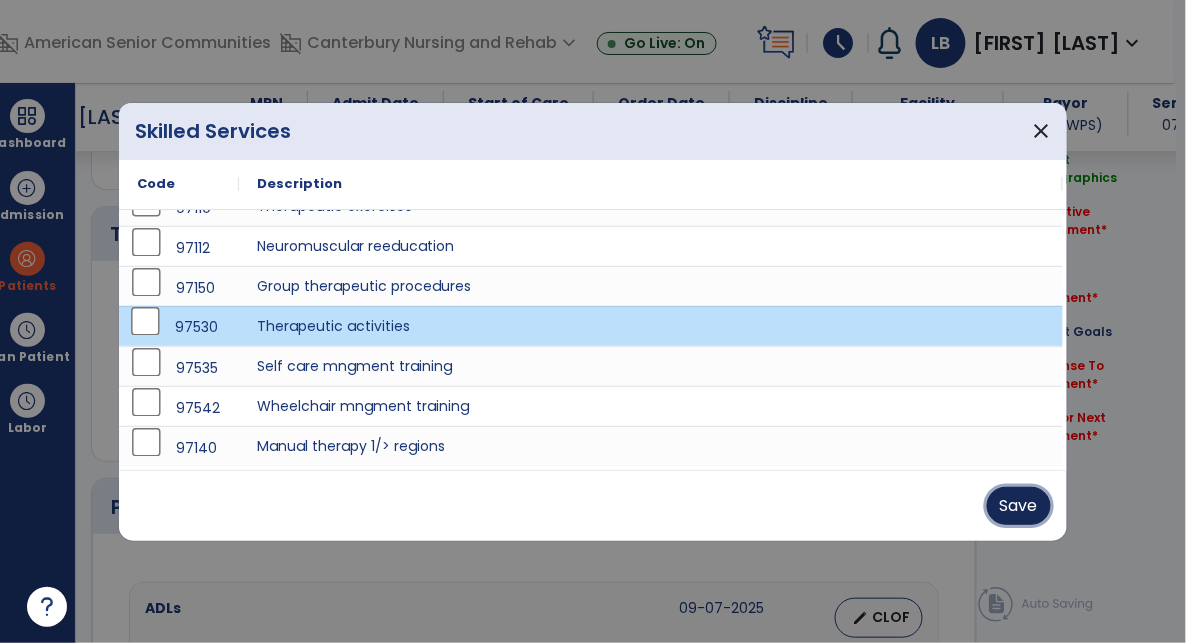 click on "Save" at bounding box center (1019, 506) 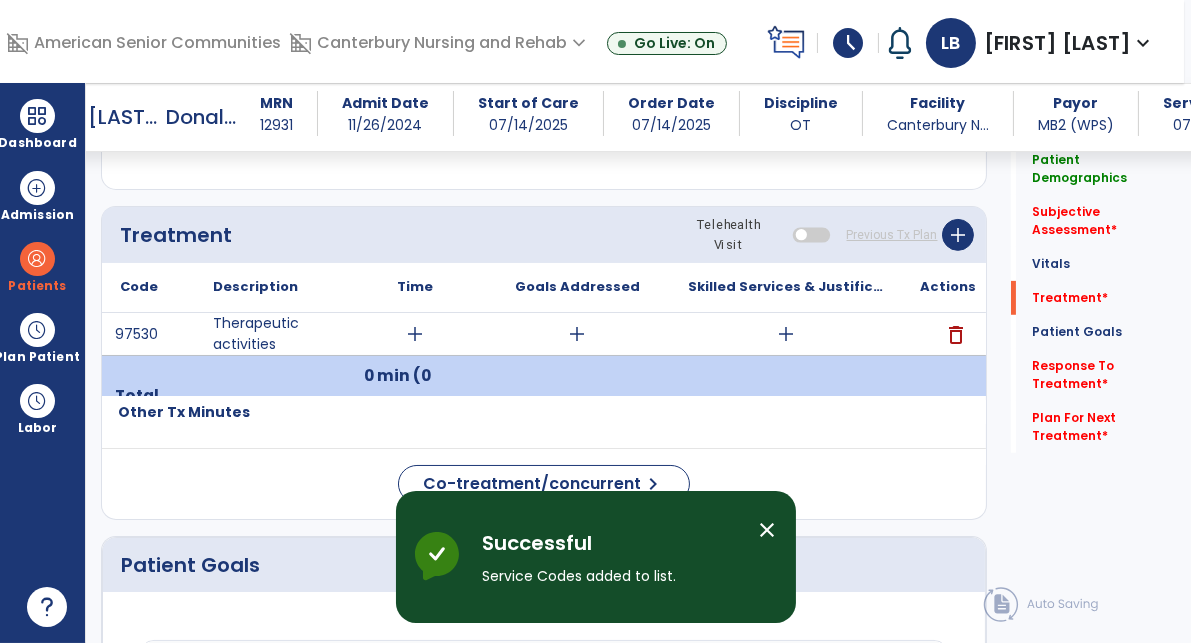 click on "close" at bounding box center [768, 530] 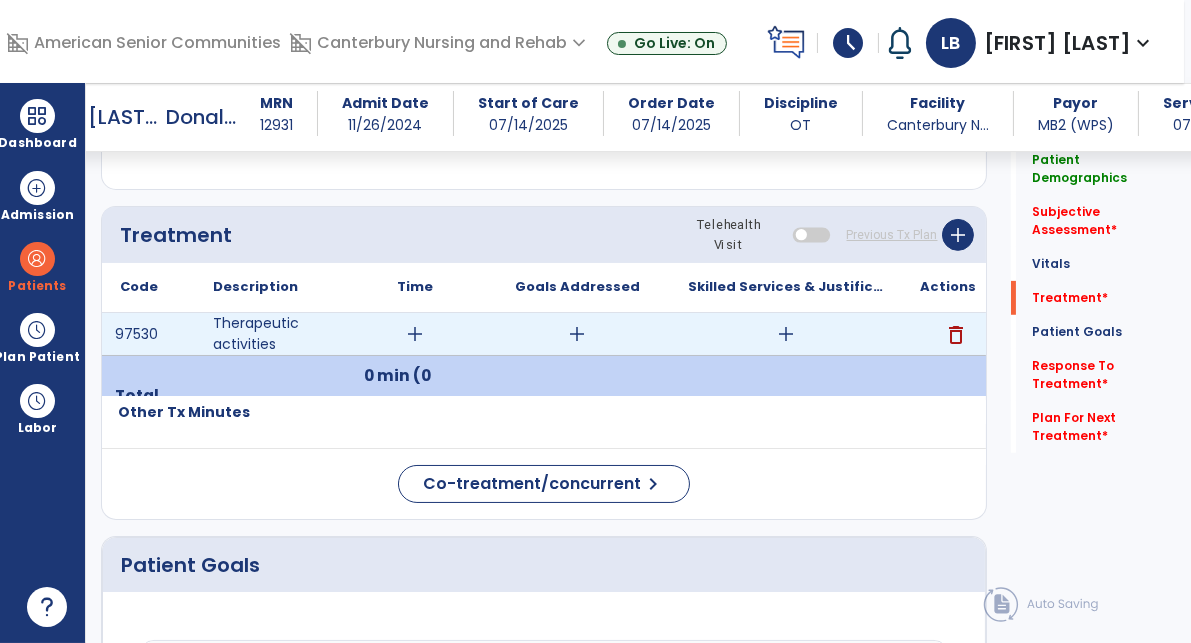 click on "add" at bounding box center (786, 334) 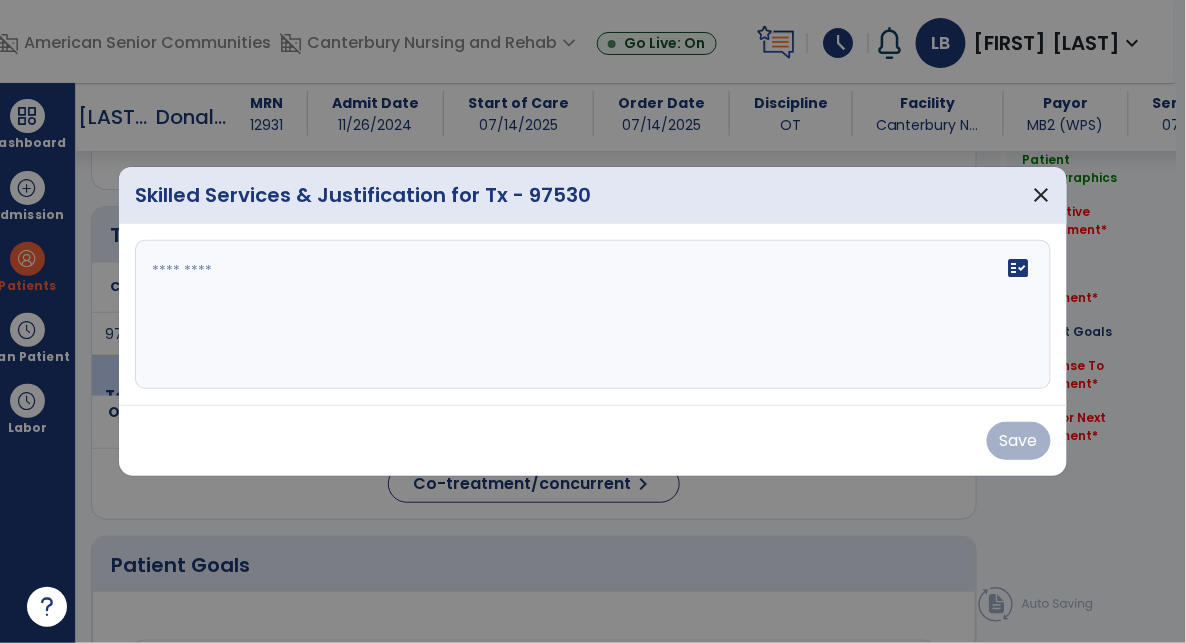 click on "fact_check" at bounding box center (593, 315) 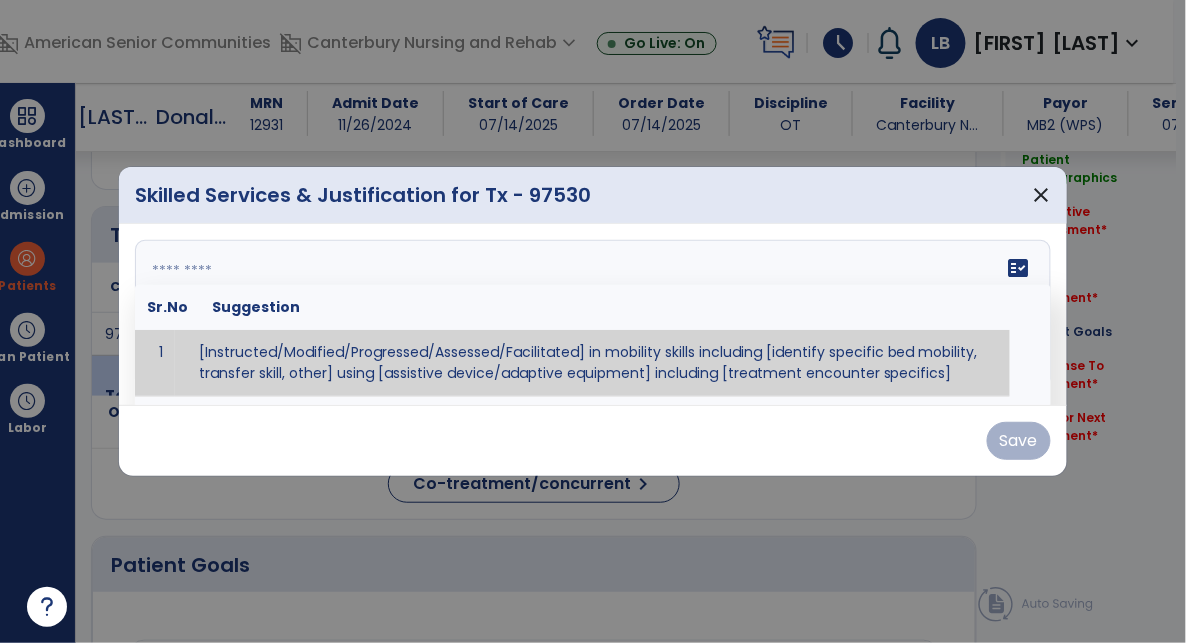 paste on "**********" 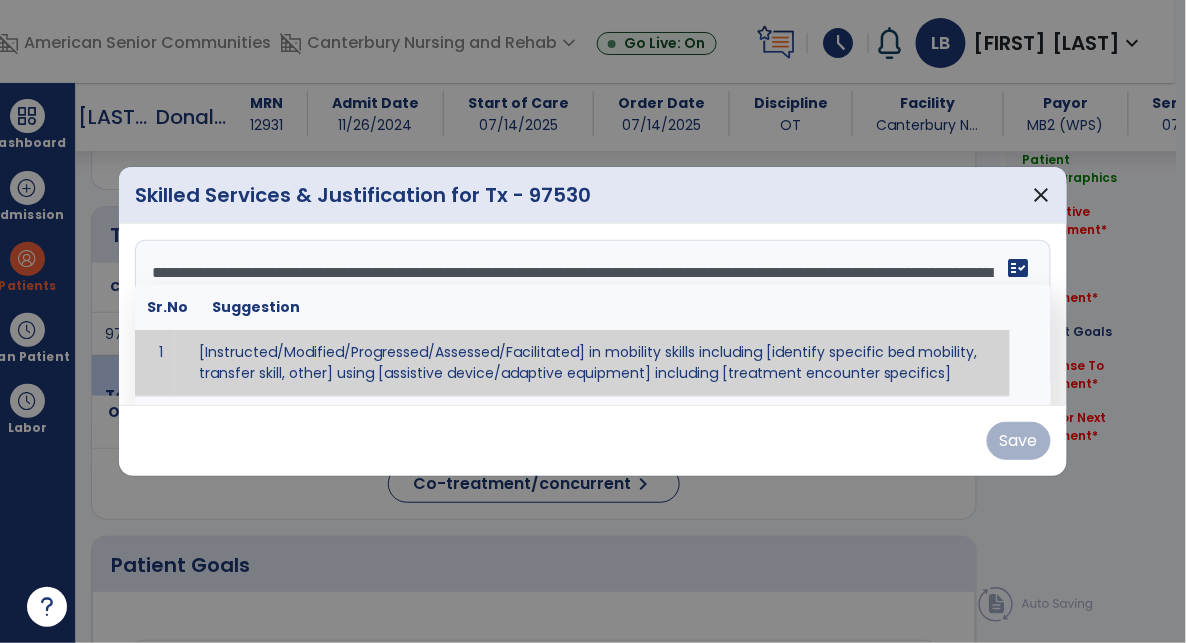 scroll, scrollTop: 38, scrollLeft: 0, axis: vertical 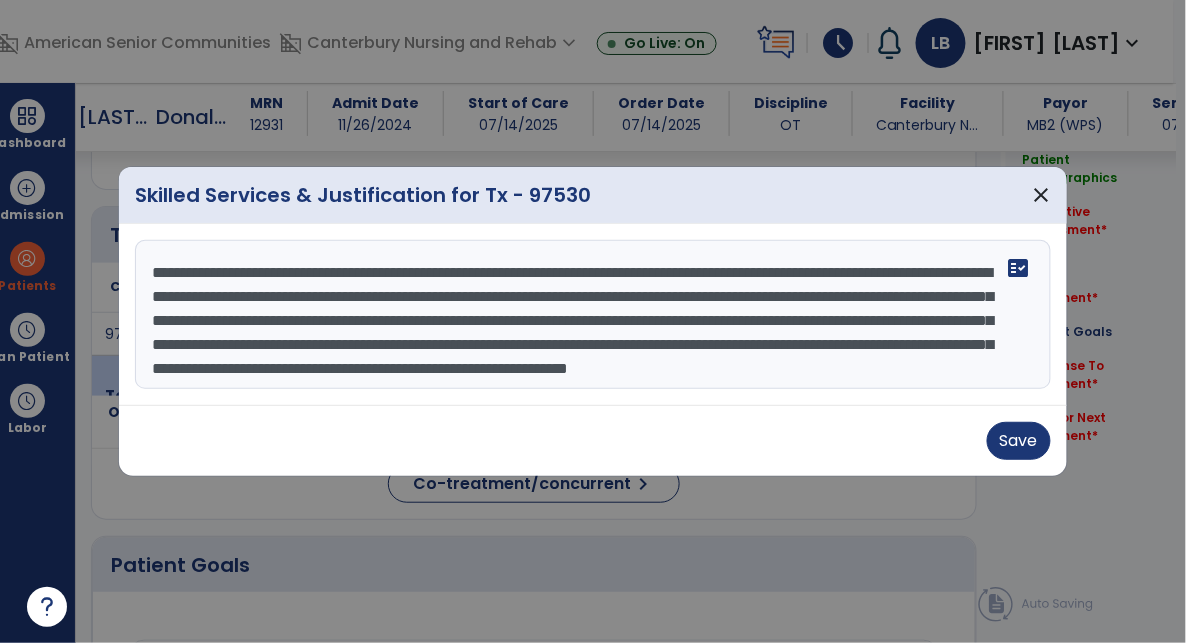 drag, startPoint x: 909, startPoint y: 271, endPoint x: 820, endPoint y: 269, distance: 89.02247 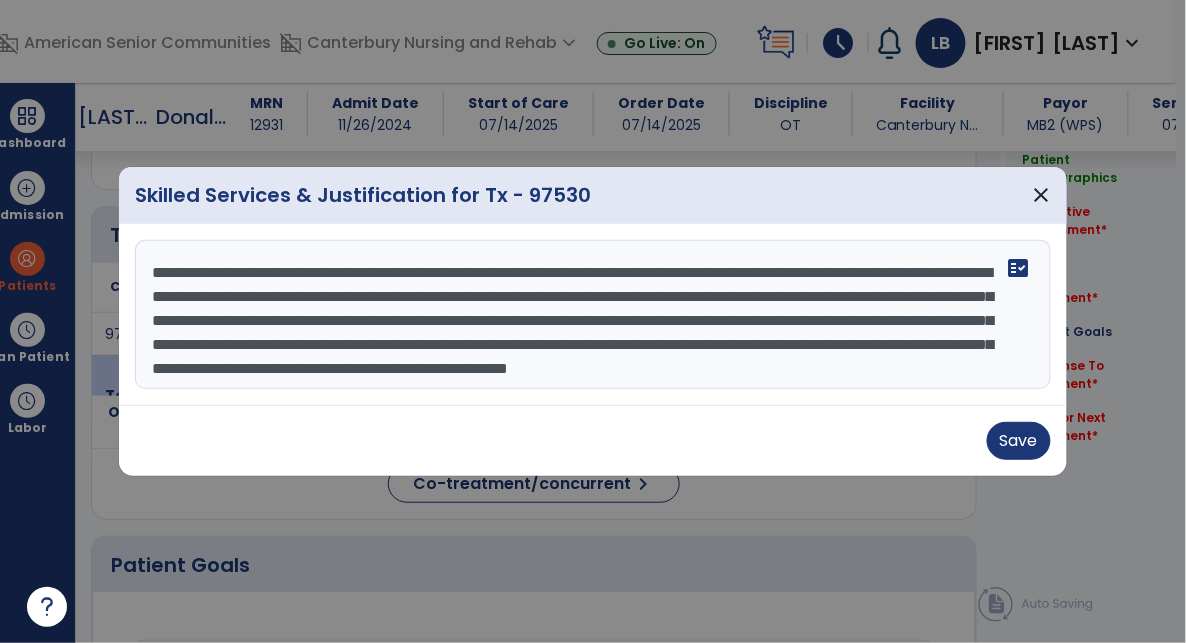 click on "**********" at bounding box center [593, 315] 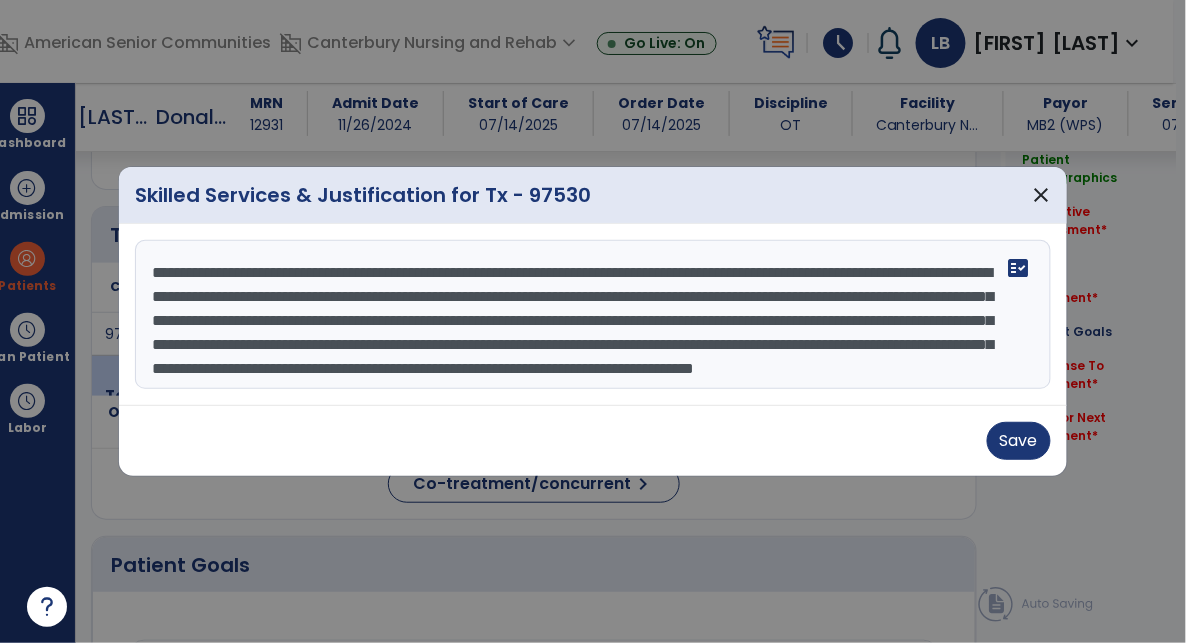 scroll, scrollTop: 32, scrollLeft: 0, axis: vertical 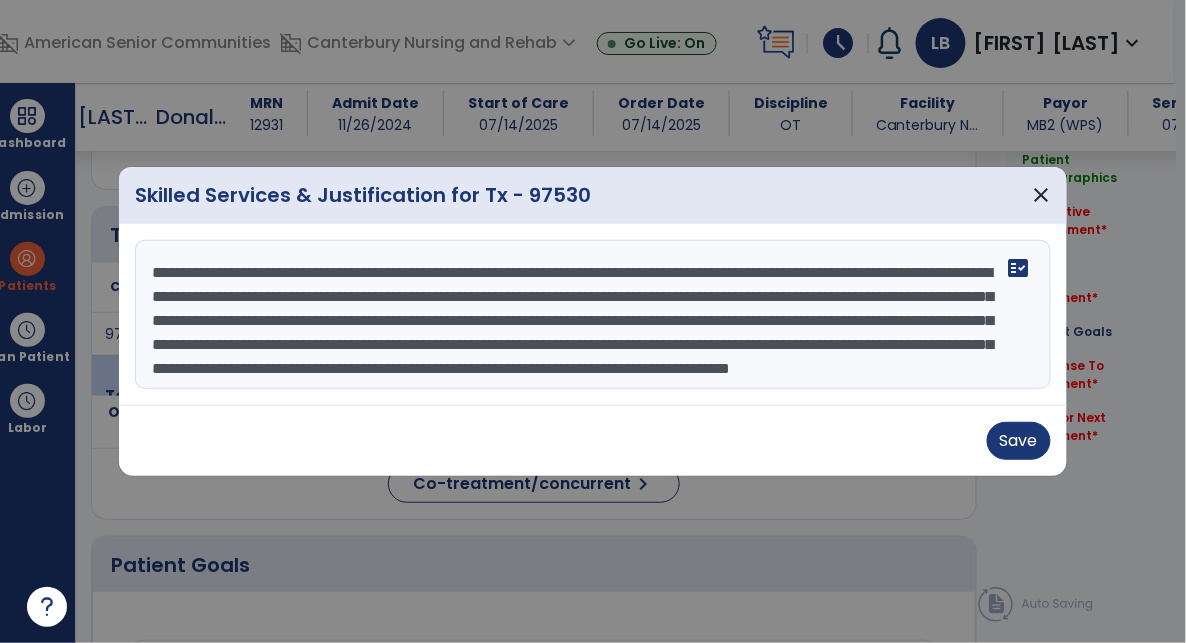 drag, startPoint x: 315, startPoint y: 337, endPoint x: 269, endPoint y: 338, distance: 46.010868 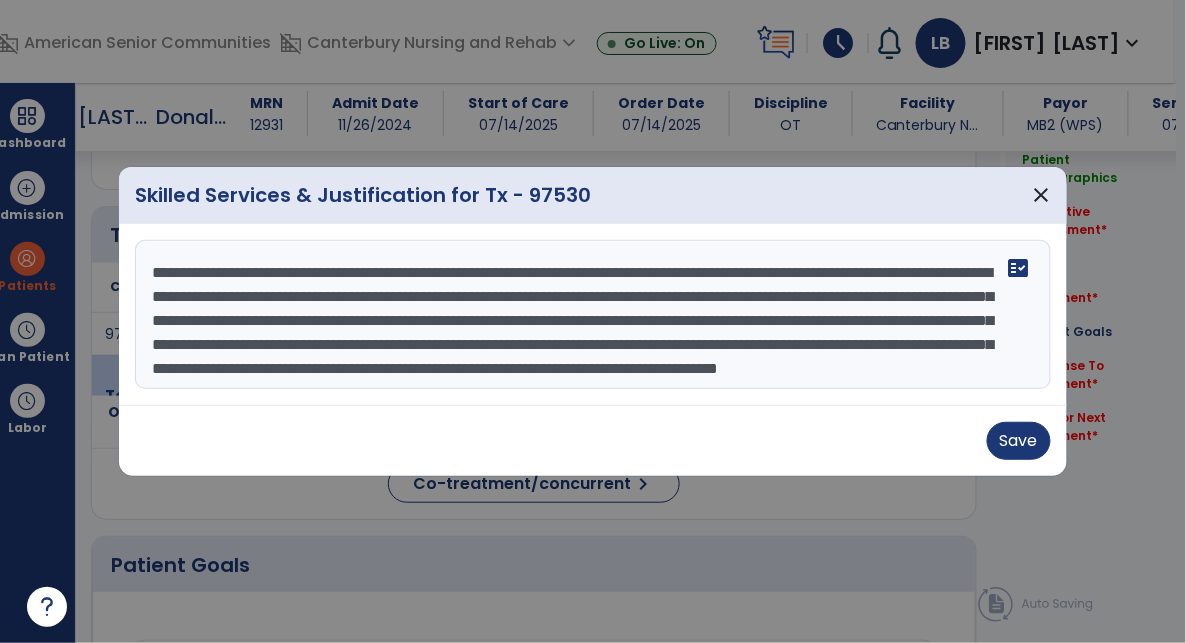 scroll, scrollTop: 0, scrollLeft: 0, axis: both 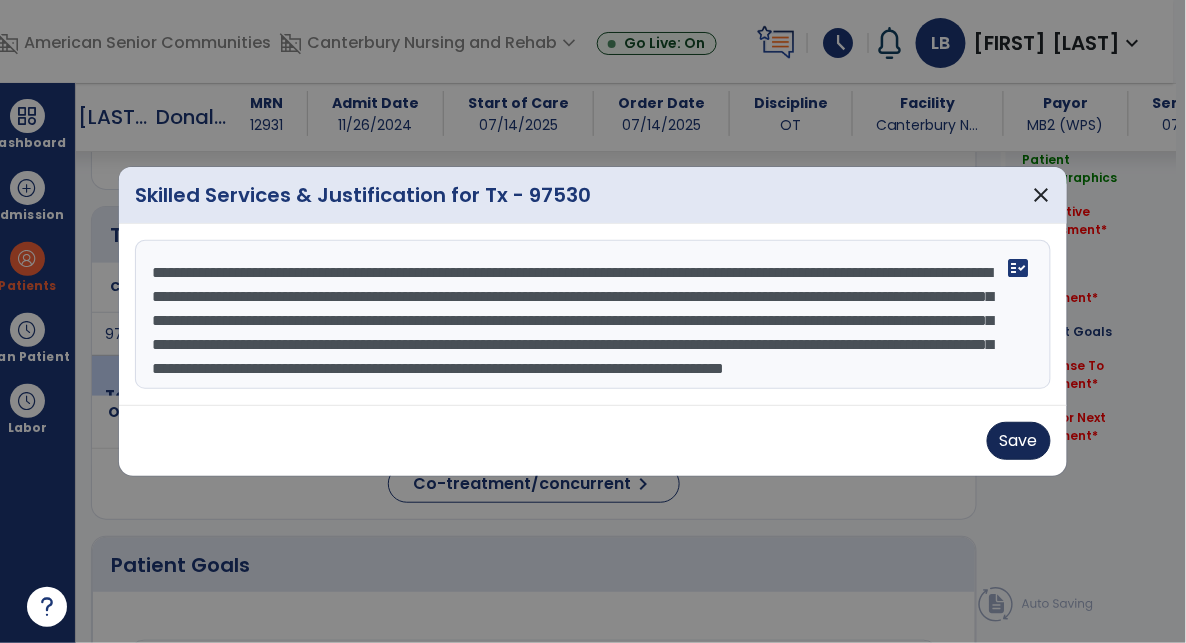 type on "**********" 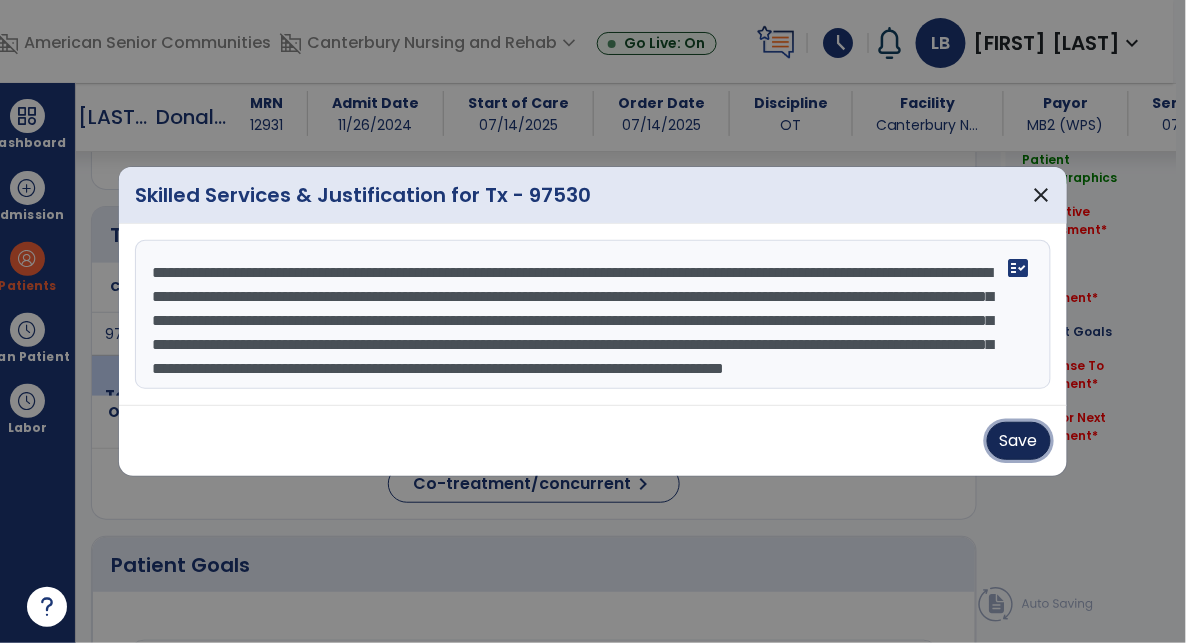 click on "Save" at bounding box center [1019, 441] 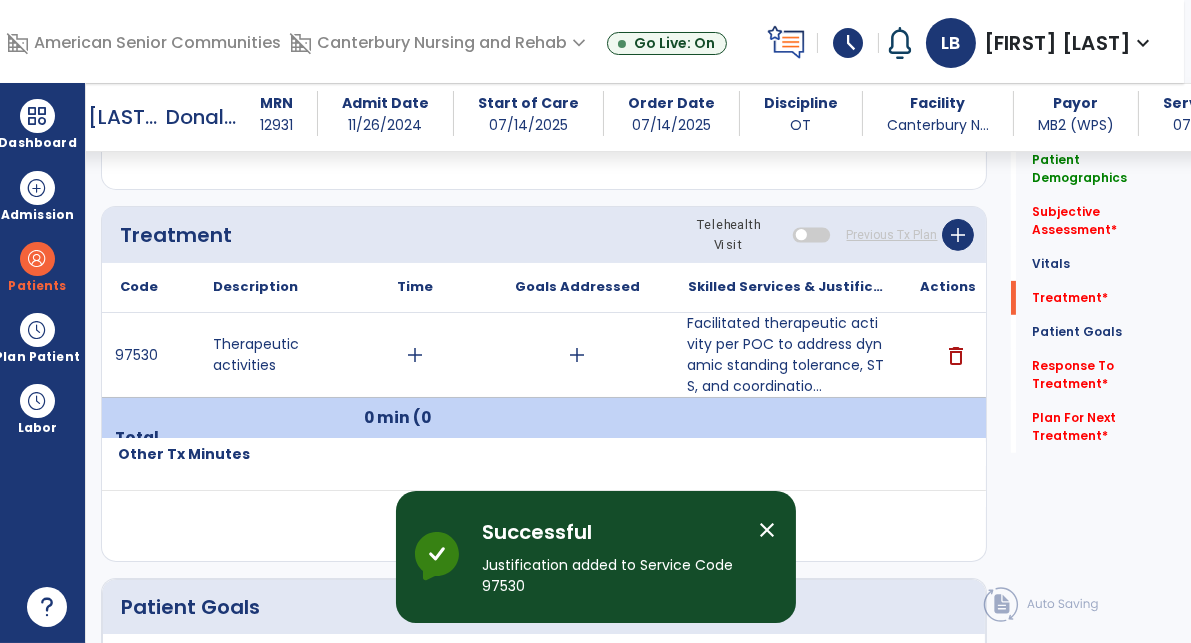 drag, startPoint x: 768, startPoint y: 528, endPoint x: 604, endPoint y: 438, distance: 187.07217 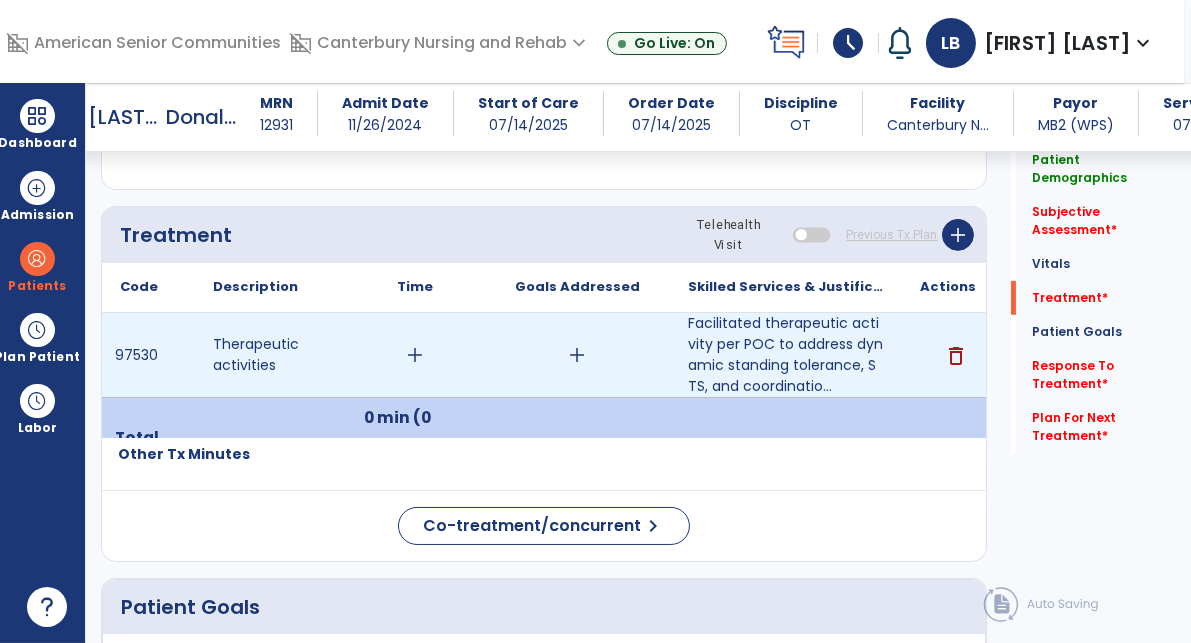 click on "add" at bounding box center (415, 355) 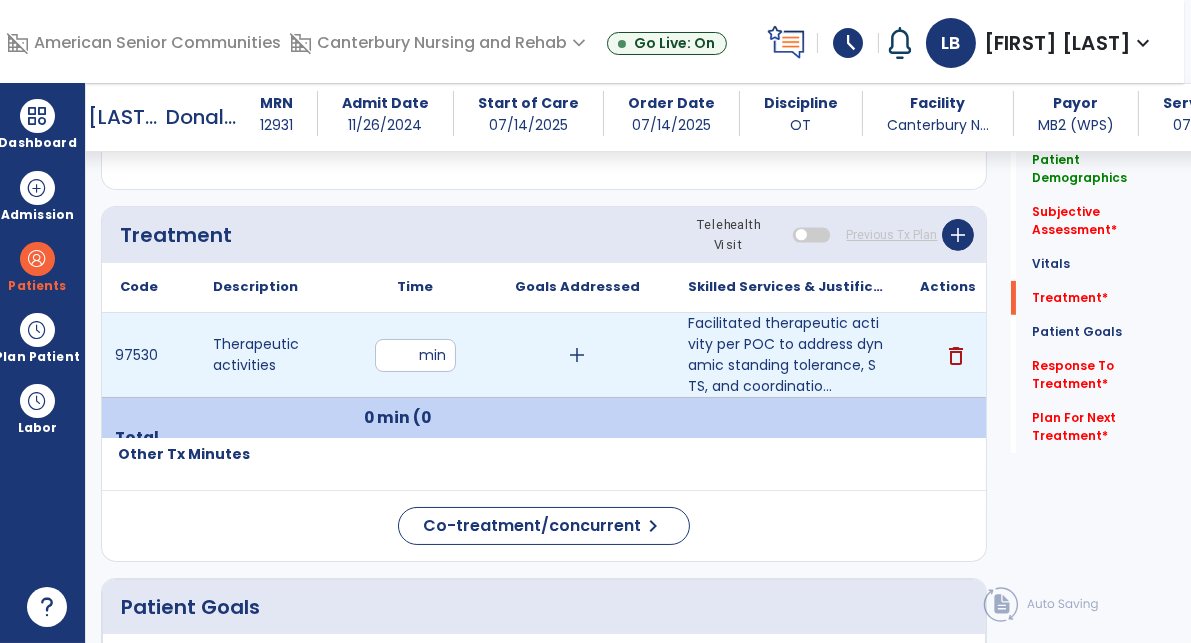 type on "*" 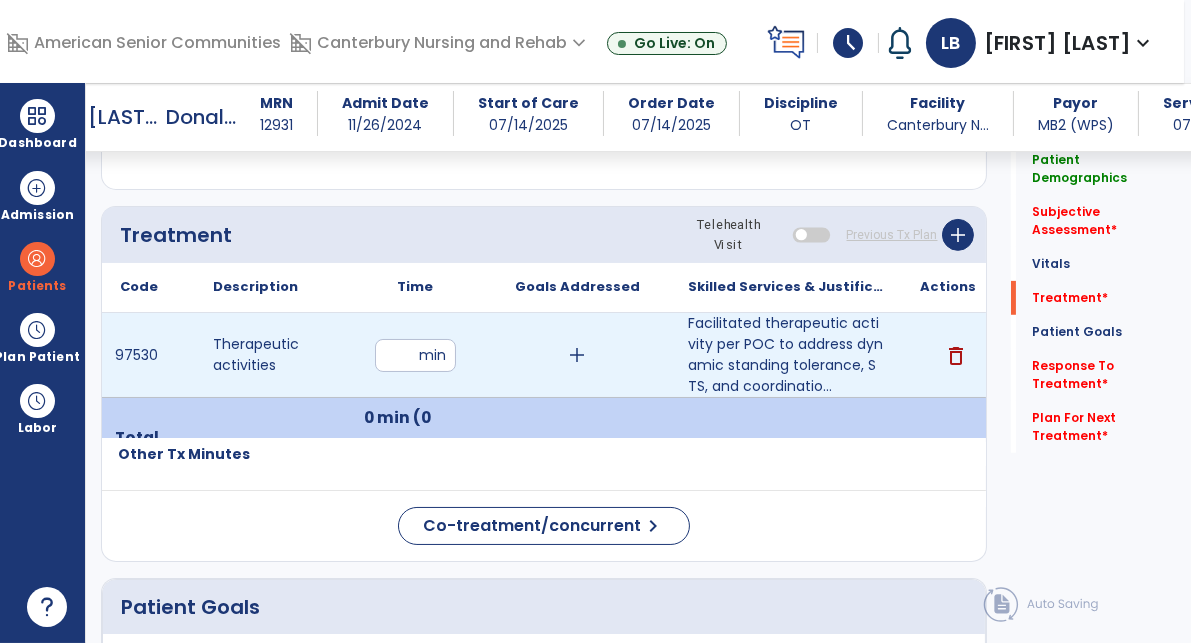 type on "**" 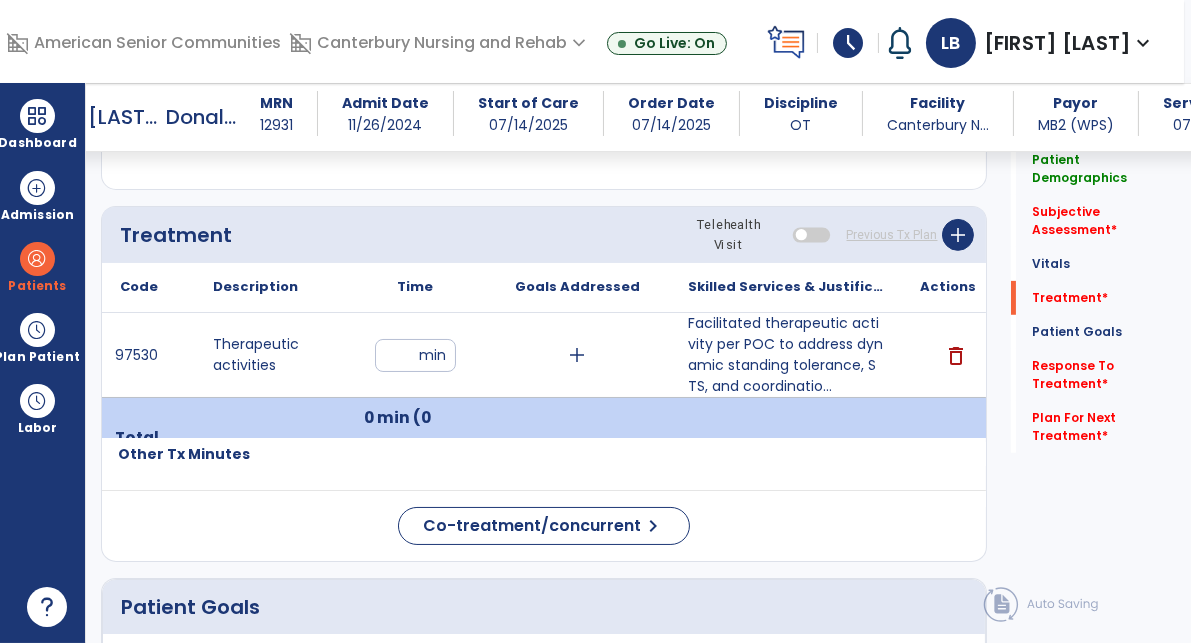click on "Code
Description
Time" 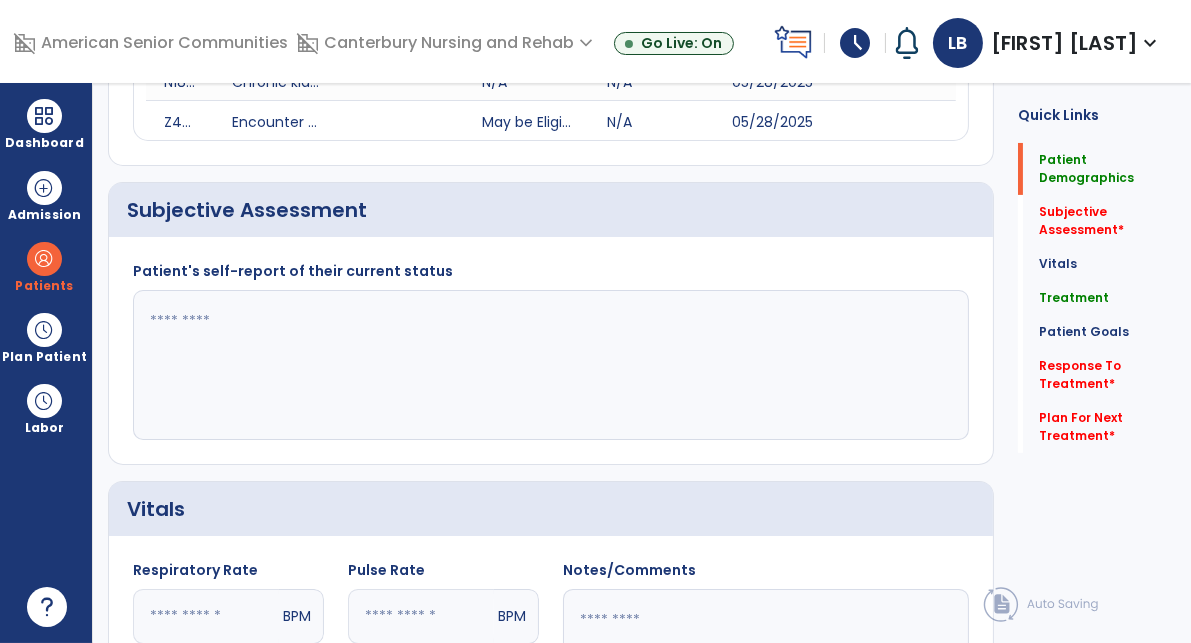 scroll, scrollTop: 0, scrollLeft: 0, axis: both 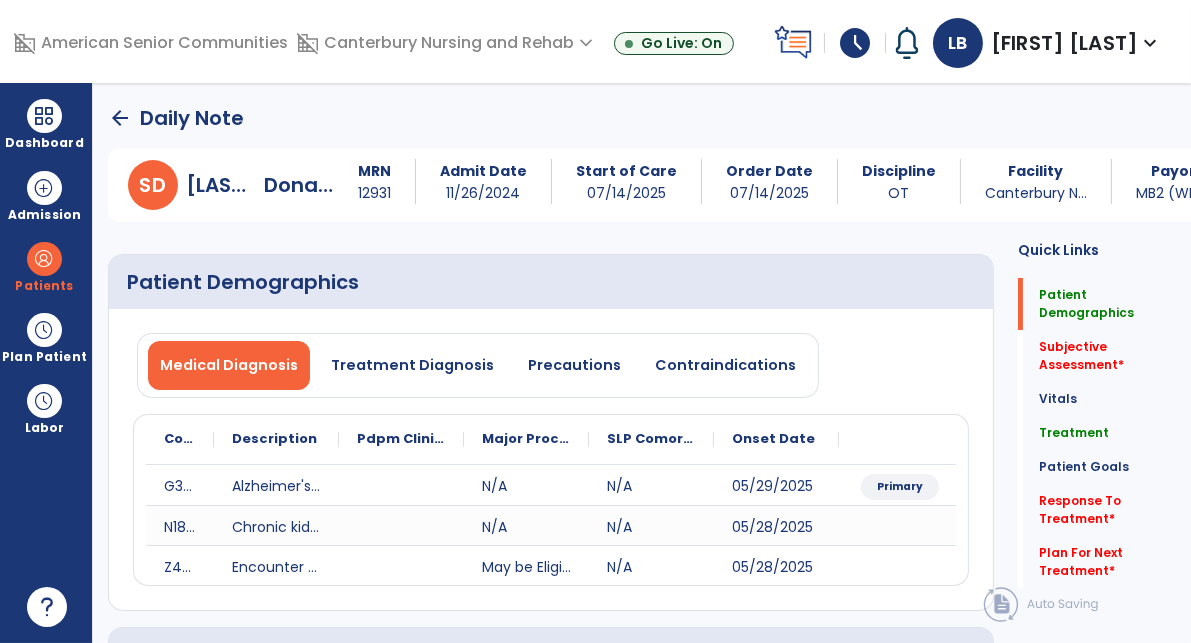 click on "Patient's self-report of their current status" 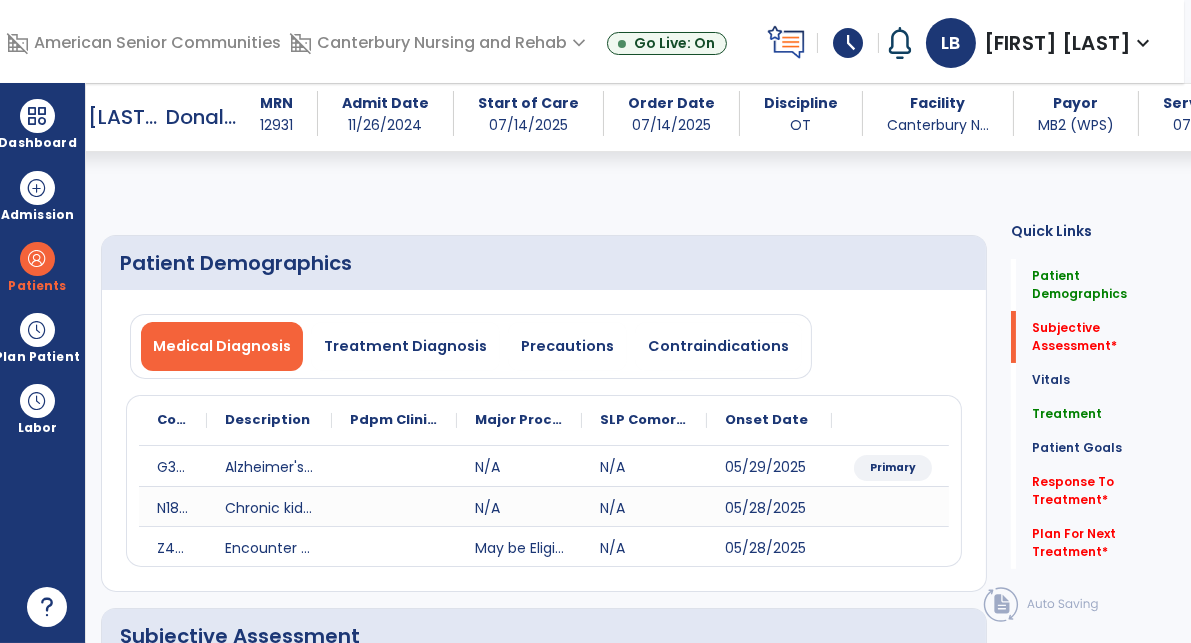 scroll, scrollTop: 315, scrollLeft: 0, axis: vertical 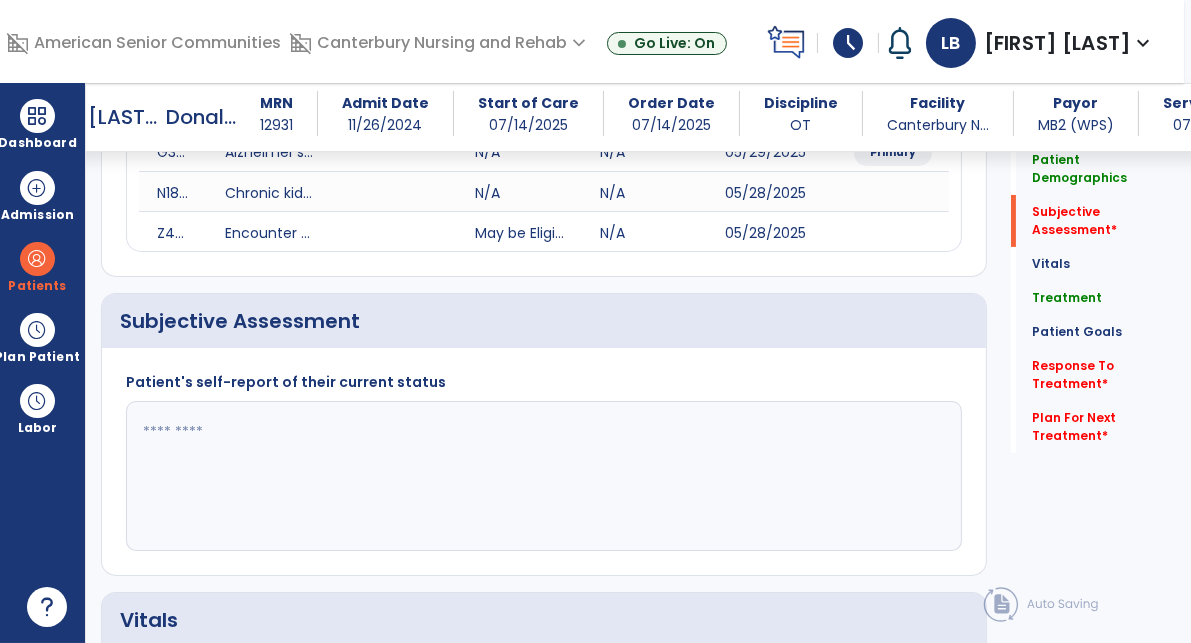 click 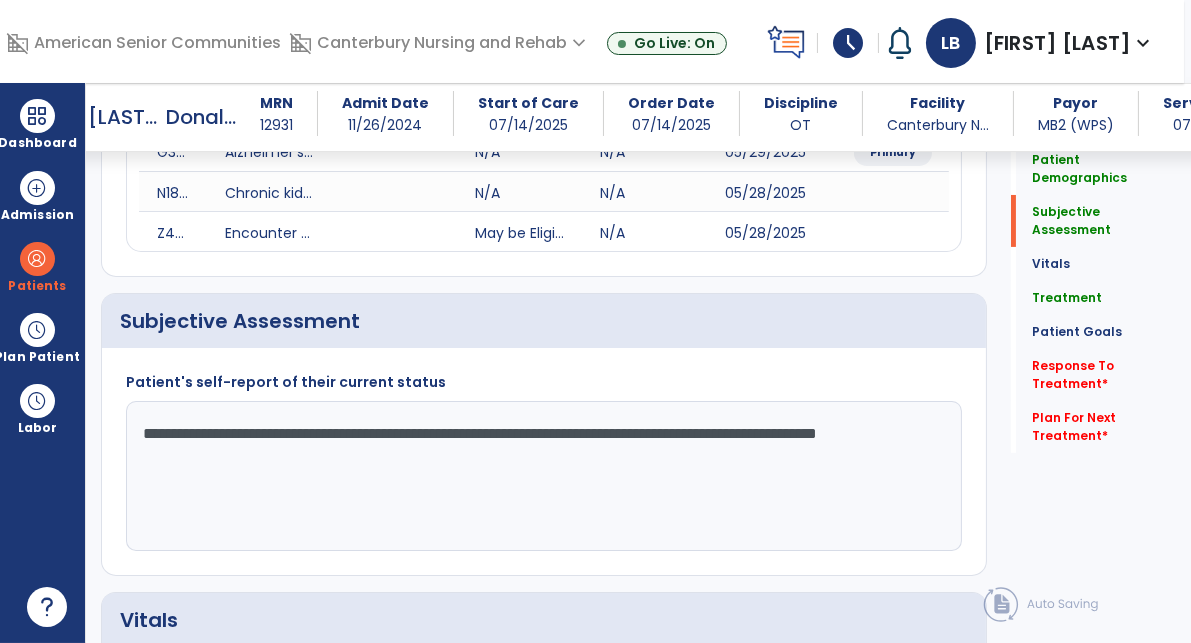 click on "**********" 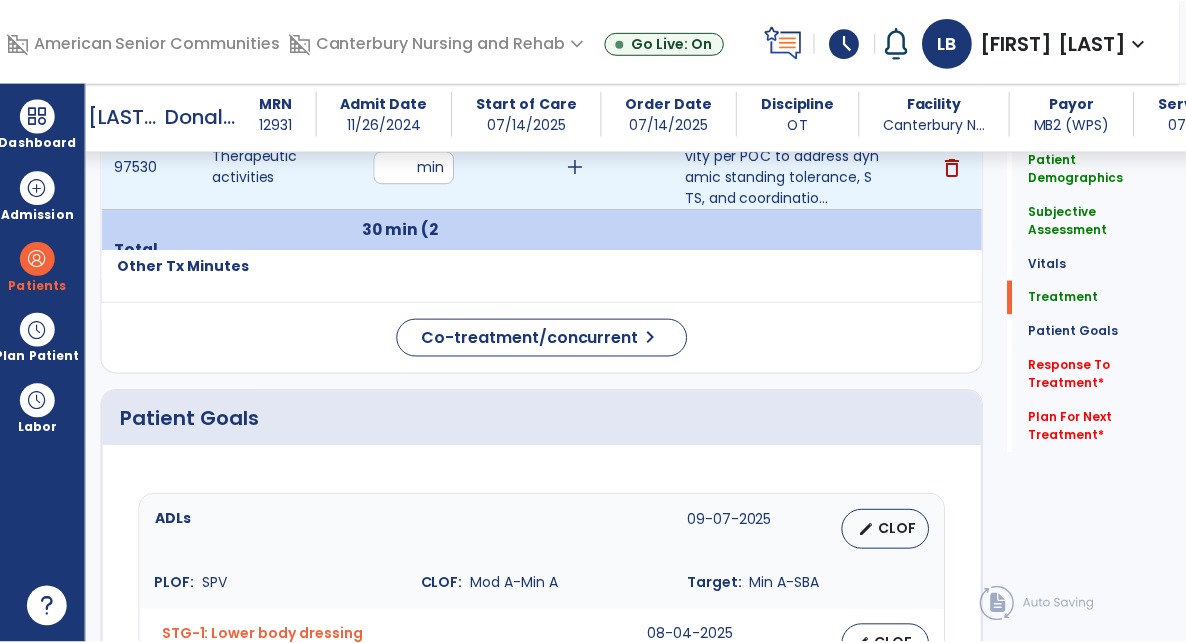 scroll, scrollTop: 1134, scrollLeft: 0, axis: vertical 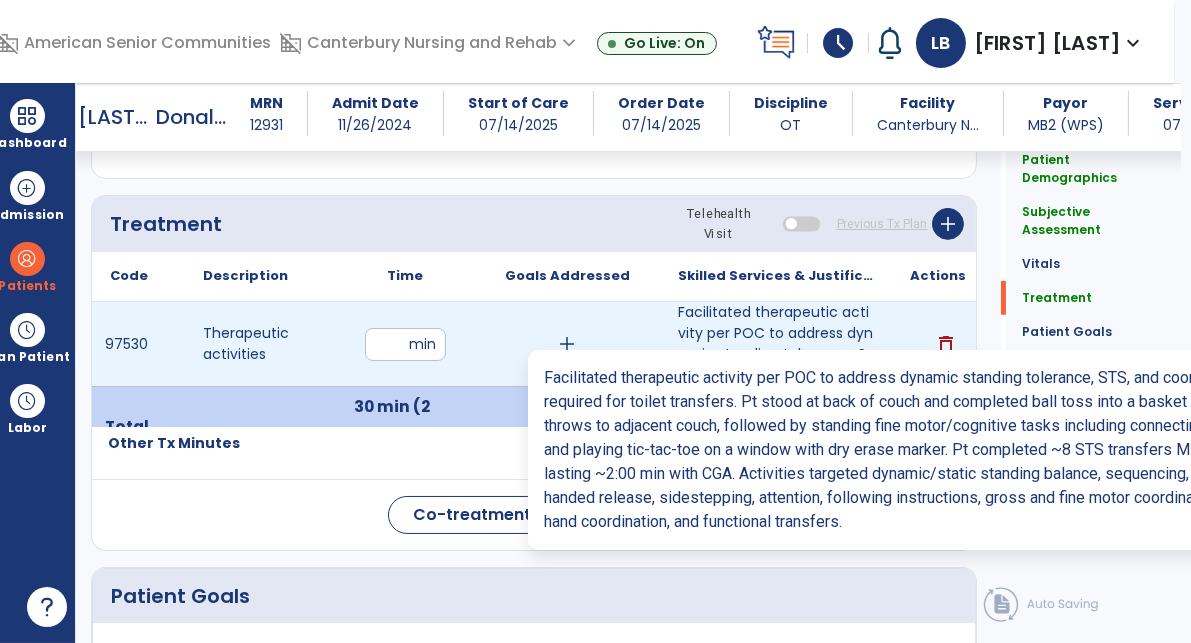 type on "**********" 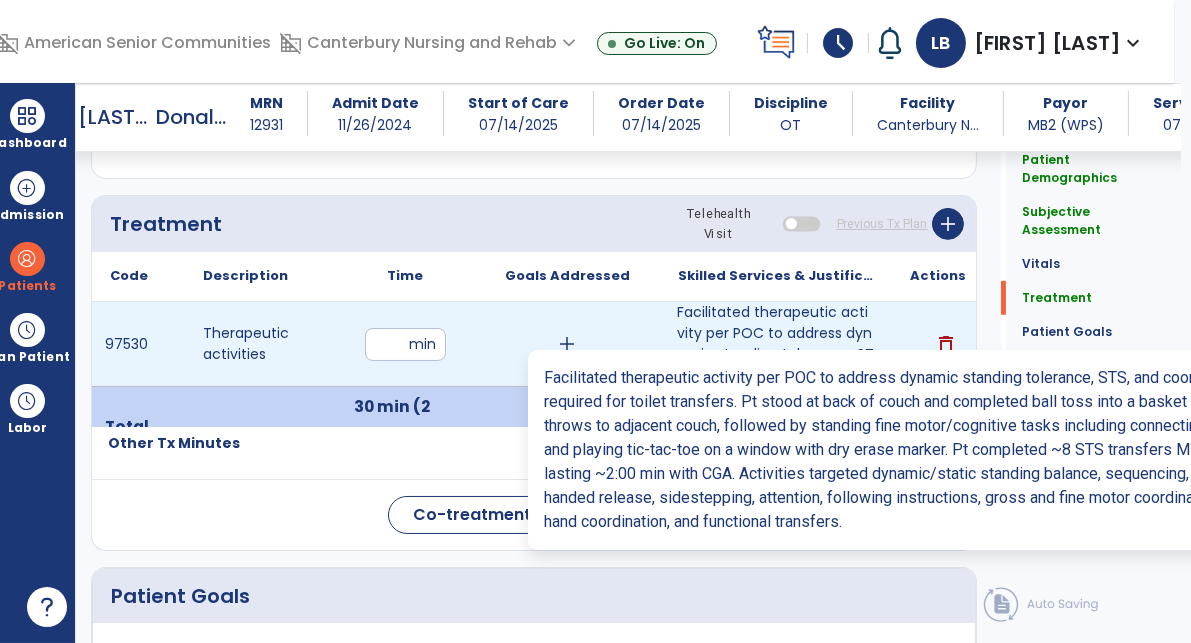 click on "Facilitated therapeutic activity per POC to address dynamic standing tolerance, STS, and coordinatio..." at bounding box center (776, 344) 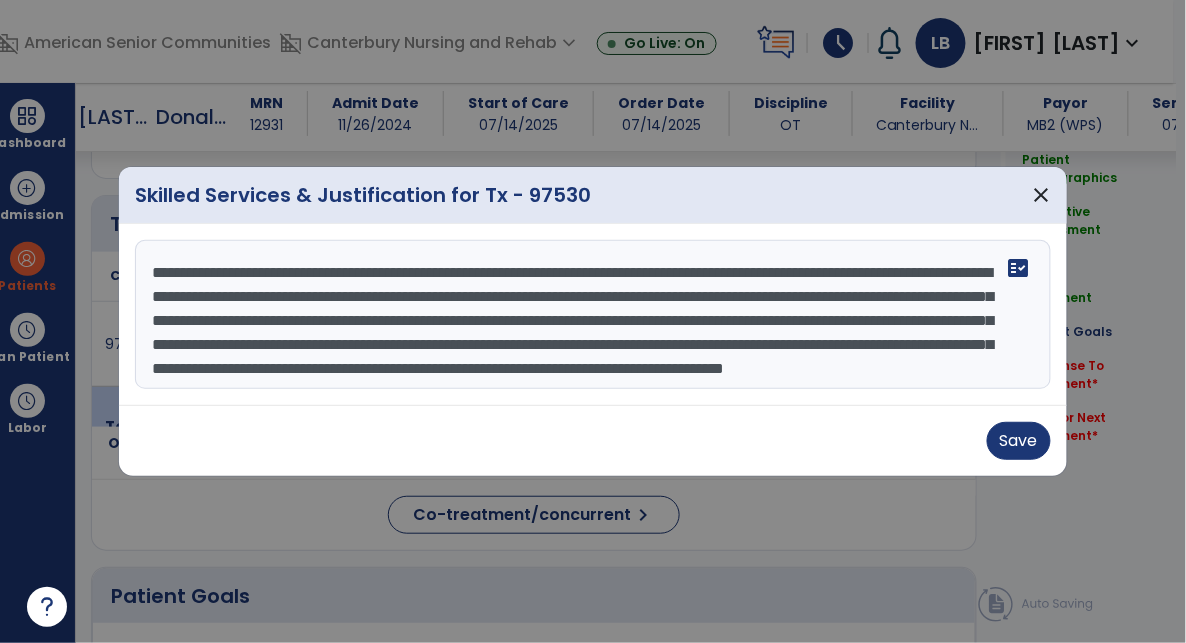scroll, scrollTop: 20, scrollLeft: 0, axis: vertical 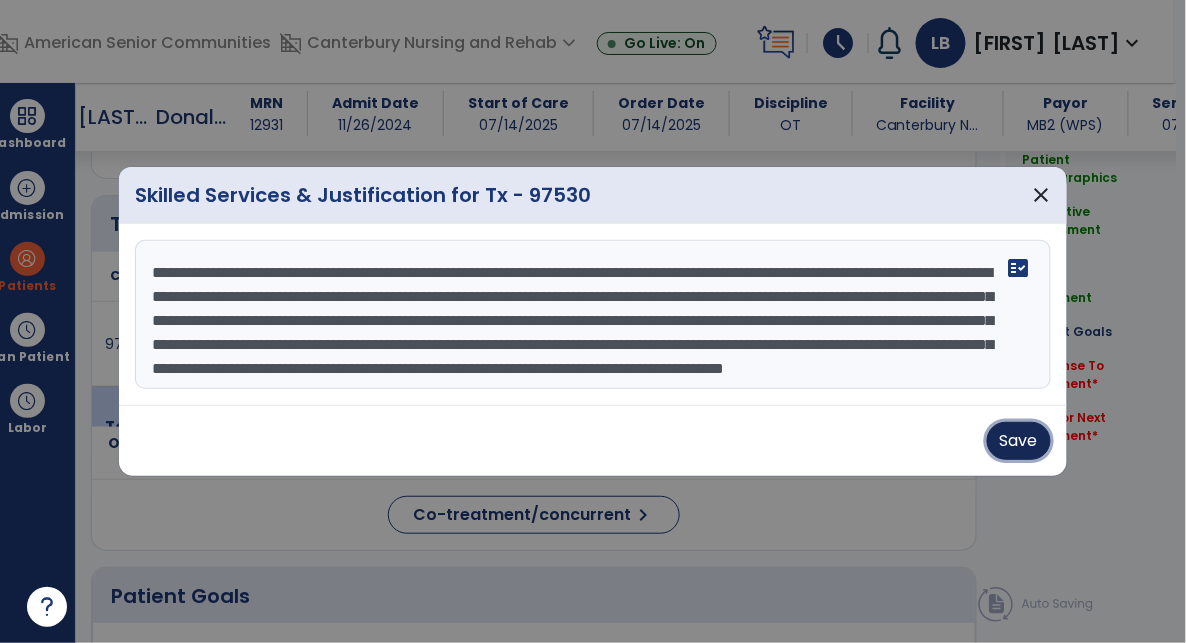 click on "Save" at bounding box center [1019, 441] 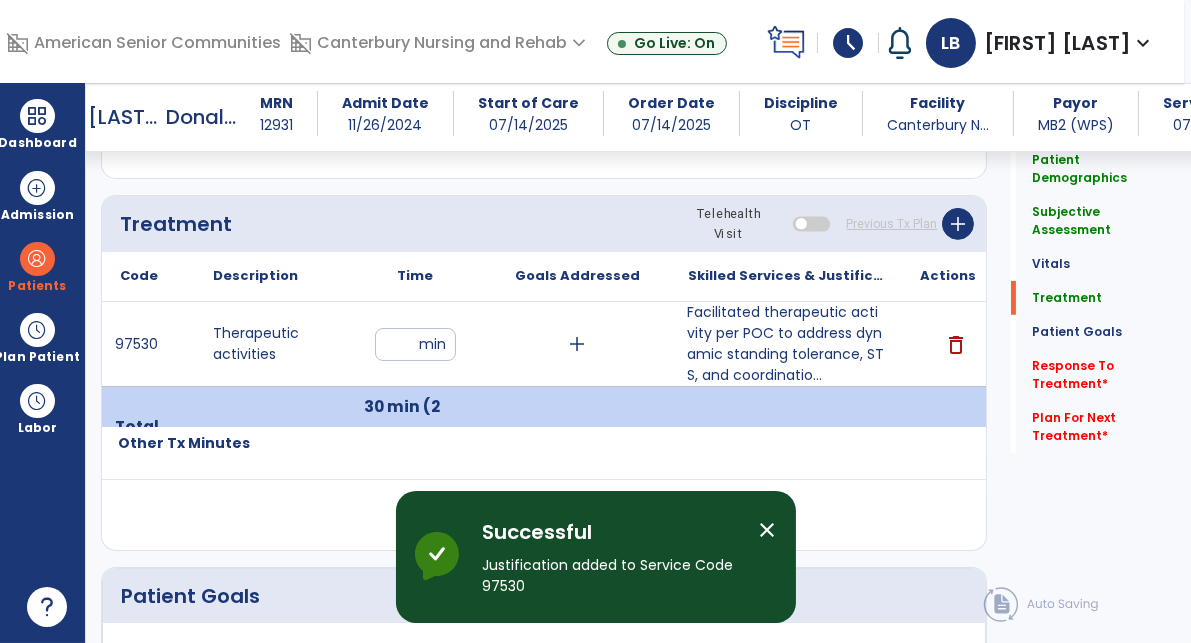 click on "close" at bounding box center [768, 530] 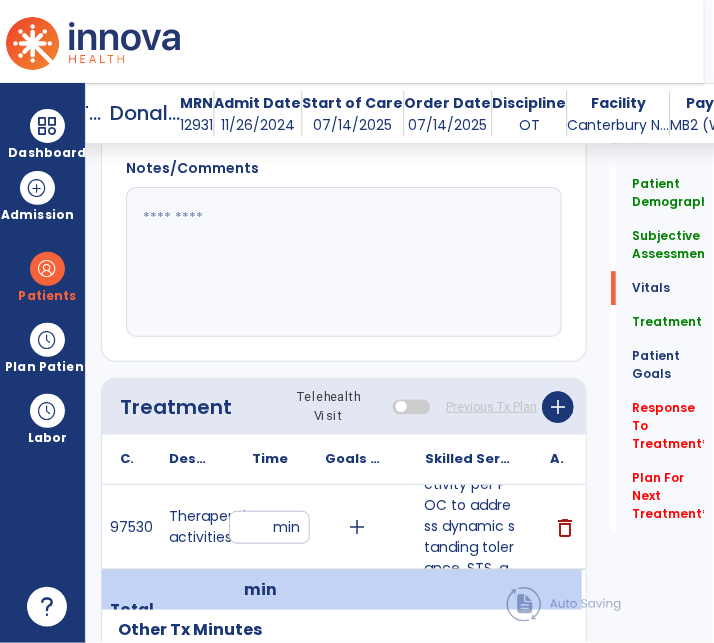scroll, scrollTop: 1134, scrollLeft: 0, axis: vertical 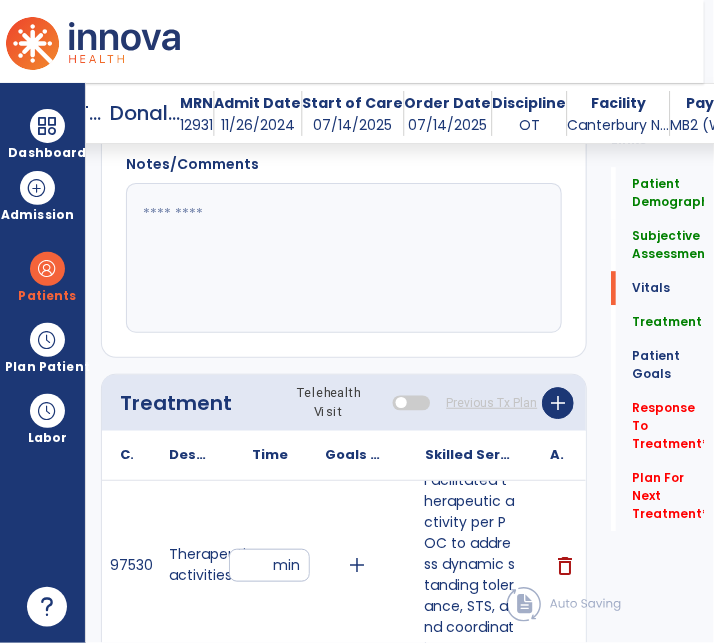 click 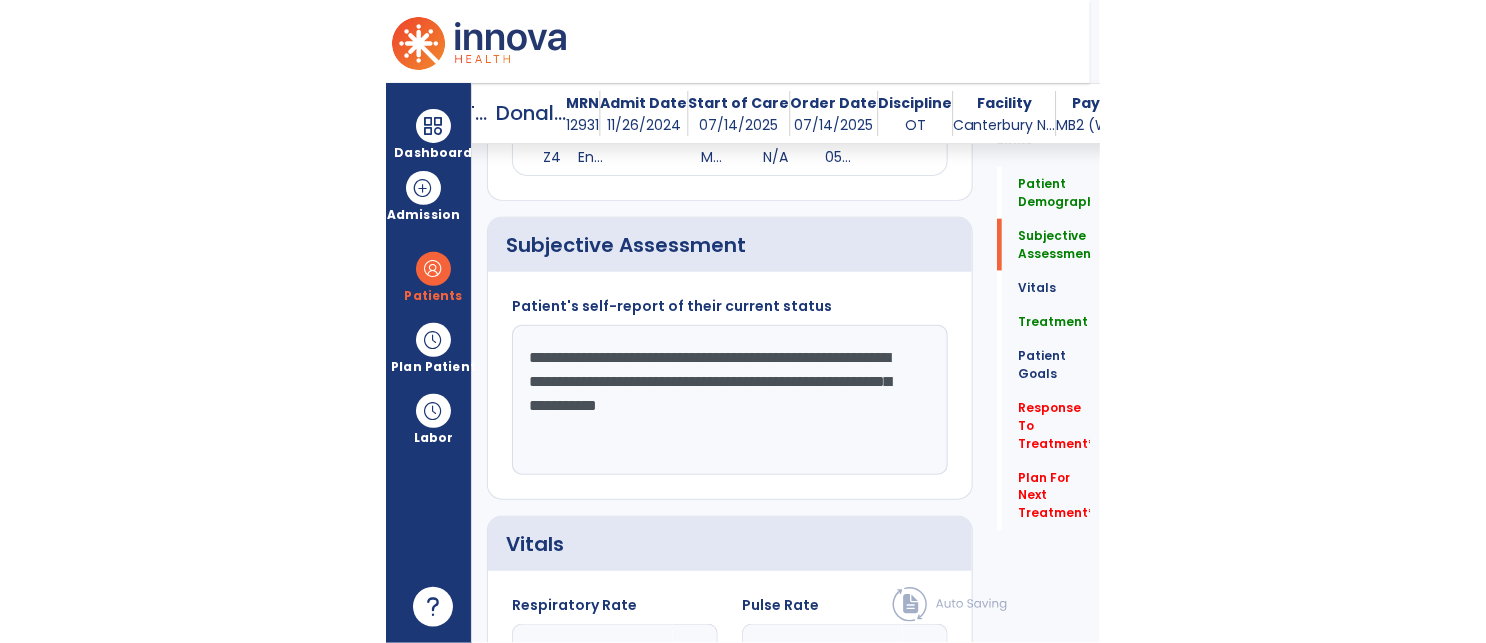 scroll, scrollTop: 385, scrollLeft: 0, axis: vertical 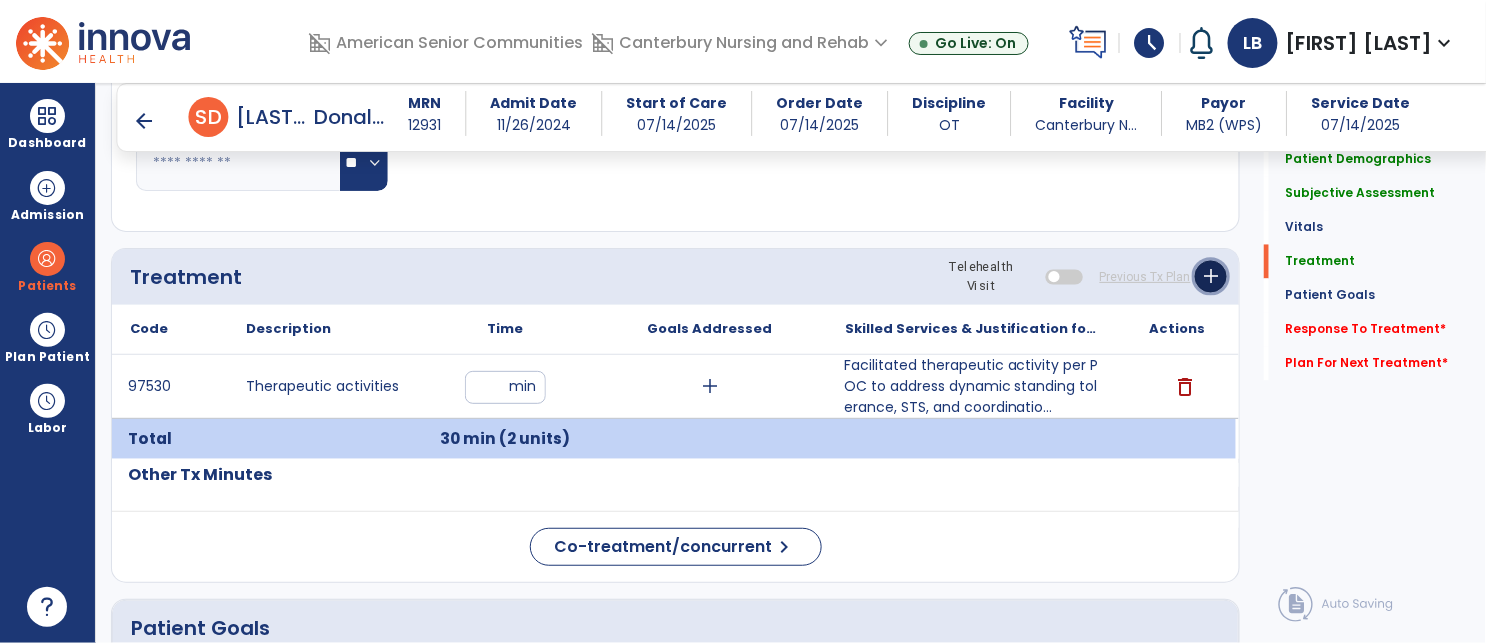 click on "add" 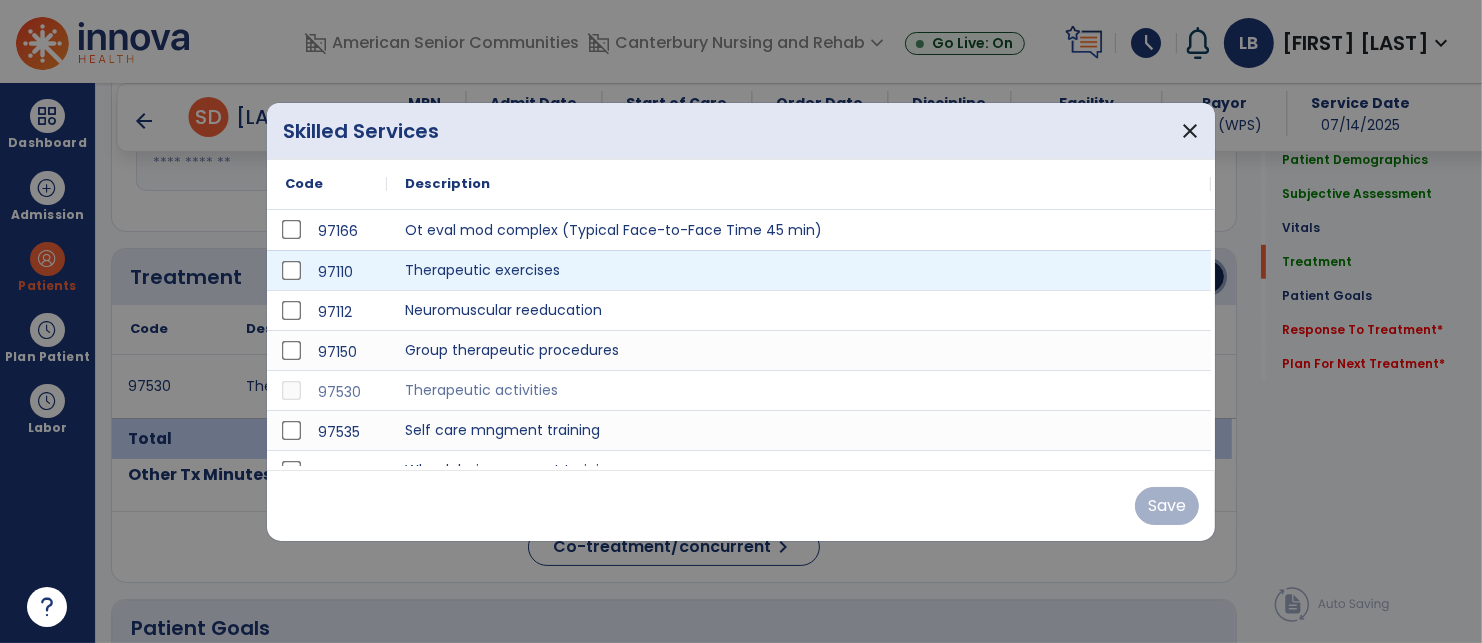 scroll, scrollTop: 1081, scrollLeft: 0, axis: vertical 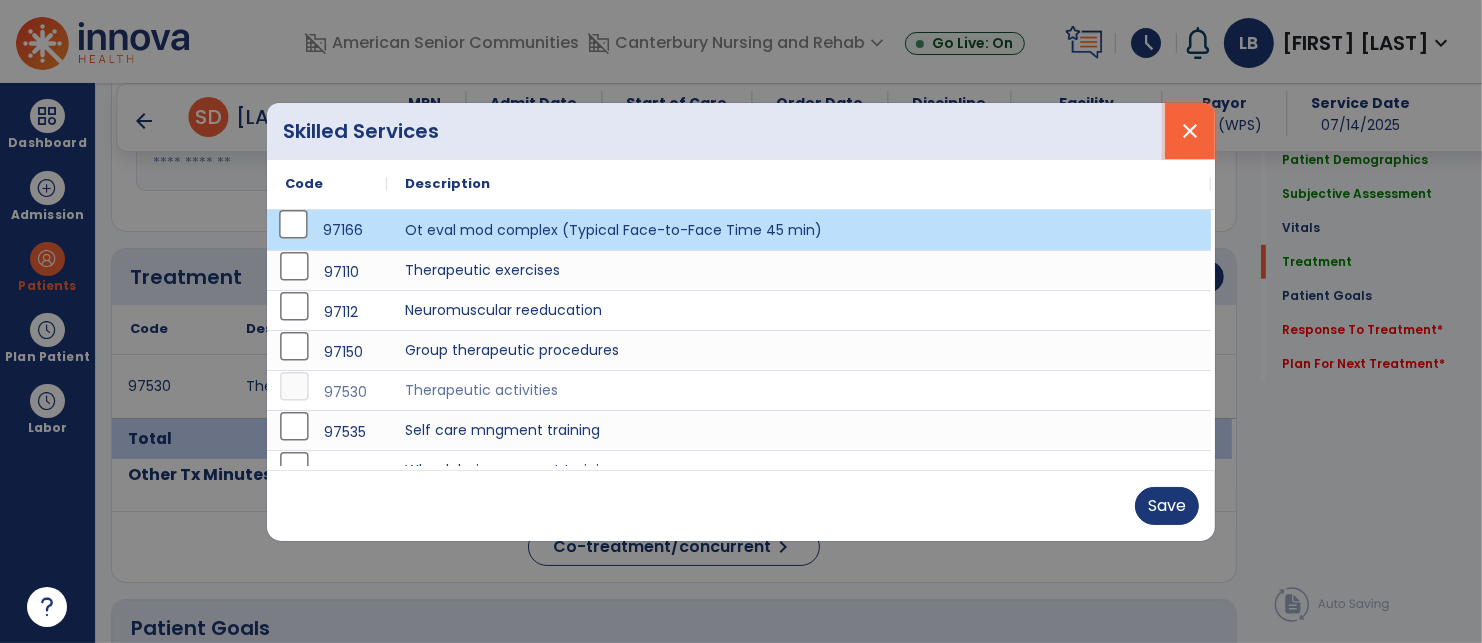 click on "close" at bounding box center [1190, 131] 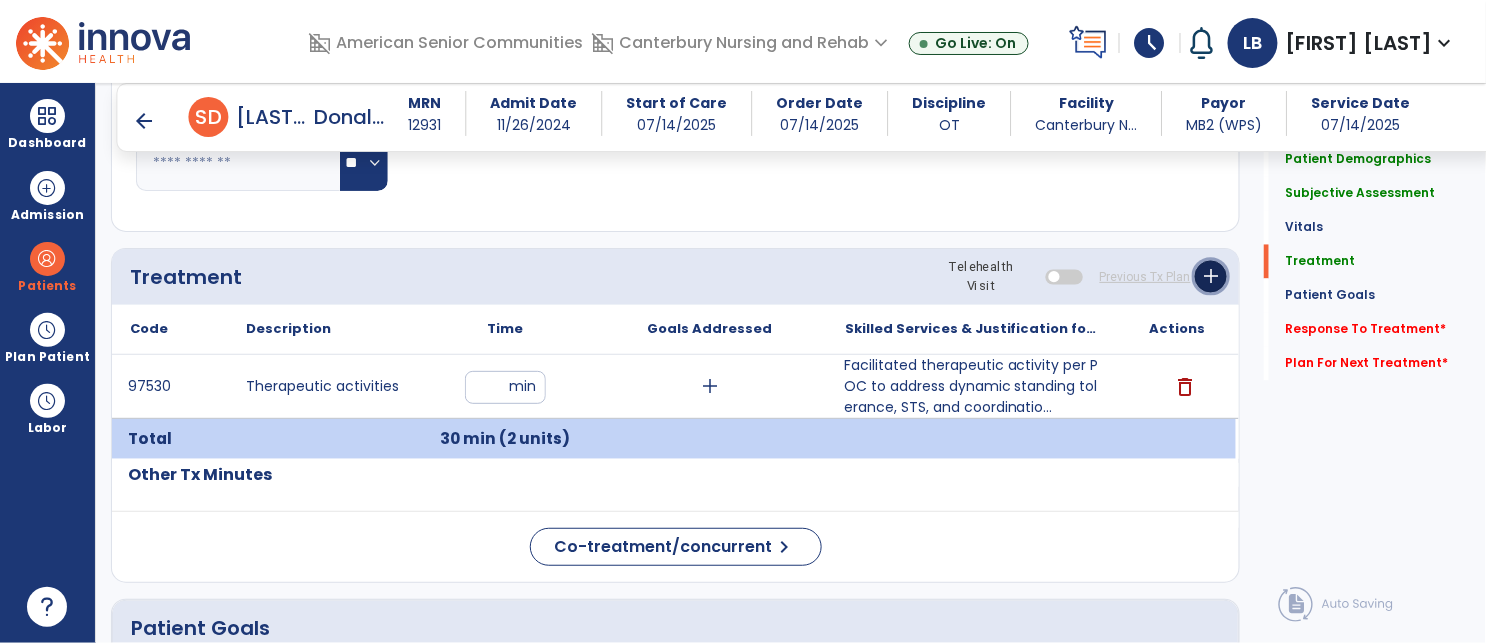 click on "add" 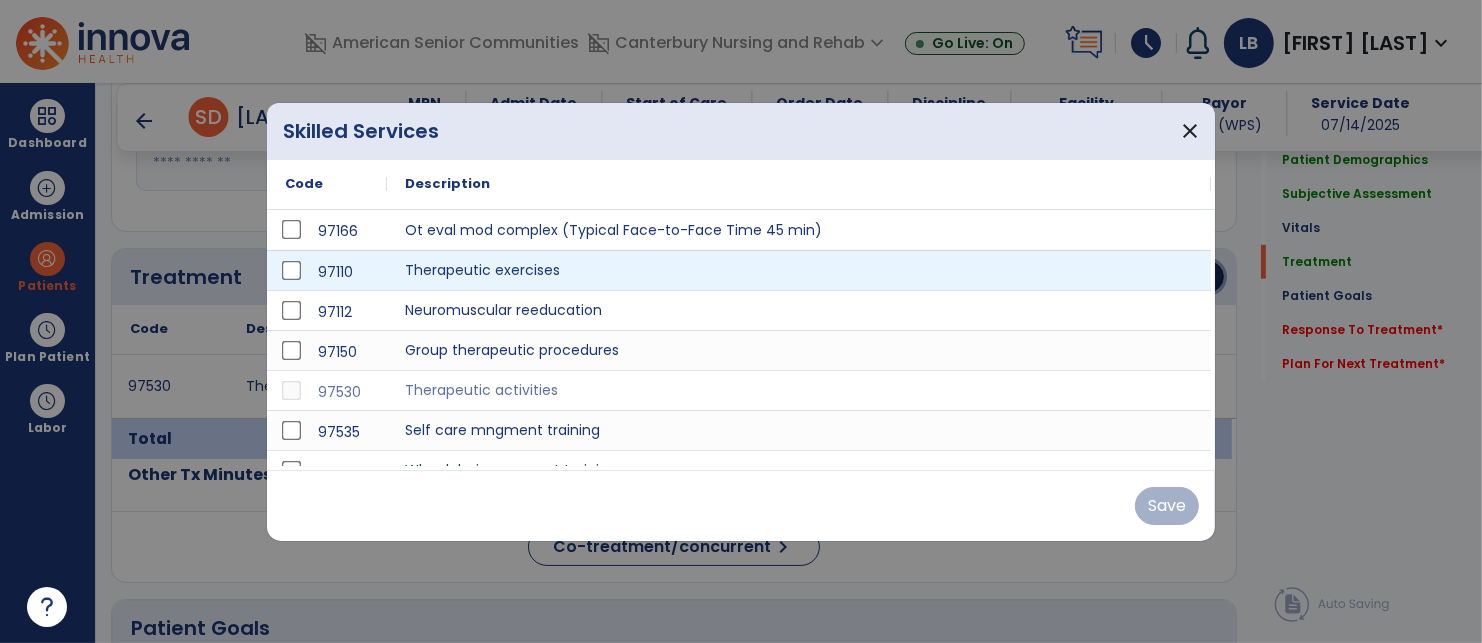 scroll, scrollTop: 1081, scrollLeft: 0, axis: vertical 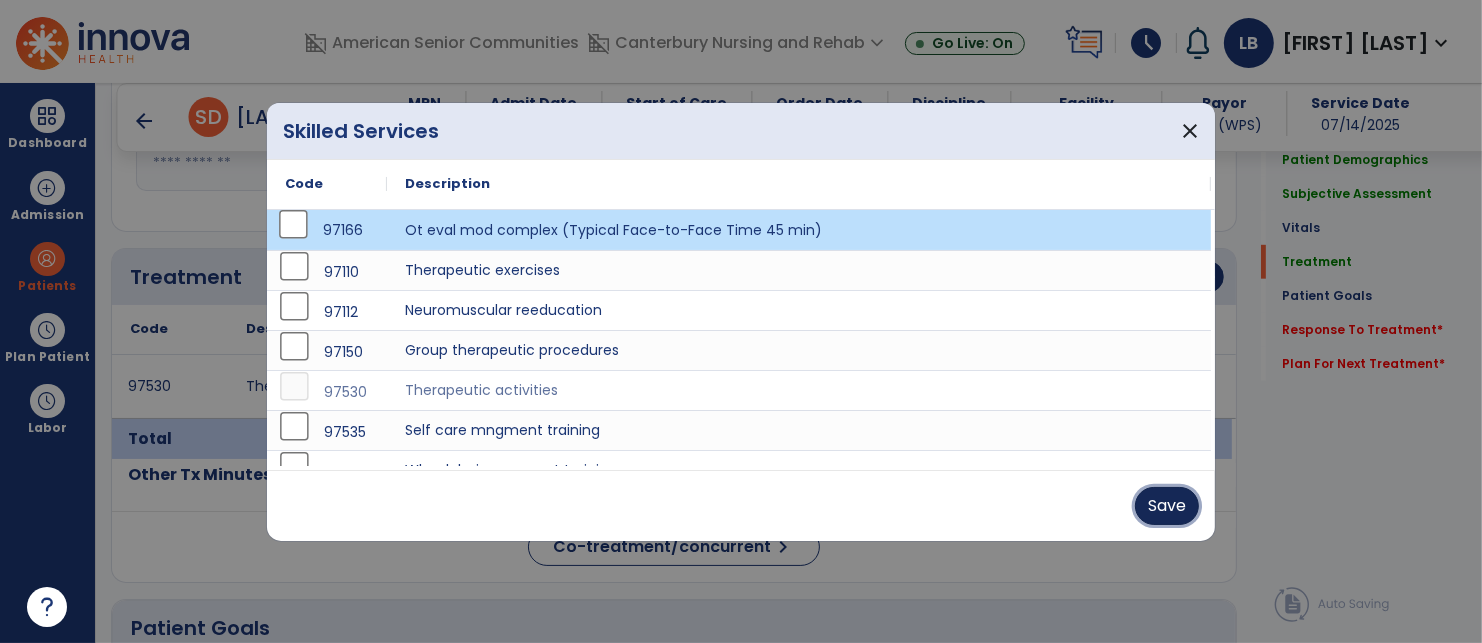 click on "Save" at bounding box center [1167, 506] 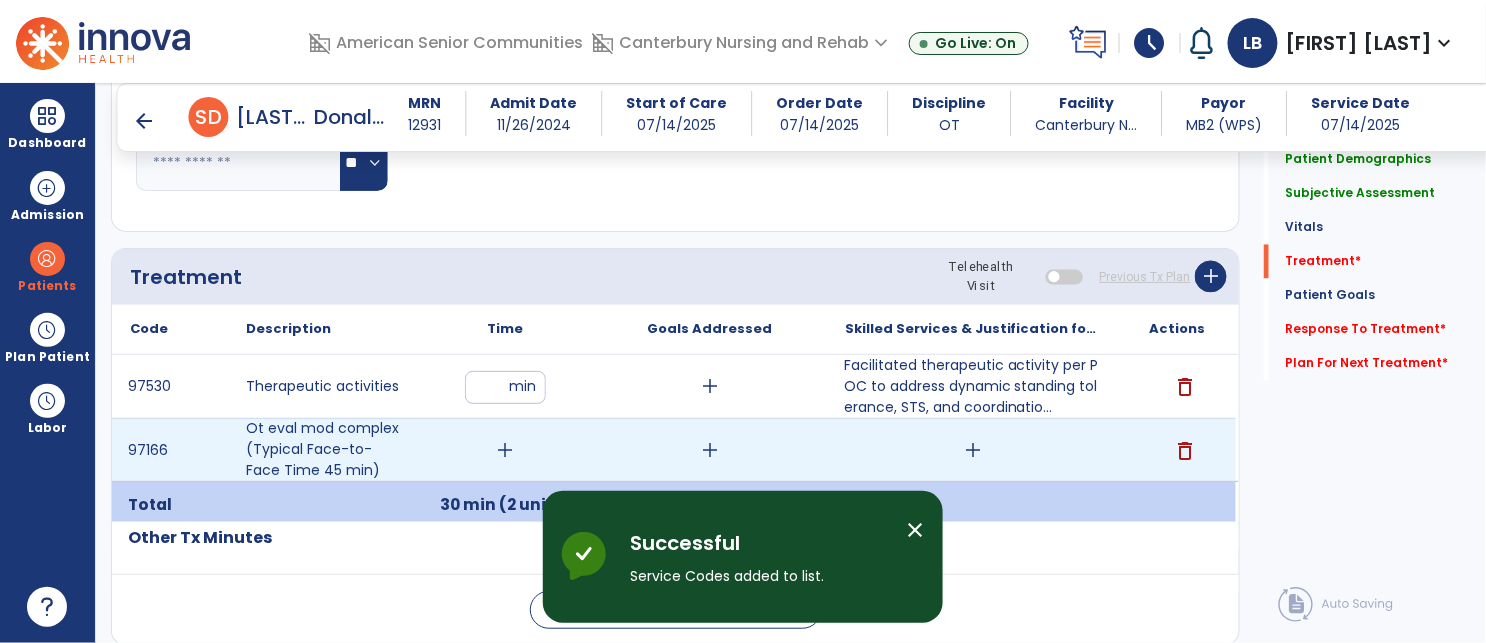 click on "add" at bounding box center (505, 450) 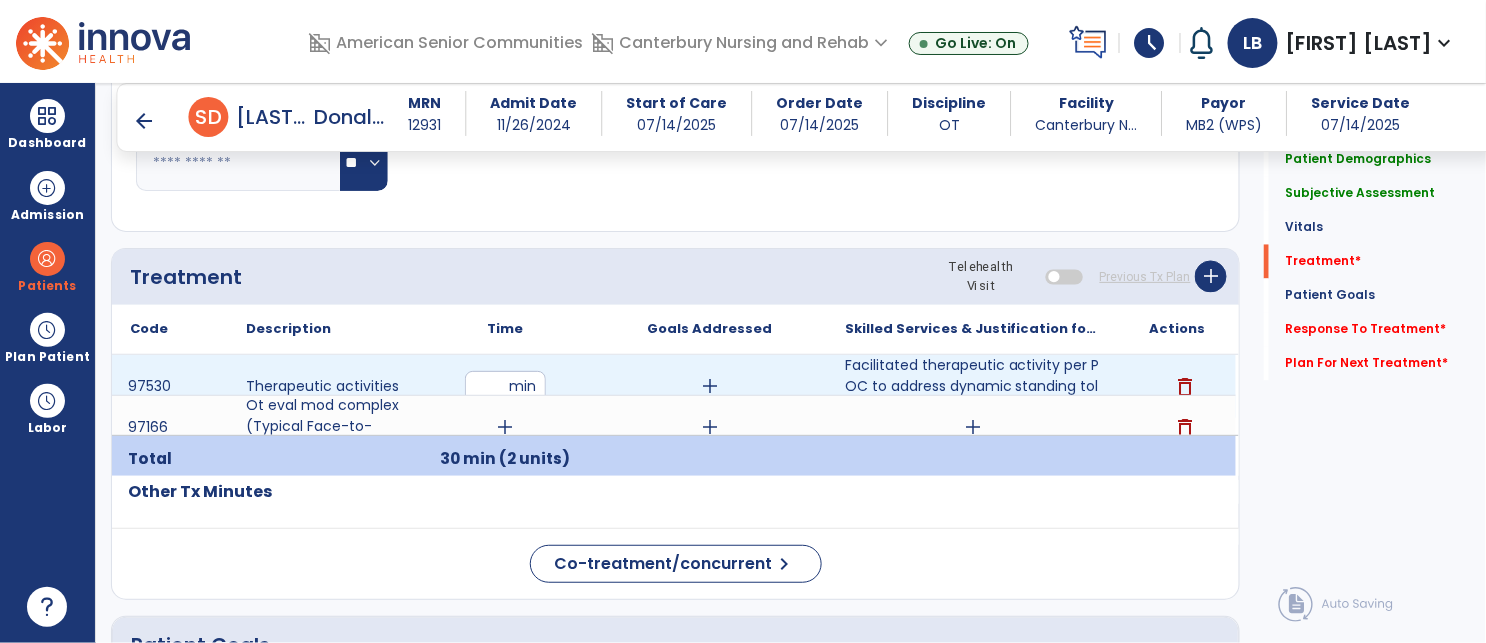 click on "**" at bounding box center (505, 387) 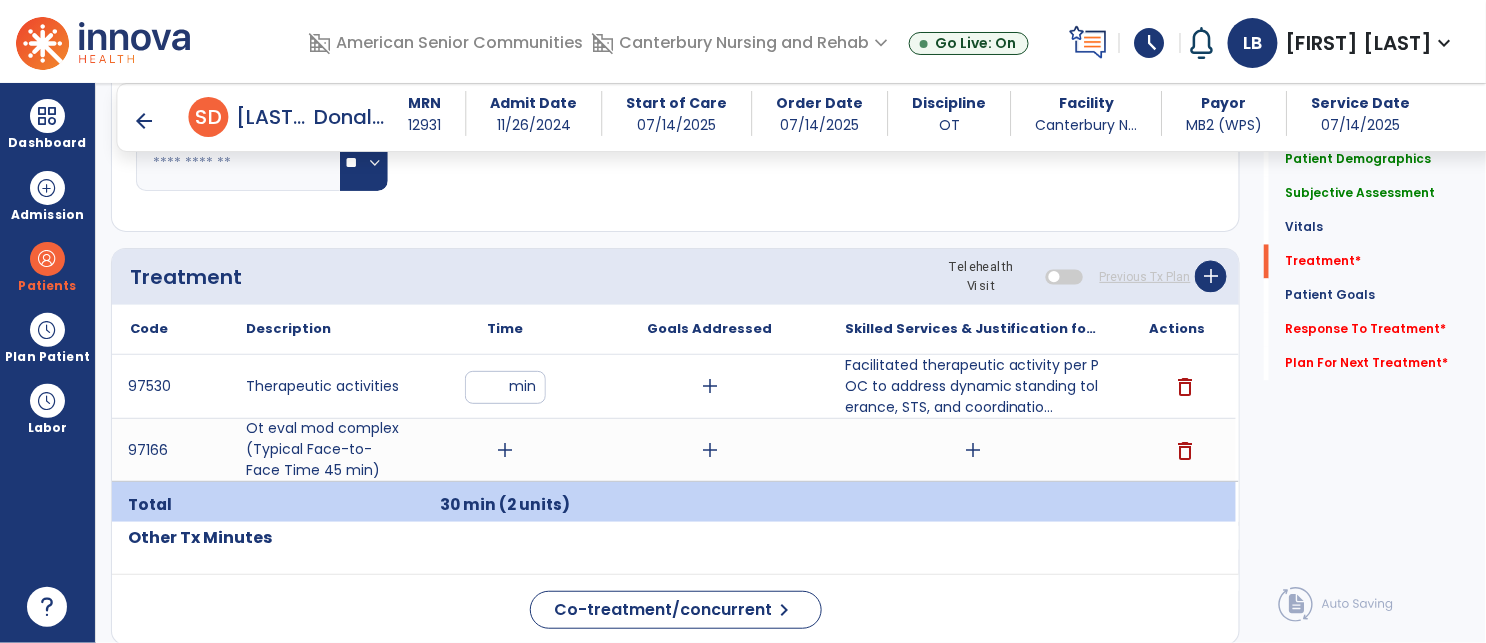 type on "**" 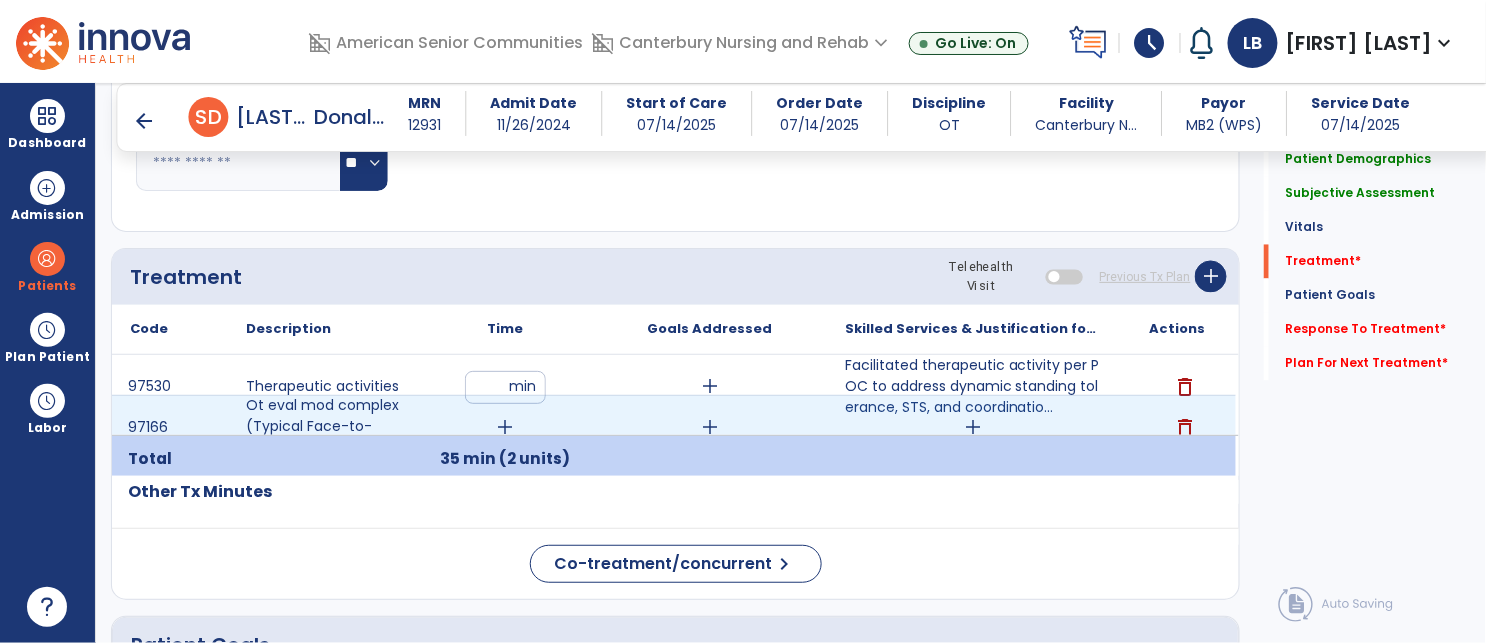 click on "add" at bounding box center (505, 427) 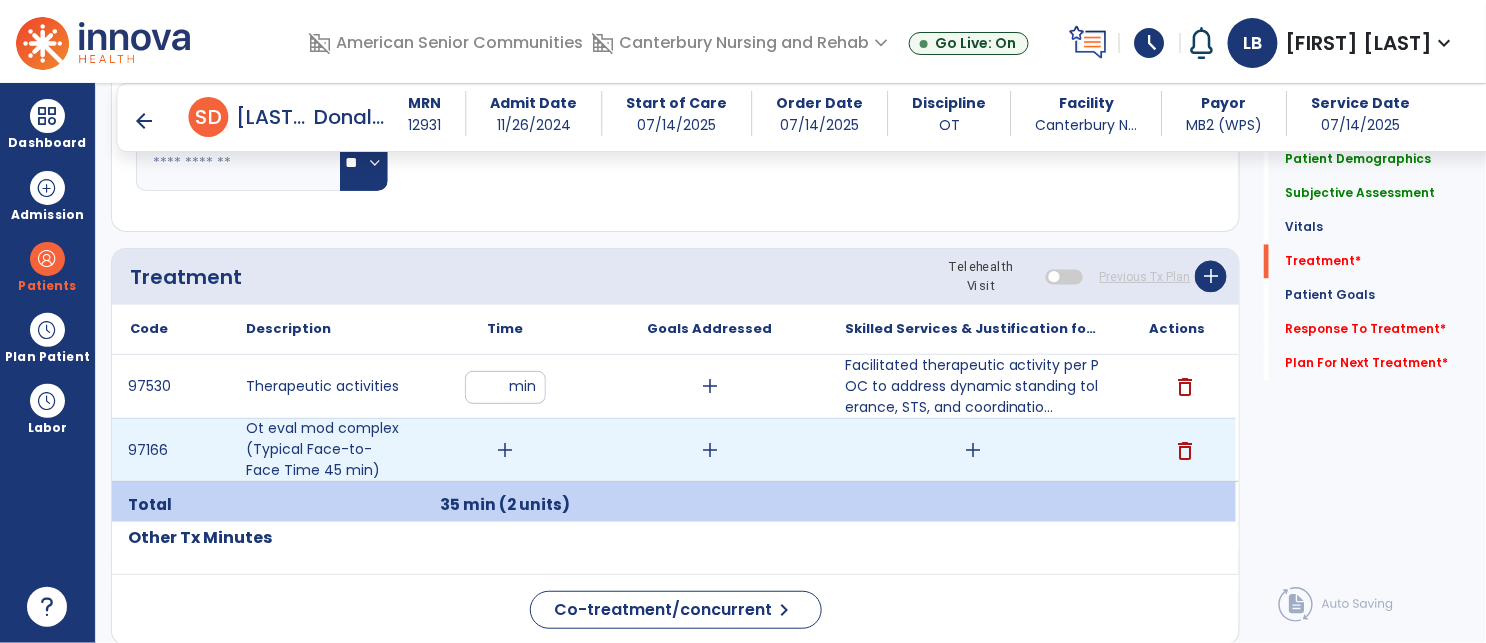 click on "add" at bounding box center [505, 450] 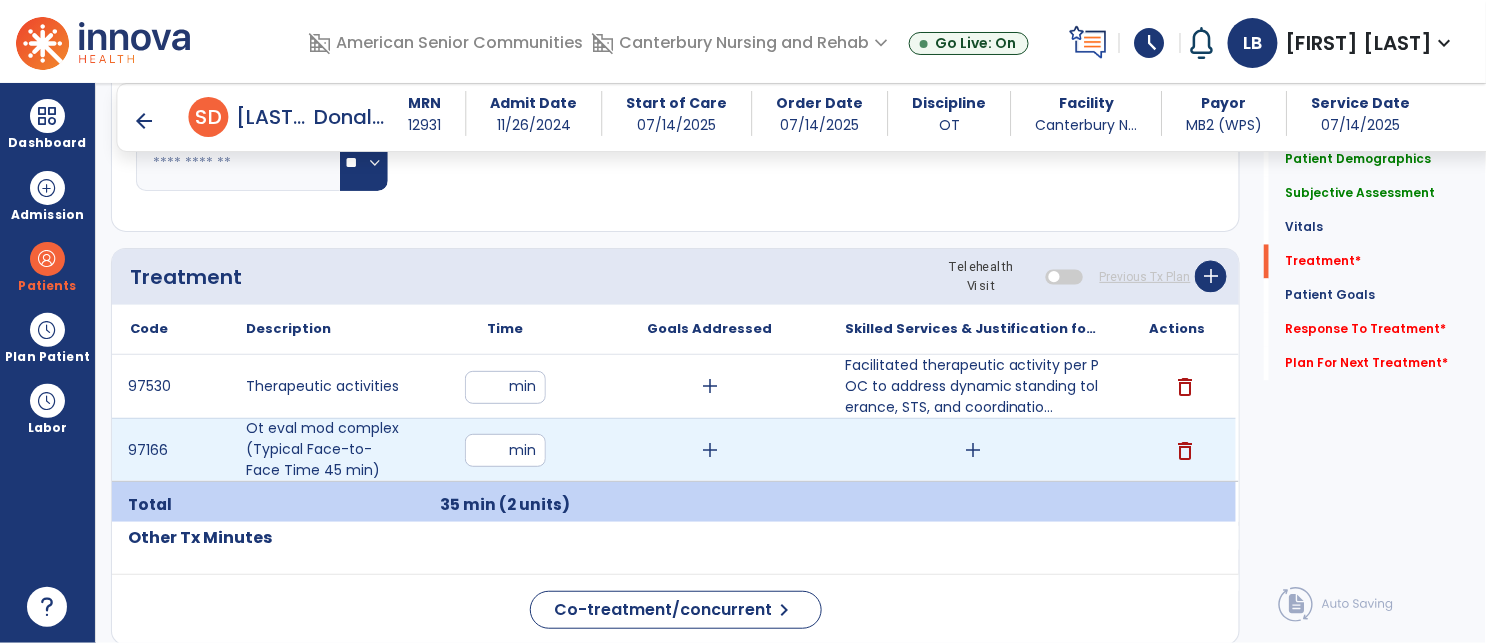 type on "**" 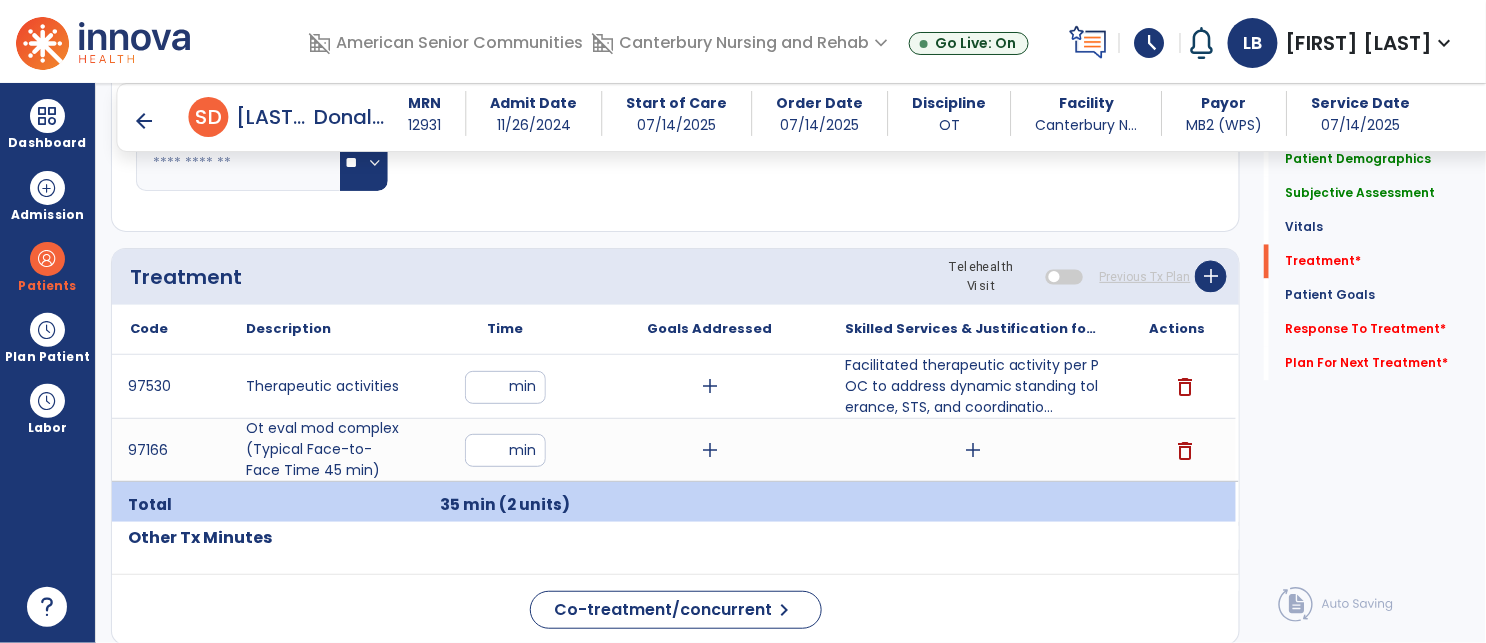 click on "Code
Description
Time" 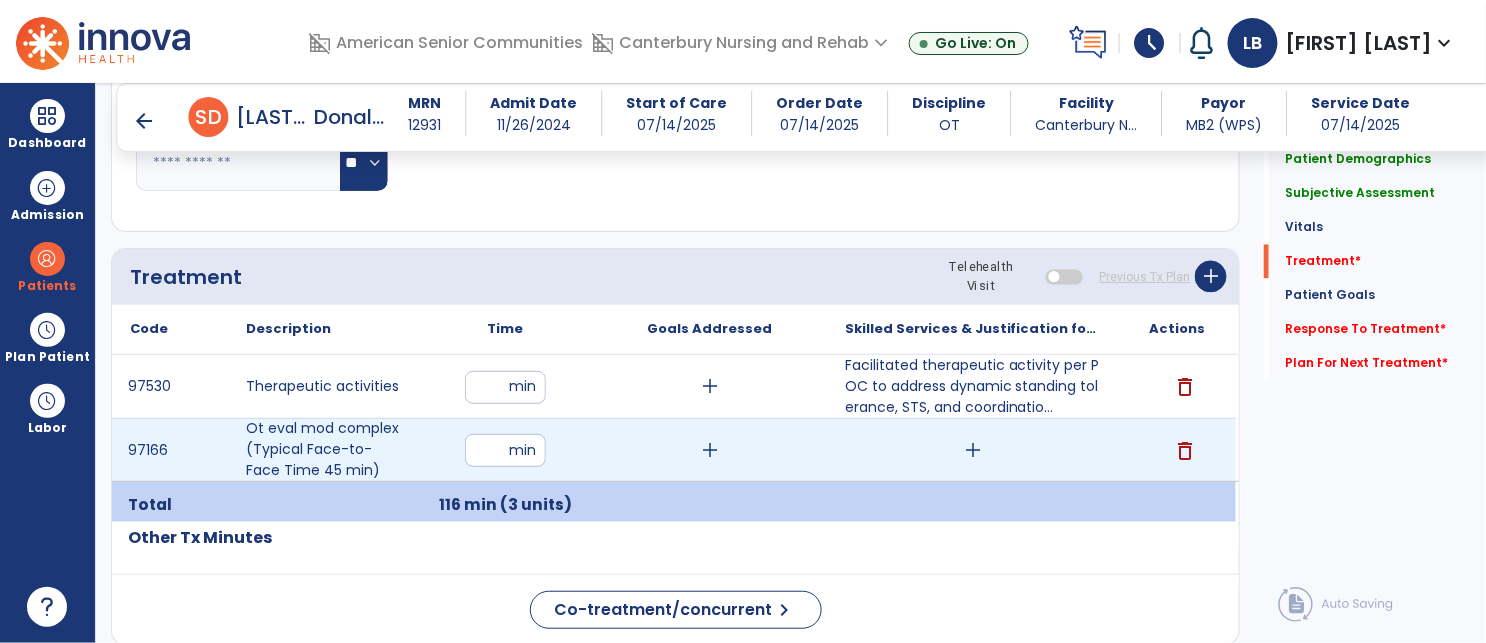 click on "add" at bounding box center (973, 450) 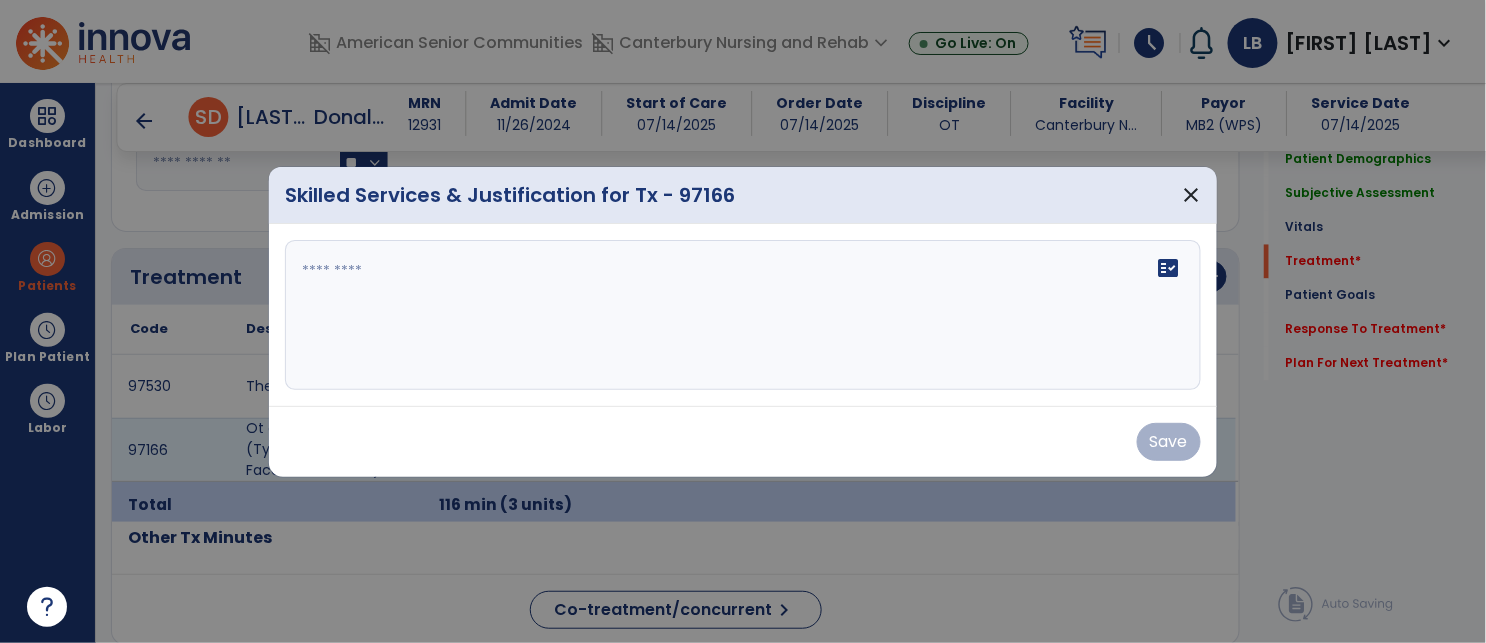 click on "Save" at bounding box center (743, 442) 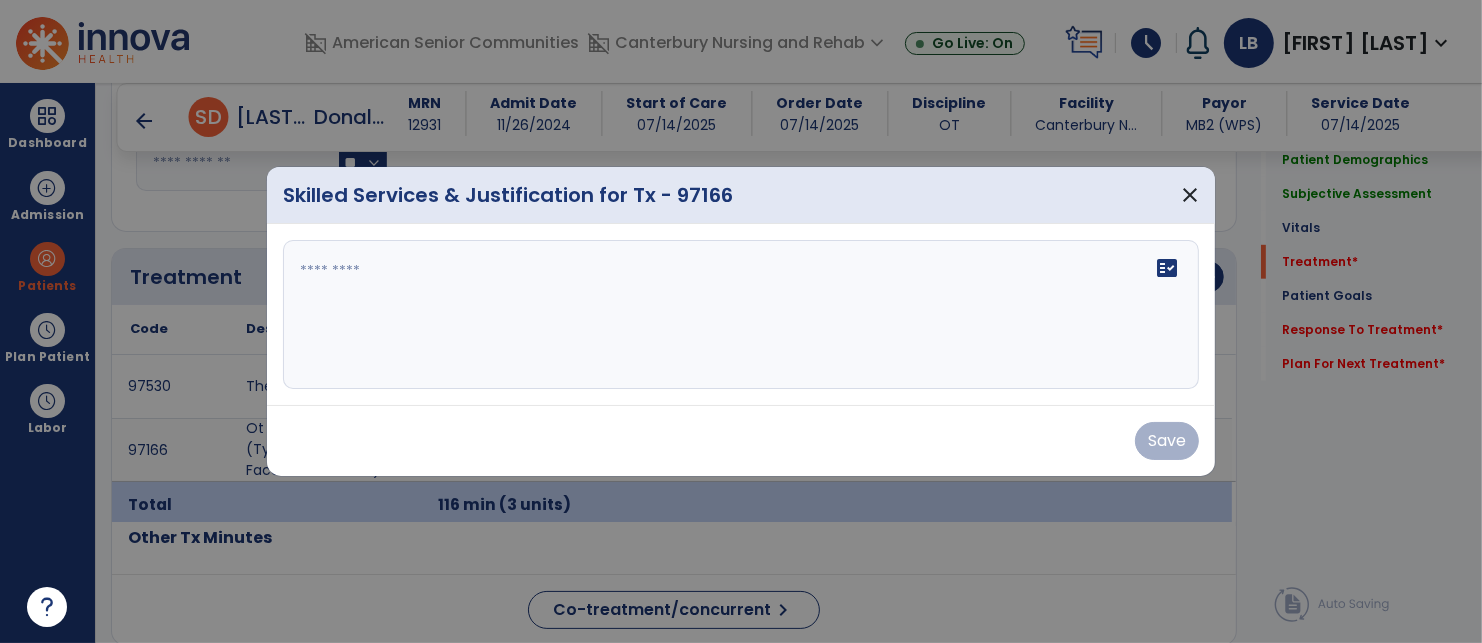 scroll, scrollTop: 1081, scrollLeft: 0, axis: vertical 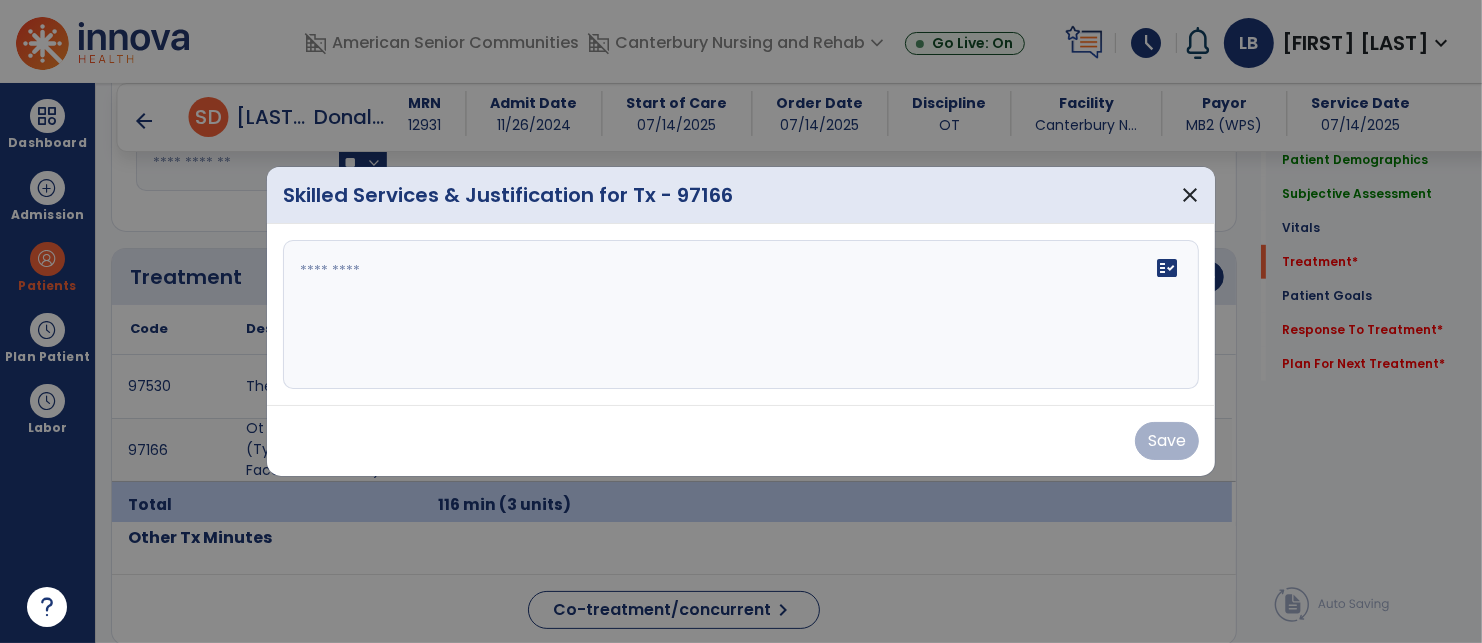 click at bounding box center [741, 315] 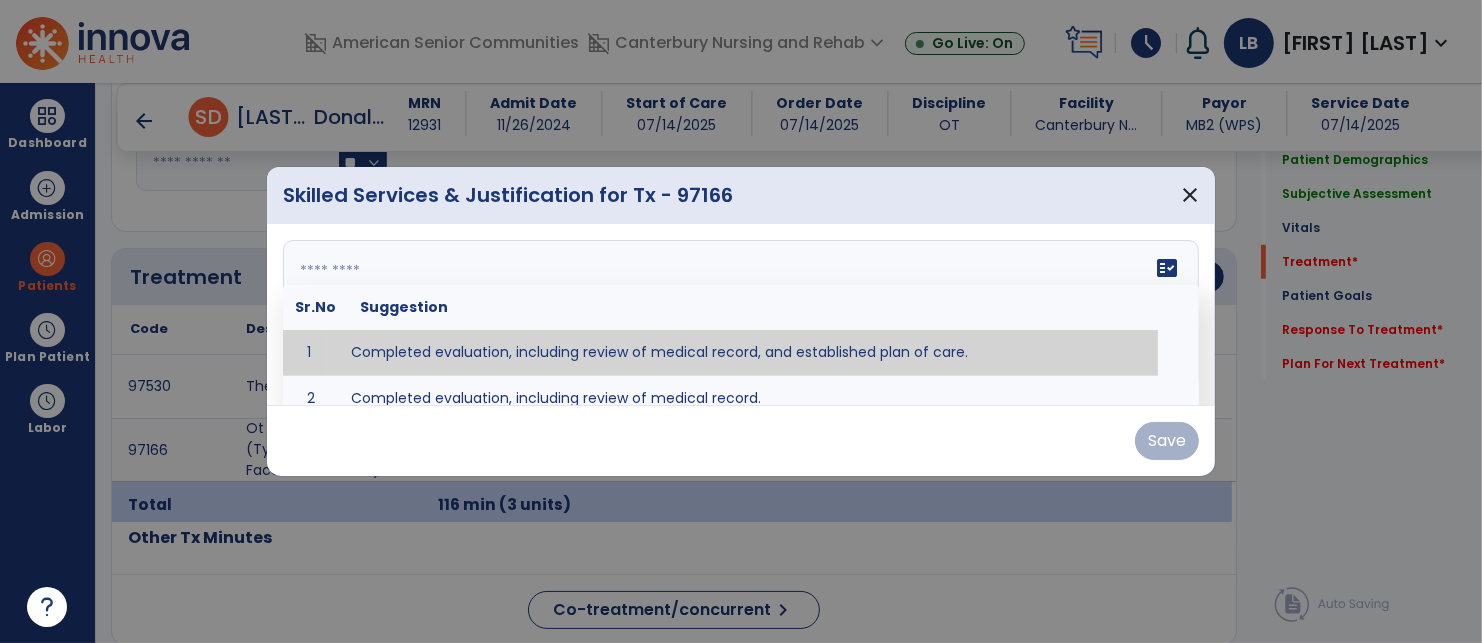 paste on "**********" 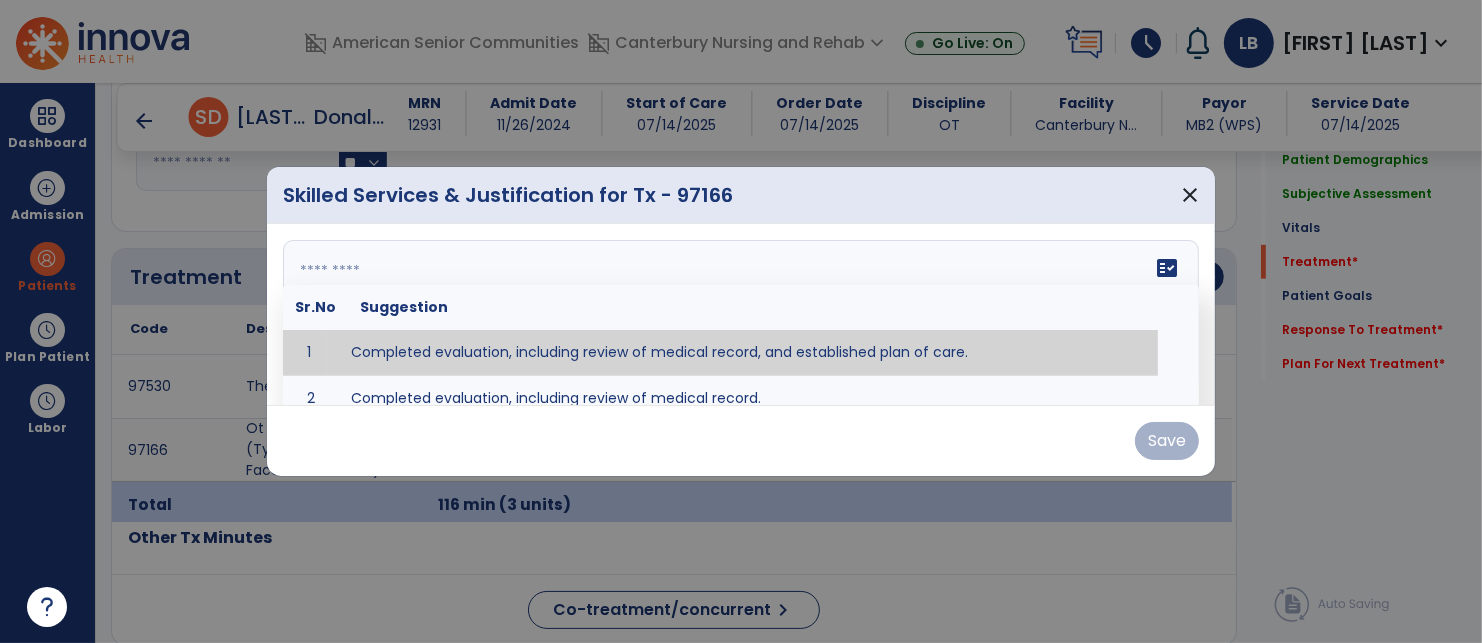 type on "**********" 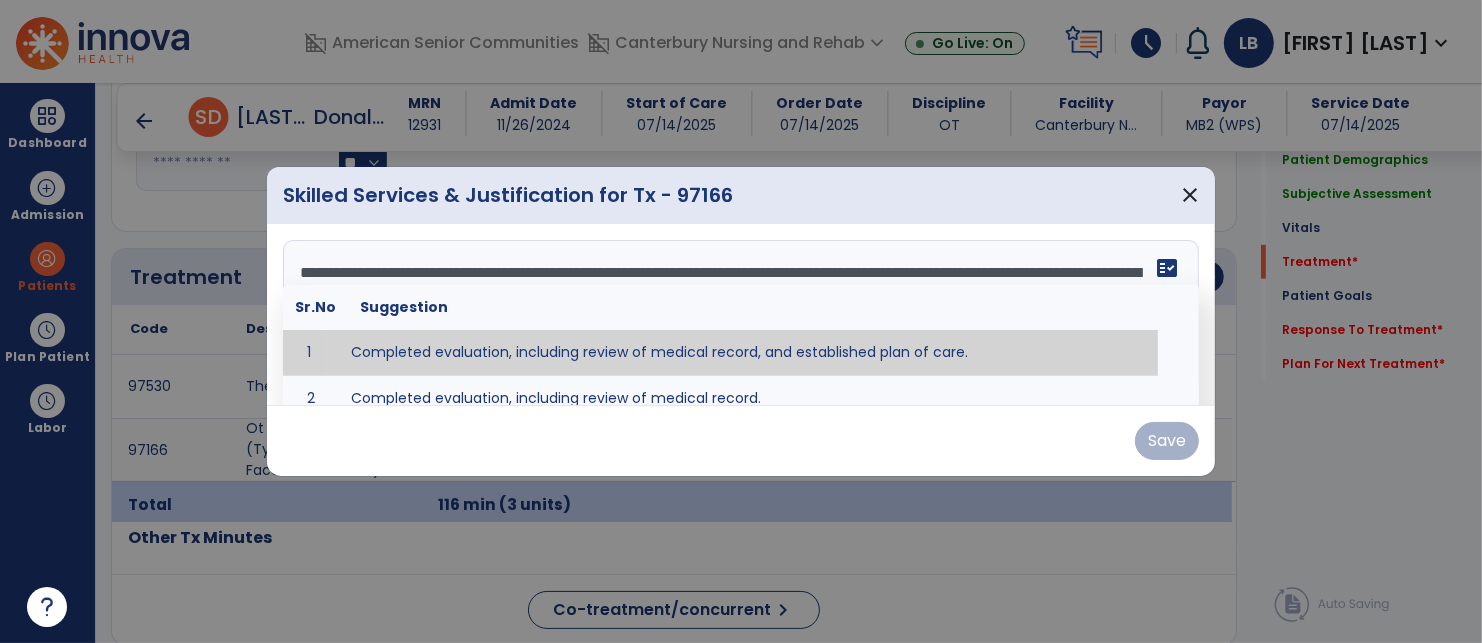 scroll, scrollTop: 38, scrollLeft: 0, axis: vertical 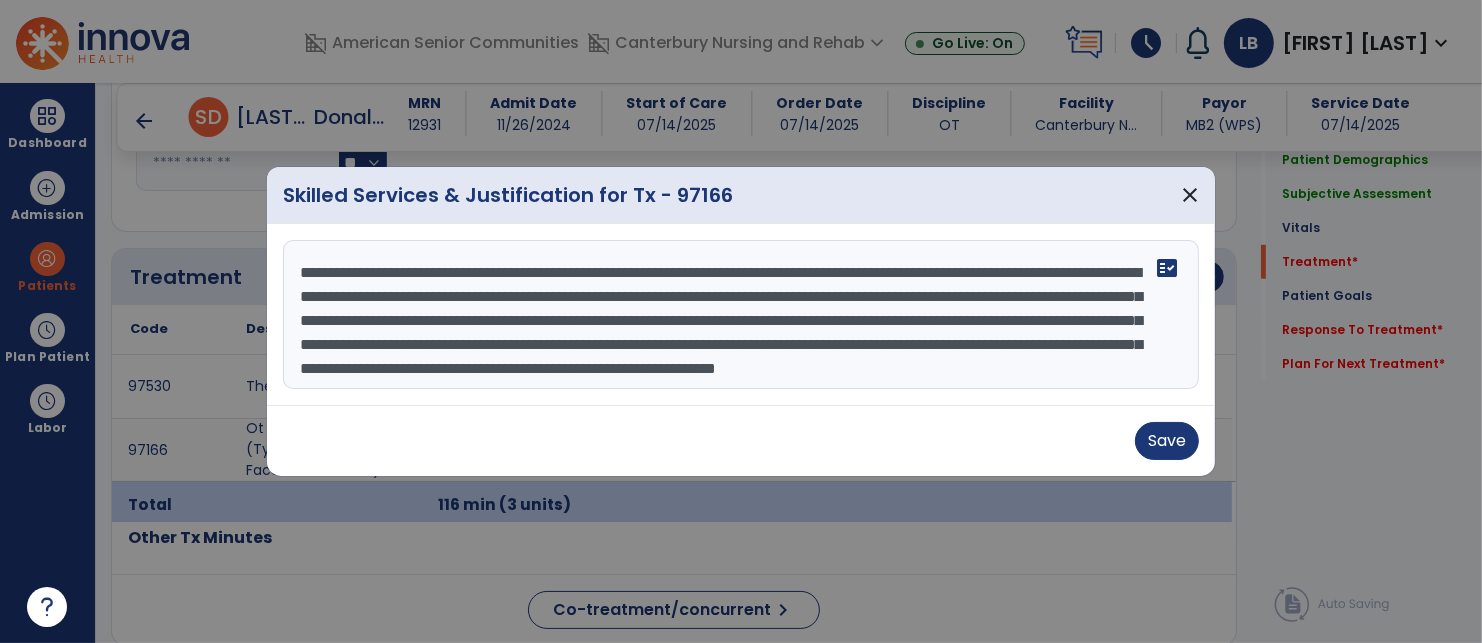 click on "**********" at bounding box center (738, 315) 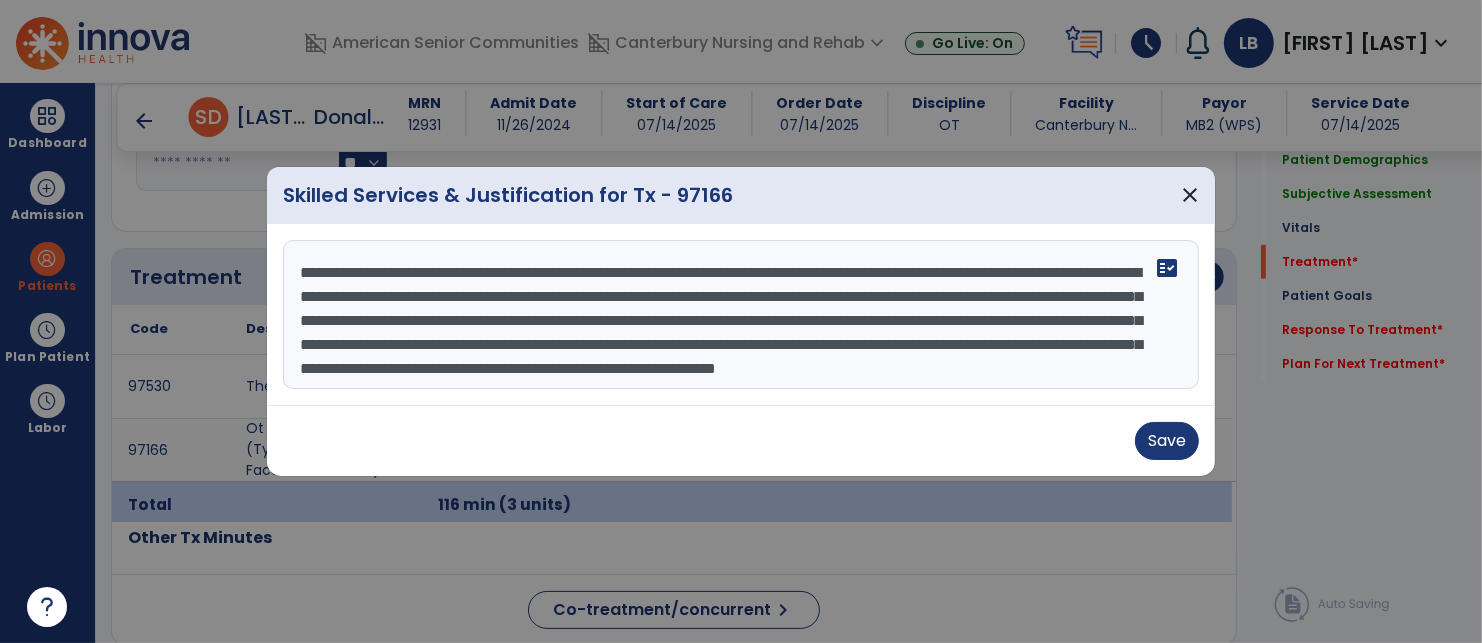 scroll, scrollTop: 0, scrollLeft: 0, axis: both 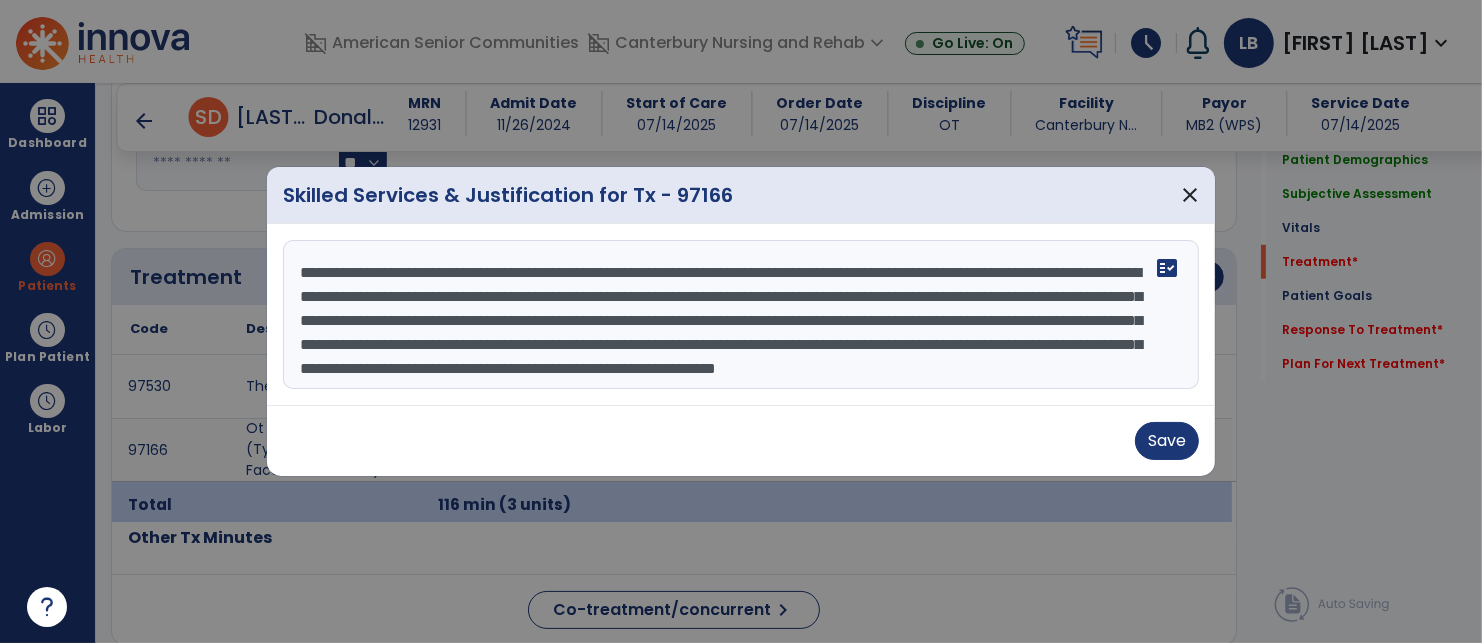 click on "acilitated therapeutic activity per POC to address dynamic standing tolerance, STS endurance, and coordination. Pt stood at back of couch and completed ball toss into a basket and pillow throws to adjacent couch, followed by standing fine motor/cognitive tasks including connecting dots and playing tic-tac-toe on a window with dry erase marker. Pt completed ~8 STS transfers, each lasting ~2:00 min with Min A. Activities targeted dynamic/static standing balance, sequencing, two-handed release, sidestepping, attention, following instructions, gross and fine motor coordination, eye-hand coordination, and functional transfers.  fact_check" at bounding box center [741, 315] 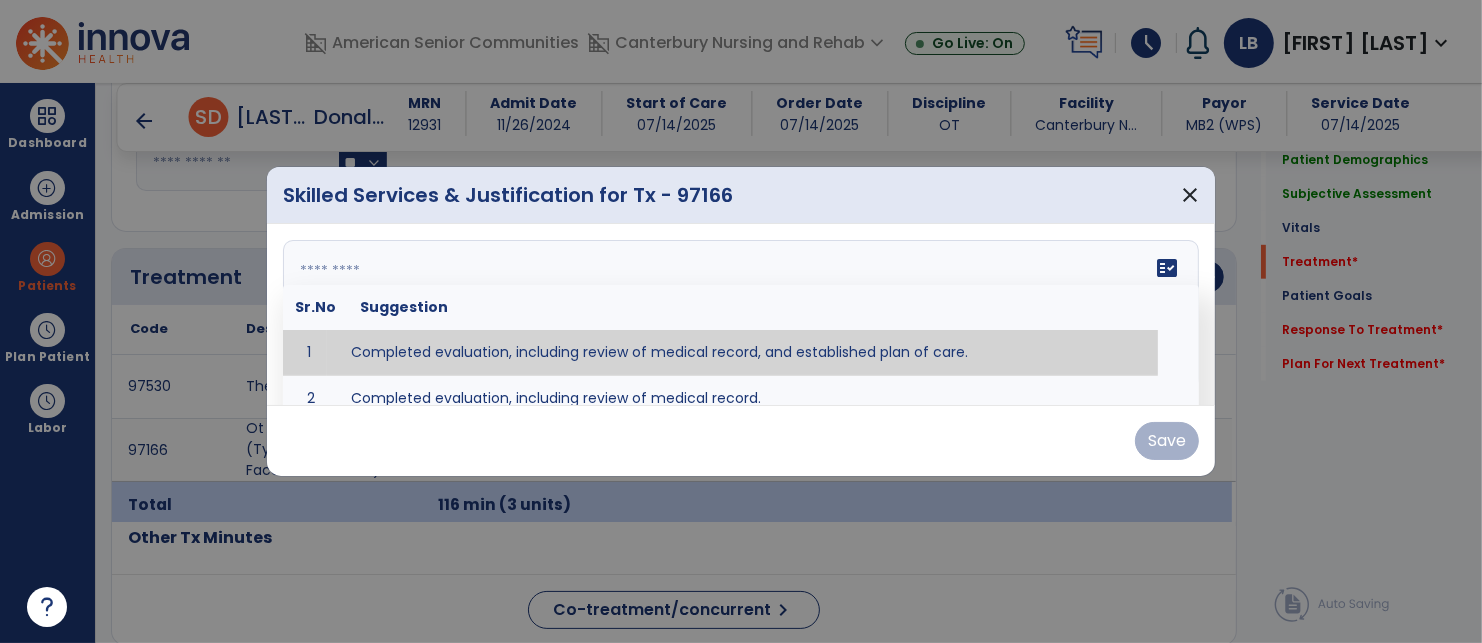 click on "fact_check" at bounding box center (1167, 268) 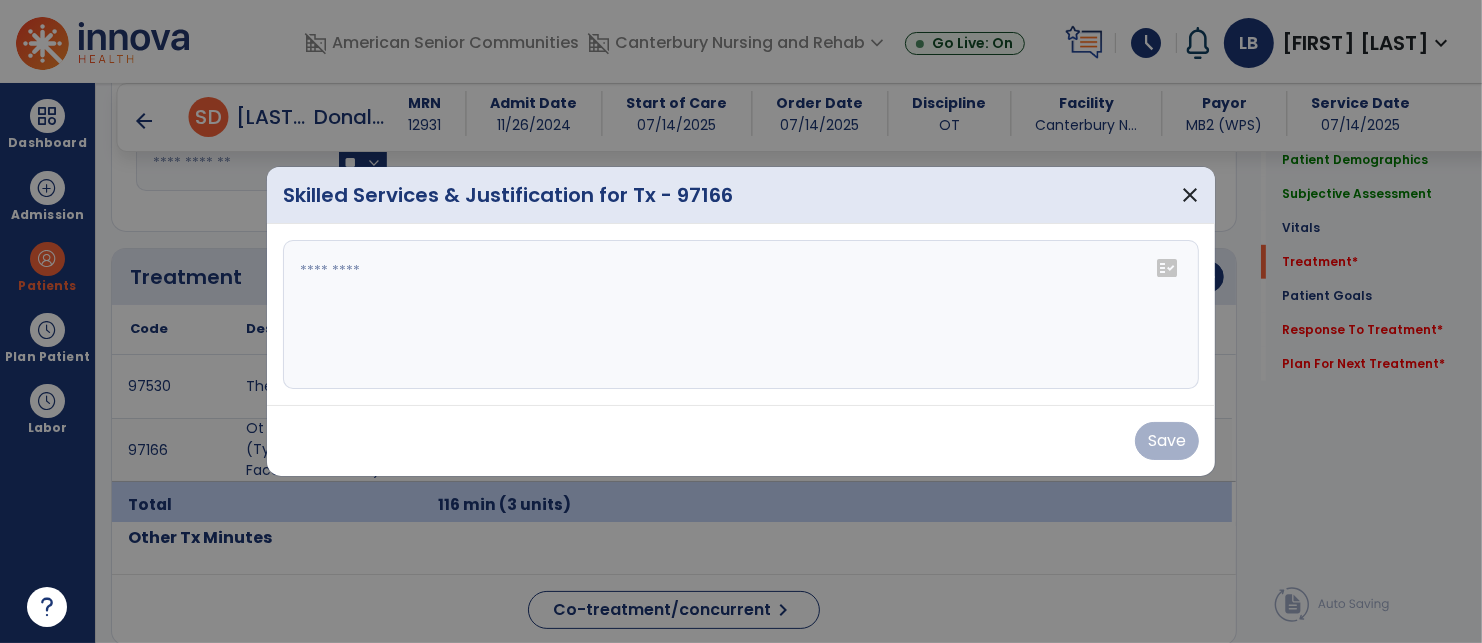 click on "fact_check" at bounding box center (1167, 268) 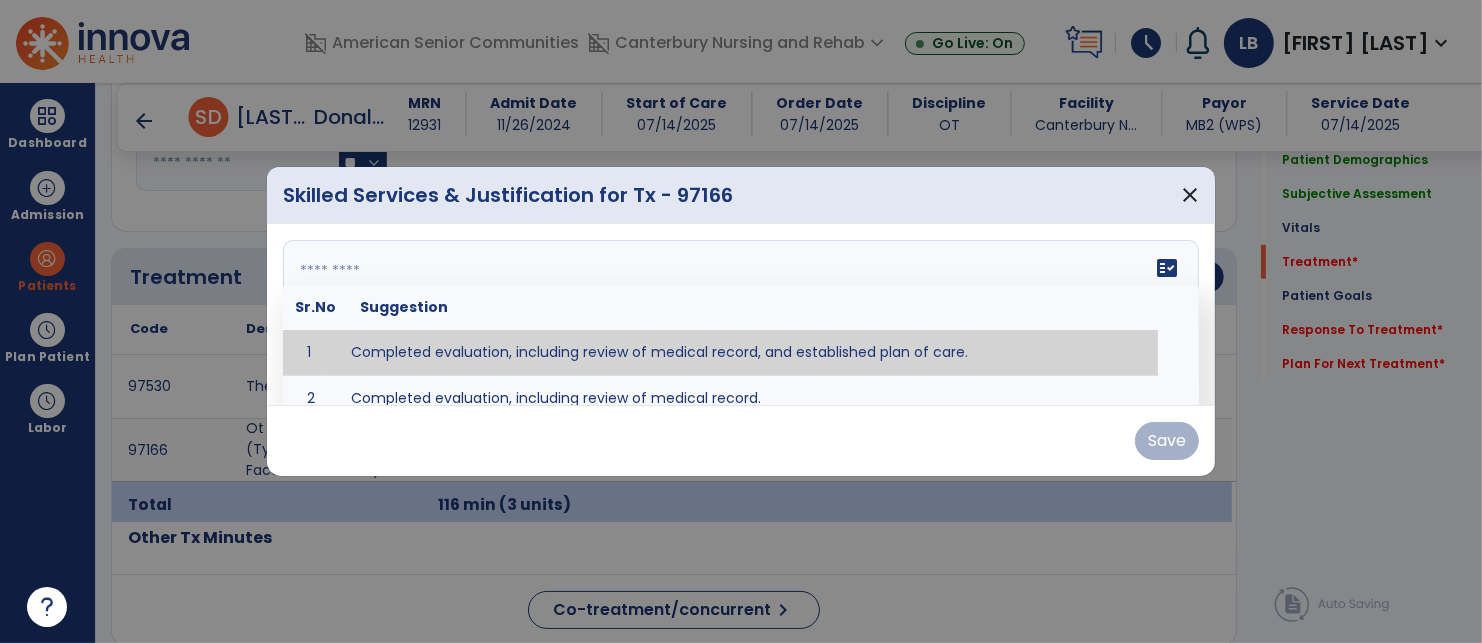drag, startPoint x: 679, startPoint y: 354, endPoint x: 997, endPoint y: 431, distance: 327.18954 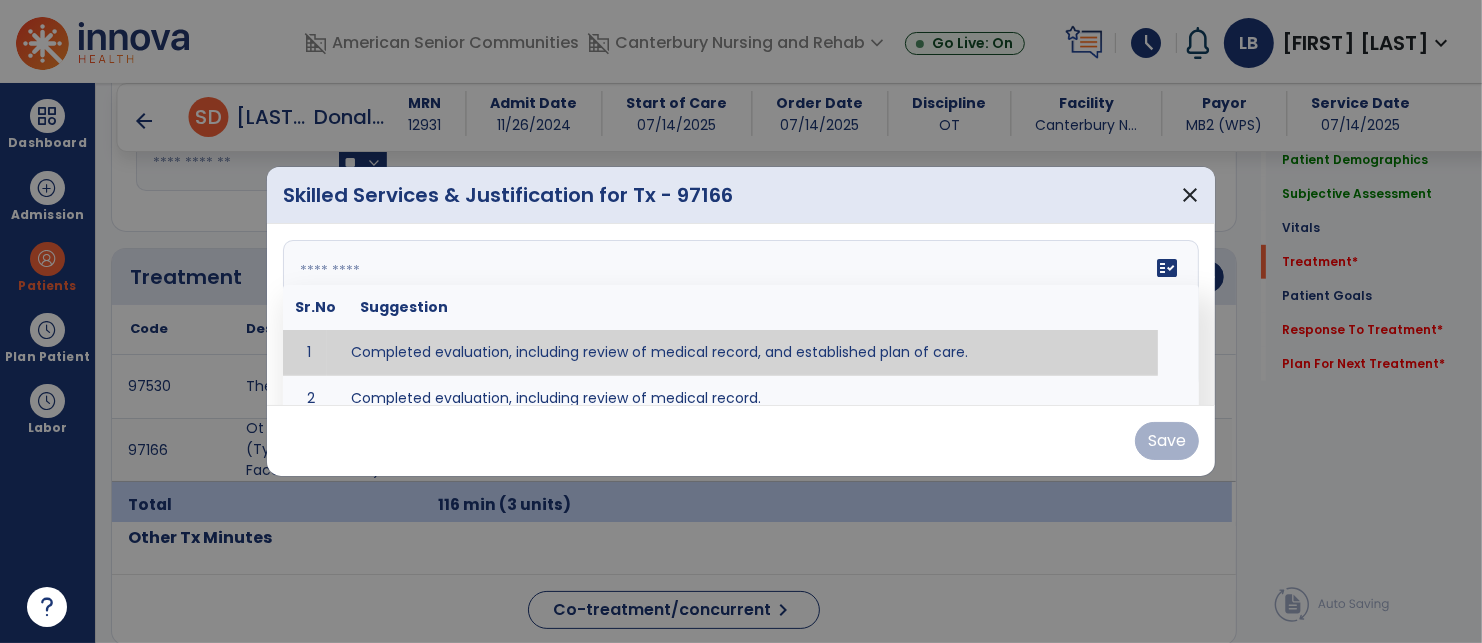 type on "**********" 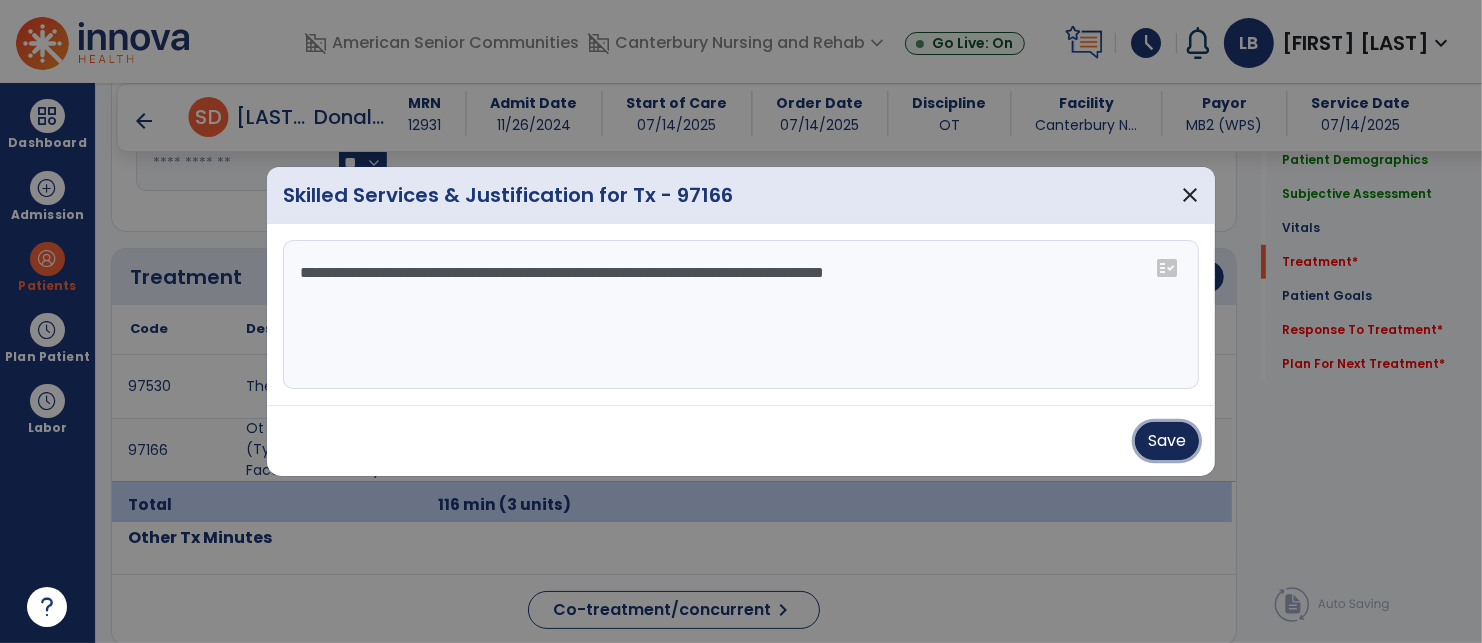 click on "Save" at bounding box center [1167, 441] 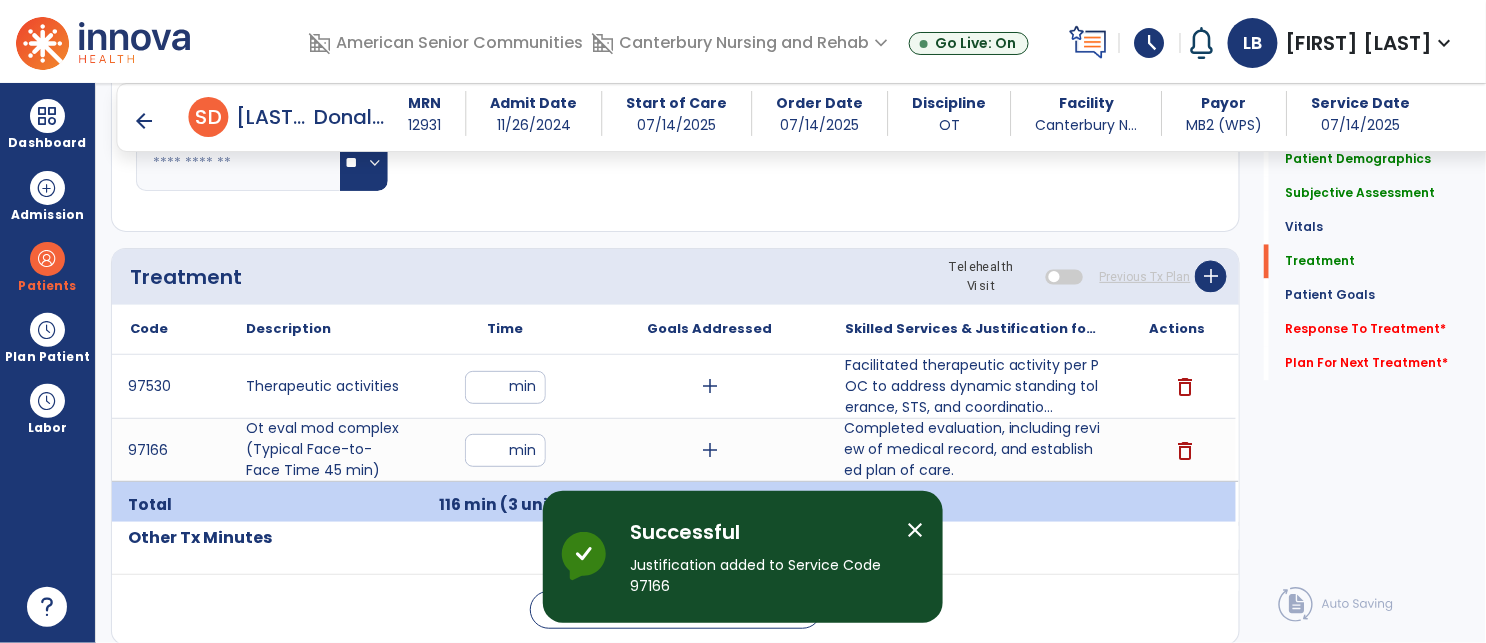 click on "close" at bounding box center [915, 530] 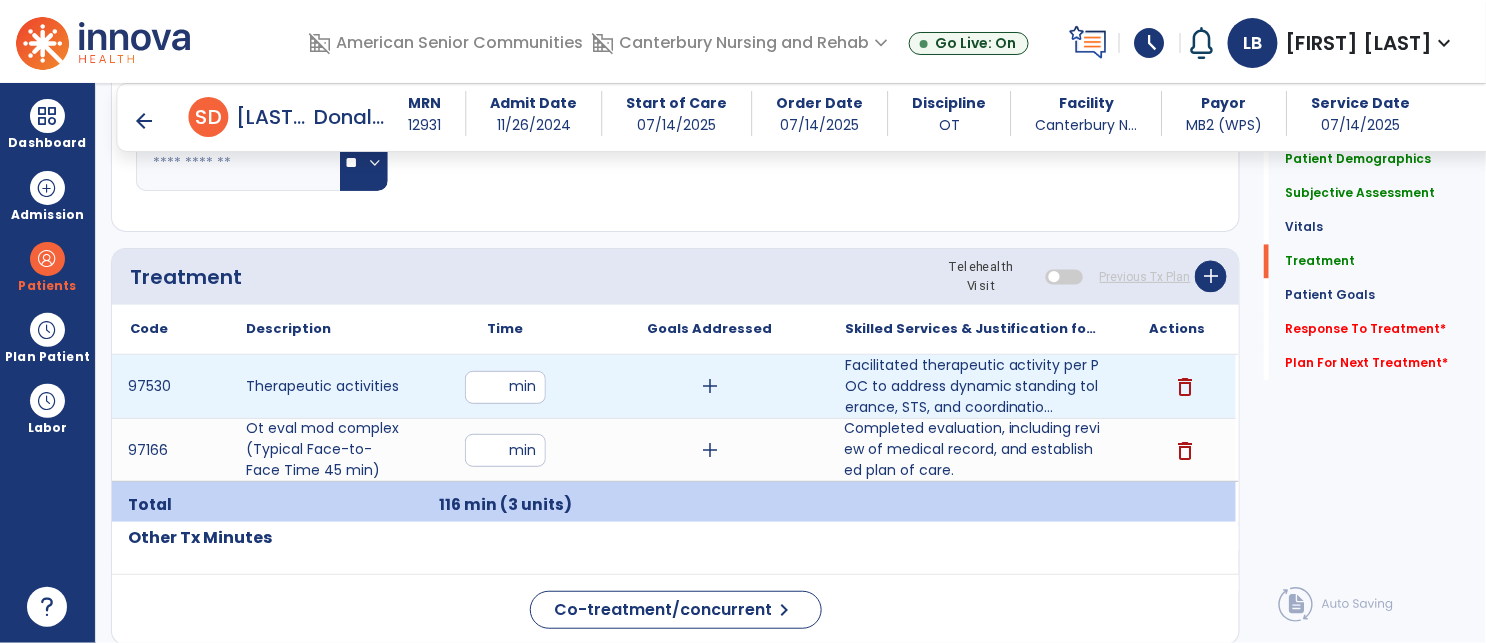 click on "**" at bounding box center (505, 387) 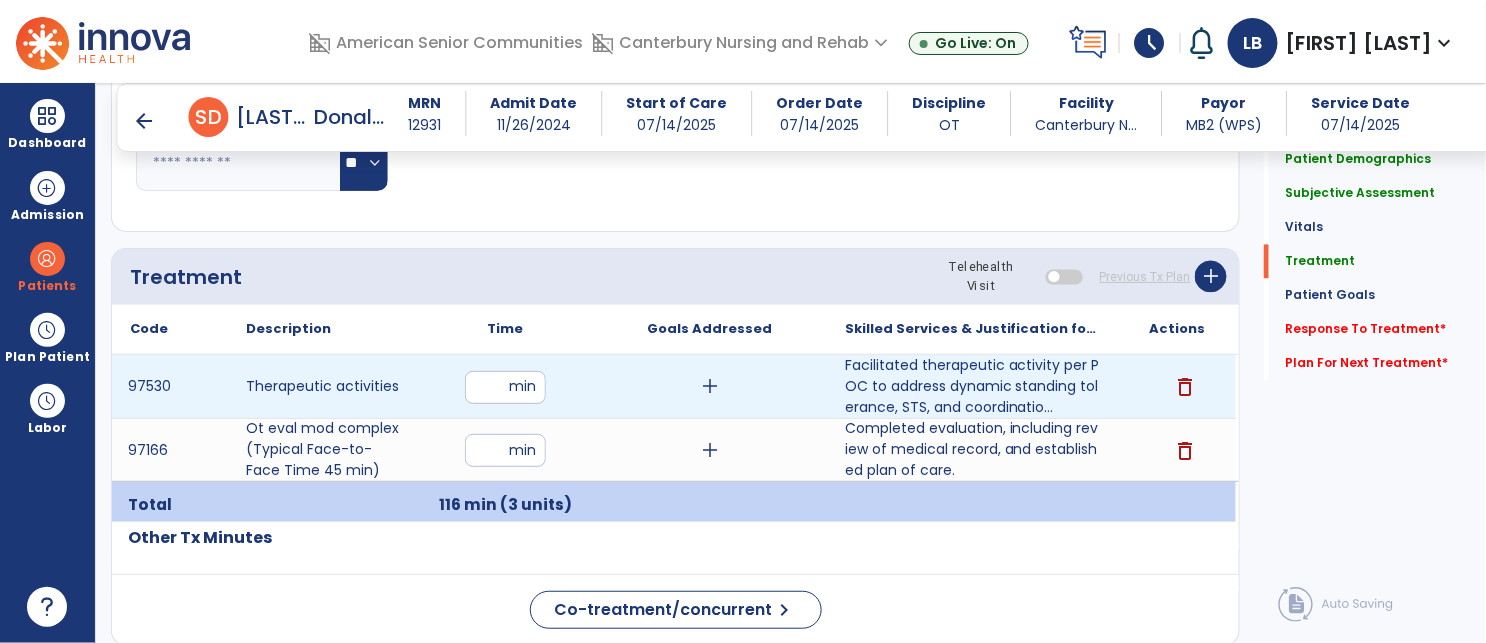 type on "**" 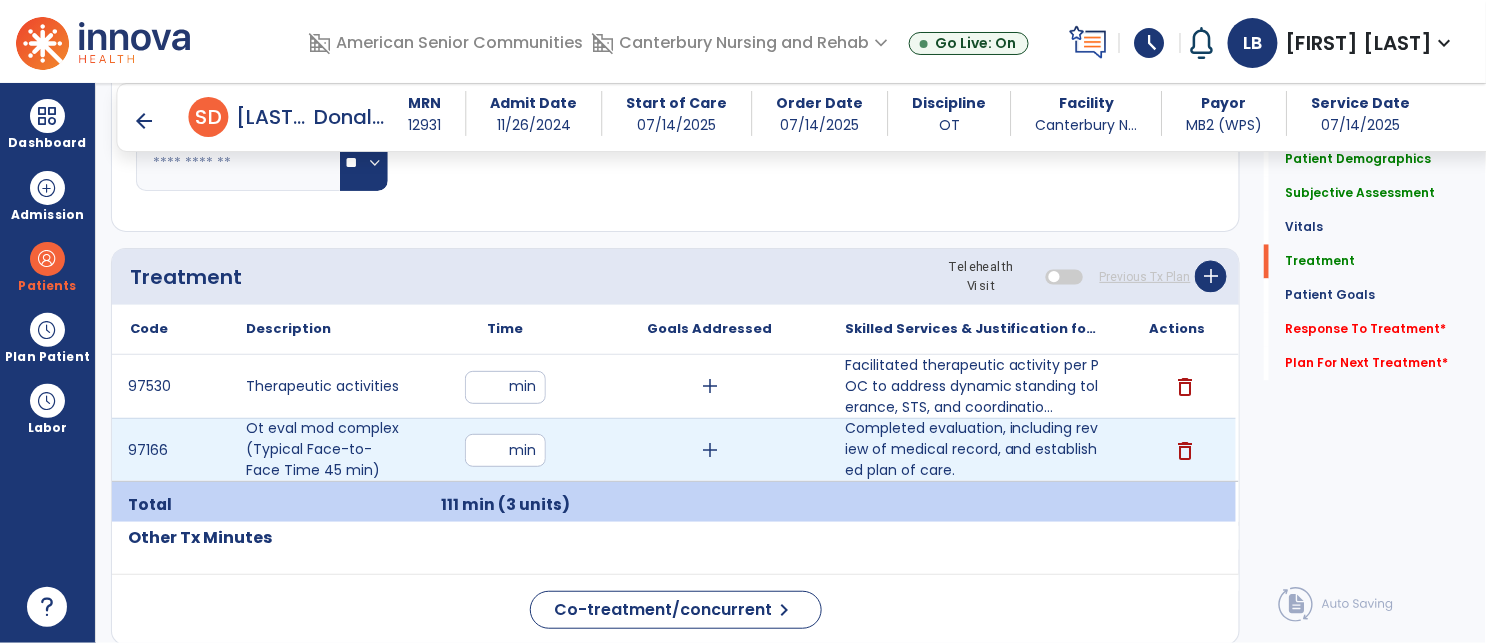 click on "** min" at bounding box center [505, 450] 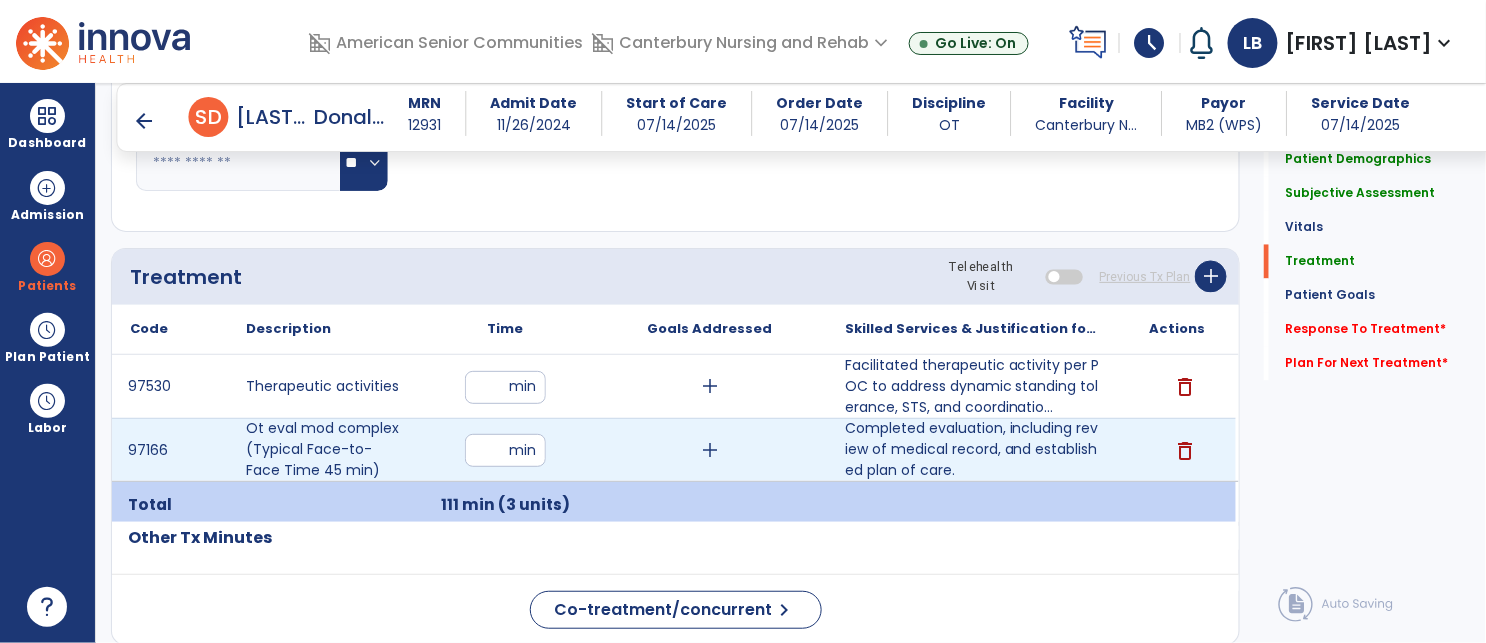 type on "**" 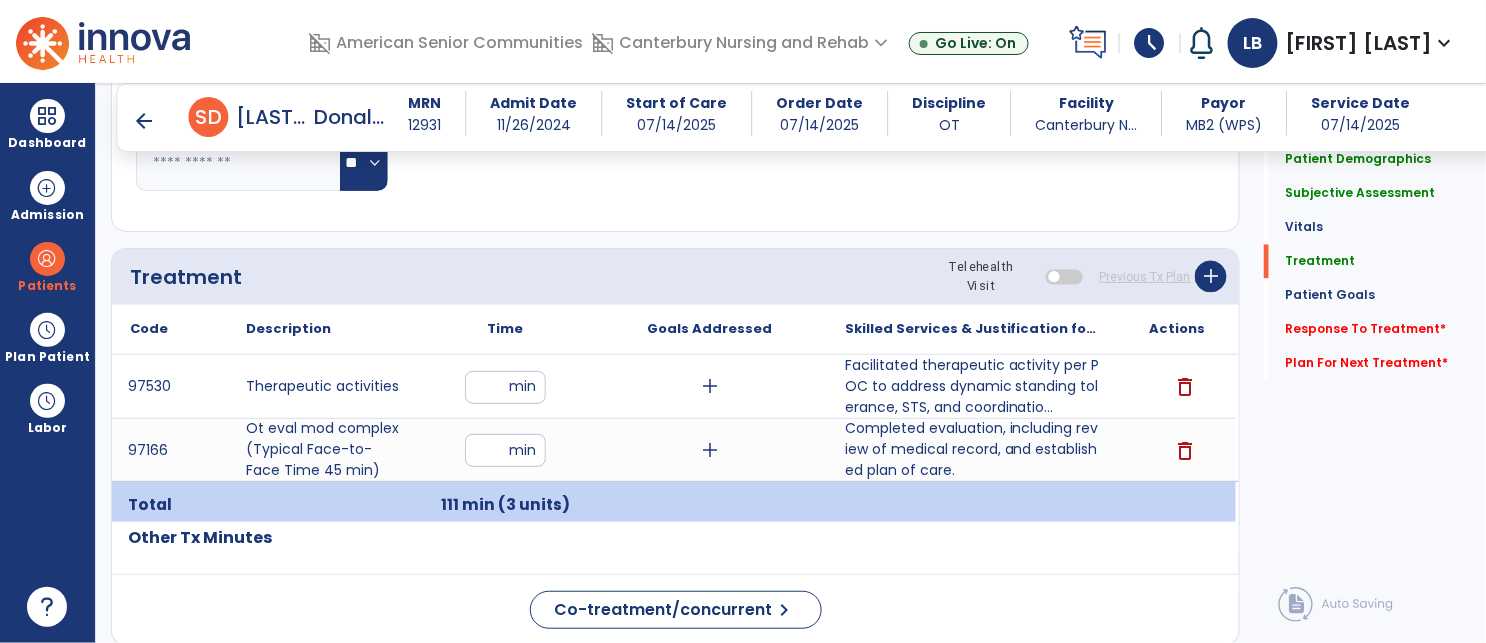 click on "Code
Description
Time" 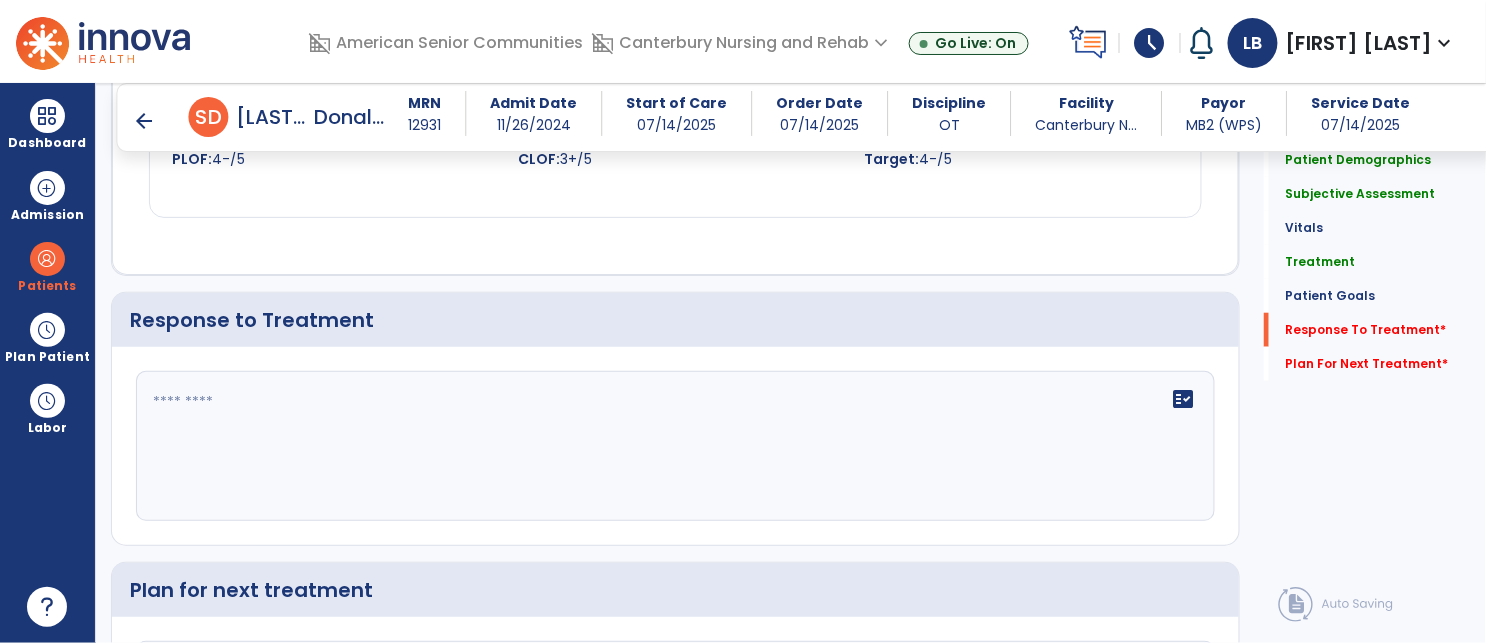 scroll, scrollTop: 2706, scrollLeft: 0, axis: vertical 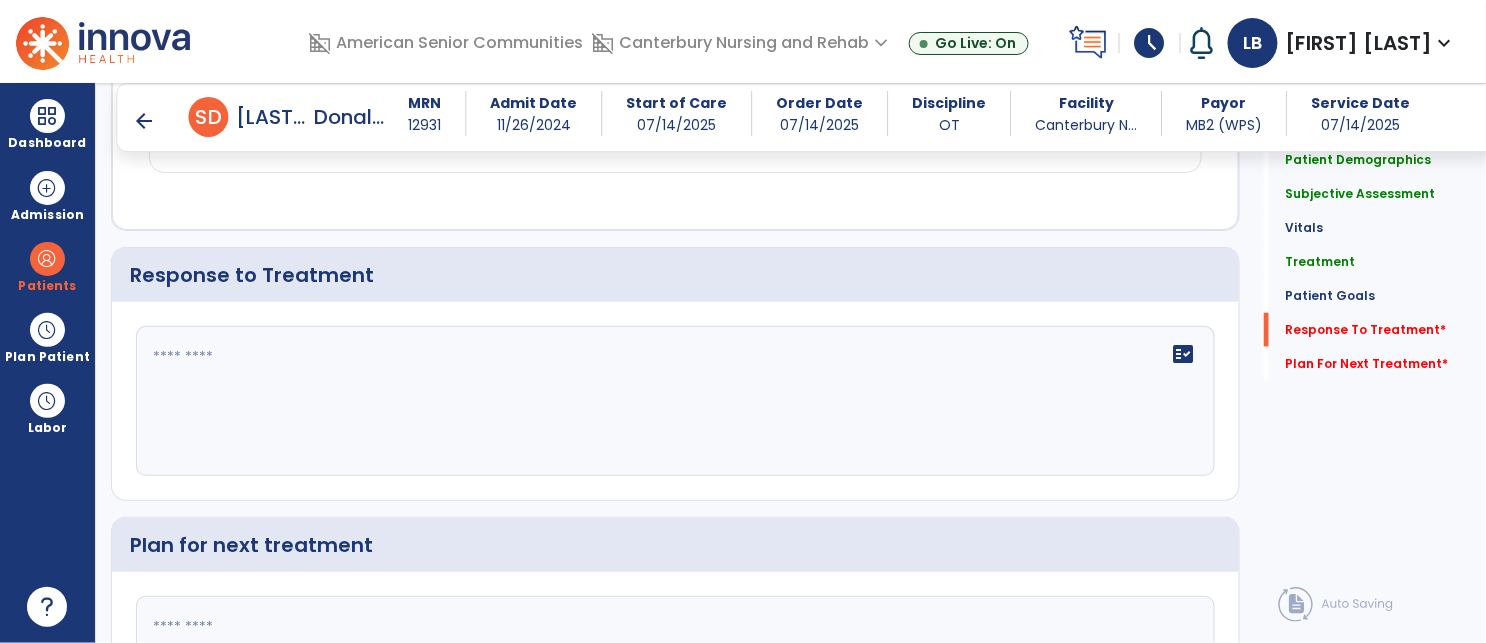click on "fact_check" 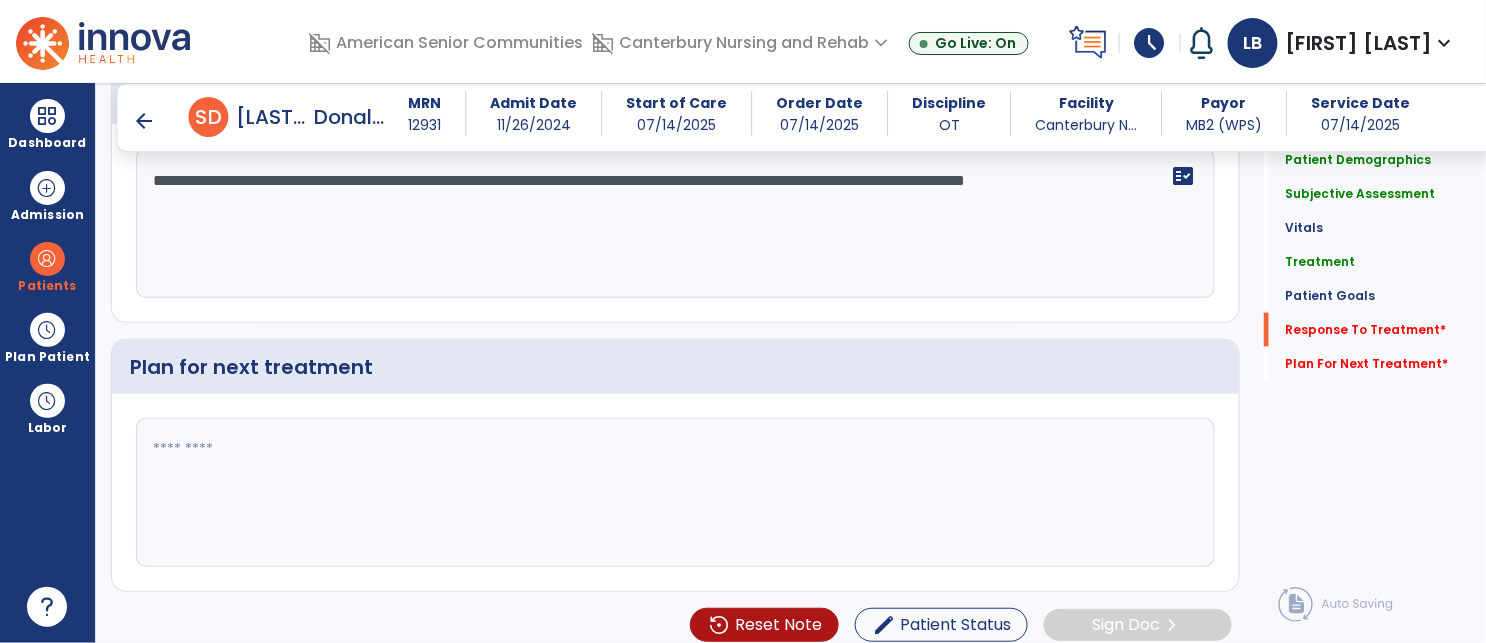 scroll, scrollTop: 2888, scrollLeft: 0, axis: vertical 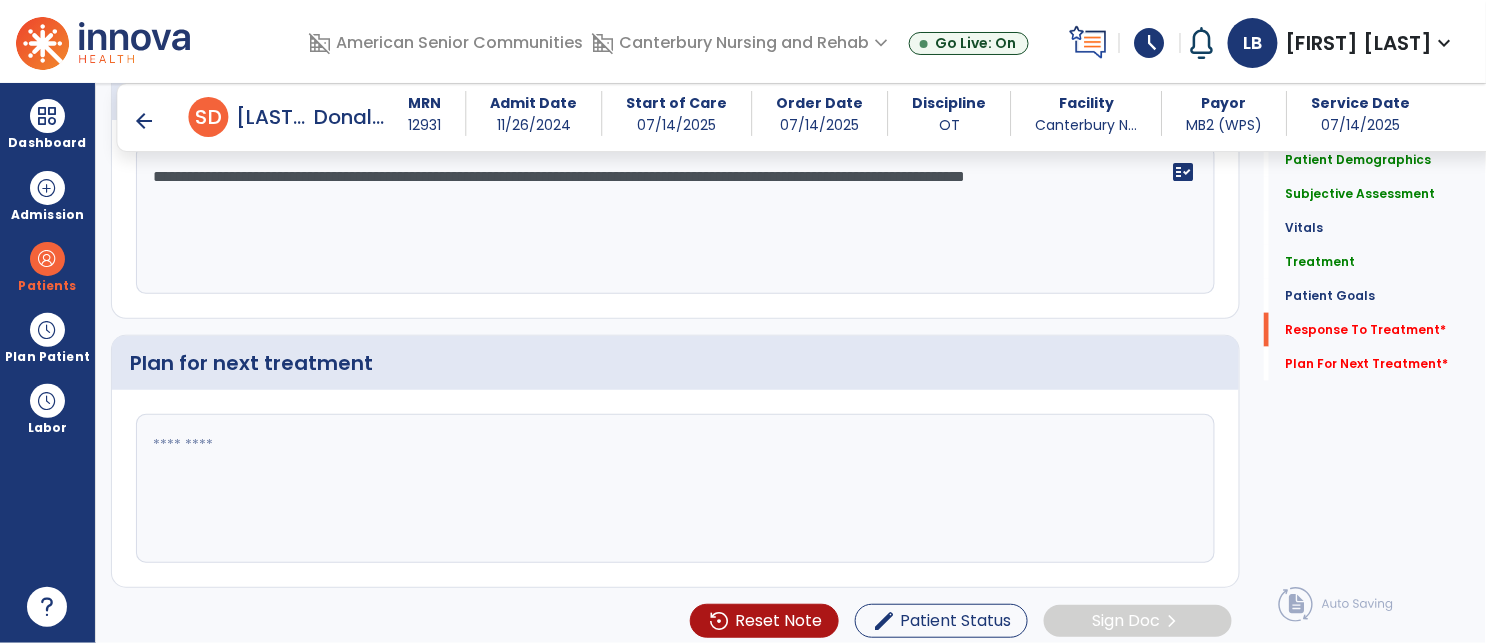 type on "**********" 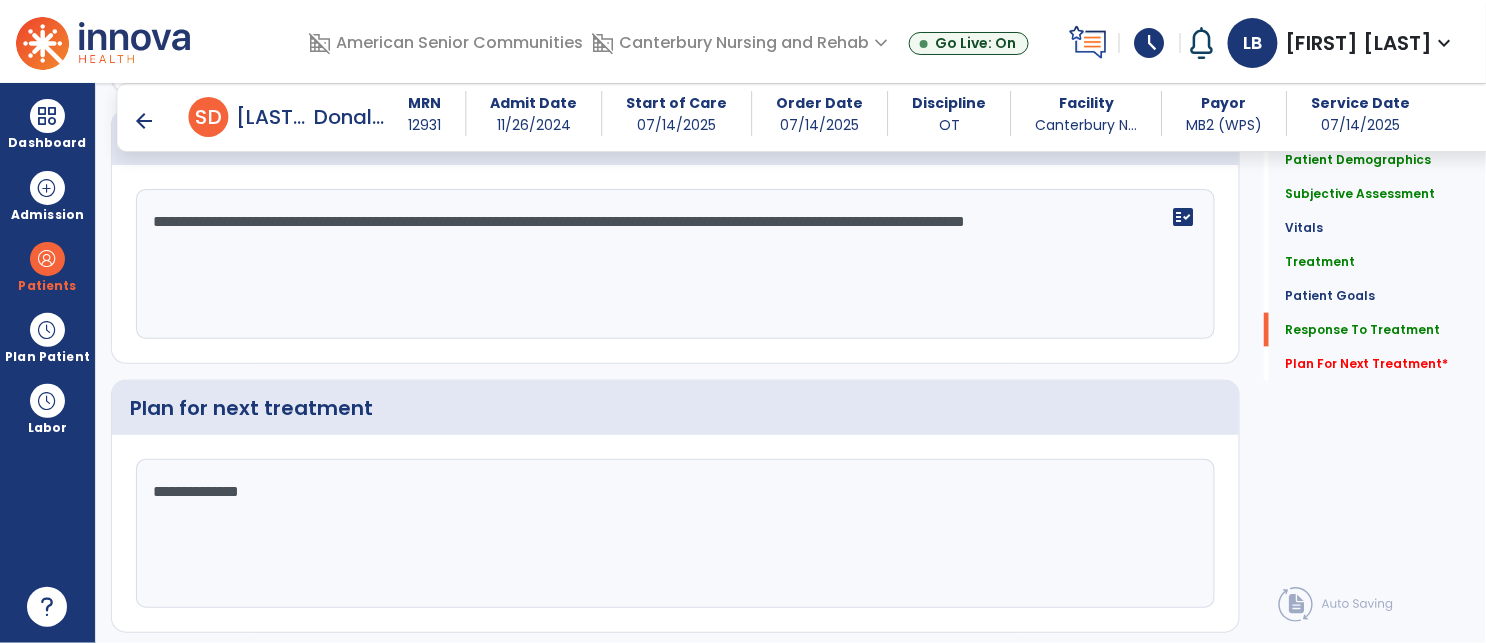 scroll, scrollTop: 2888, scrollLeft: 0, axis: vertical 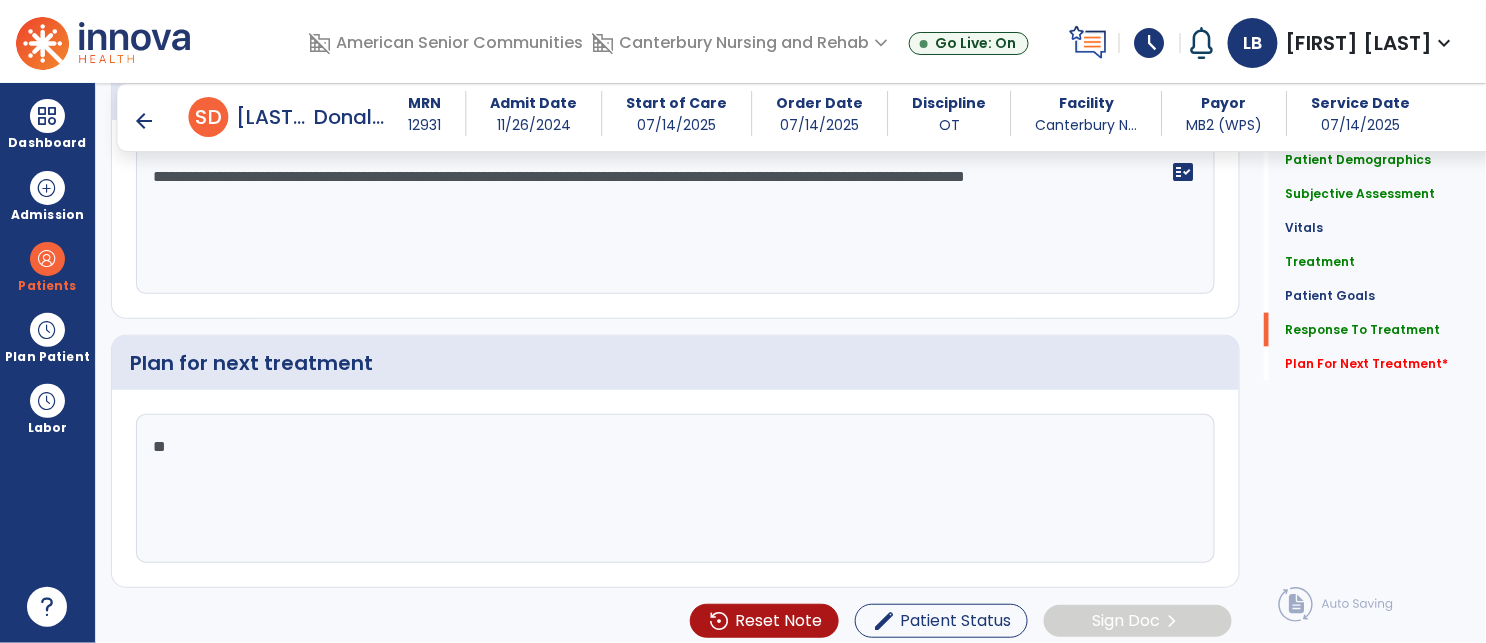 type on "*" 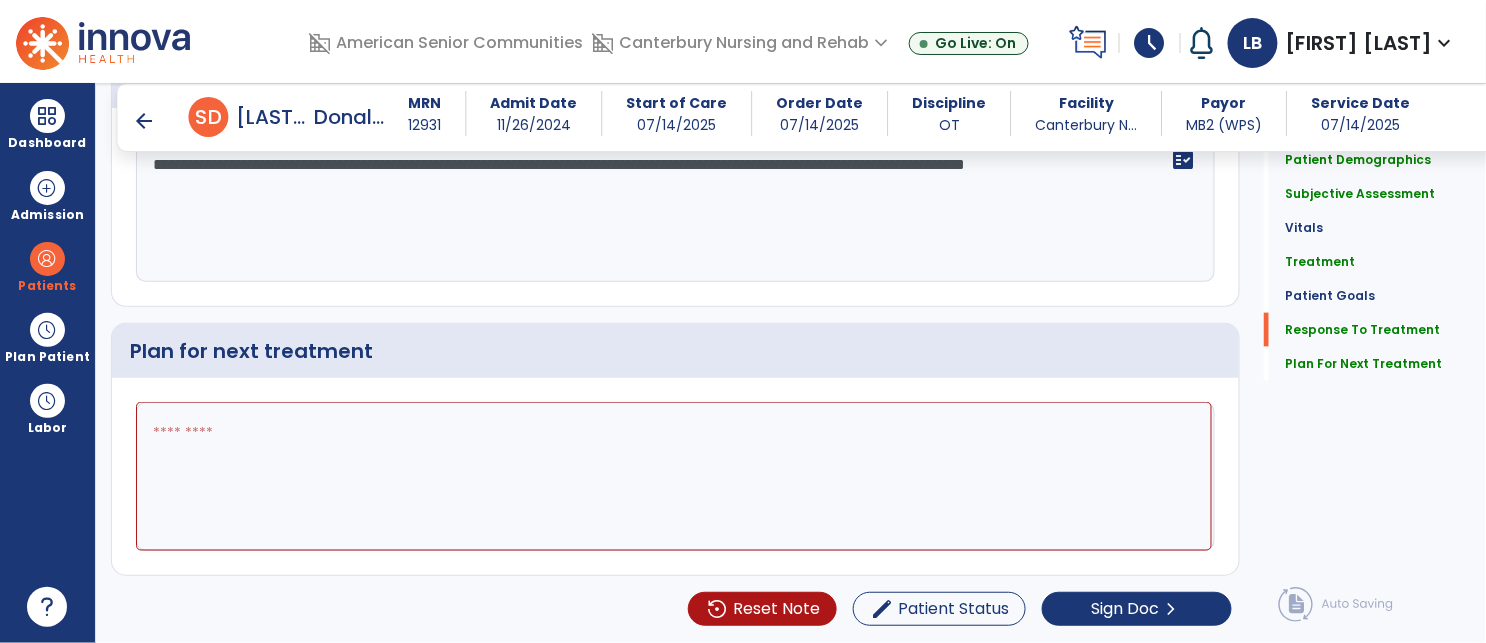 scroll, scrollTop: 2843, scrollLeft: 0, axis: vertical 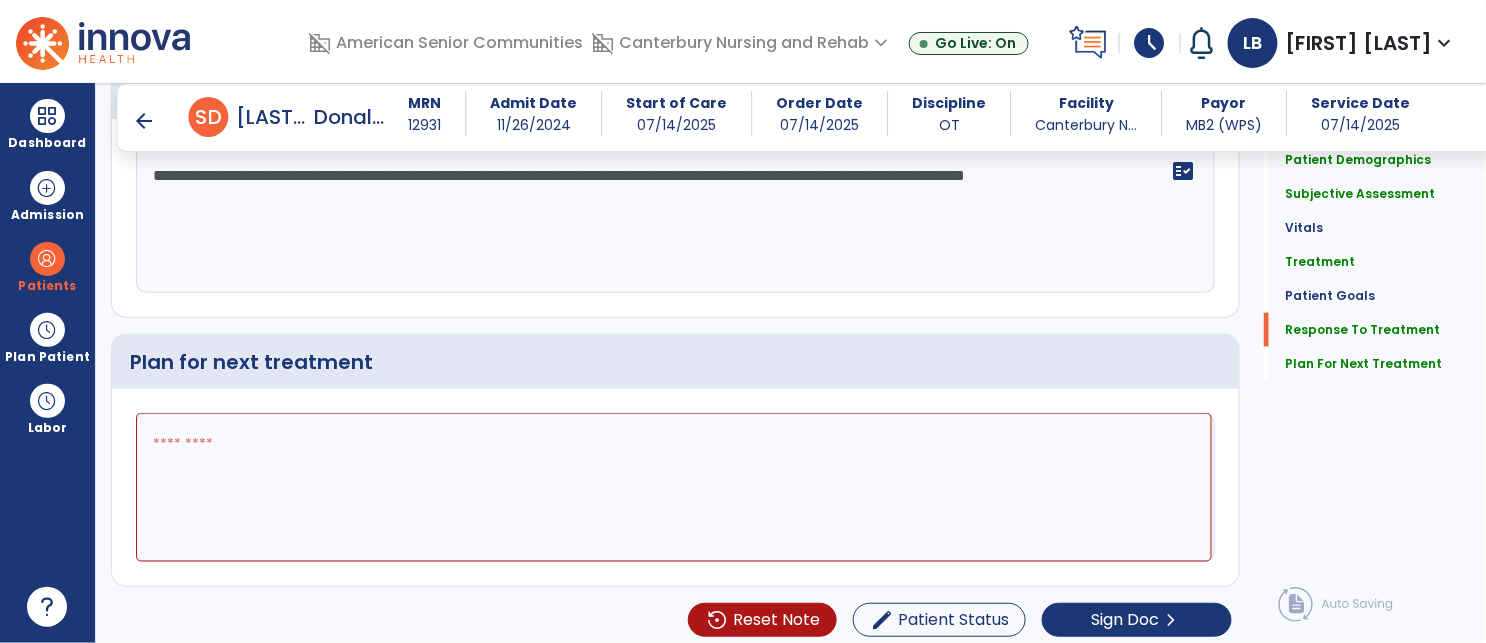 type on "*" 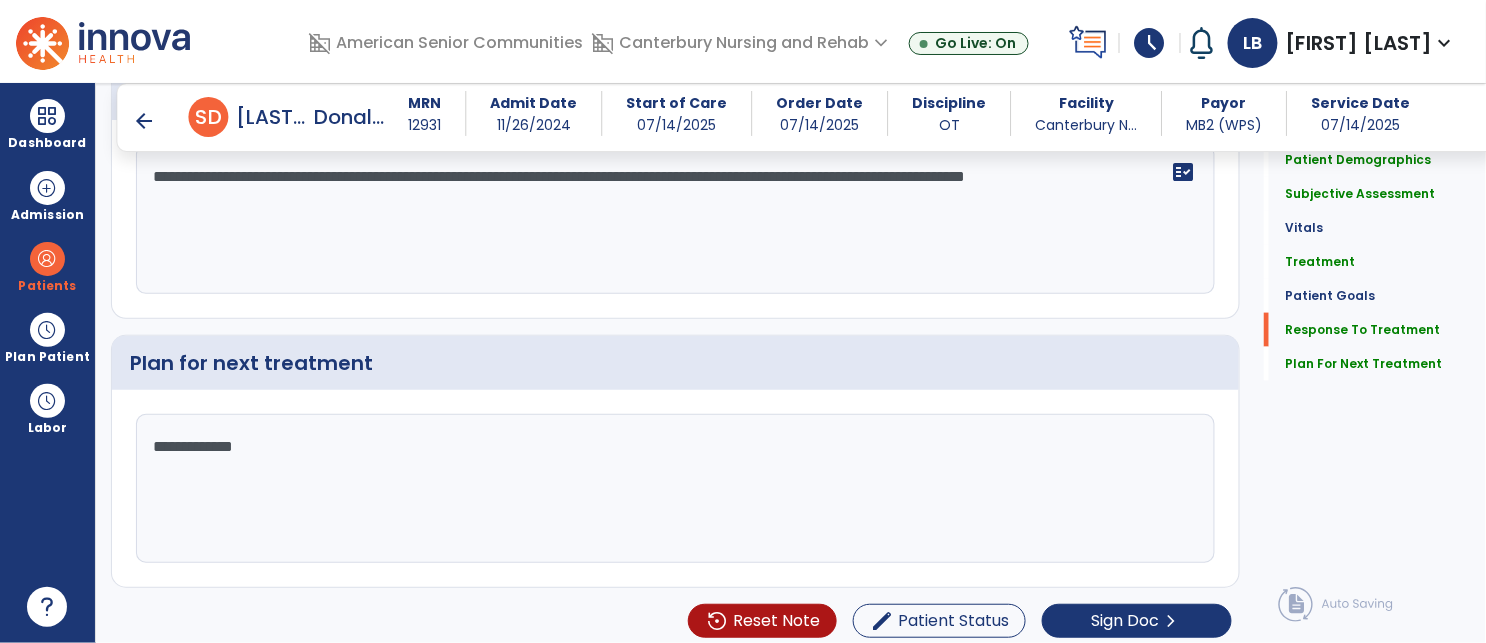 scroll, scrollTop: 2903, scrollLeft: 0, axis: vertical 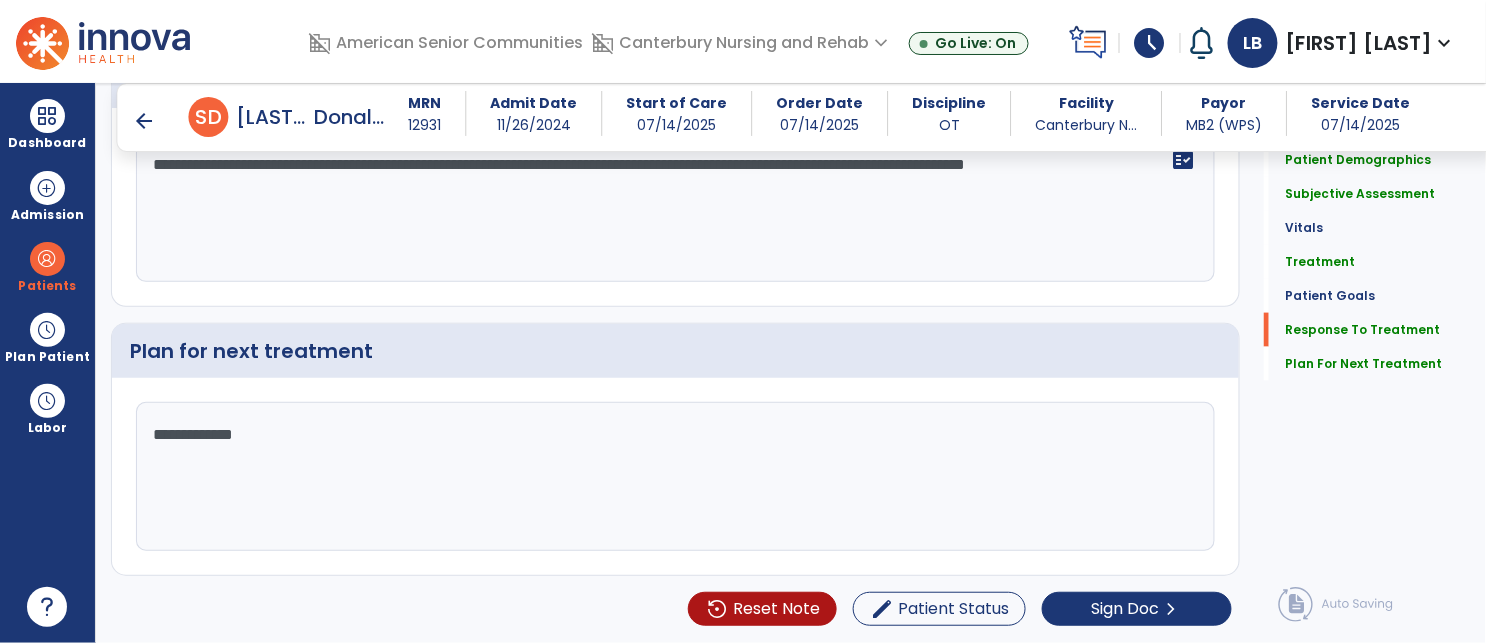 type on "**********" 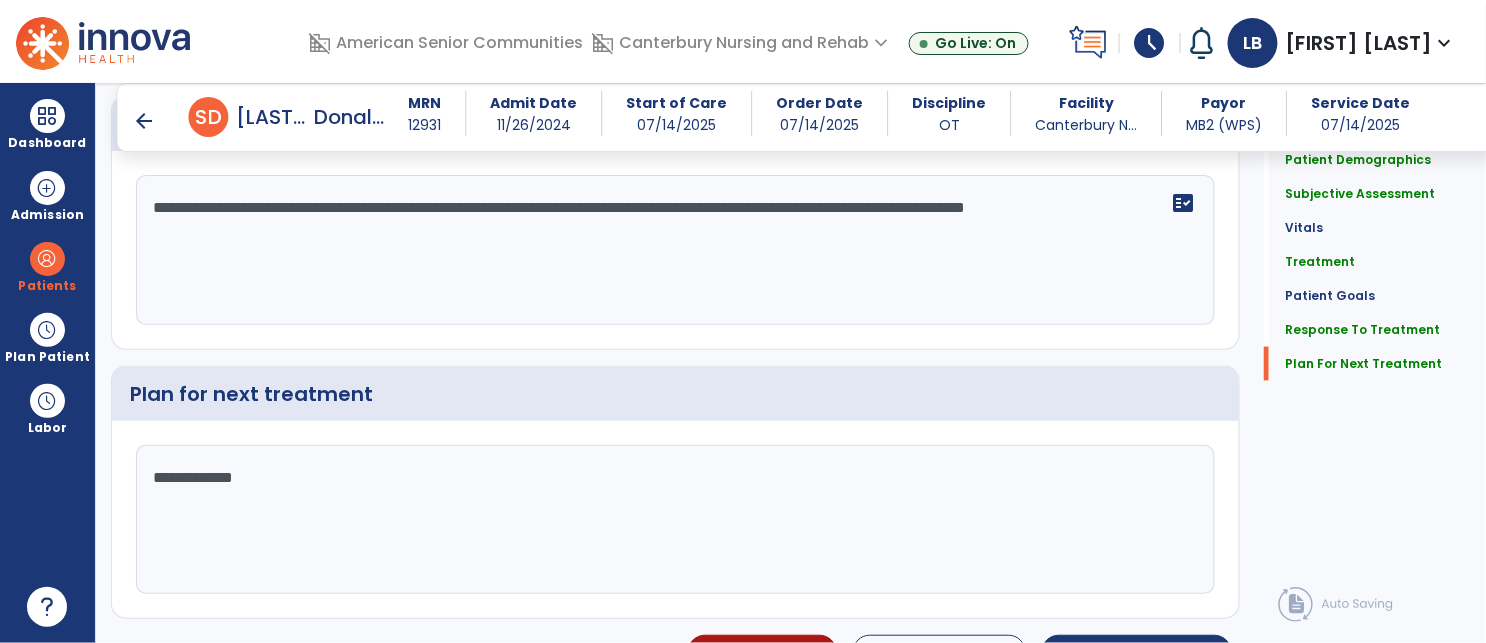 scroll, scrollTop: 2903, scrollLeft: 0, axis: vertical 